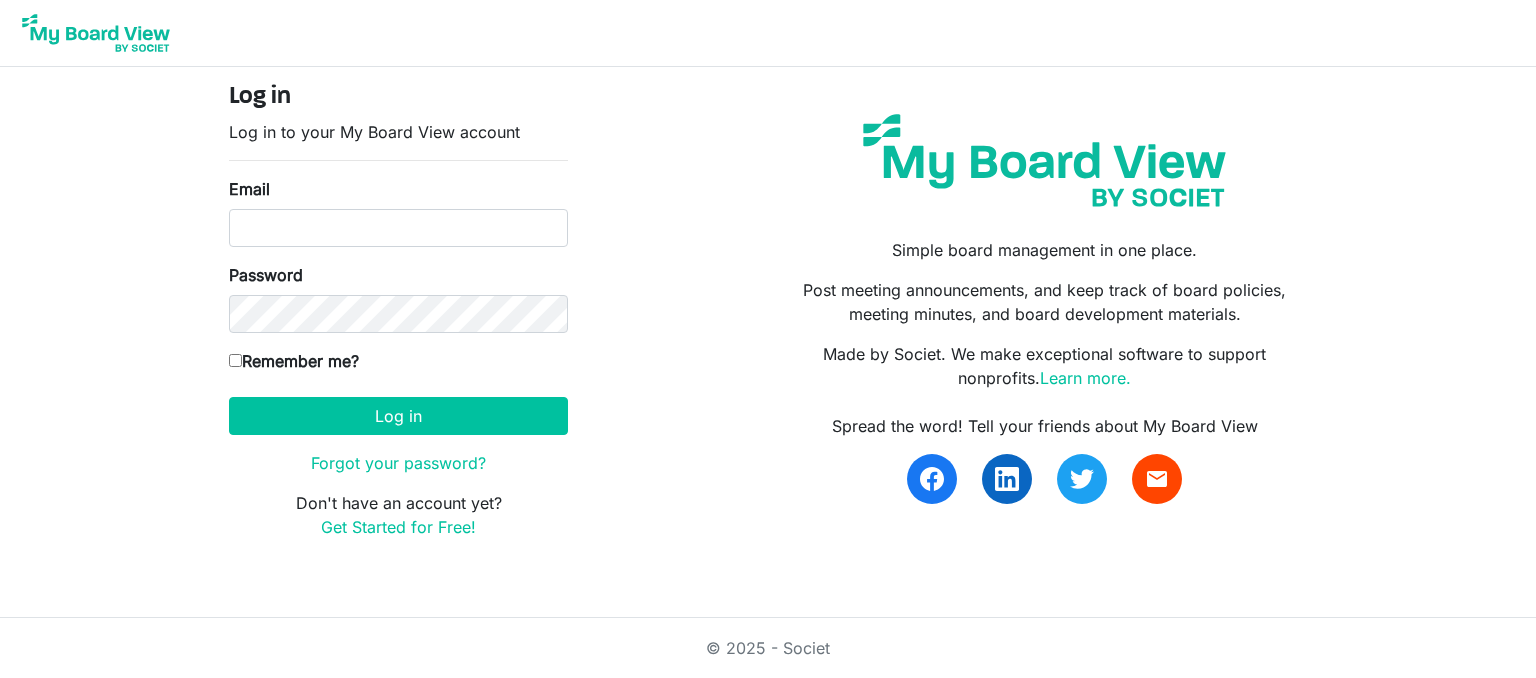 scroll, scrollTop: 0, scrollLeft: 0, axis: both 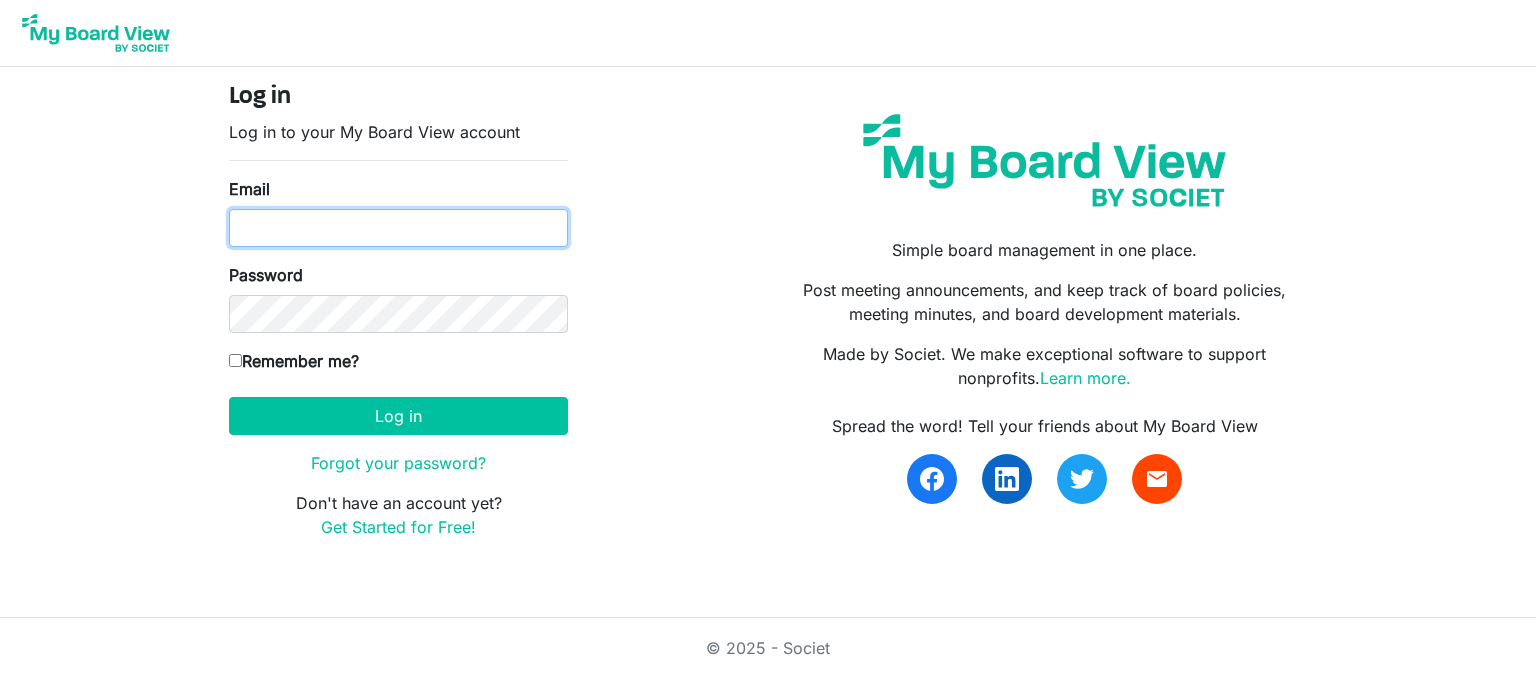 drag, startPoint x: 0, startPoint y: 0, endPoint x: 360, endPoint y: 221, distance: 422.42276 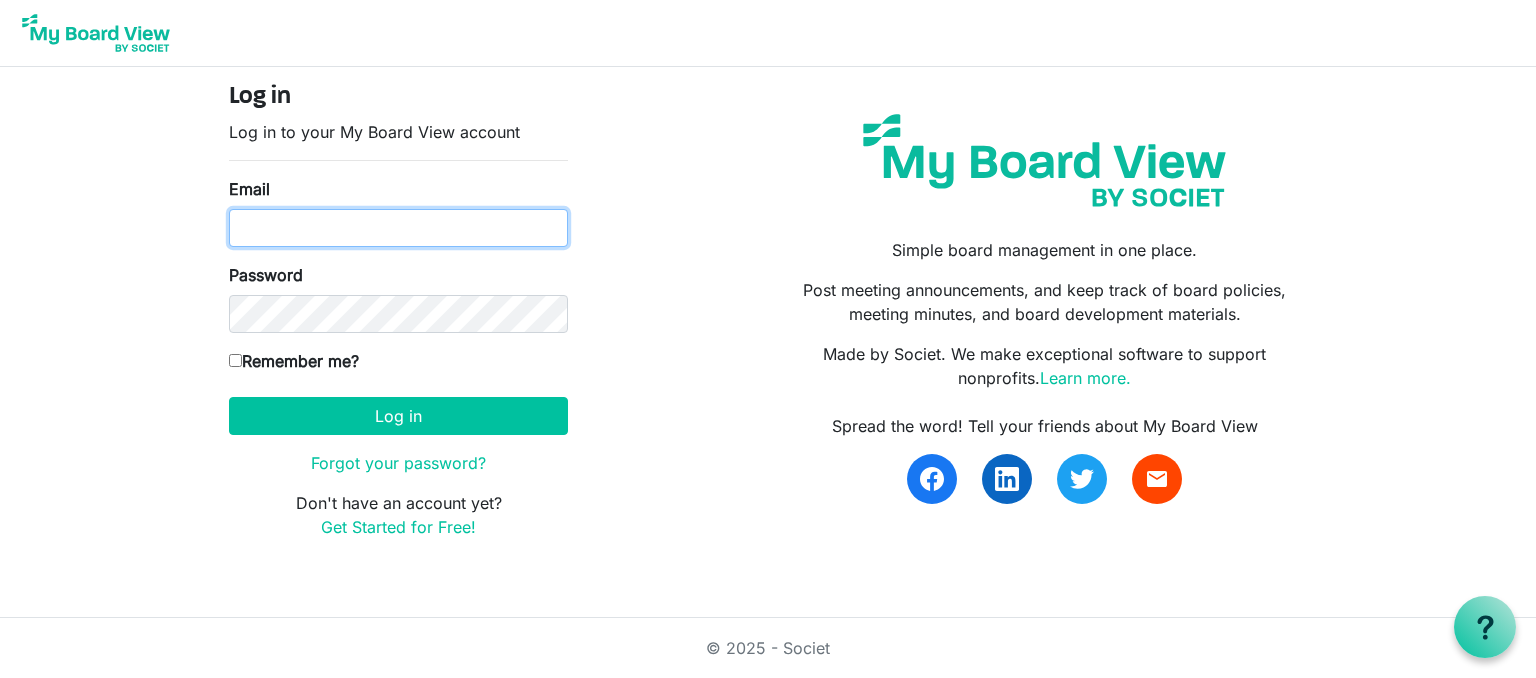 click on "Email" at bounding box center [398, 228] 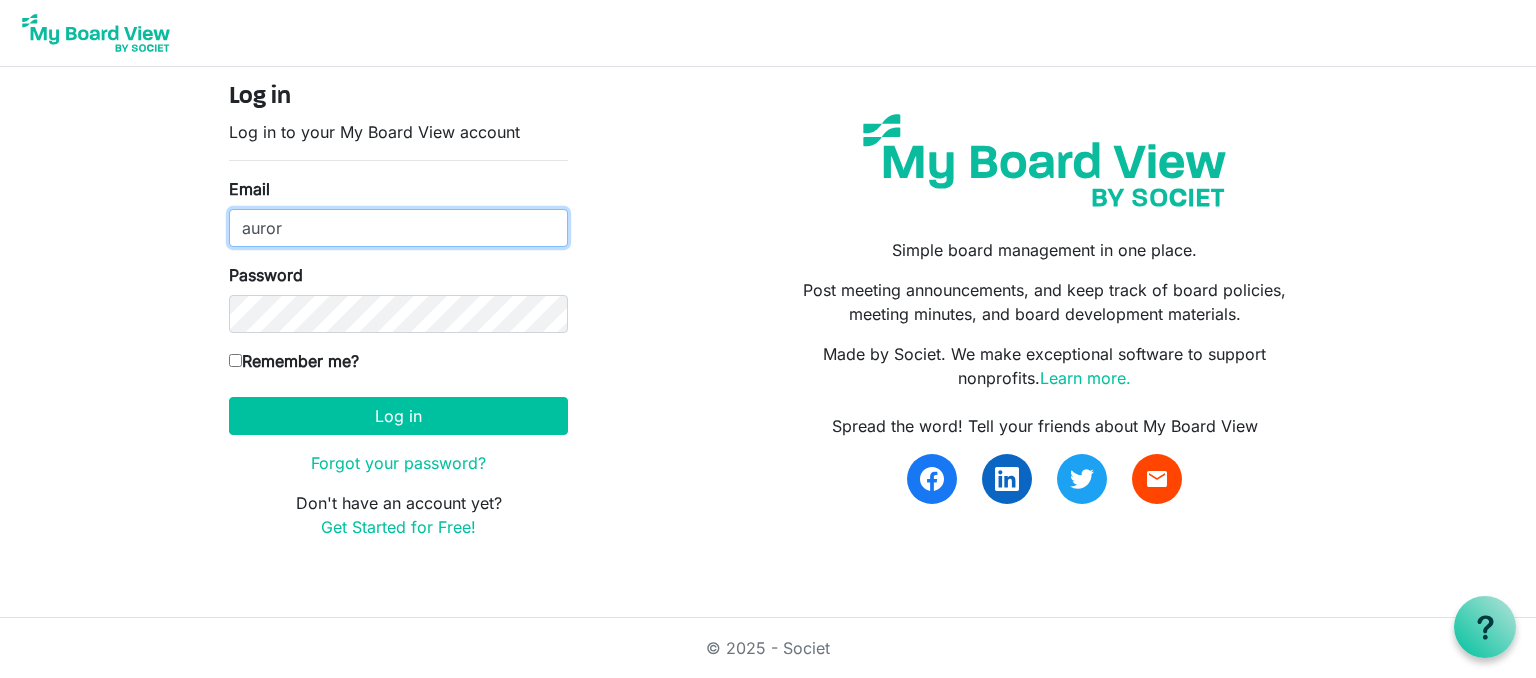 type on "aurores@inclusionsk.com" 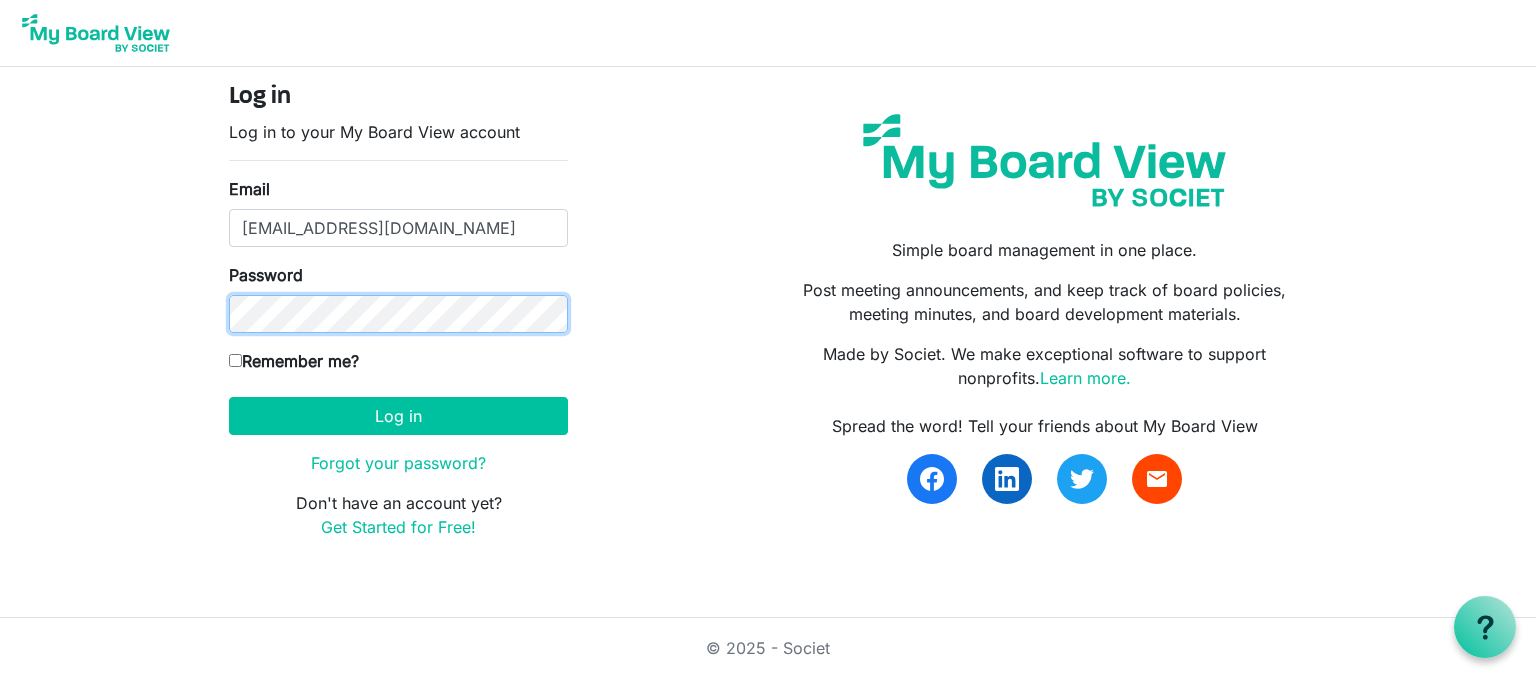 click on "Log in" at bounding box center (398, 416) 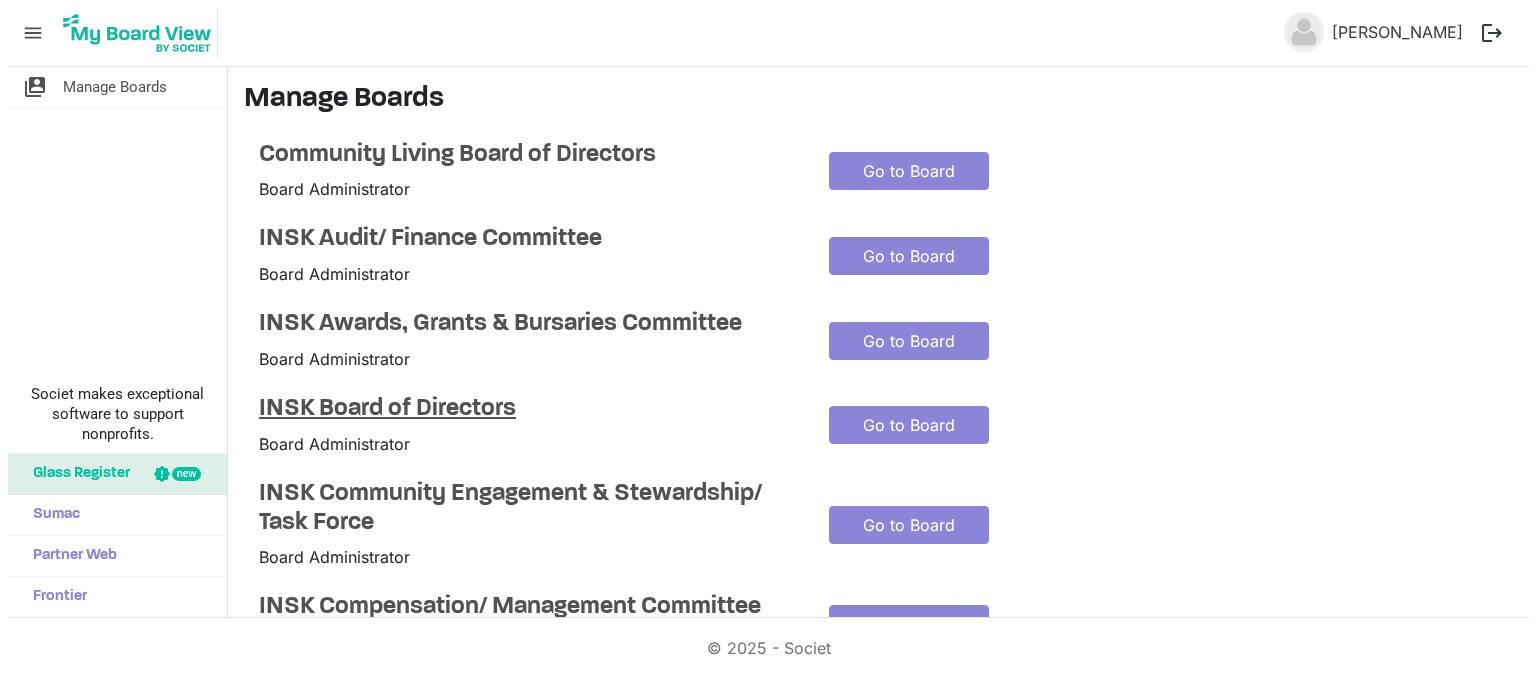 scroll, scrollTop: 0, scrollLeft: 0, axis: both 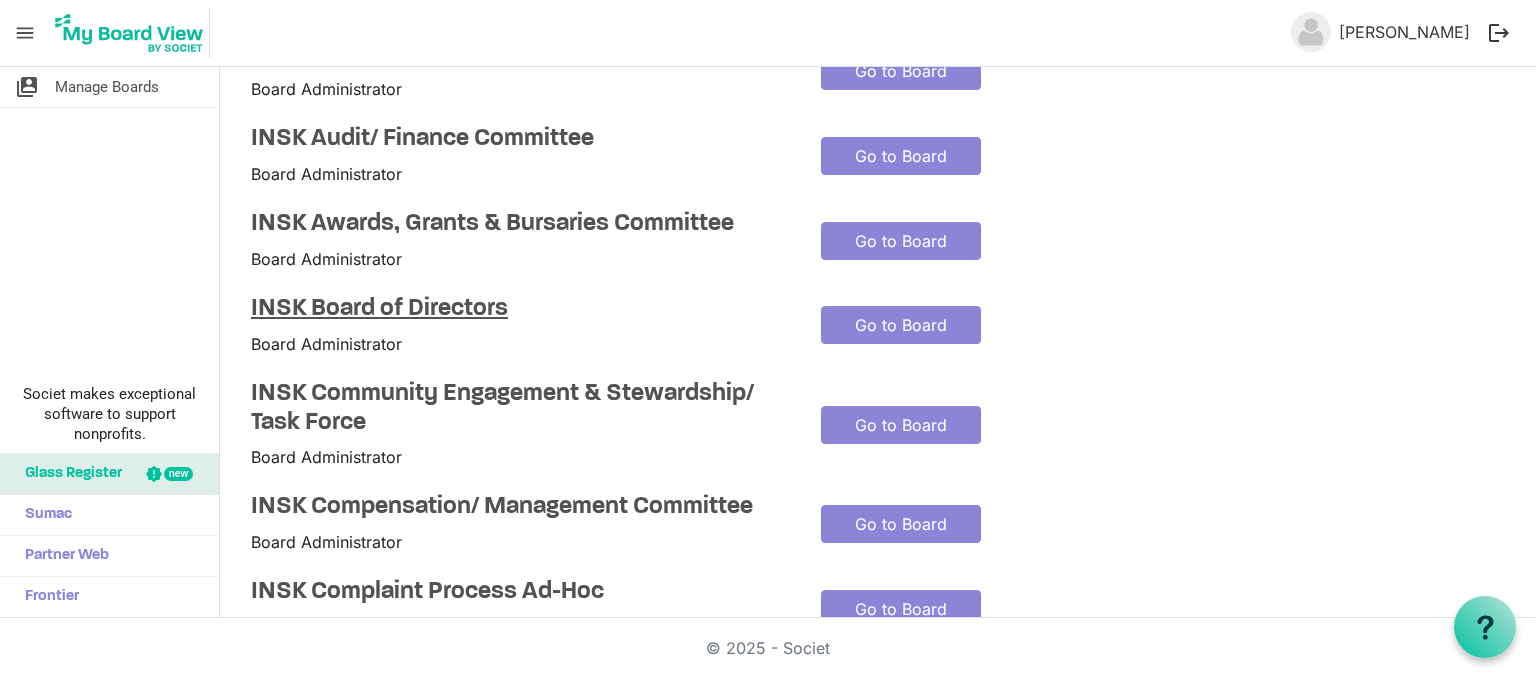 click on "INSK Board of Directors" at bounding box center (521, 309) 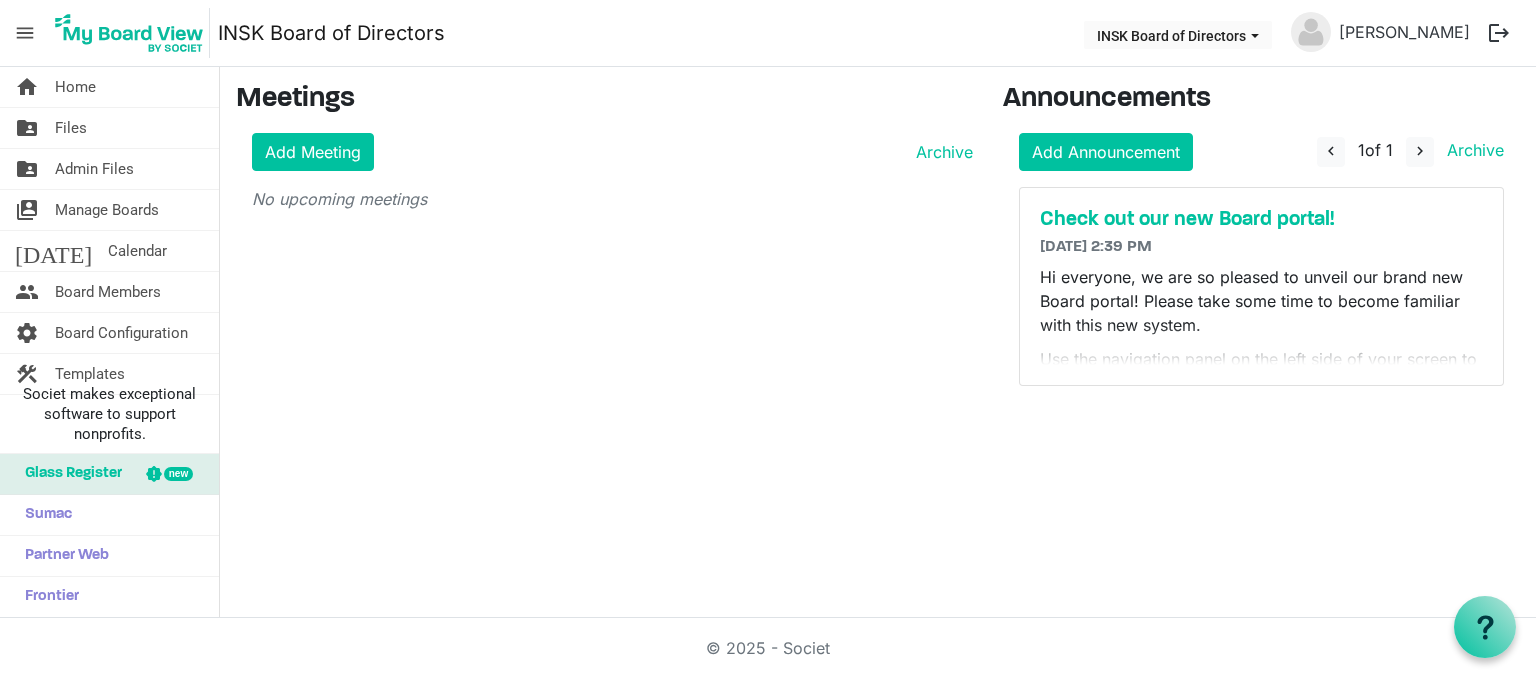 scroll, scrollTop: 0, scrollLeft: 0, axis: both 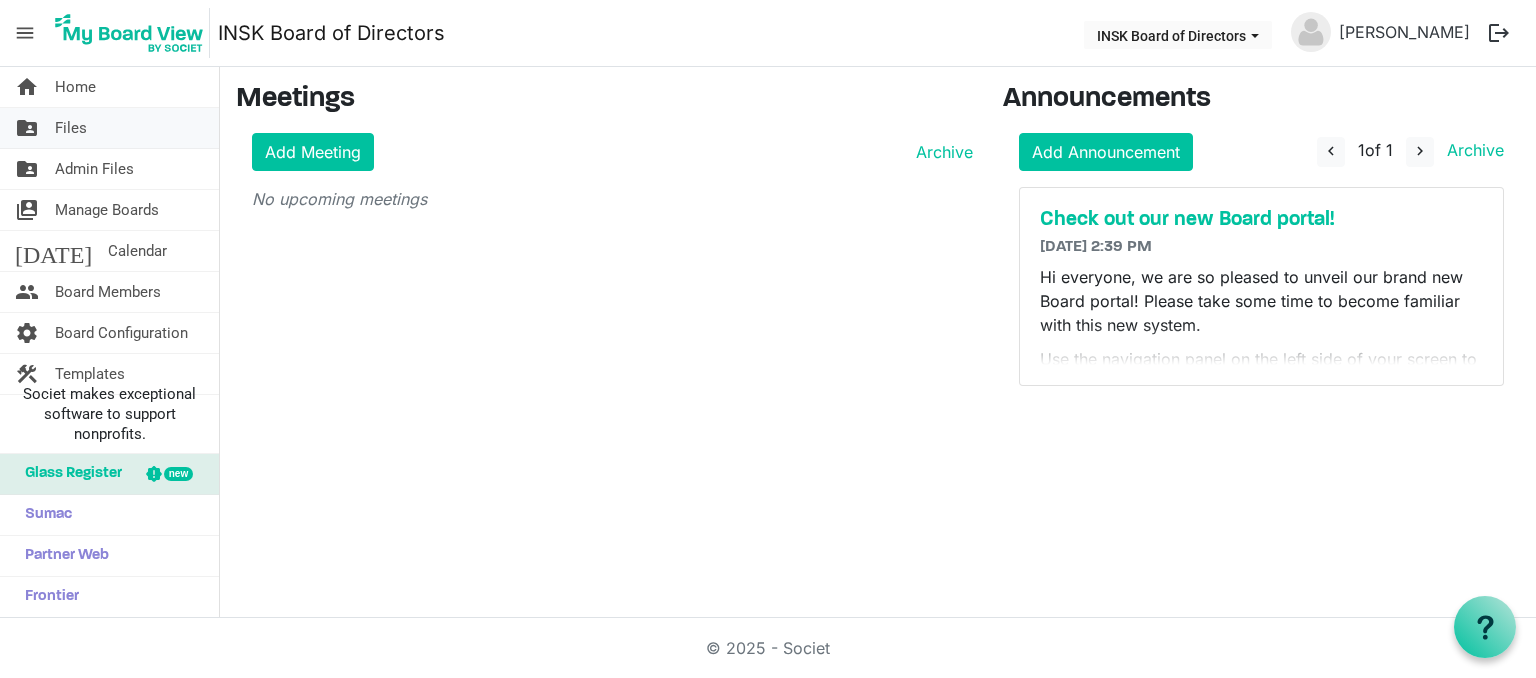 click on "Files" at bounding box center (71, 128) 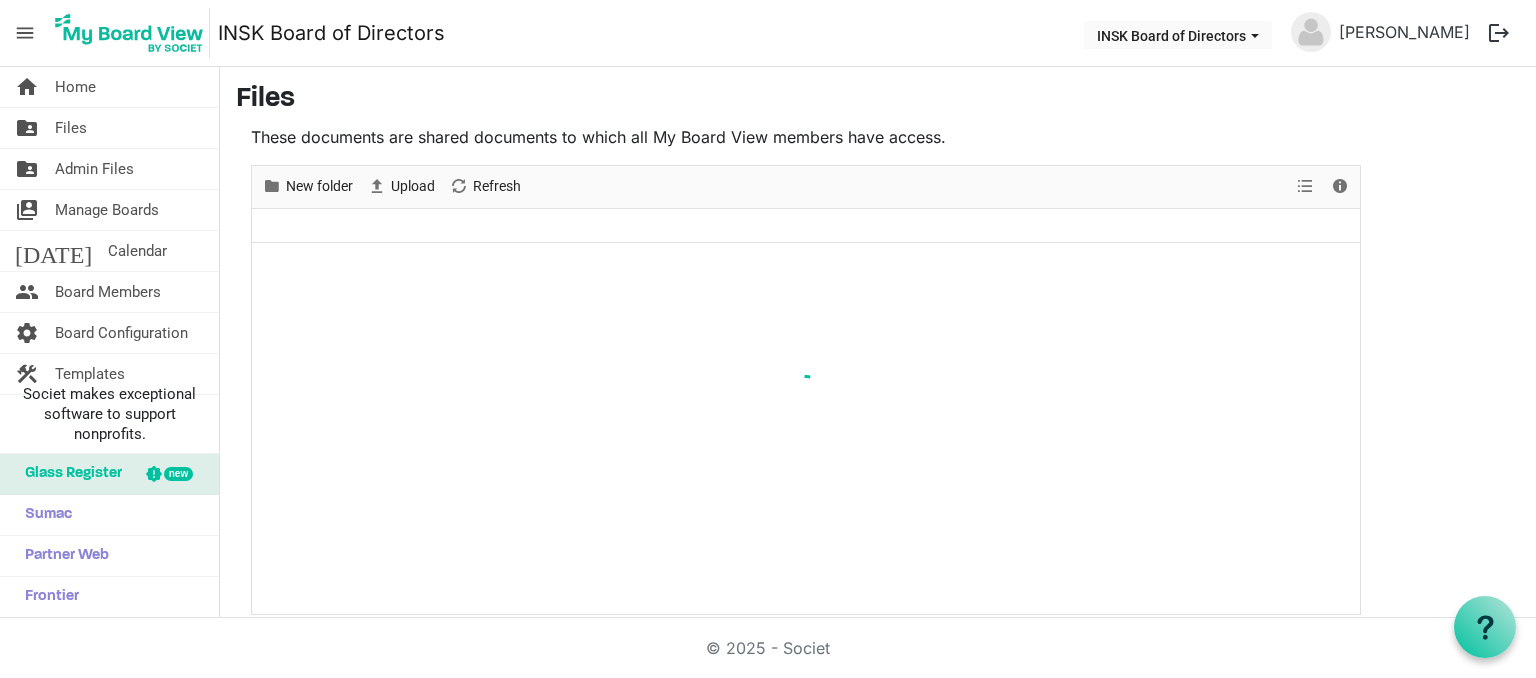 scroll, scrollTop: 0, scrollLeft: 0, axis: both 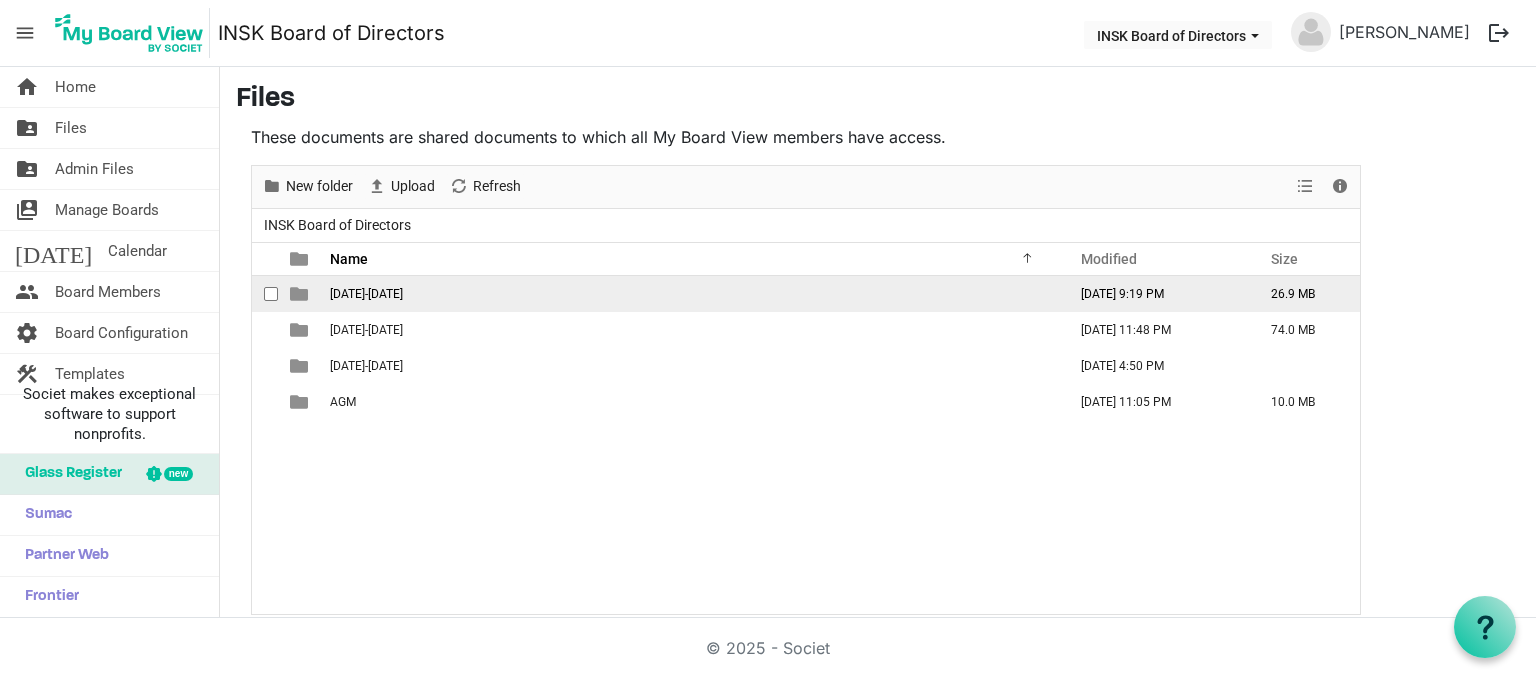 click at bounding box center [276, 294] 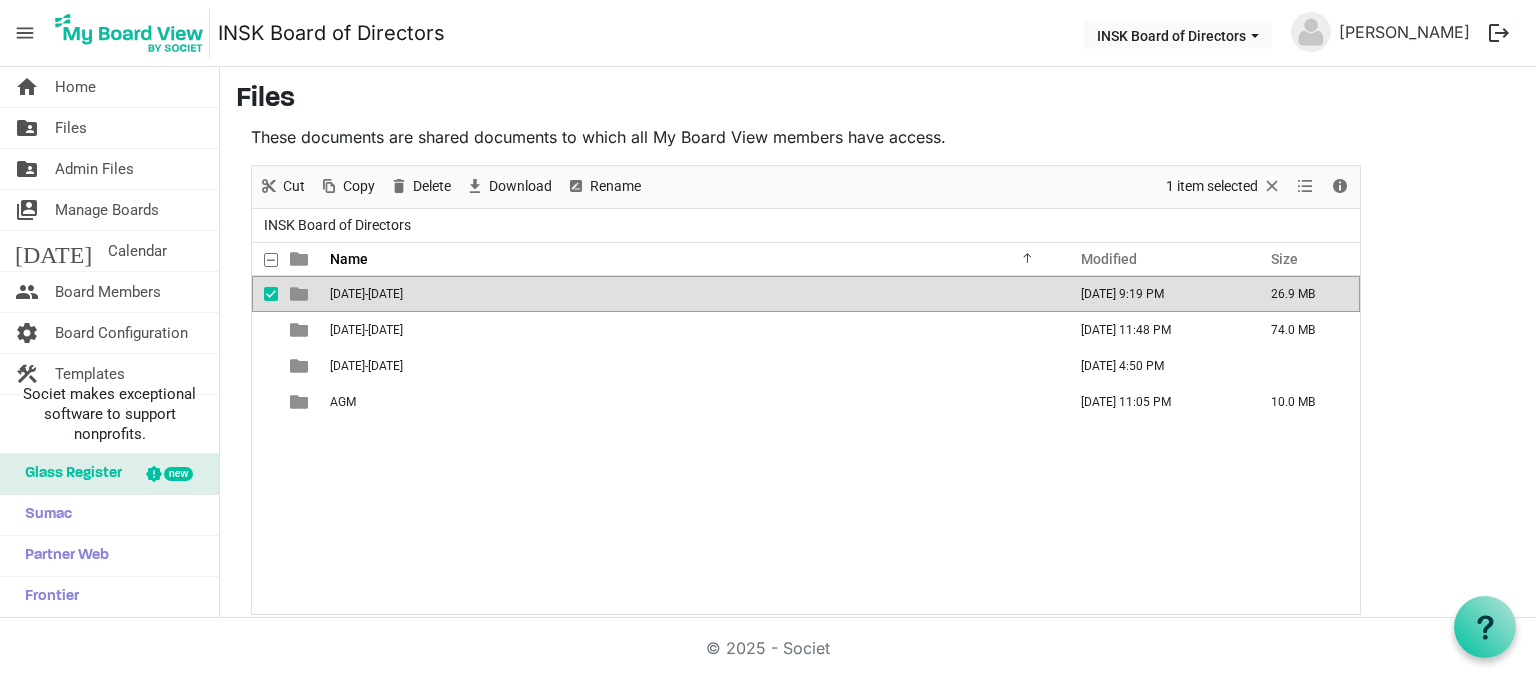 click at bounding box center (276, 294) 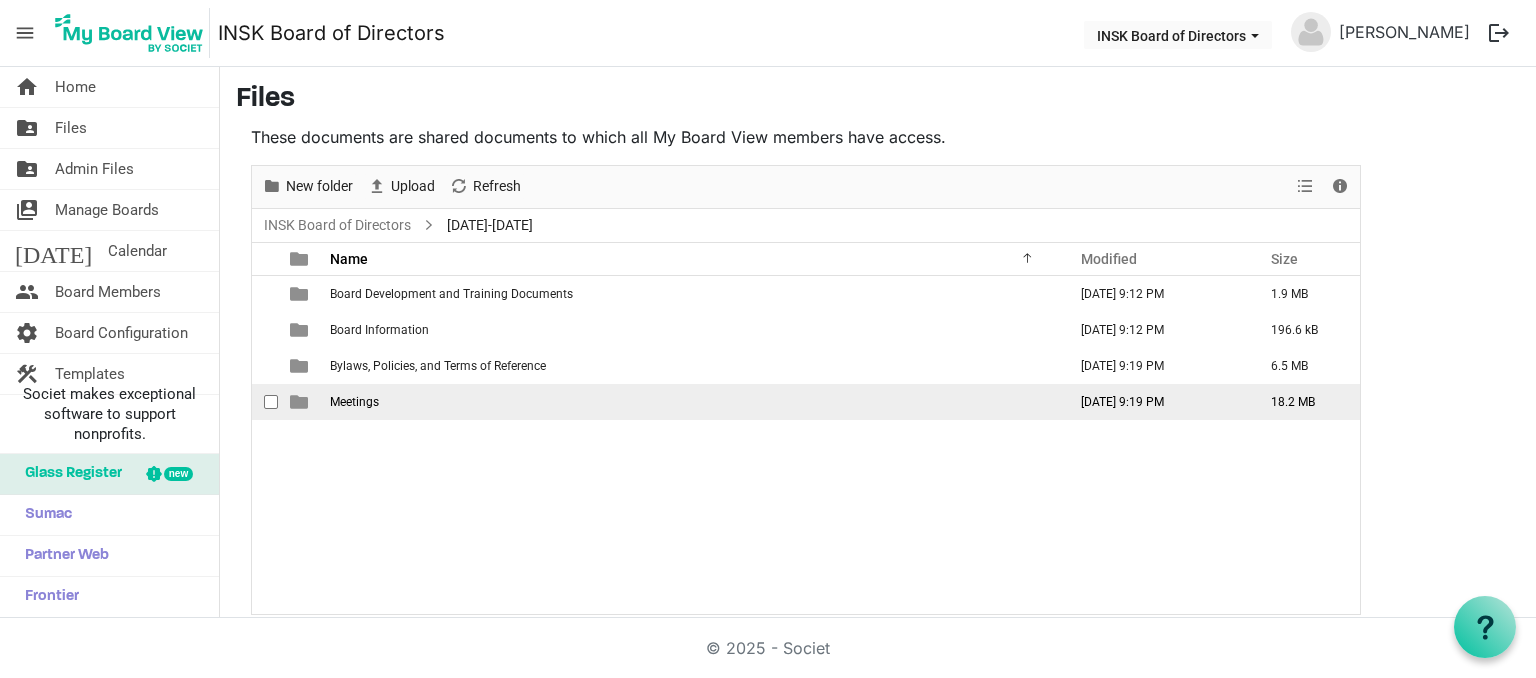 click on "Meetings" at bounding box center [354, 402] 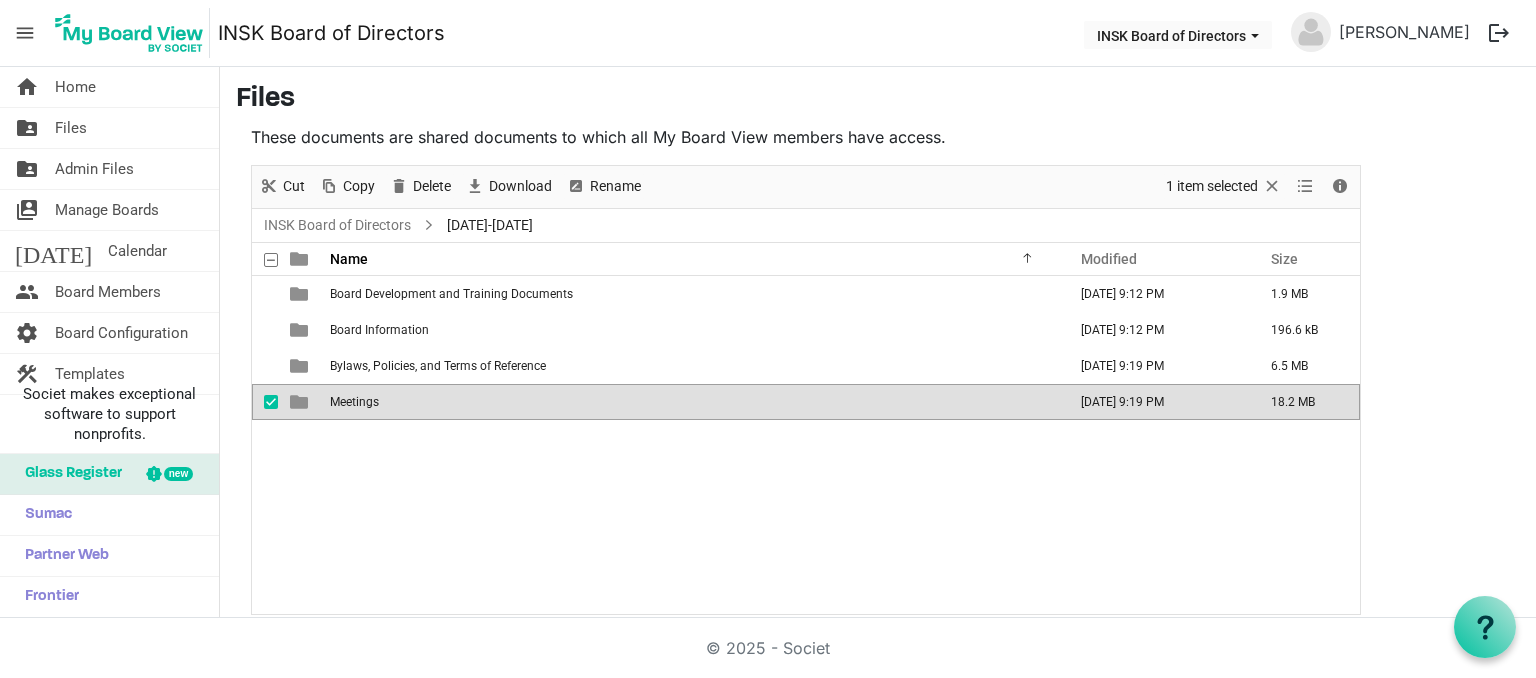 click on "Meetings" at bounding box center [354, 402] 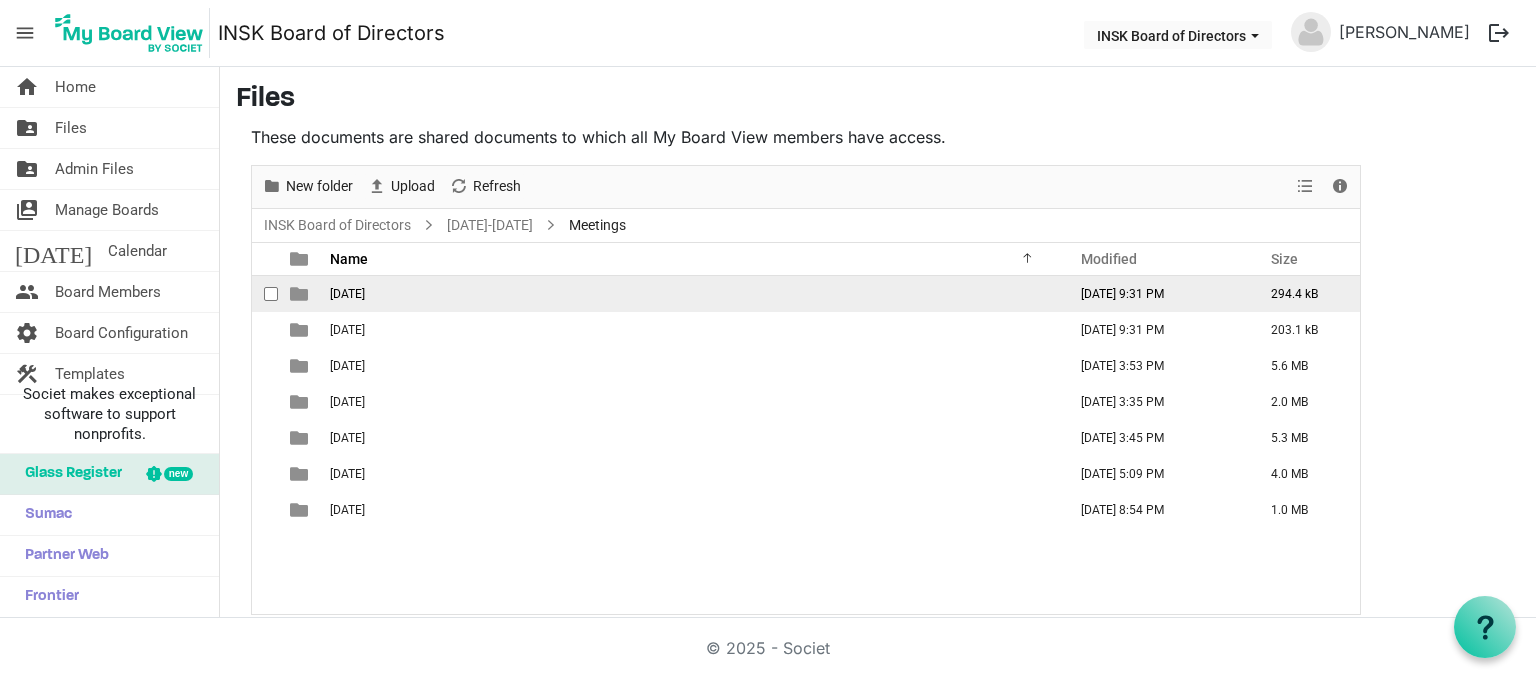 click on "2023-06-04th" at bounding box center [347, 294] 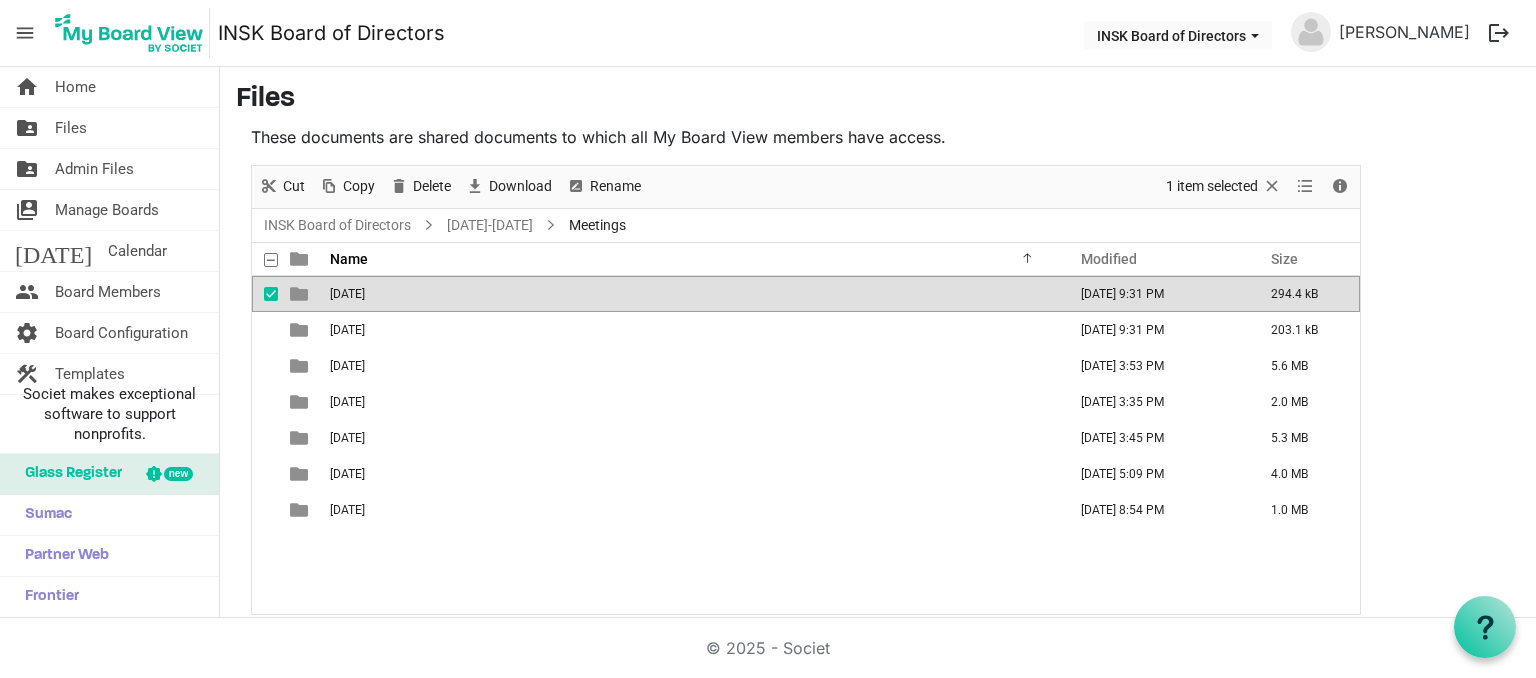 click on "2023-06-04th" at bounding box center (347, 294) 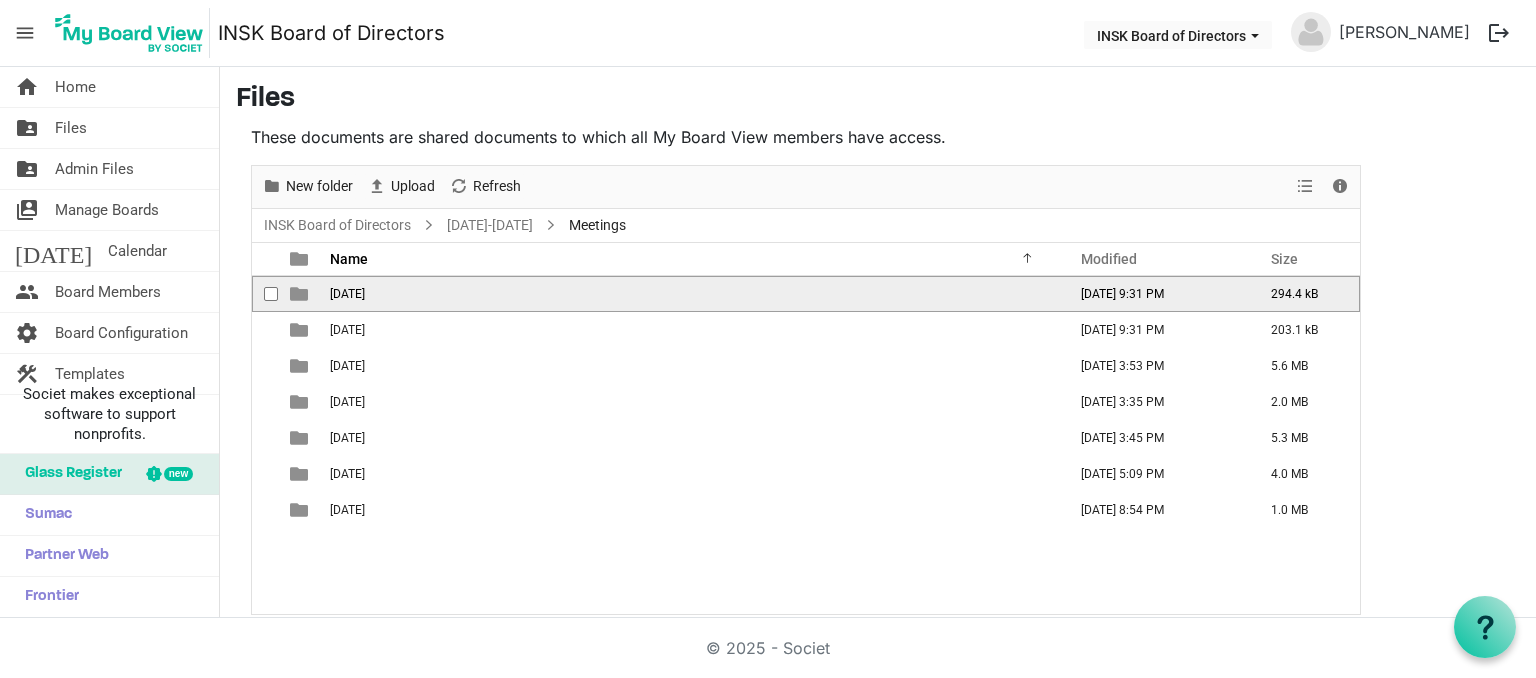 click on "2023-06-04th" at bounding box center [347, 294] 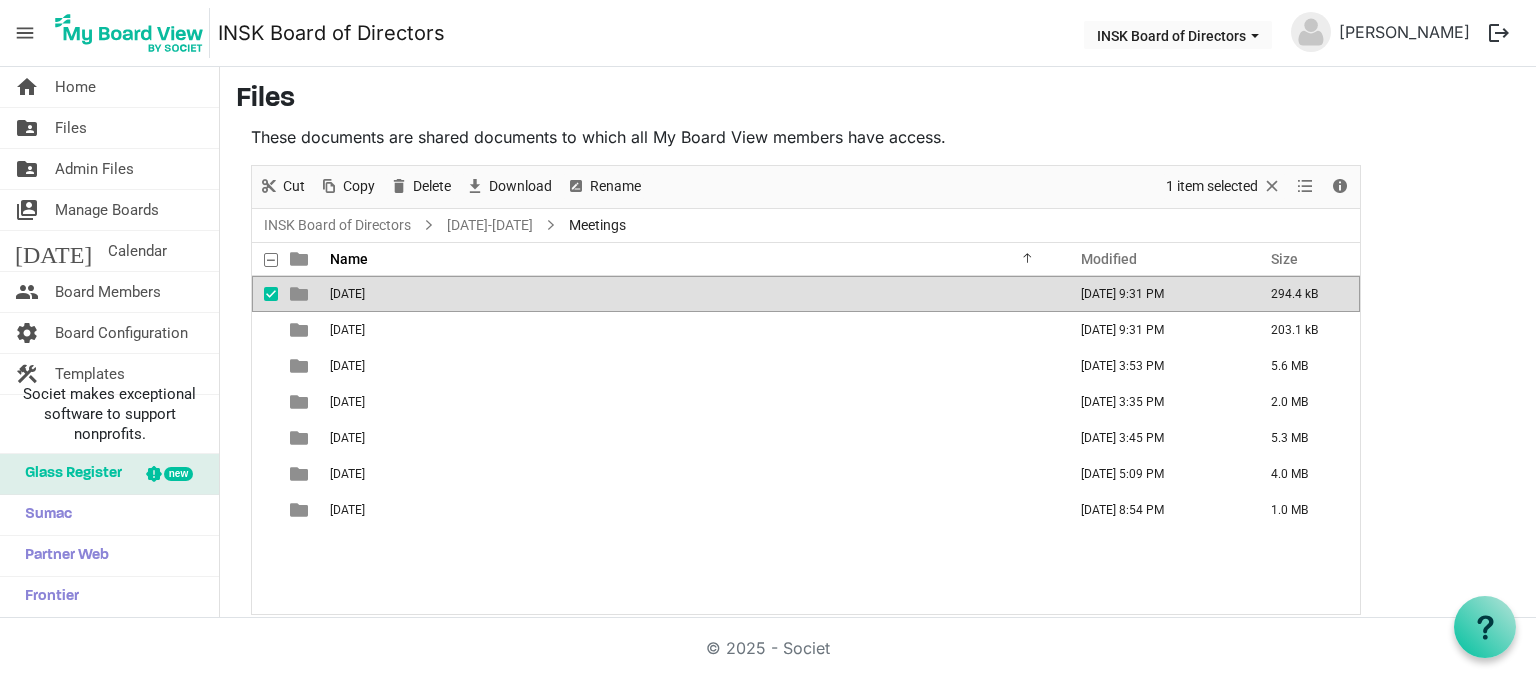 click on "2023-06-04th" at bounding box center [347, 294] 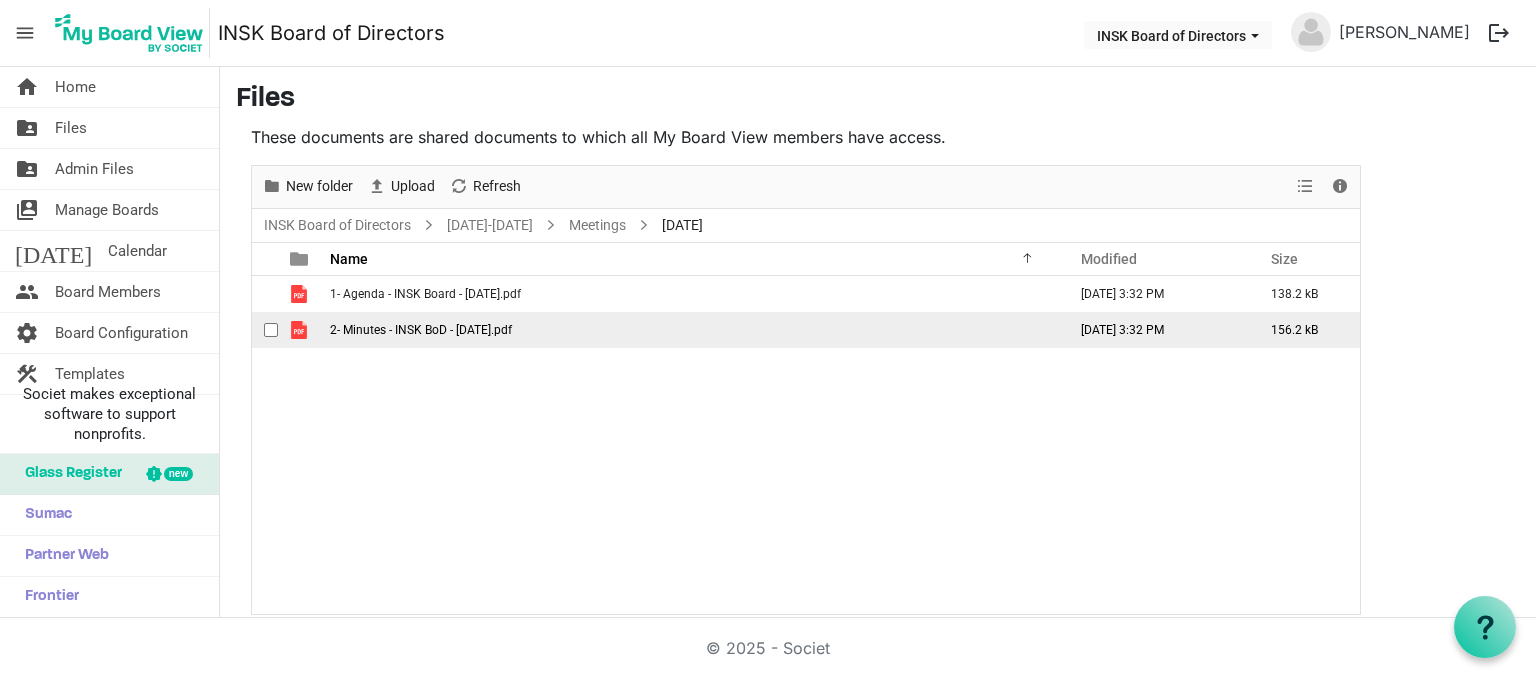 click on "2- Minutes - INSK BoD - 04 Jun 2023.pdf" at bounding box center [421, 330] 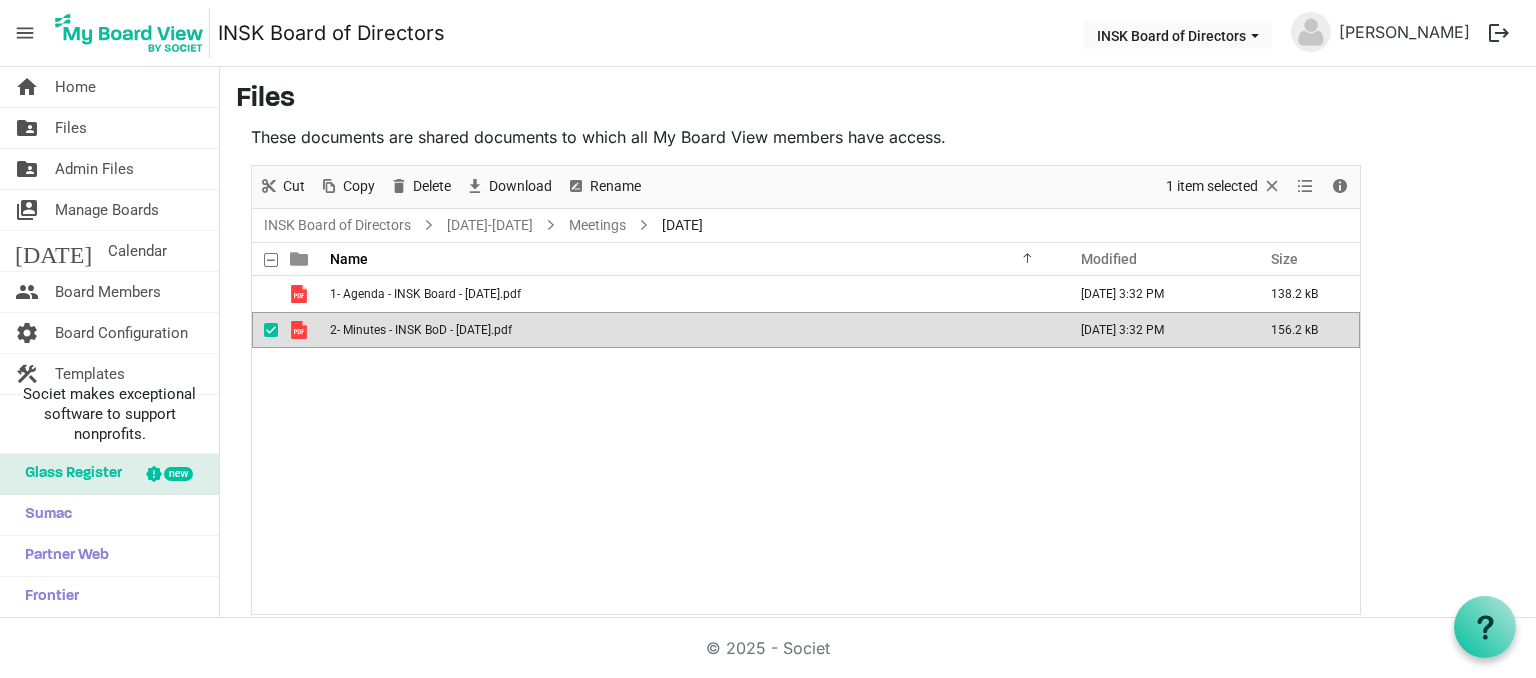 click on "2- Minutes - INSK BoD - 04 Jun 2023.pdf" at bounding box center (421, 330) 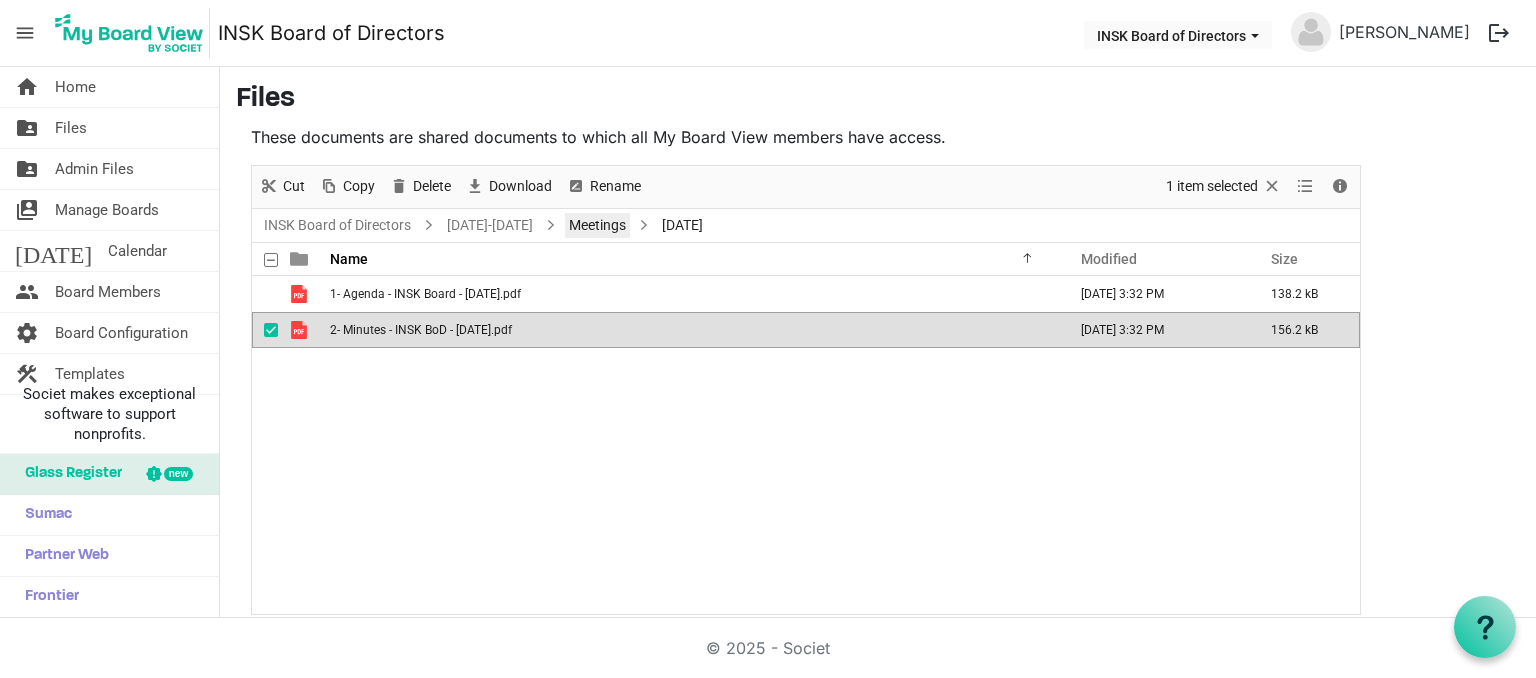 click on "Meetings" at bounding box center (597, 225) 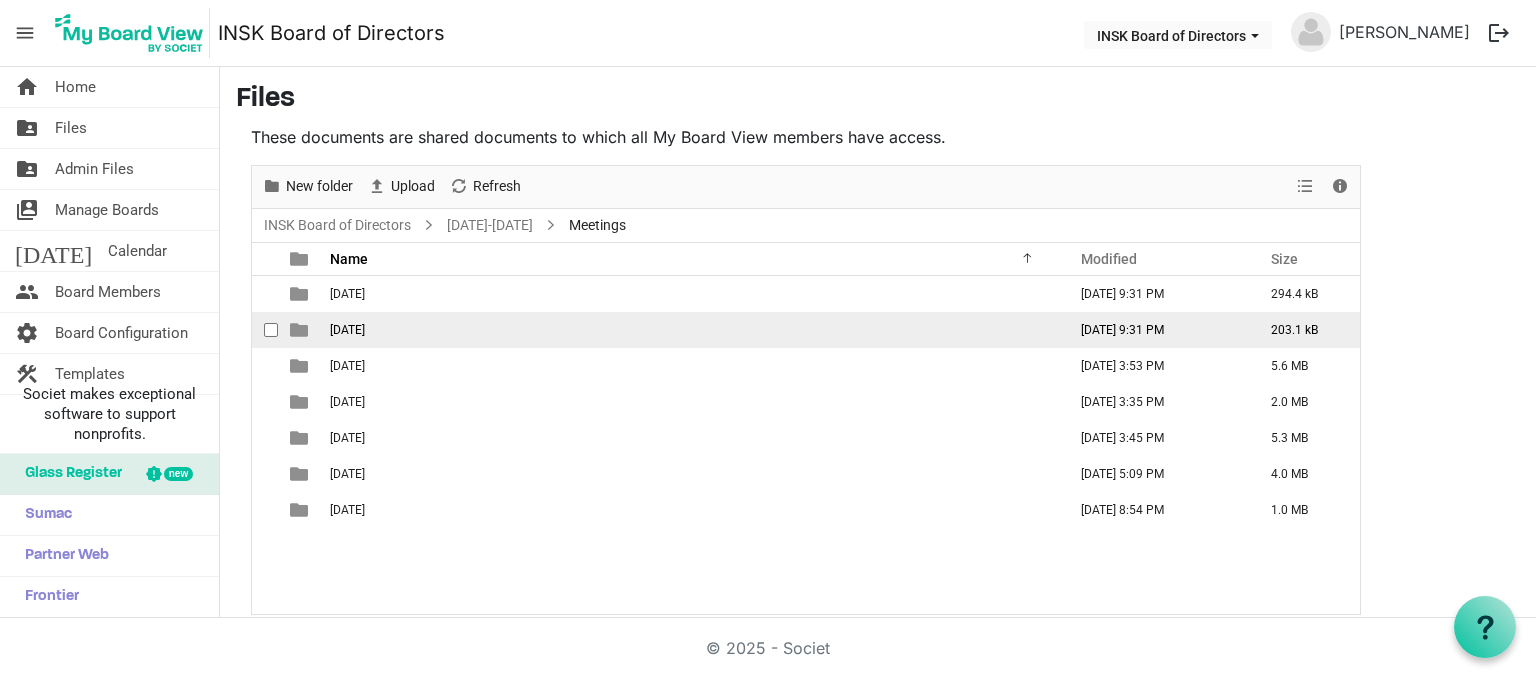click on "2023-06-21st" at bounding box center (692, 330) 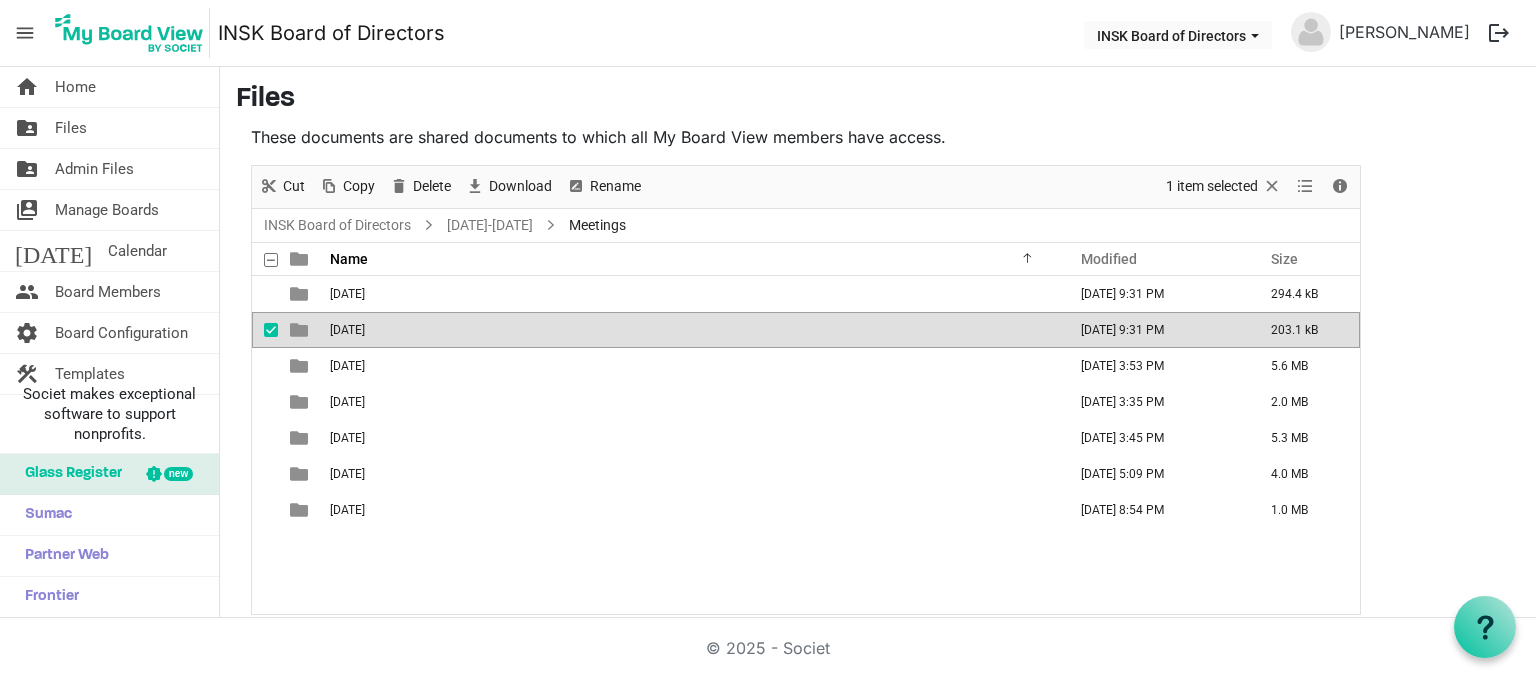 click on "2023-06-21st" at bounding box center [692, 330] 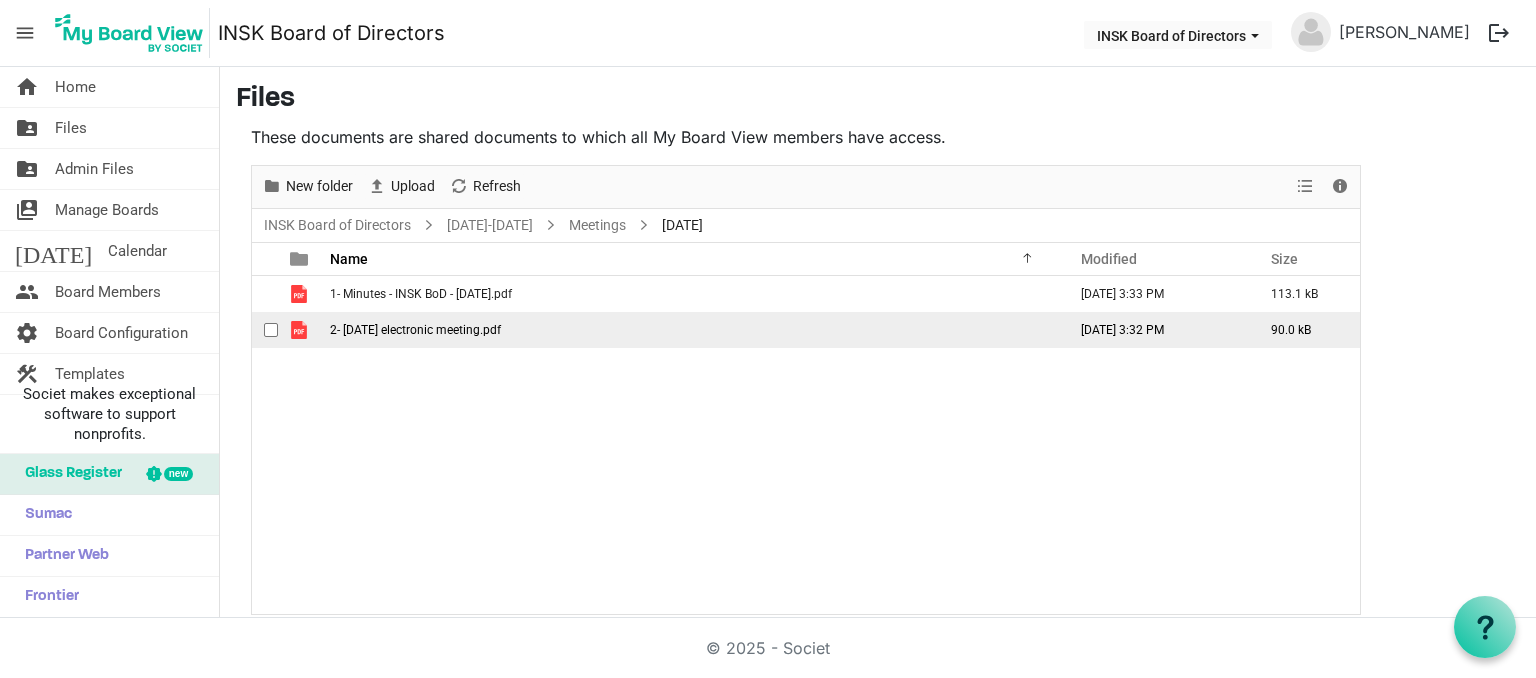 click on "2- June 21 2023 electronic meeting.pdf" at bounding box center (415, 330) 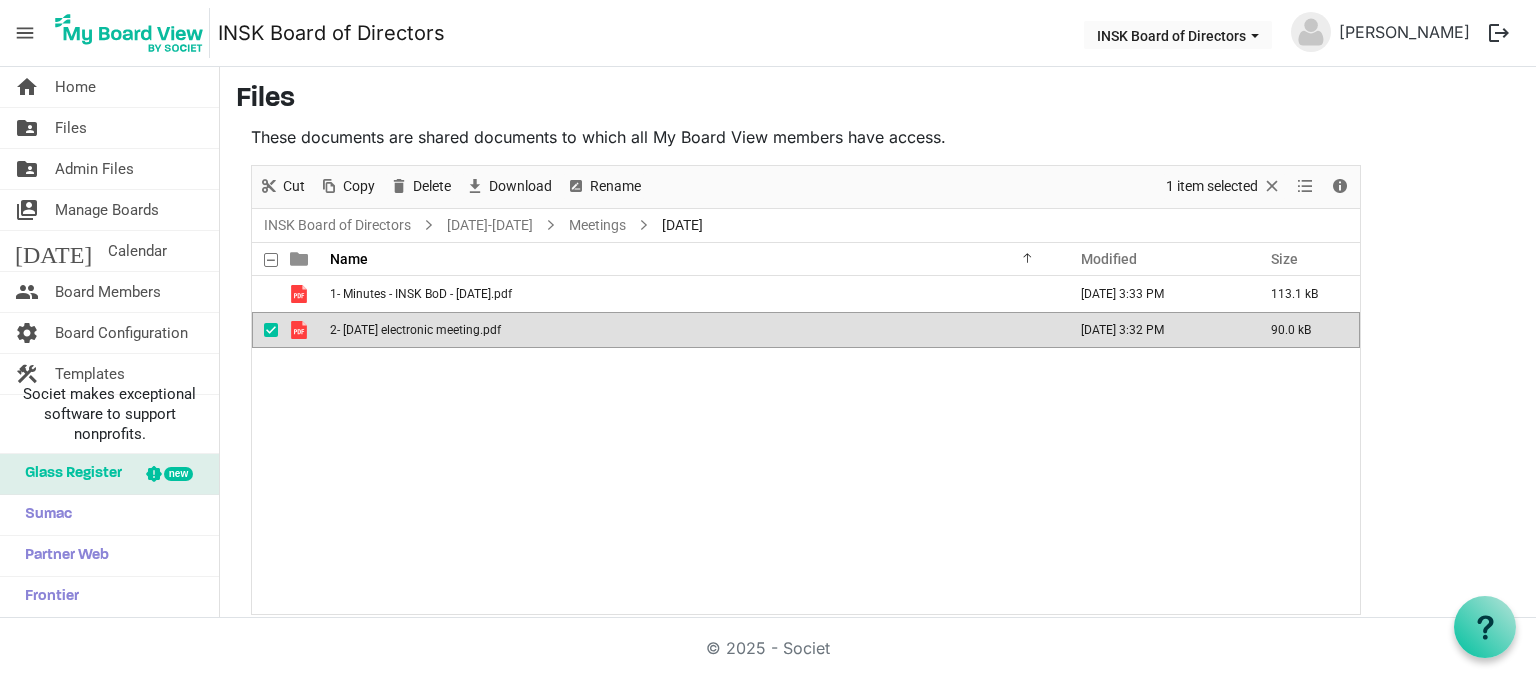 click on "2- June 21 2023 electronic meeting.pdf" at bounding box center [415, 330] 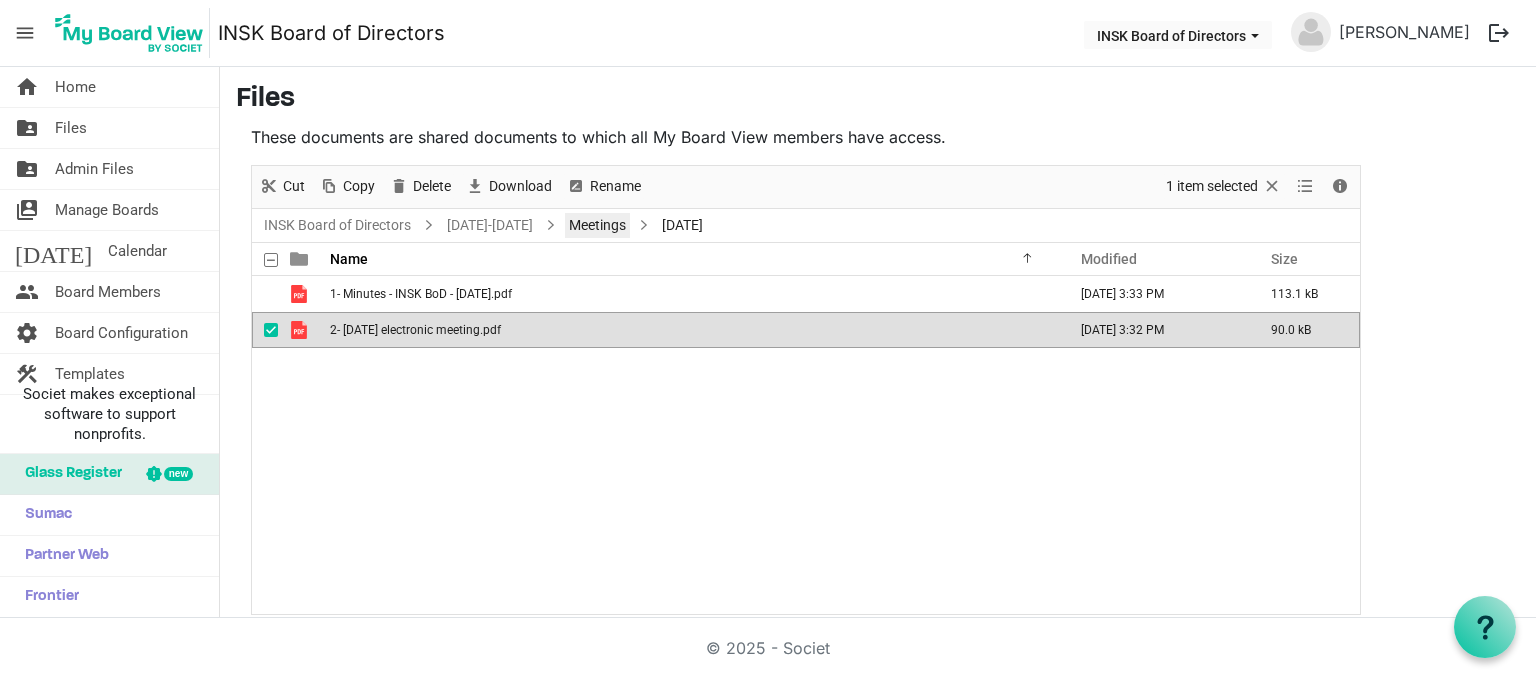click on "Meetings" at bounding box center (597, 225) 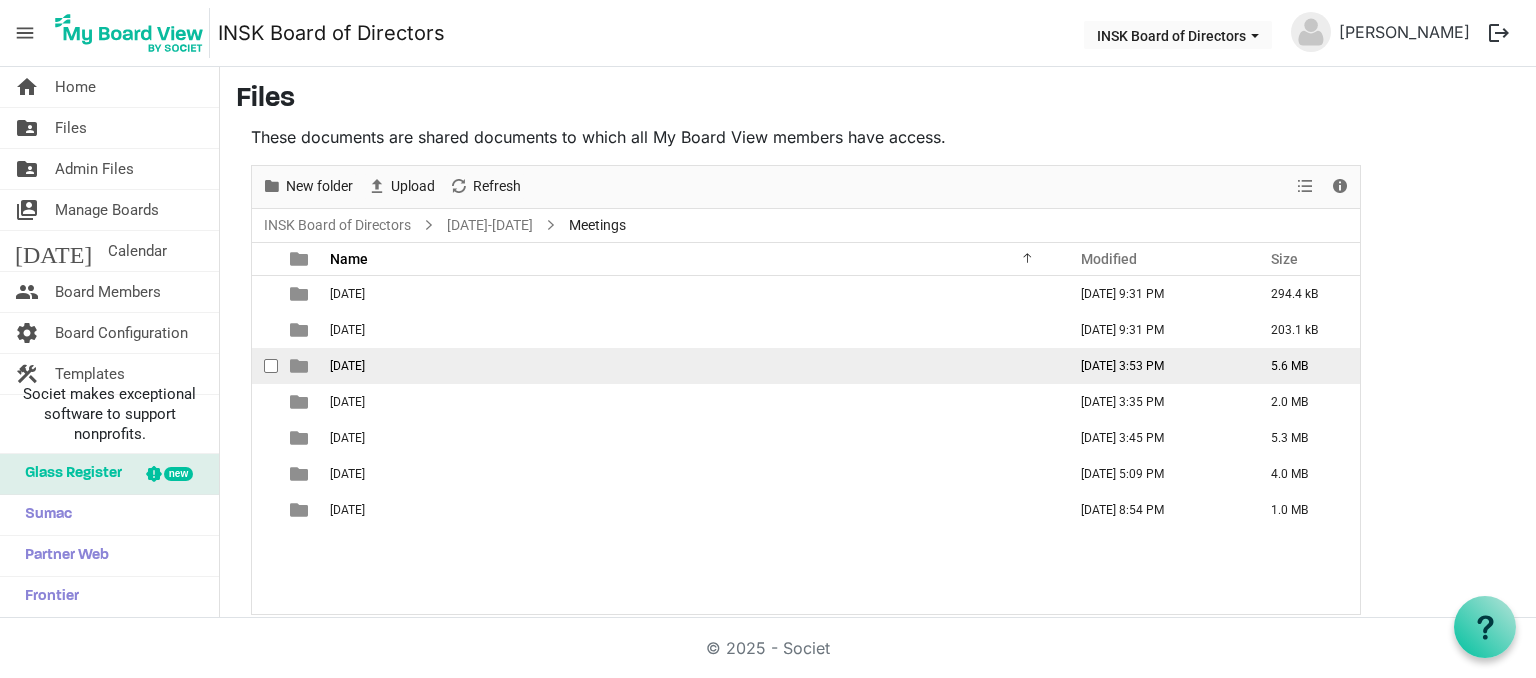 click on "2023-09-24th" at bounding box center [347, 366] 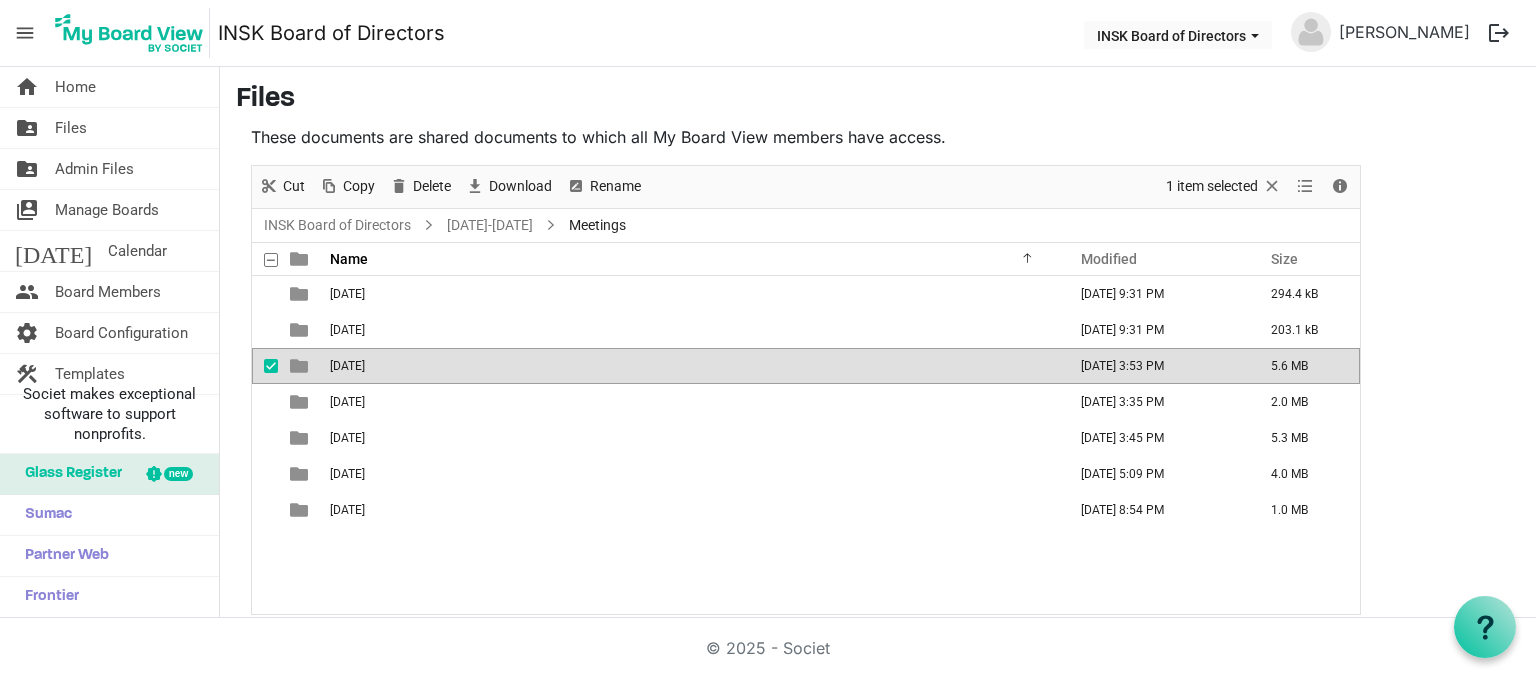 click on "2023-09-24th" at bounding box center (347, 366) 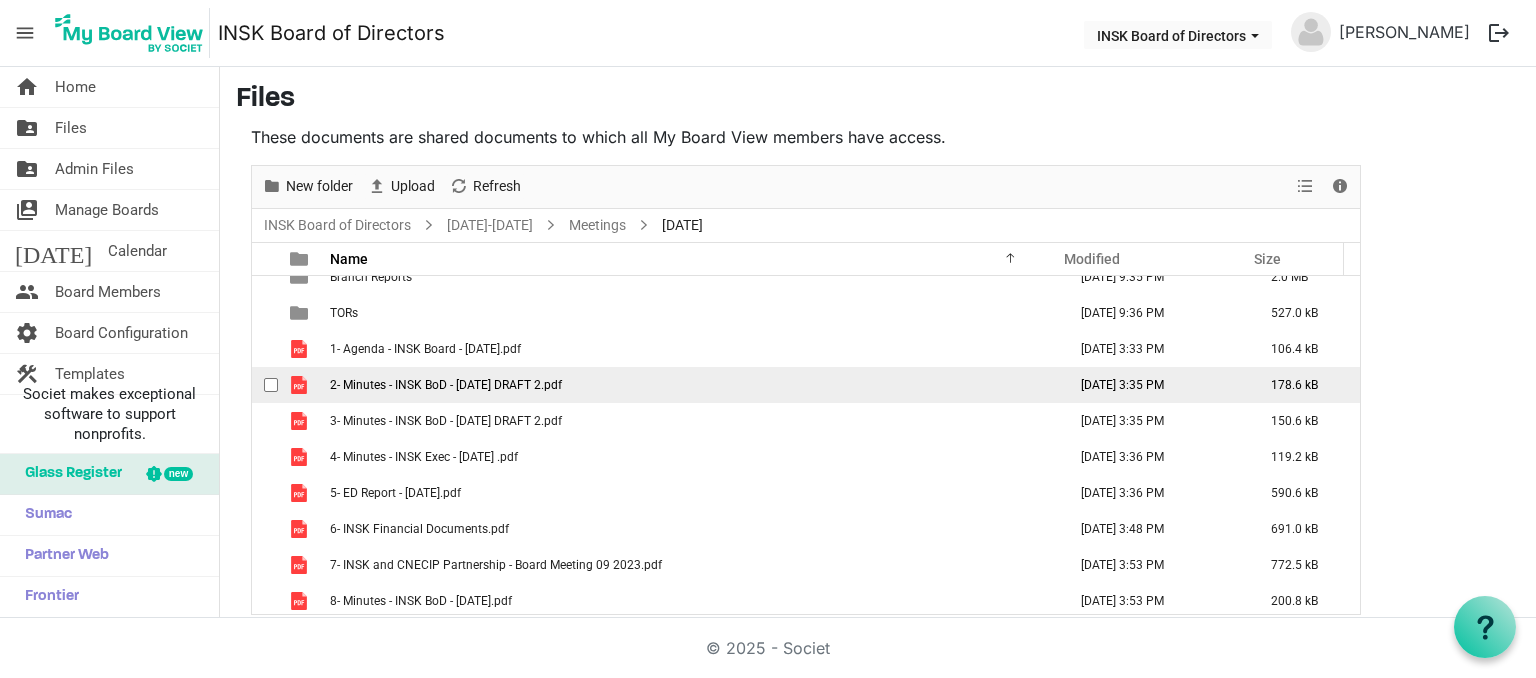 scroll, scrollTop: 21, scrollLeft: 0, axis: vertical 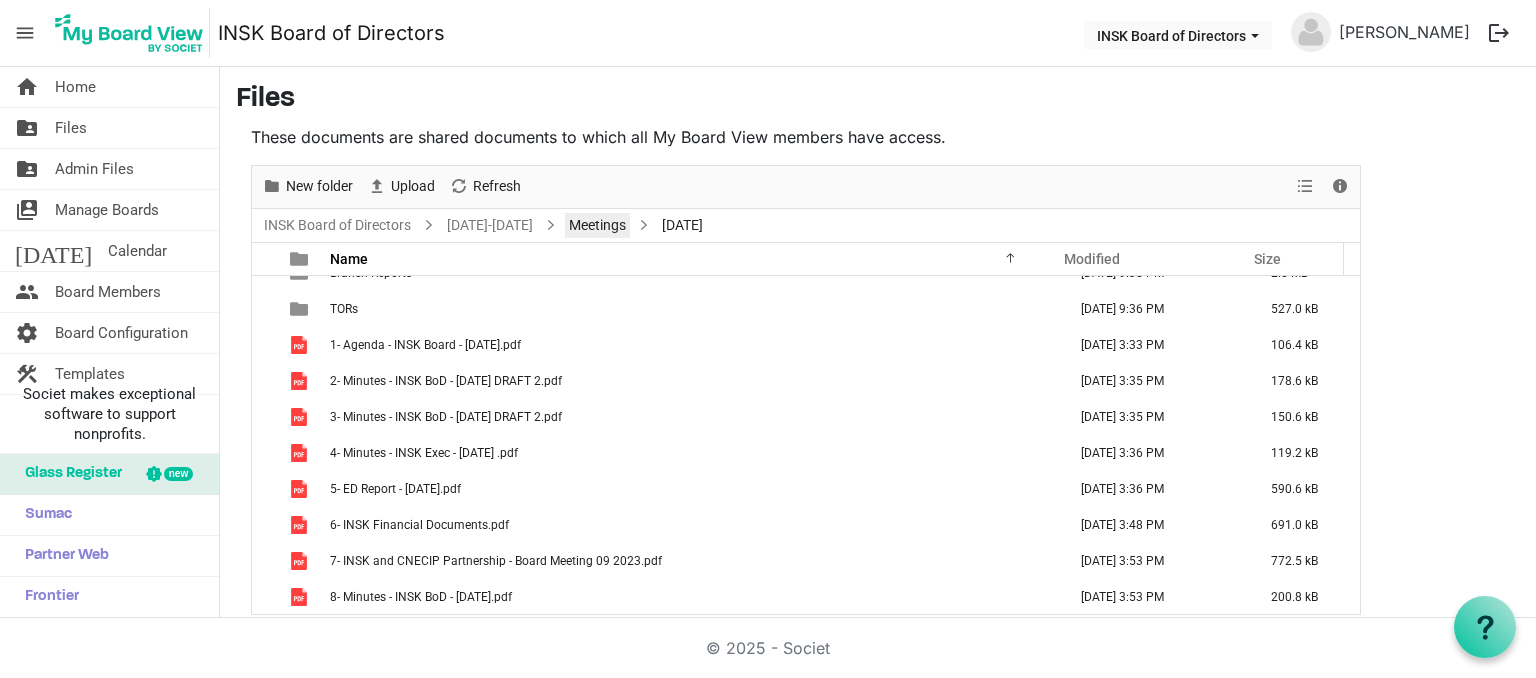 click on "Meetings" at bounding box center (597, 225) 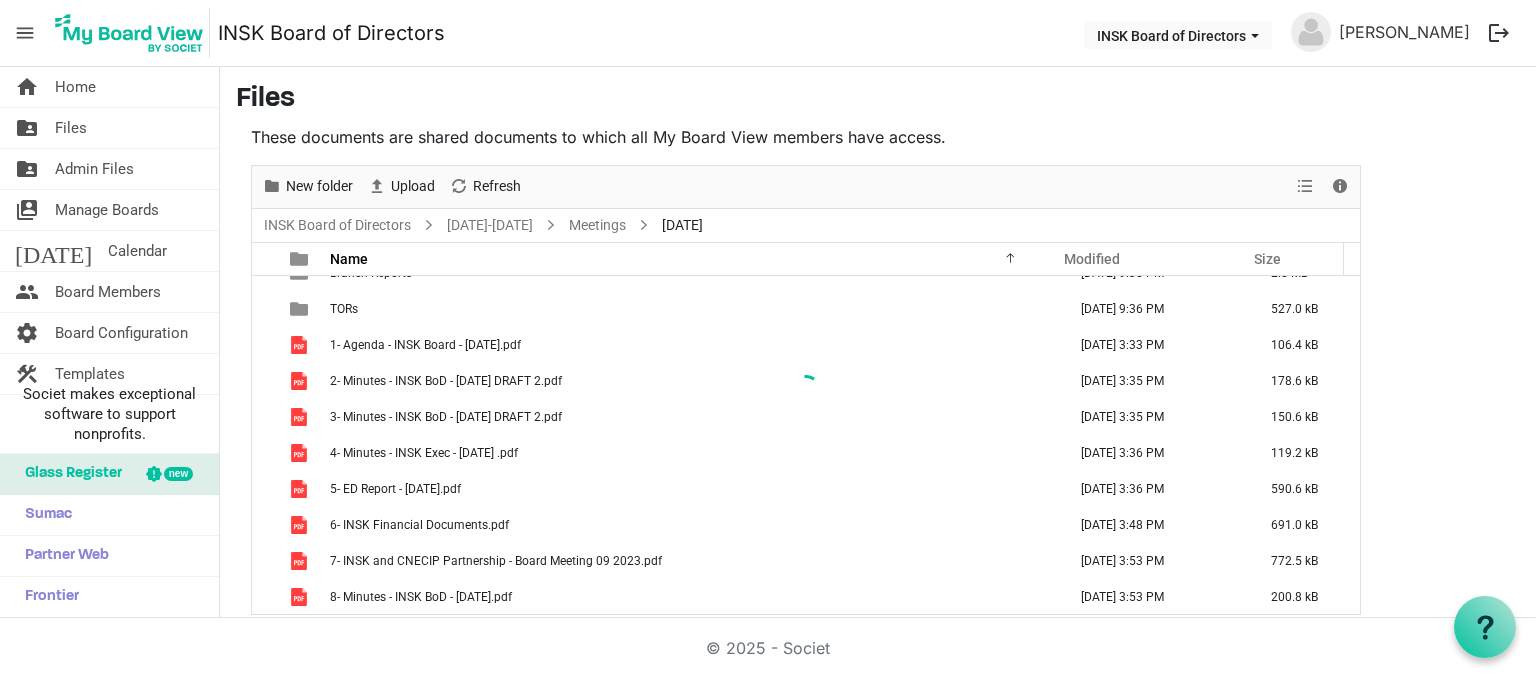 scroll, scrollTop: 0, scrollLeft: 0, axis: both 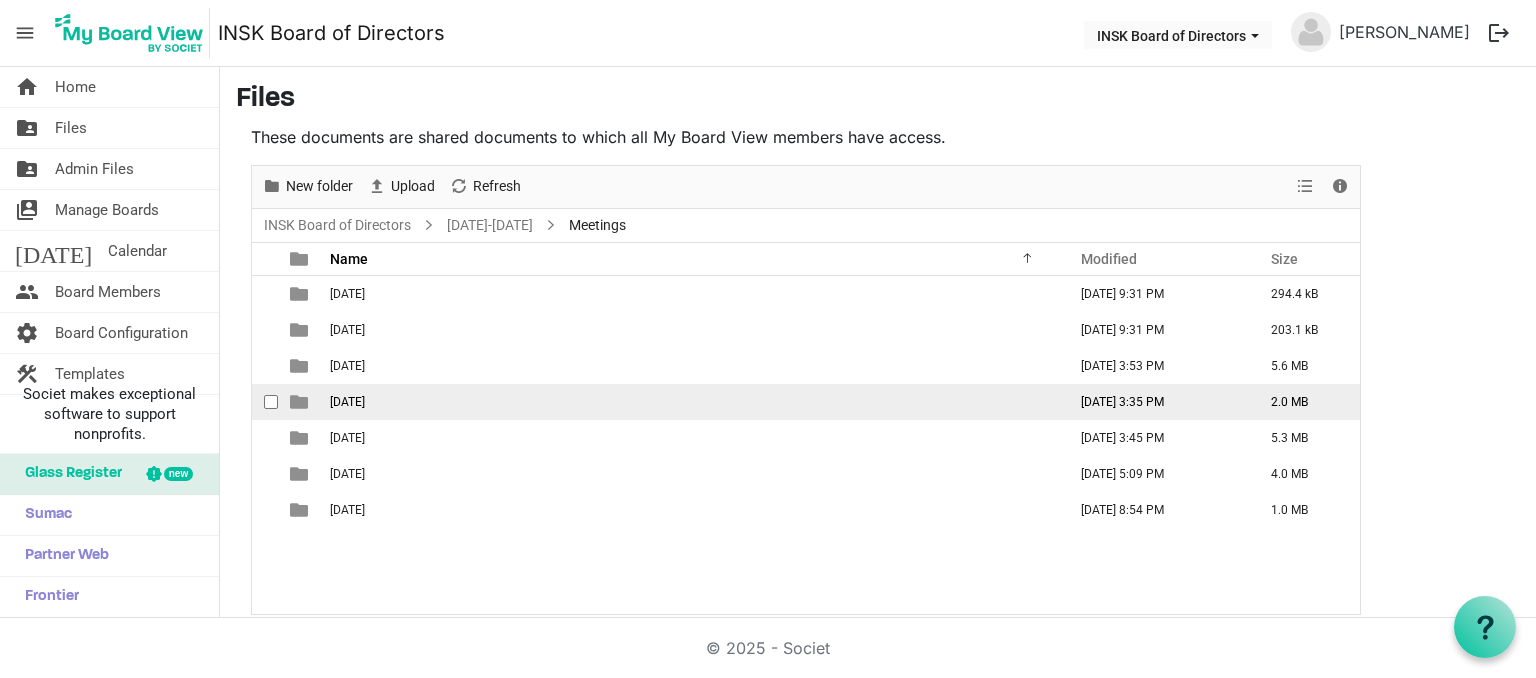 click on "2023-11-18th" at bounding box center (347, 402) 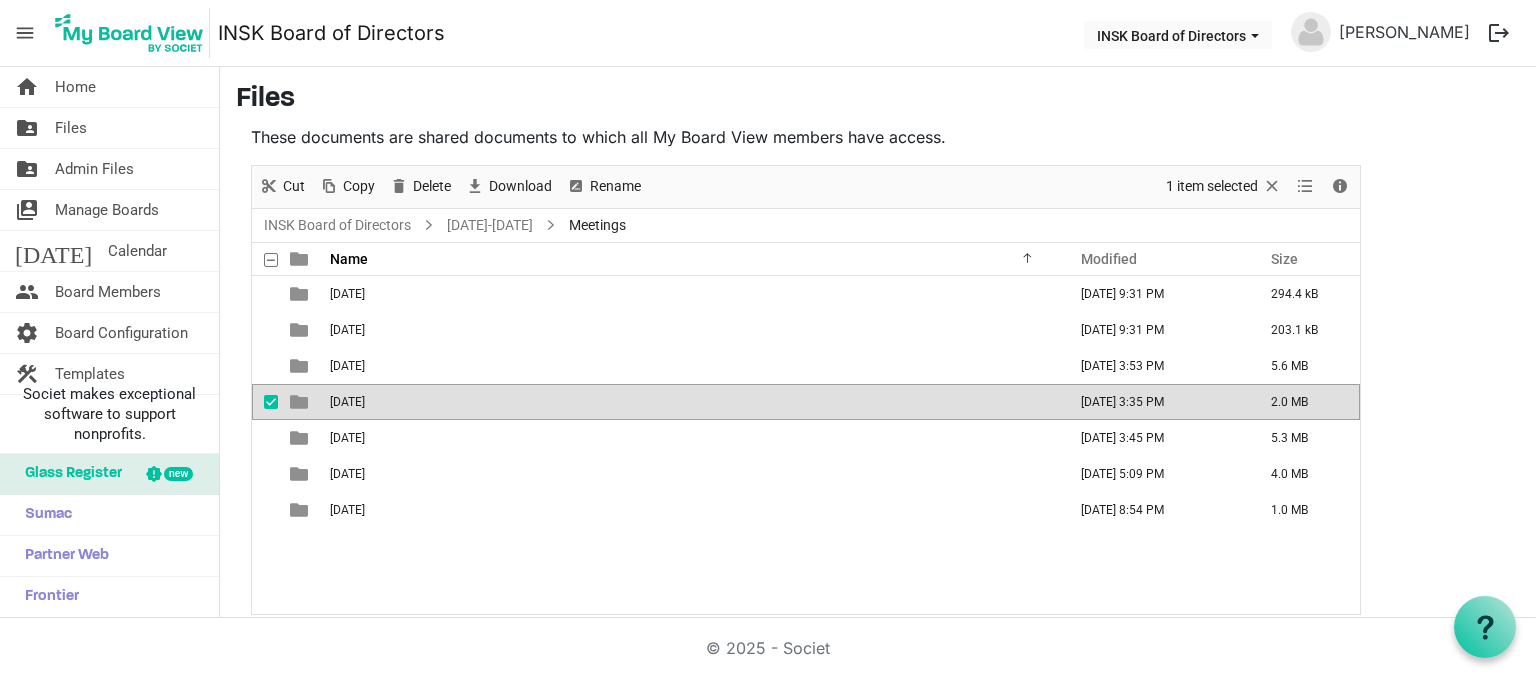 click on "2023-11-18th" at bounding box center [347, 402] 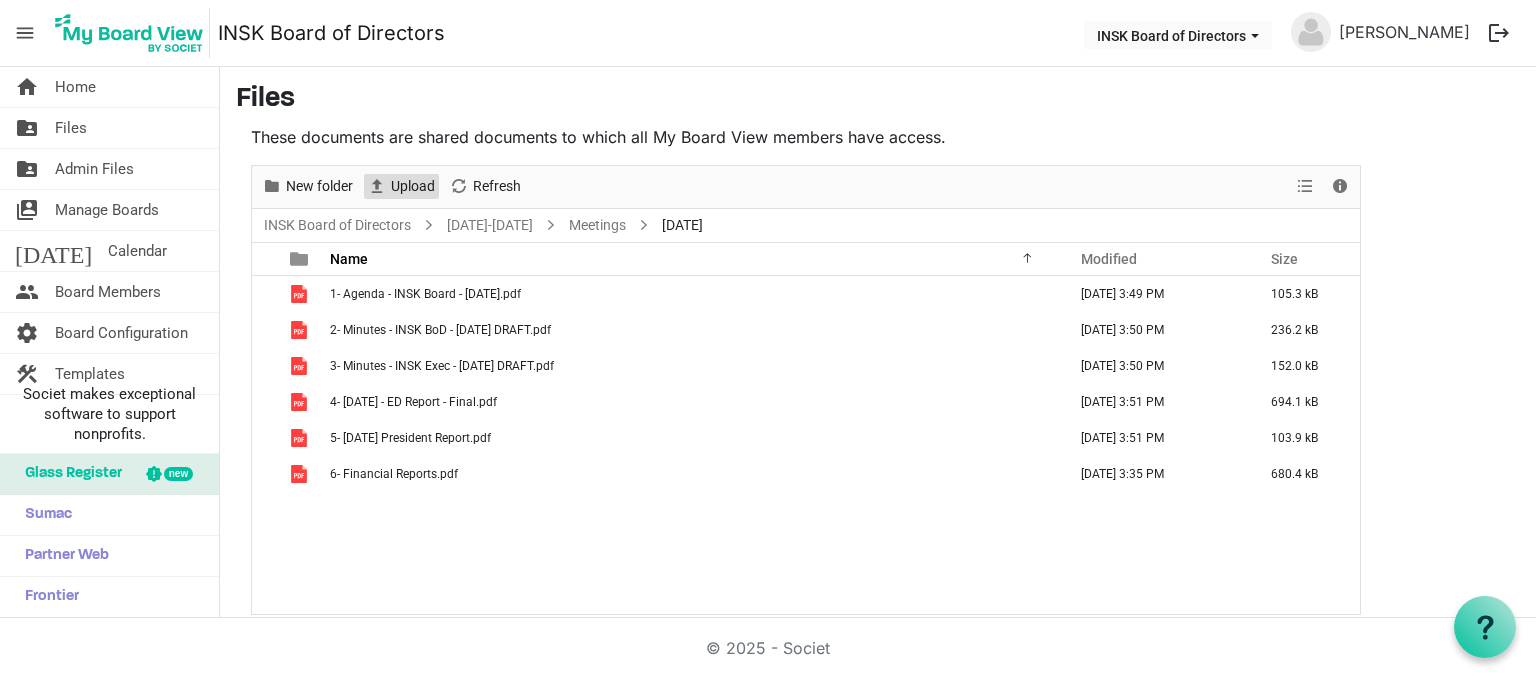 click on "Upload" at bounding box center (413, 186) 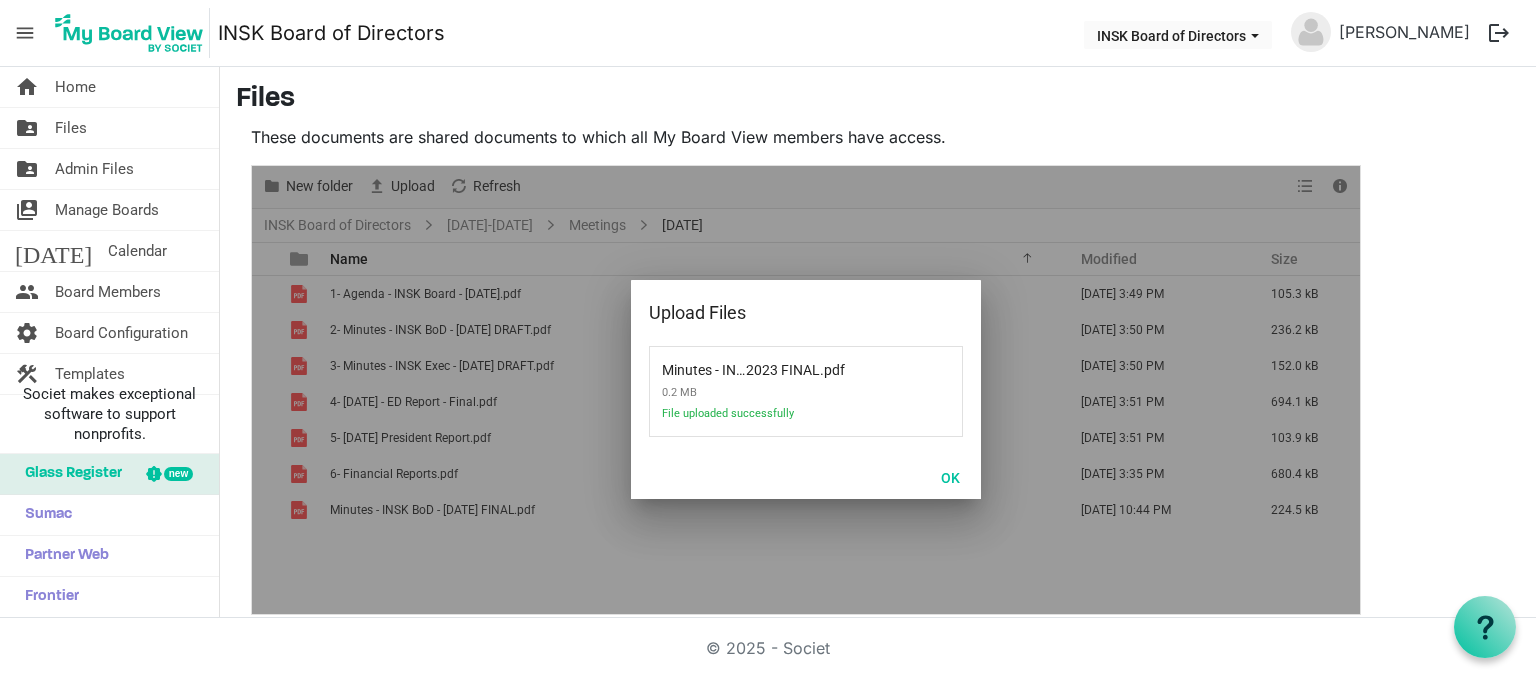 click at bounding box center (806, 390) 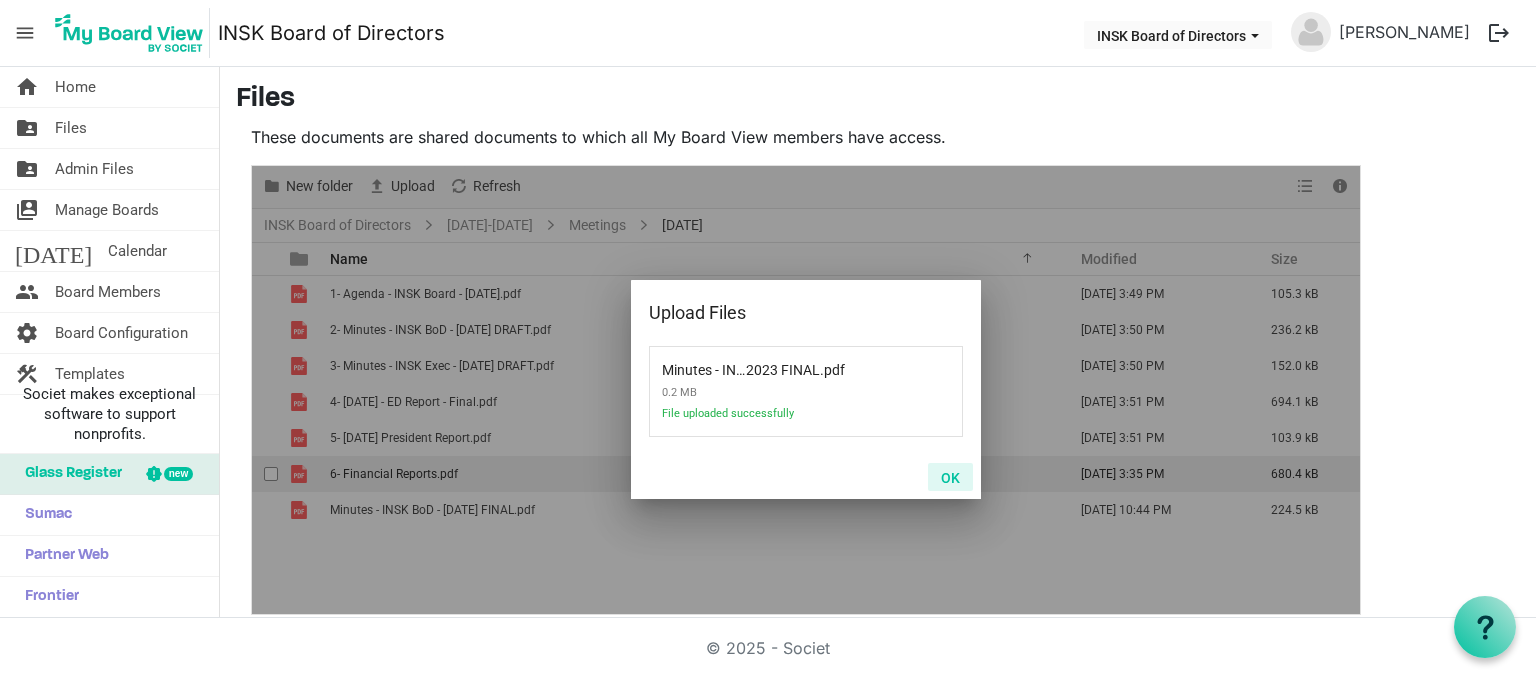 click on "OK" at bounding box center [950, 477] 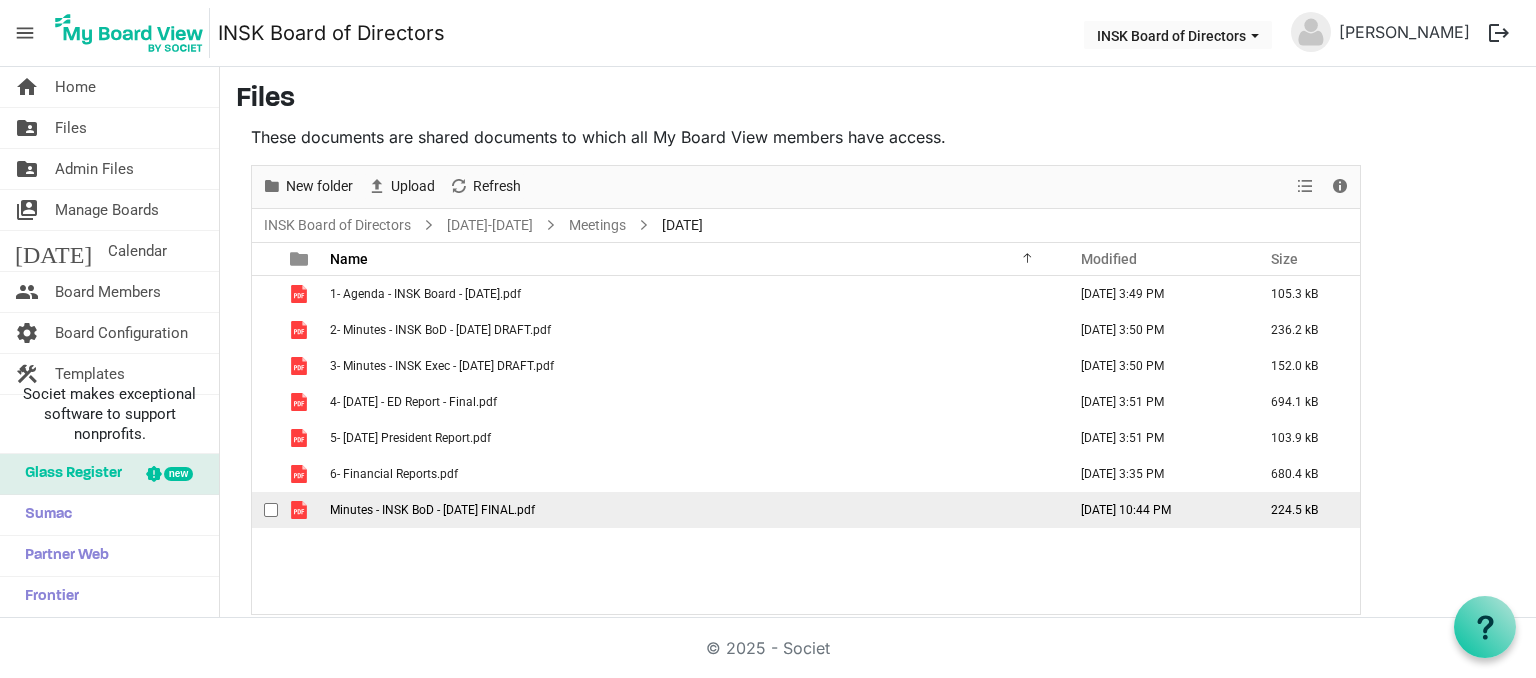 click at bounding box center (271, 510) 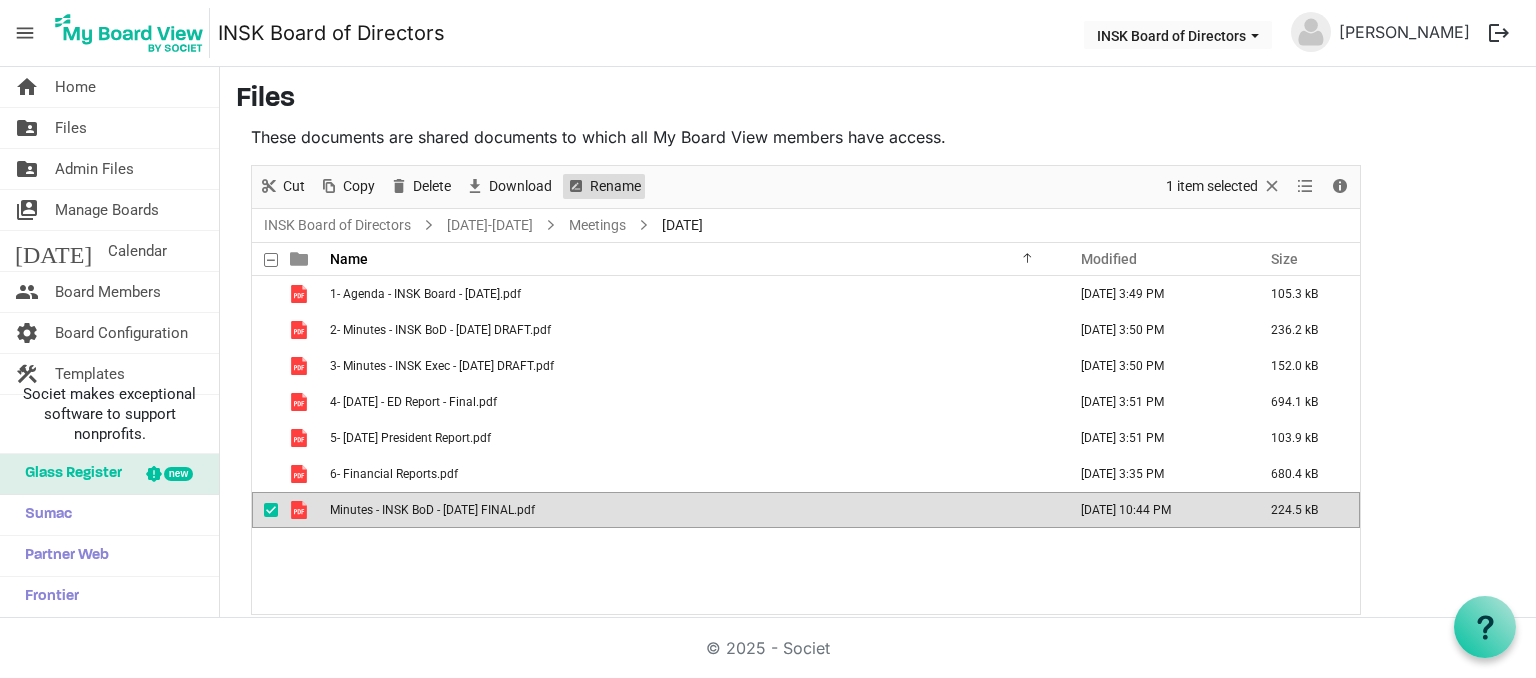 click on "Rename" at bounding box center (615, 186) 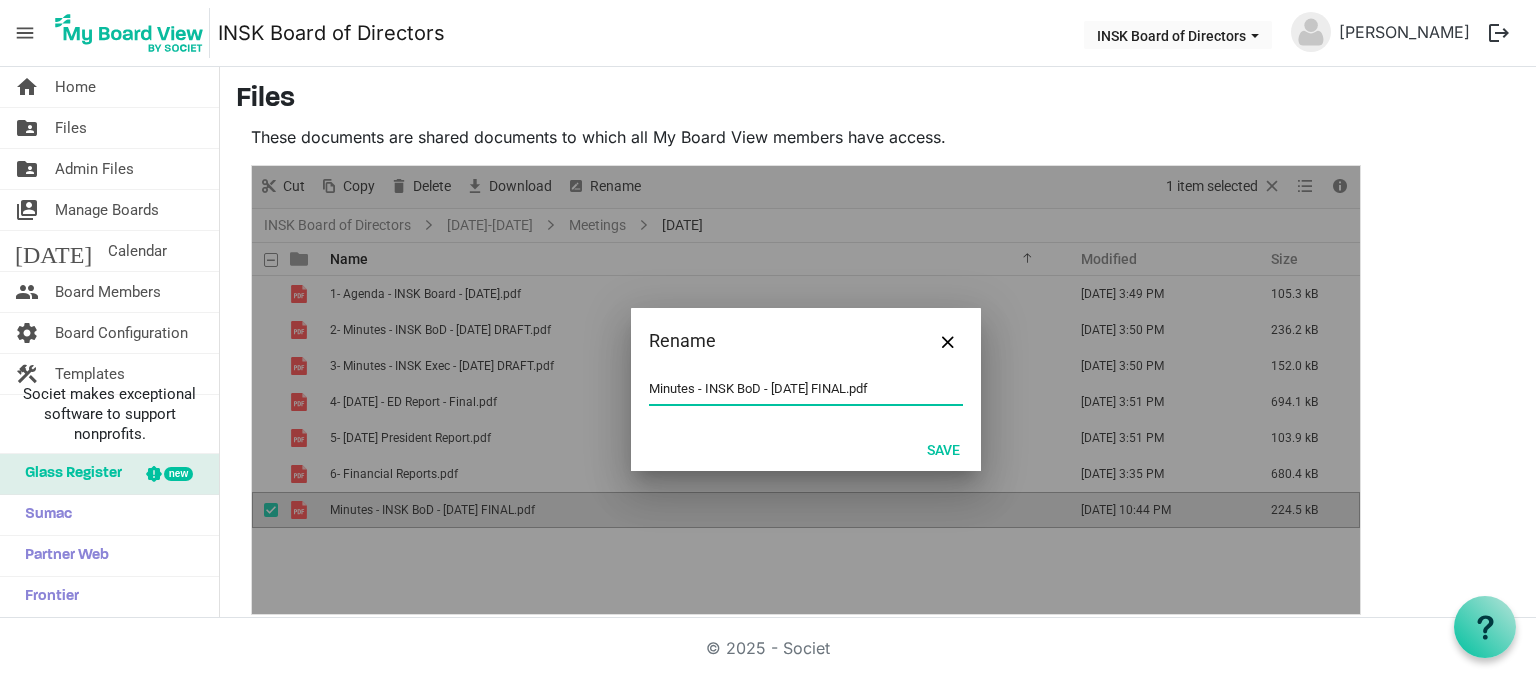 click on "Minutes - INSK BoD - 18 Nov 2023 FINAL.pdf" at bounding box center [806, 400] 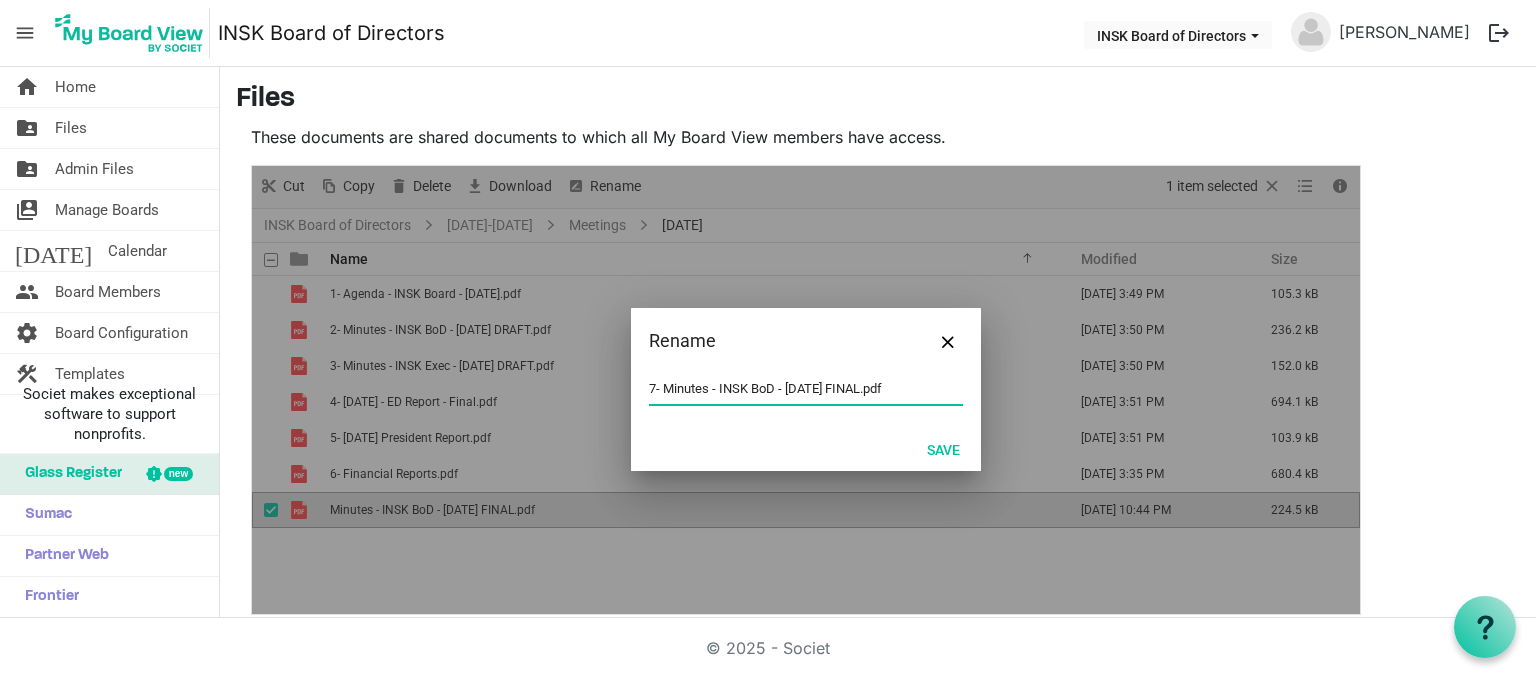 drag, startPoint x: 861, startPoint y: 387, endPoint x: 895, endPoint y: 392, distance: 34.36568 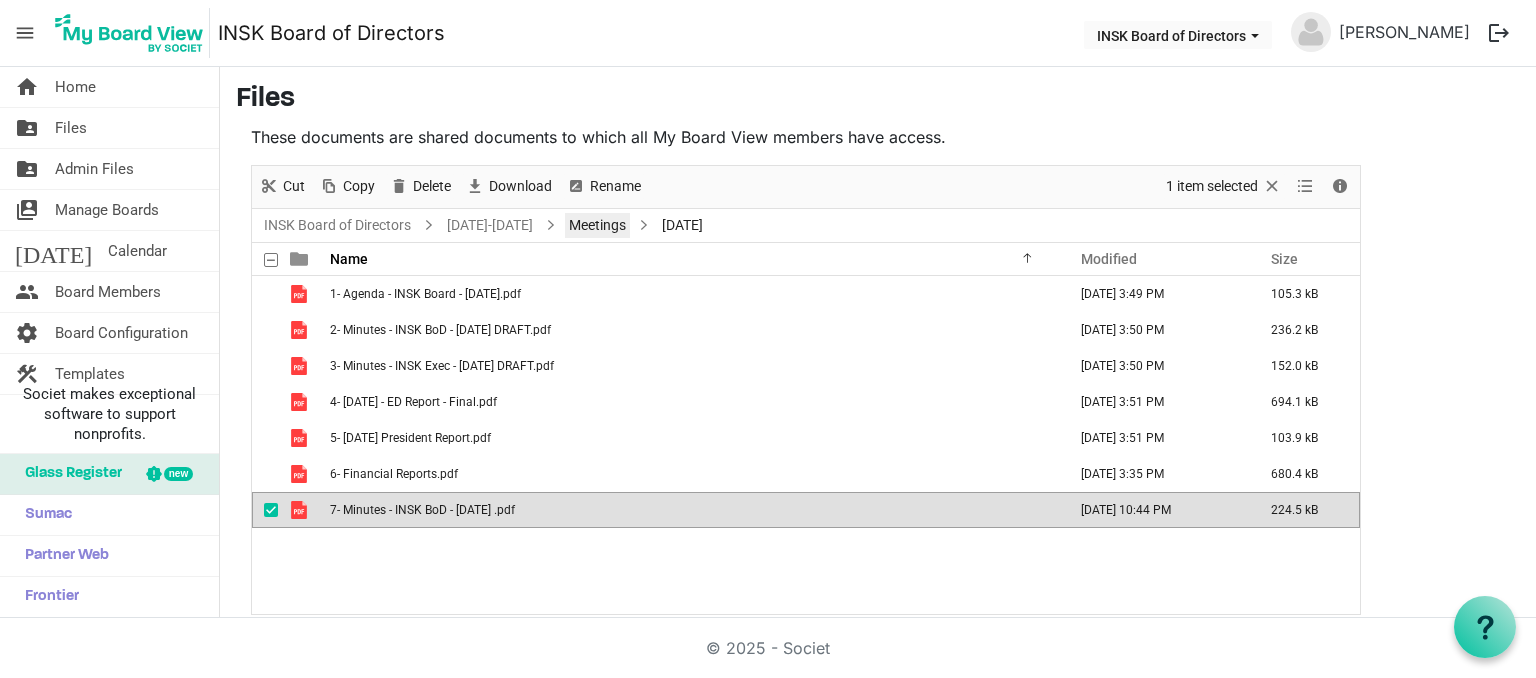 click on "Meetings" at bounding box center [597, 225] 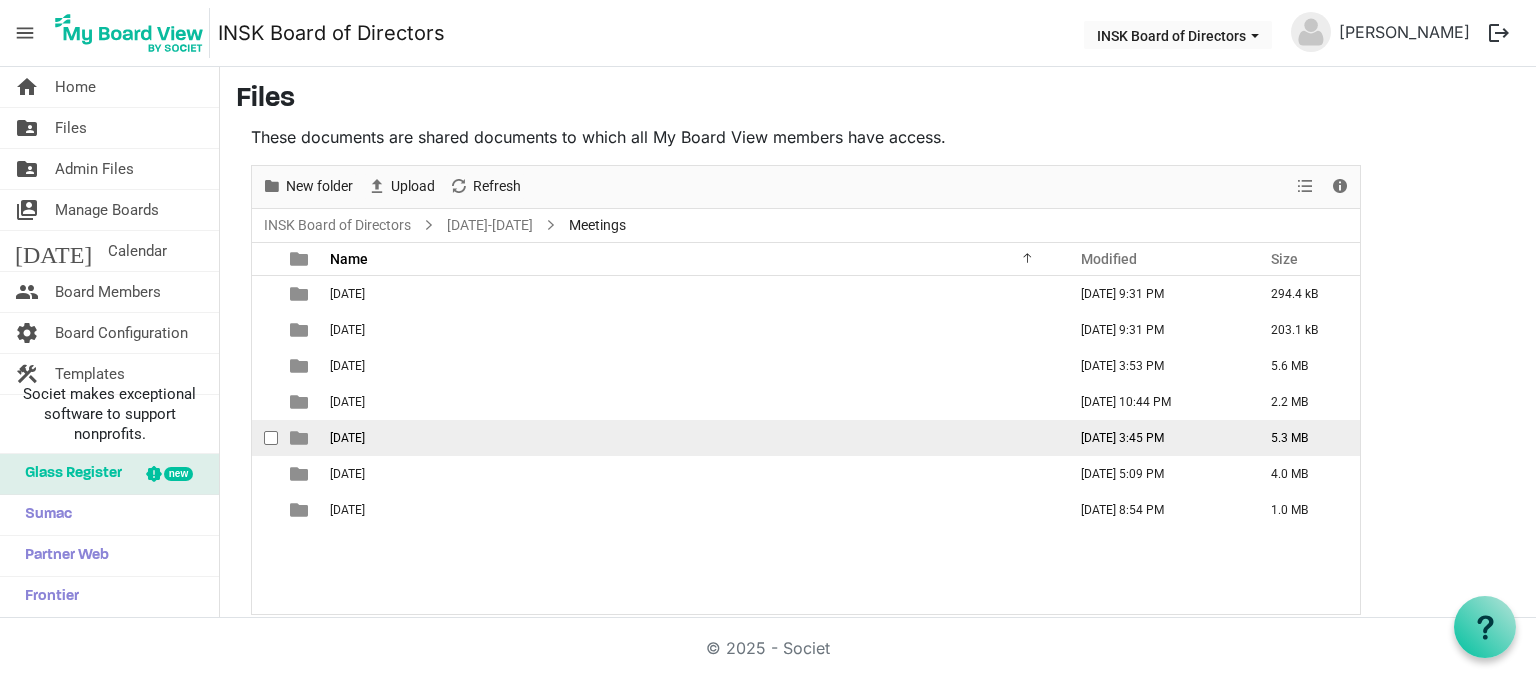 click on "2024-01-20th" at bounding box center (692, 438) 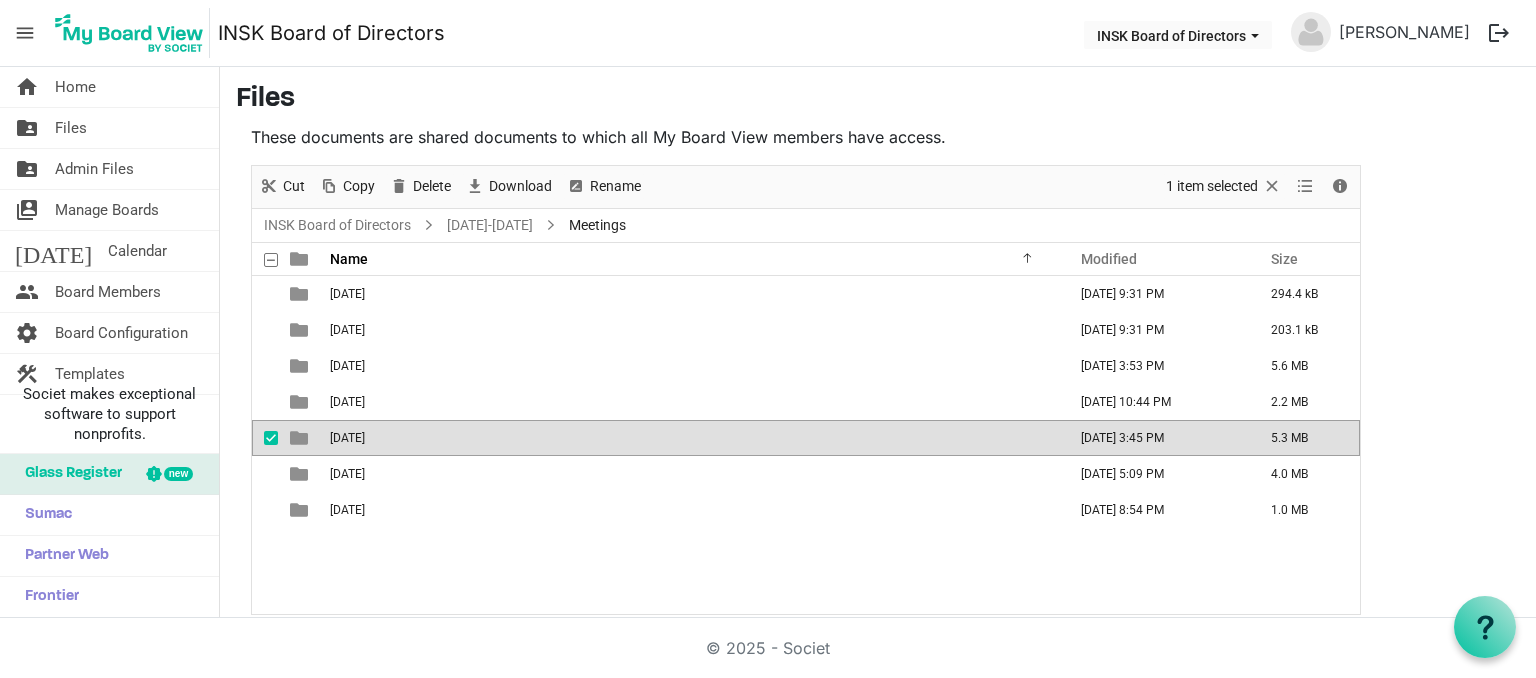 click on "2024-01-20th" at bounding box center [692, 438] 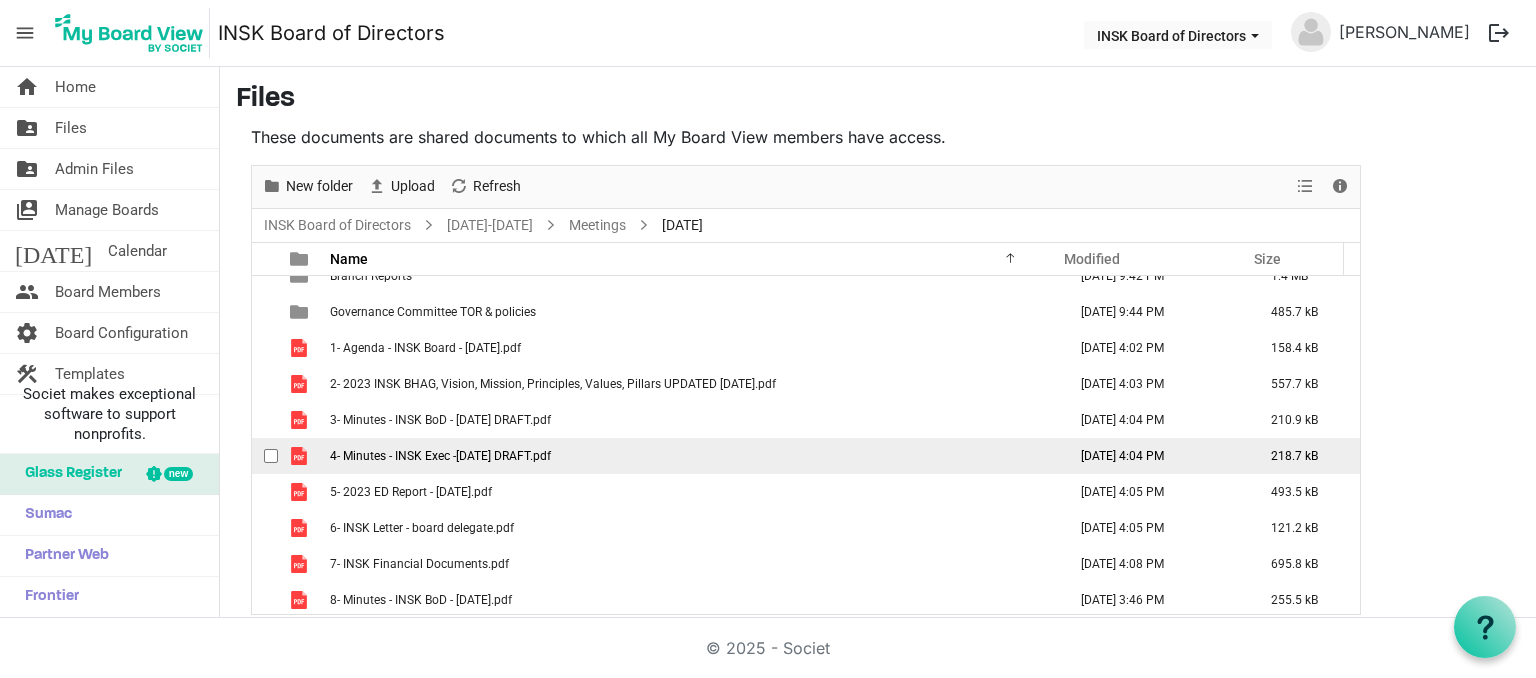 scroll, scrollTop: 21, scrollLeft: 0, axis: vertical 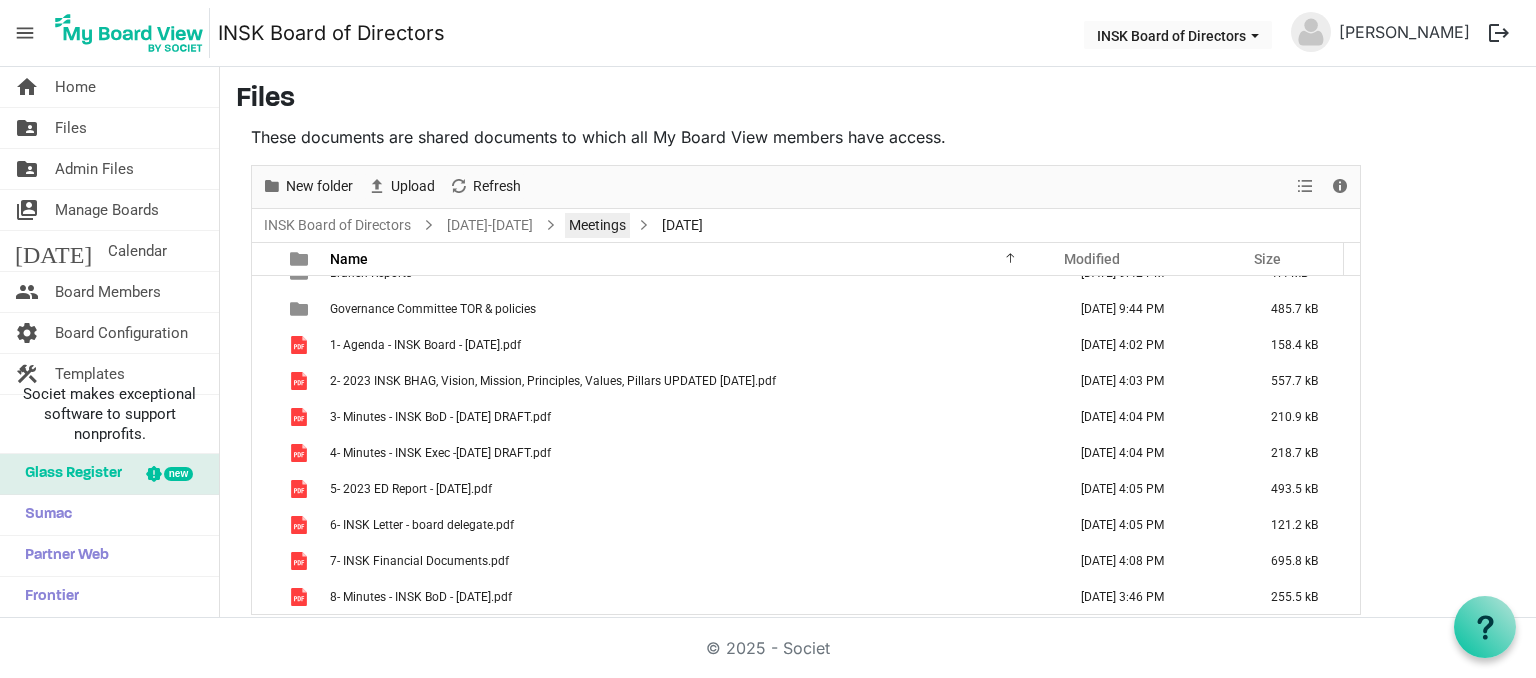 click on "Meetings" at bounding box center (597, 225) 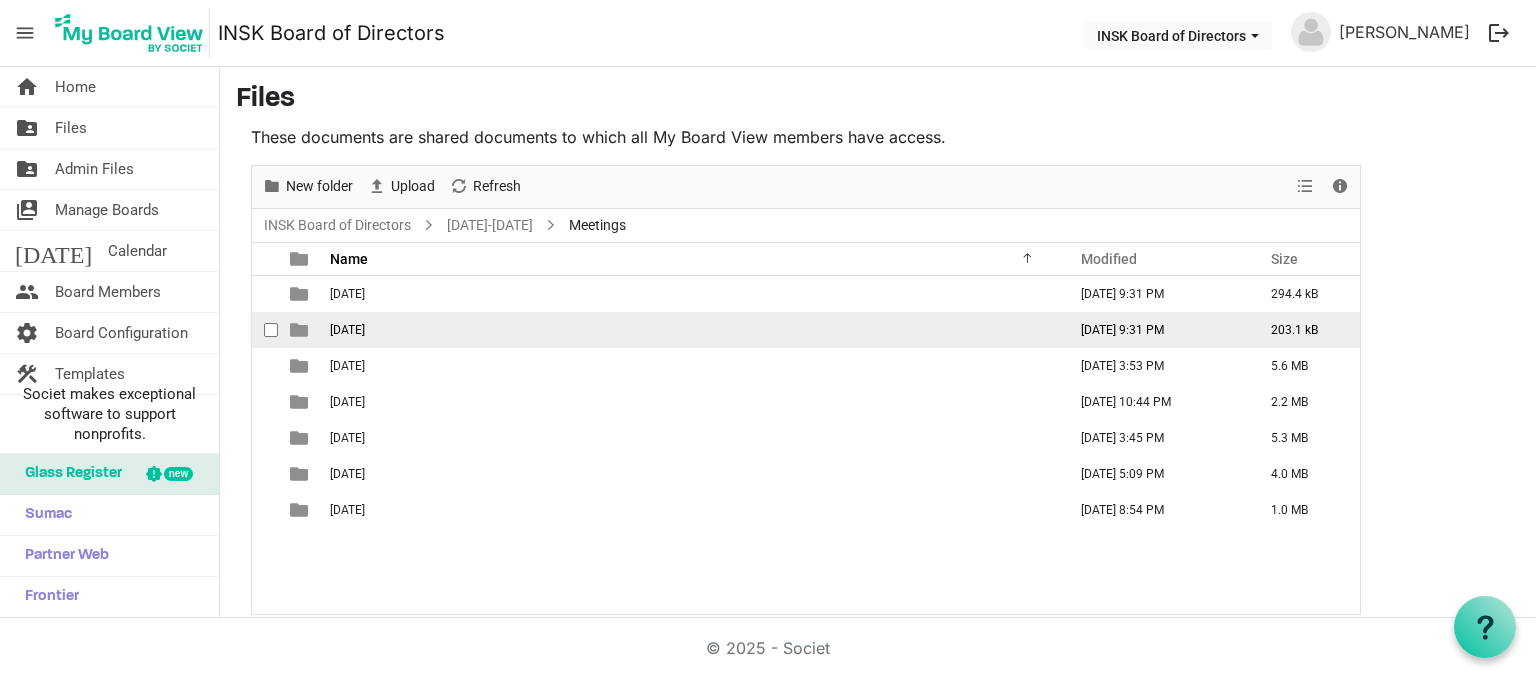 scroll, scrollTop: 0, scrollLeft: 0, axis: both 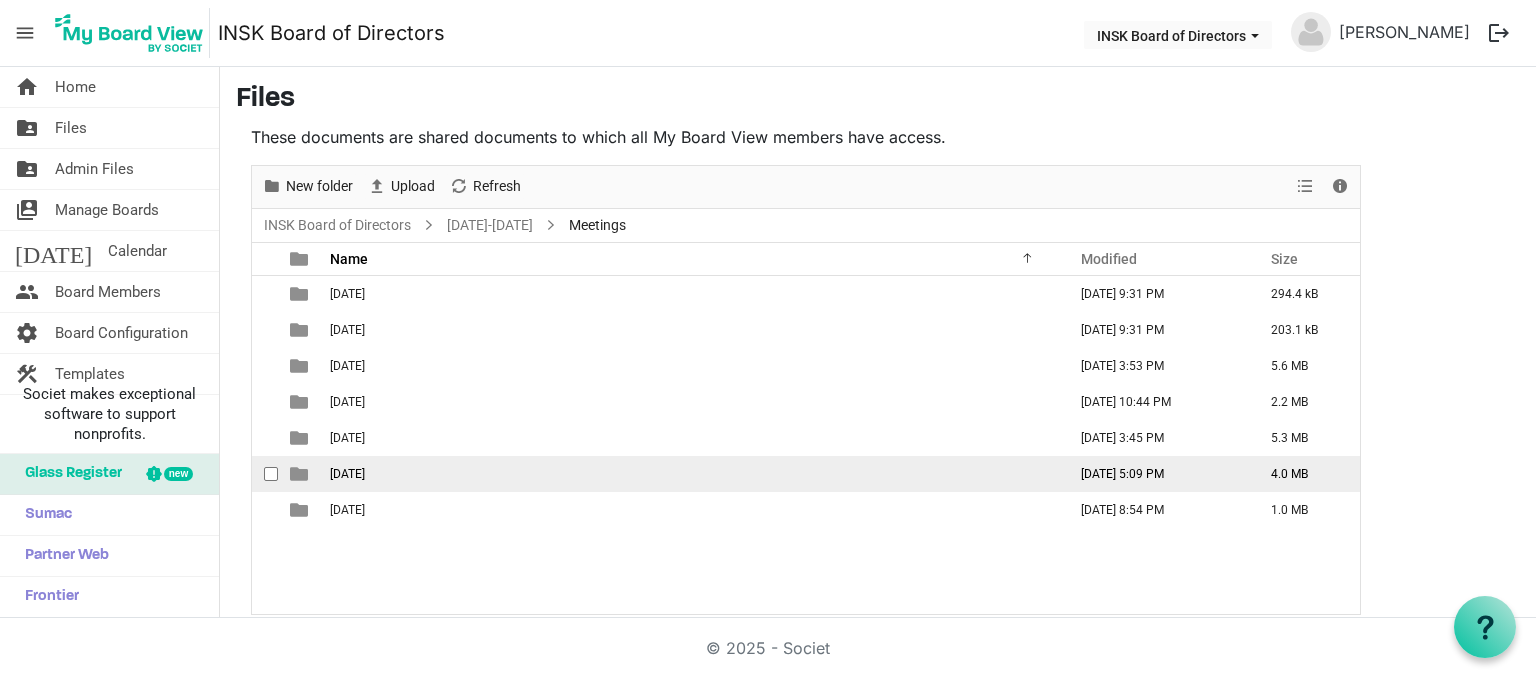 click on "2024-03-23rd" at bounding box center (692, 474) 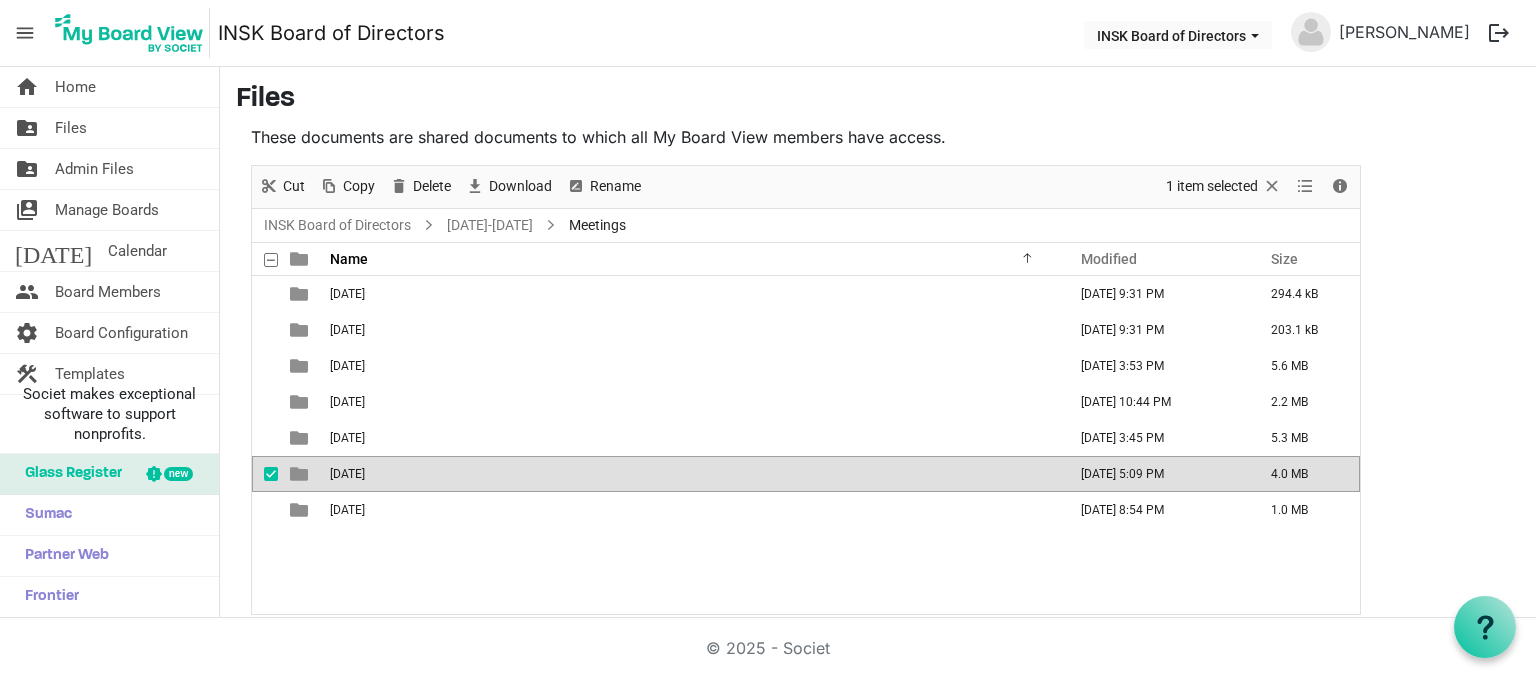 click on "2024-03-23rd" at bounding box center [347, 474] 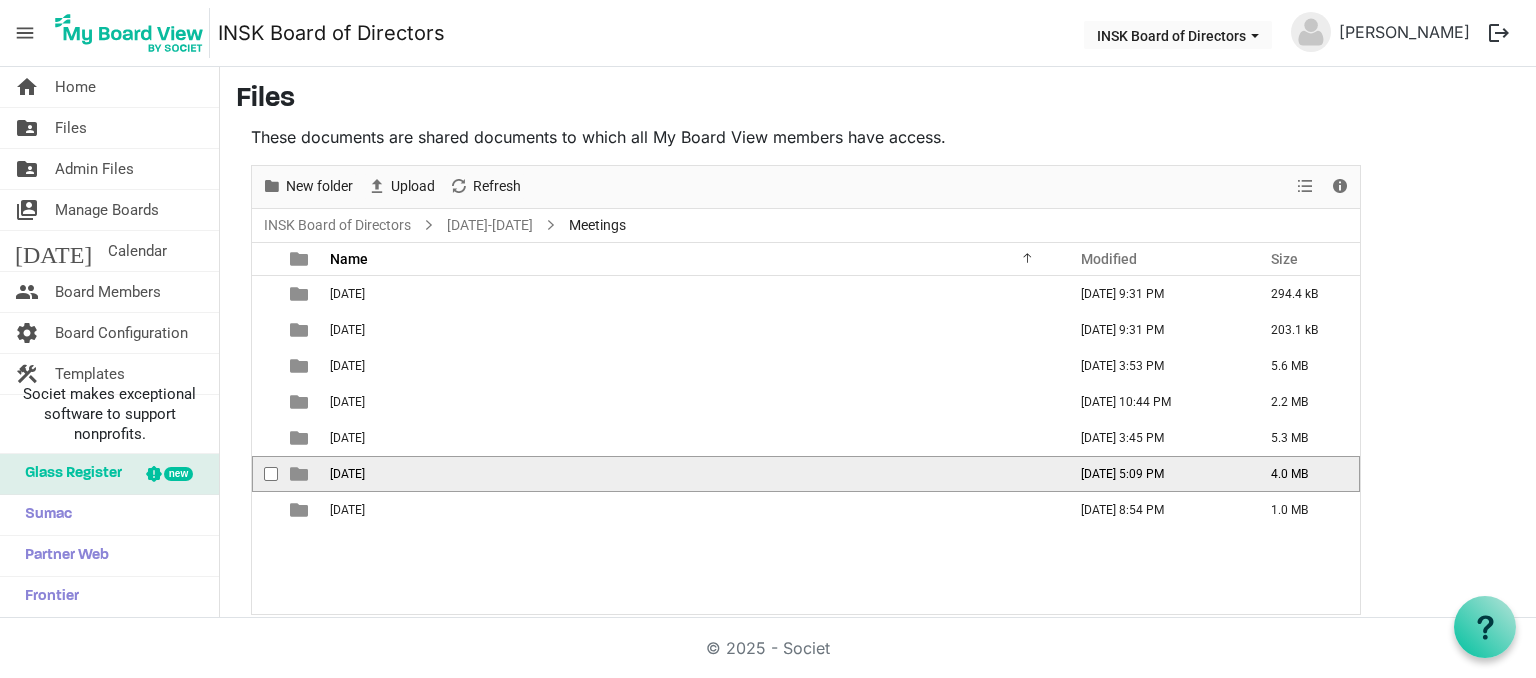 click on "2024-03-23rd" at bounding box center (347, 474) 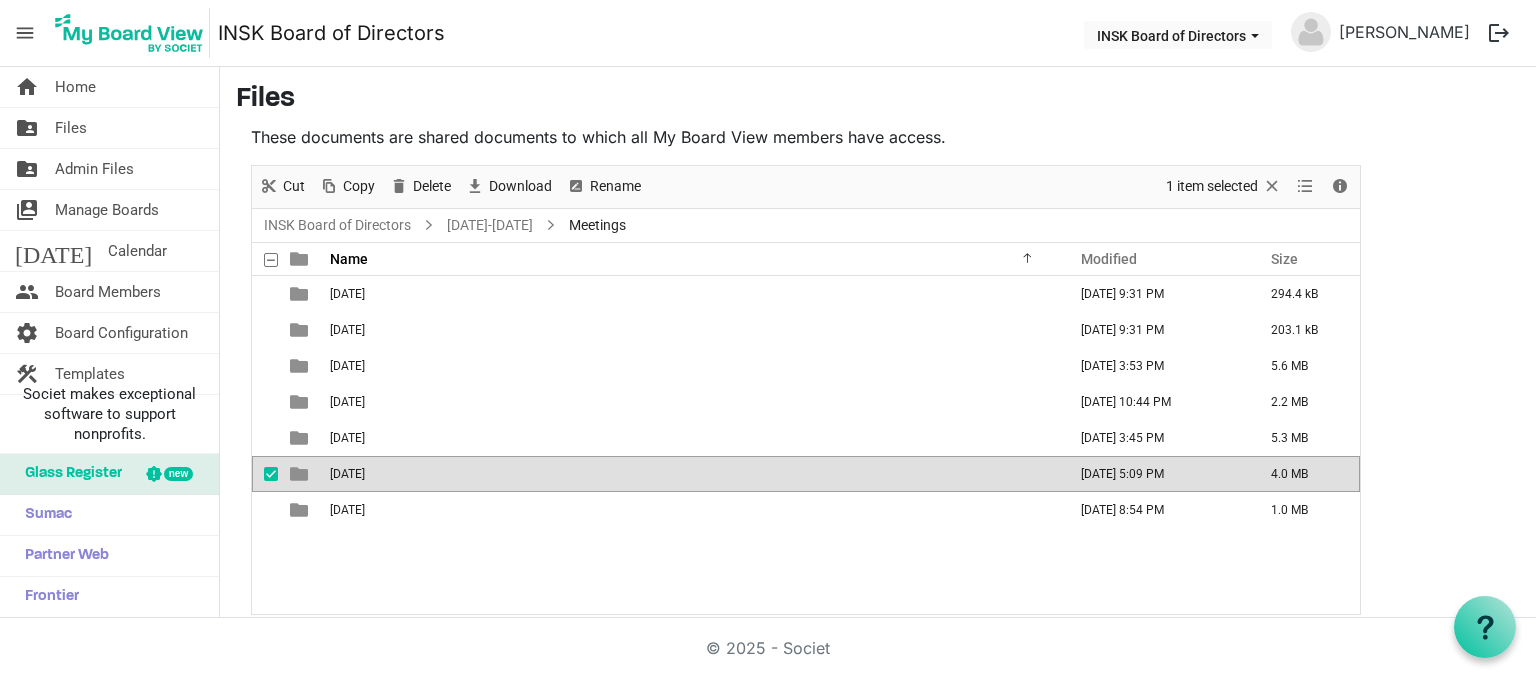 click on "2024-03-23rd" at bounding box center (347, 474) 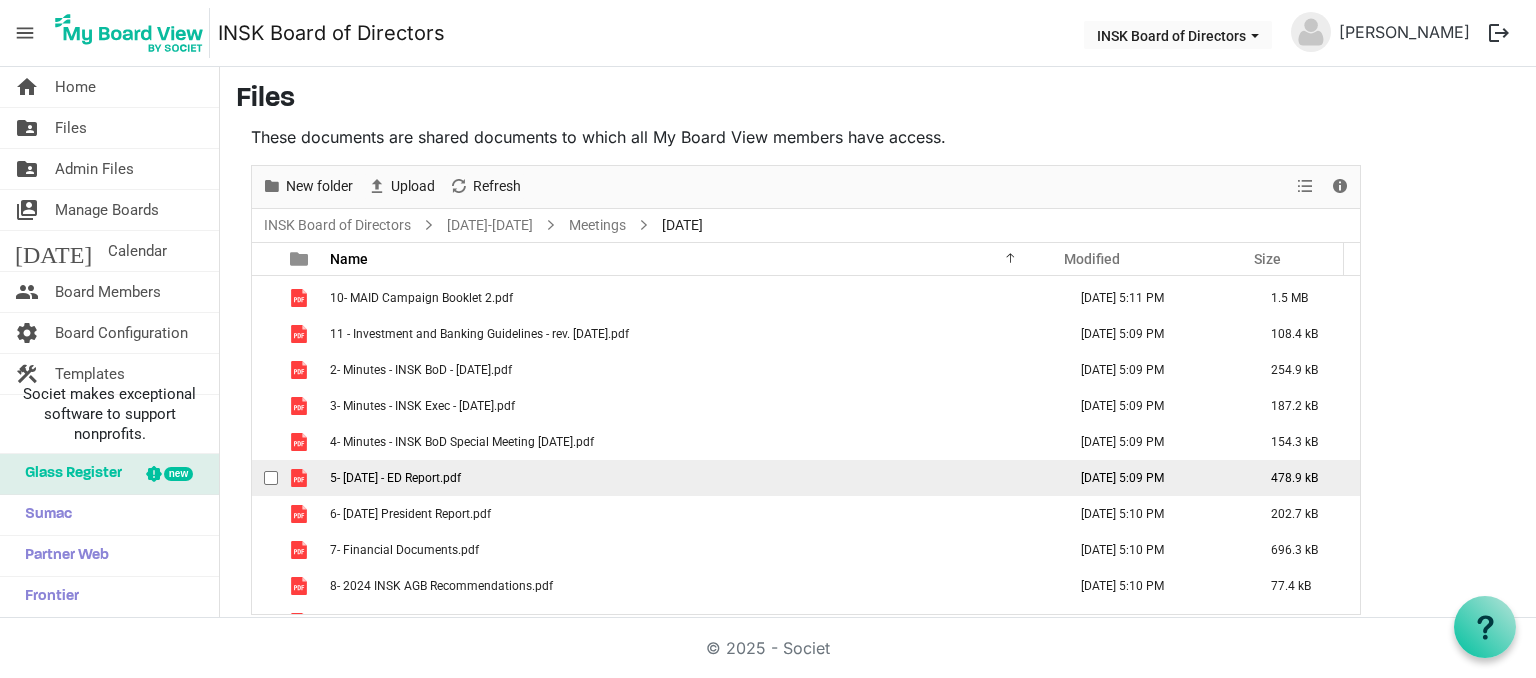 scroll, scrollTop: 93, scrollLeft: 0, axis: vertical 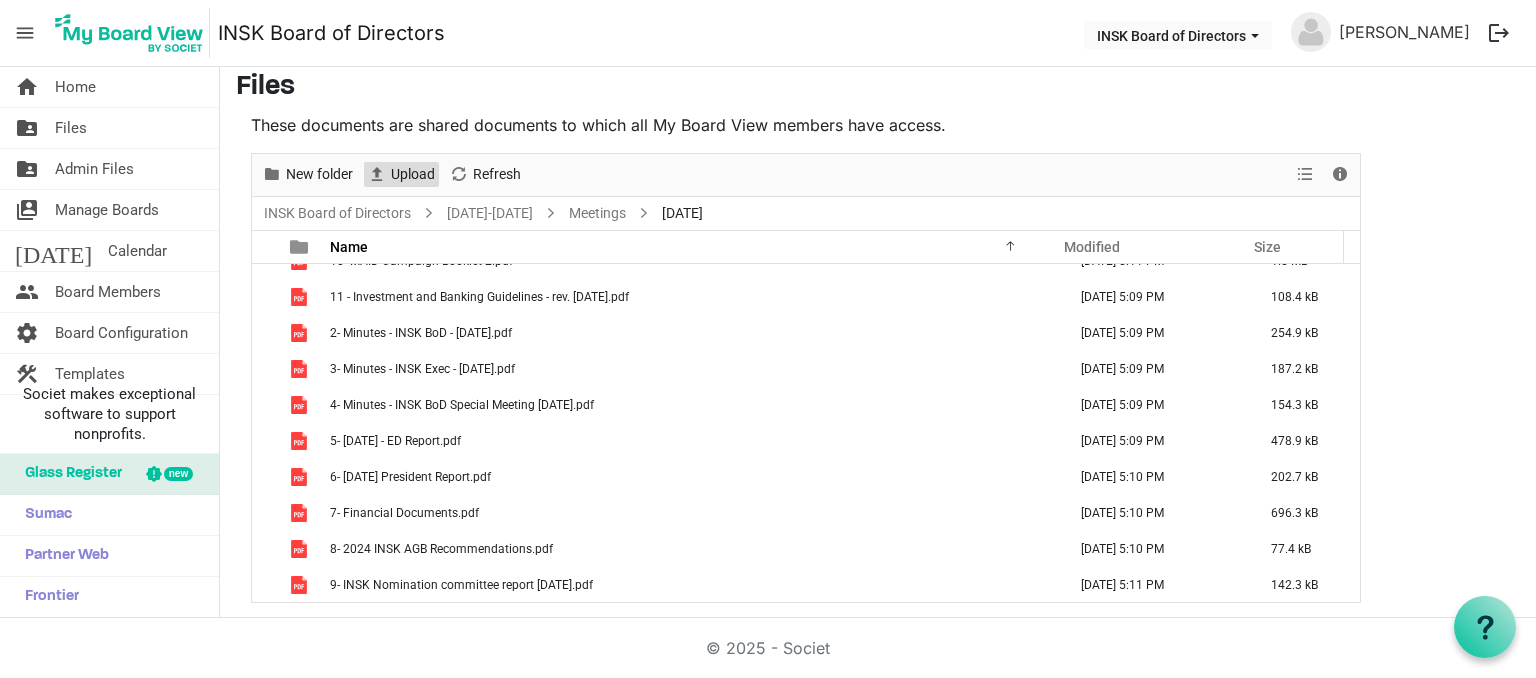 click on "Upload" at bounding box center (413, 174) 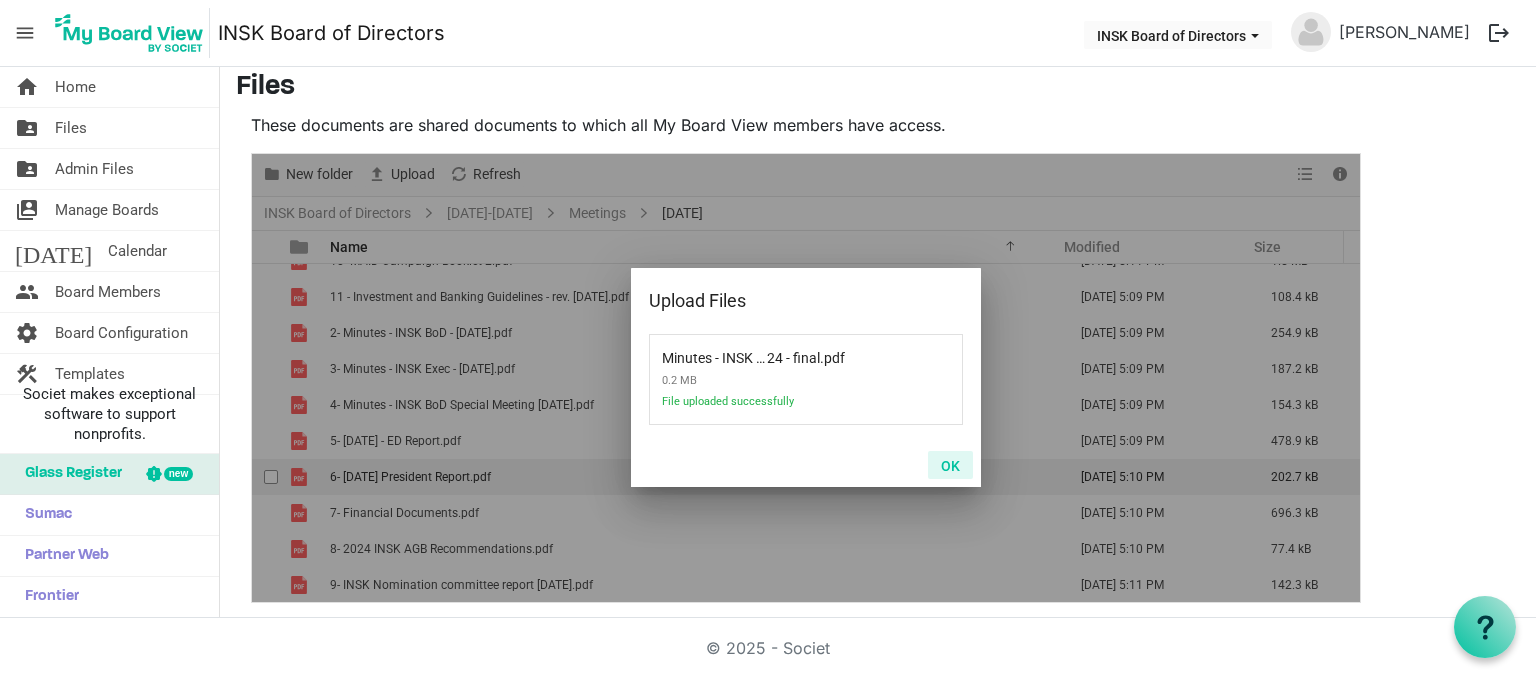 click on "OK" at bounding box center (950, 465) 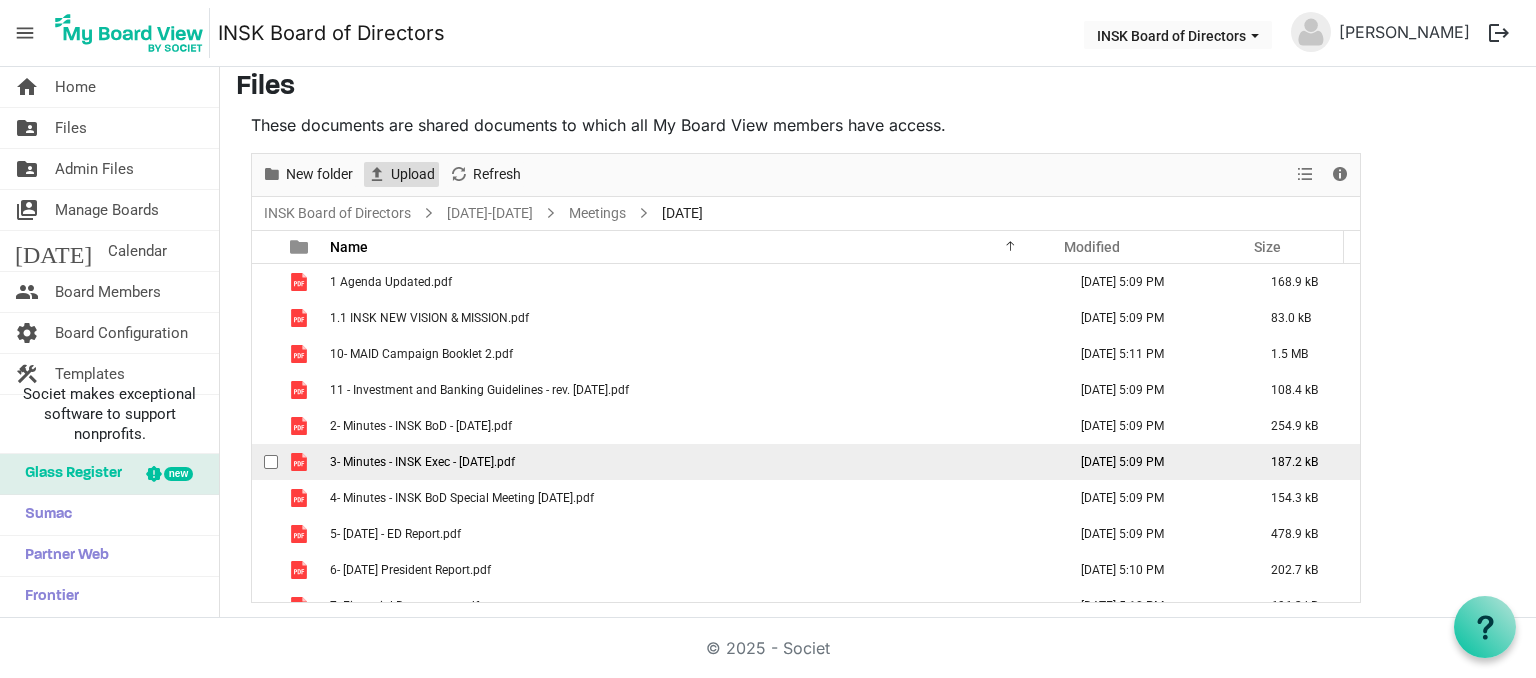 scroll, scrollTop: 129, scrollLeft: 0, axis: vertical 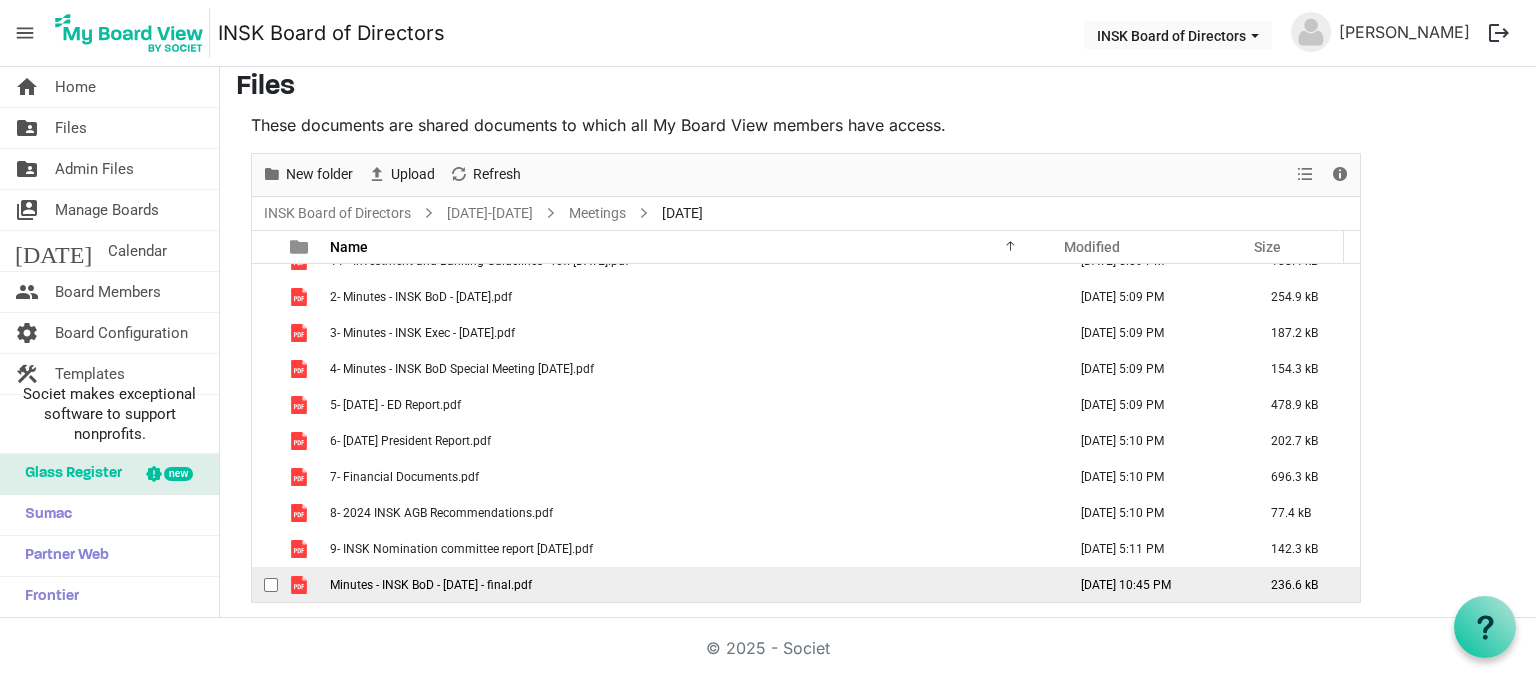 click on "Minutes - INSK BoD - 23 March 2024 - final.pdf" at bounding box center [431, 585] 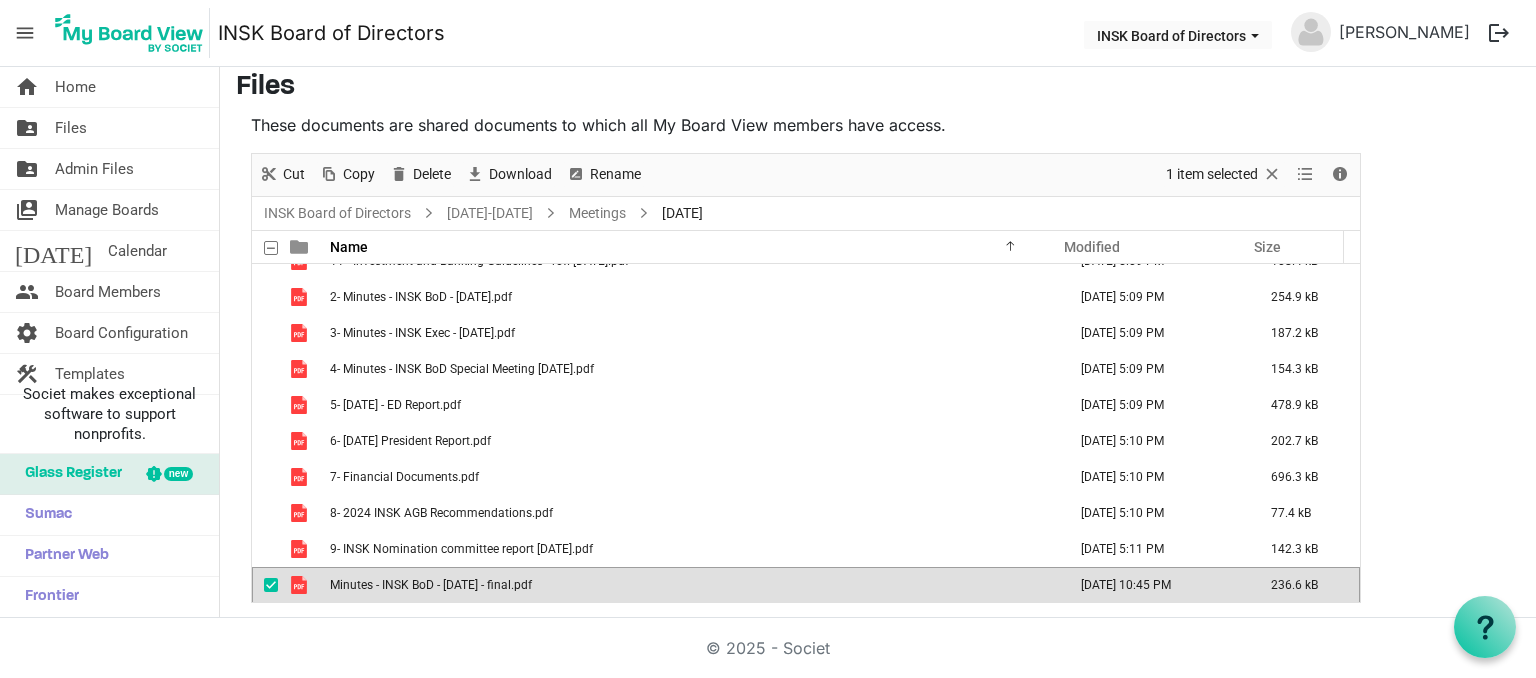 click on "Minutes - INSK BoD - 23 March 2024 - final.pdf" at bounding box center (431, 585) 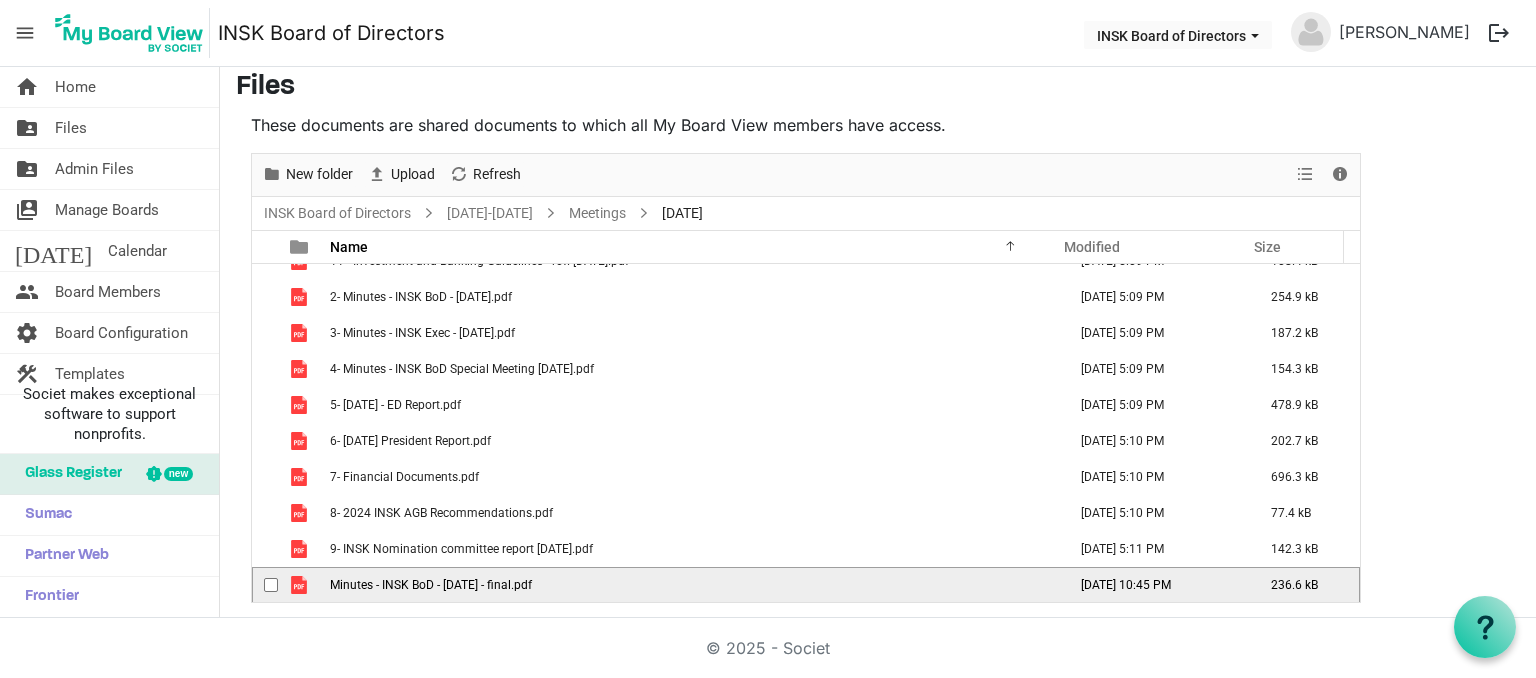 click on "Minutes - INSK BoD - 23 March 2024 - final.pdf" at bounding box center [692, 585] 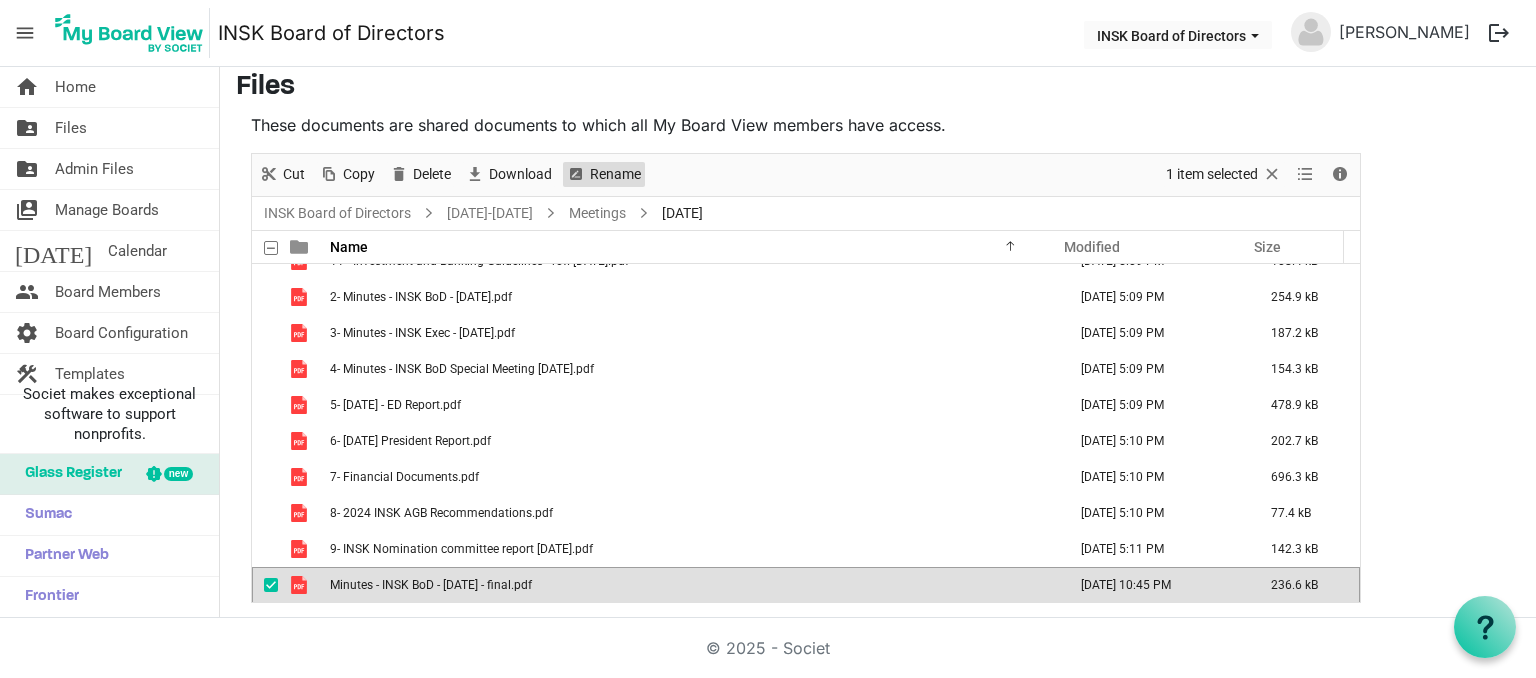 click on "Rename" at bounding box center [615, 174] 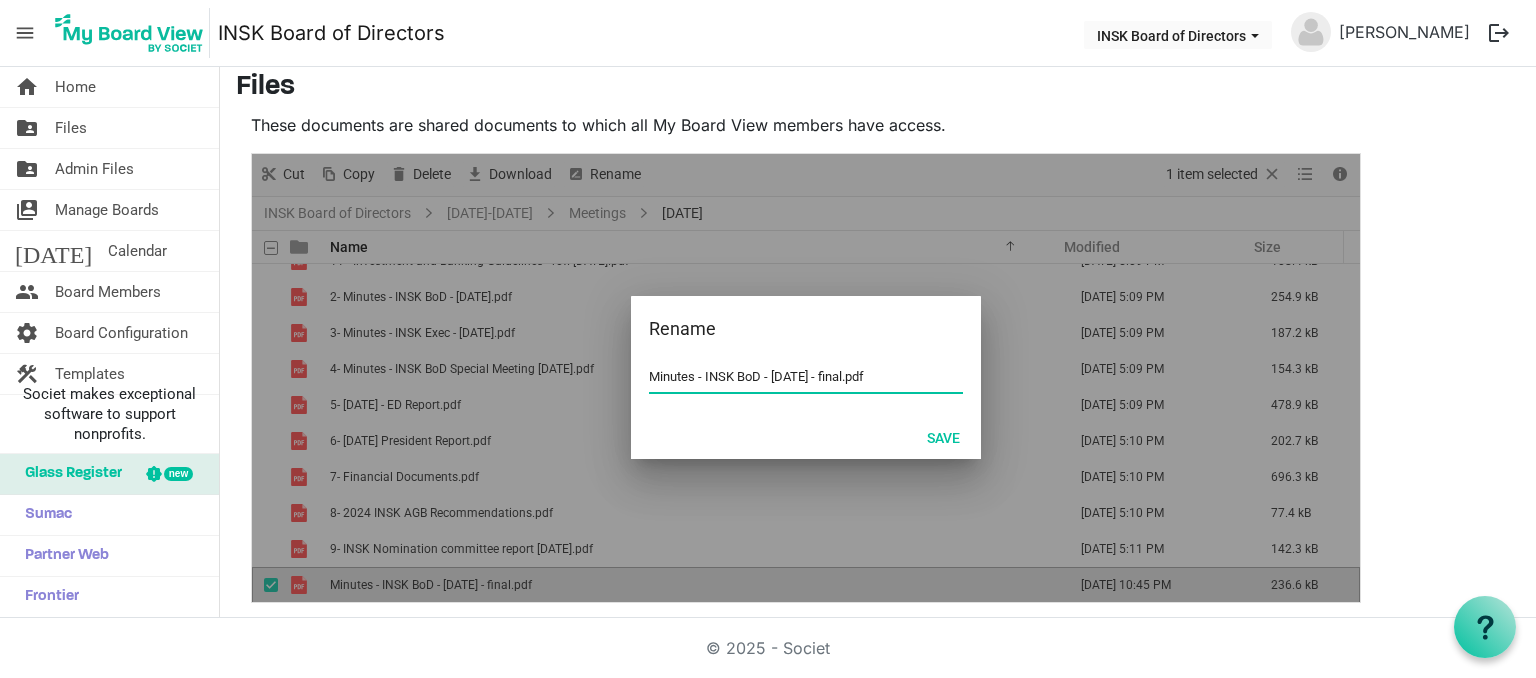 click on "Minutes - INSK BoD - 23 March 2024 - final.pdf" at bounding box center [806, 377] 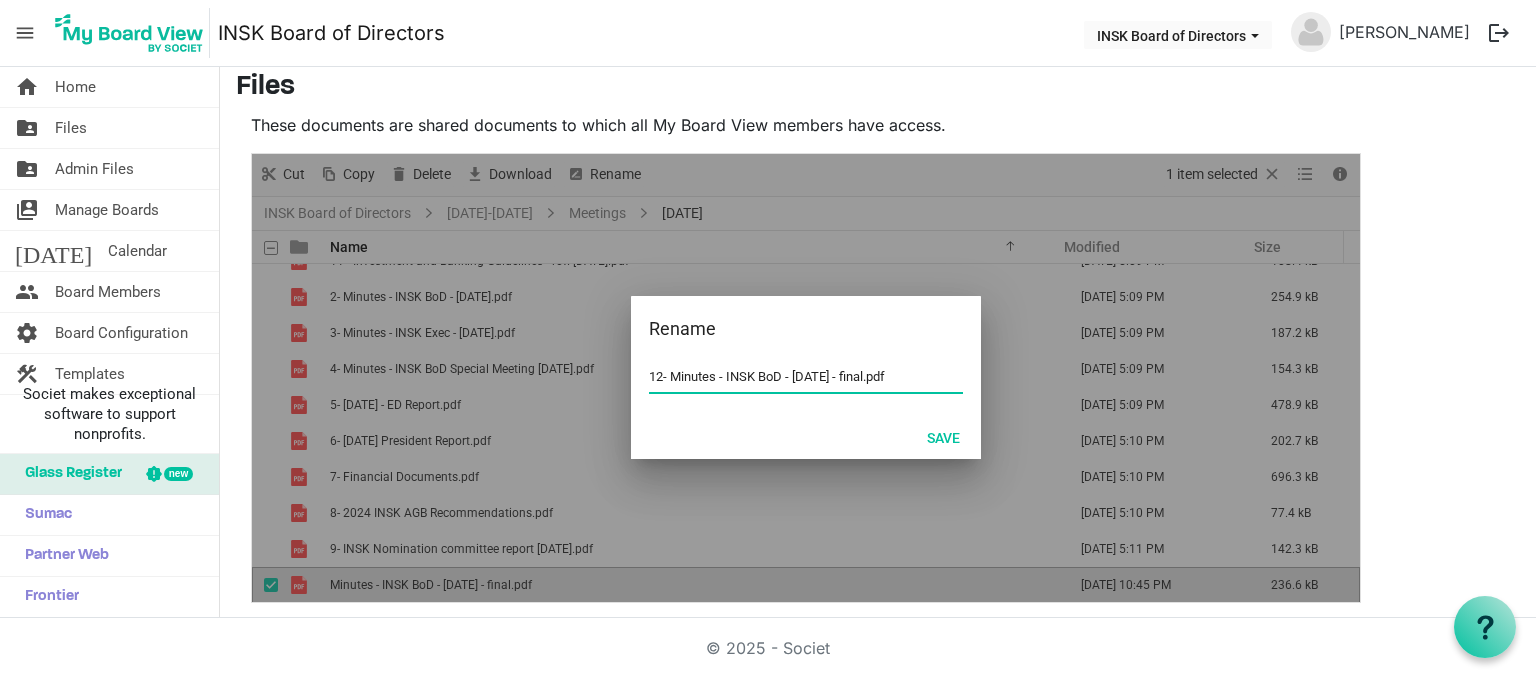 drag, startPoint x: 884, startPoint y: 377, endPoint x: 915, endPoint y: 374, distance: 31.144823 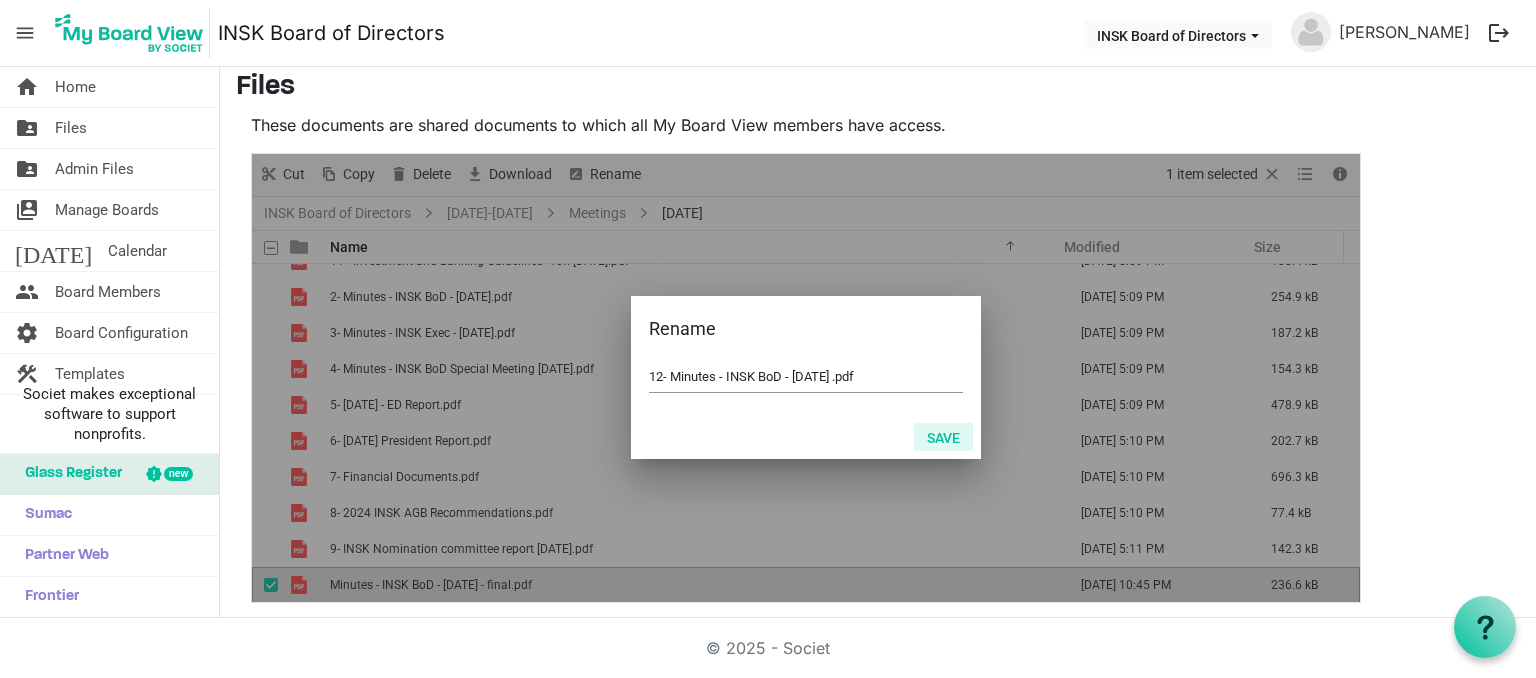 click on "Save" at bounding box center [943, 437] 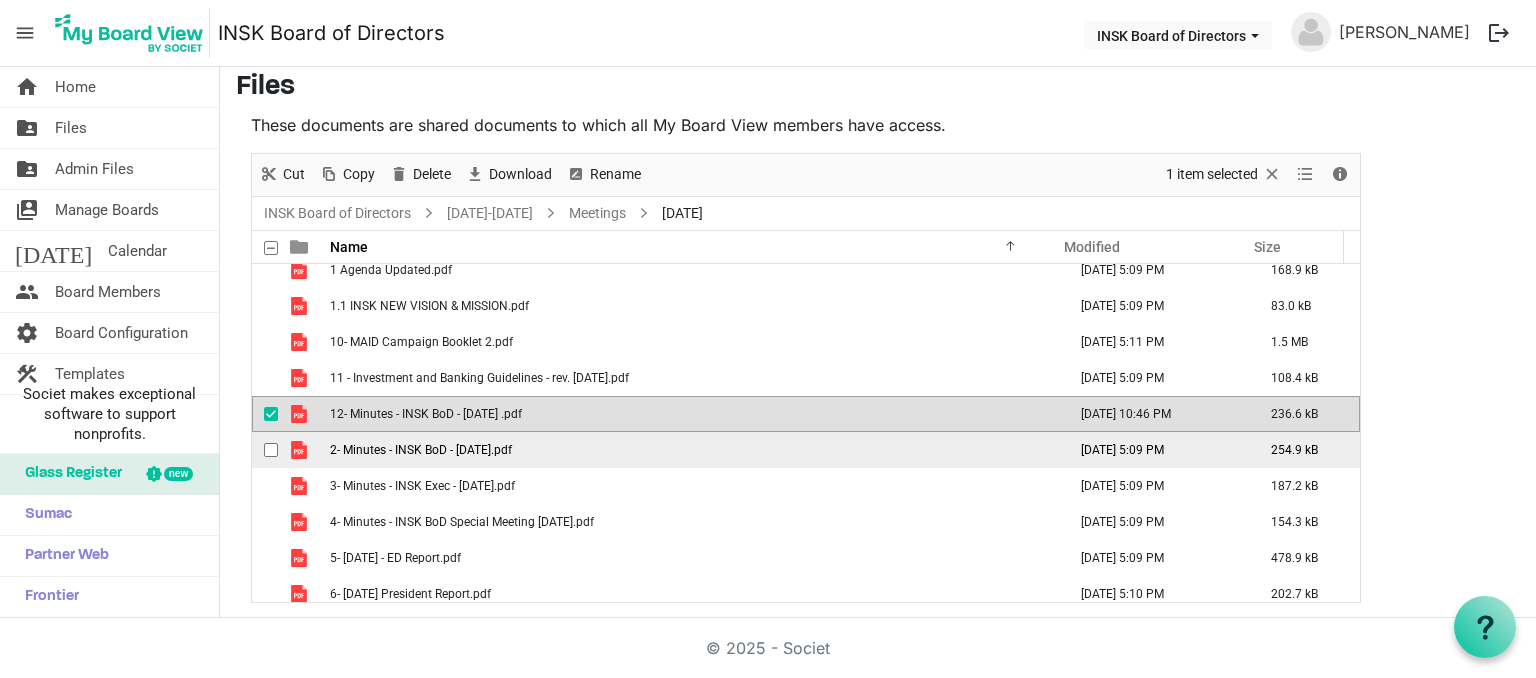 scroll, scrollTop: 0, scrollLeft: 0, axis: both 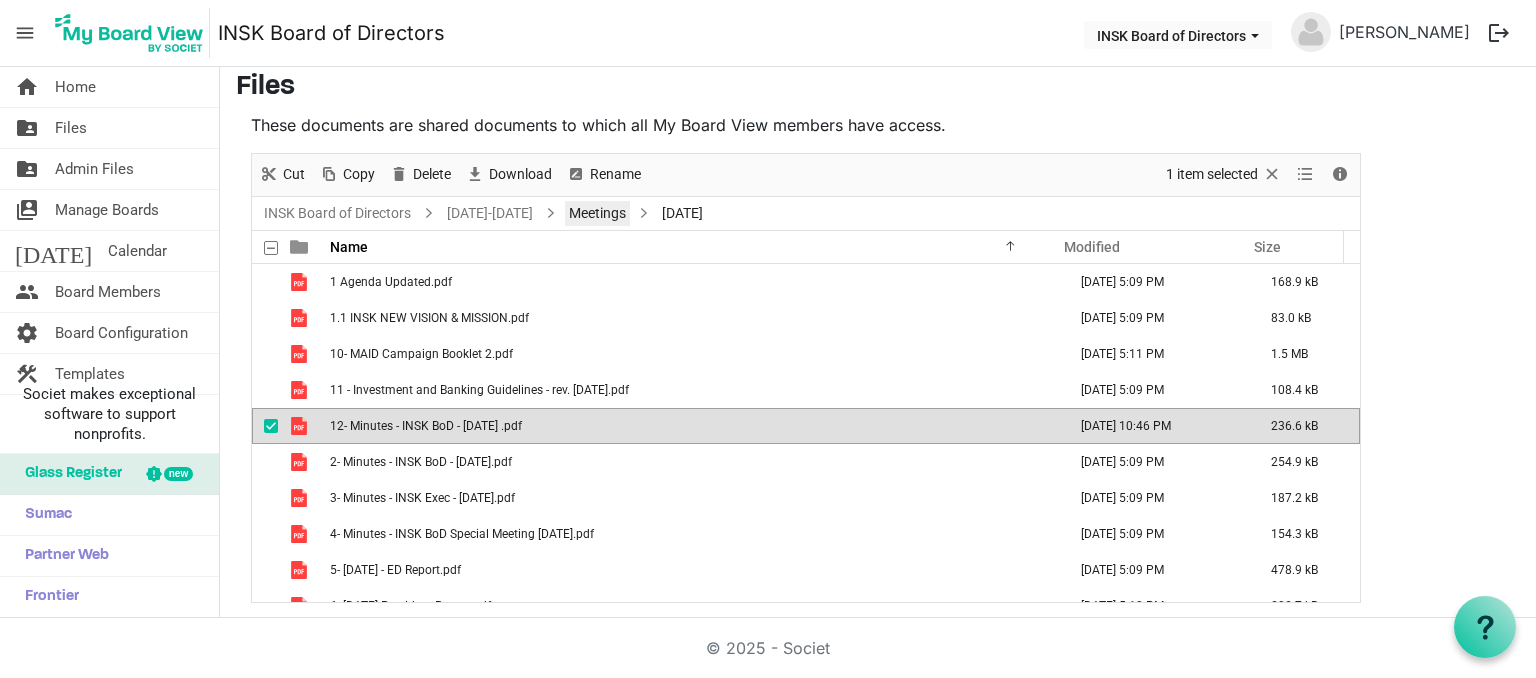 click on "Meetings" at bounding box center (597, 213) 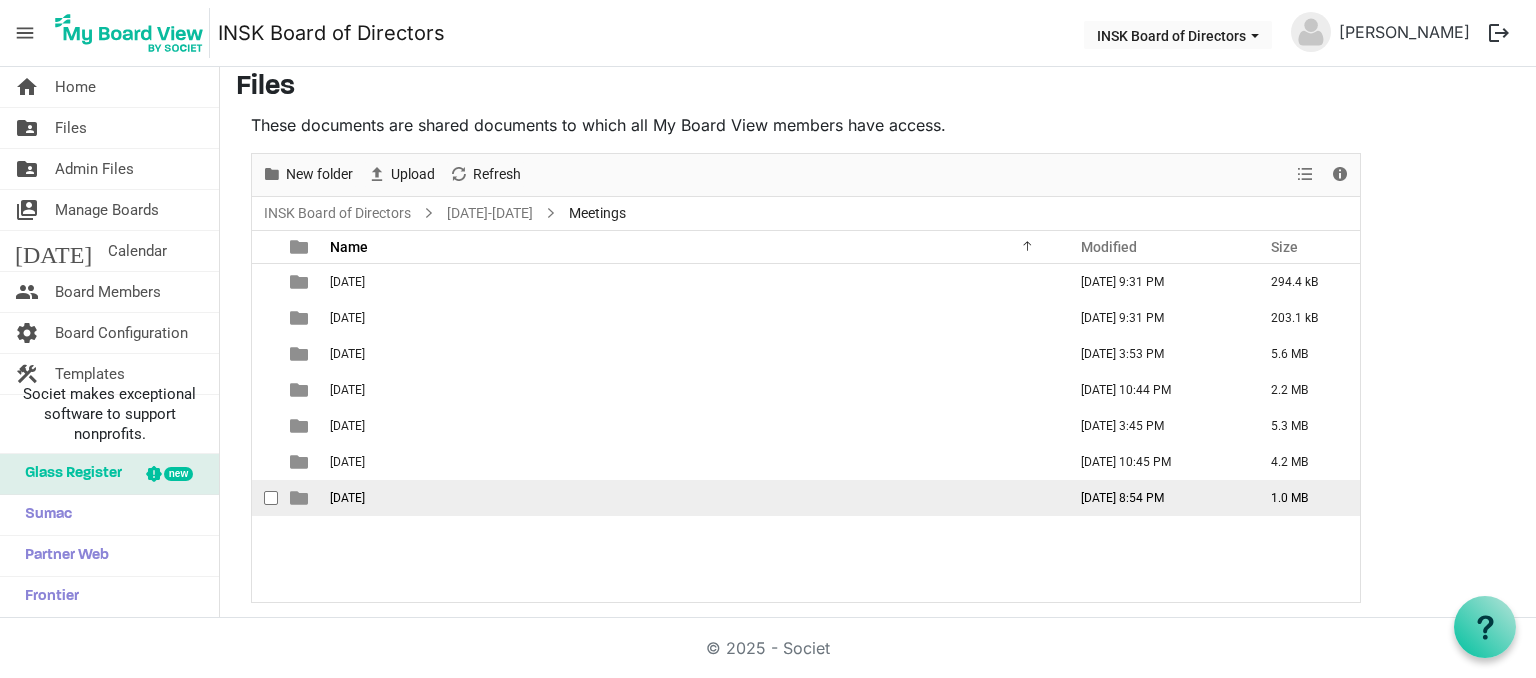 click on "2024-05-31st" at bounding box center [347, 498] 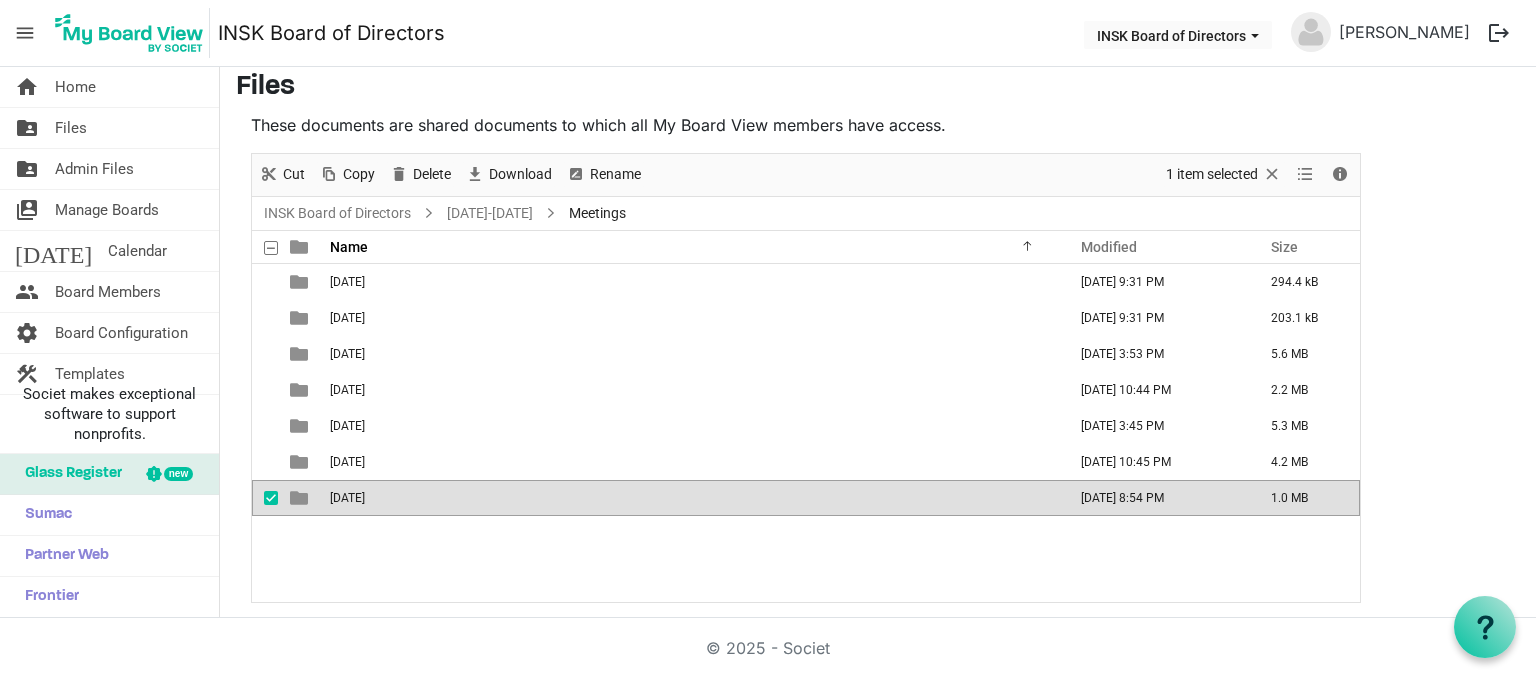 click on "2024-05-31st" at bounding box center [347, 498] 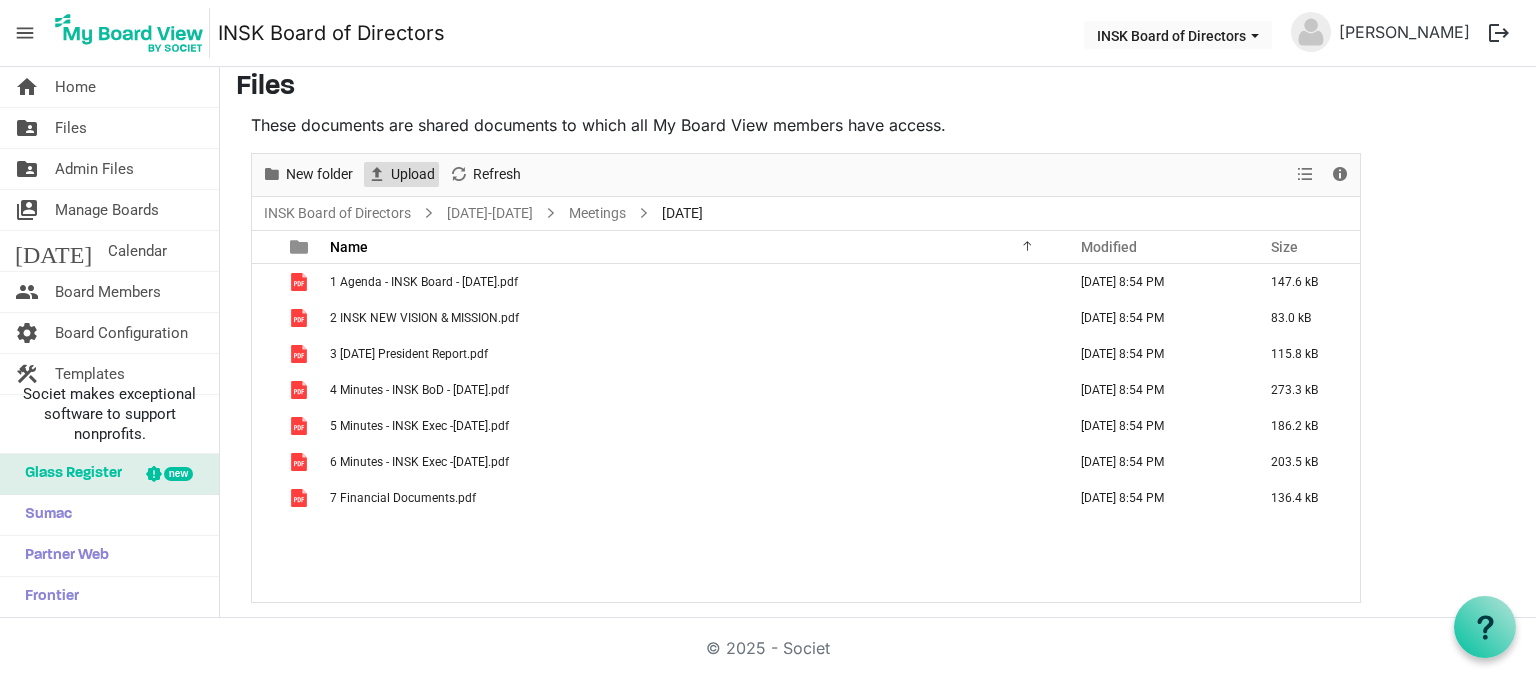 click on "Upload" at bounding box center (413, 174) 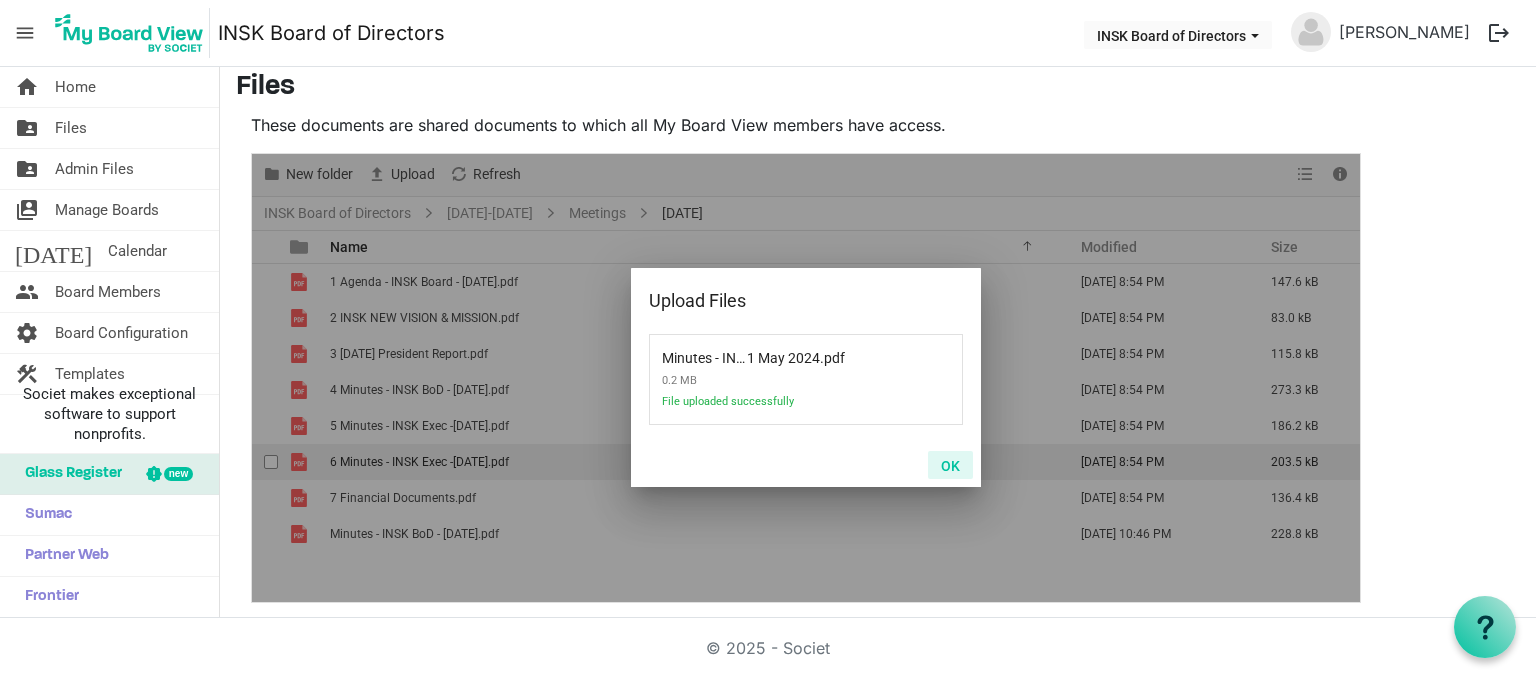 click on "OK" at bounding box center [950, 465] 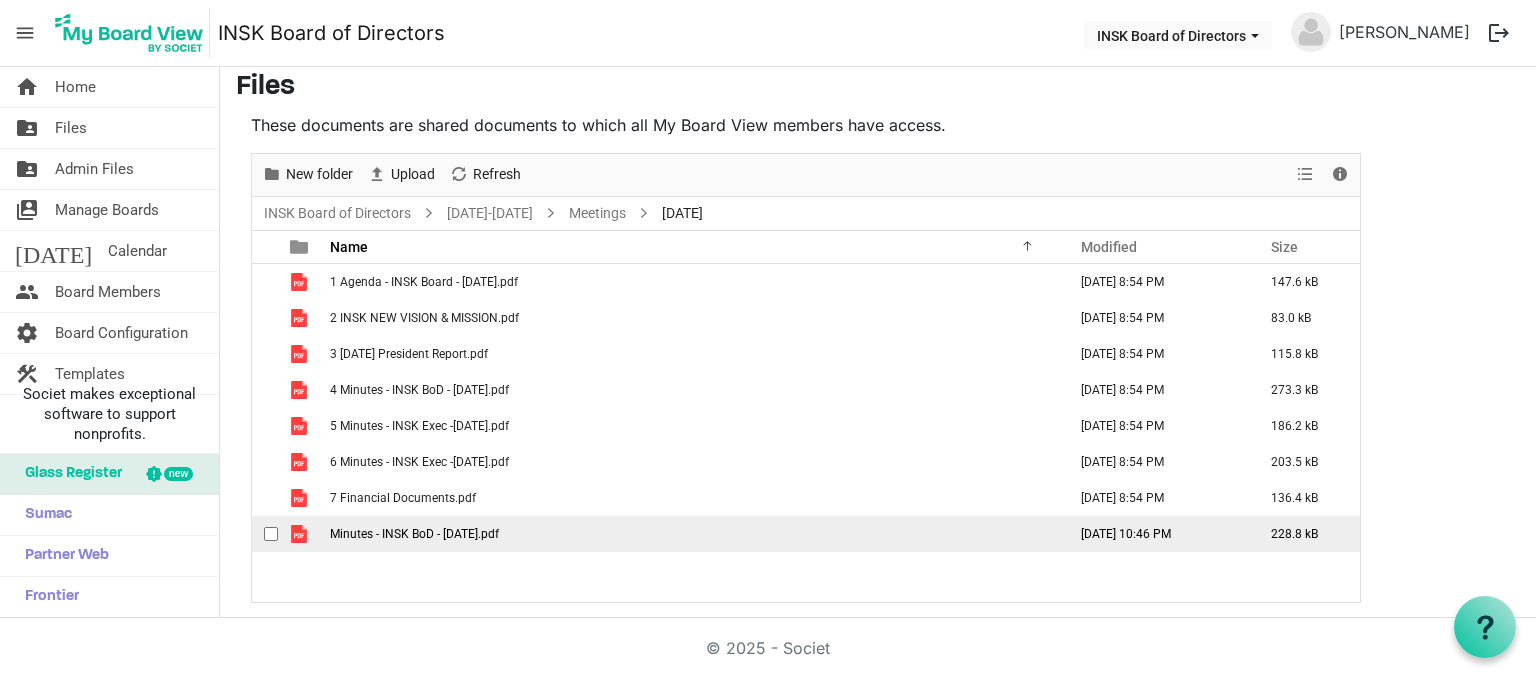 click at bounding box center [276, 534] 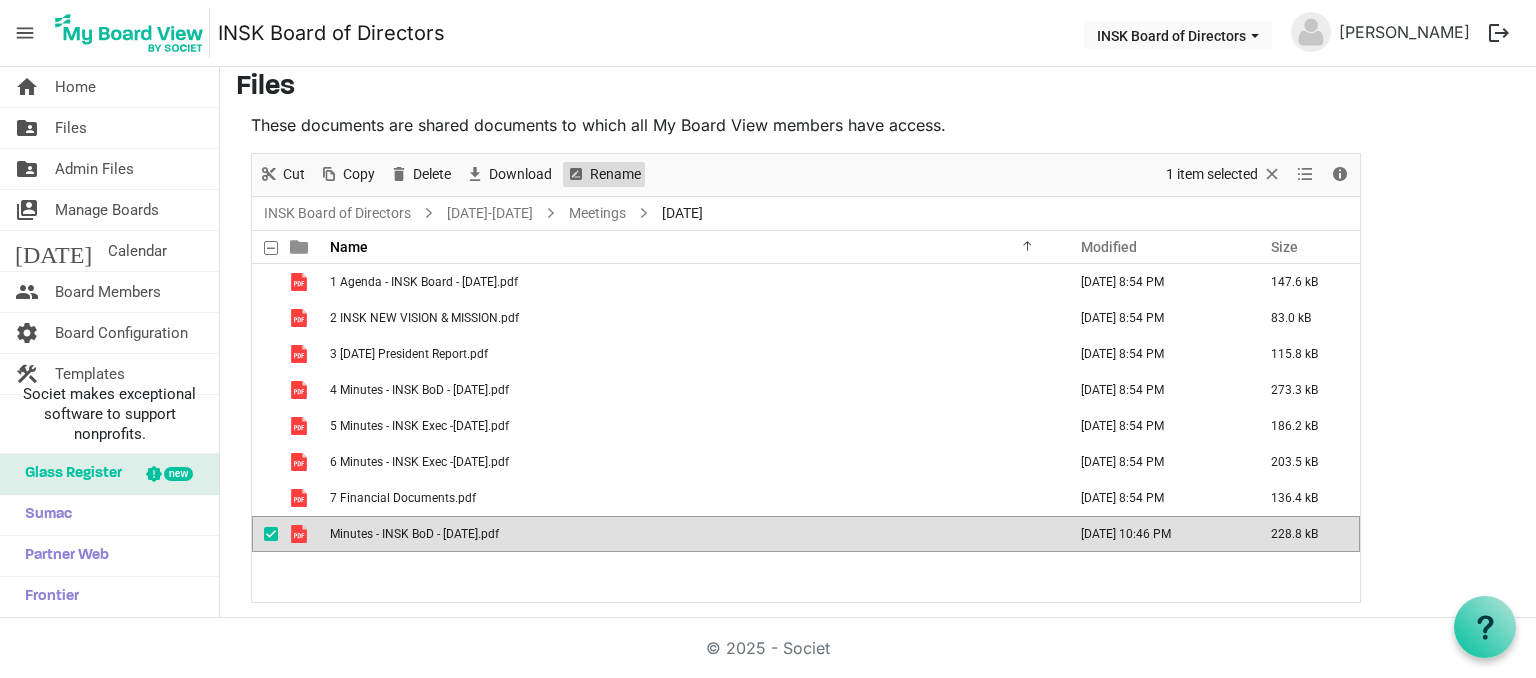 click on "Rename" at bounding box center (615, 174) 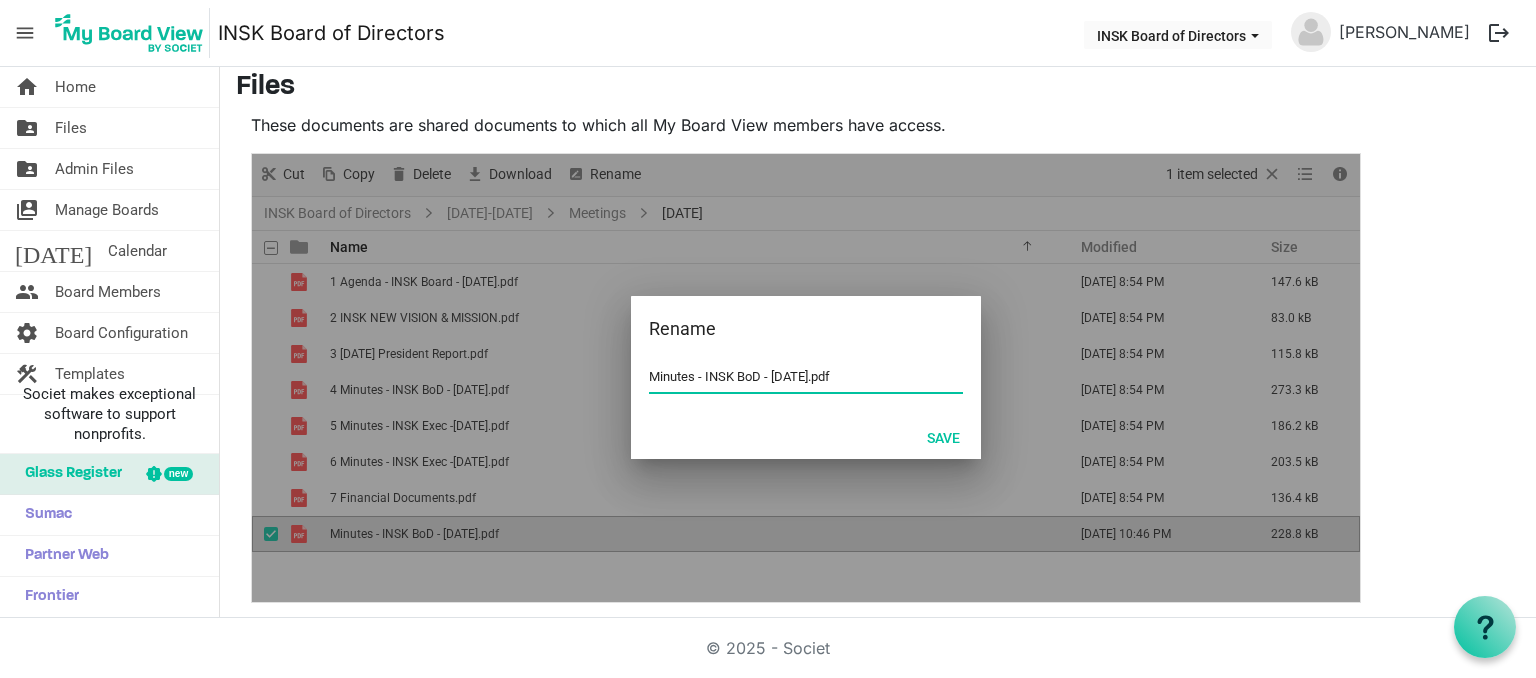 click on "Minutes - INSK BoD - 31 May 2024.pdf" at bounding box center [806, 377] 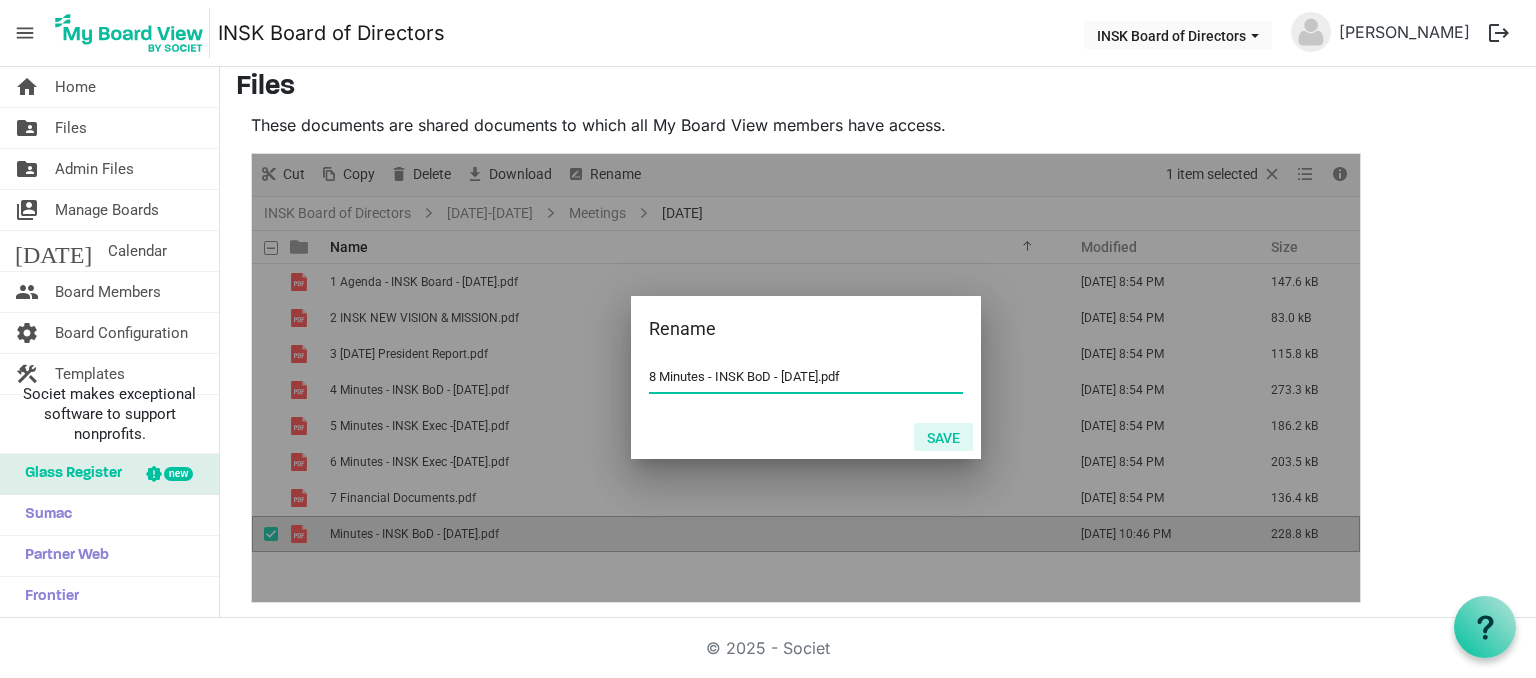 click on "Save" at bounding box center [943, 437] 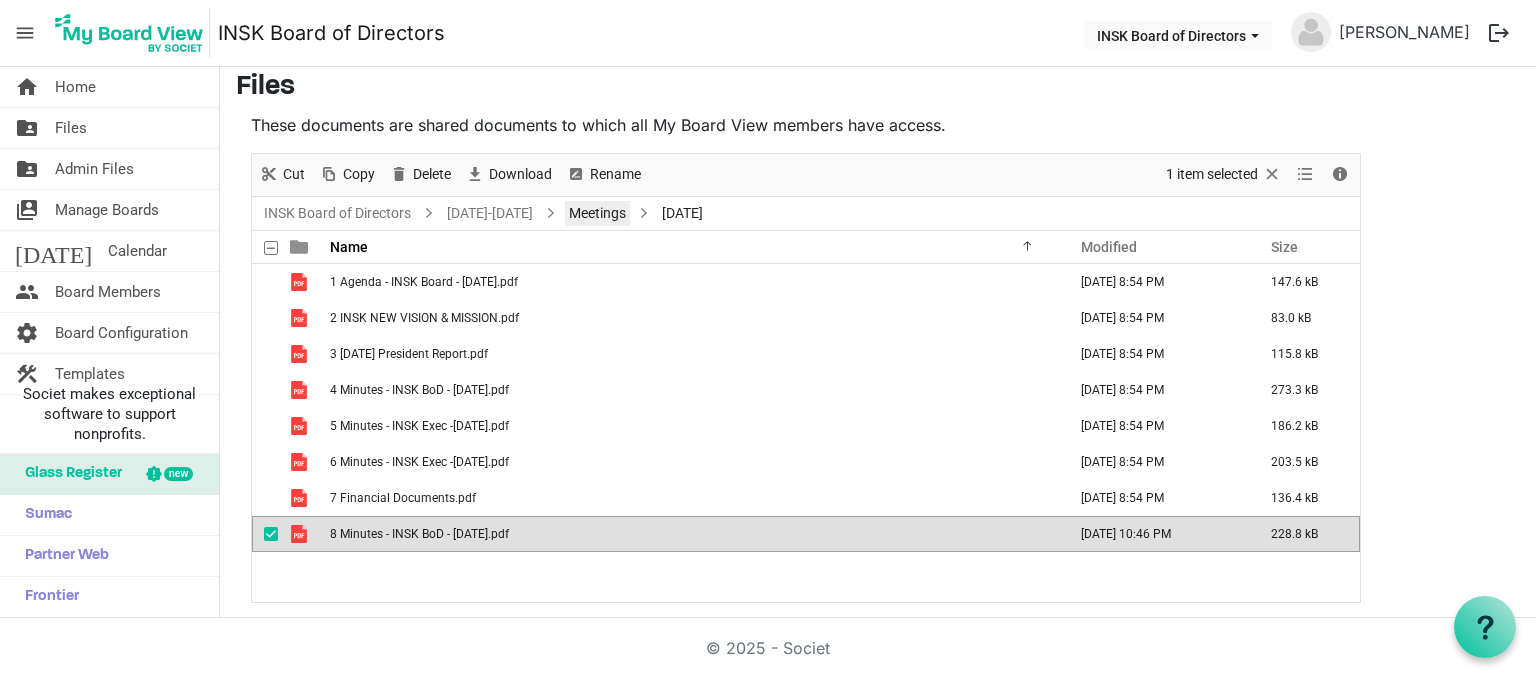 click on "Meetings" at bounding box center (597, 213) 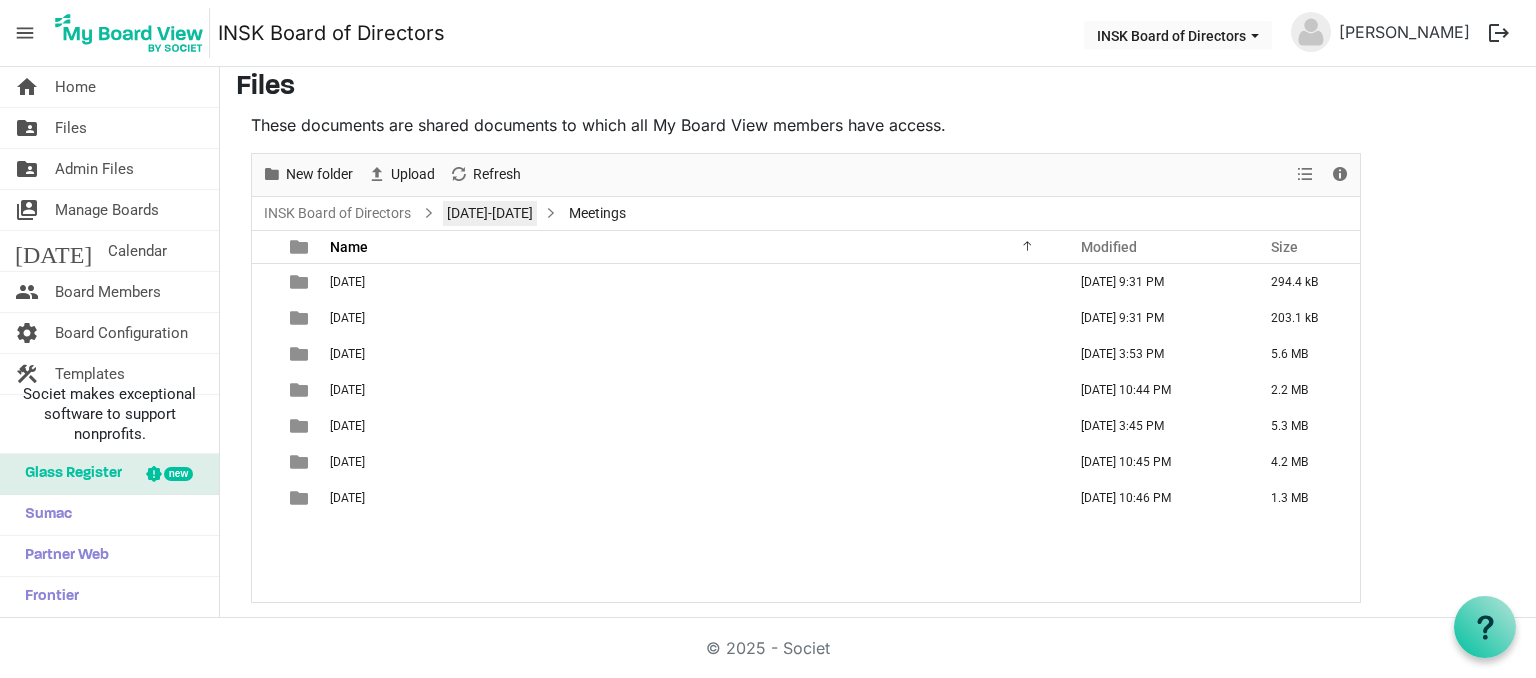 click on "[DATE]-[DATE]" at bounding box center [490, 213] 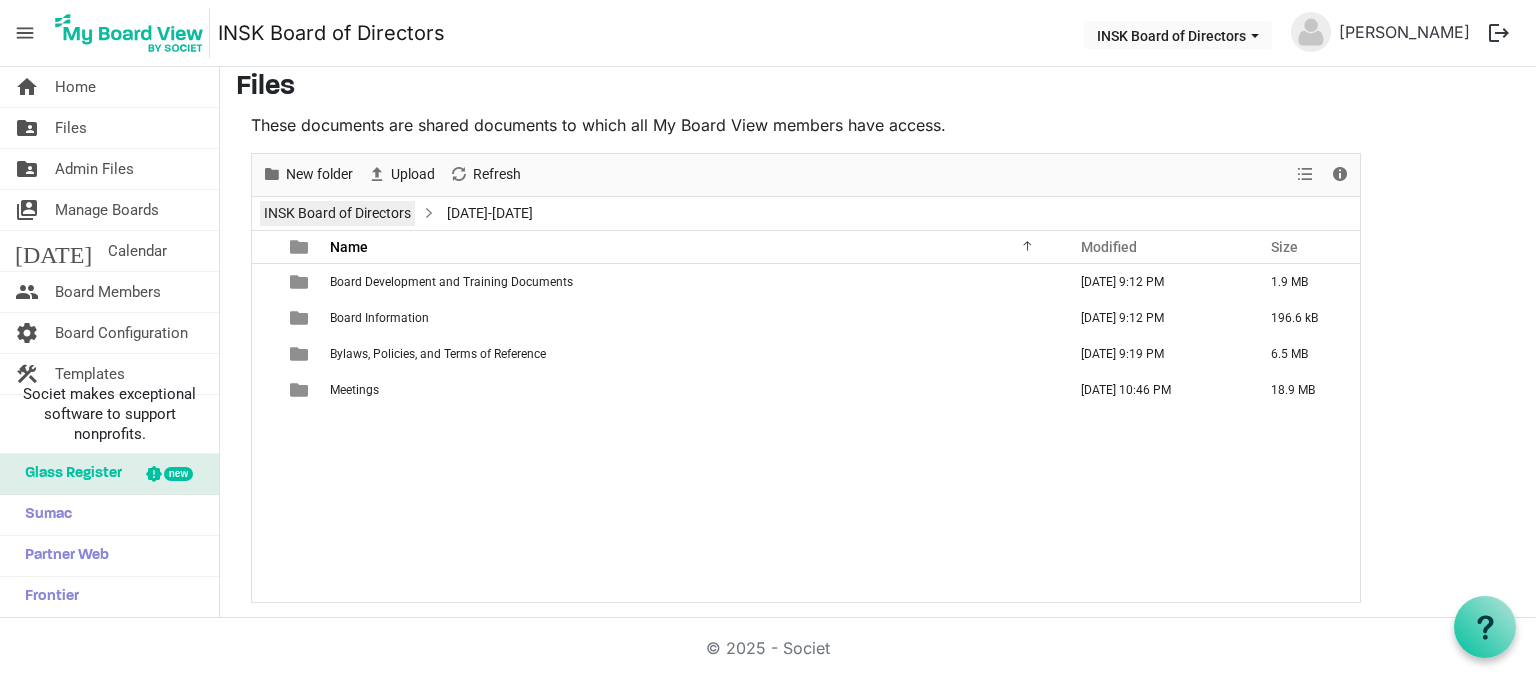 click on "INSK Board of Directors" at bounding box center (337, 213) 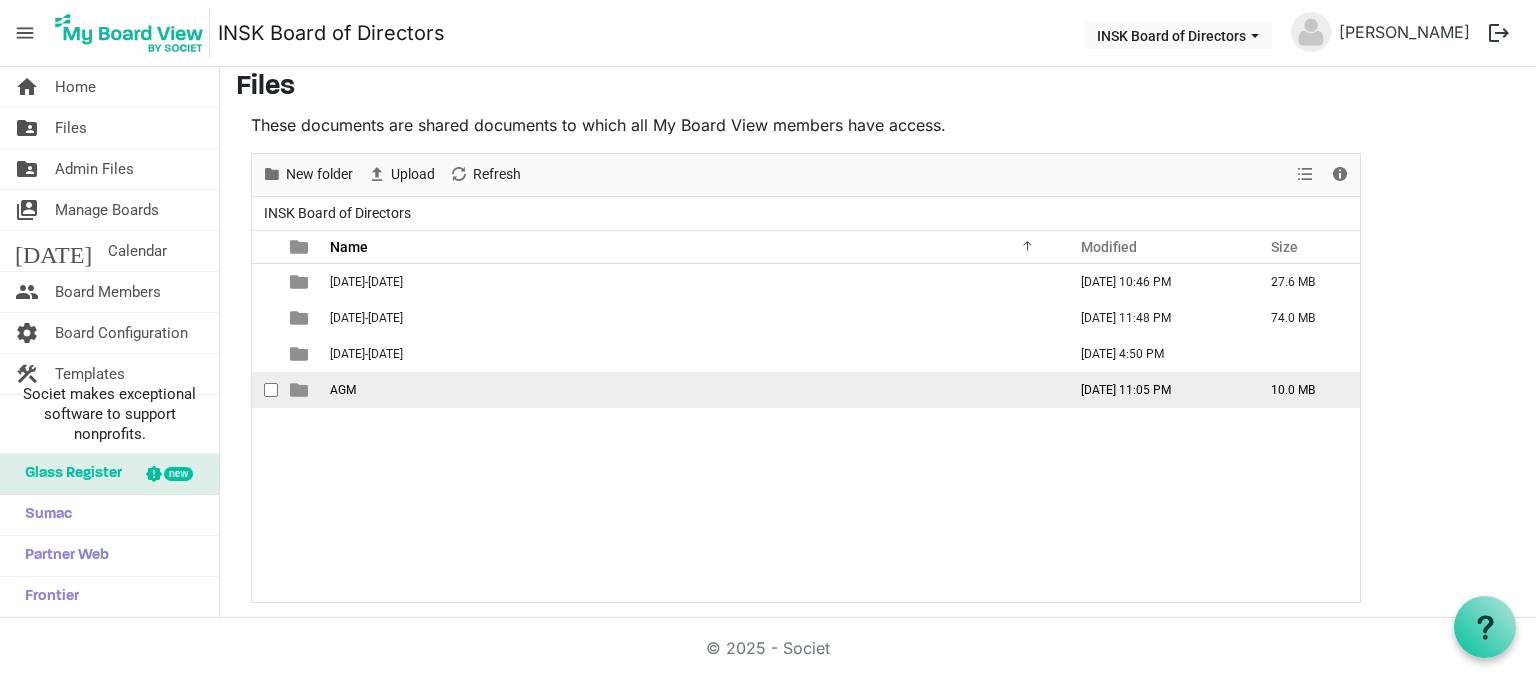 click on "AGM" at bounding box center (692, 390) 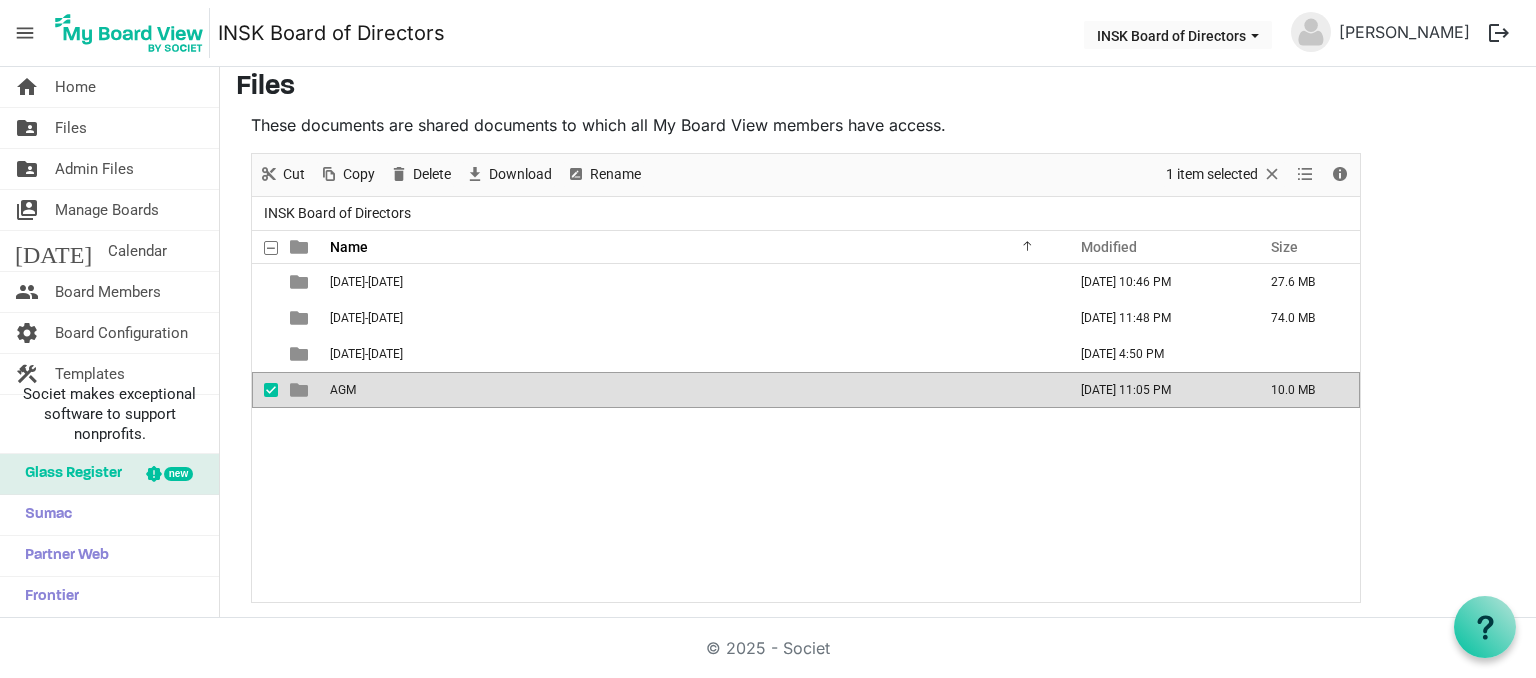 click on "AGM" at bounding box center (692, 390) 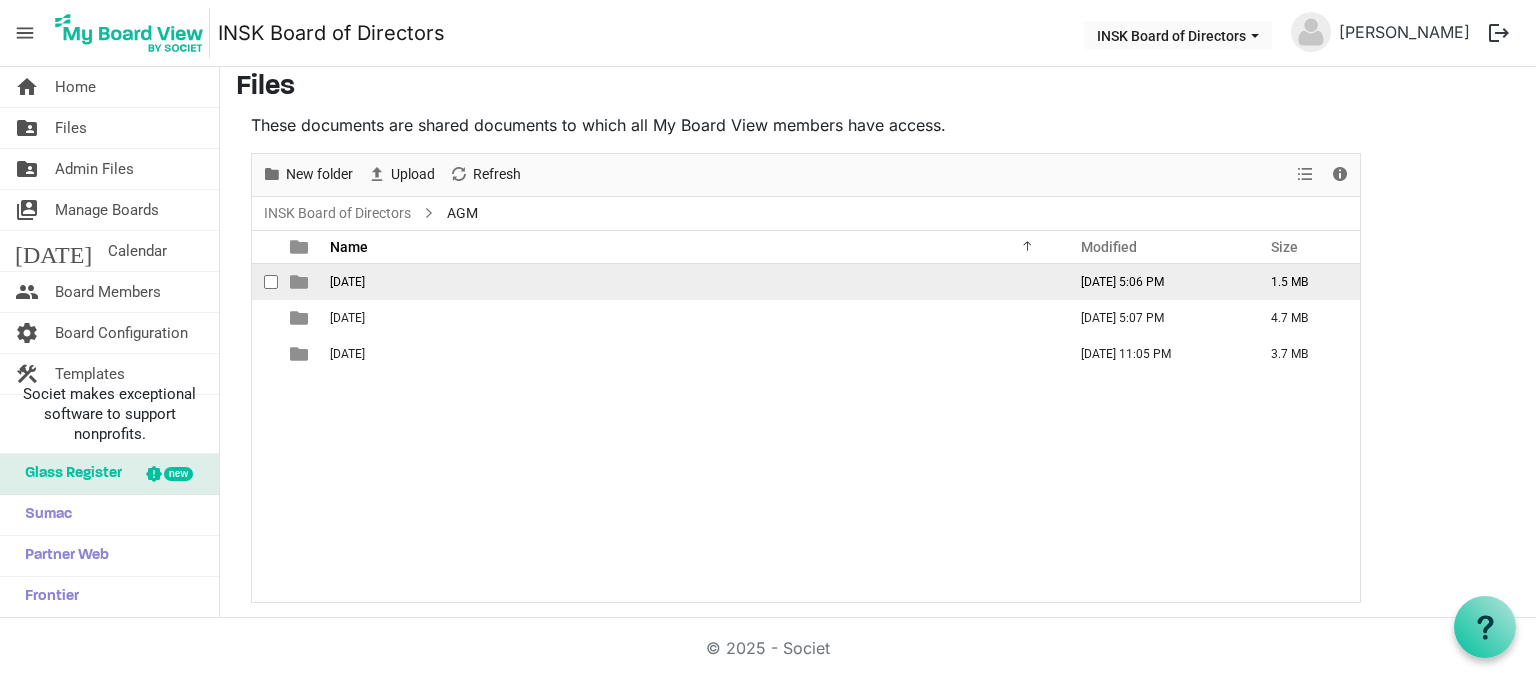 click on "June 2023" at bounding box center [692, 282] 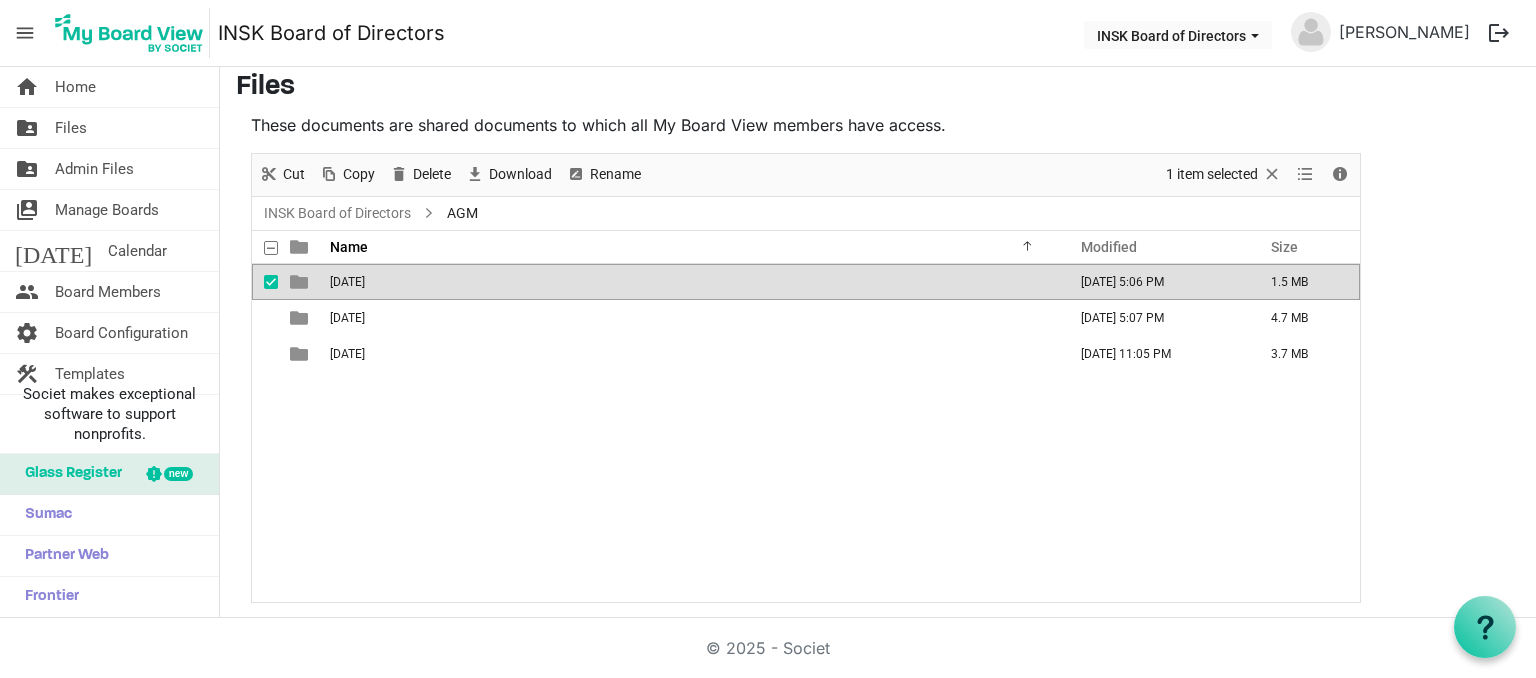 click on "June 2023" at bounding box center [692, 282] 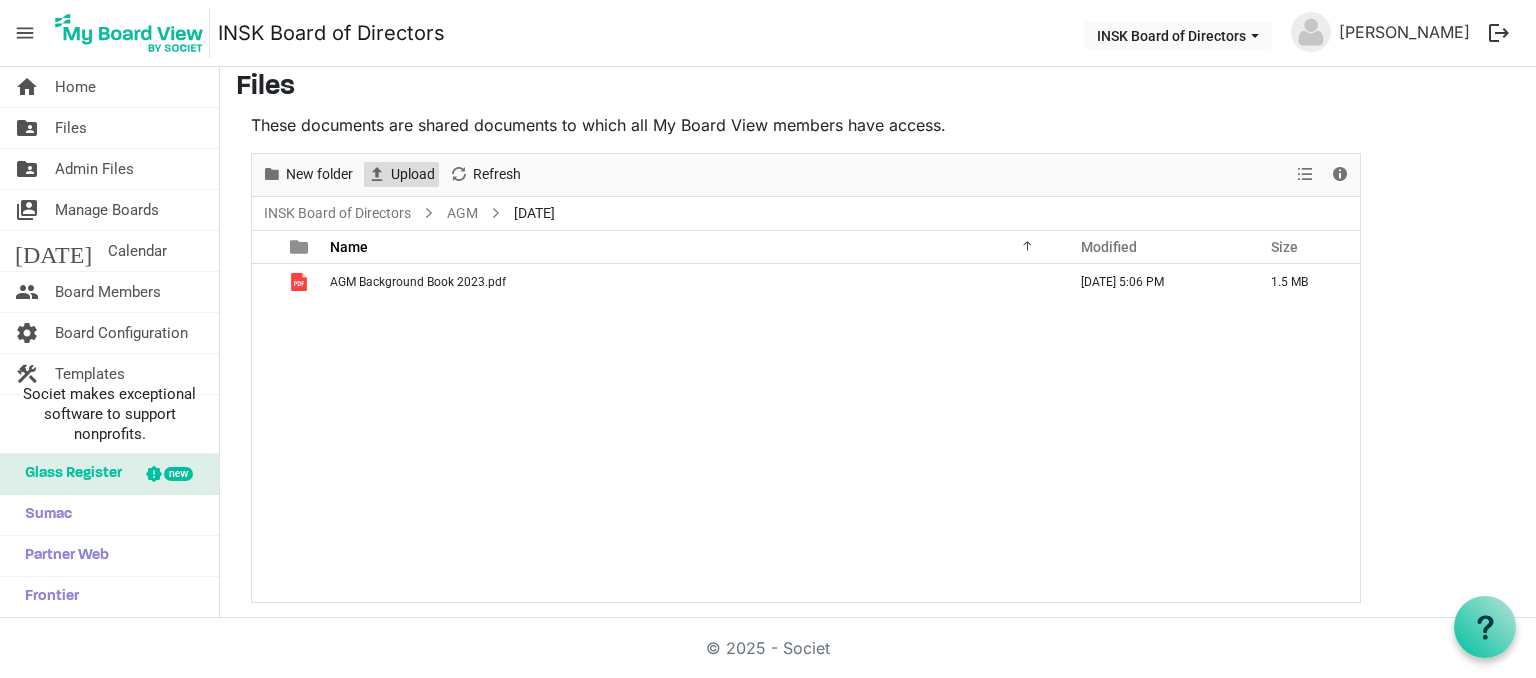 click on "Upload" at bounding box center (413, 174) 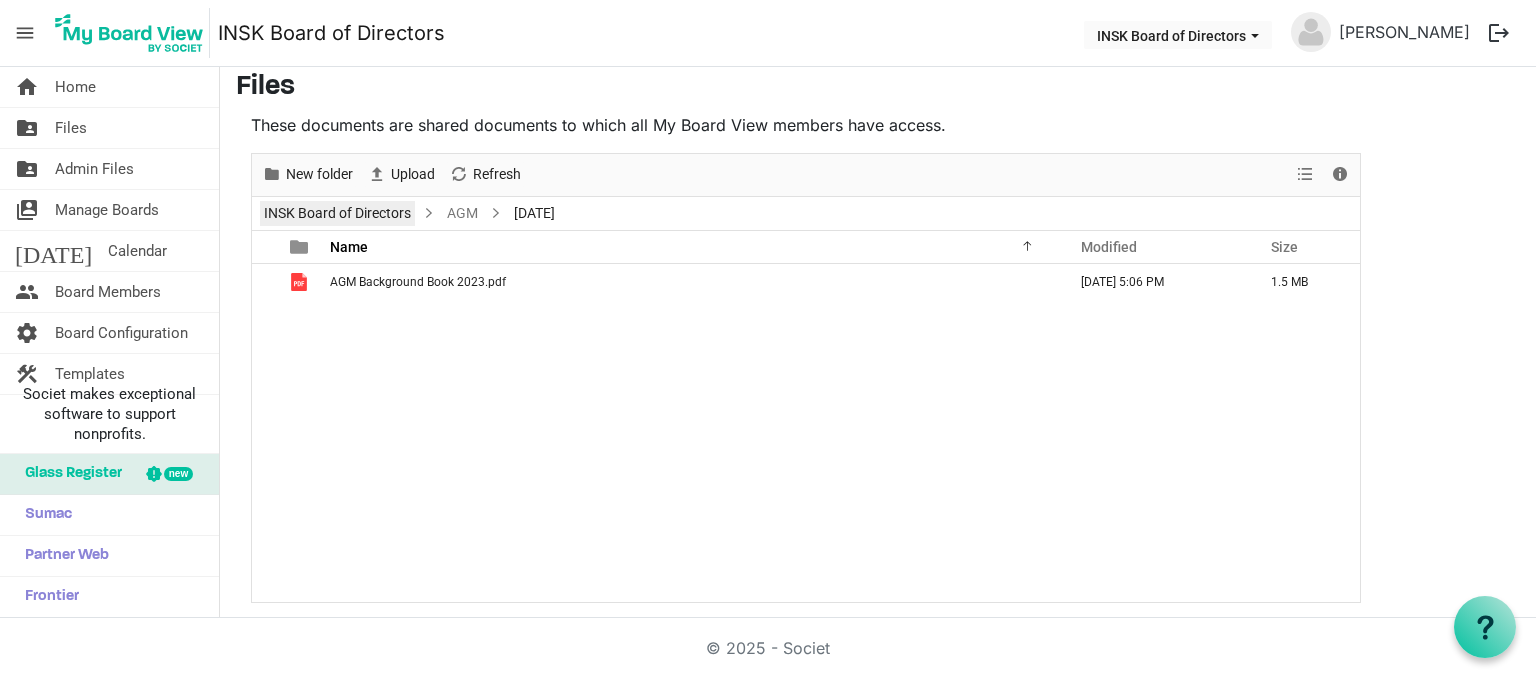 click on "INSK Board of Directors" at bounding box center (337, 213) 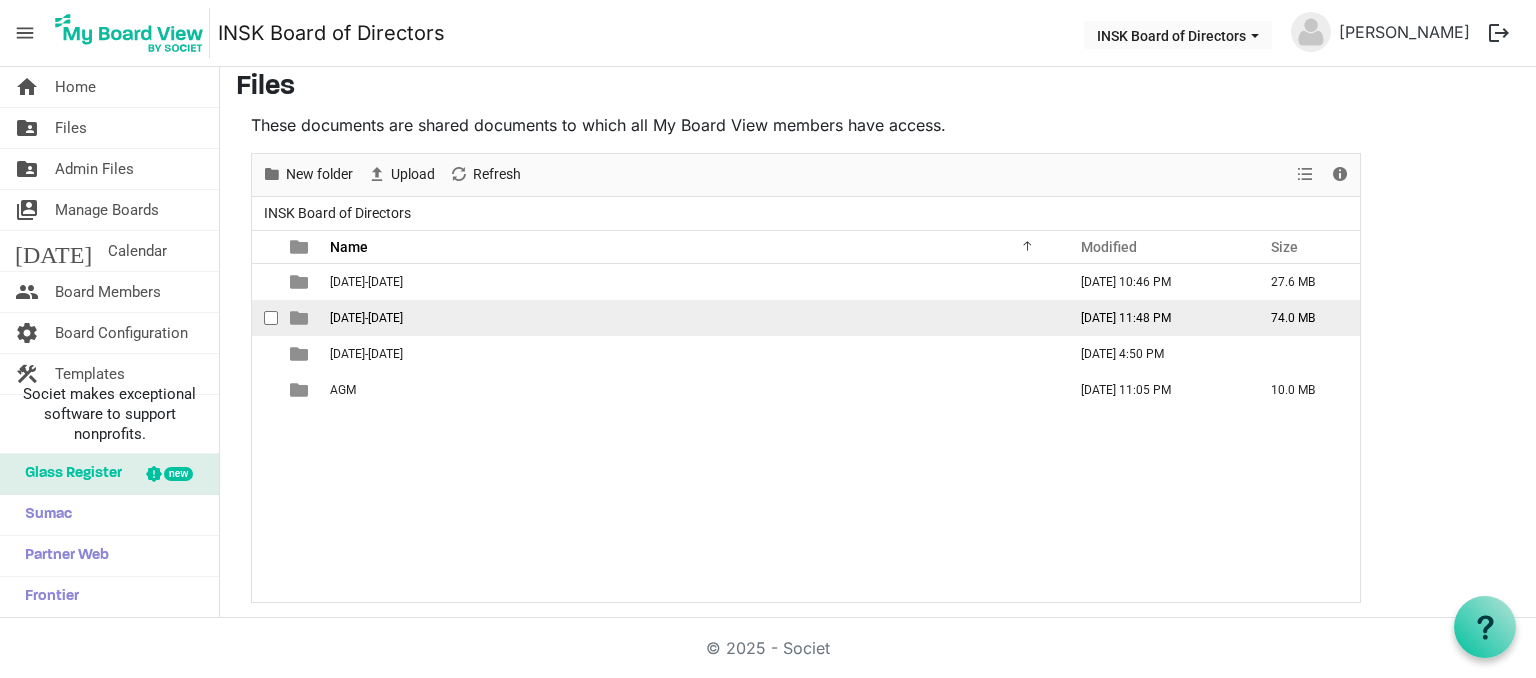 click on "[DATE]-[DATE]" at bounding box center (366, 318) 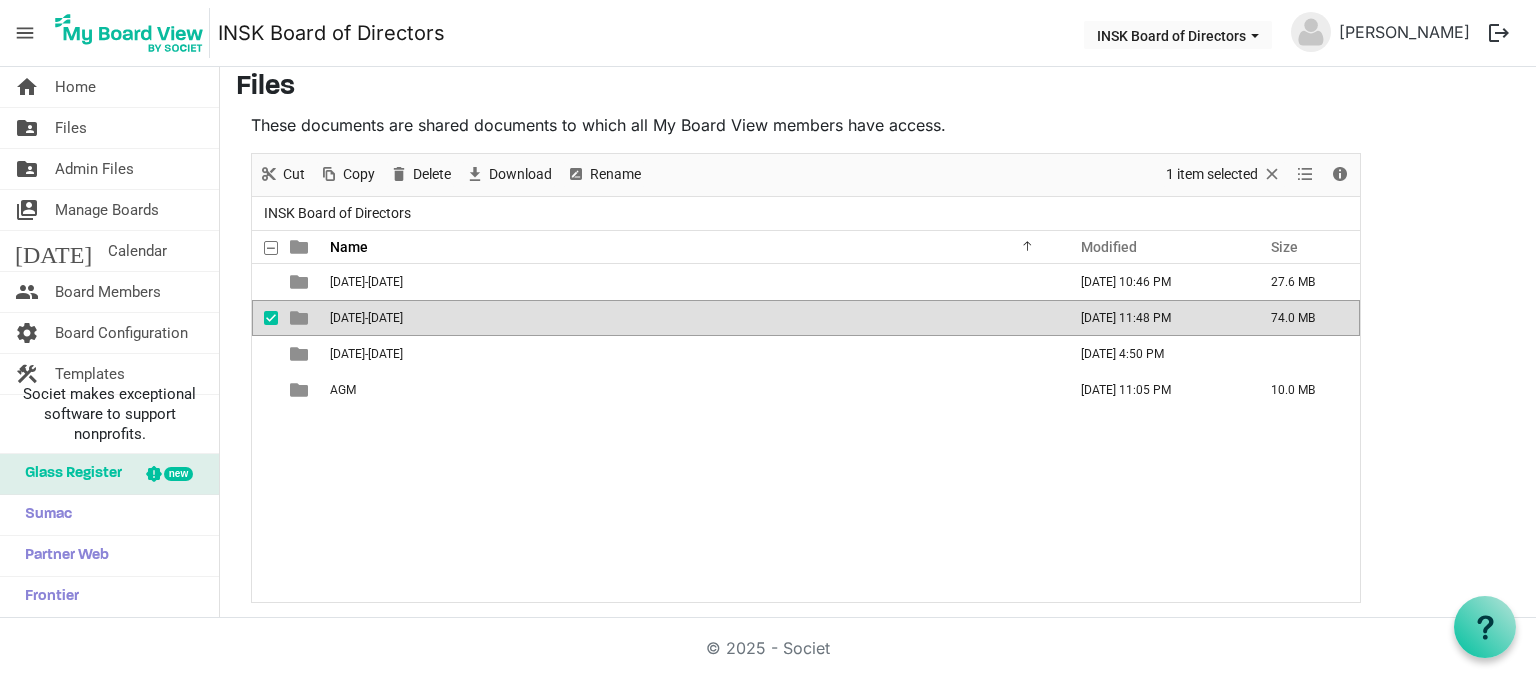click on "[DATE]-[DATE]" at bounding box center (366, 318) 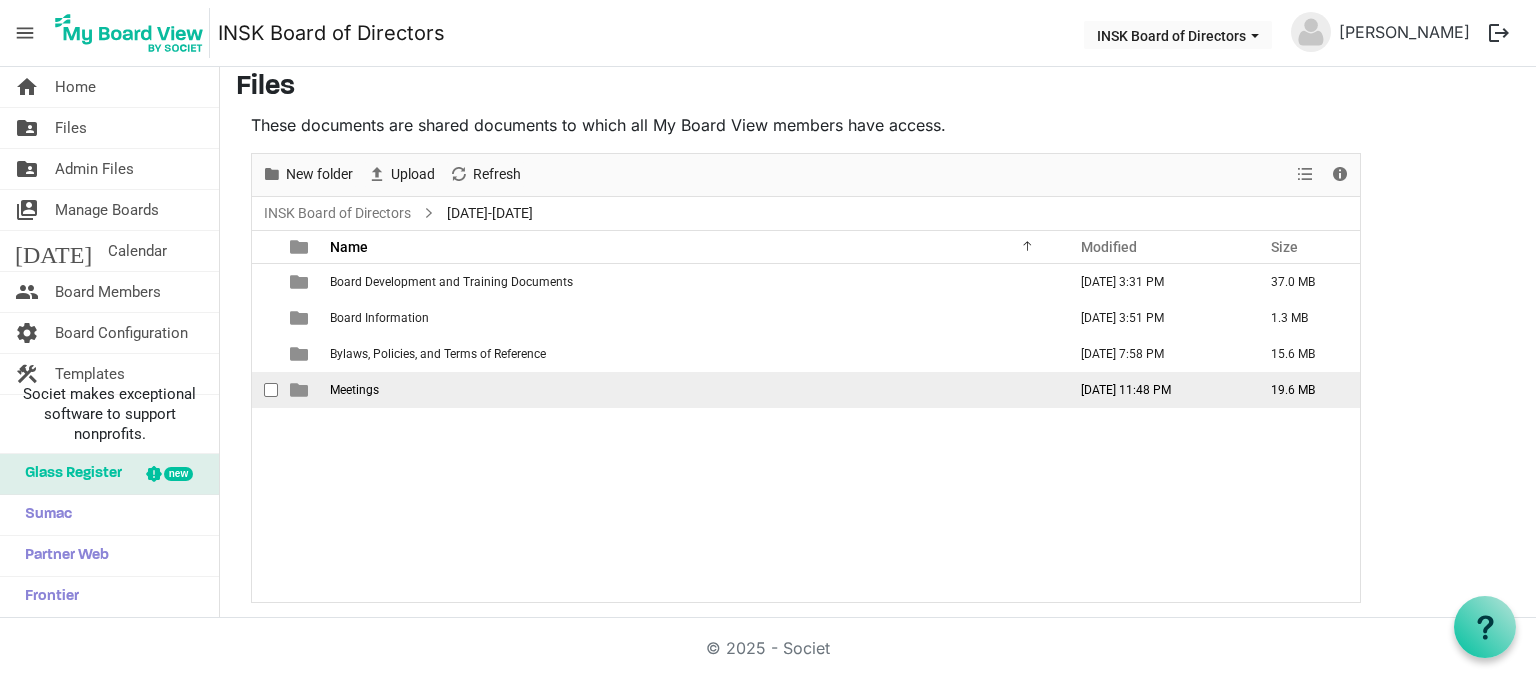 click on "Meetings" at bounding box center [692, 390] 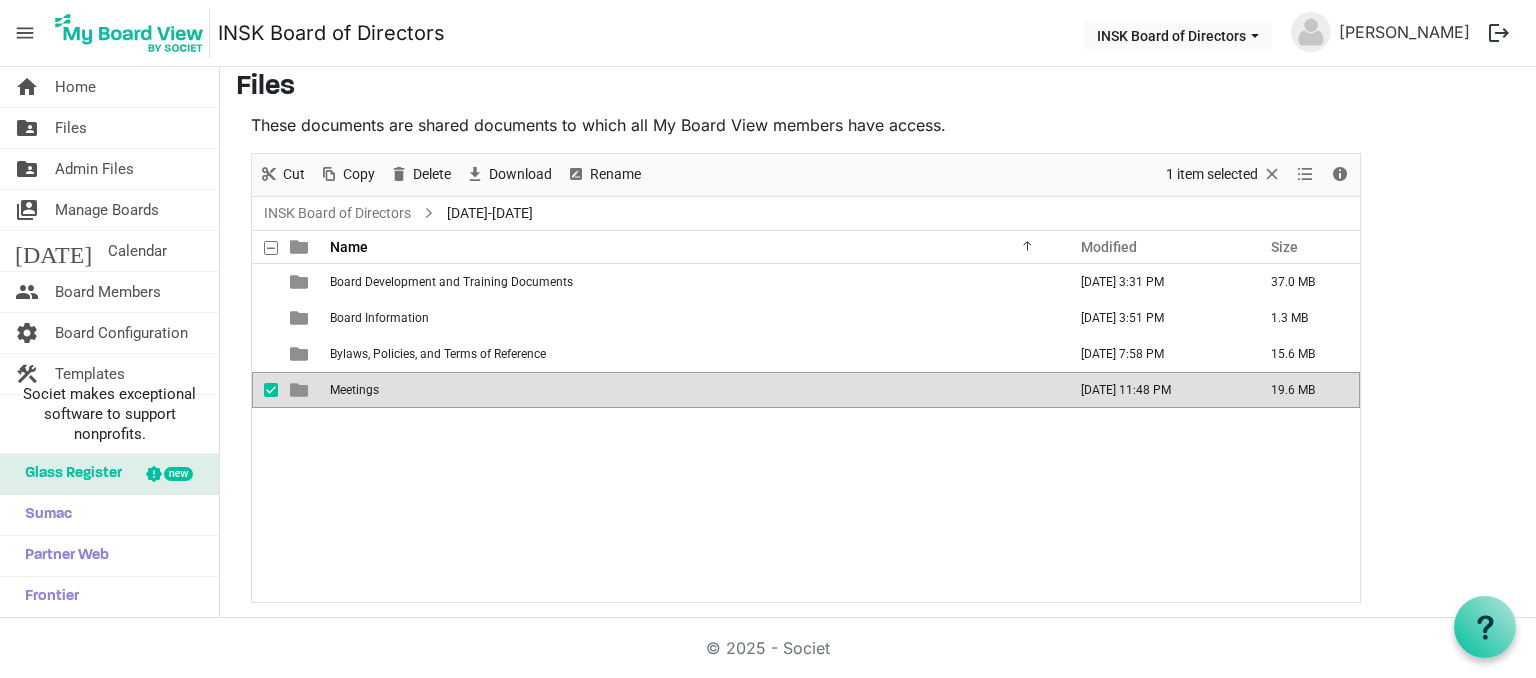 click on "Meetings" at bounding box center [692, 390] 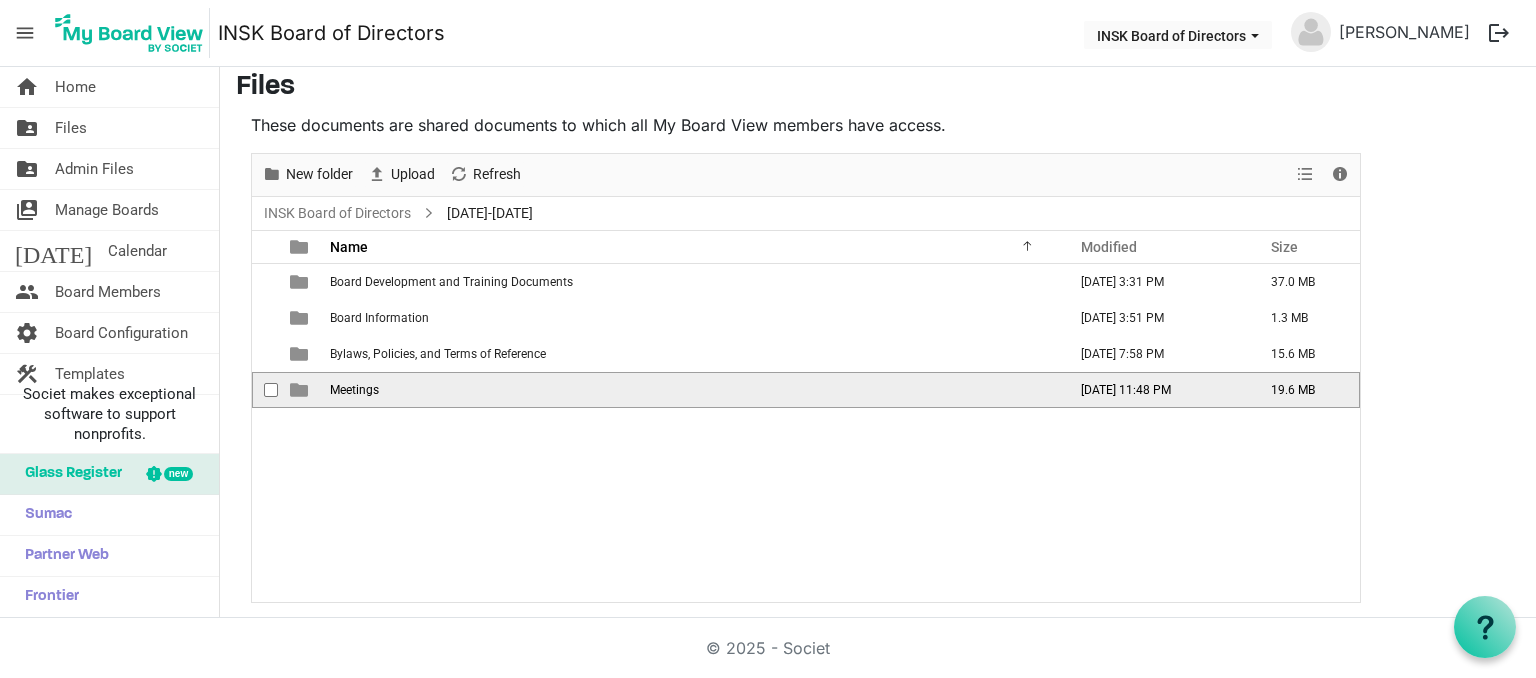 click on "Meetings" at bounding box center (354, 390) 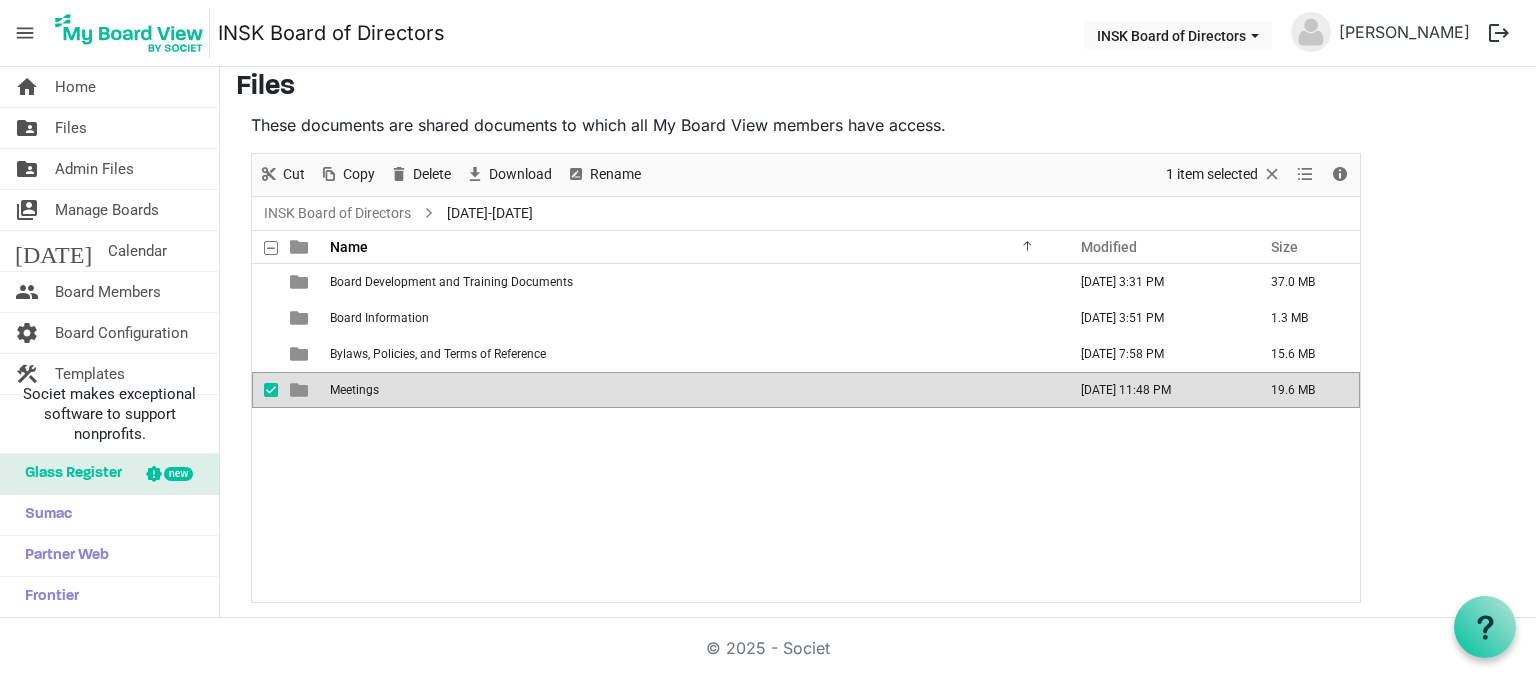 click on "Meetings" at bounding box center (354, 390) 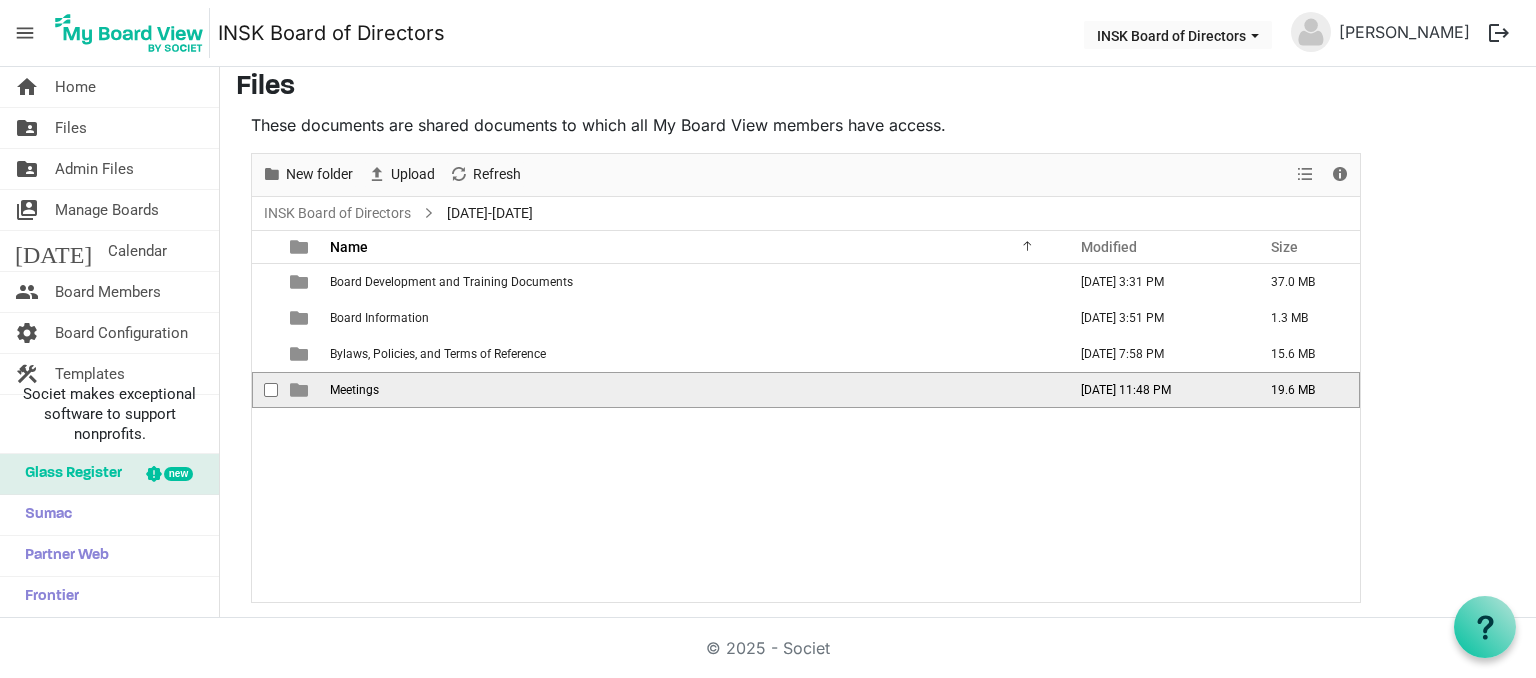 click on "Meetings" at bounding box center [354, 390] 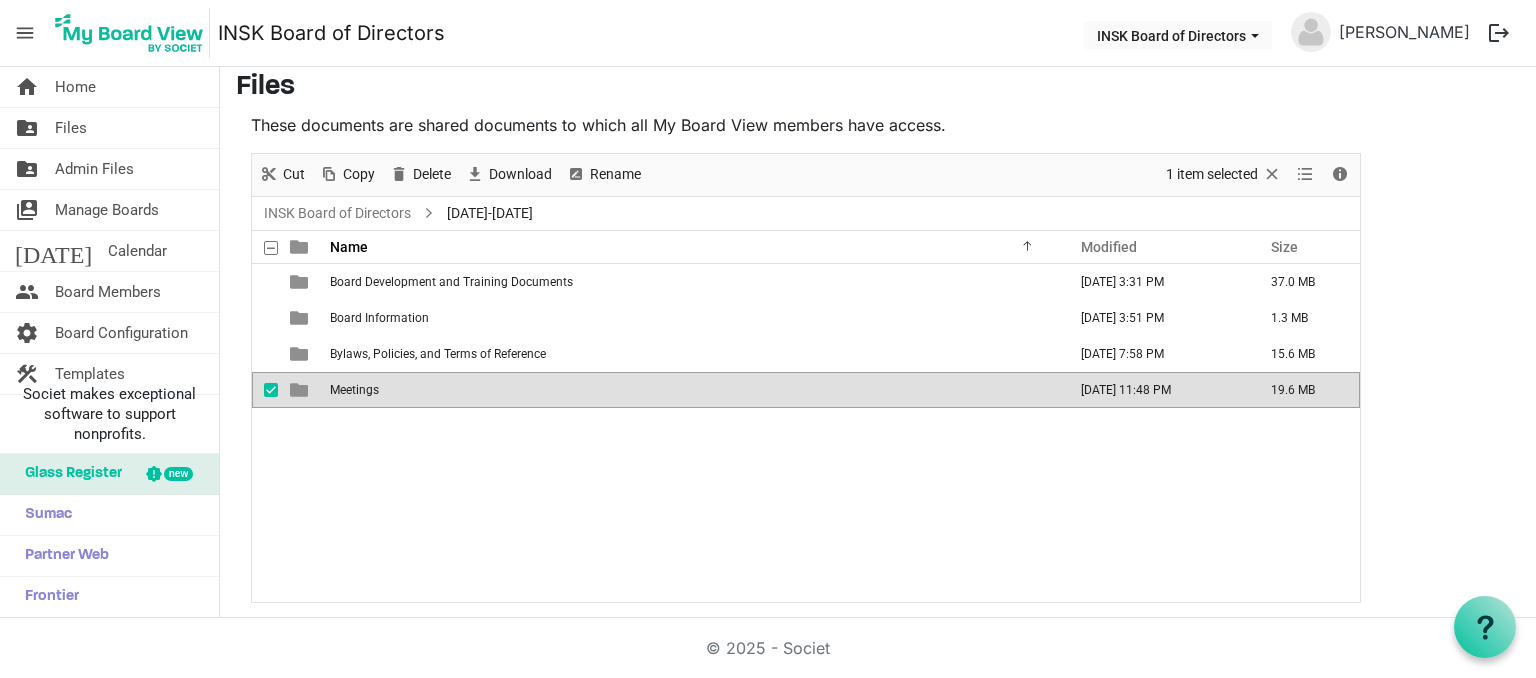 click on "Meetings" at bounding box center (354, 390) 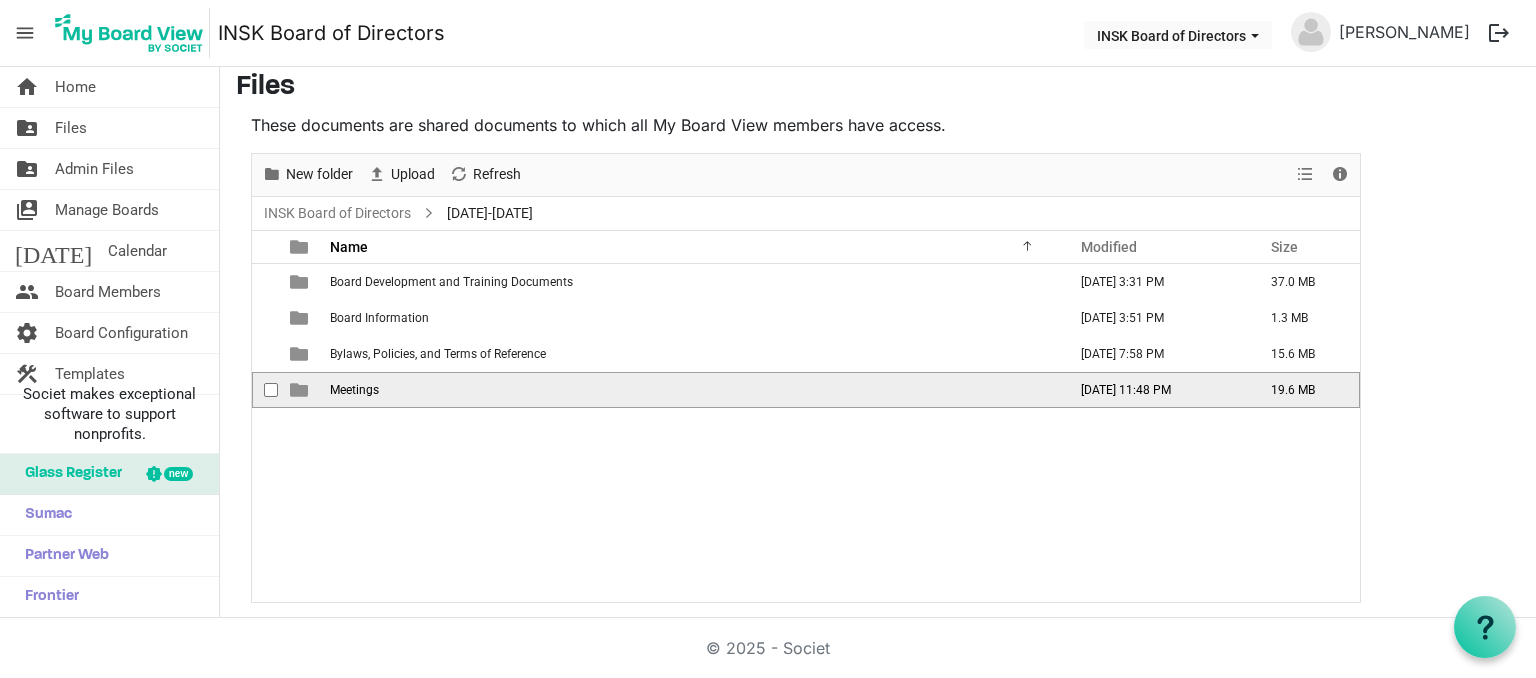 click on "Meetings" at bounding box center [354, 390] 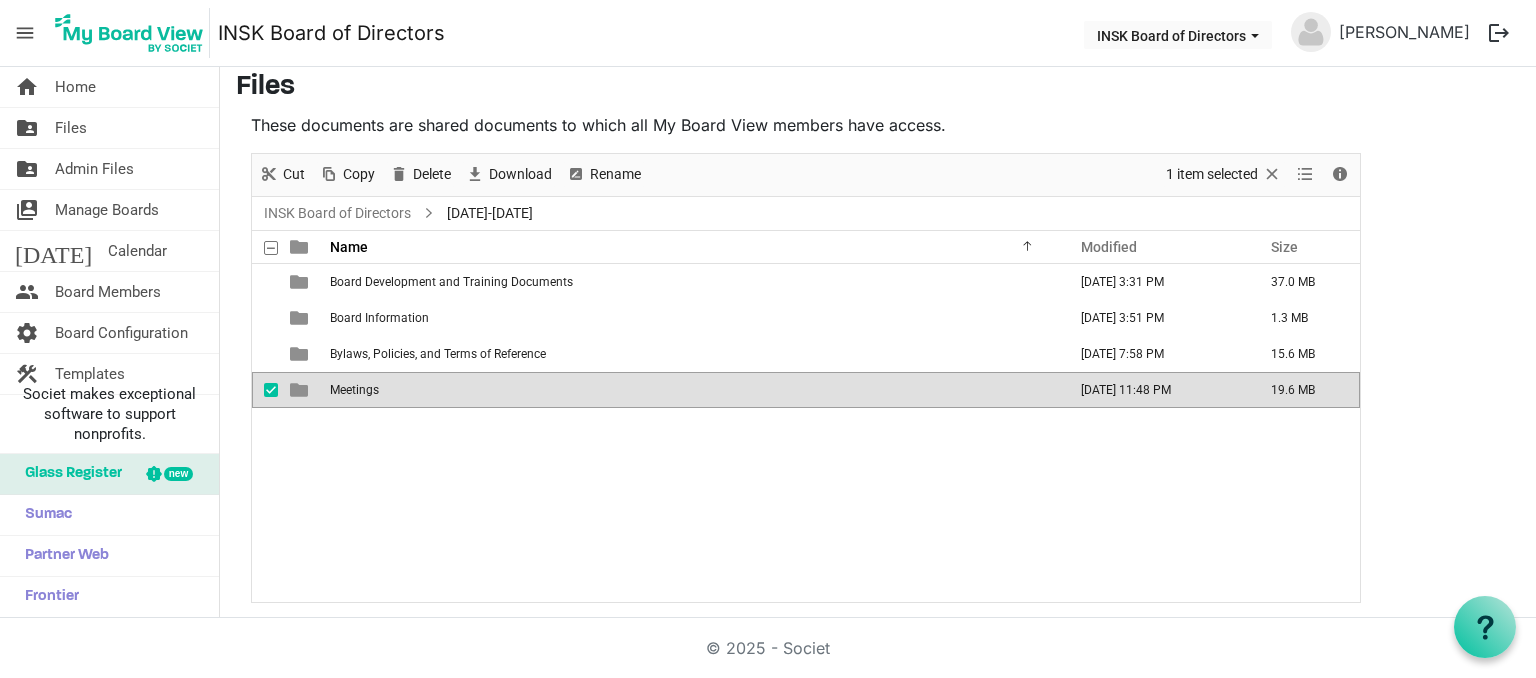 click on "Meetings" at bounding box center (354, 390) 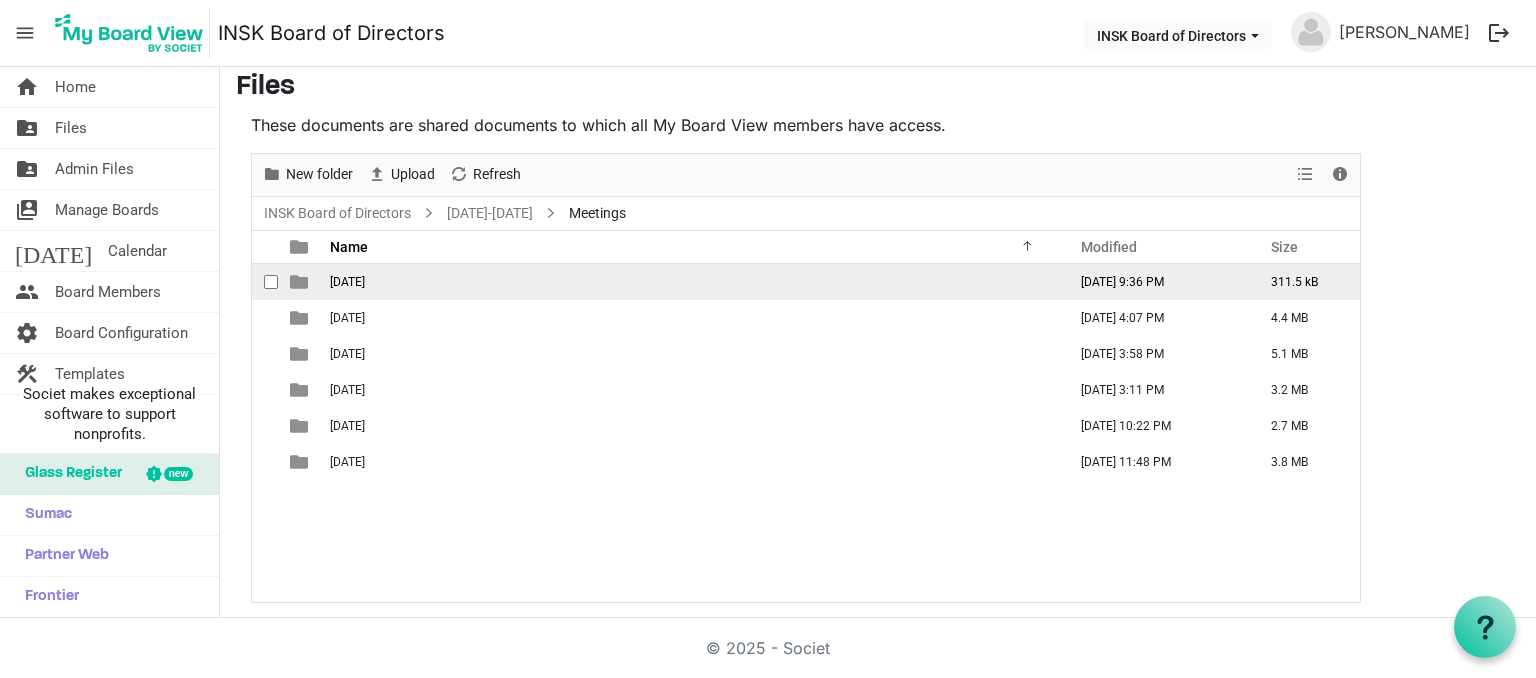 click on "2024-06-02" at bounding box center [347, 282] 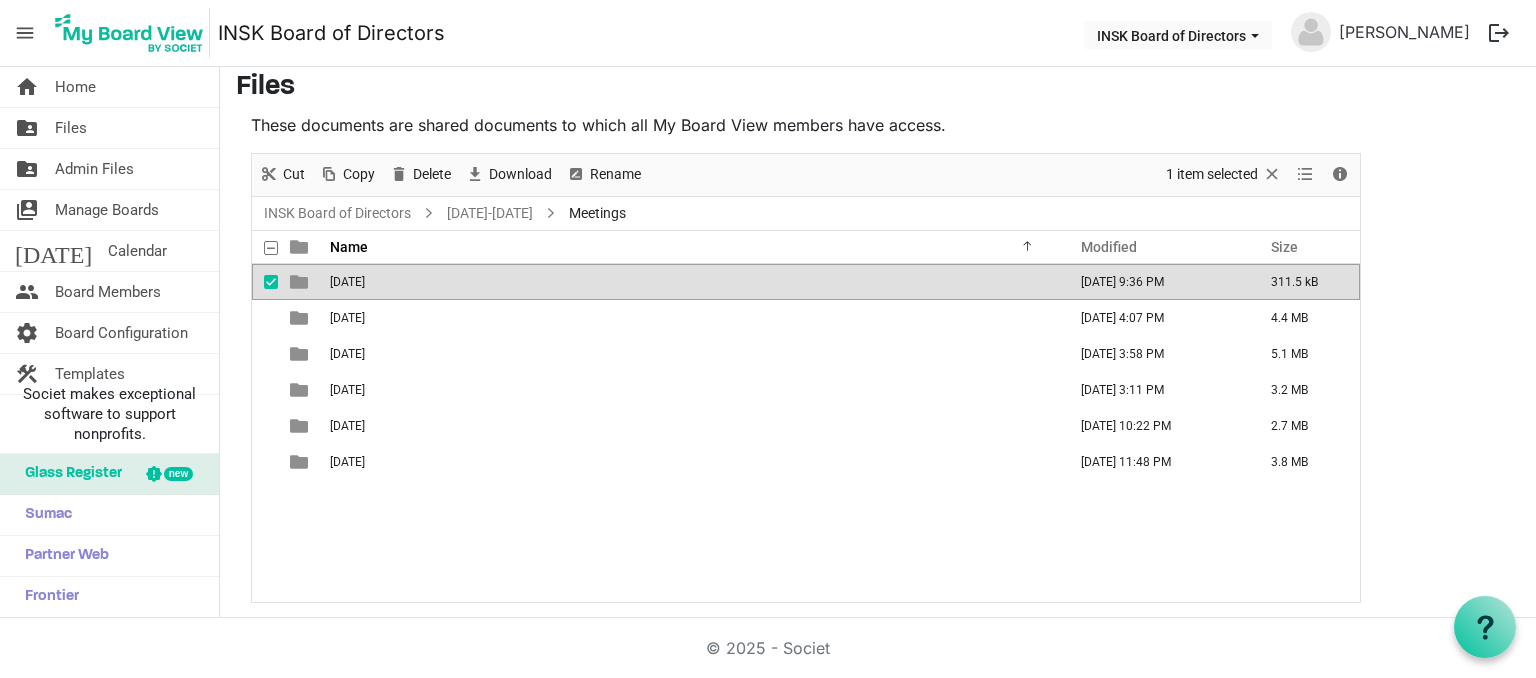 click on "2024-06-02" at bounding box center (347, 282) 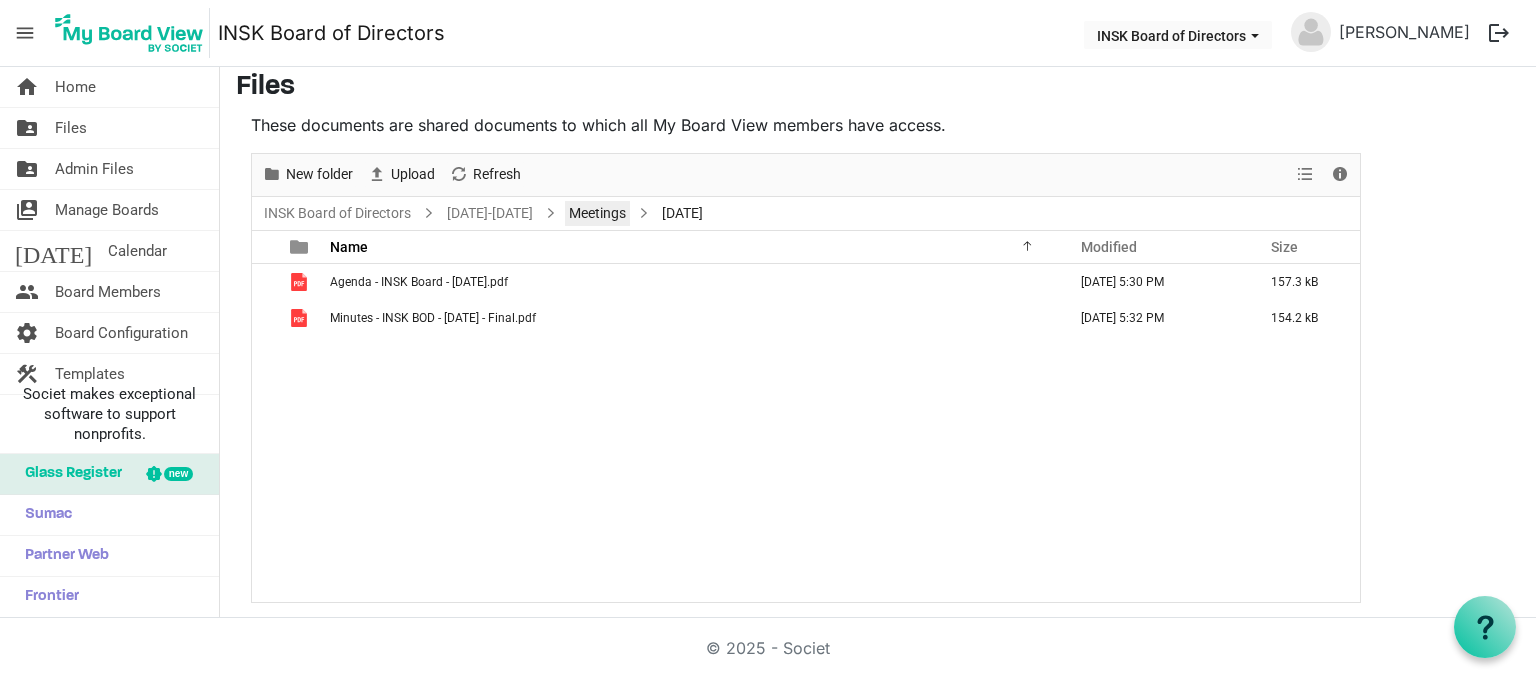 click on "Meetings" at bounding box center [597, 213] 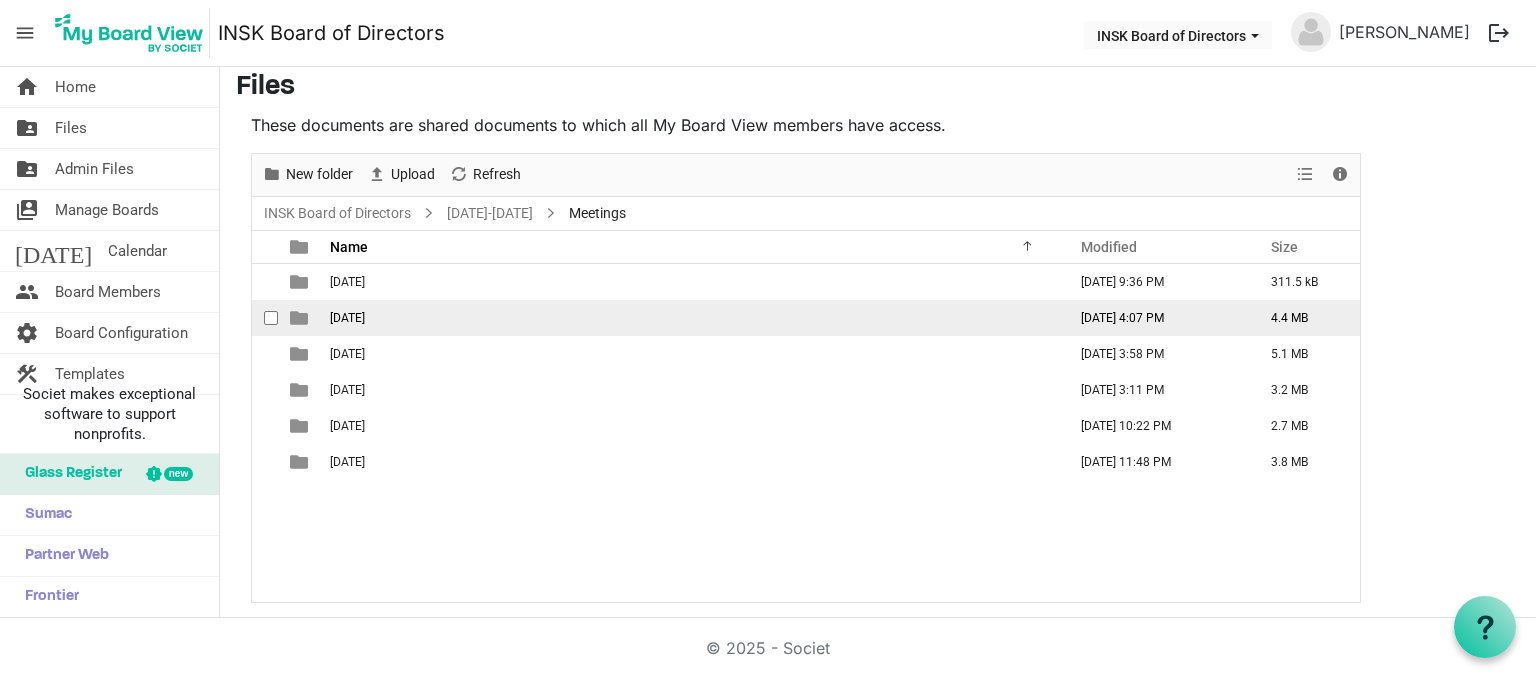 click on "2024-09-22" at bounding box center (692, 318) 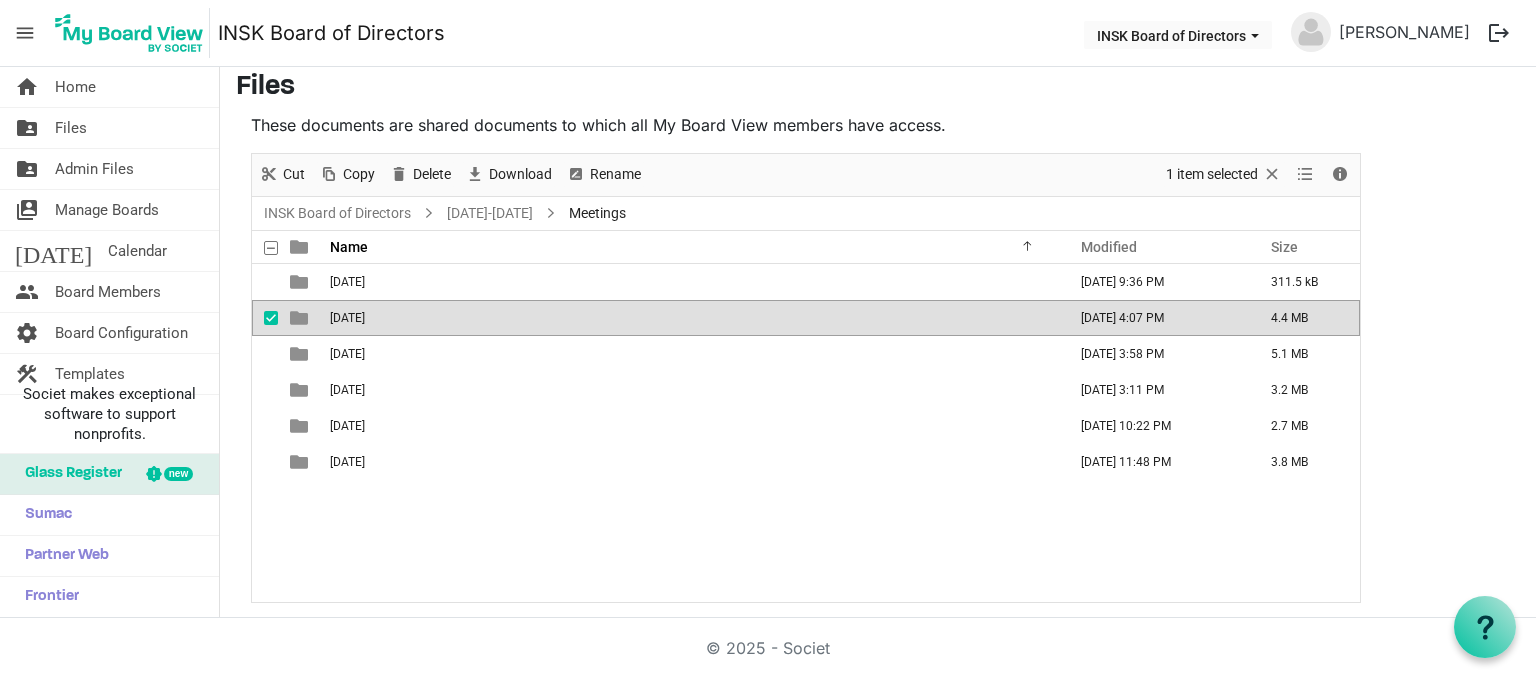click on "2024-09-22" at bounding box center (692, 318) 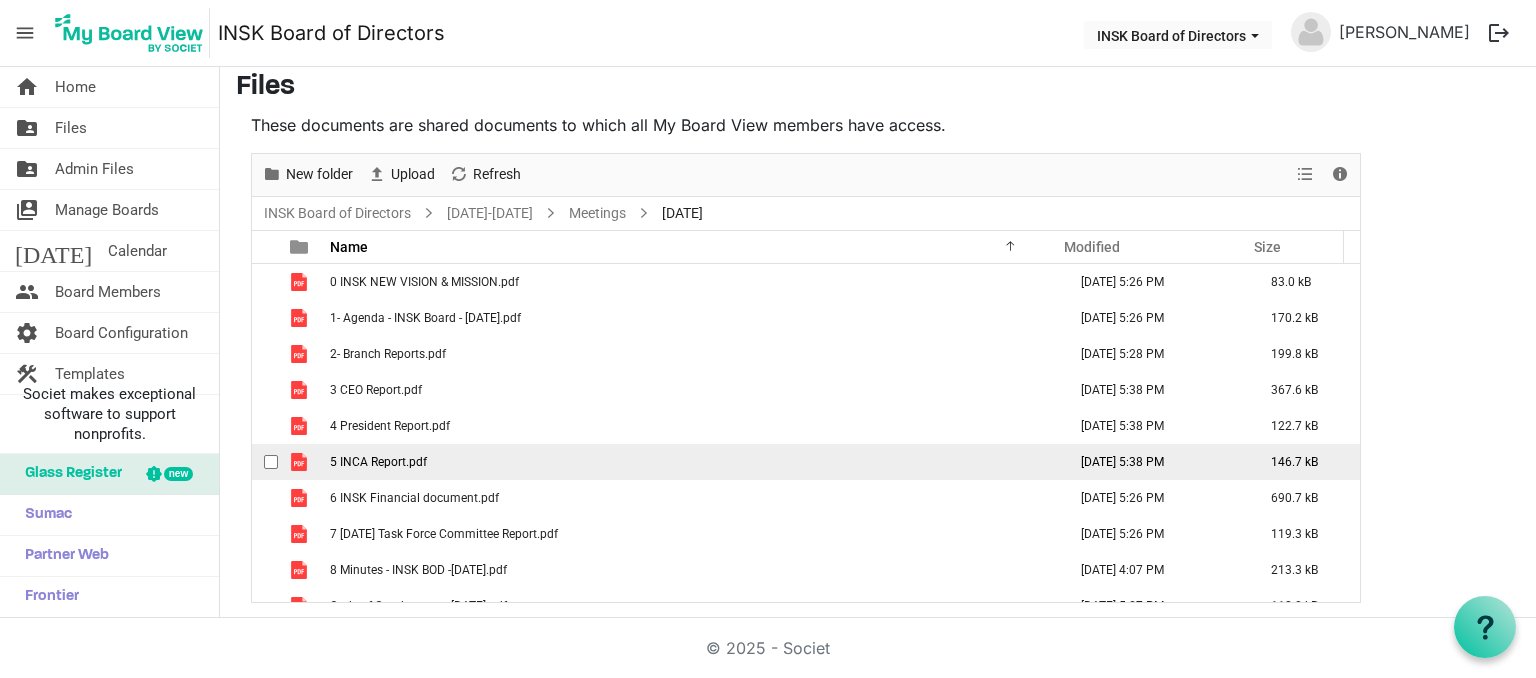 scroll, scrollTop: 0, scrollLeft: 0, axis: both 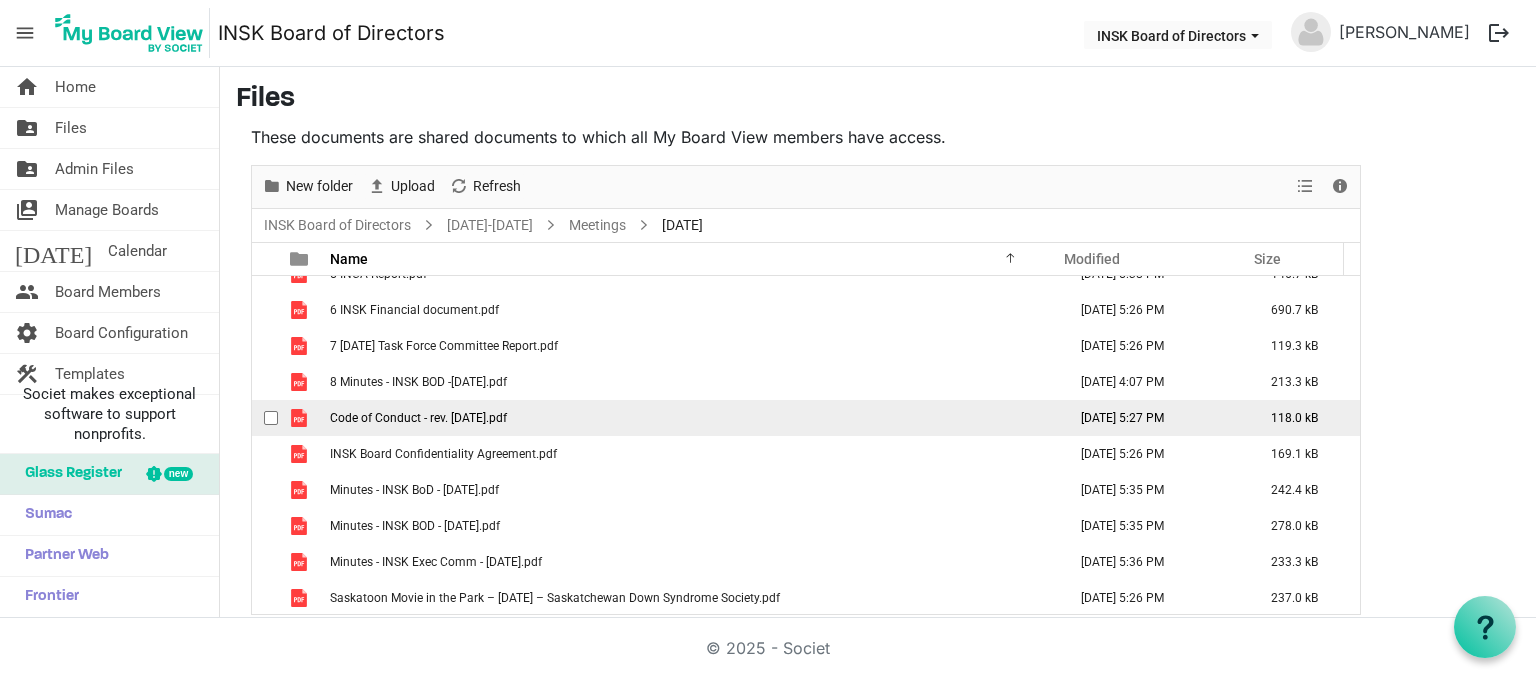 click at bounding box center (271, 418) 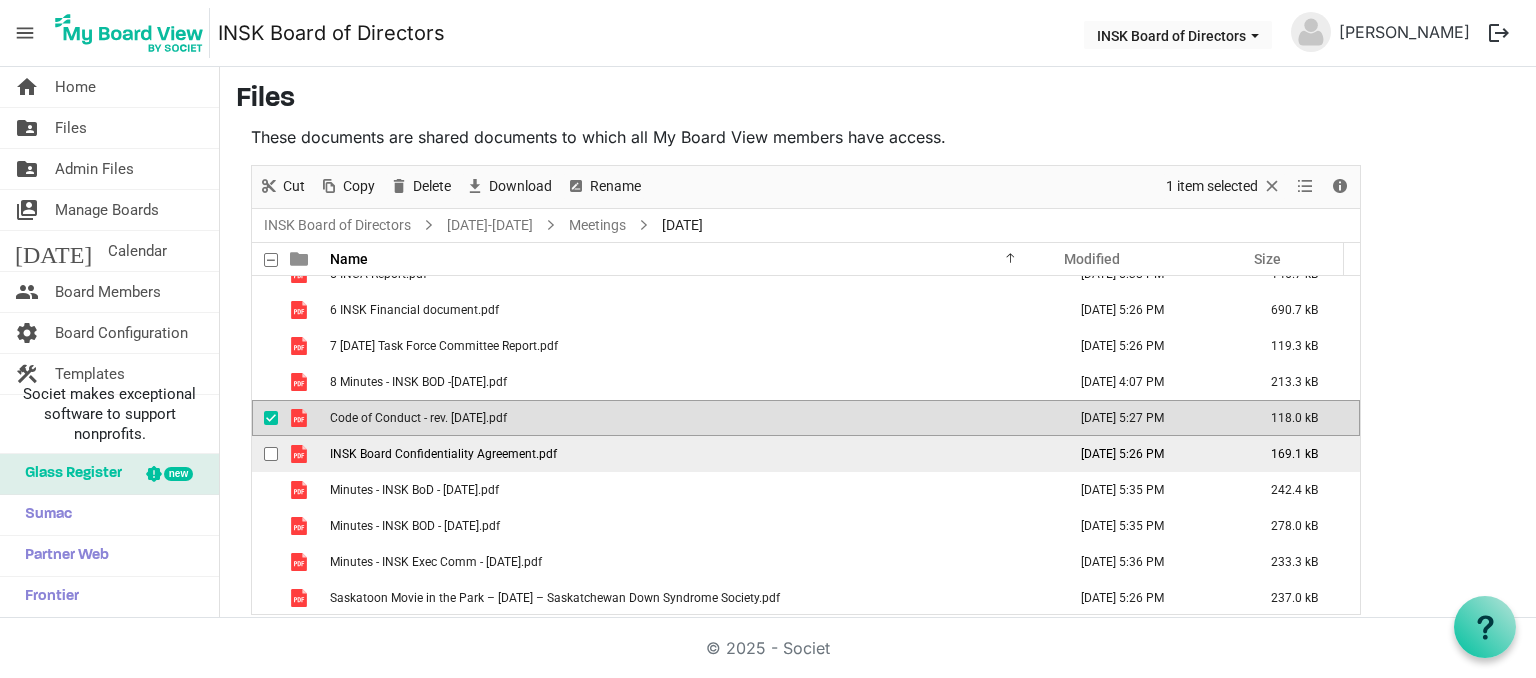 click at bounding box center (271, 454) 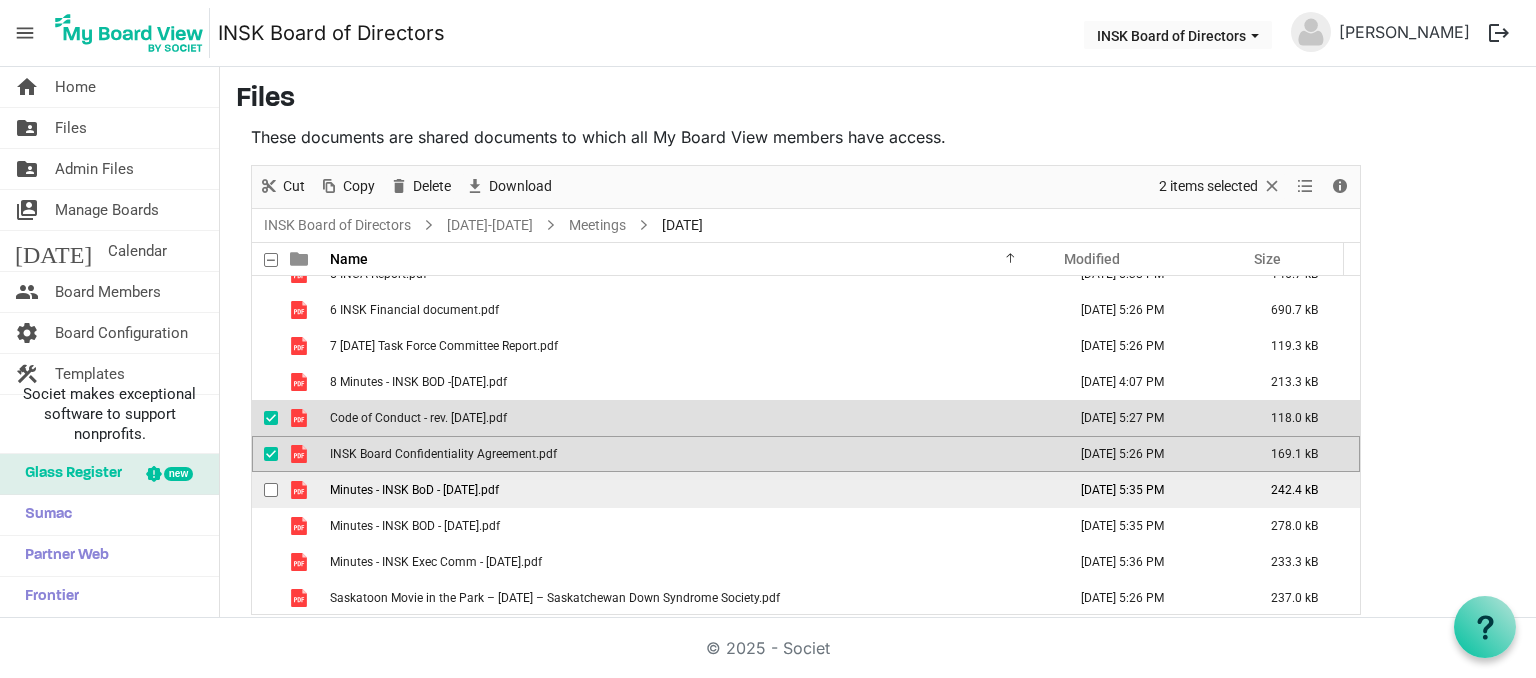 click at bounding box center (271, 490) 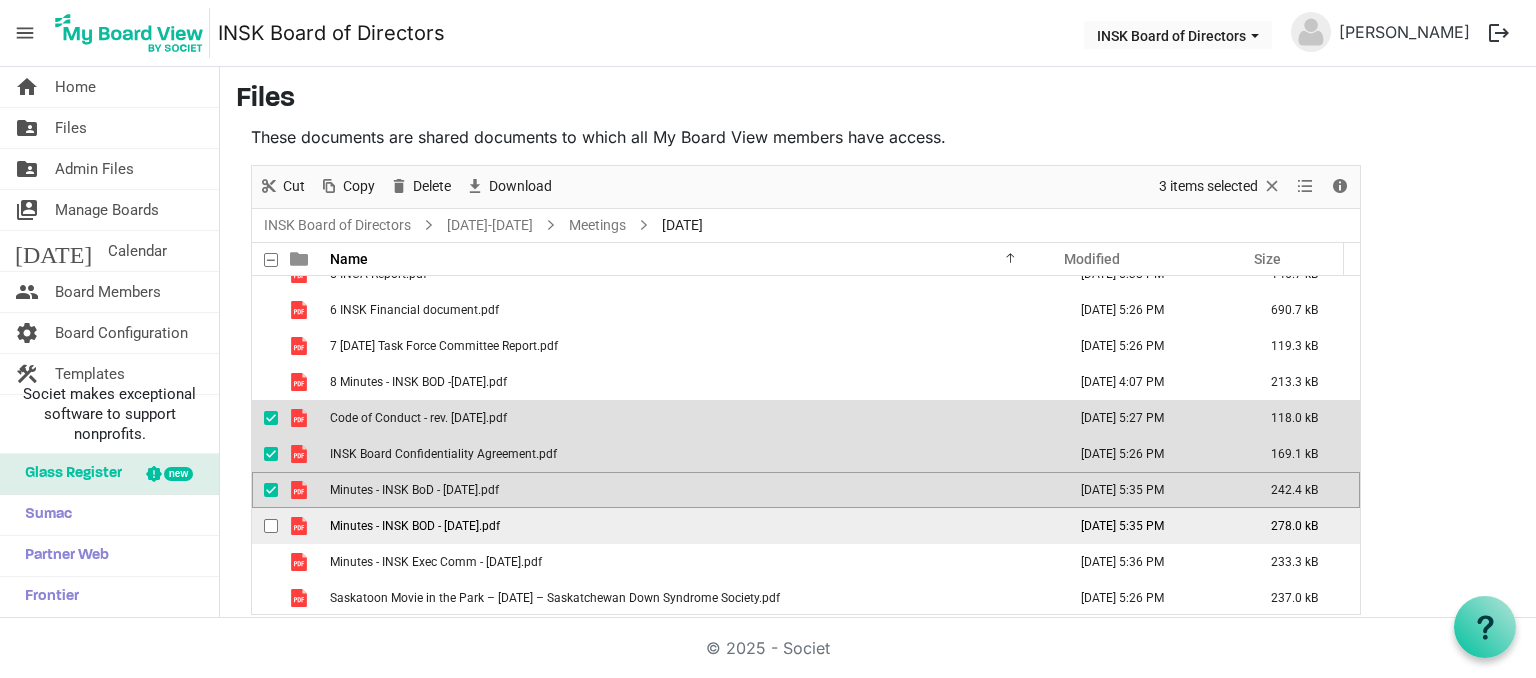 click at bounding box center (271, 526) 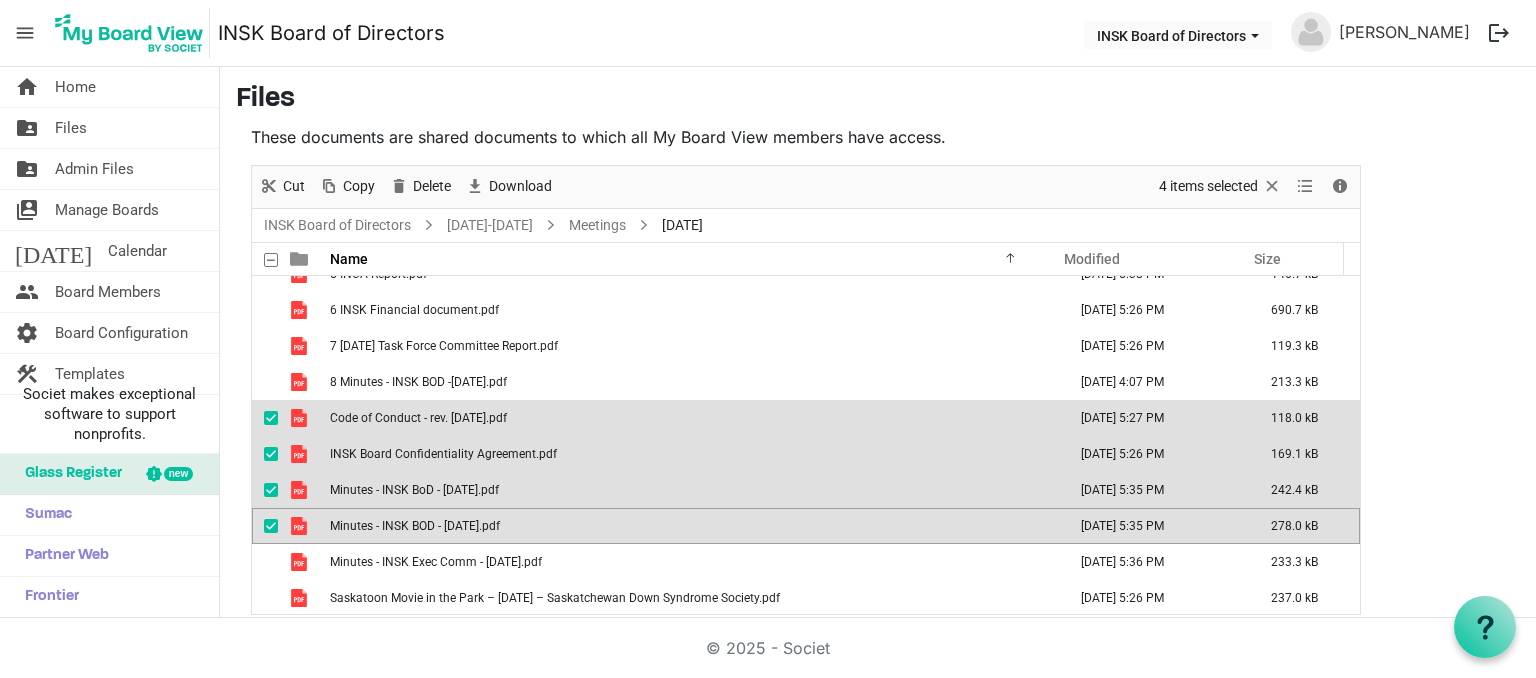 scroll, scrollTop: 237, scrollLeft: 0, axis: vertical 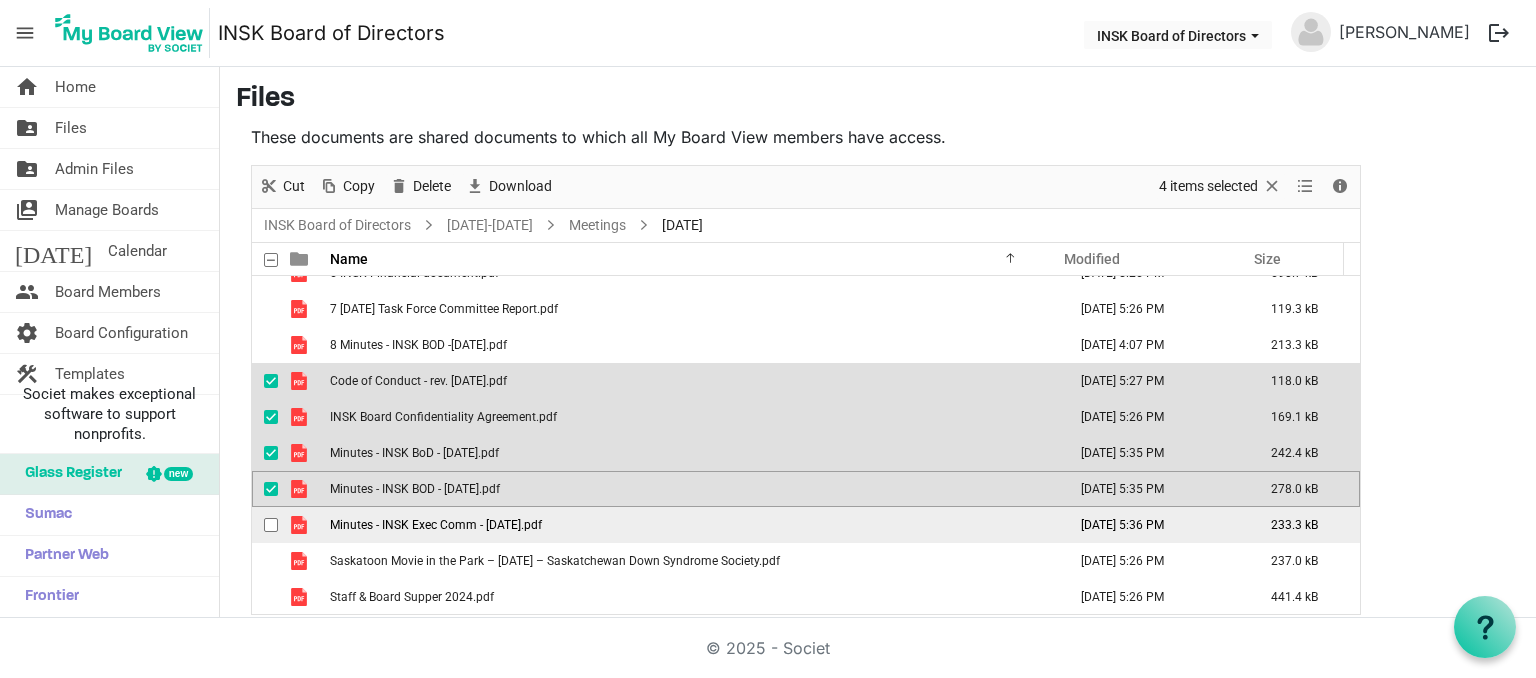 click at bounding box center [271, 525] 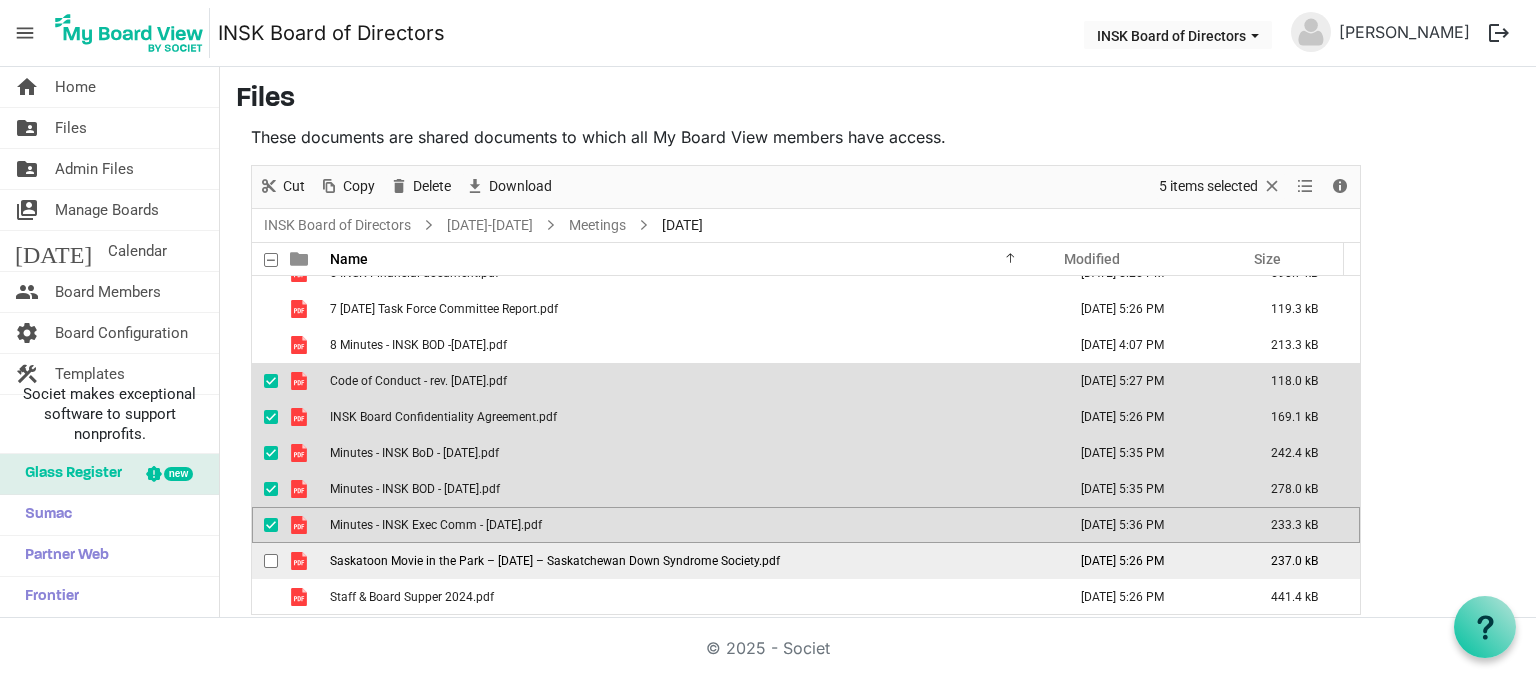 click at bounding box center [271, 561] 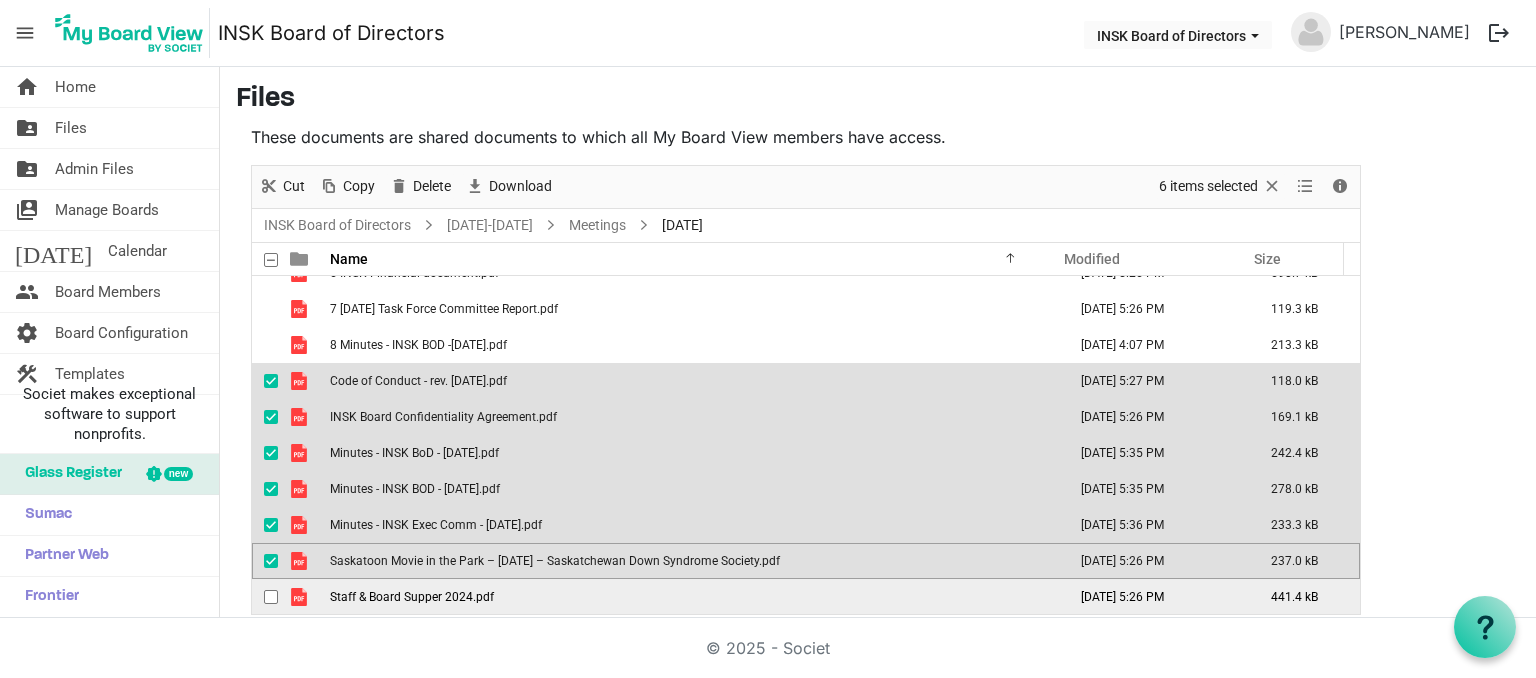 click at bounding box center [271, 597] 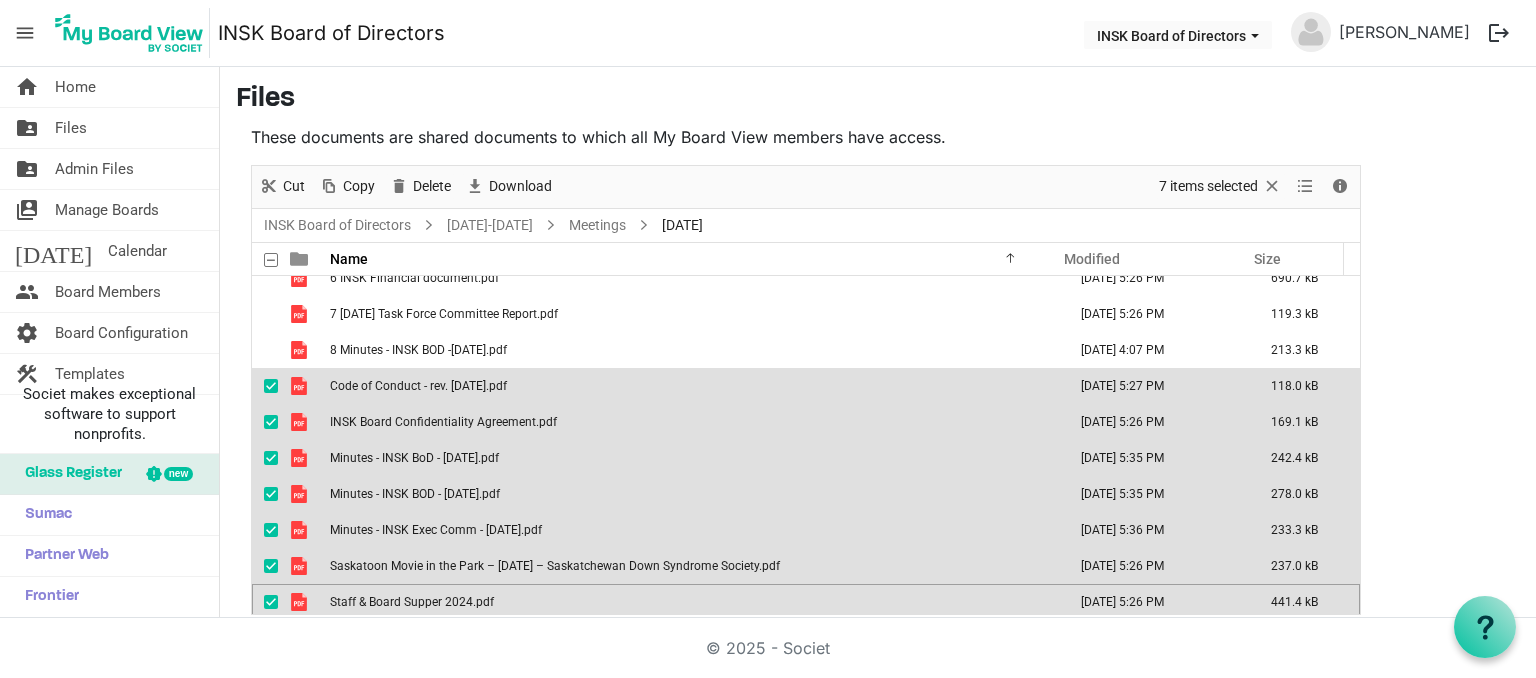 scroll, scrollTop: 237, scrollLeft: 0, axis: vertical 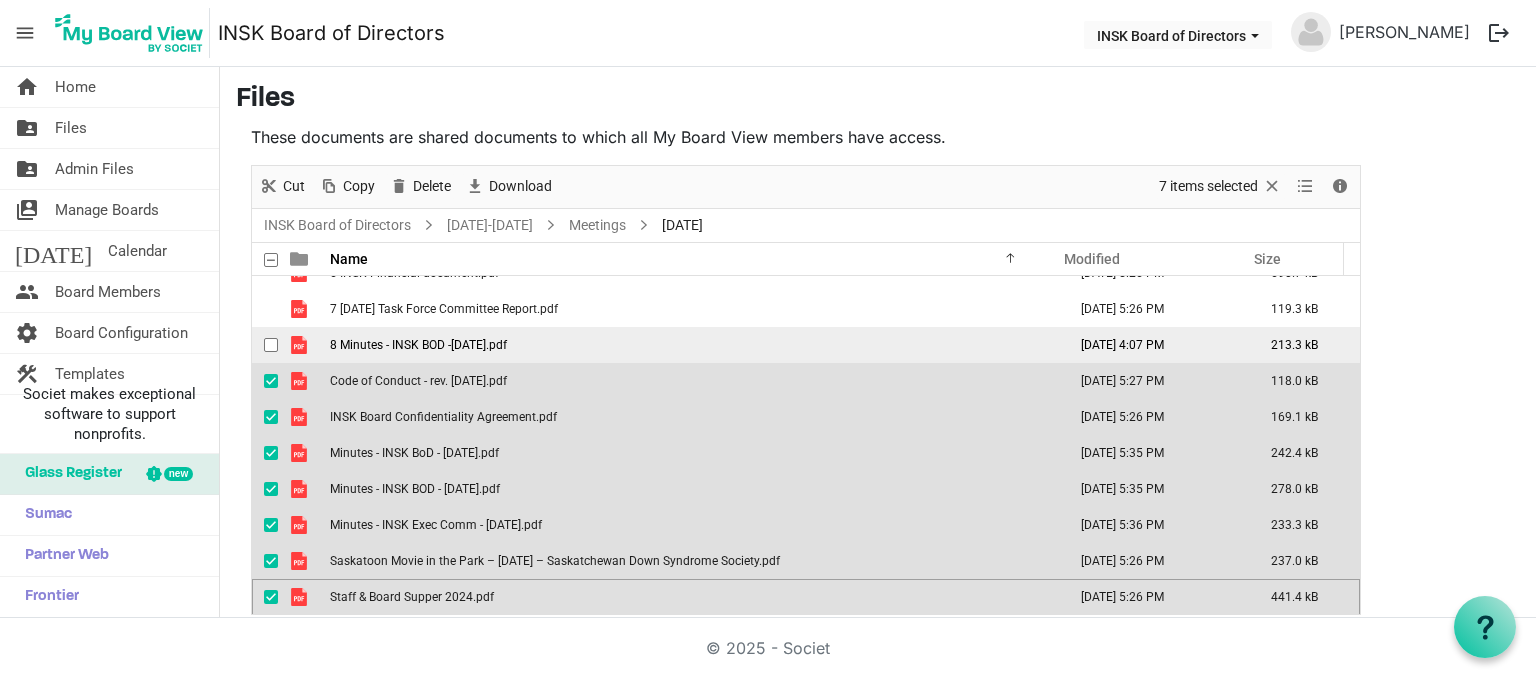 click on "8 Minutes - INSK BOD -22 Sept 2024.pdf" at bounding box center [692, 345] 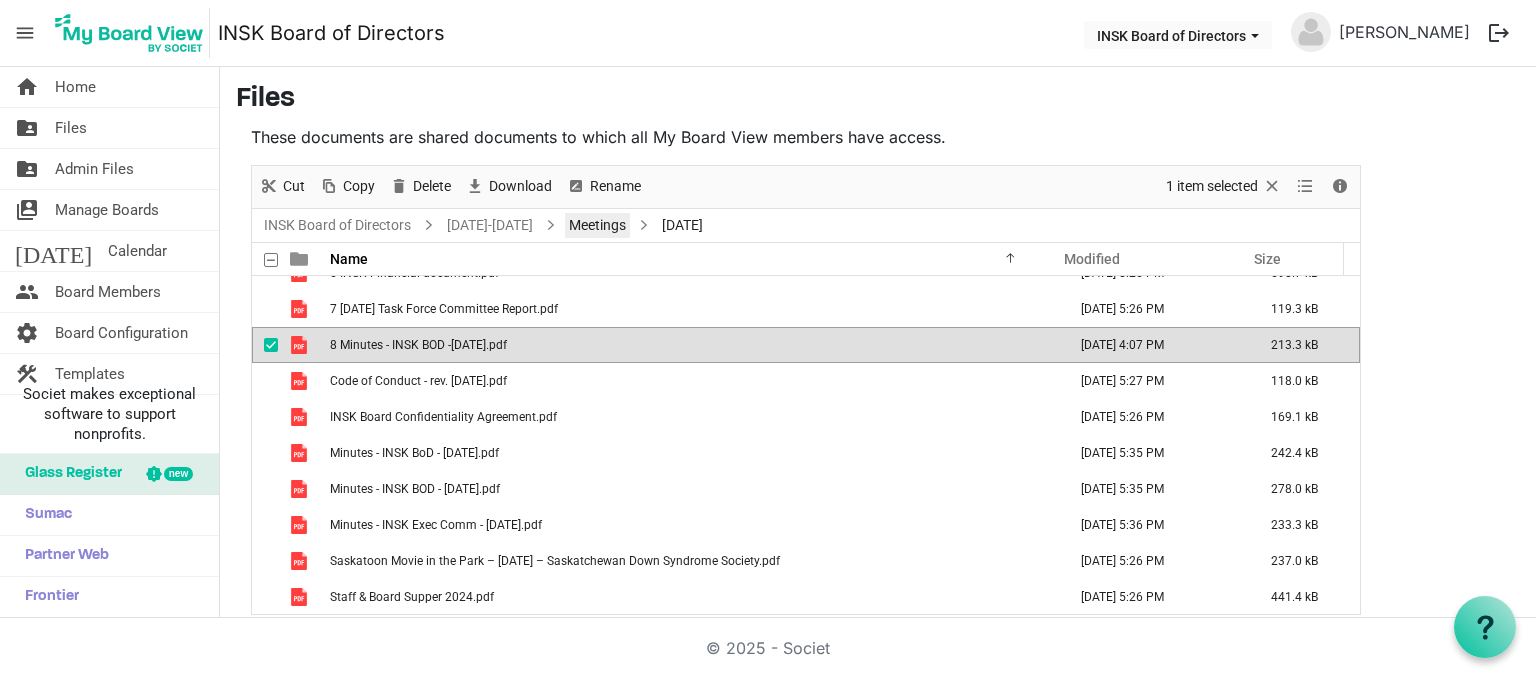 click on "Meetings" at bounding box center (597, 225) 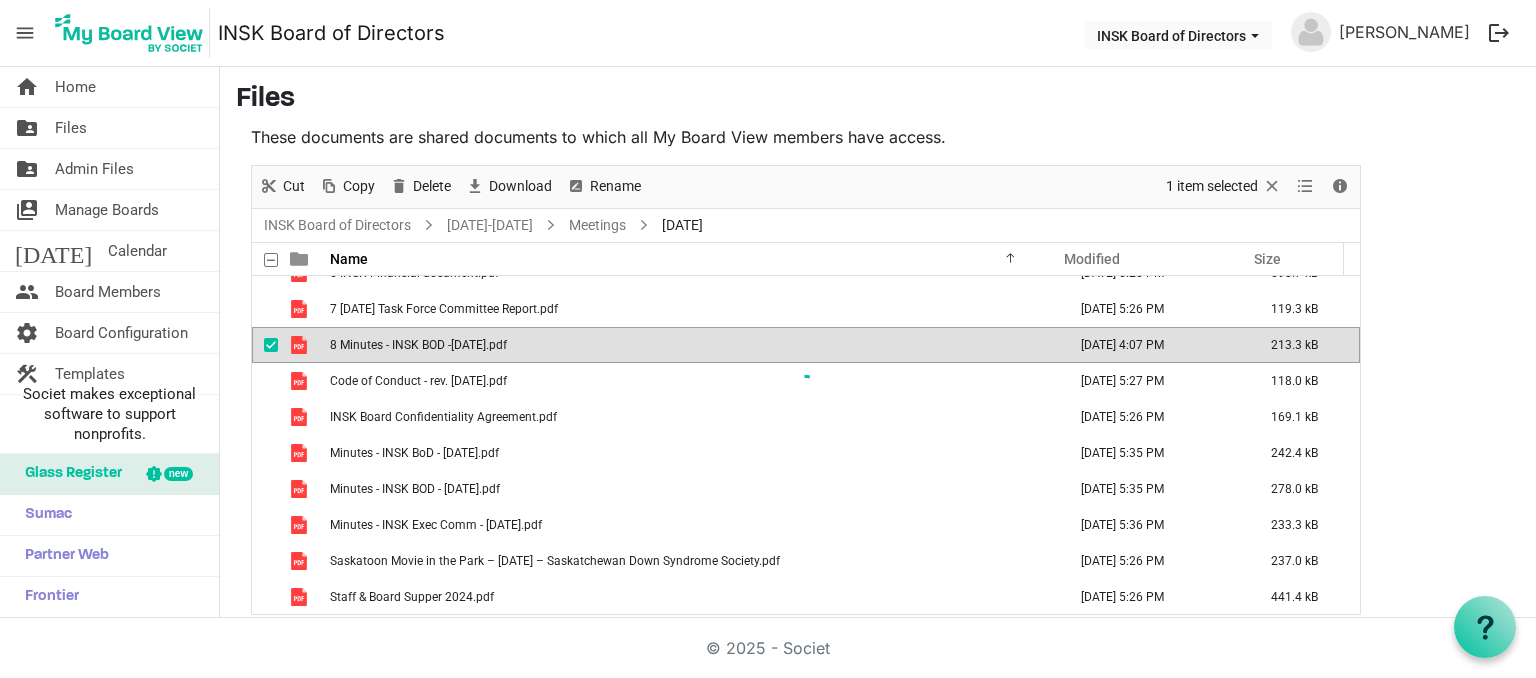 scroll, scrollTop: 0, scrollLeft: 0, axis: both 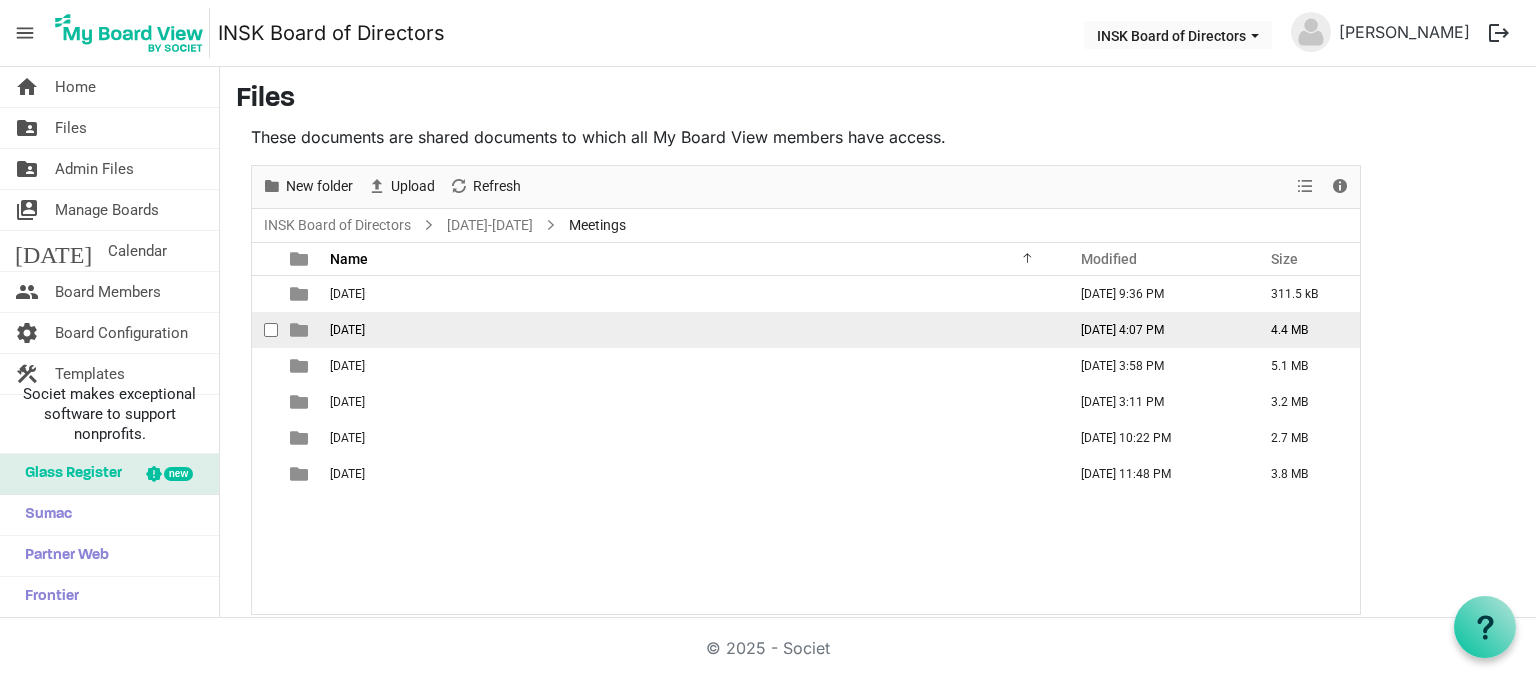 click on "2024-09-22" at bounding box center [347, 330] 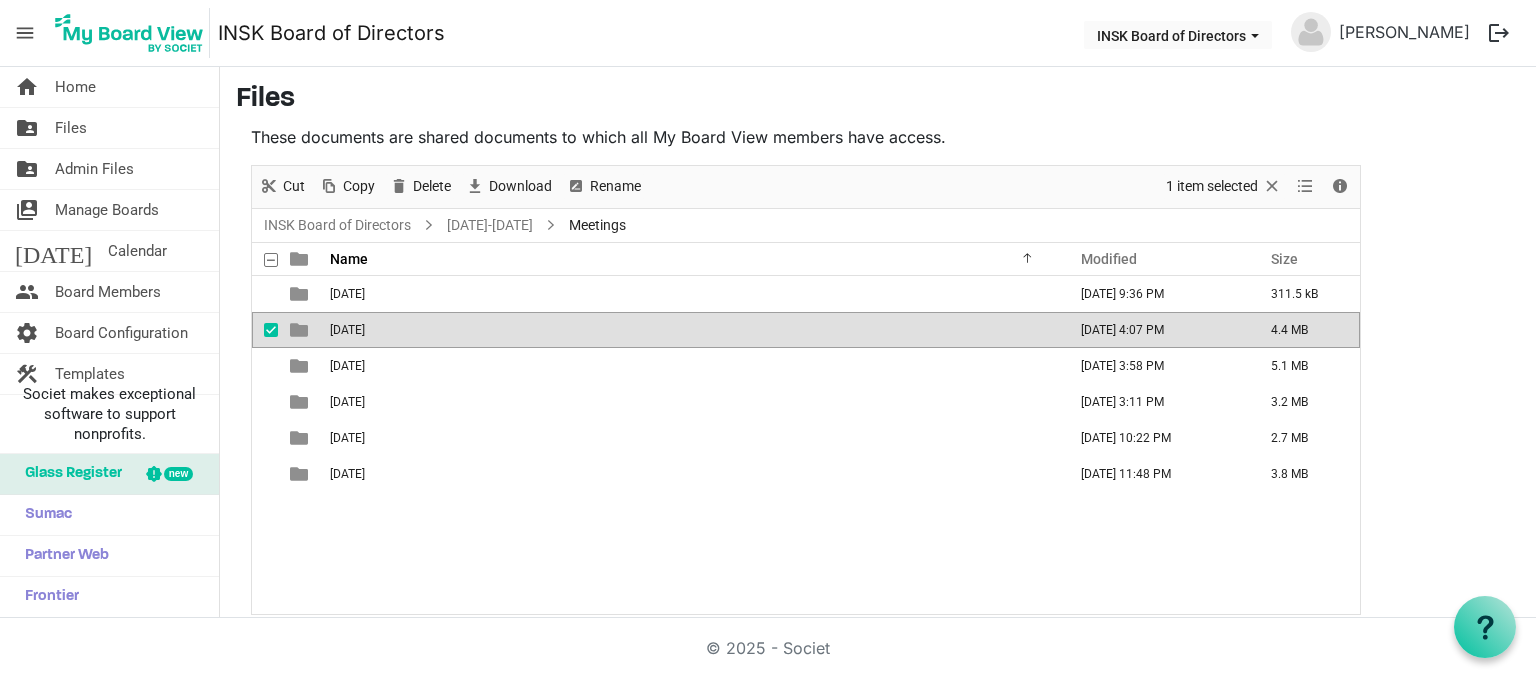 click on "2024-09-22" at bounding box center [347, 330] 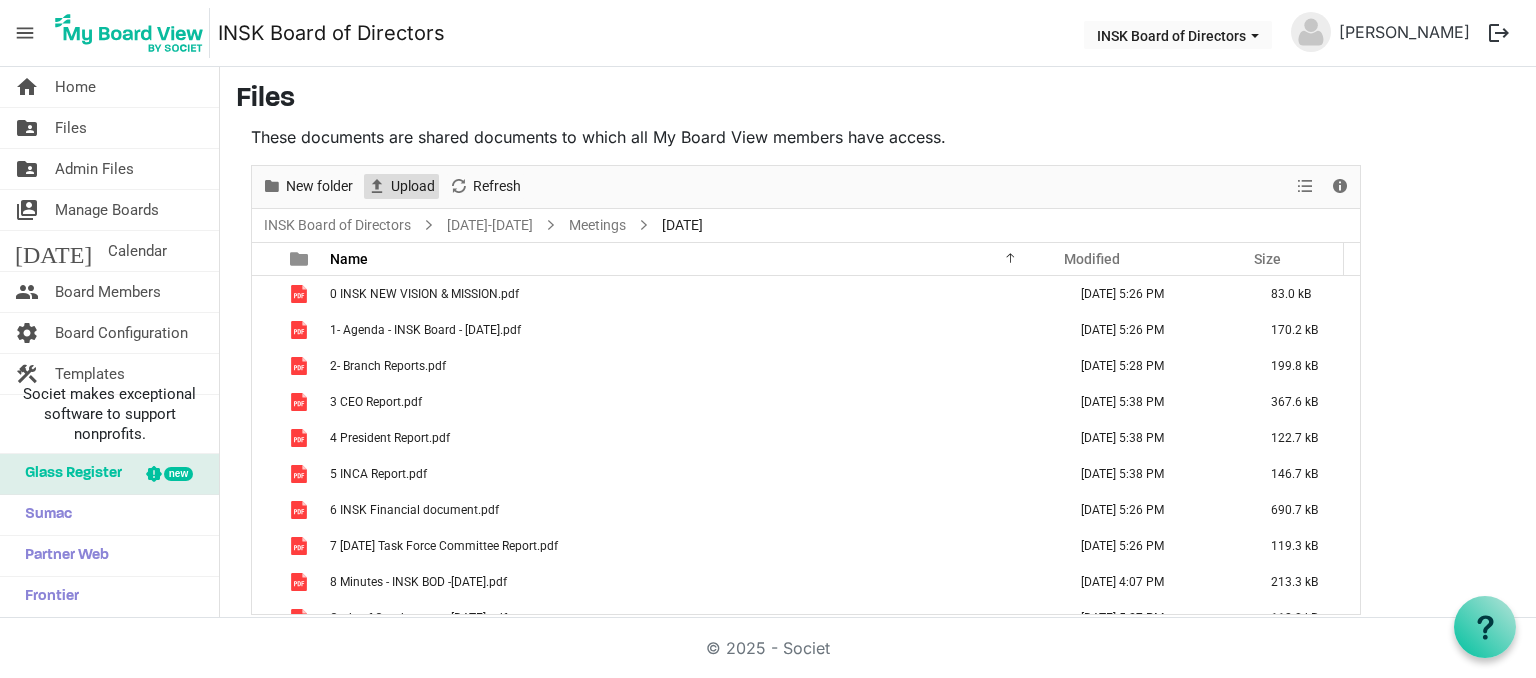 click on "Upload" at bounding box center [413, 186] 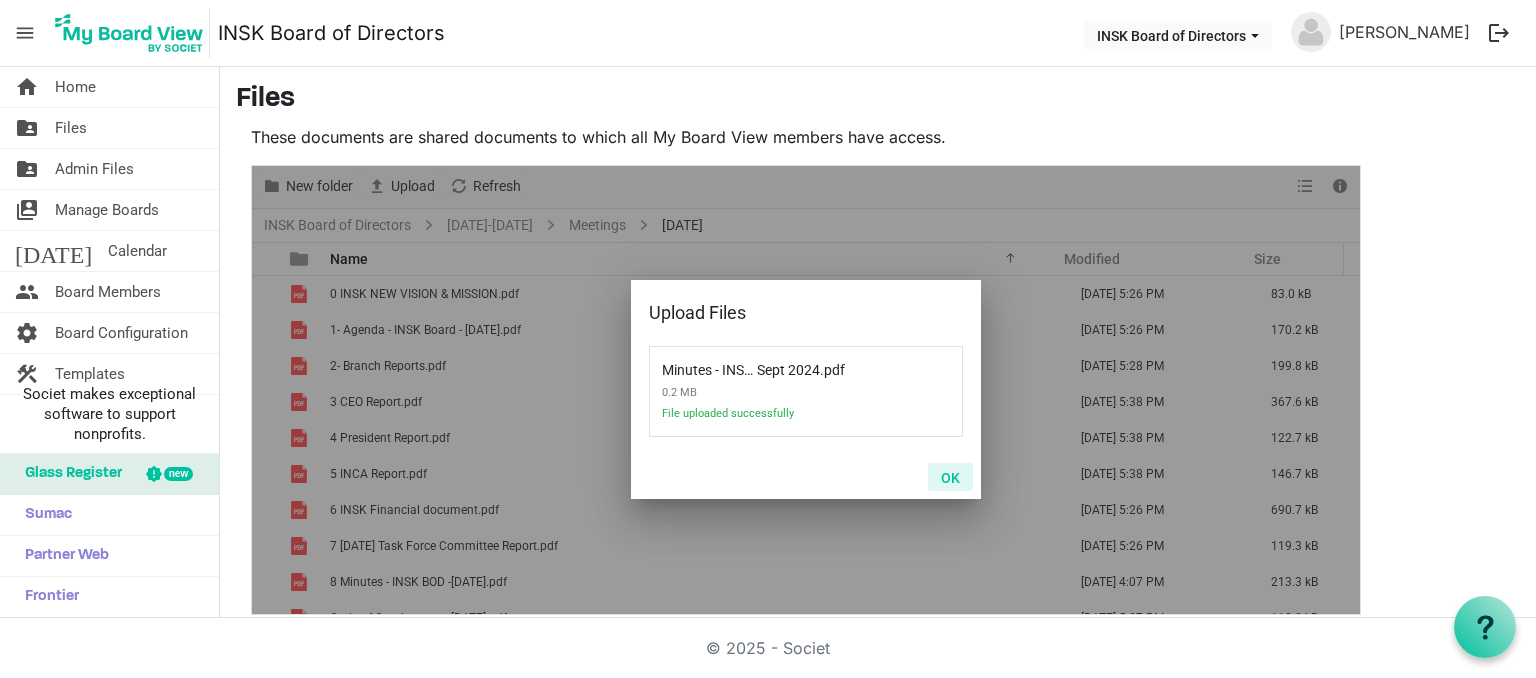 click on "OK" at bounding box center [950, 477] 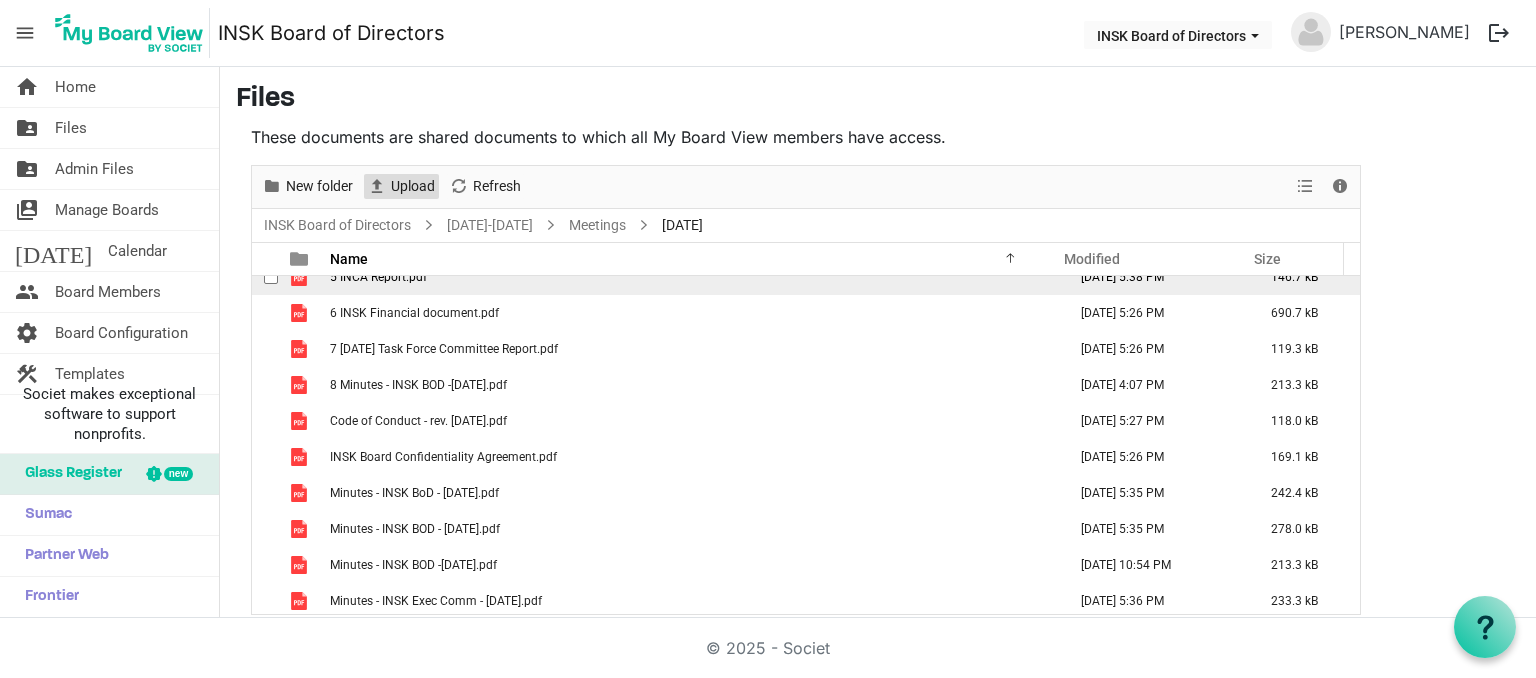 scroll, scrollTop: 200, scrollLeft: 0, axis: vertical 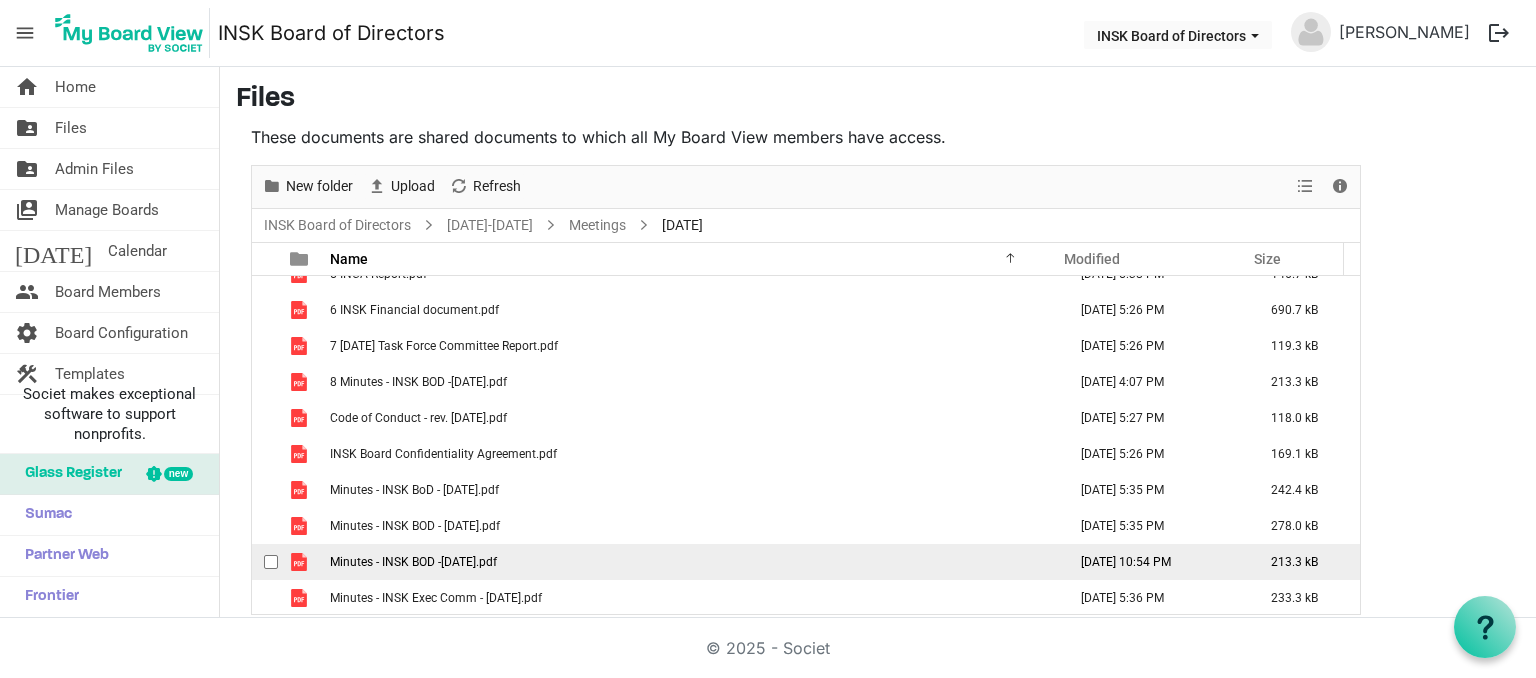 drag, startPoint x: 264, startPoint y: 557, endPoint x: 278, endPoint y: 557, distance: 14 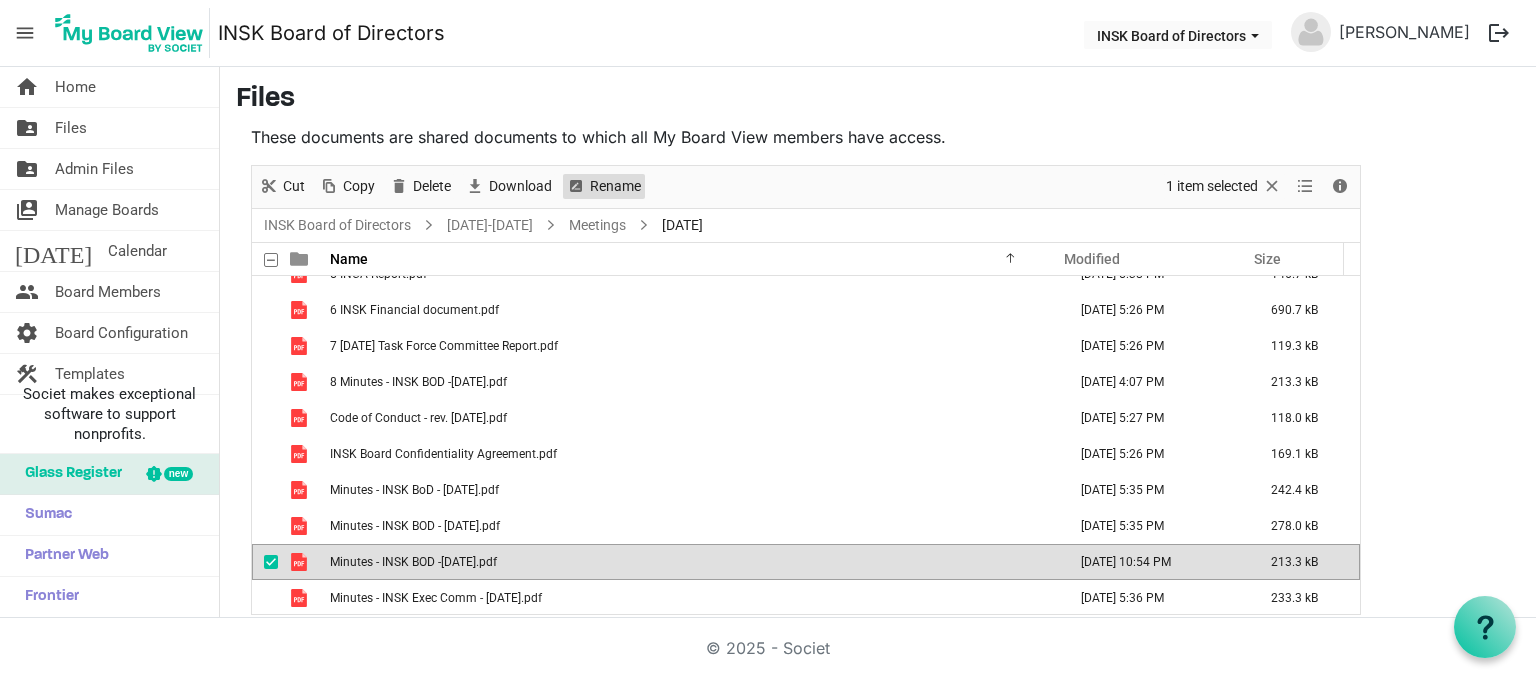 click on "Rename" at bounding box center [615, 186] 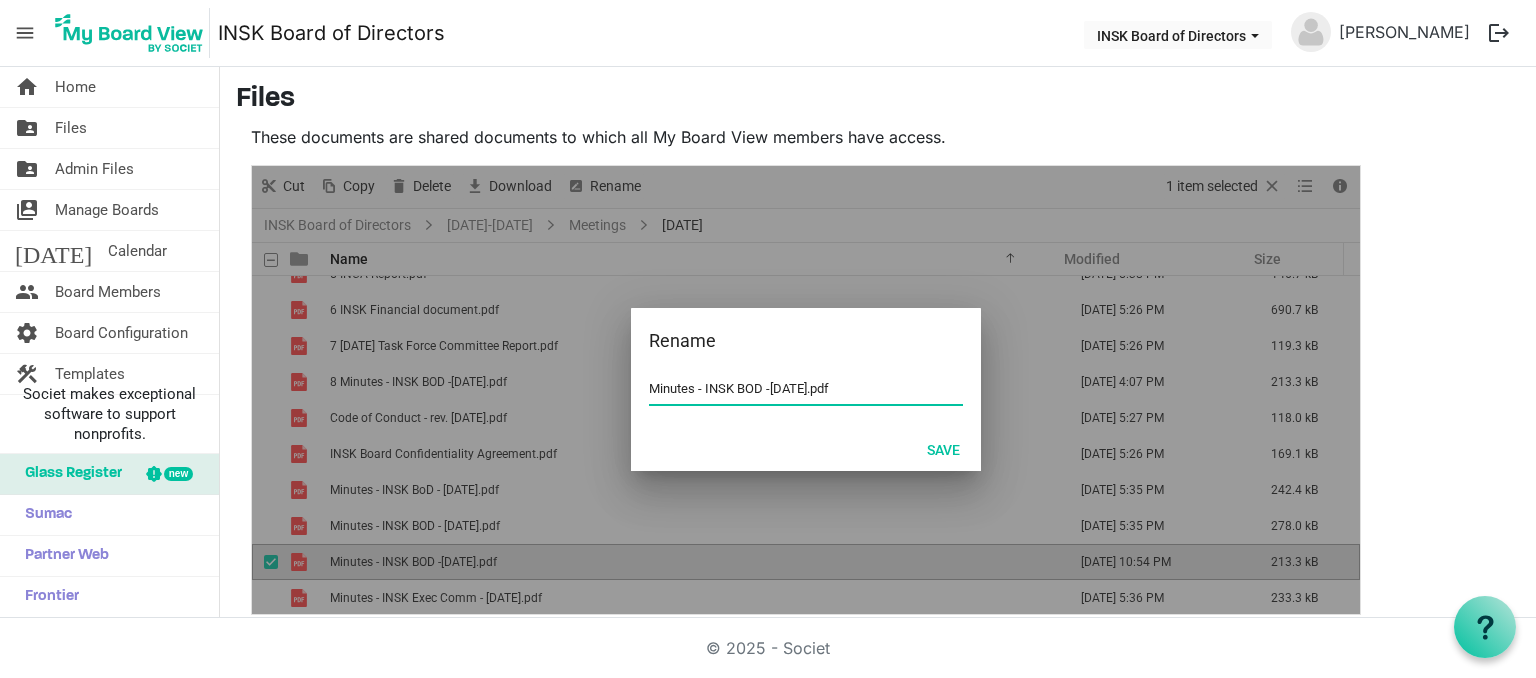 click on "Minutes - INSK BOD -22 Sept 2024.pdf" at bounding box center [806, 389] 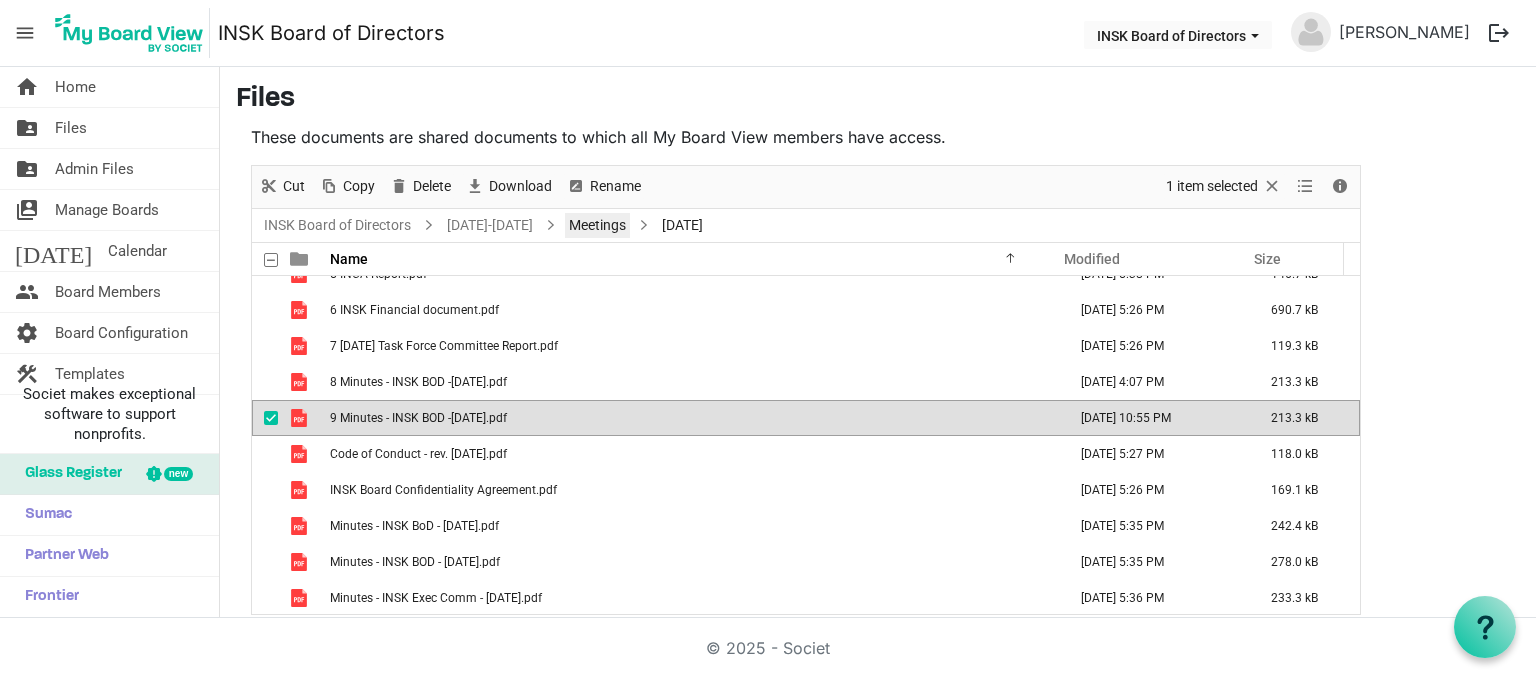 click on "Meetings" at bounding box center [597, 225] 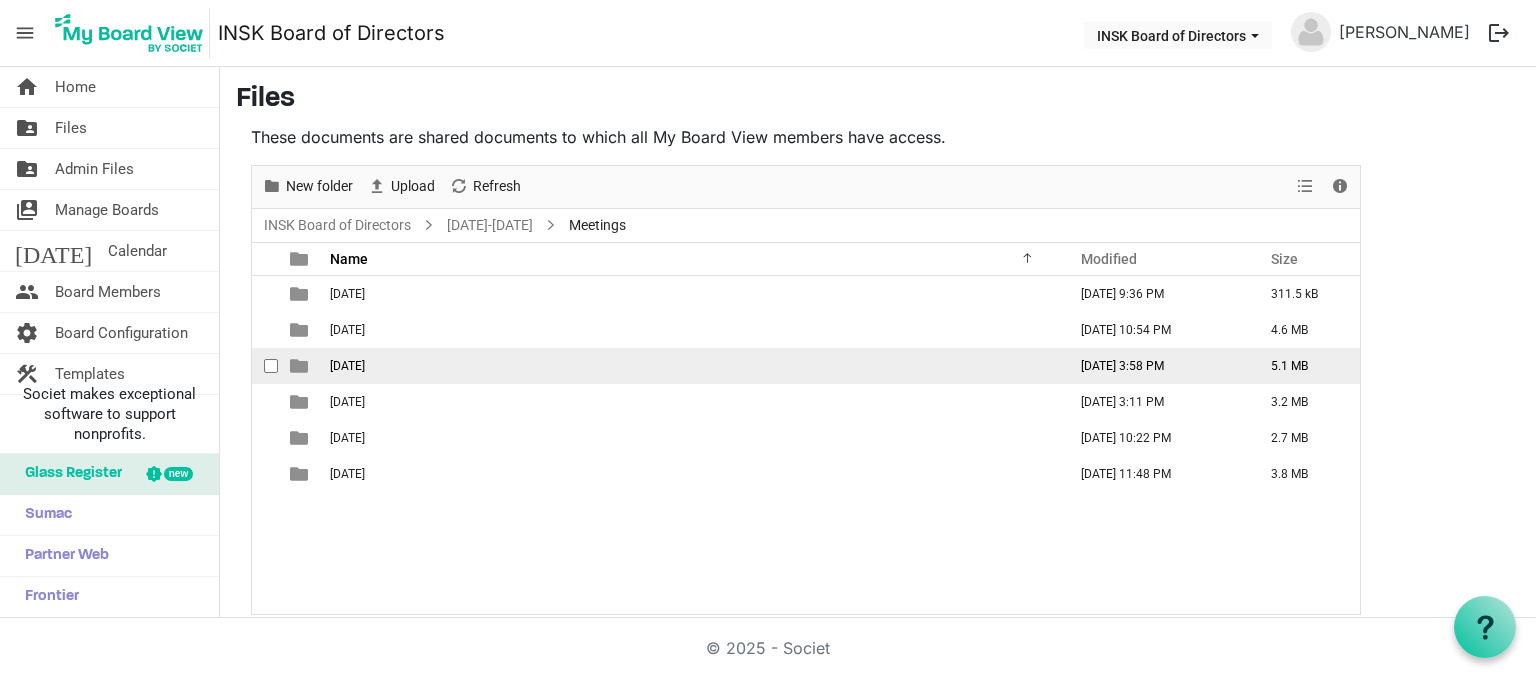 scroll, scrollTop: 0, scrollLeft: 0, axis: both 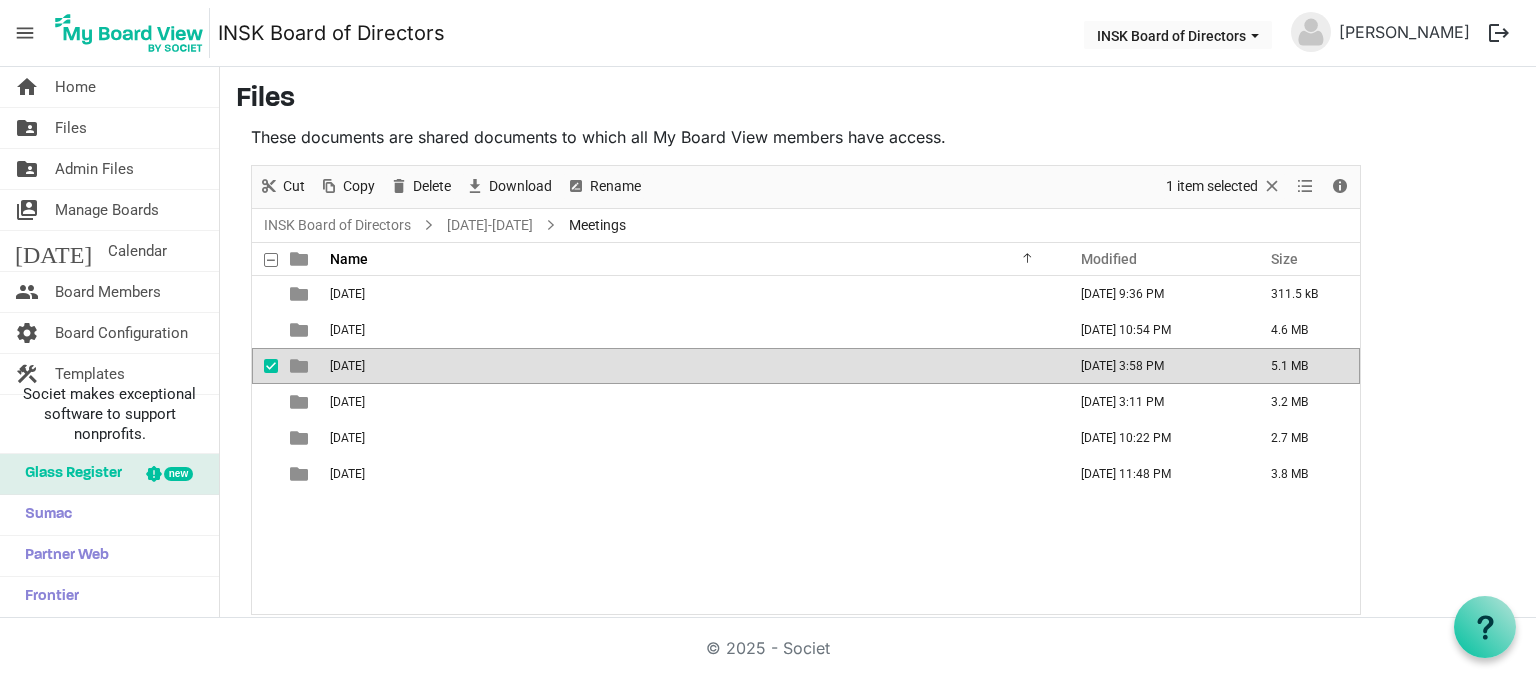 click on "2024-11-16" at bounding box center [347, 366] 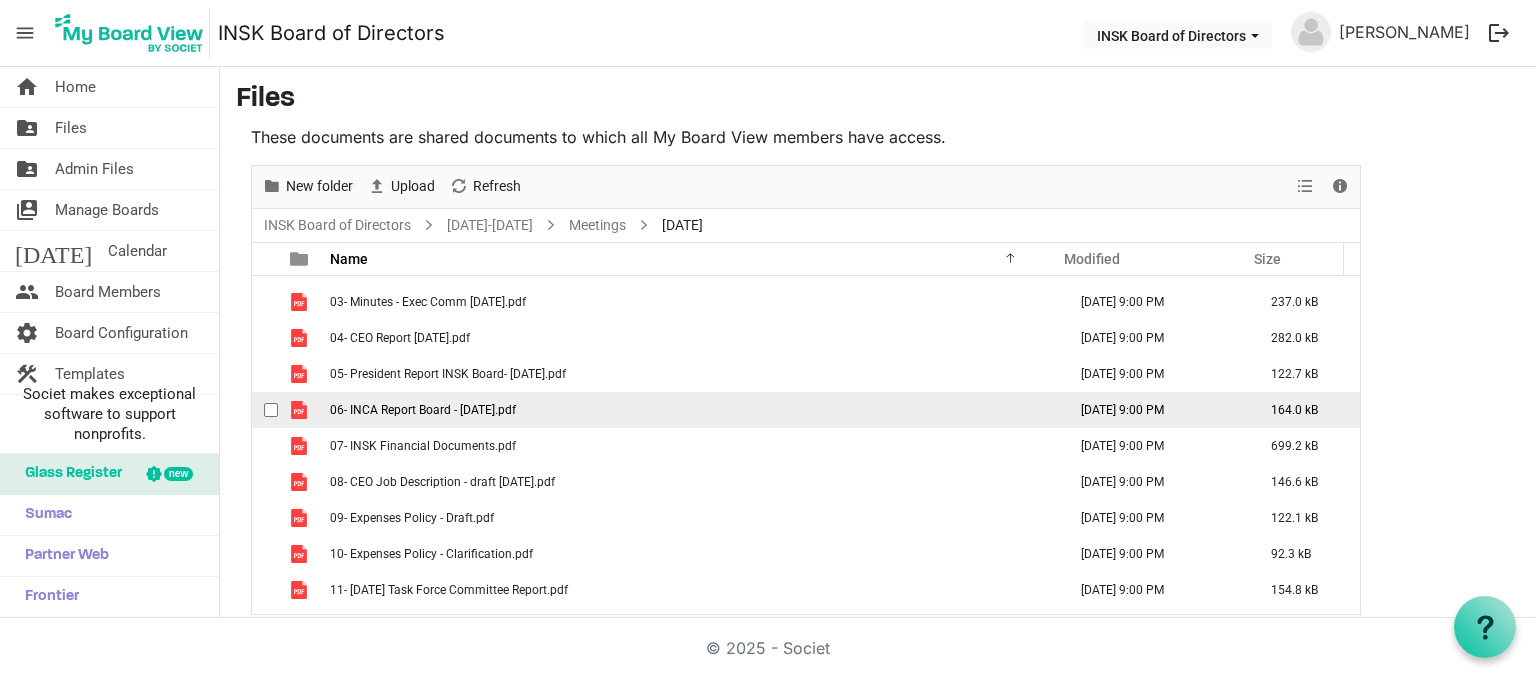scroll, scrollTop: 129, scrollLeft: 0, axis: vertical 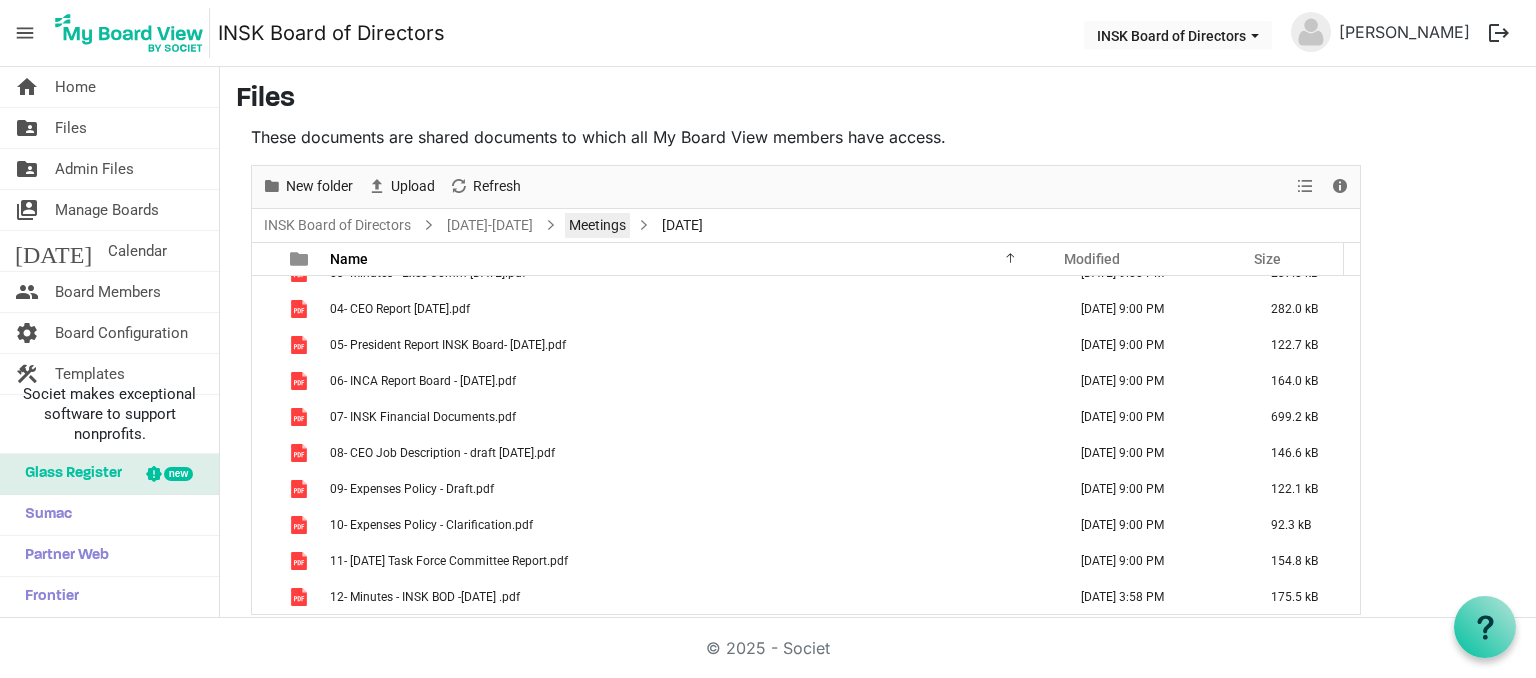 click on "Meetings" at bounding box center [597, 225] 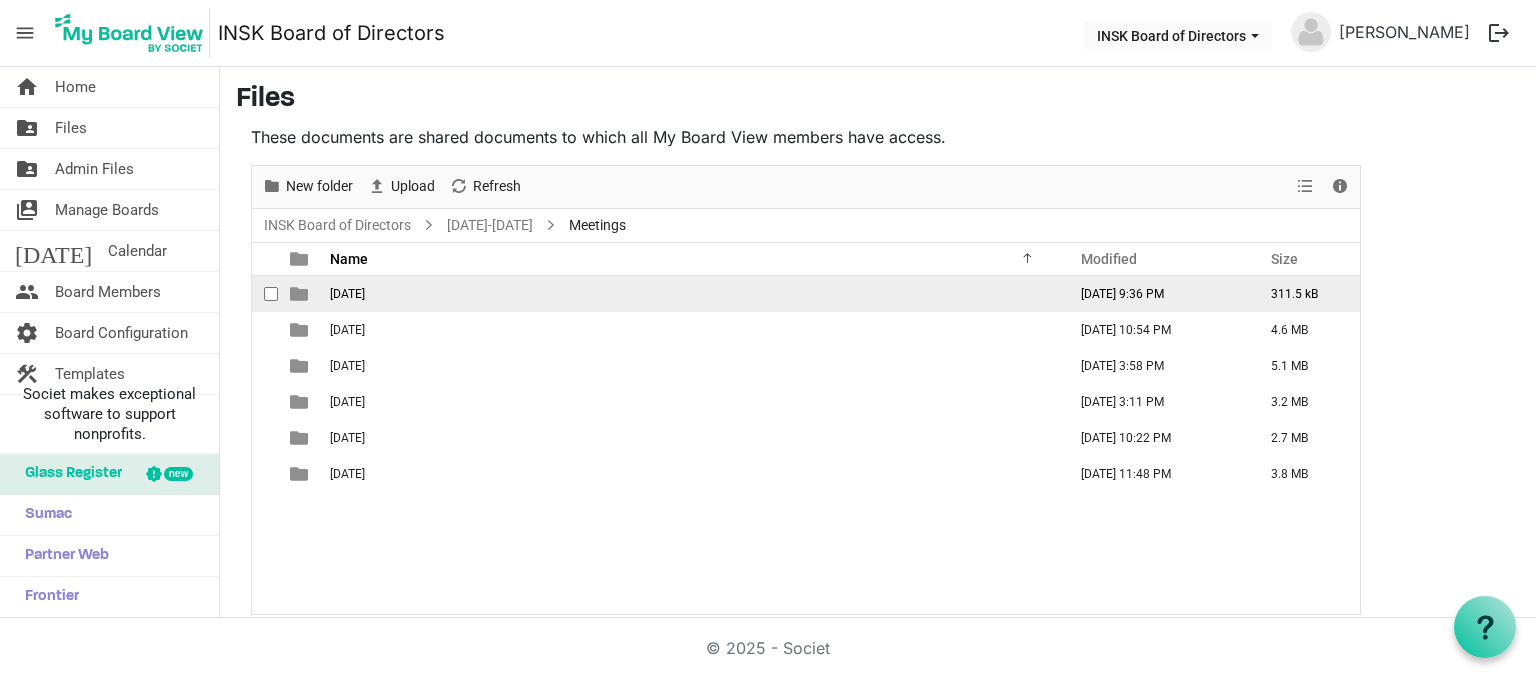 scroll, scrollTop: 0, scrollLeft: 0, axis: both 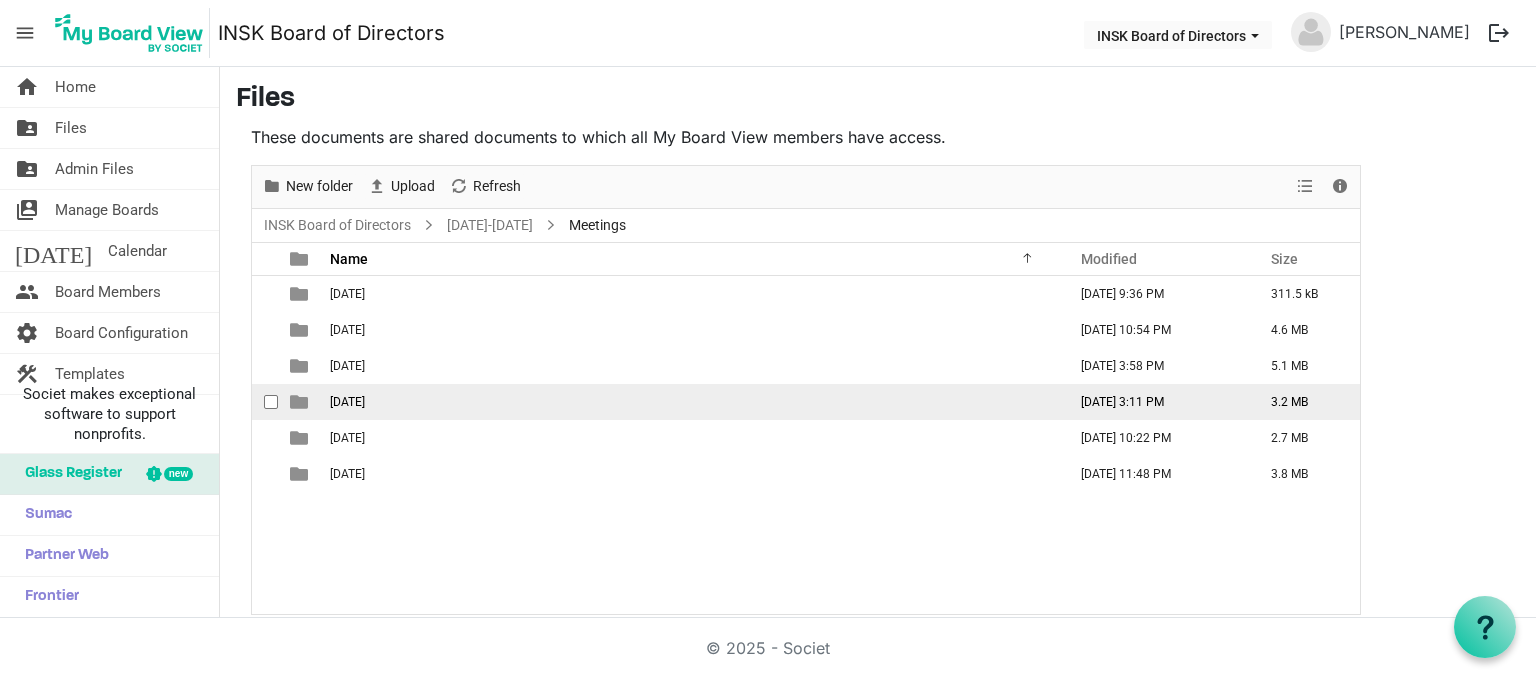 click on "2025-01-25" at bounding box center [692, 402] 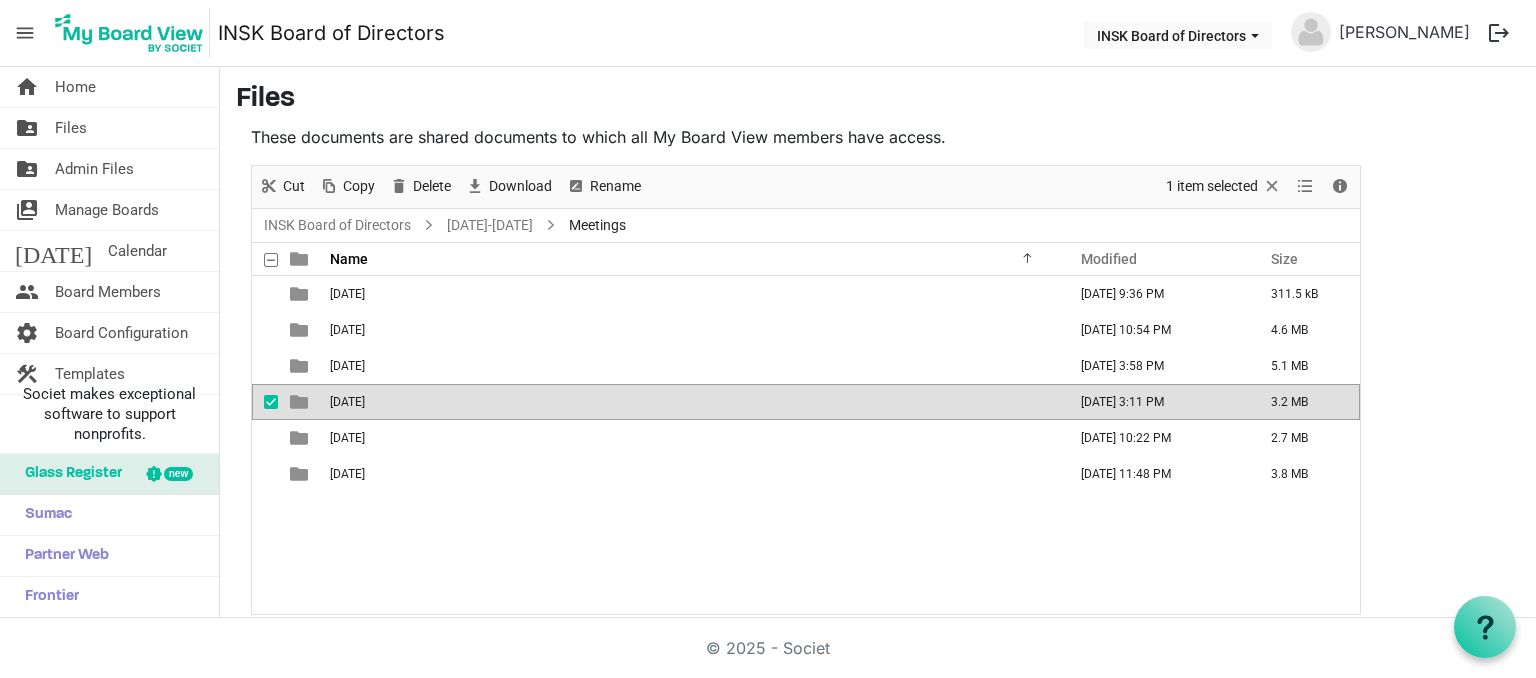 click on "2025-01-25" at bounding box center [692, 402] 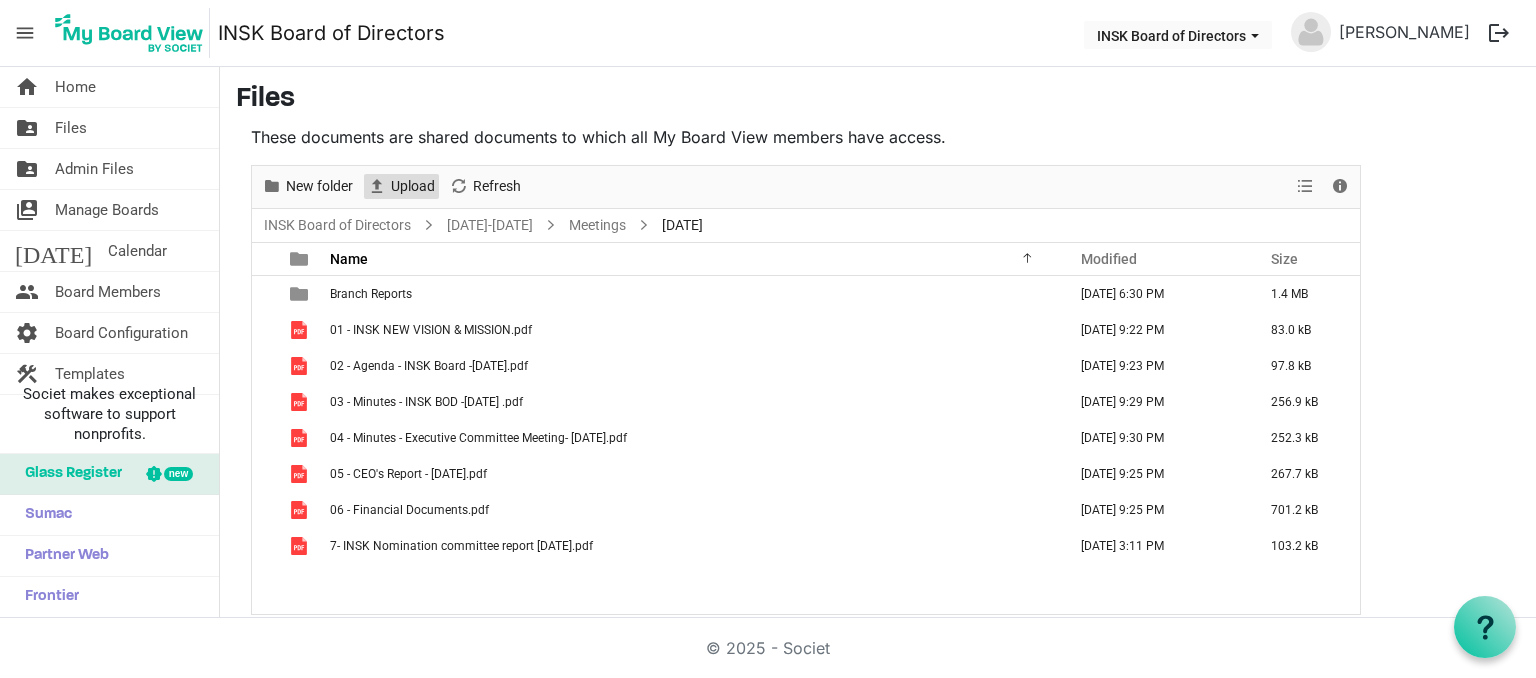 click on "Upload" at bounding box center [413, 186] 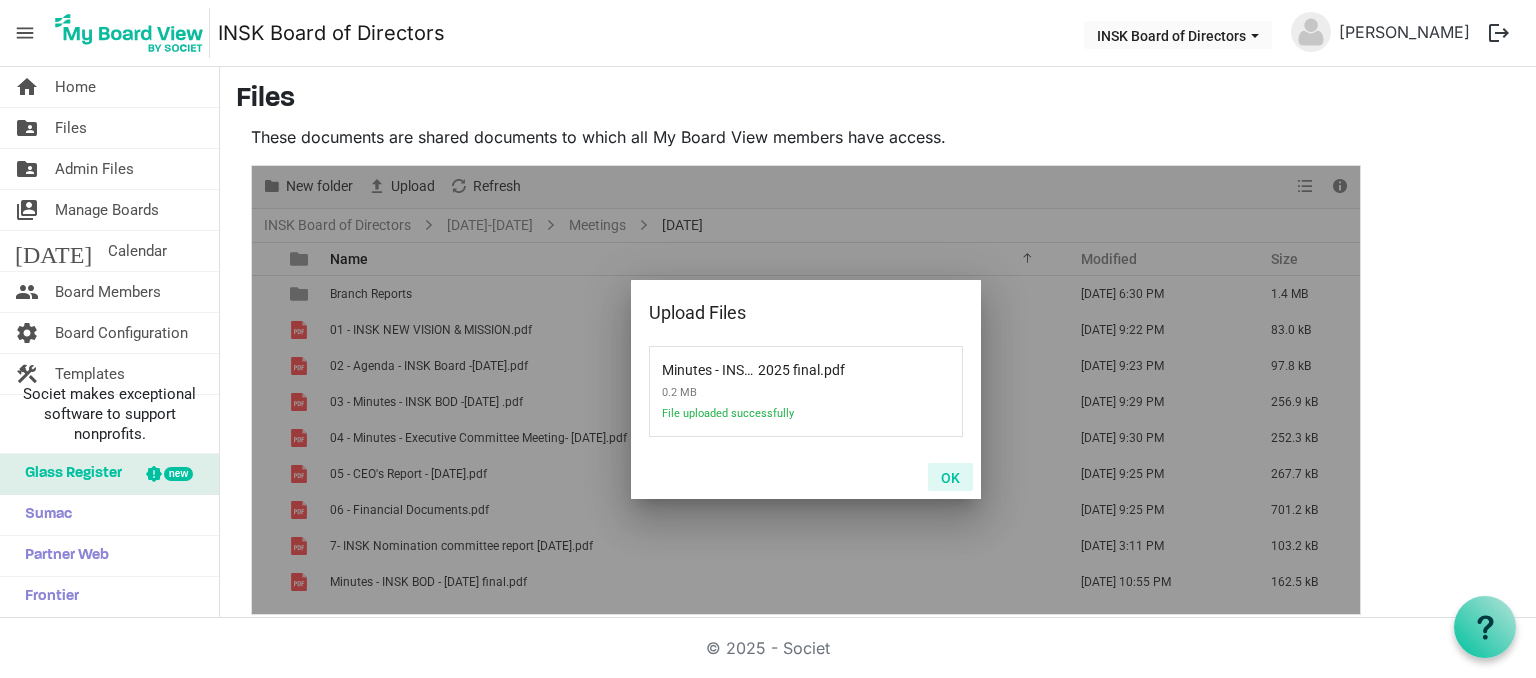 click on "OK" at bounding box center [950, 477] 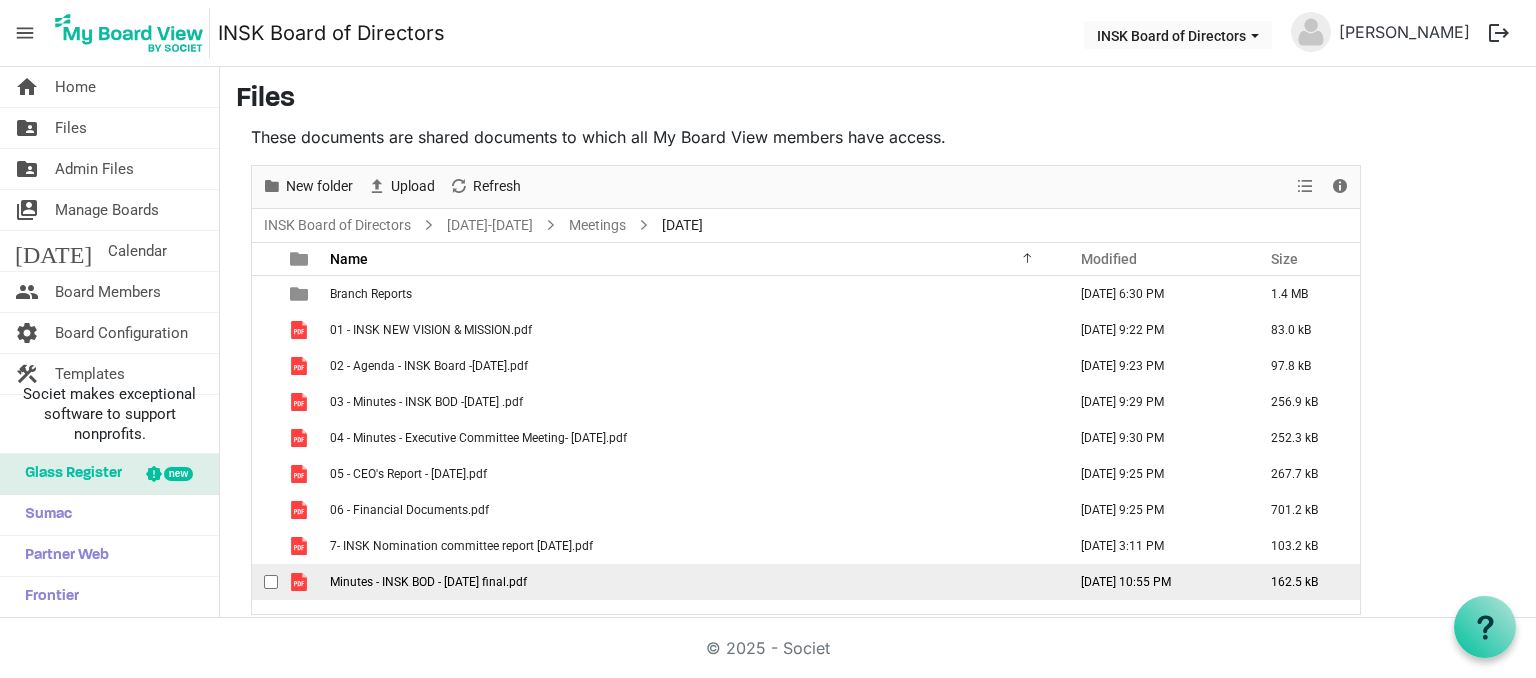 click at bounding box center [271, 582] 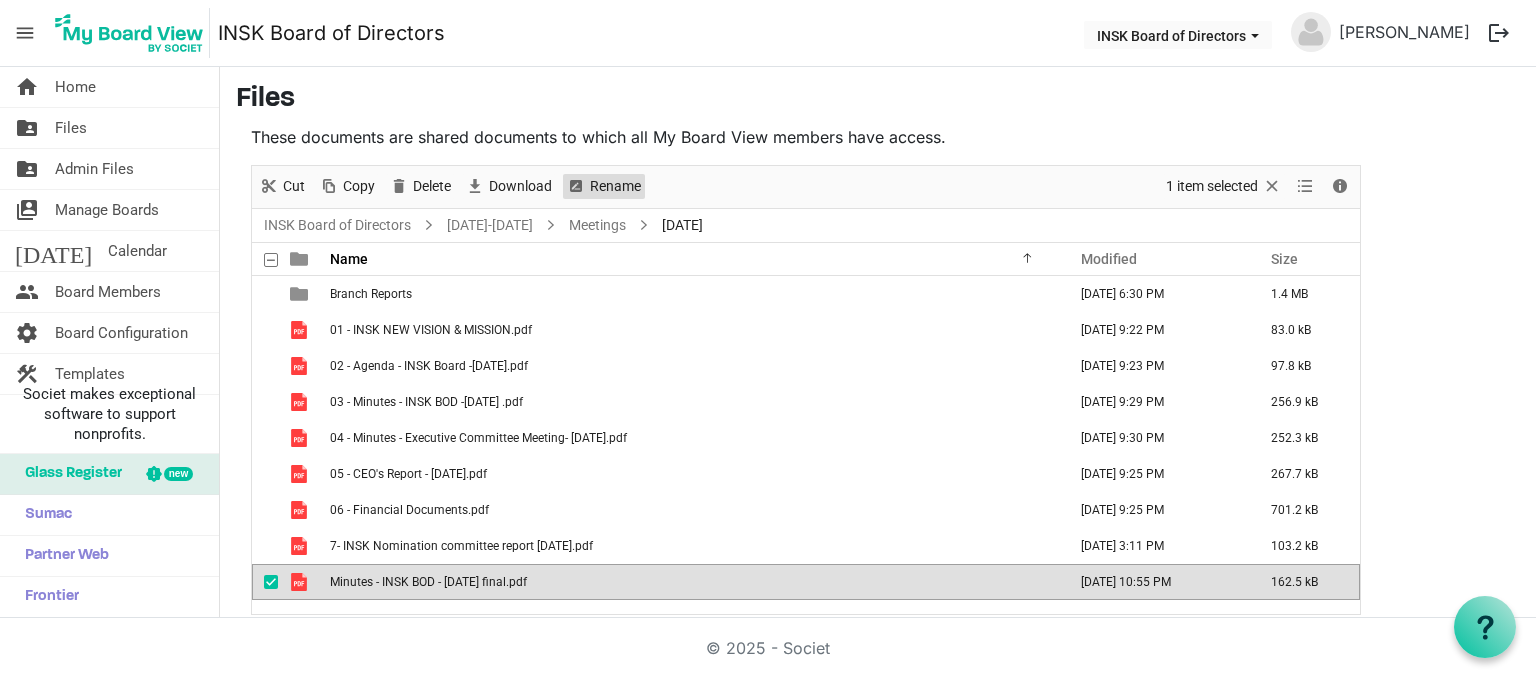 click on "Rename" at bounding box center [615, 186] 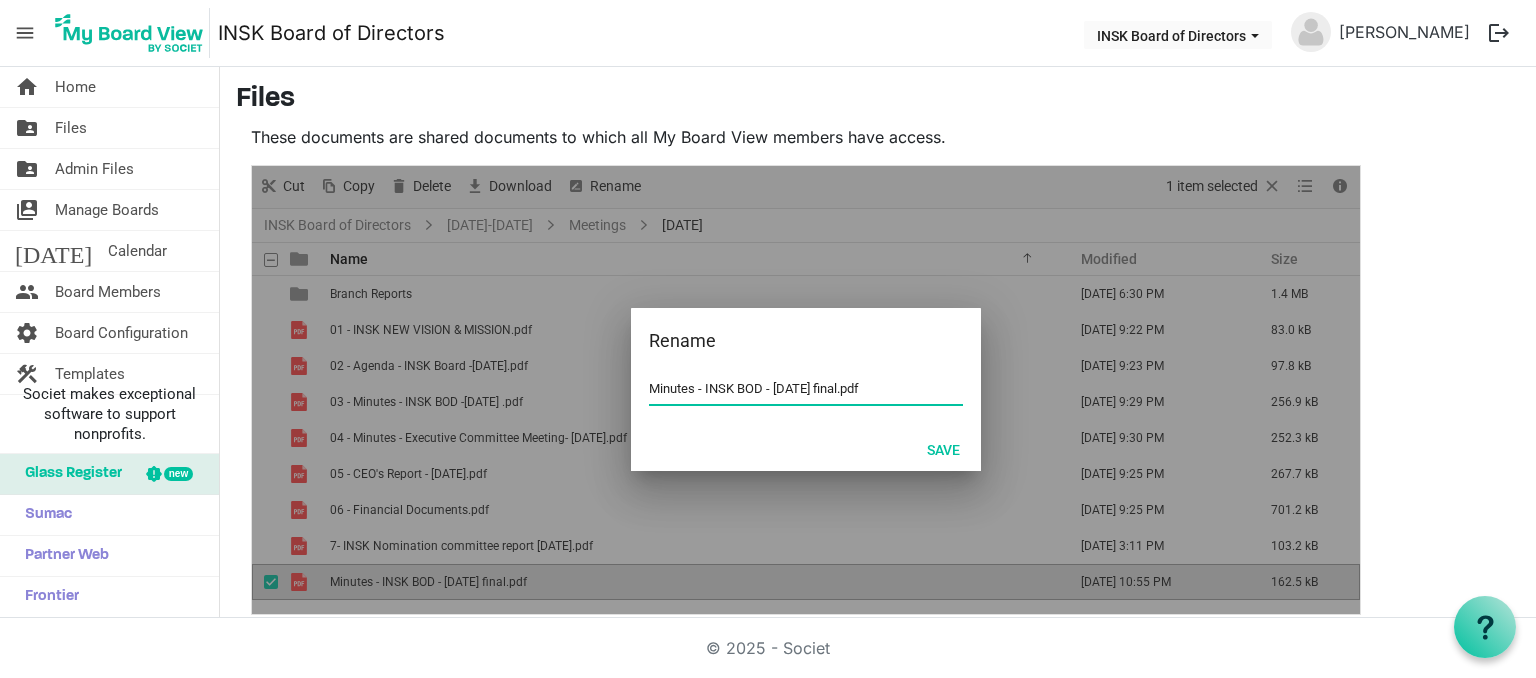 click on "Minutes - INSK BOD - 25 Jan 2025 final.pdf" at bounding box center [806, 389] 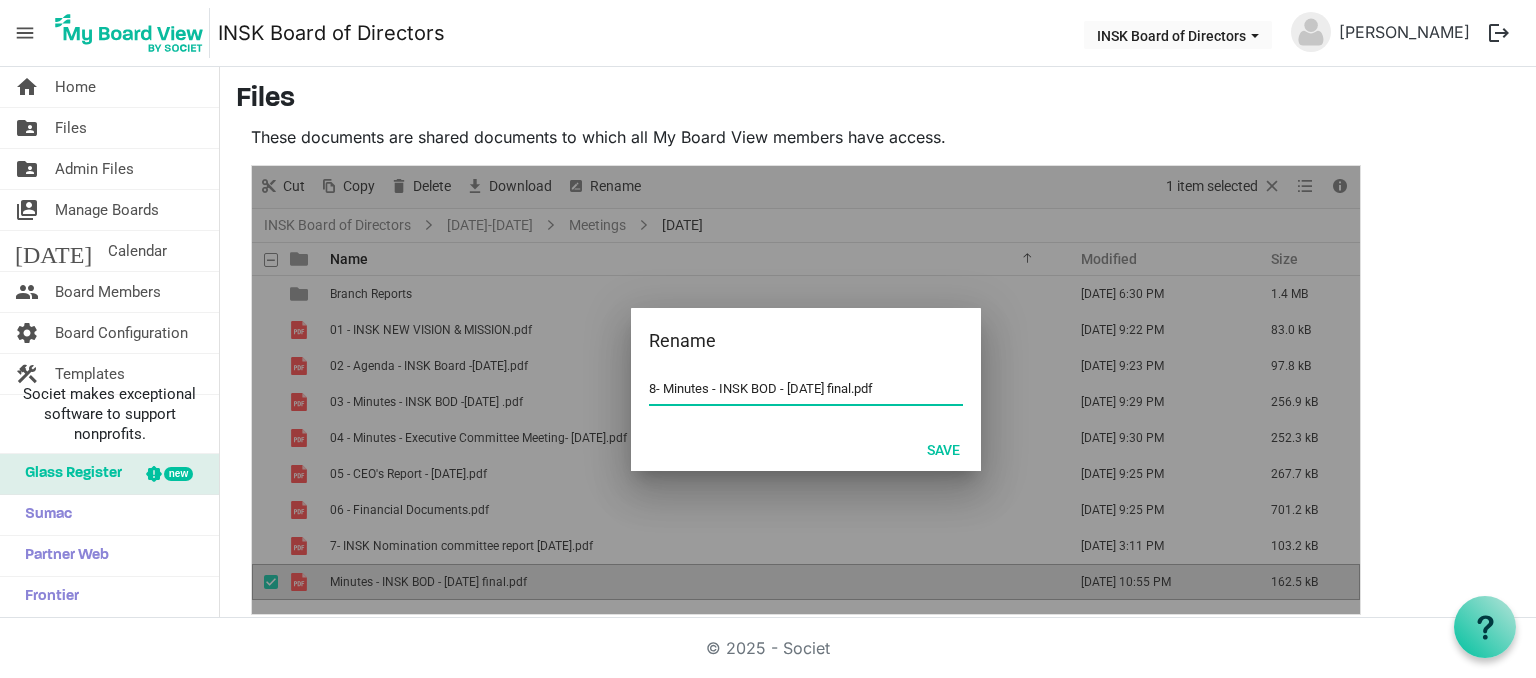 drag, startPoint x: 864, startPoint y: 389, endPoint x: 888, endPoint y: 385, distance: 24.33105 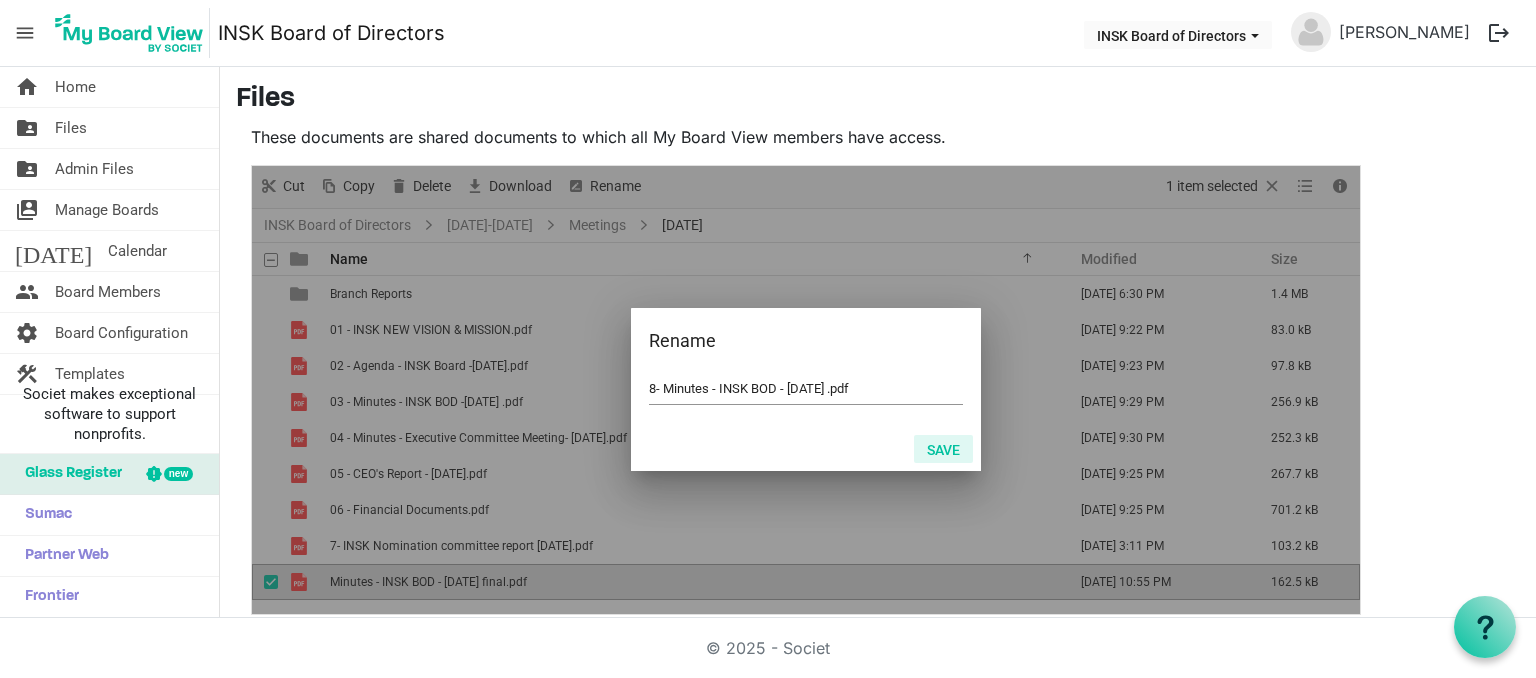 click on "Save" at bounding box center [943, 449] 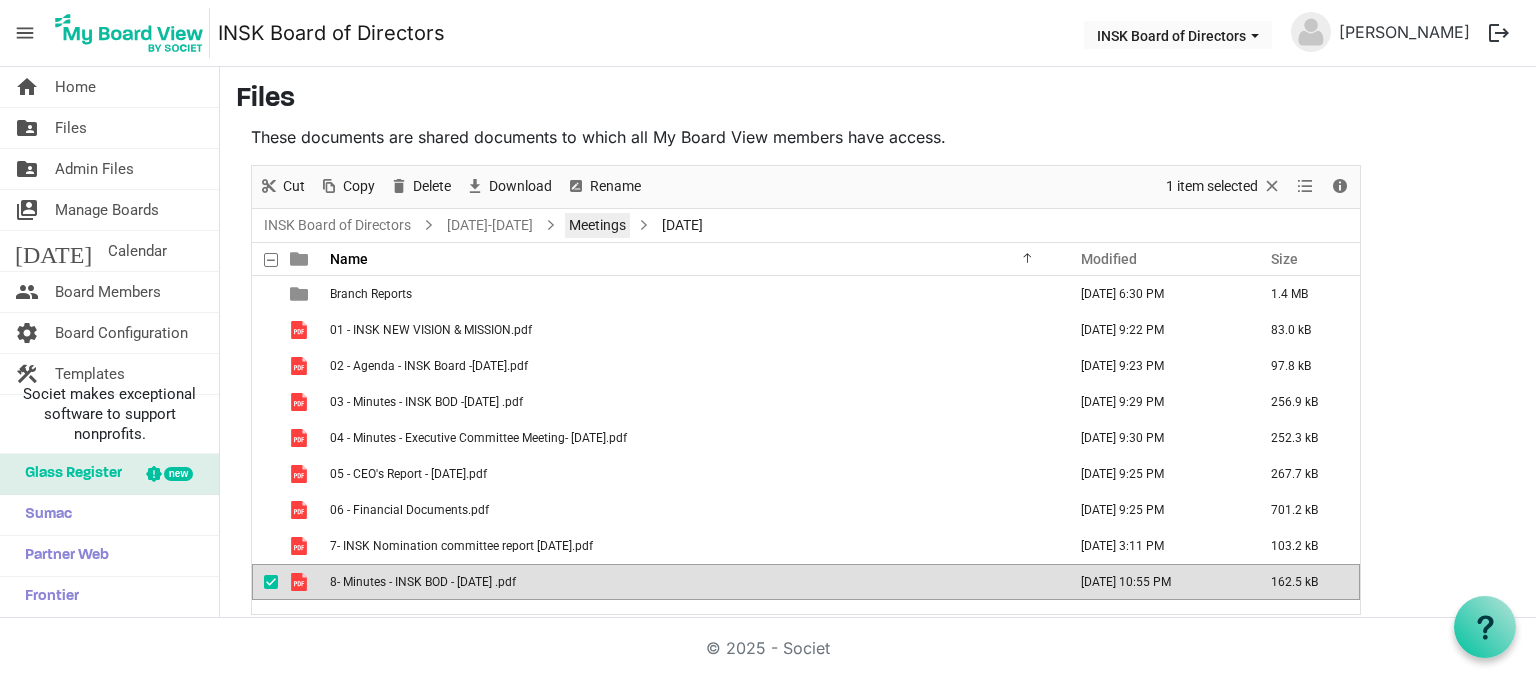 click on "Meetings" at bounding box center [597, 225] 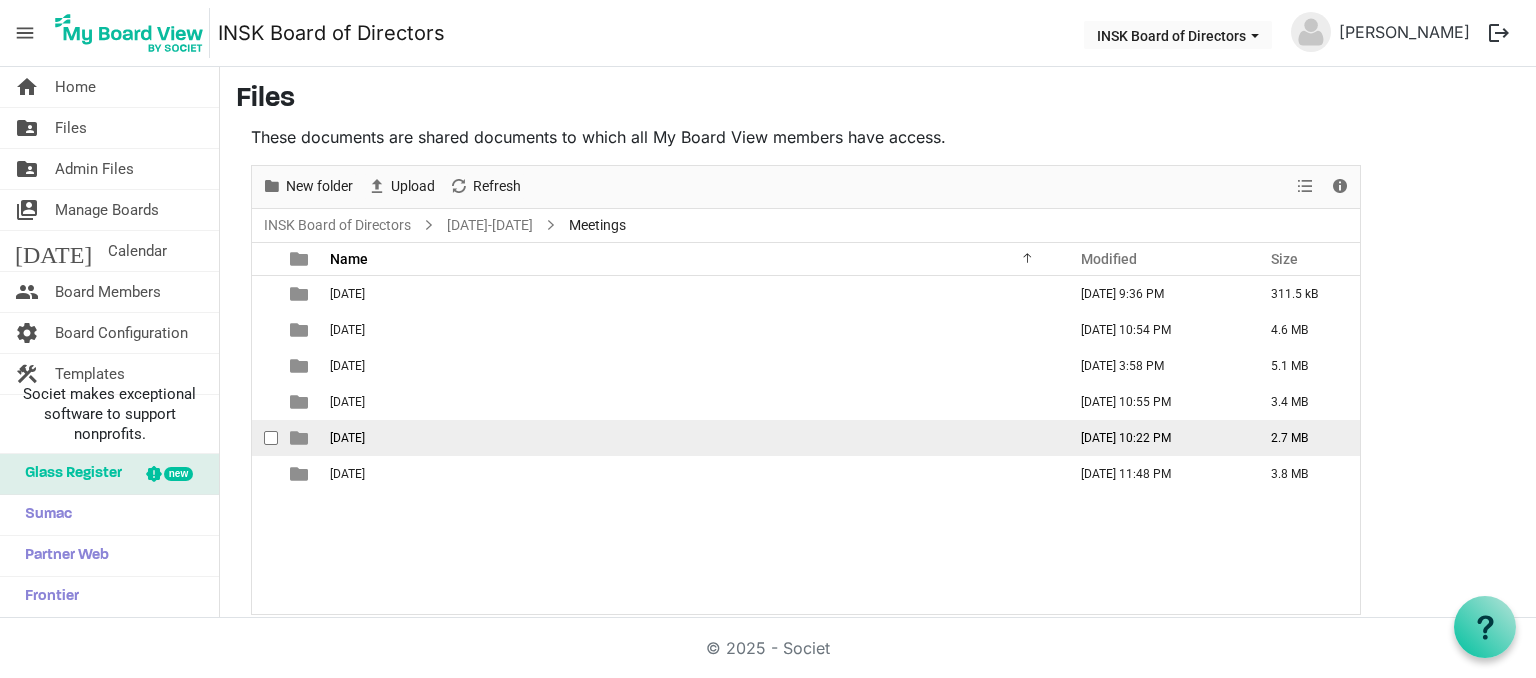 click on "2025-03-22" at bounding box center (692, 438) 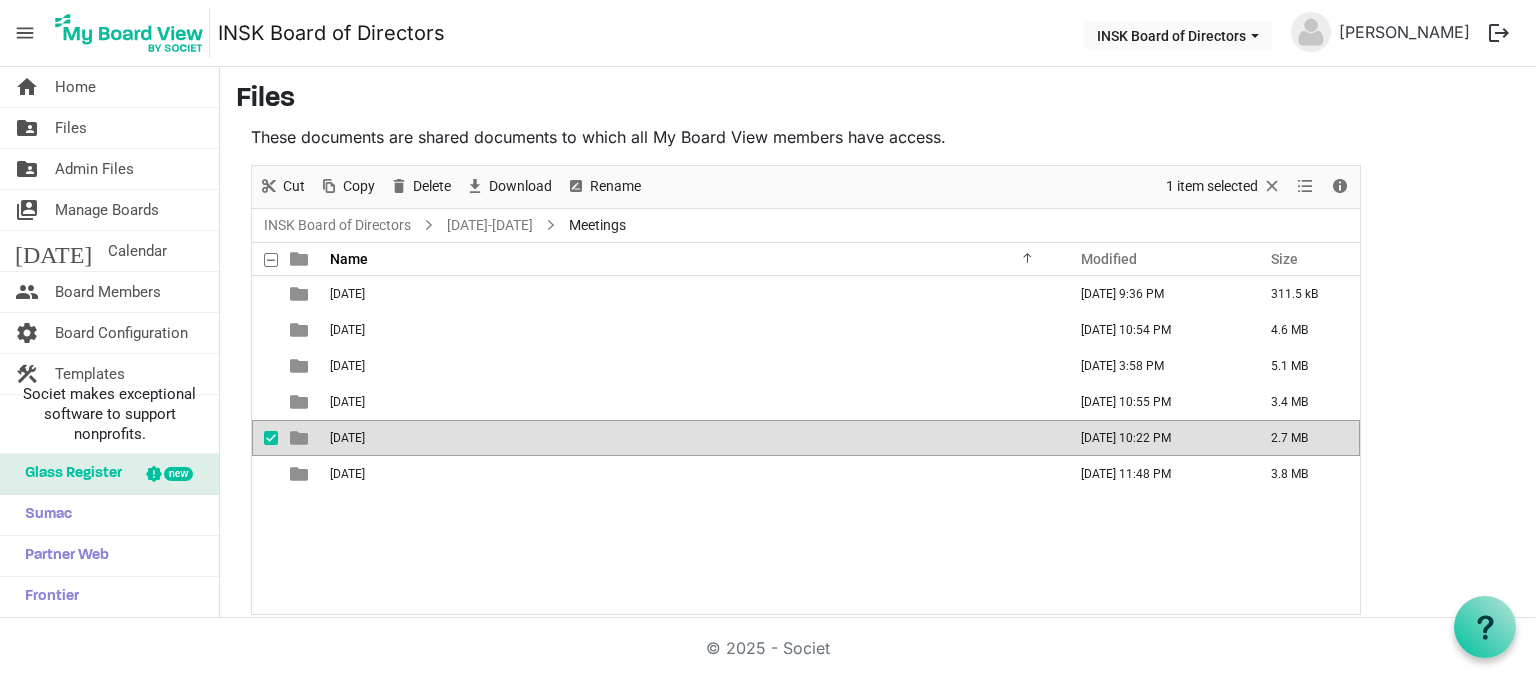 click on "2025-03-22" at bounding box center [692, 438] 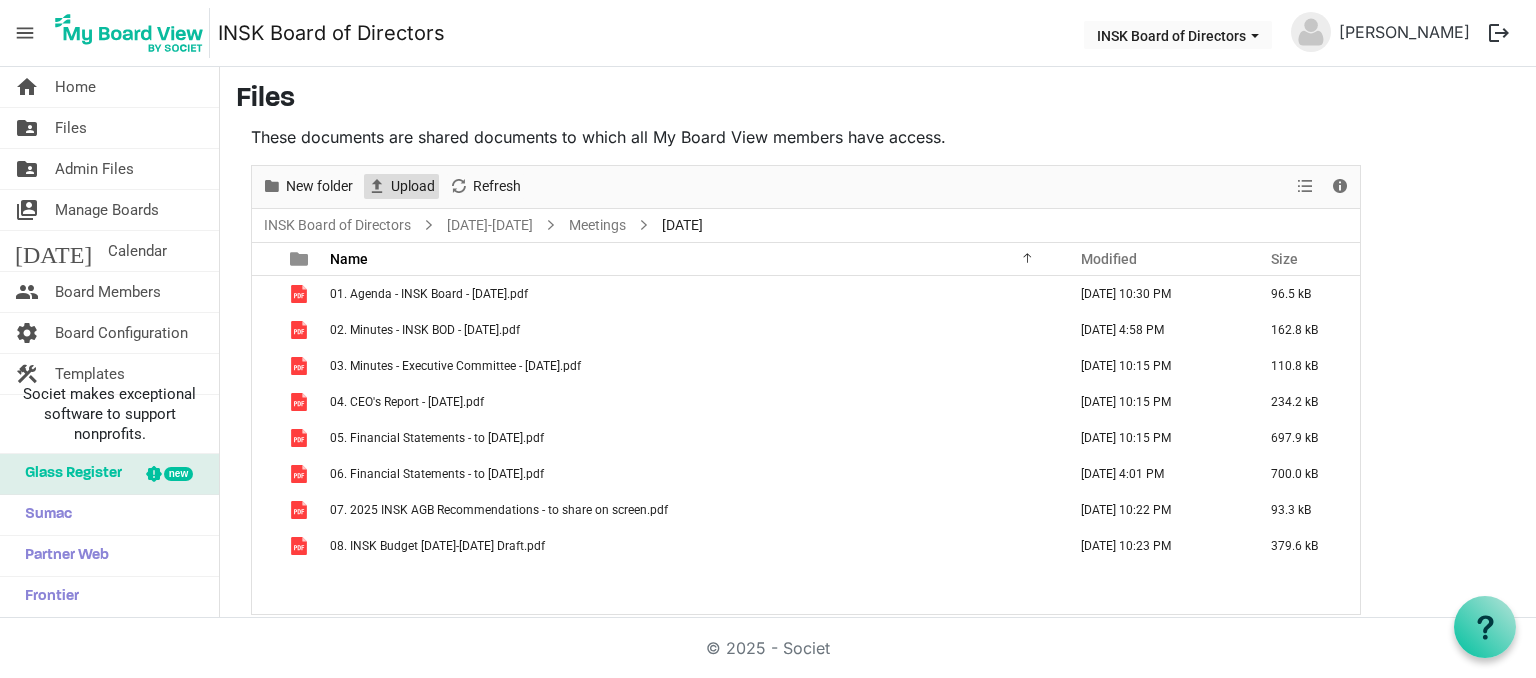 click on "Upload" at bounding box center (413, 186) 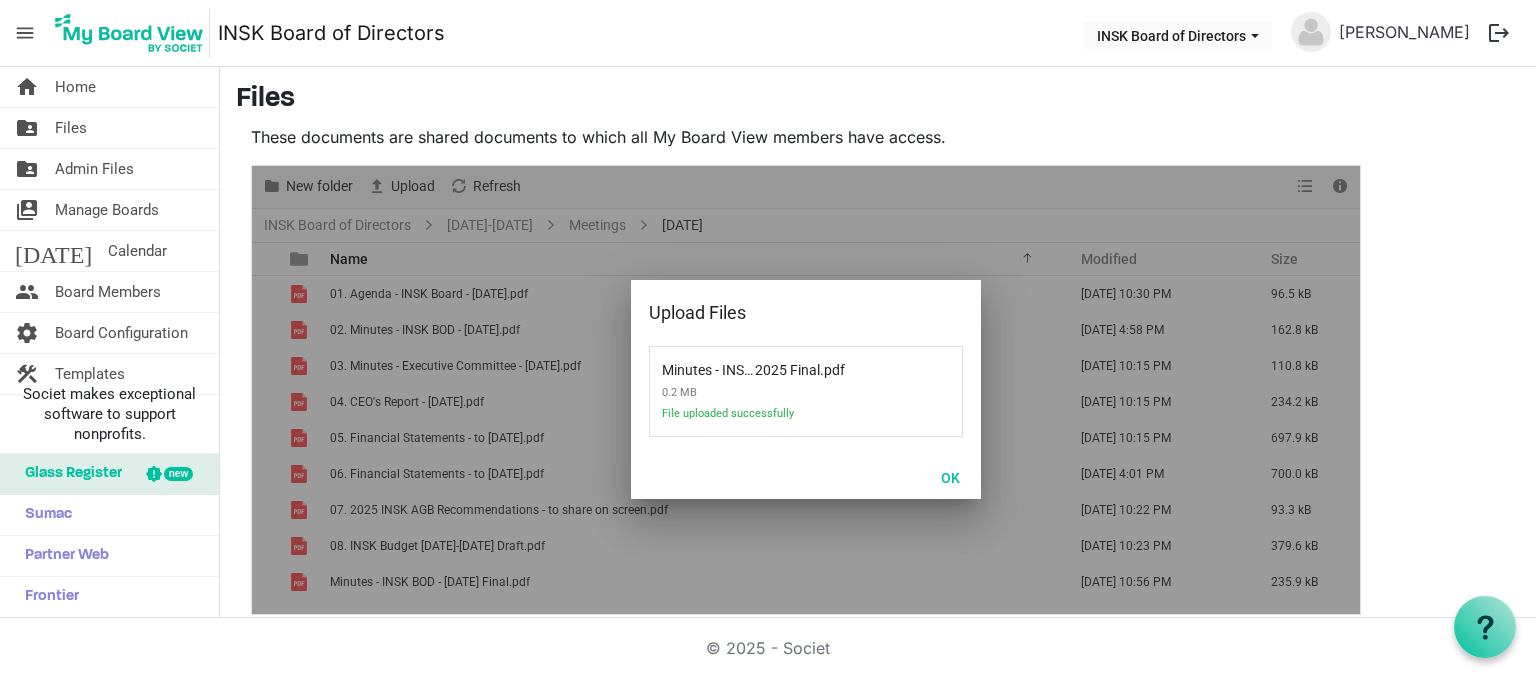 click at bounding box center [806, 390] 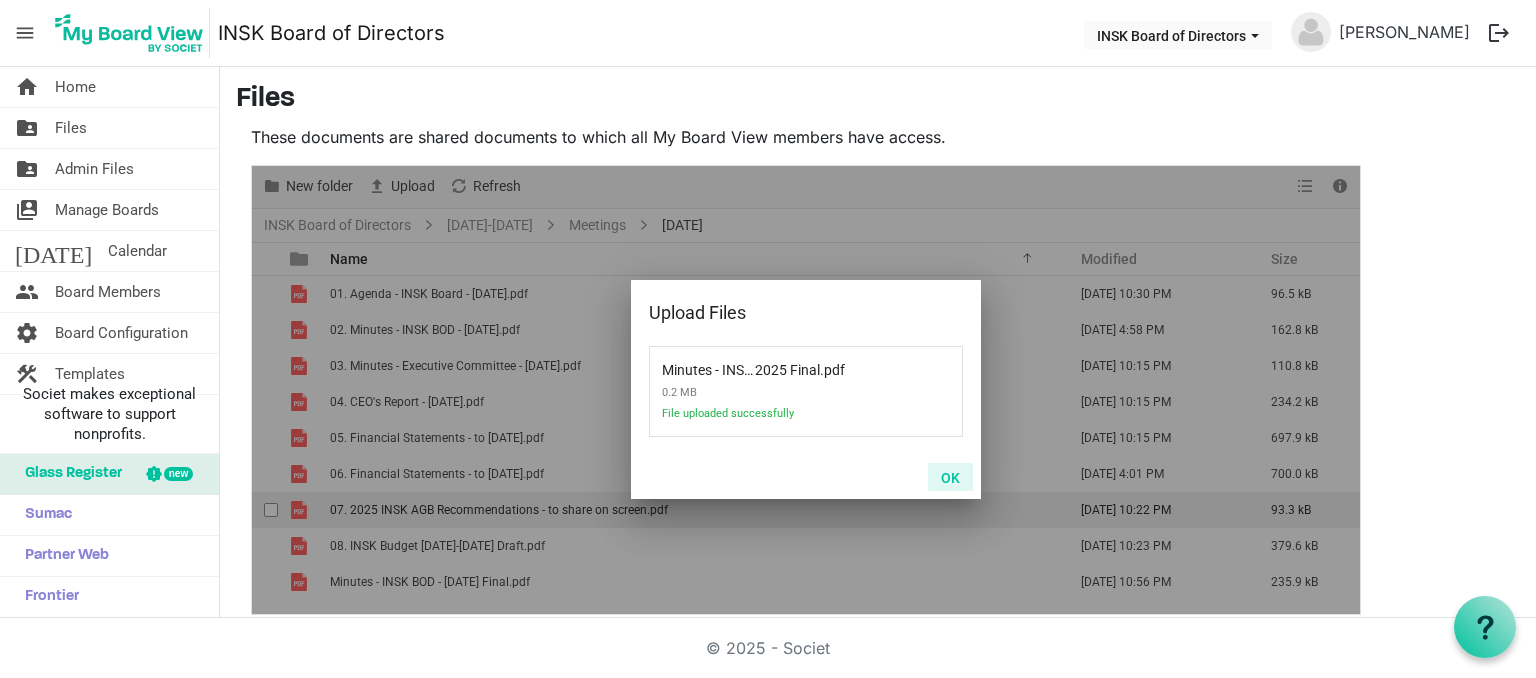 drag, startPoint x: 952, startPoint y: 467, endPoint x: 841, endPoint y: 497, distance: 114.982605 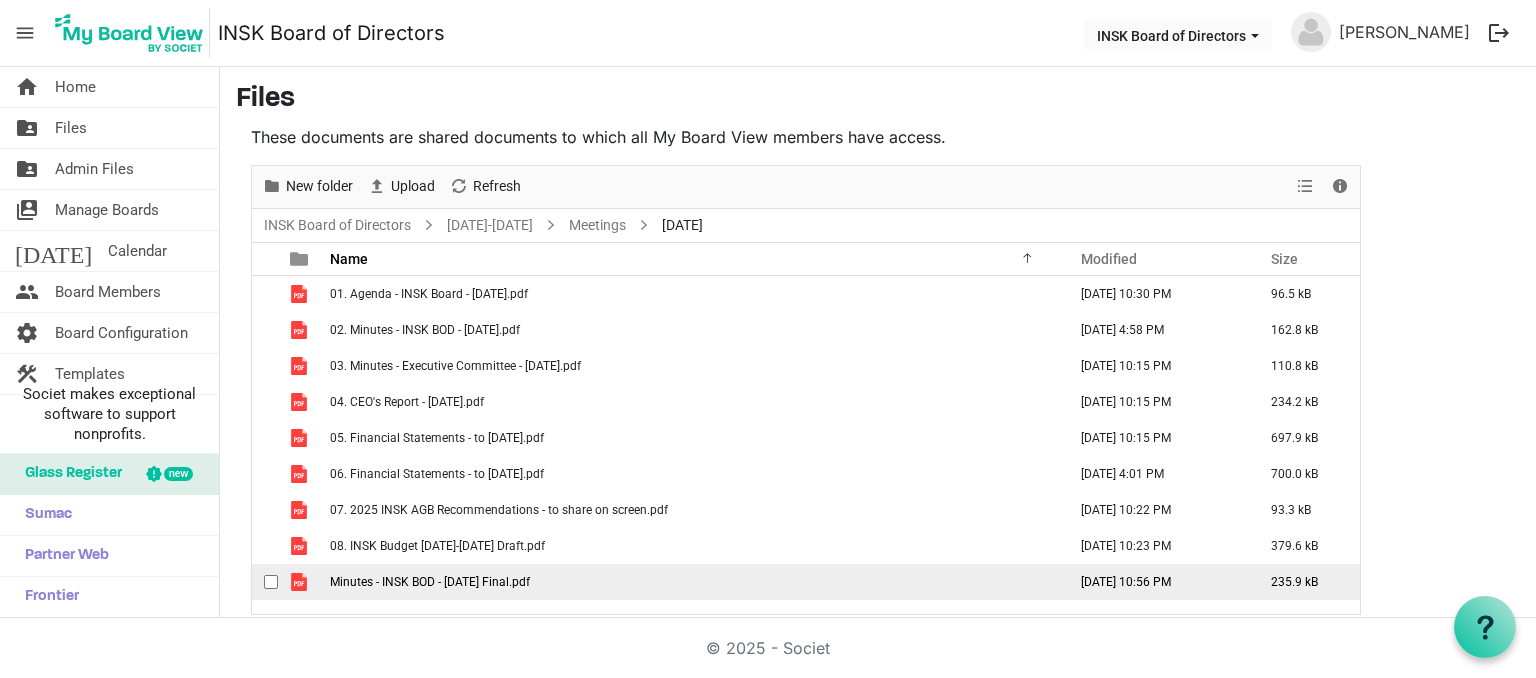 click on "Minutes - INSK BOD - 22 Mar 2025 Final.pdf" at bounding box center [430, 582] 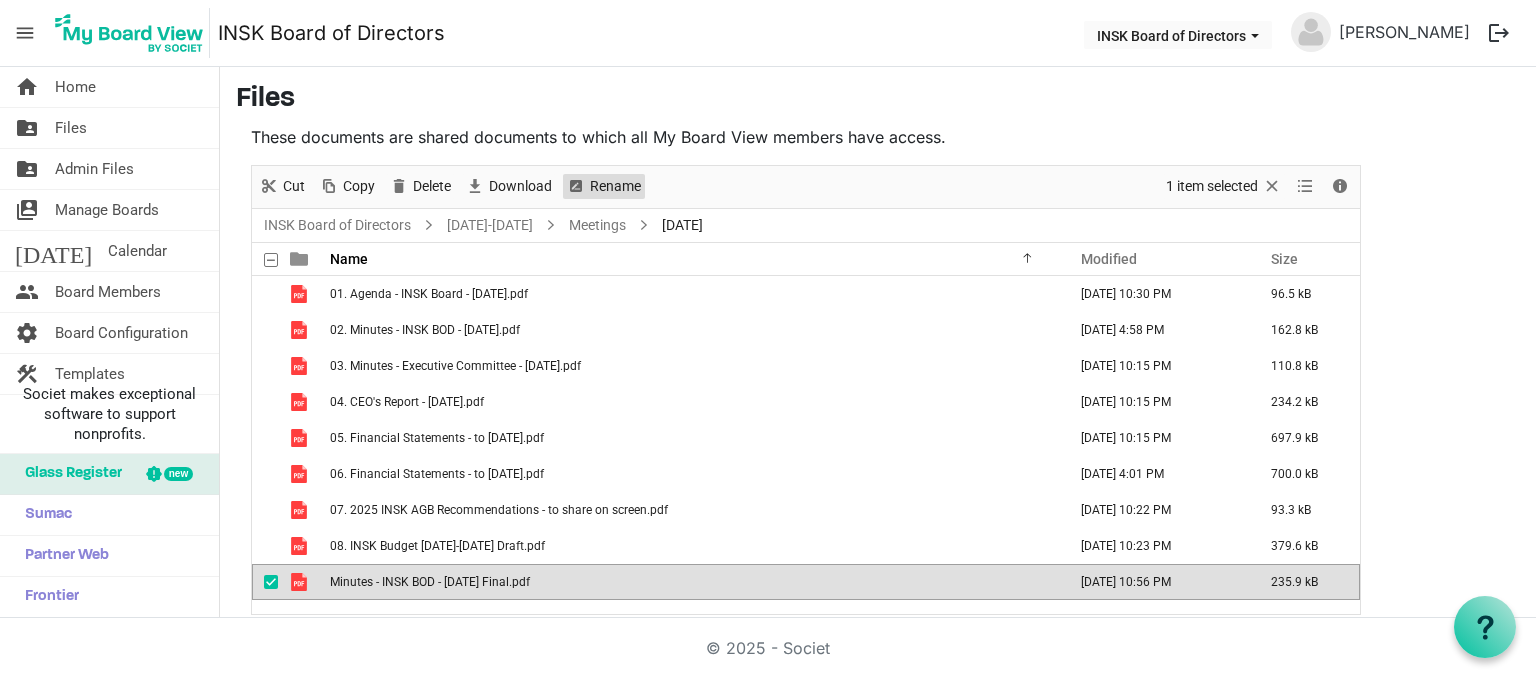 click on "Rename" at bounding box center [615, 186] 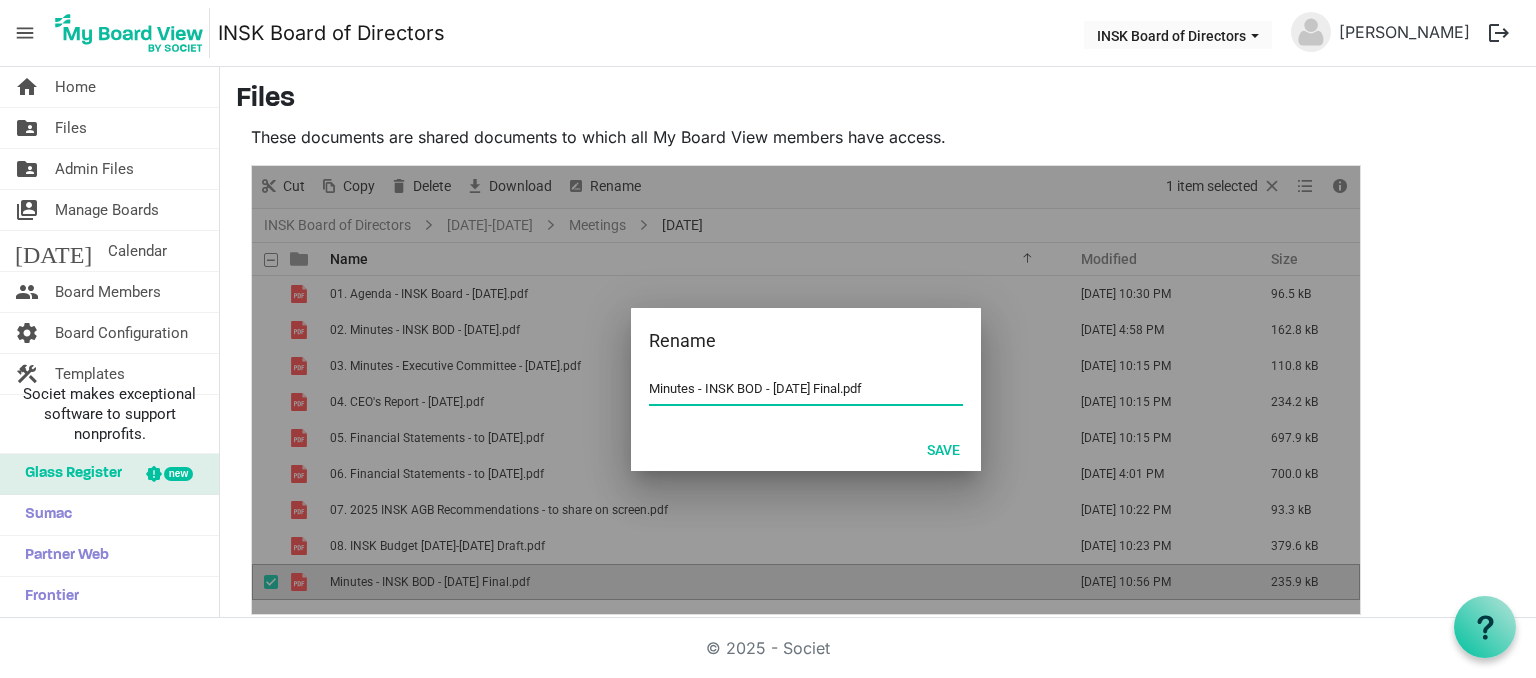 click on "Minutes - INSK BOD - 22 Mar 2025 Final.pdf" at bounding box center (806, 389) 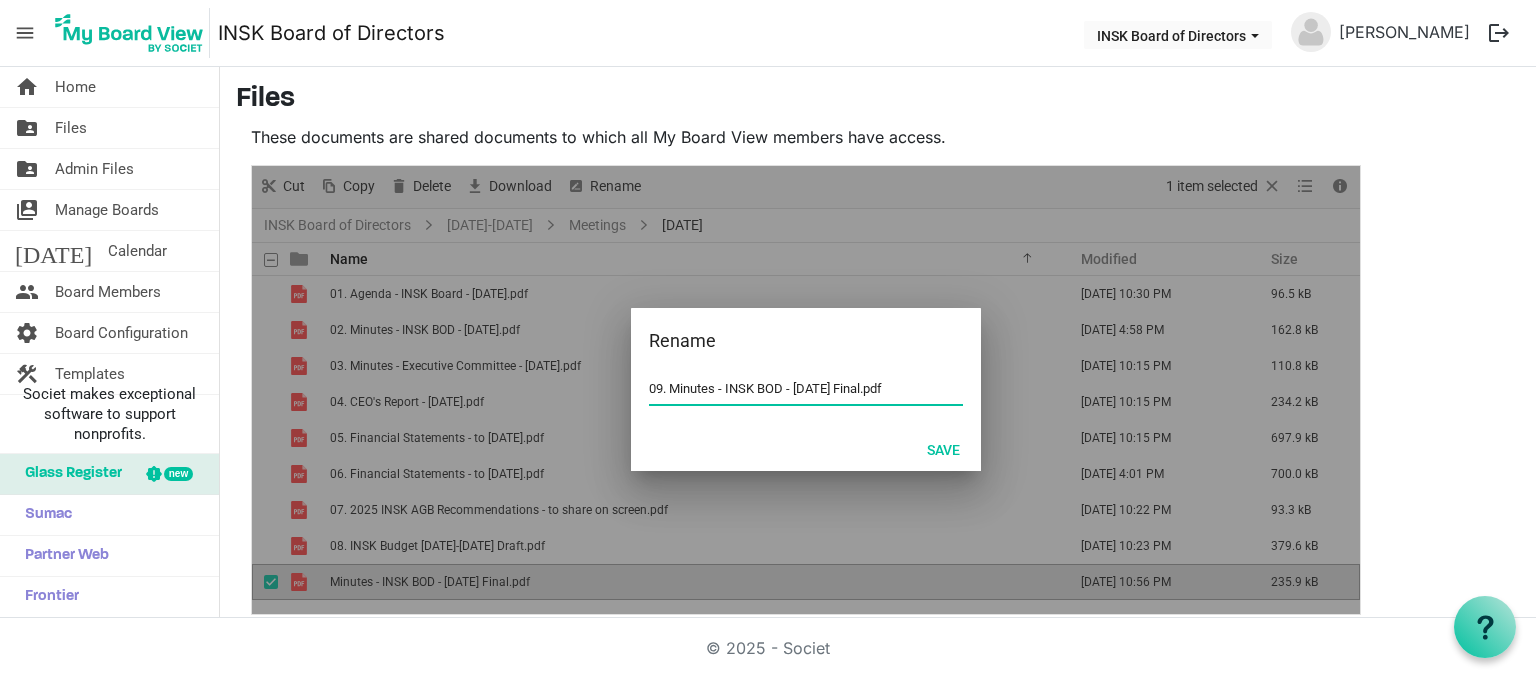 drag, startPoint x: 872, startPoint y: 387, endPoint x: 898, endPoint y: 387, distance: 26 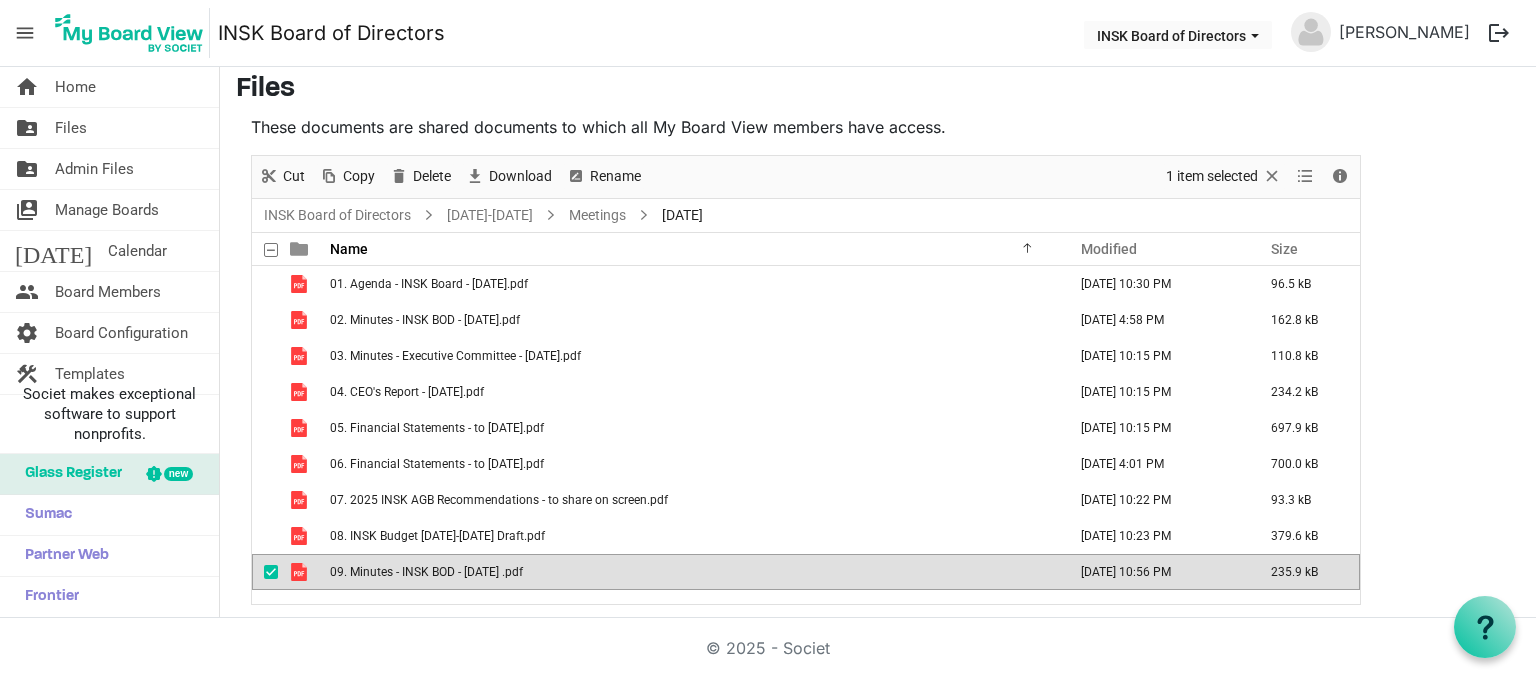 scroll, scrollTop: 12, scrollLeft: 0, axis: vertical 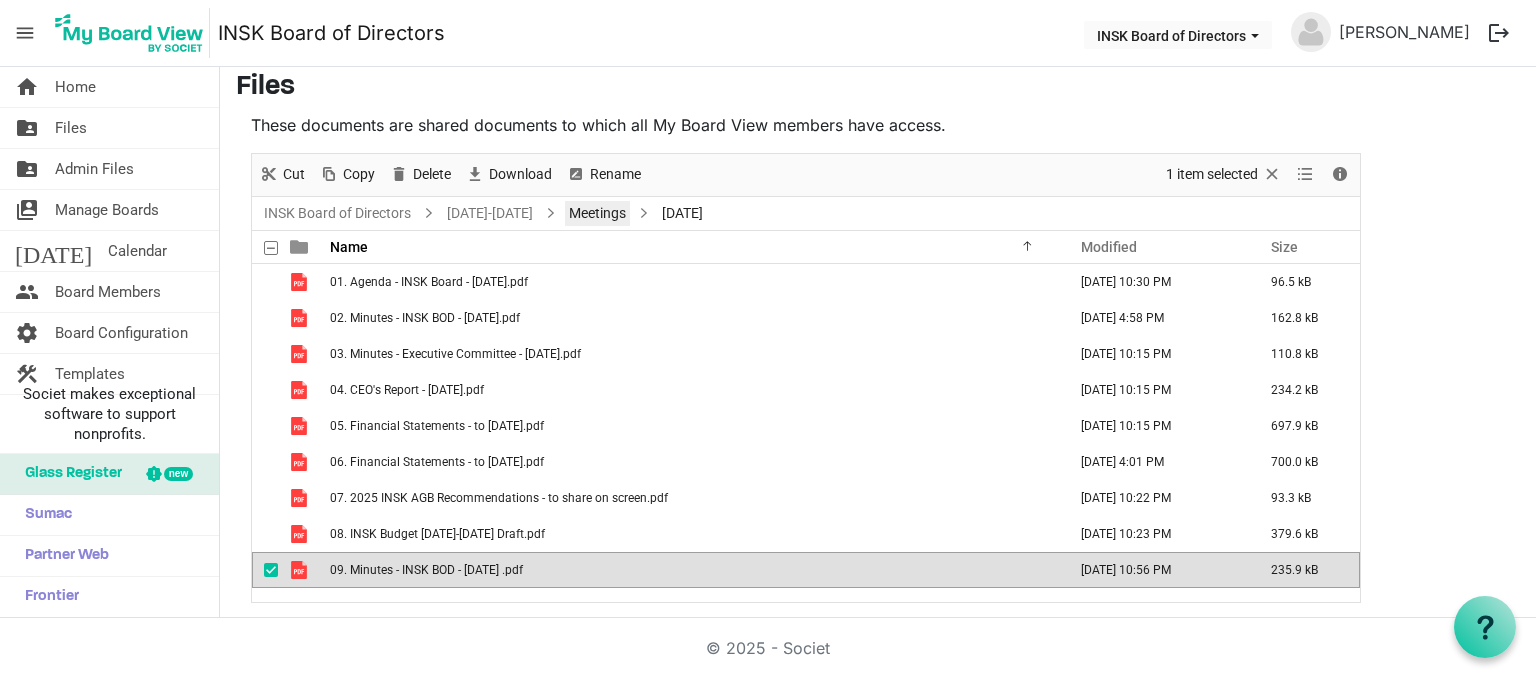 click on "Meetings" at bounding box center (597, 213) 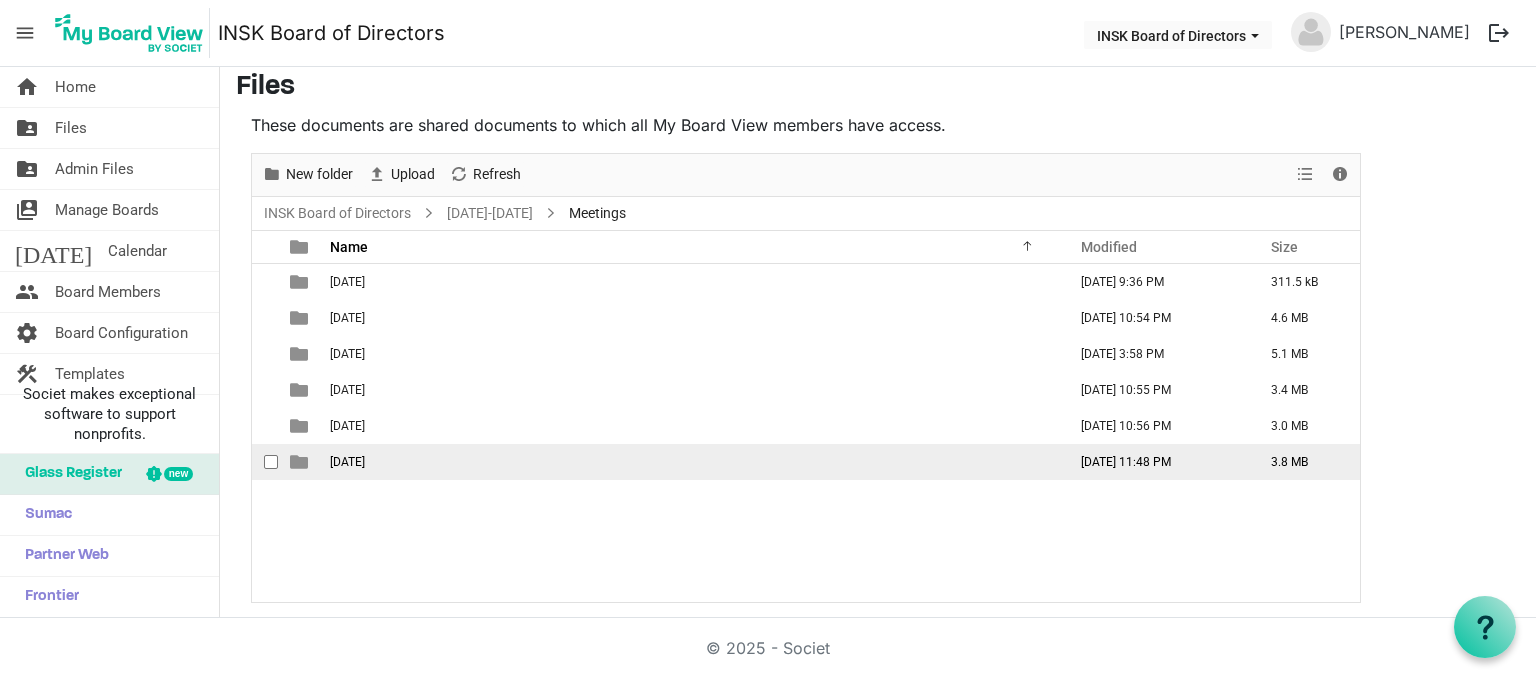 click on "2025-06-06" at bounding box center (692, 462) 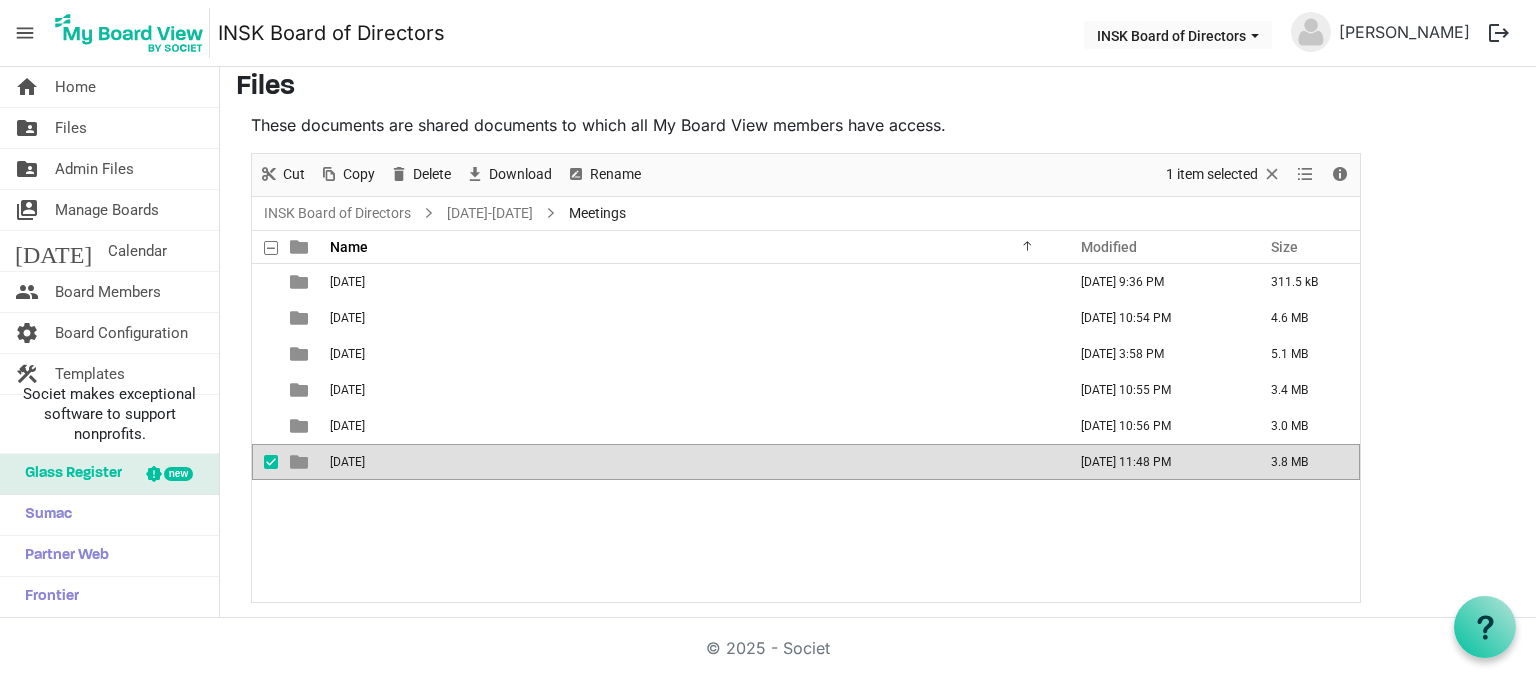 click on "2025-06-06" at bounding box center (692, 462) 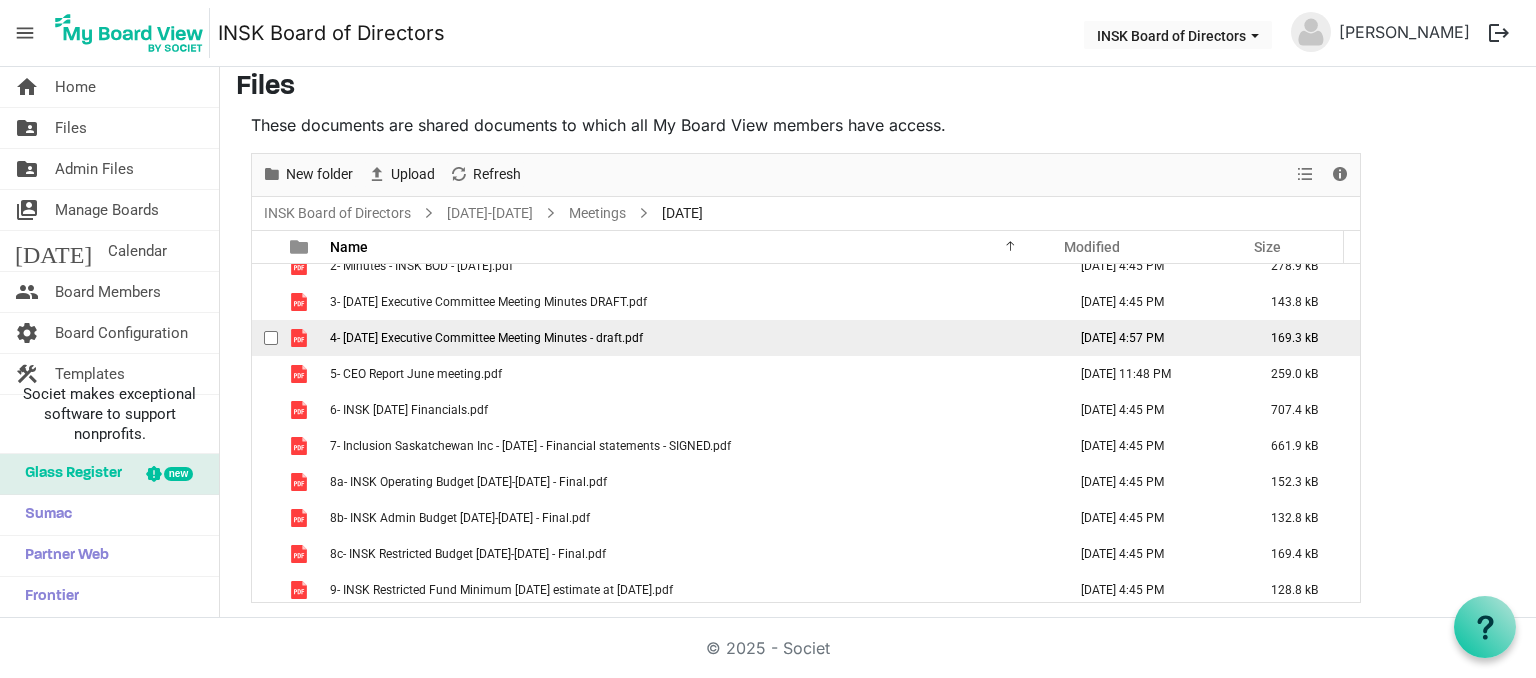 scroll, scrollTop: 201, scrollLeft: 0, axis: vertical 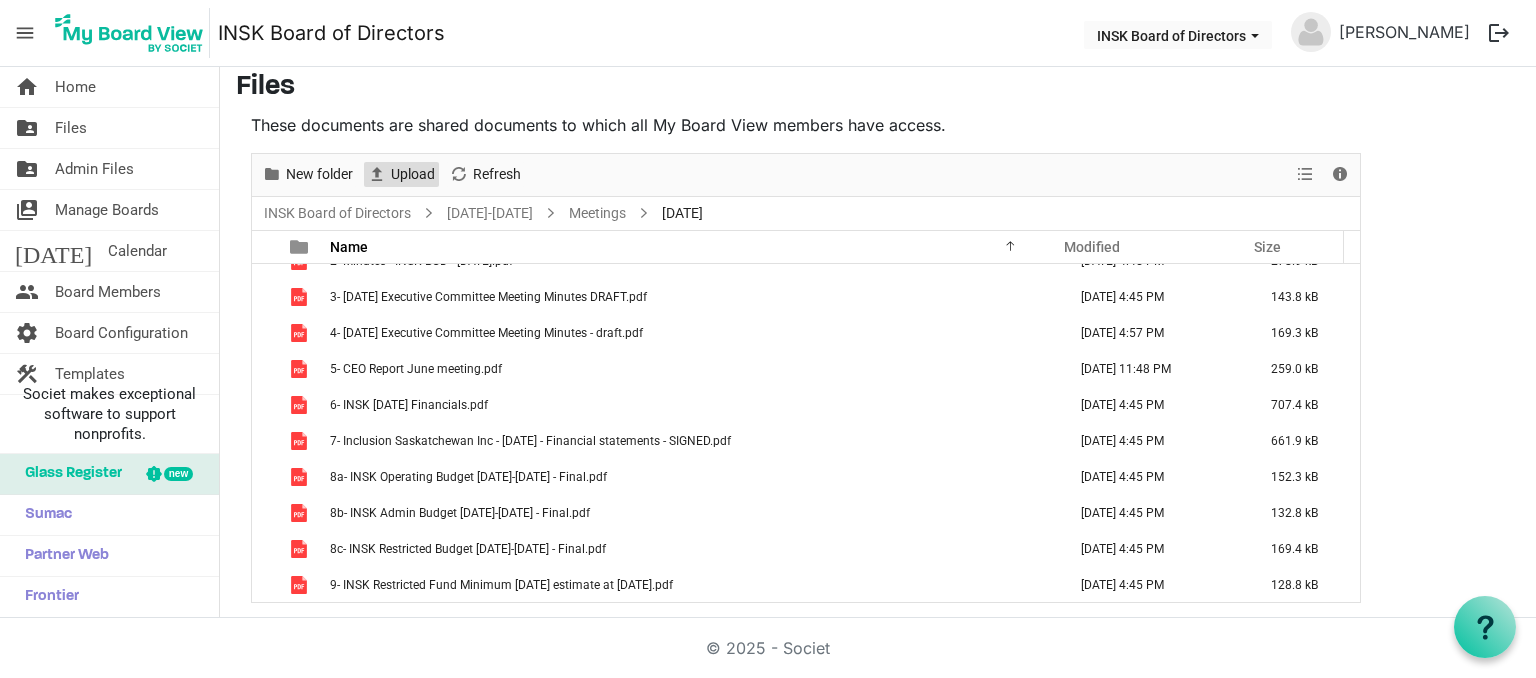 click on "Upload" at bounding box center (413, 174) 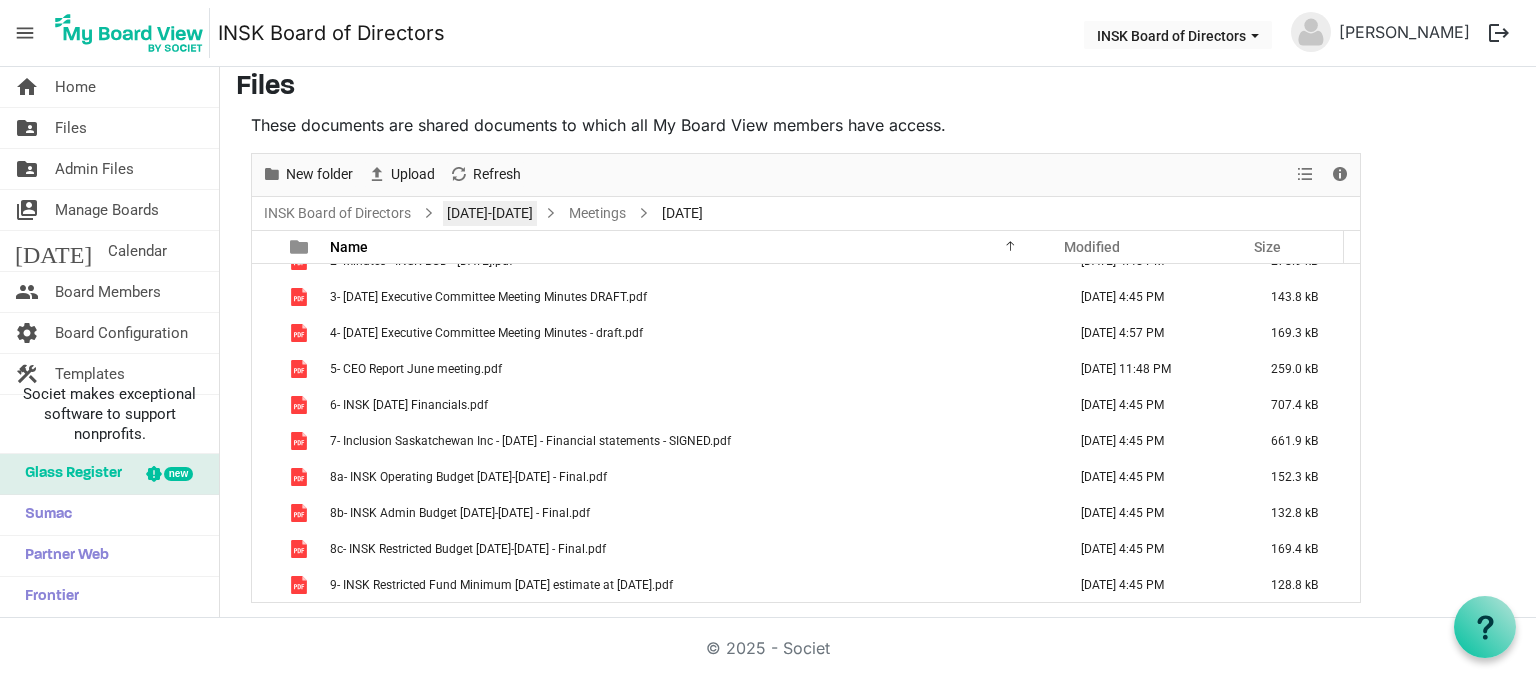 click on "[DATE]-[DATE]" at bounding box center [490, 213] 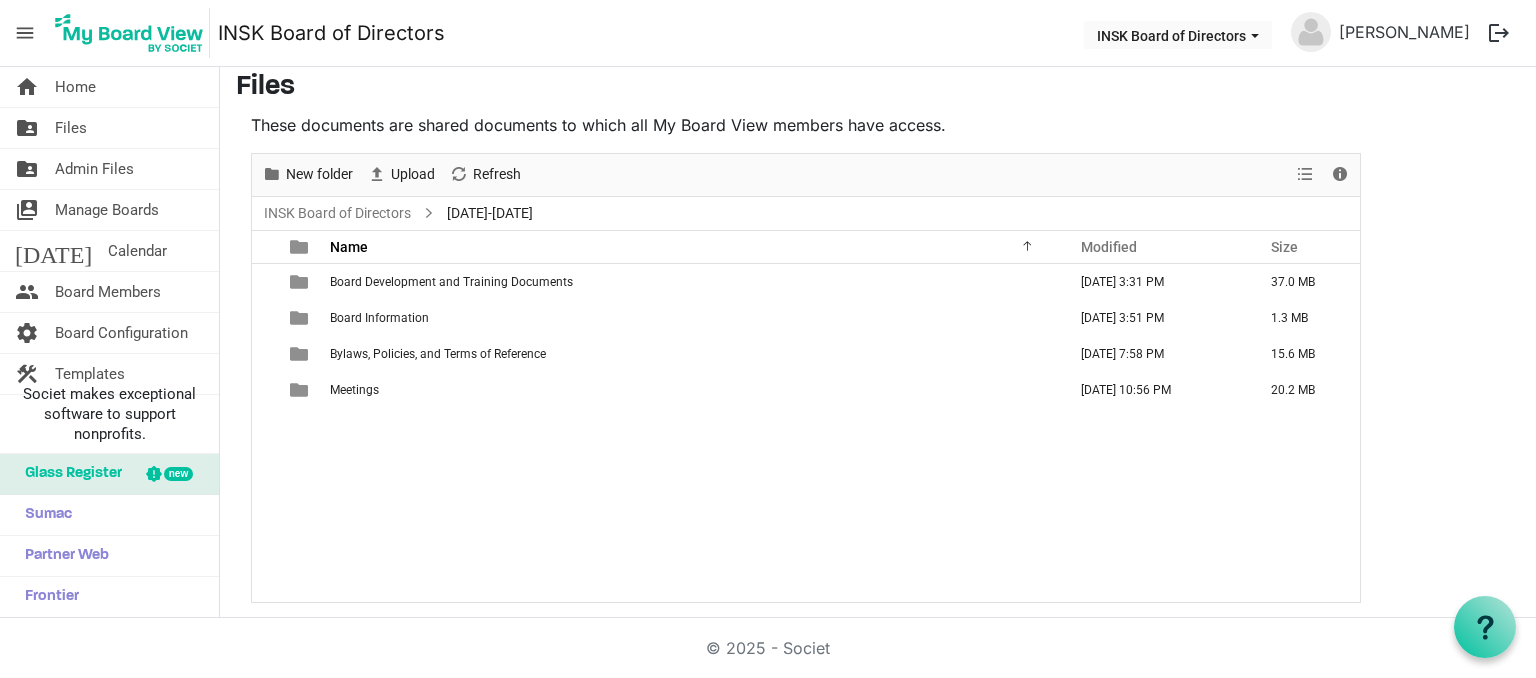 scroll, scrollTop: 0, scrollLeft: 0, axis: both 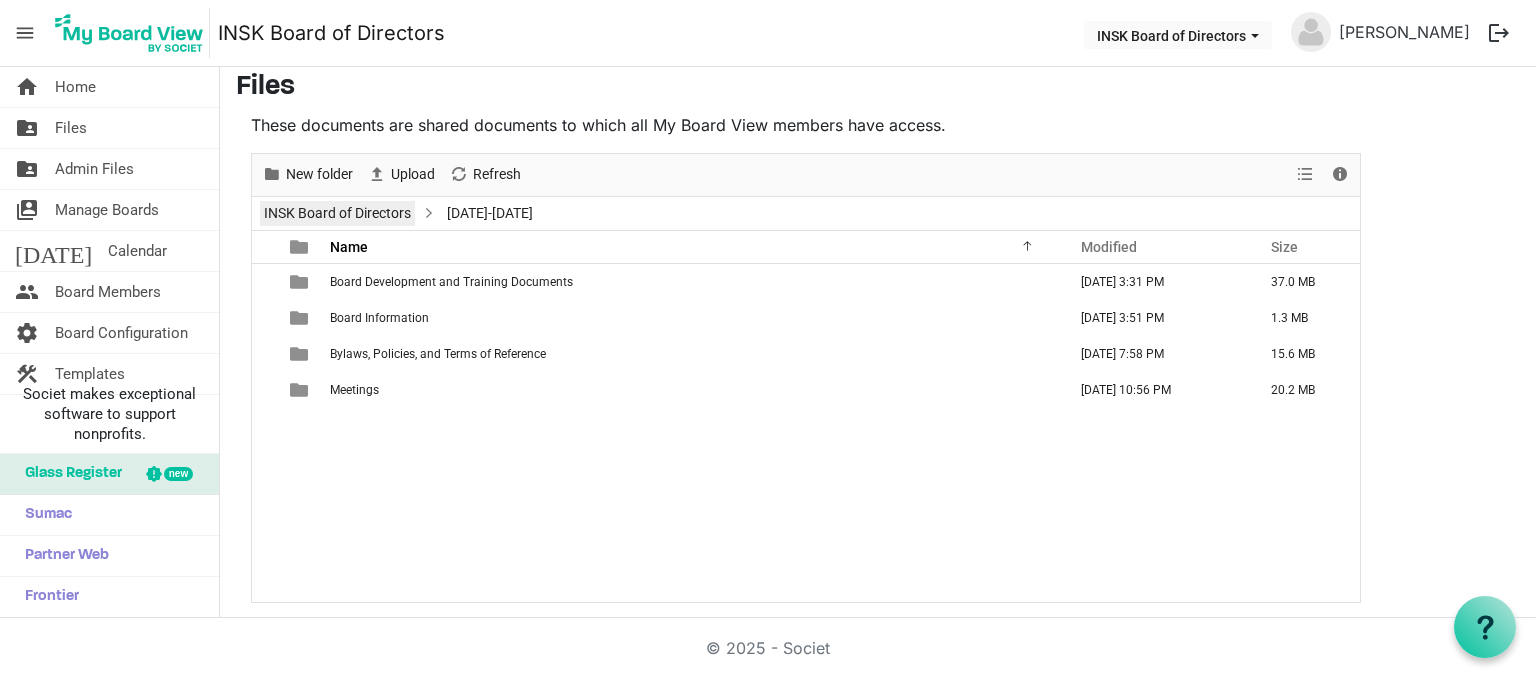 click on "INSK Board of Directors" at bounding box center [337, 213] 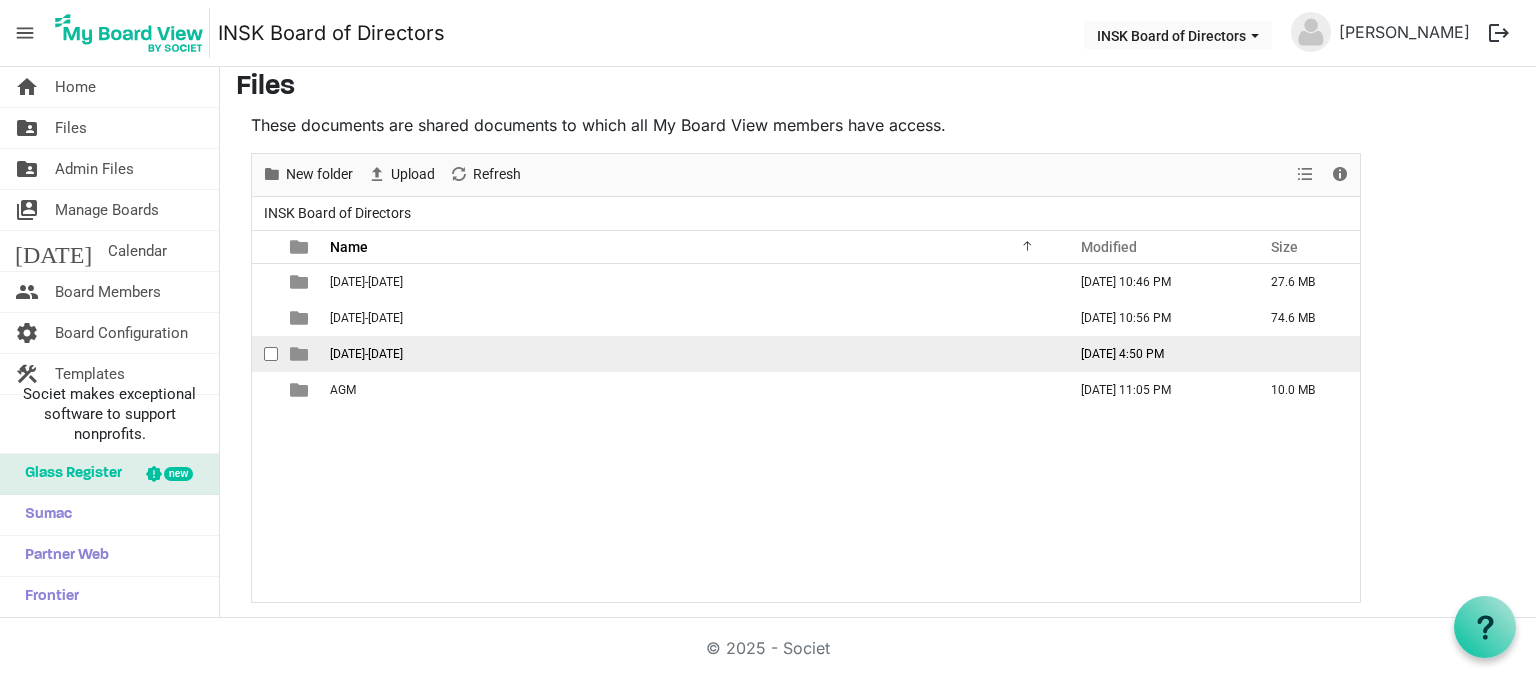 click on "[DATE]-[DATE]" at bounding box center (366, 354) 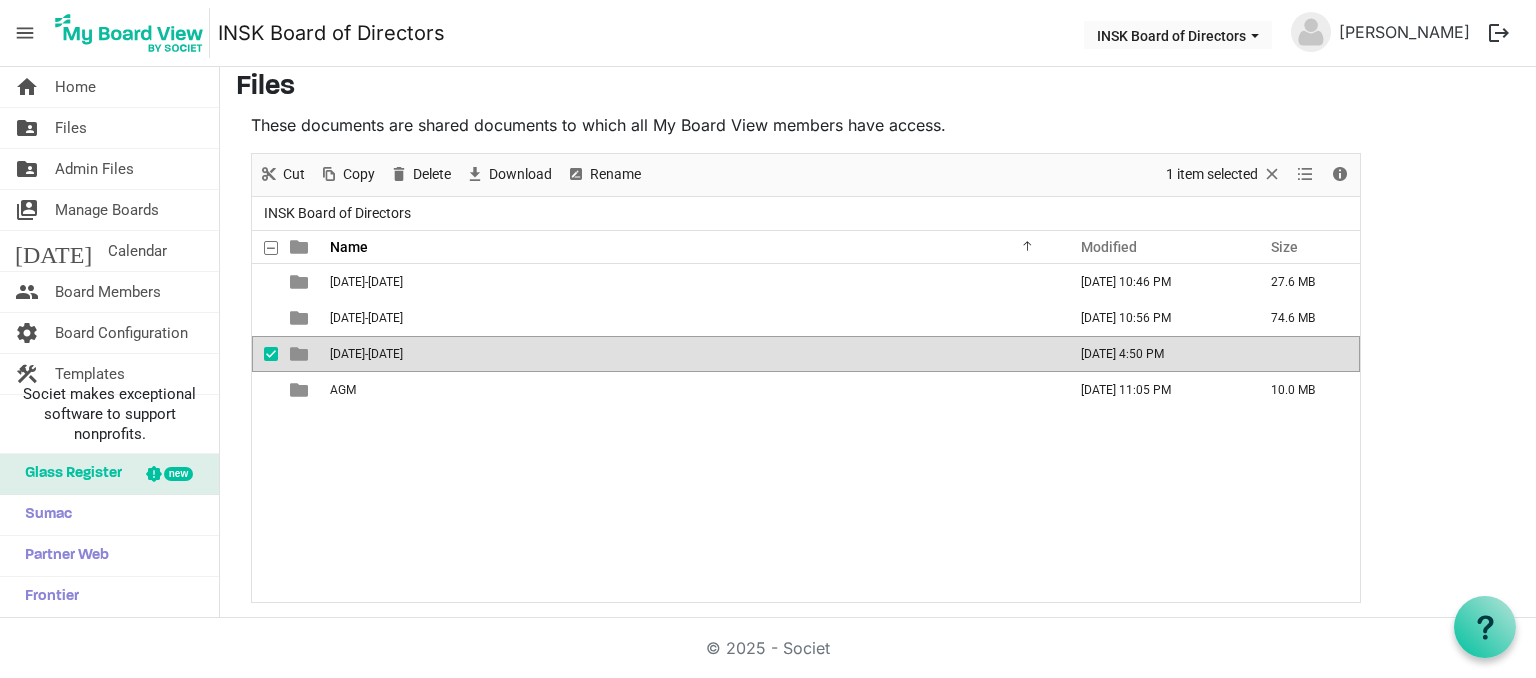 click on "[DATE]-[DATE]" at bounding box center (366, 354) 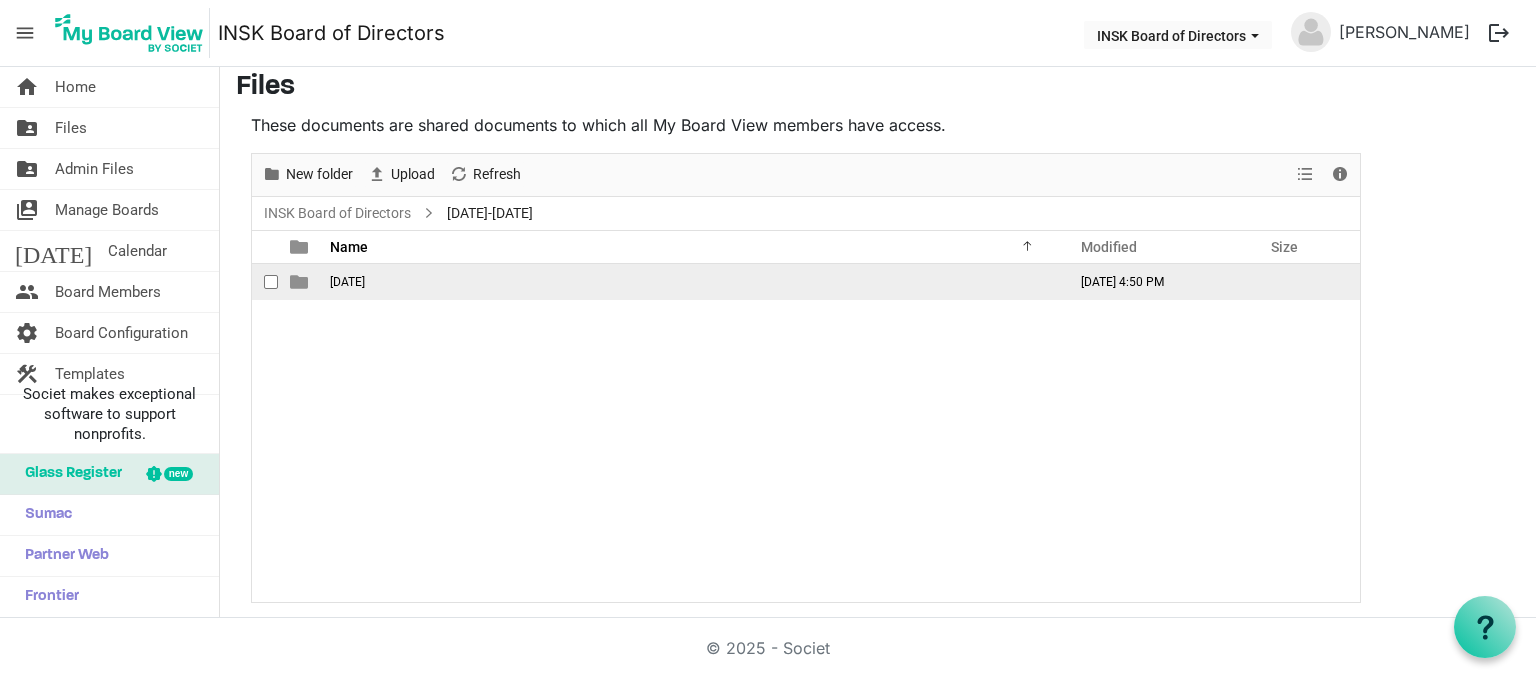 click on "2025-06-08" at bounding box center (347, 282) 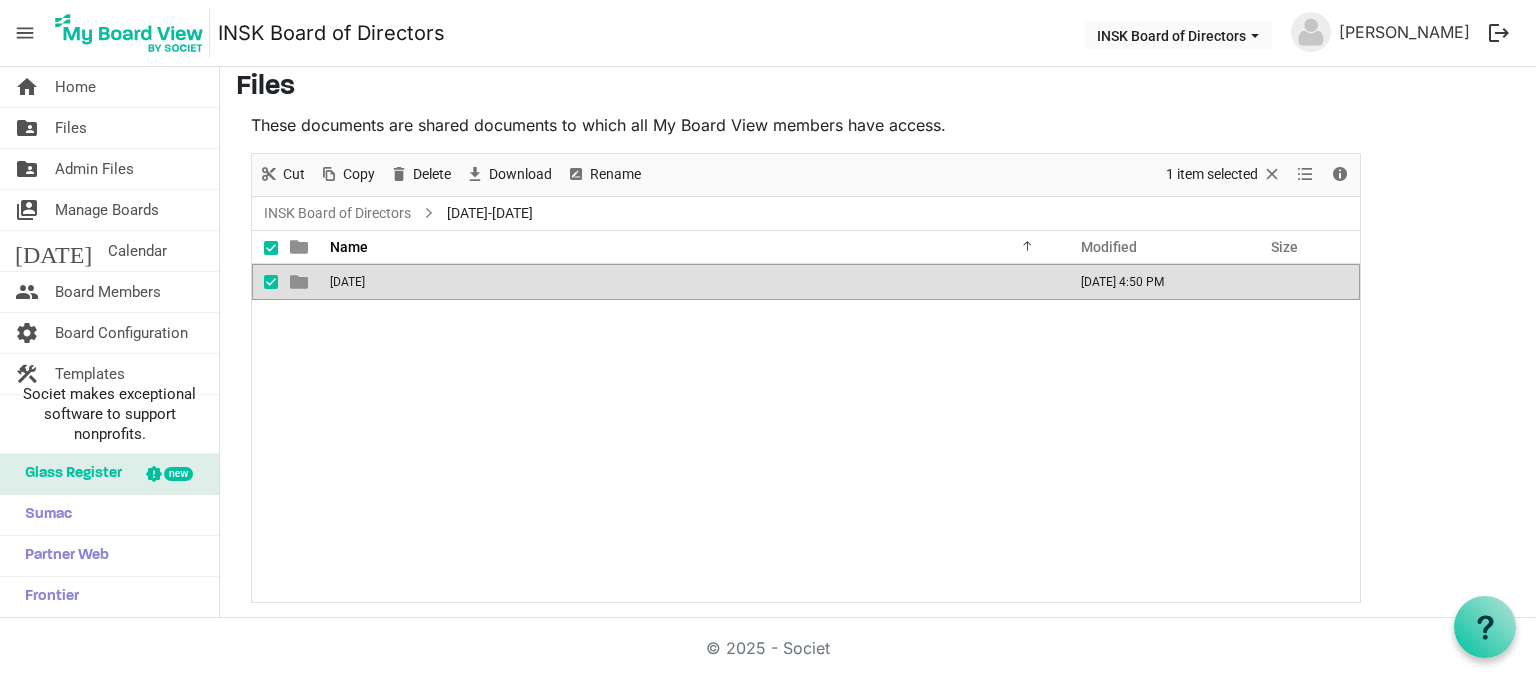 click on "2025-06-08" at bounding box center (347, 282) 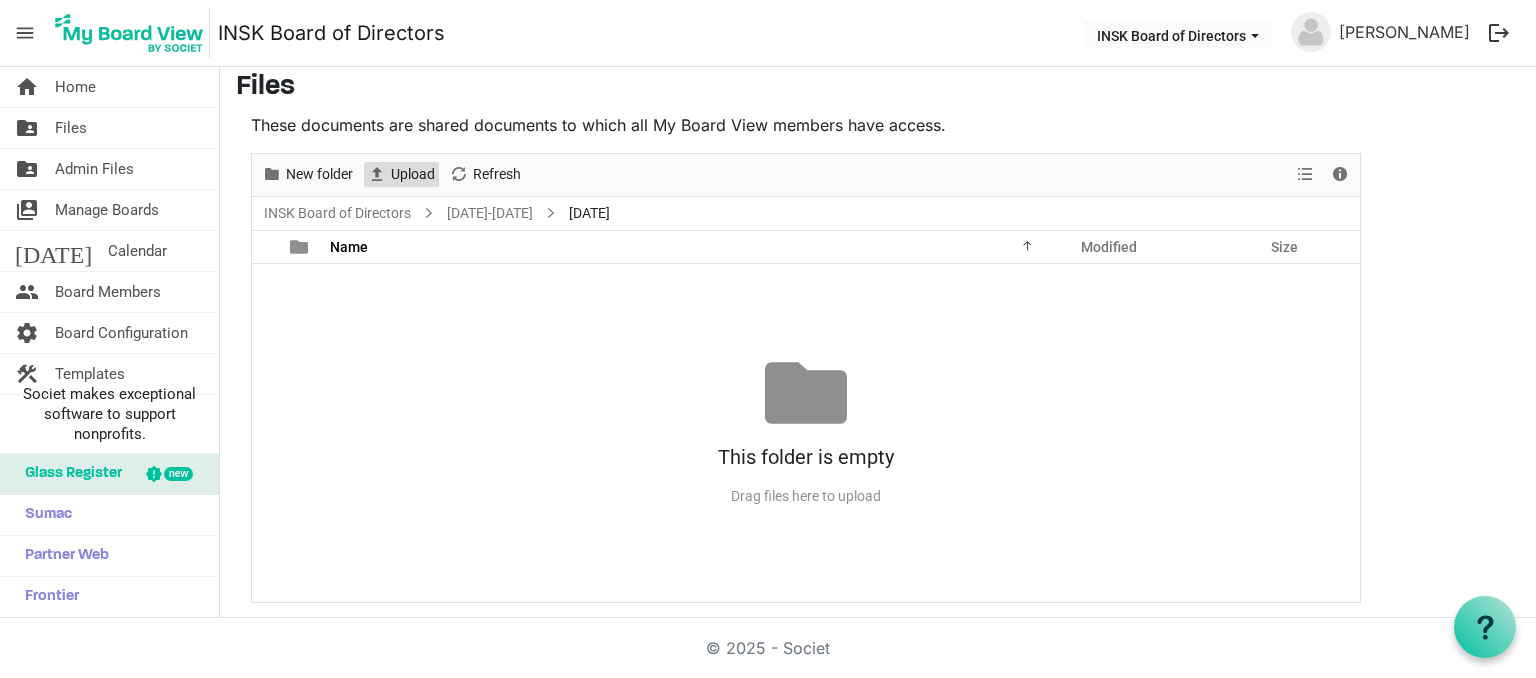 click on "Upload" at bounding box center [413, 174] 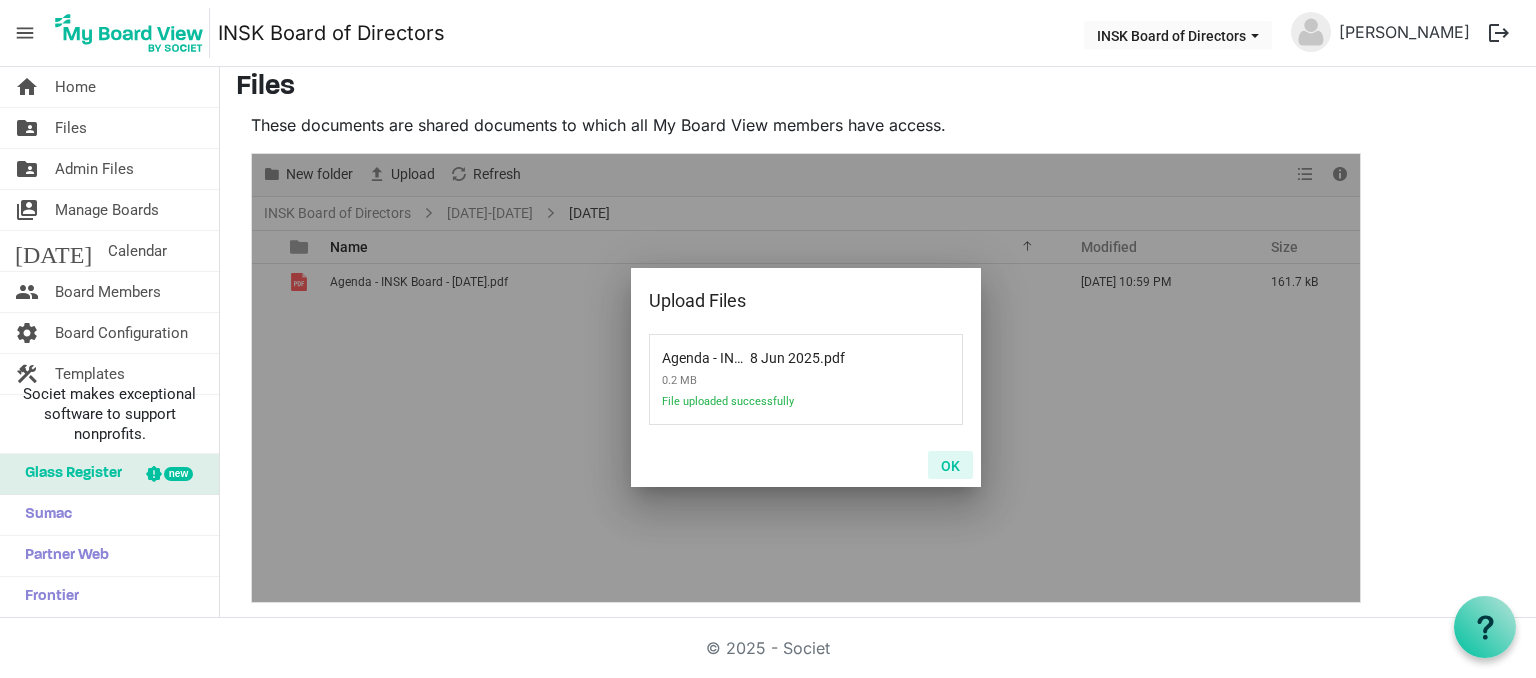 click on "OK" at bounding box center (950, 465) 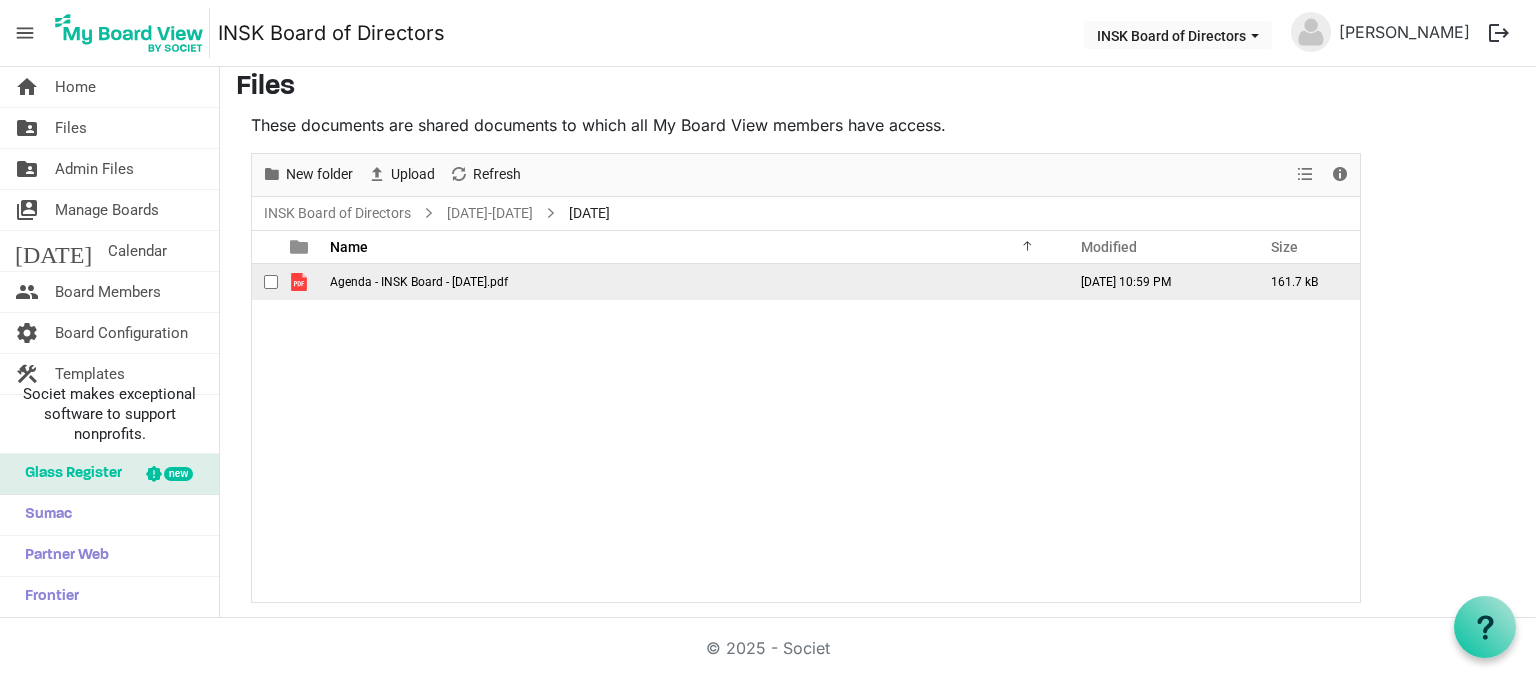 click at bounding box center [271, 282] 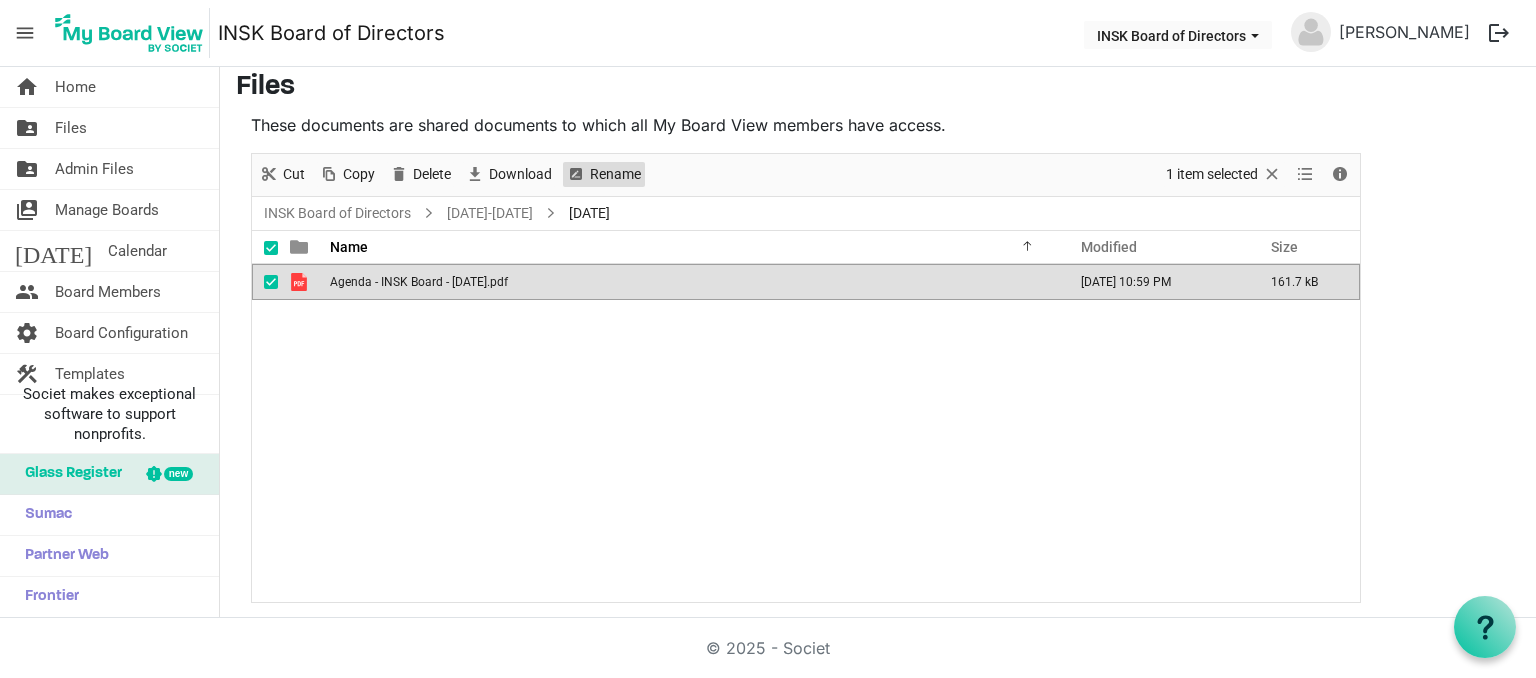click on "Rename" at bounding box center [615, 174] 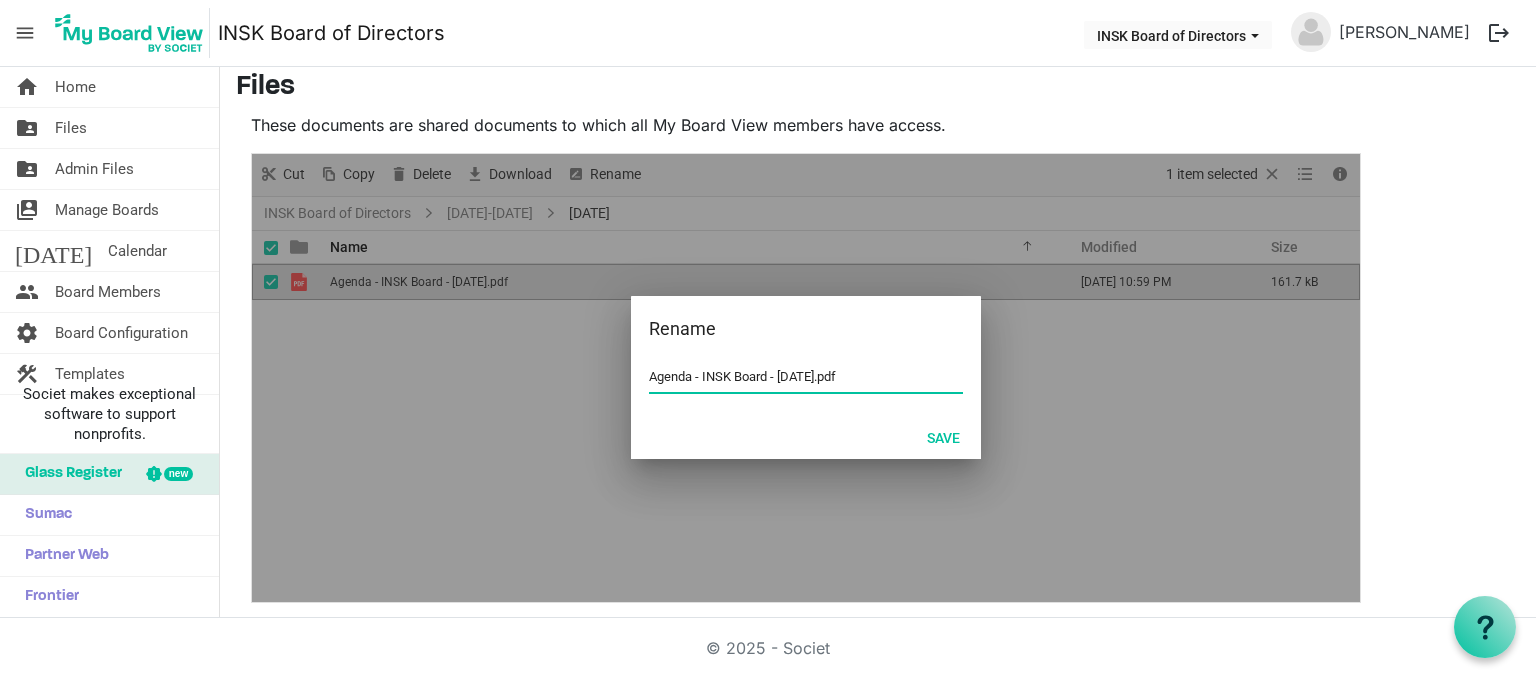 click on "Agenda - INSK Board - 08 Jun 2025.pdf" at bounding box center [806, 377] 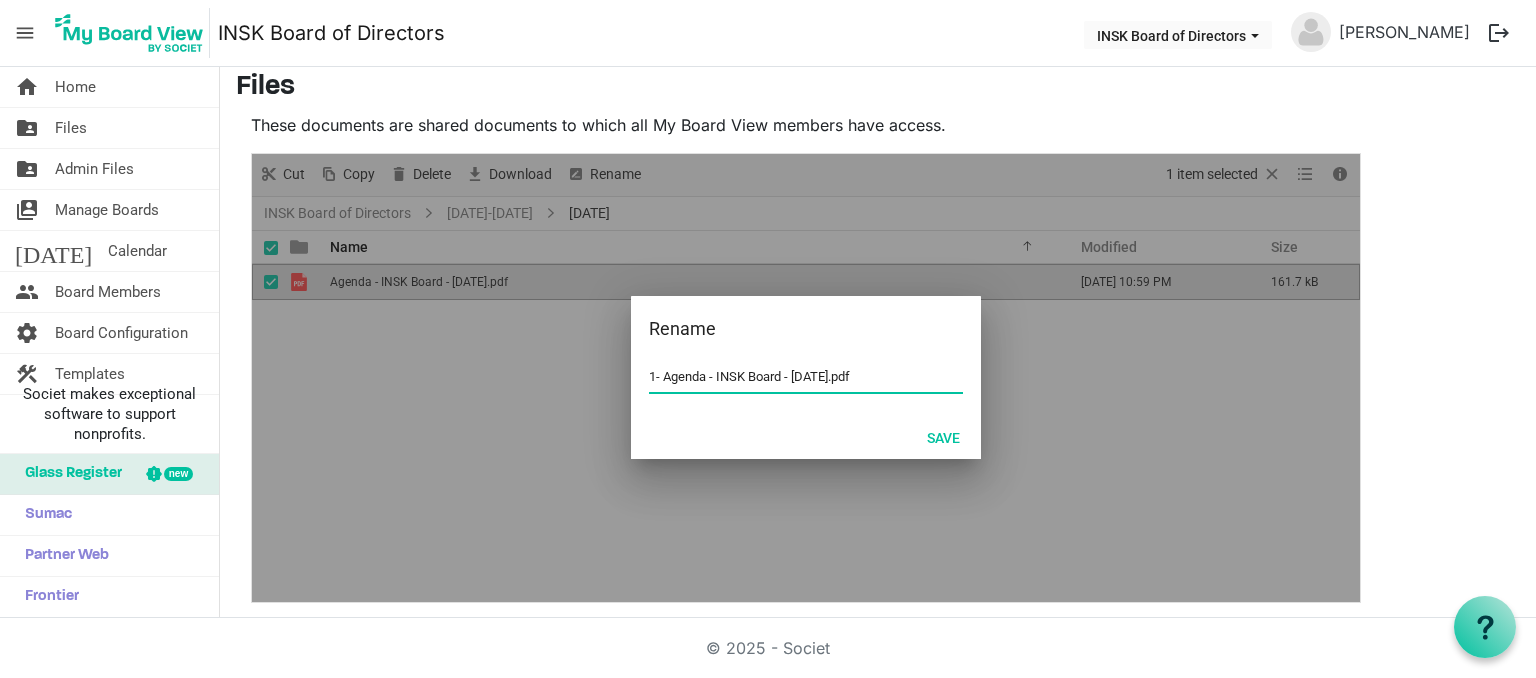 type on "1- Agenda - INSK Board - 08 Jun 2025.pdf" 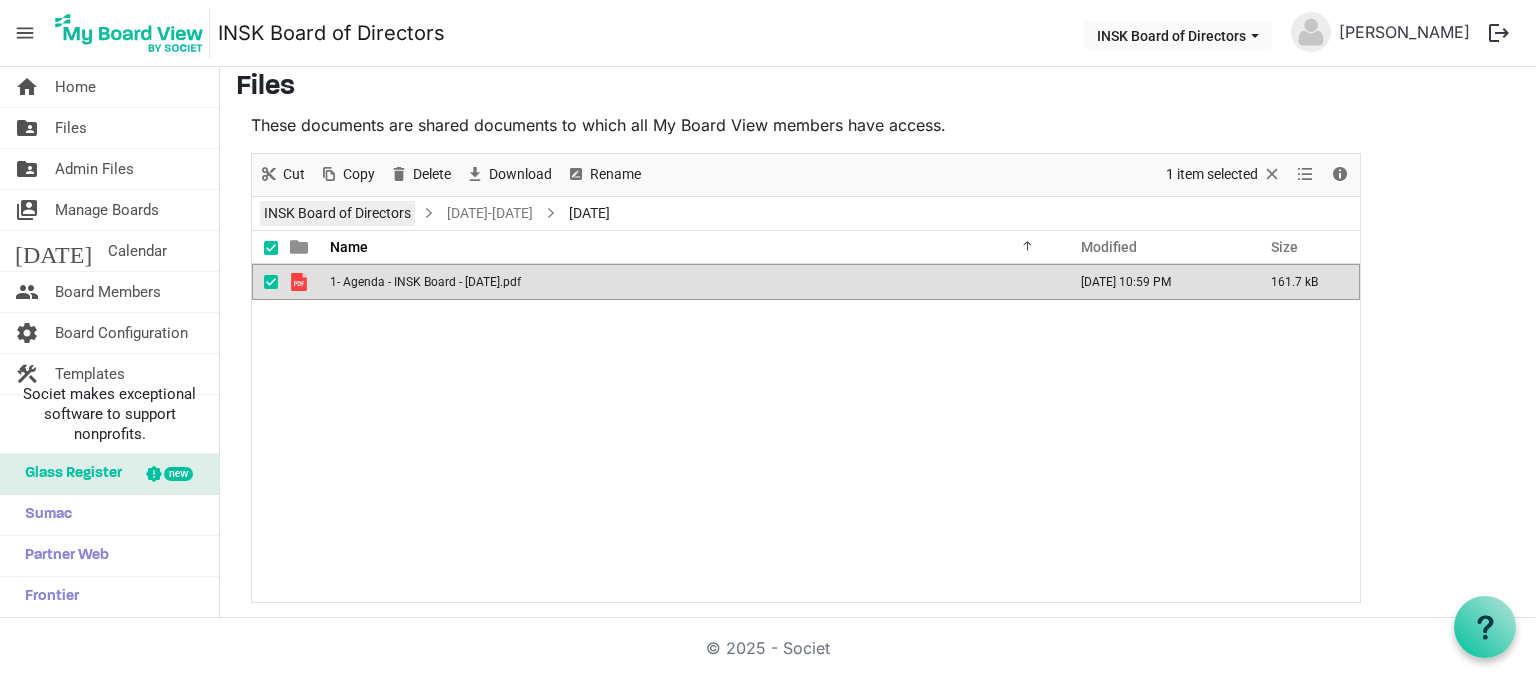click on "INSK Board of Directors" at bounding box center (337, 213) 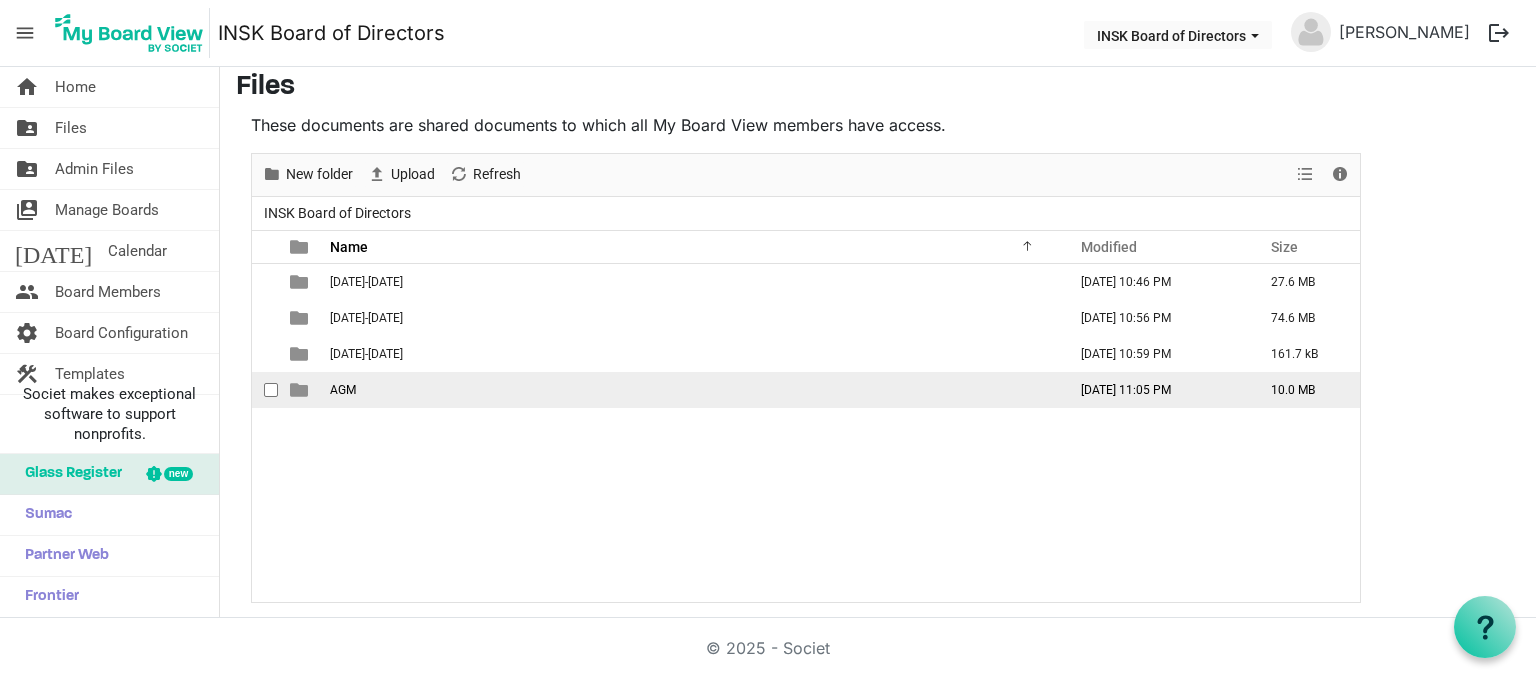 click on "AGM" at bounding box center [343, 390] 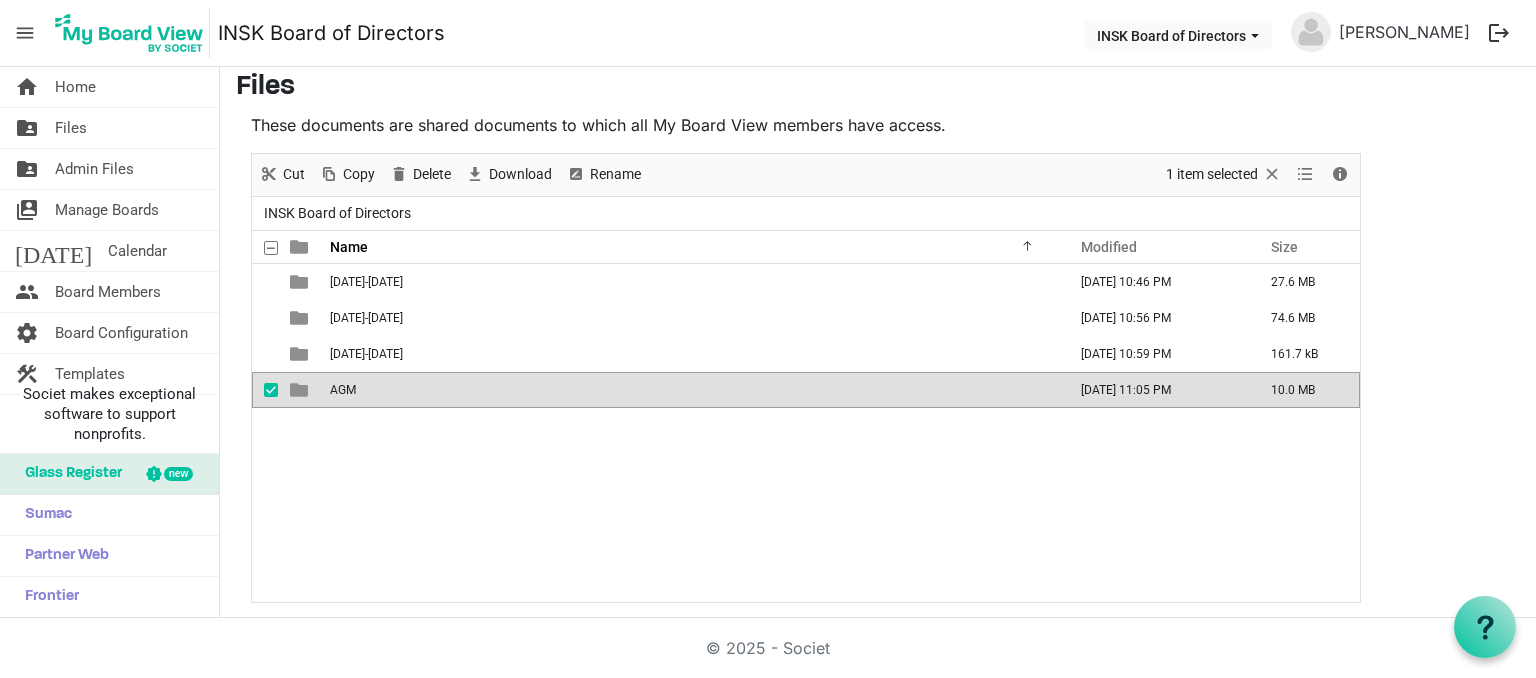 click on "AGM" at bounding box center (343, 390) 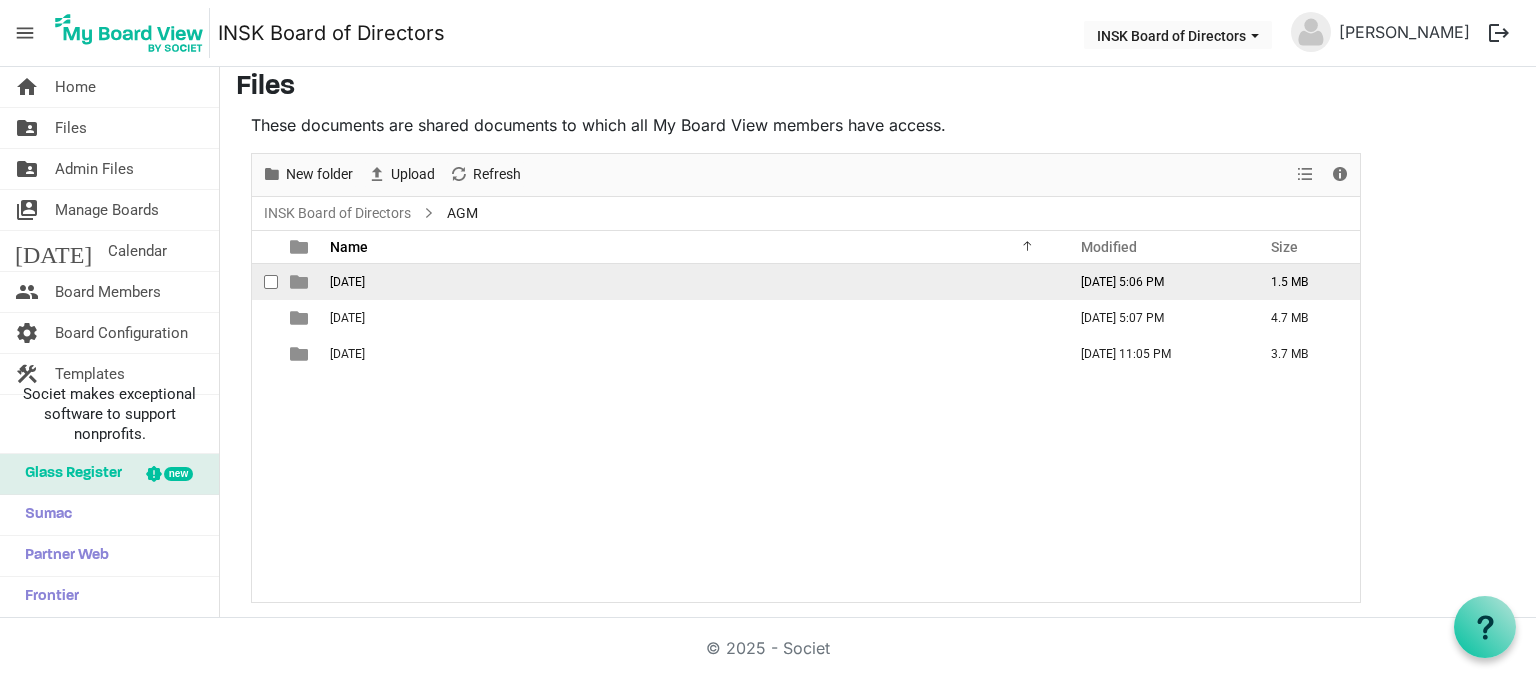 click on "June 2023" at bounding box center (347, 282) 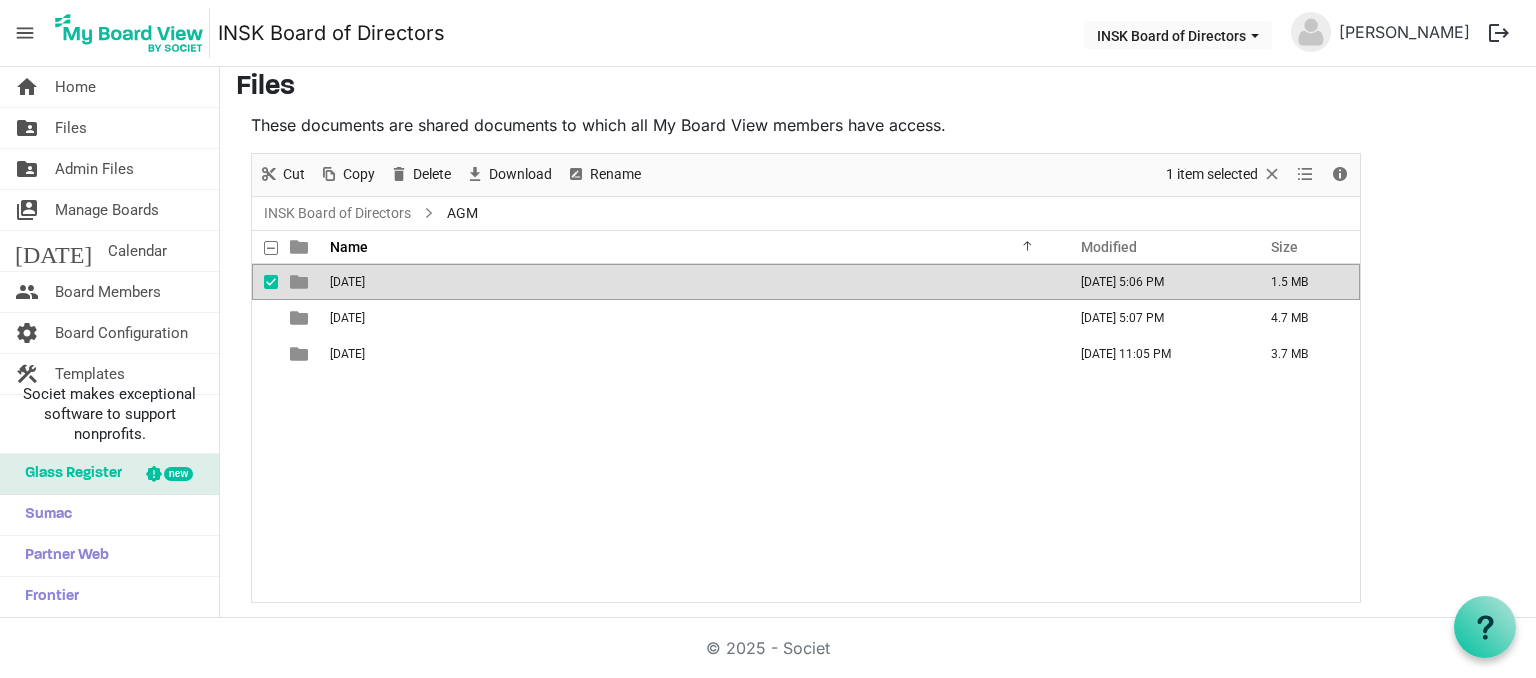 click on "June 2023" at bounding box center [347, 282] 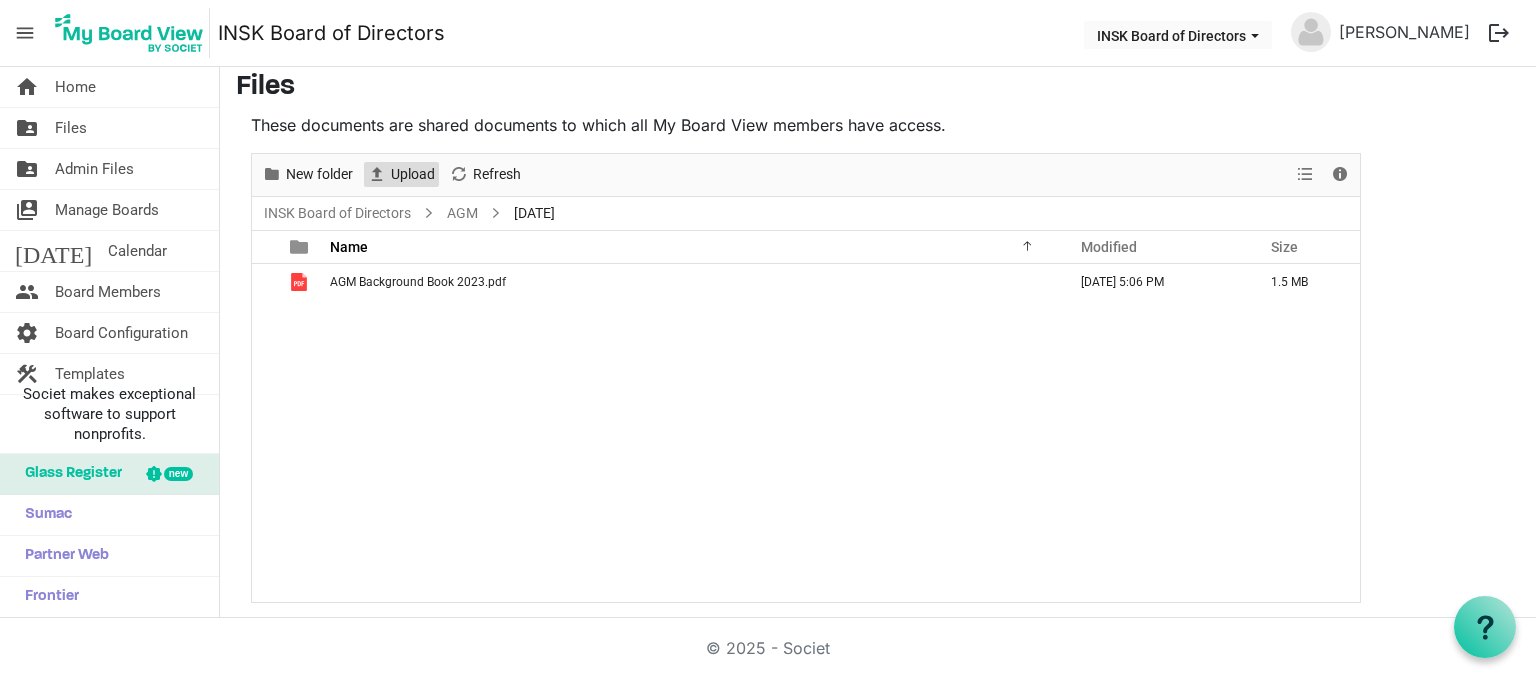 click on "Upload" at bounding box center [413, 174] 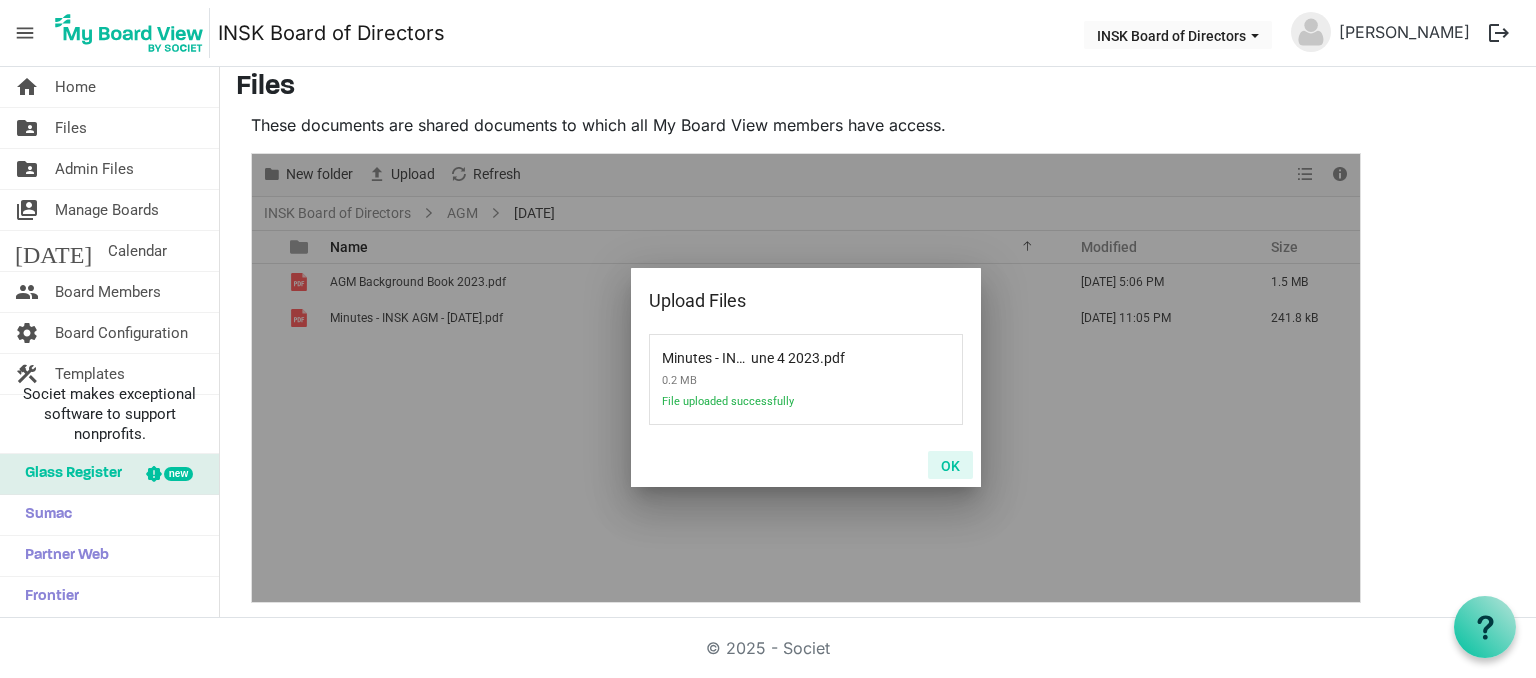 click on "OK" at bounding box center [950, 465] 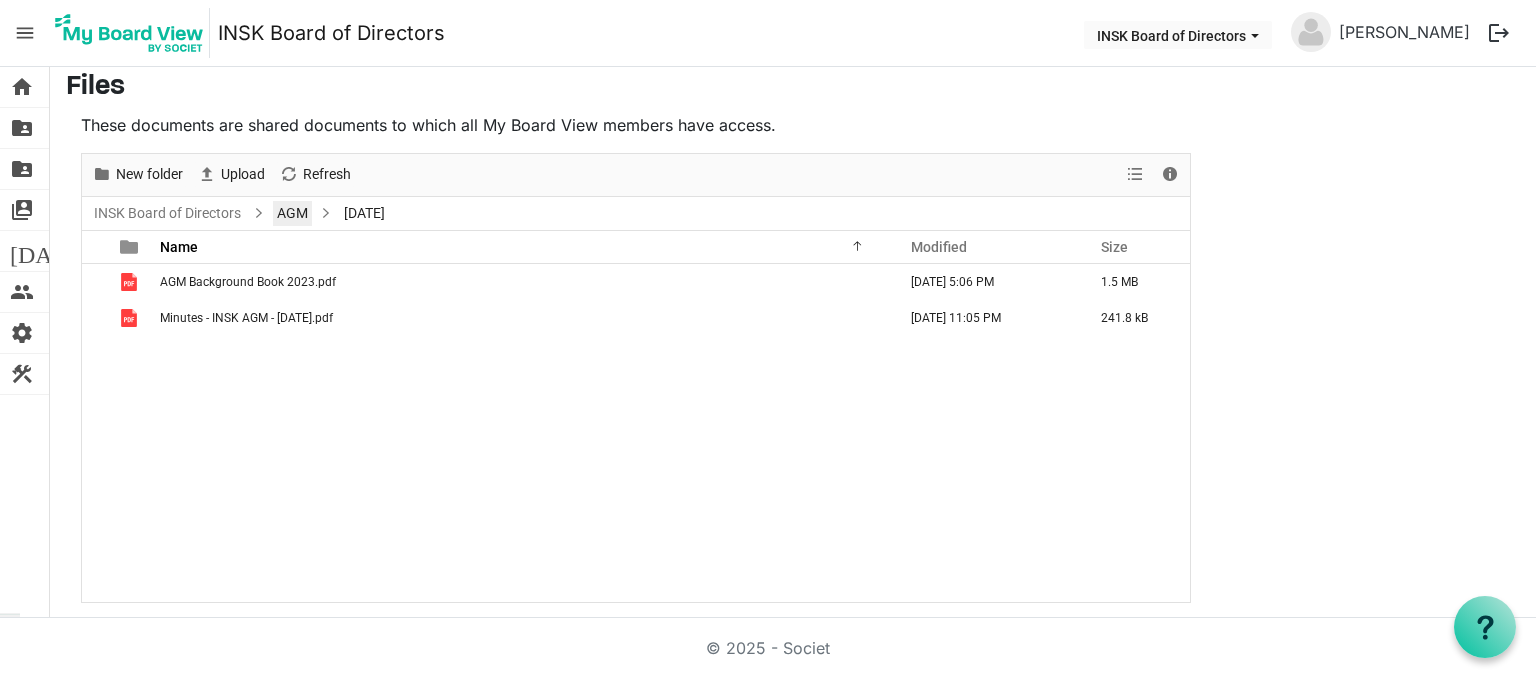 click on "AGM" at bounding box center (292, 213) 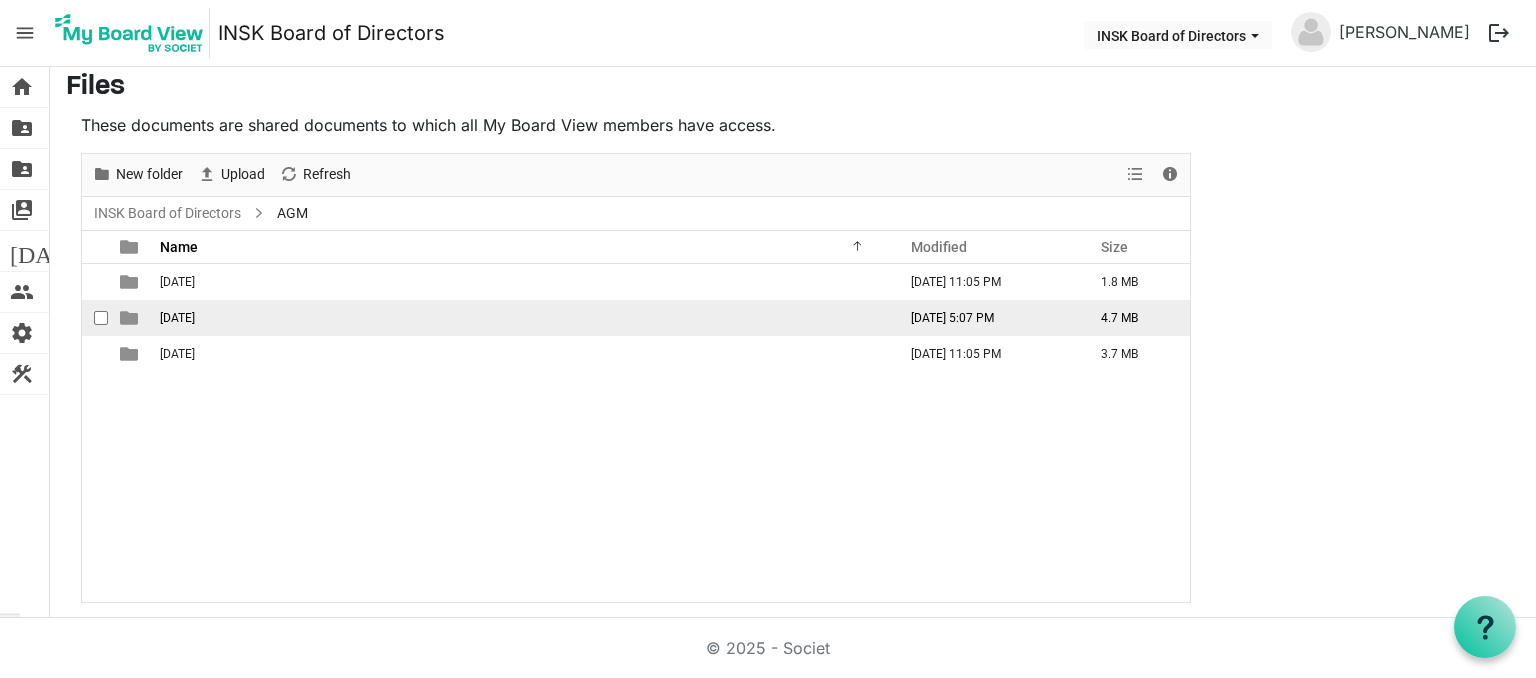 click on "June 2024" at bounding box center [522, 318] 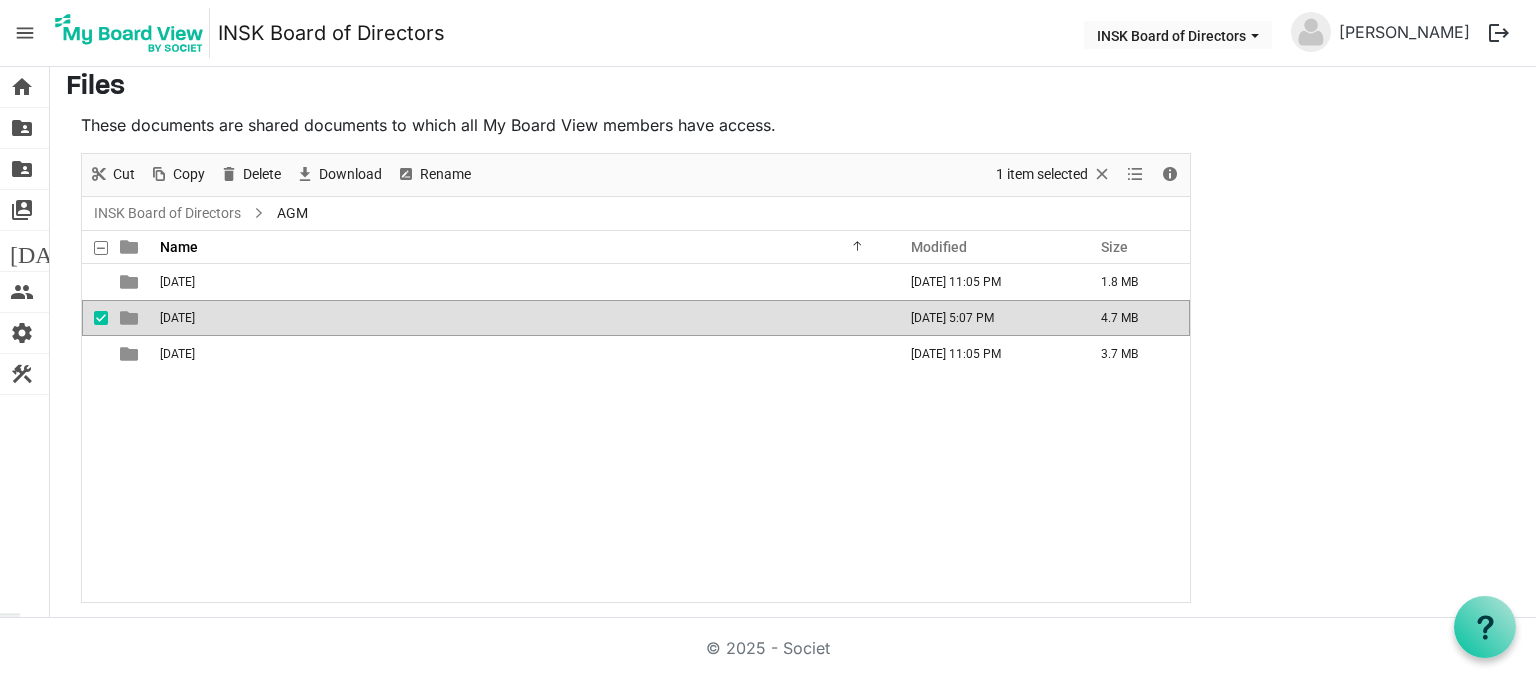 click on "June 2024" at bounding box center (522, 318) 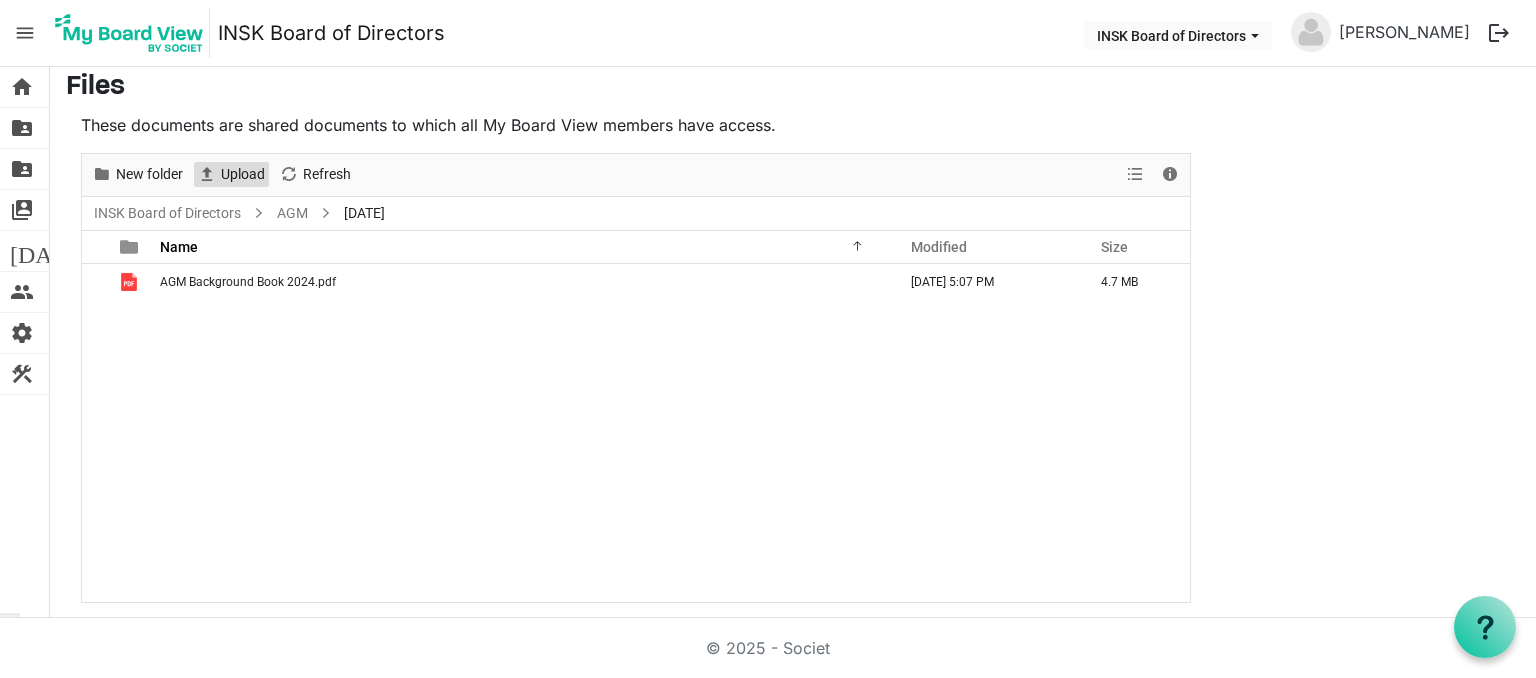 click on "Upload" at bounding box center (243, 174) 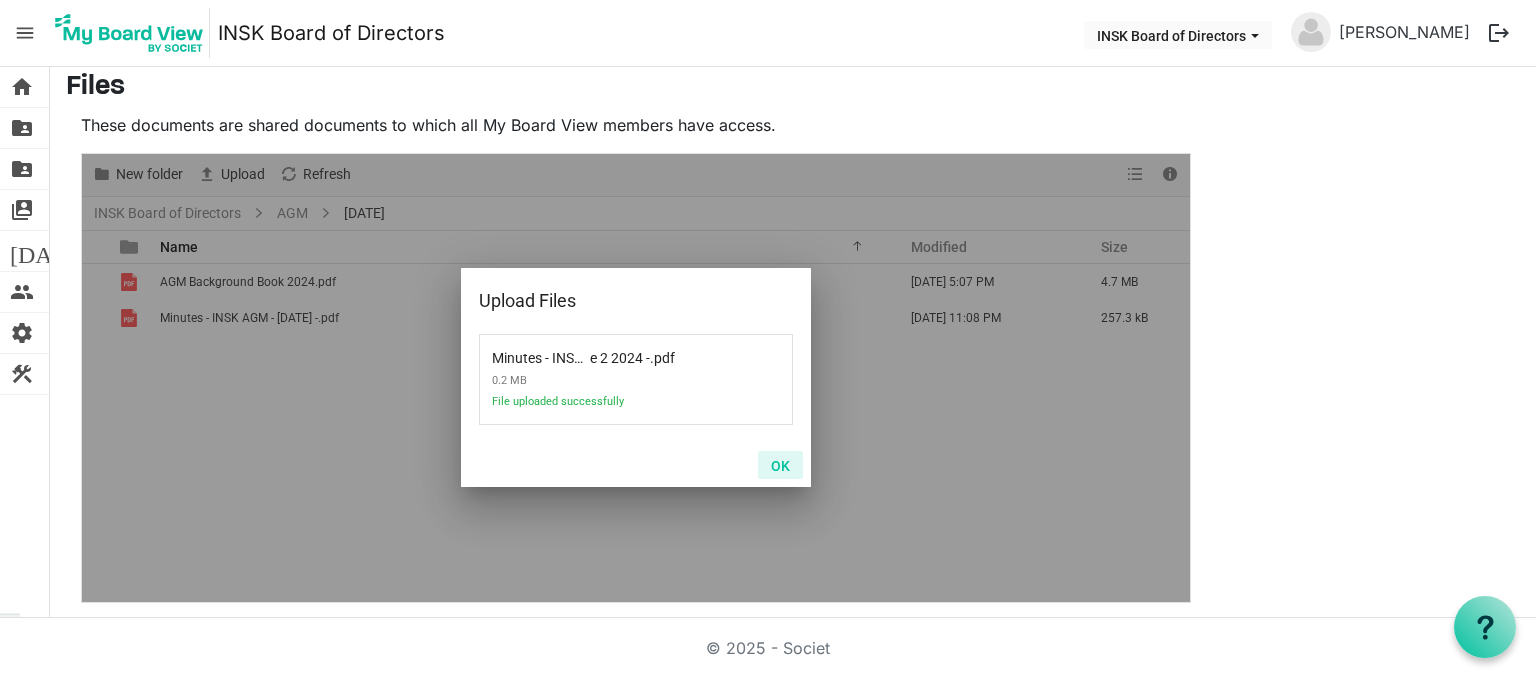 click on "OK" at bounding box center [780, 465] 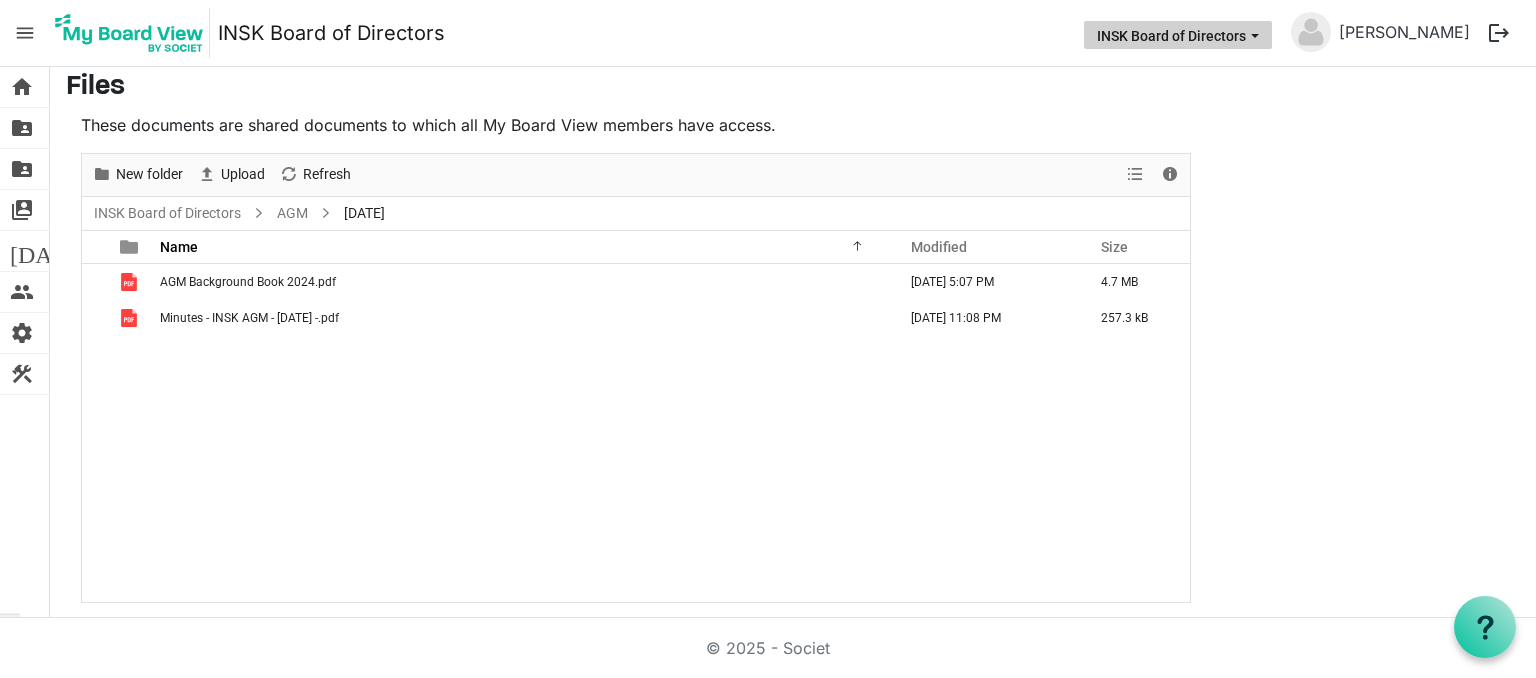 click at bounding box center (1255, 36) 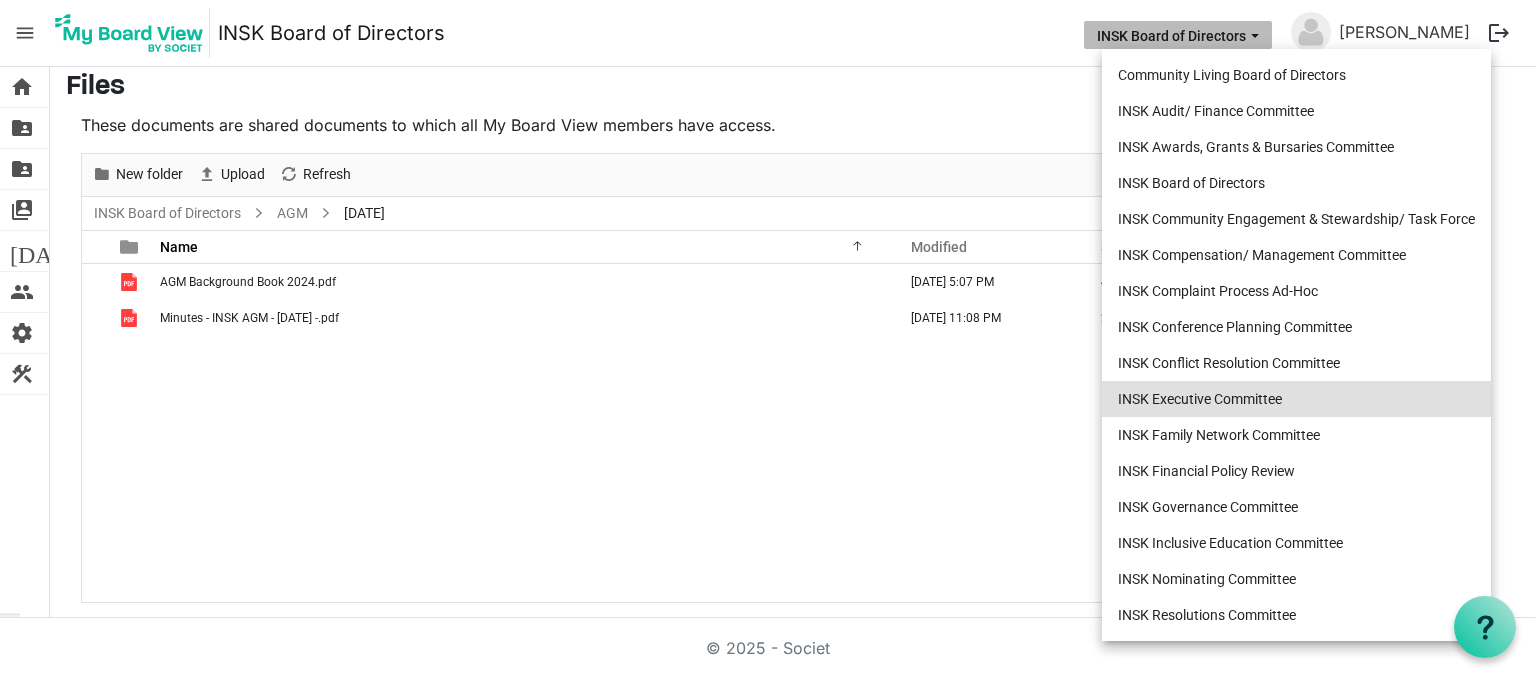click on "INSK Executive Committee" at bounding box center [1296, 399] 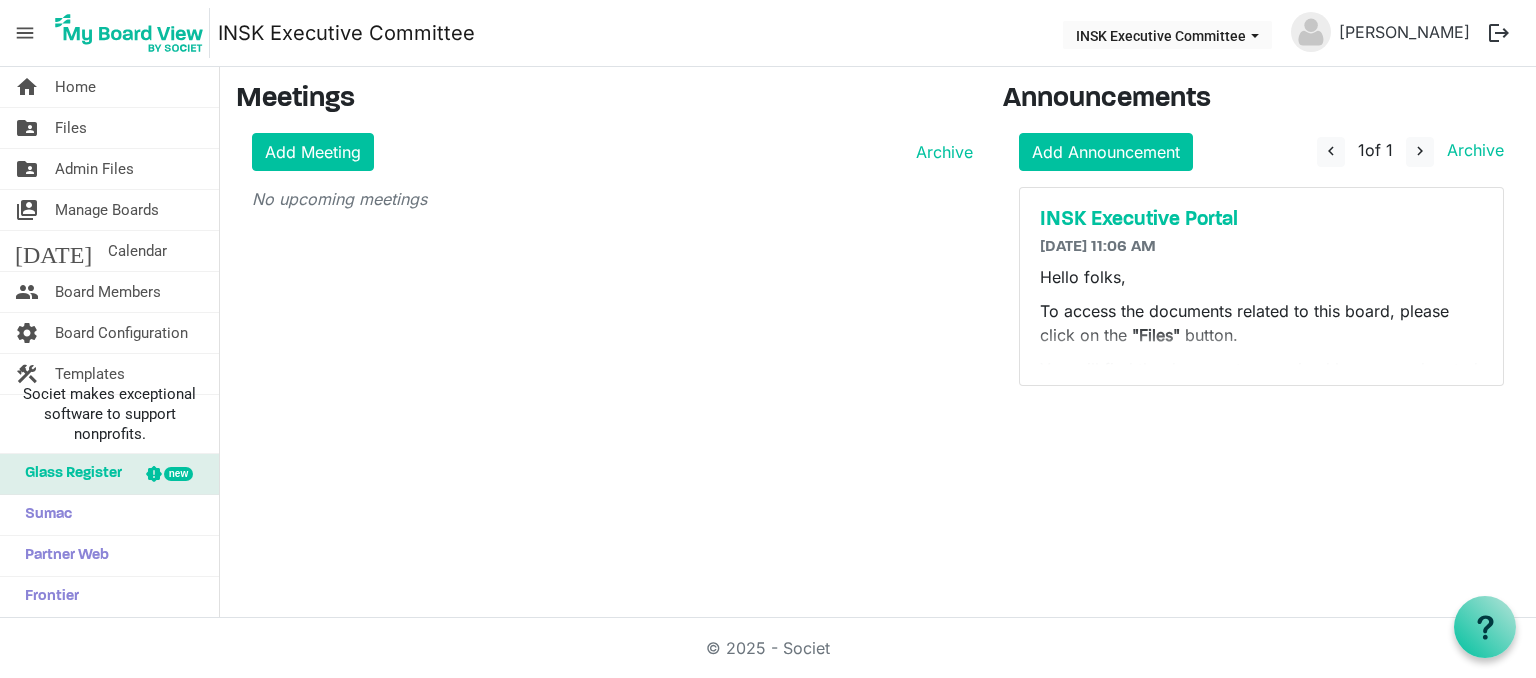 scroll, scrollTop: 0, scrollLeft: 0, axis: both 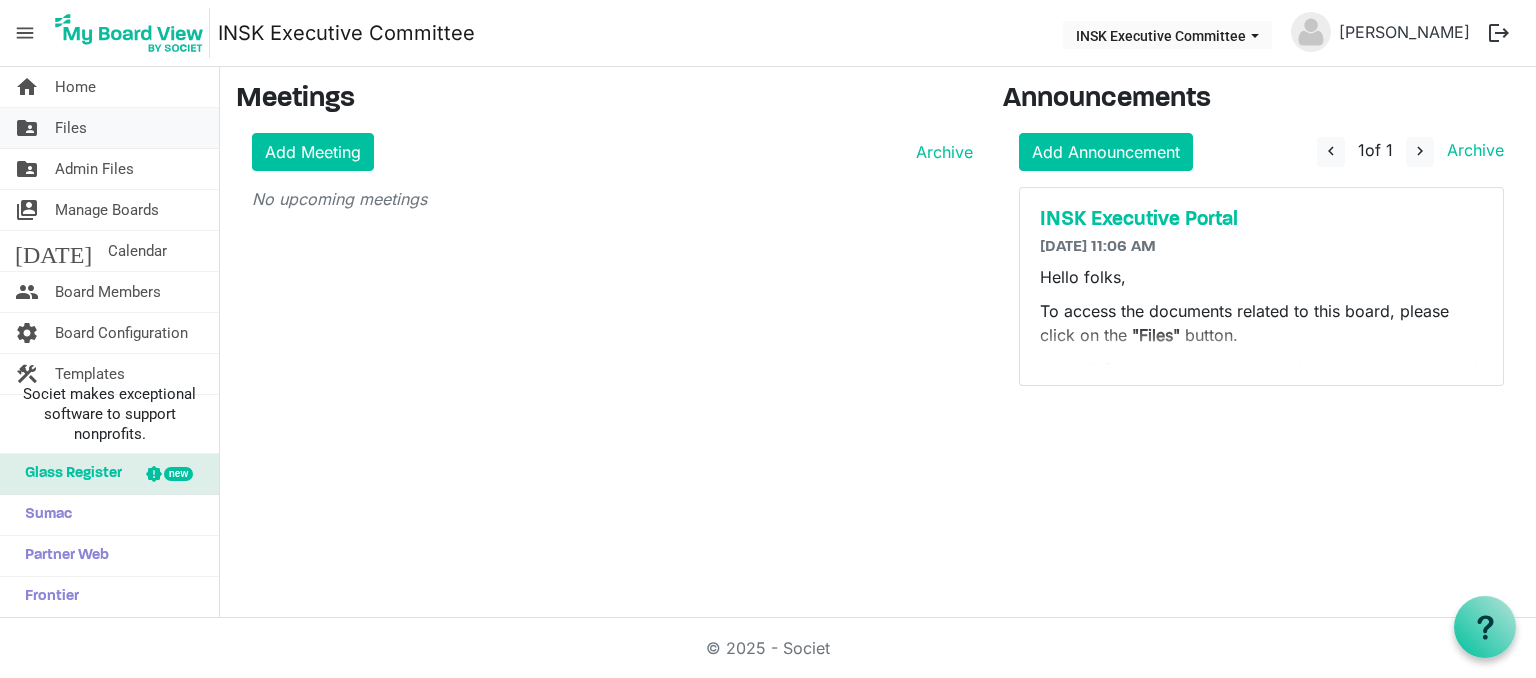 click on "Files" at bounding box center [71, 128] 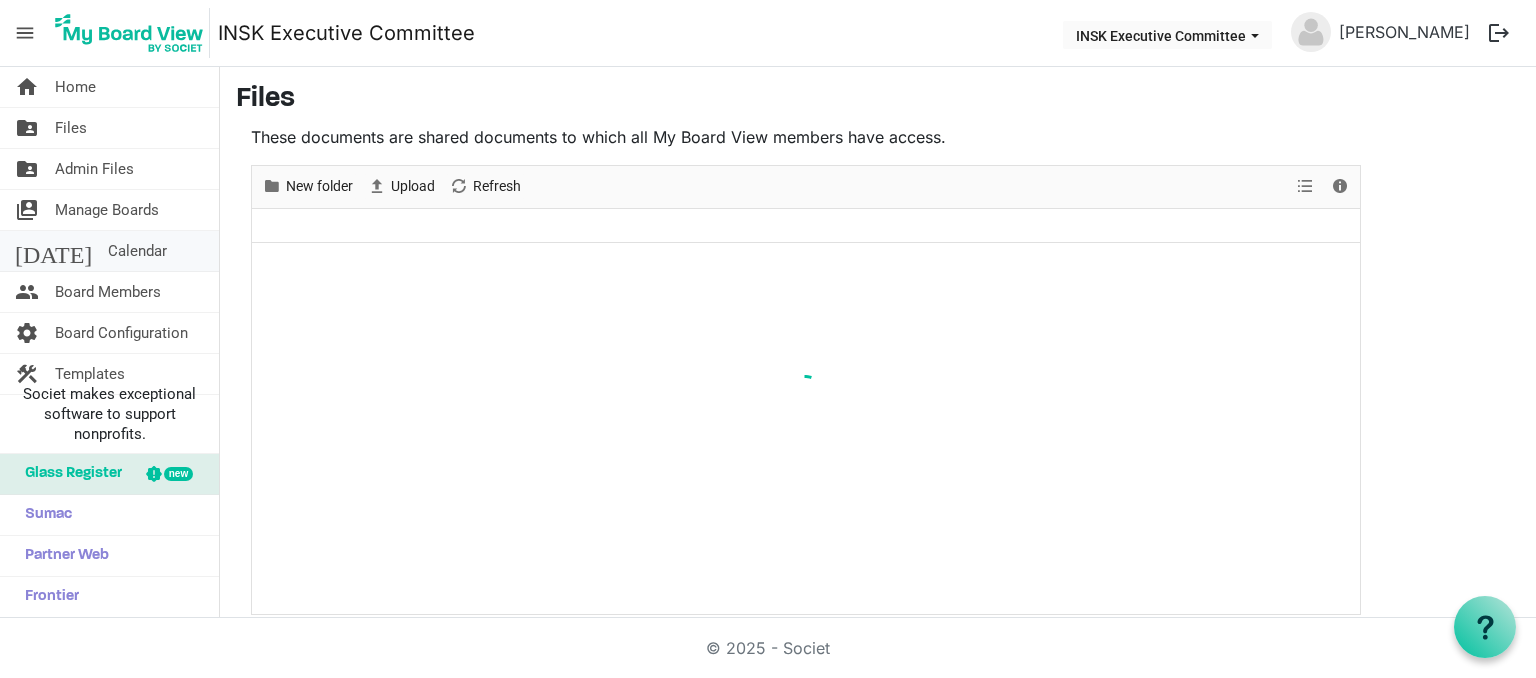 scroll, scrollTop: 0, scrollLeft: 0, axis: both 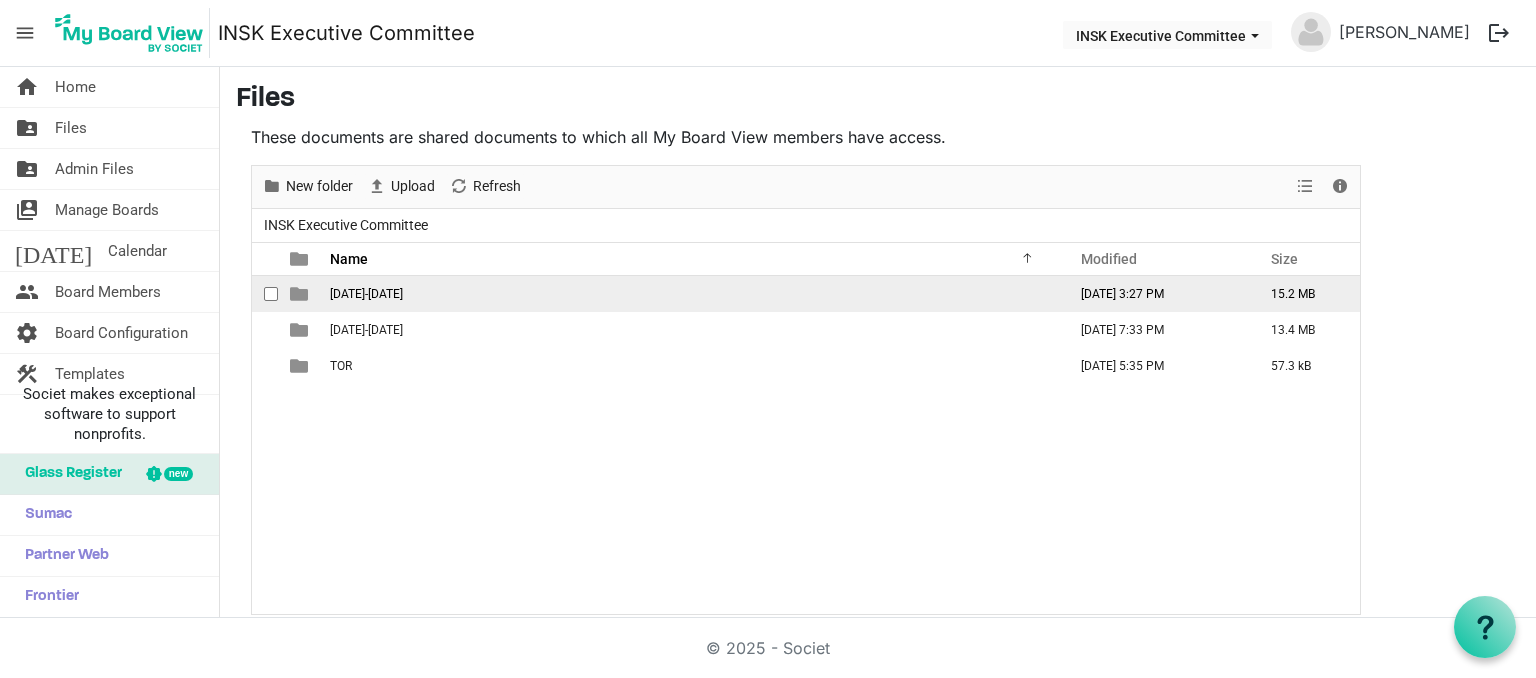 click on "[DATE]-[DATE]" at bounding box center (366, 294) 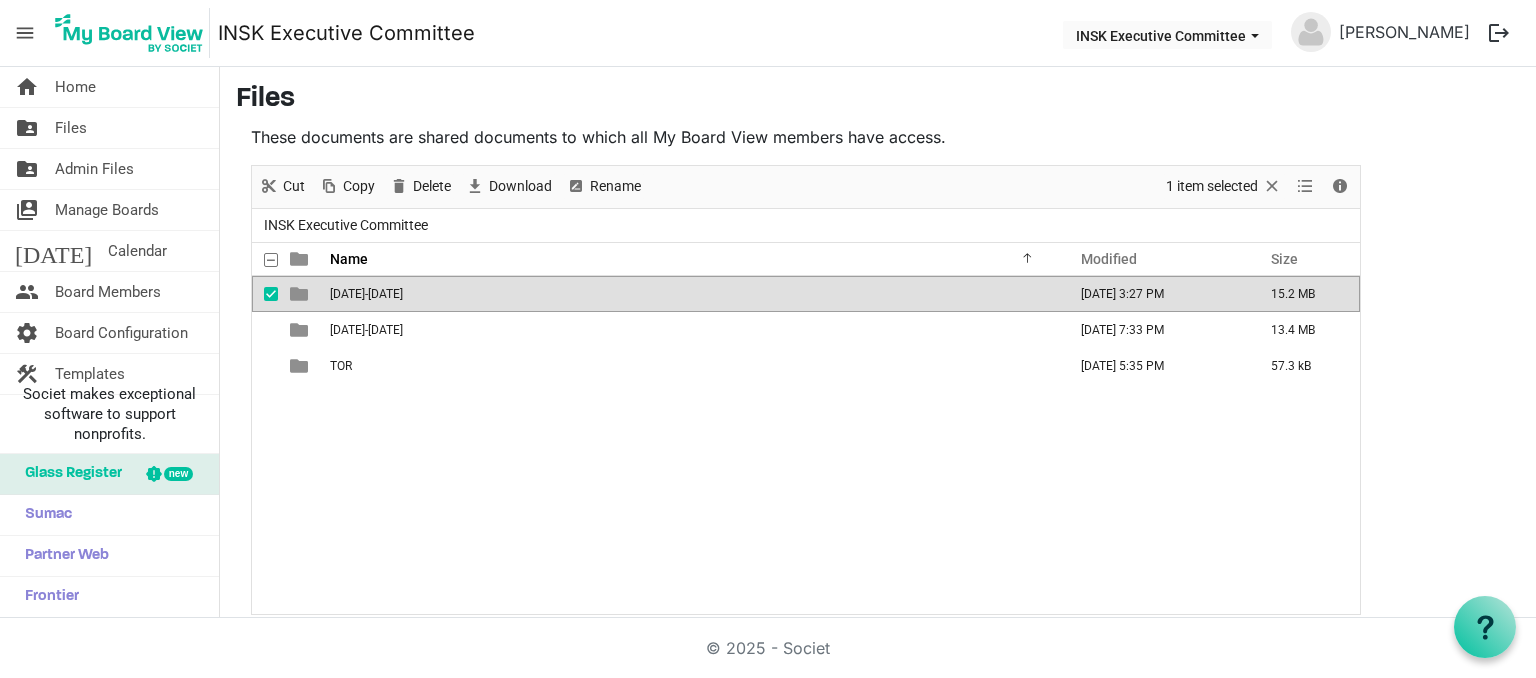 click on "[DATE]-[DATE]" at bounding box center (366, 294) 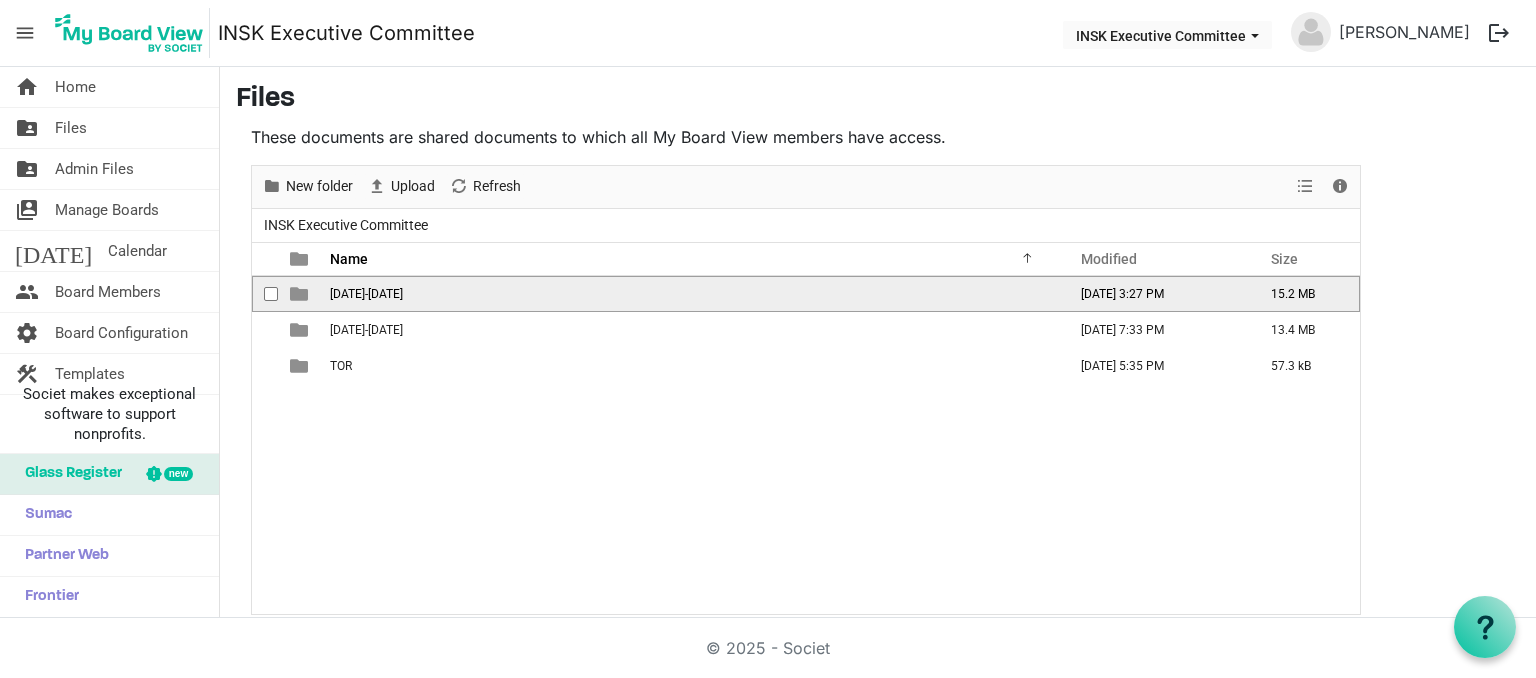 click on "[DATE]-[DATE]" at bounding box center (366, 294) 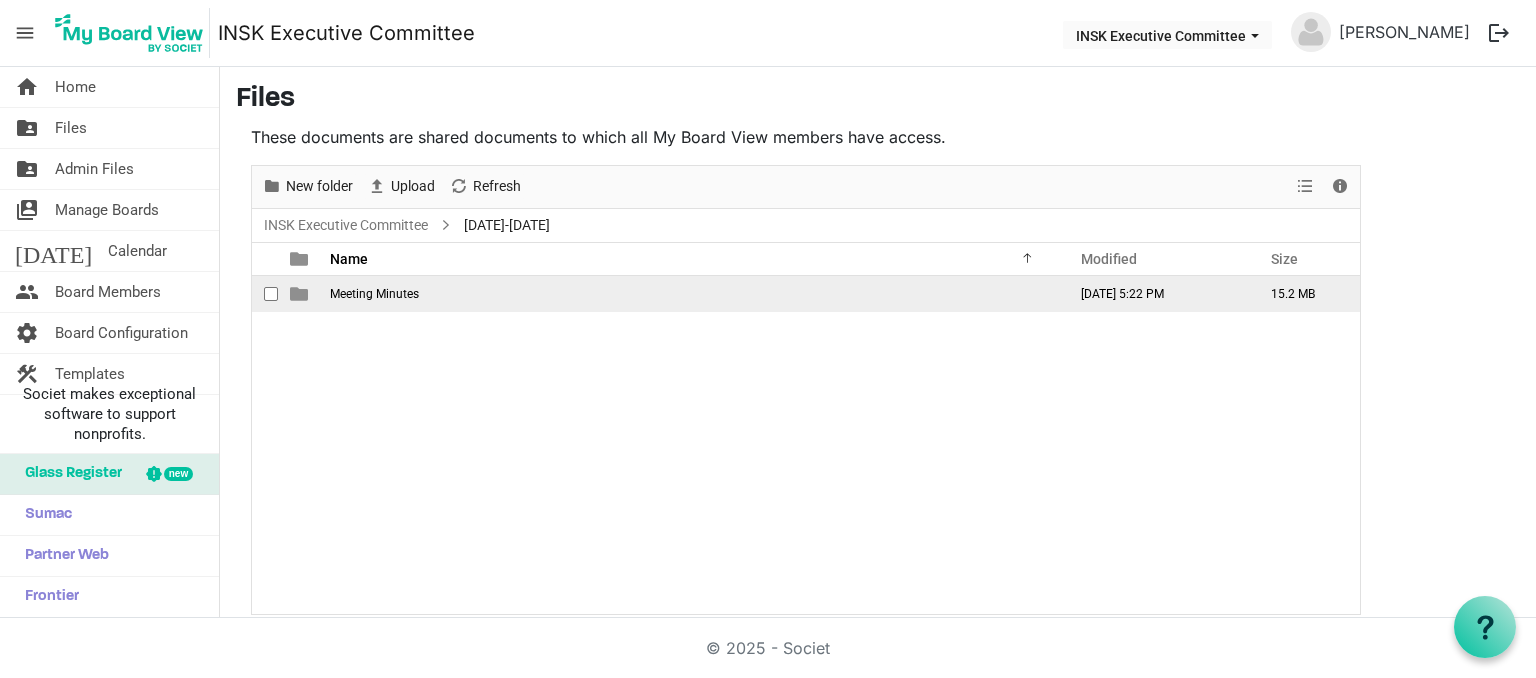 click on "Meeting Minutes" at bounding box center [374, 294] 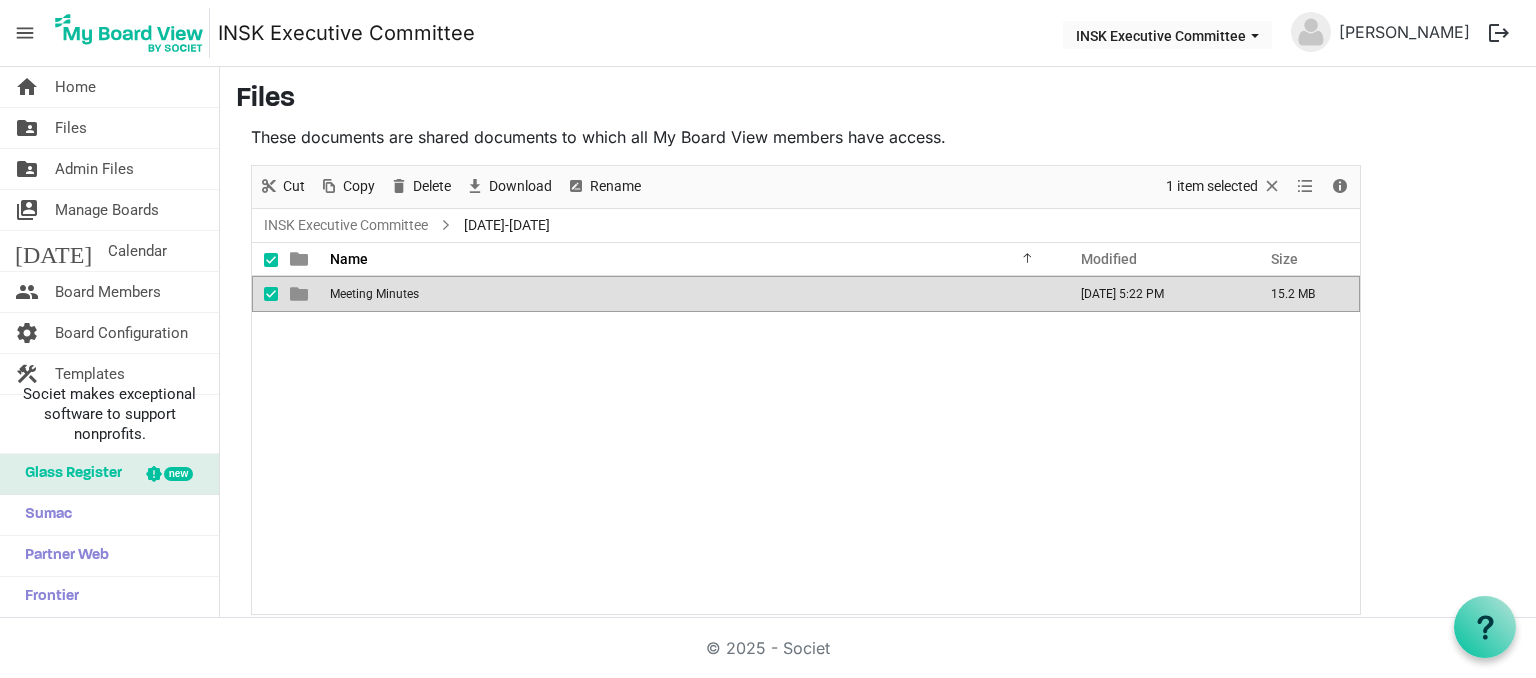 click on "Meeting Minutes" at bounding box center (374, 294) 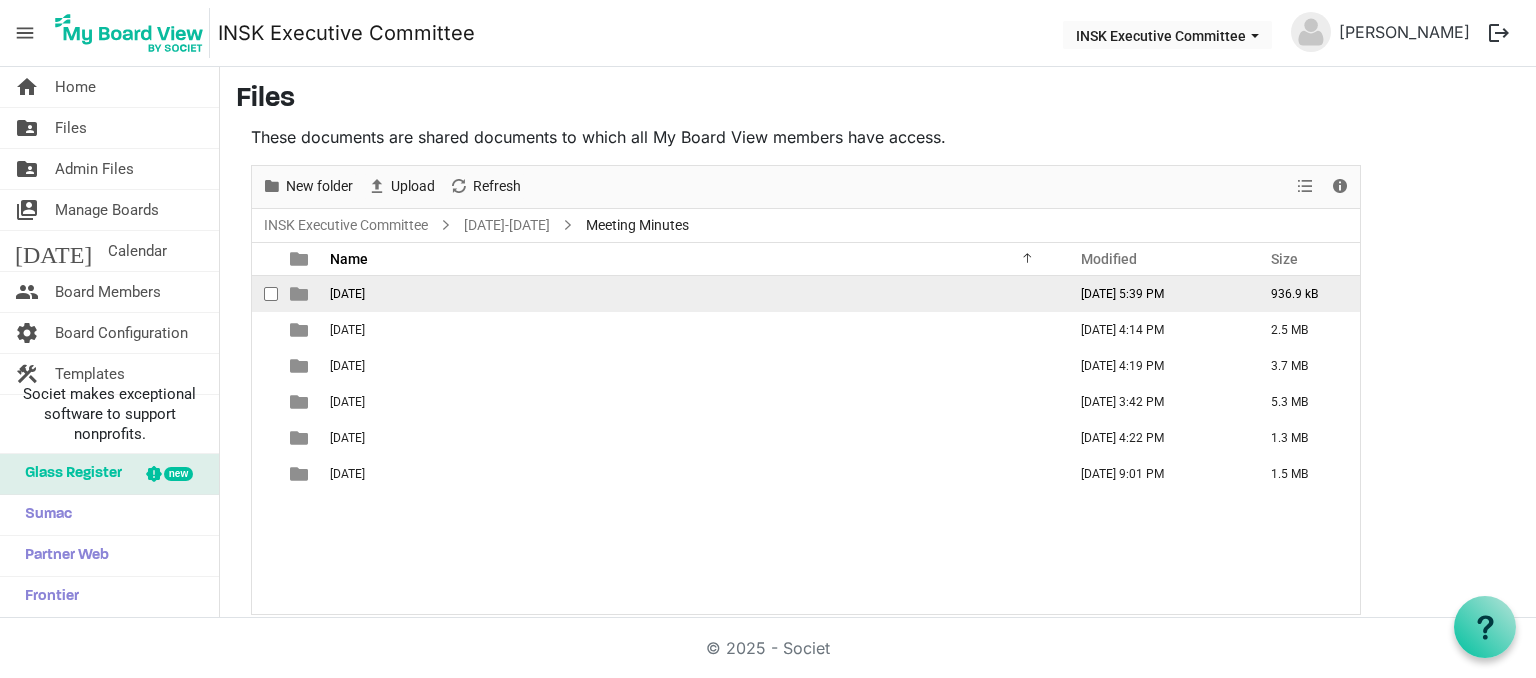 click on "2023-08-18th" at bounding box center (347, 294) 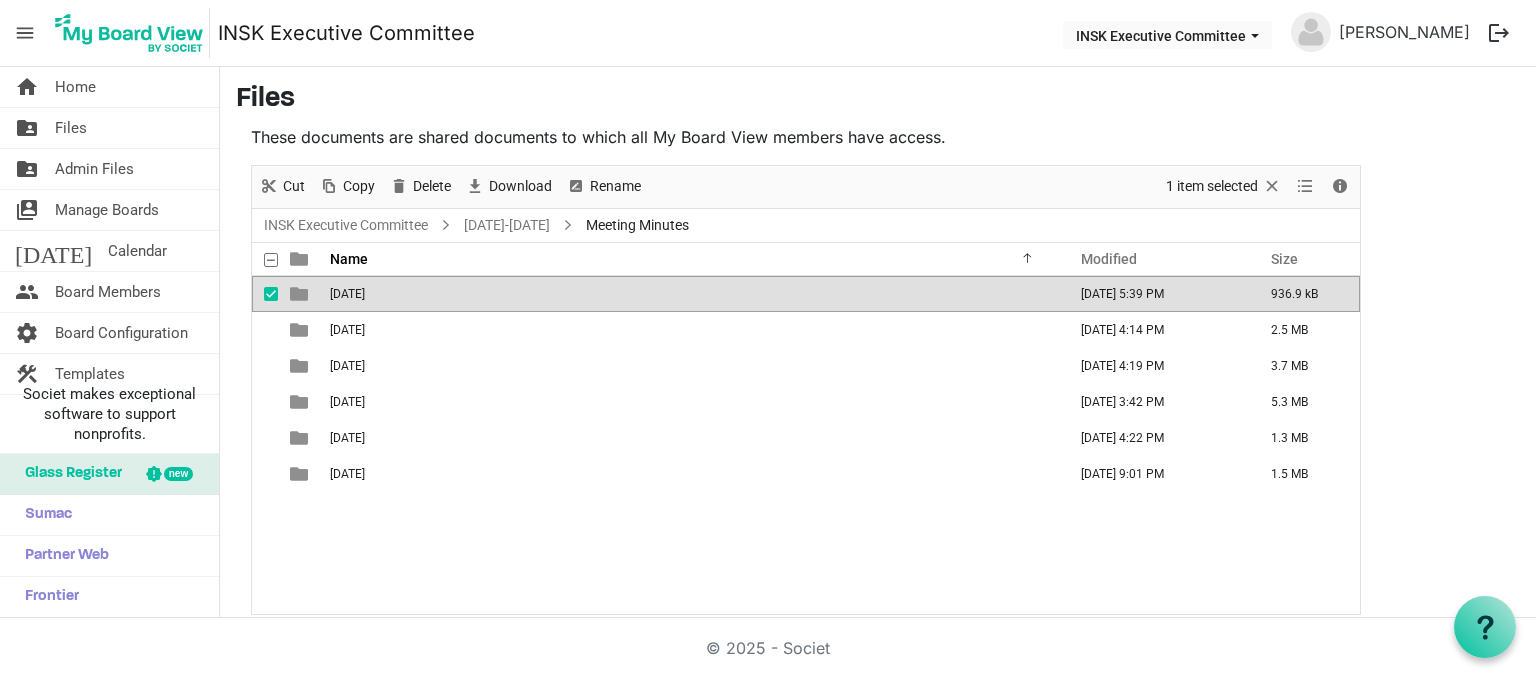 click on "2023-08-18th" at bounding box center (347, 294) 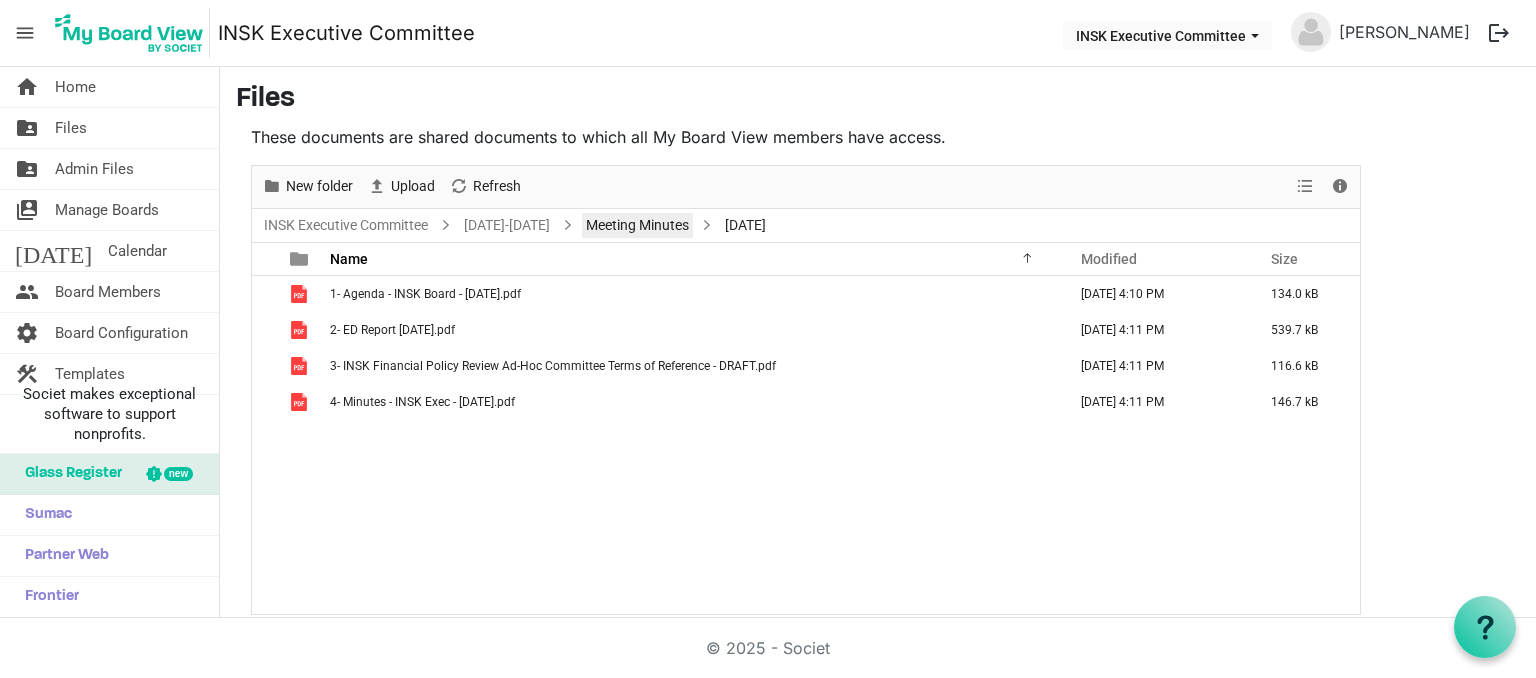 click on "Meeting Minutes" at bounding box center [637, 225] 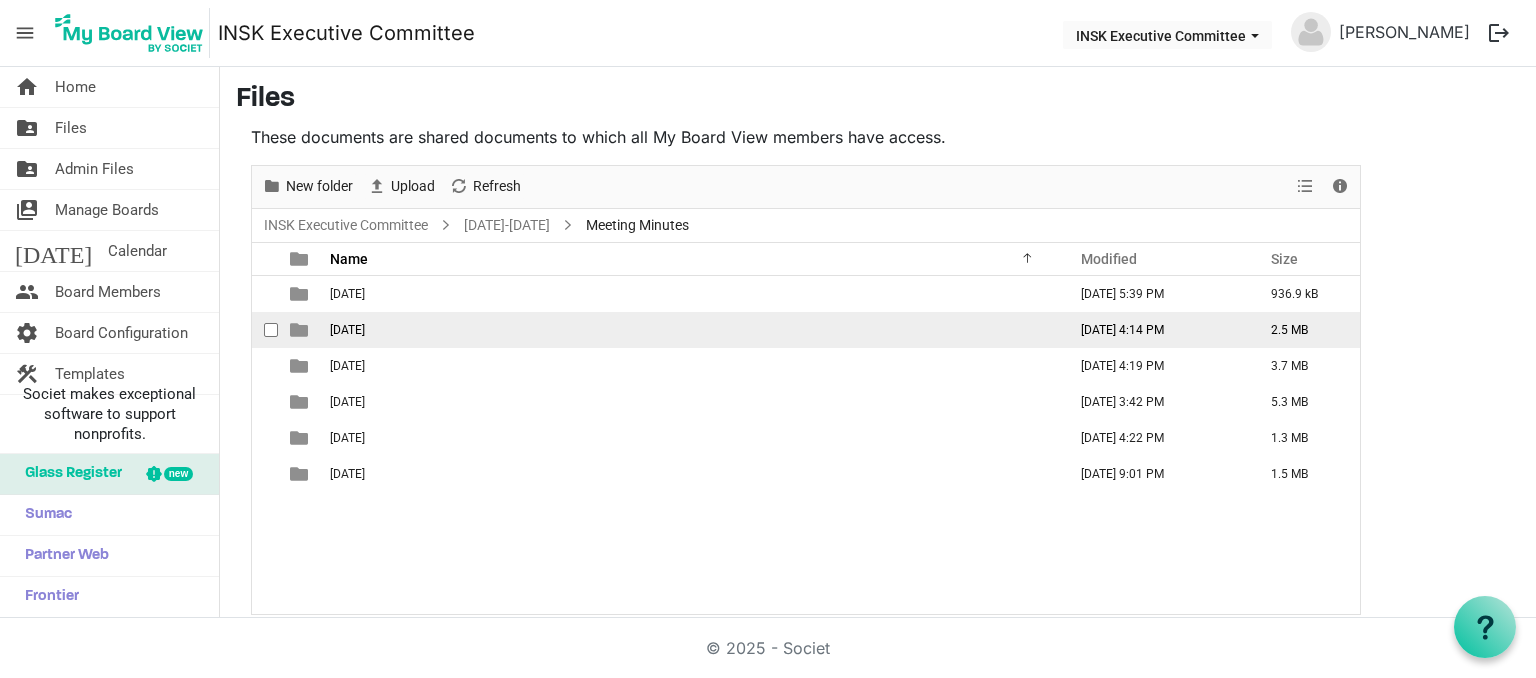 click on "2023-10-20th" at bounding box center (692, 330) 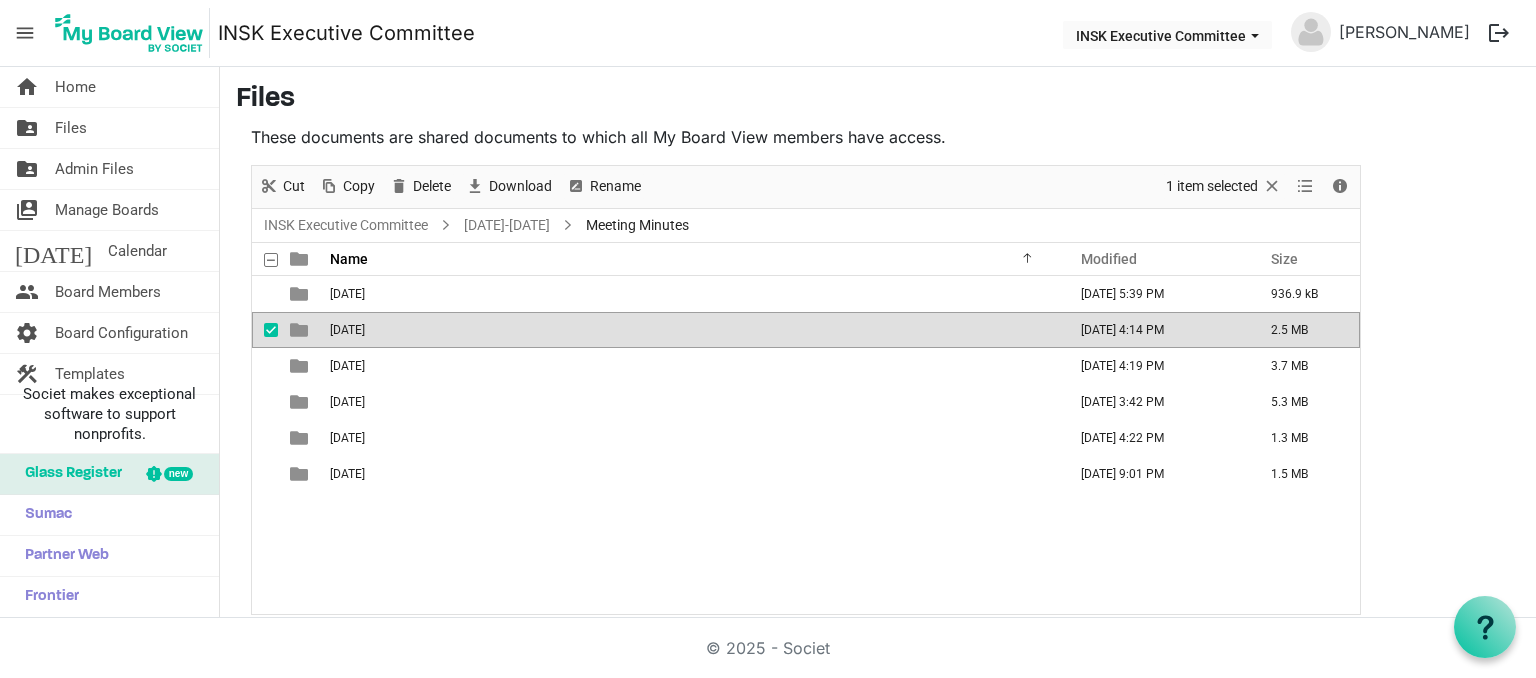 click on "2023-10-20th" at bounding box center (692, 330) 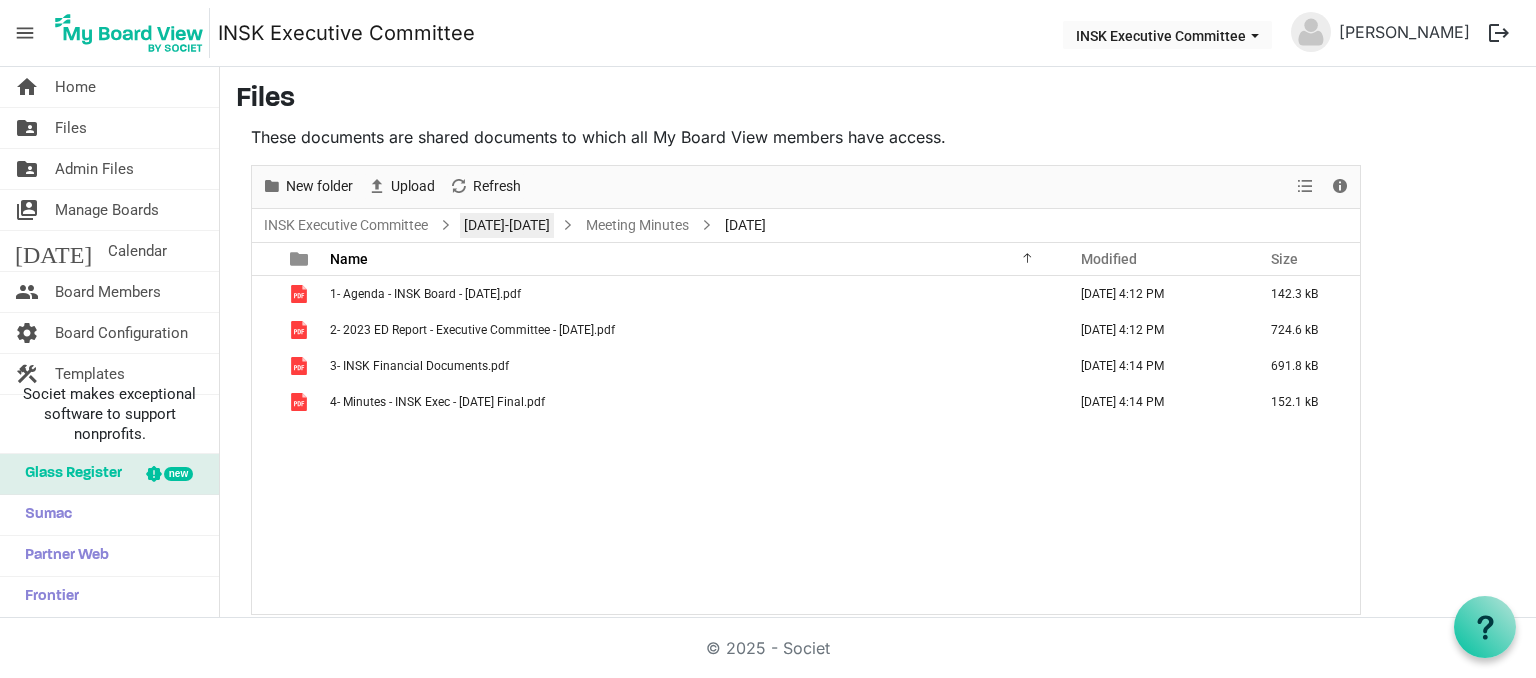 drag, startPoint x: 521, startPoint y: 232, endPoint x: 502, endPoint y: 238, distance: 19.924858 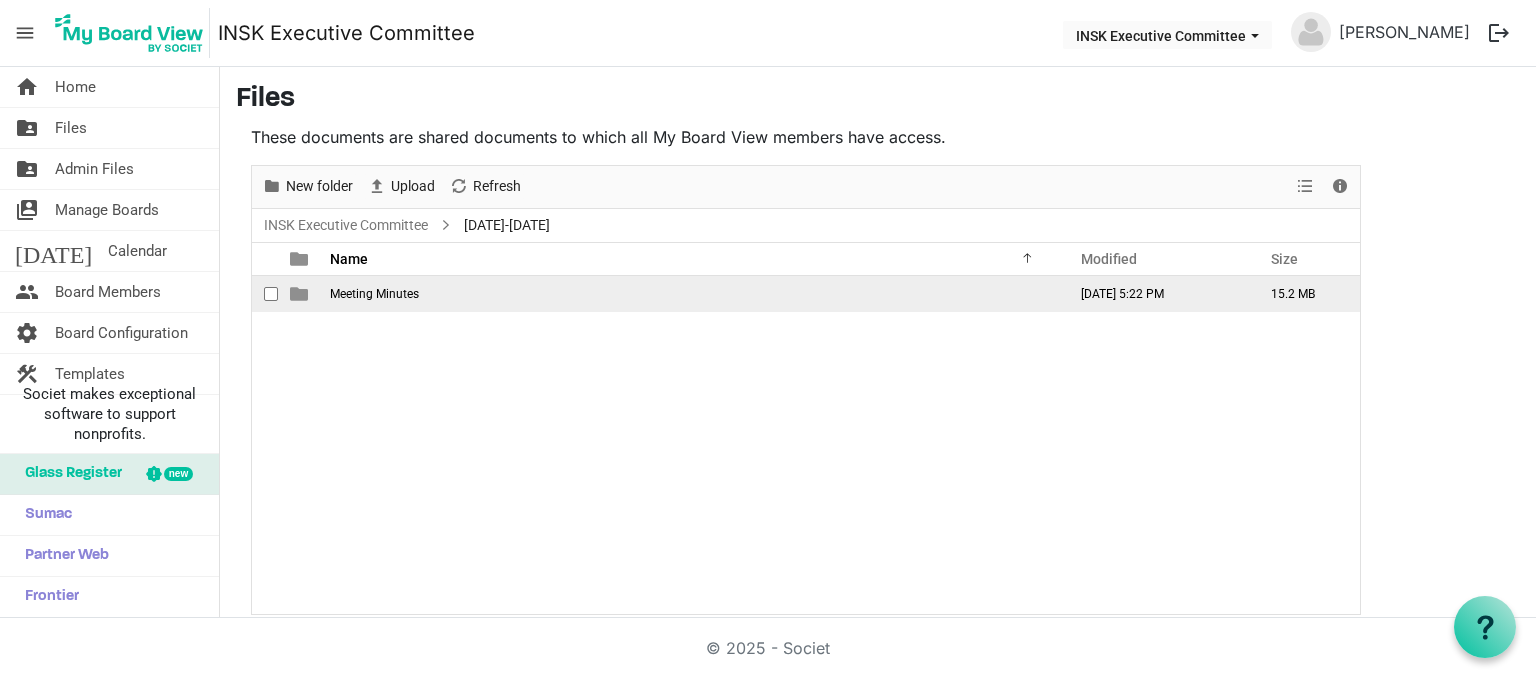 click on "Meeting Minutes" at bounding box center (374, 294) 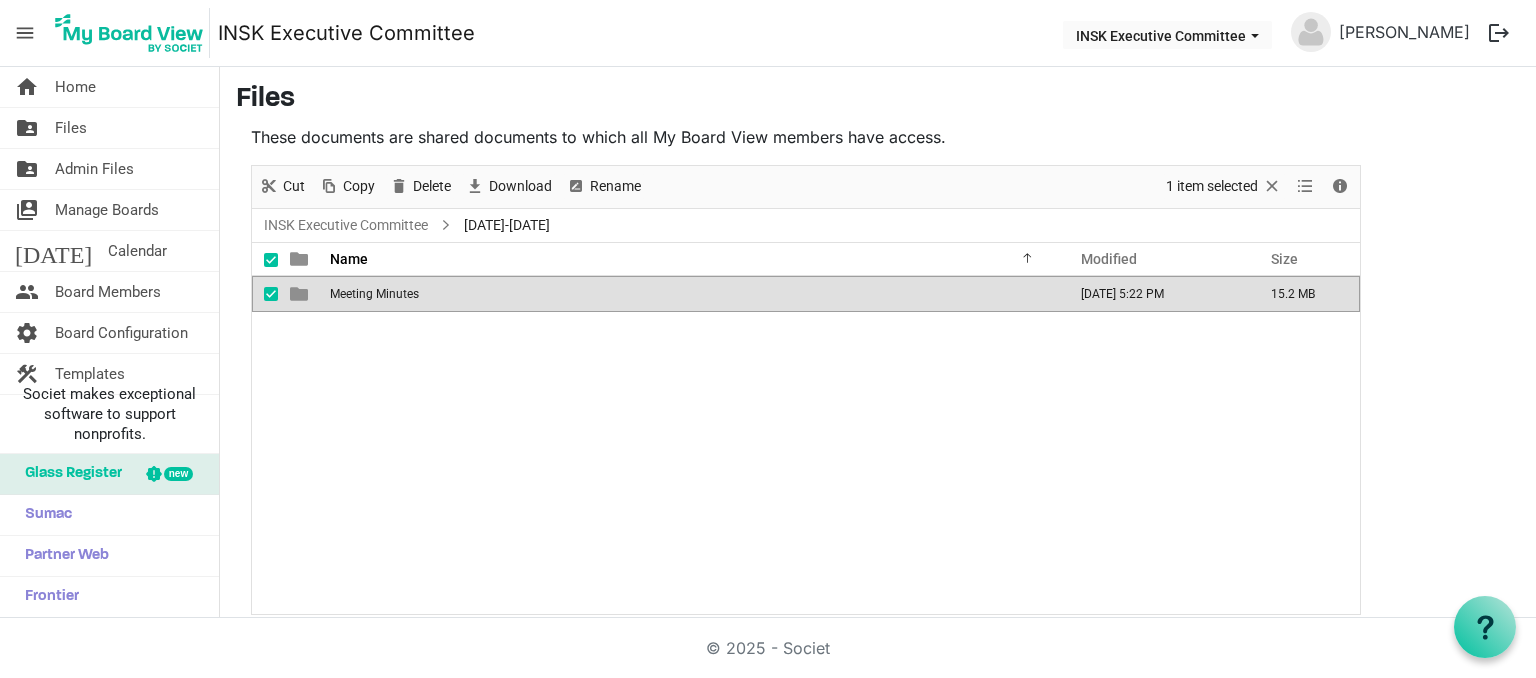 click on "Meeting Minutes" at bounding box center [374, 294] 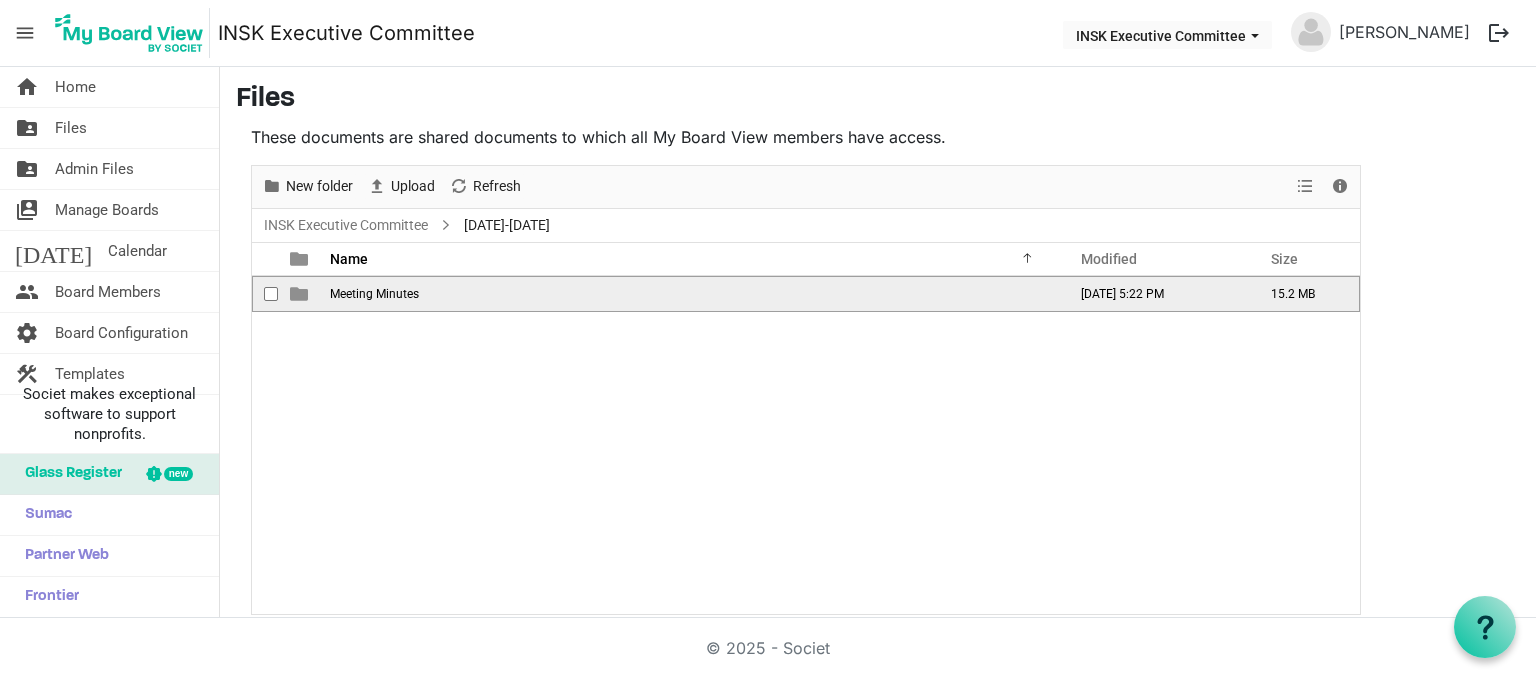click on "Meeting Minutes" at bounding box center [374, 294] 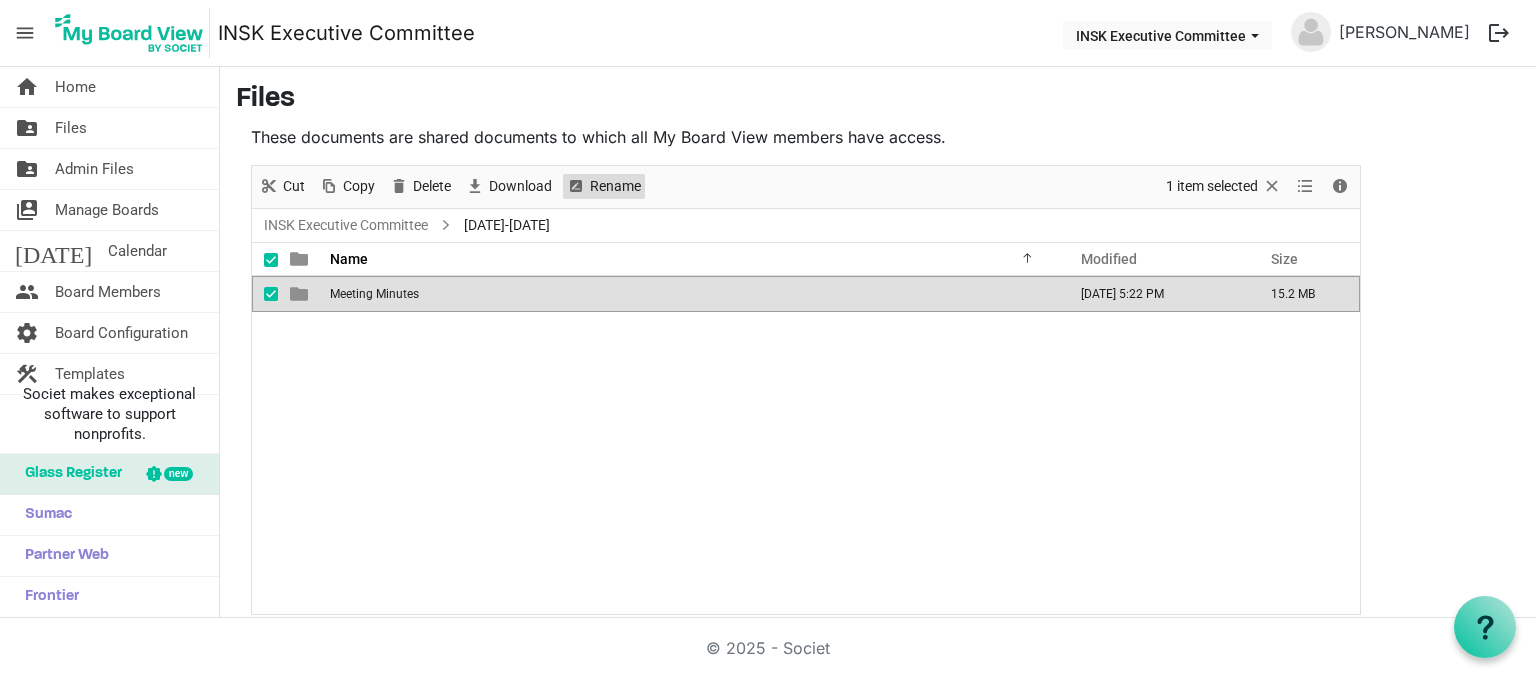 click on "Rename" at bounding box center (615, 186) 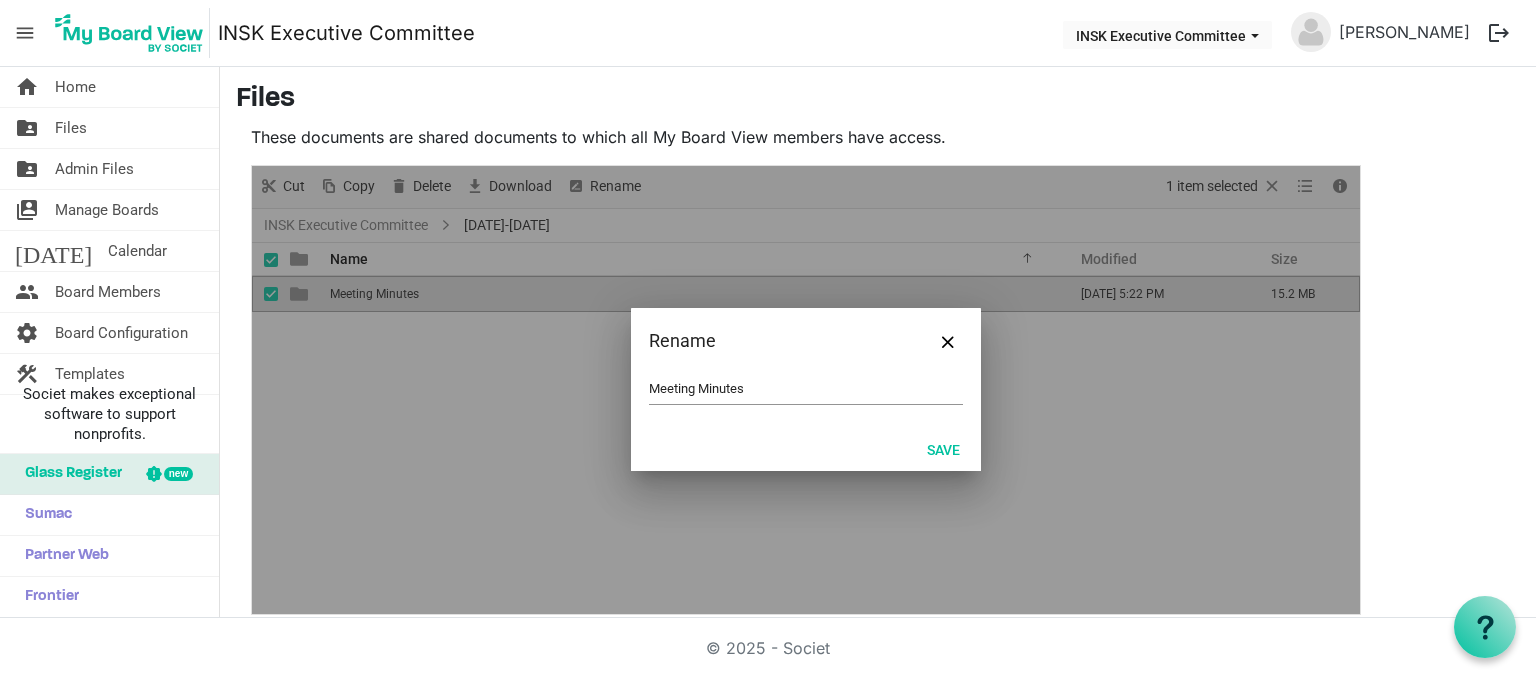 click at bounding box center (806, 390) 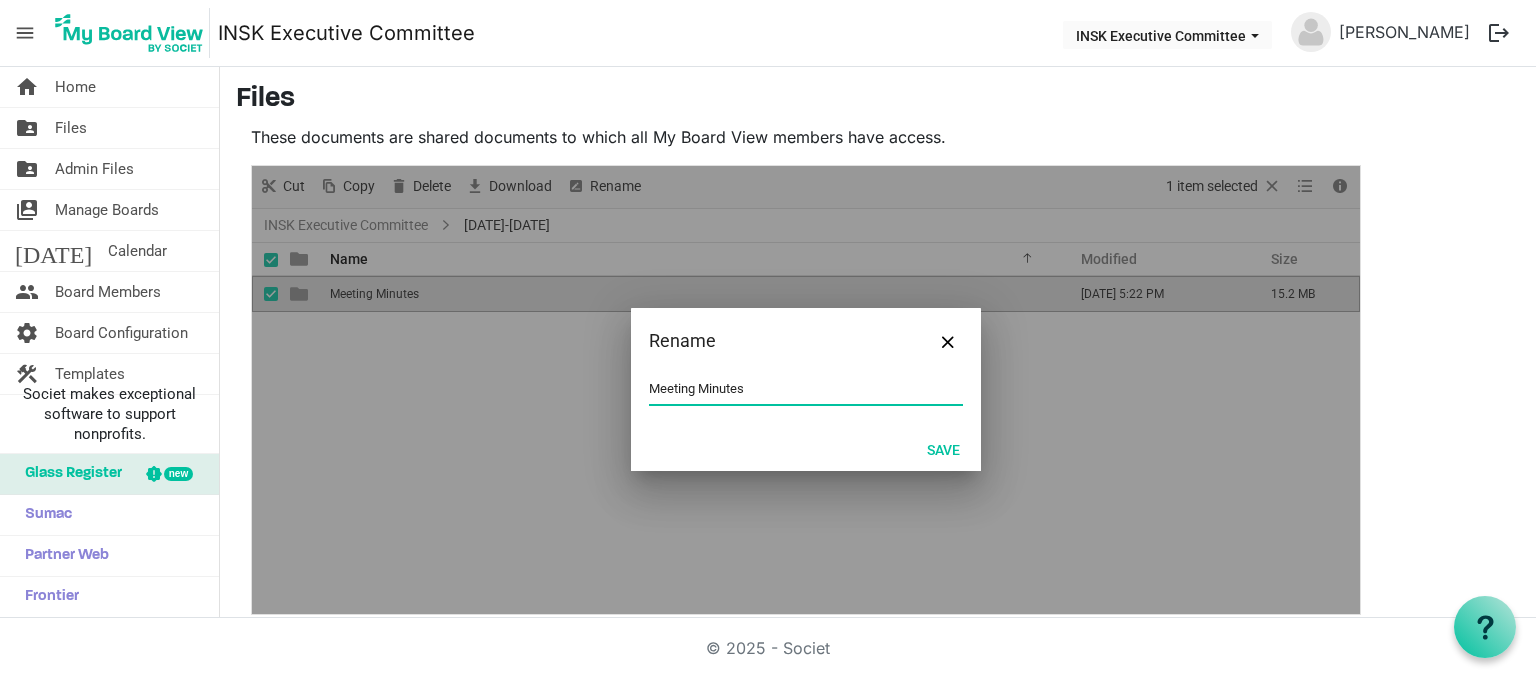 click on "Meeting Minutes" at bounding box center [806, 389] 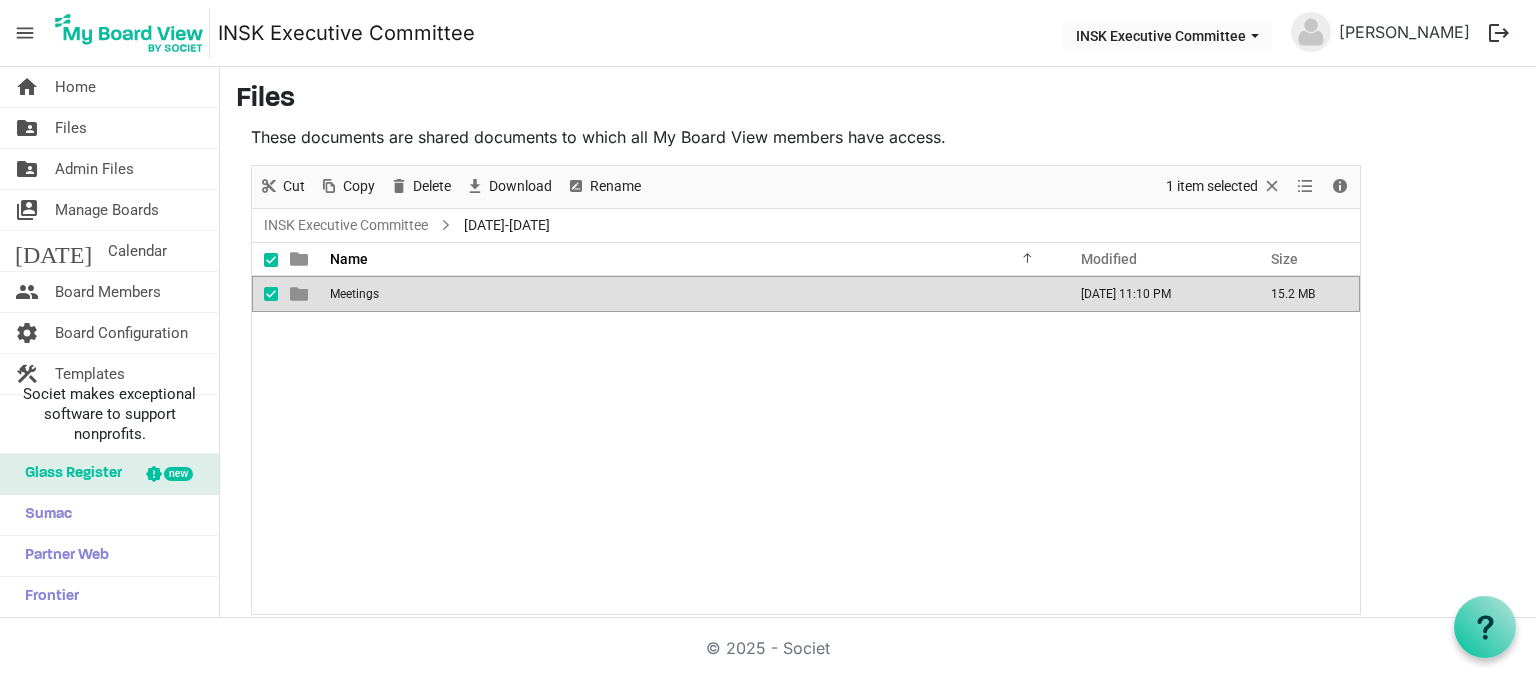 click on "Meetings" at bounding box center (692, 294) 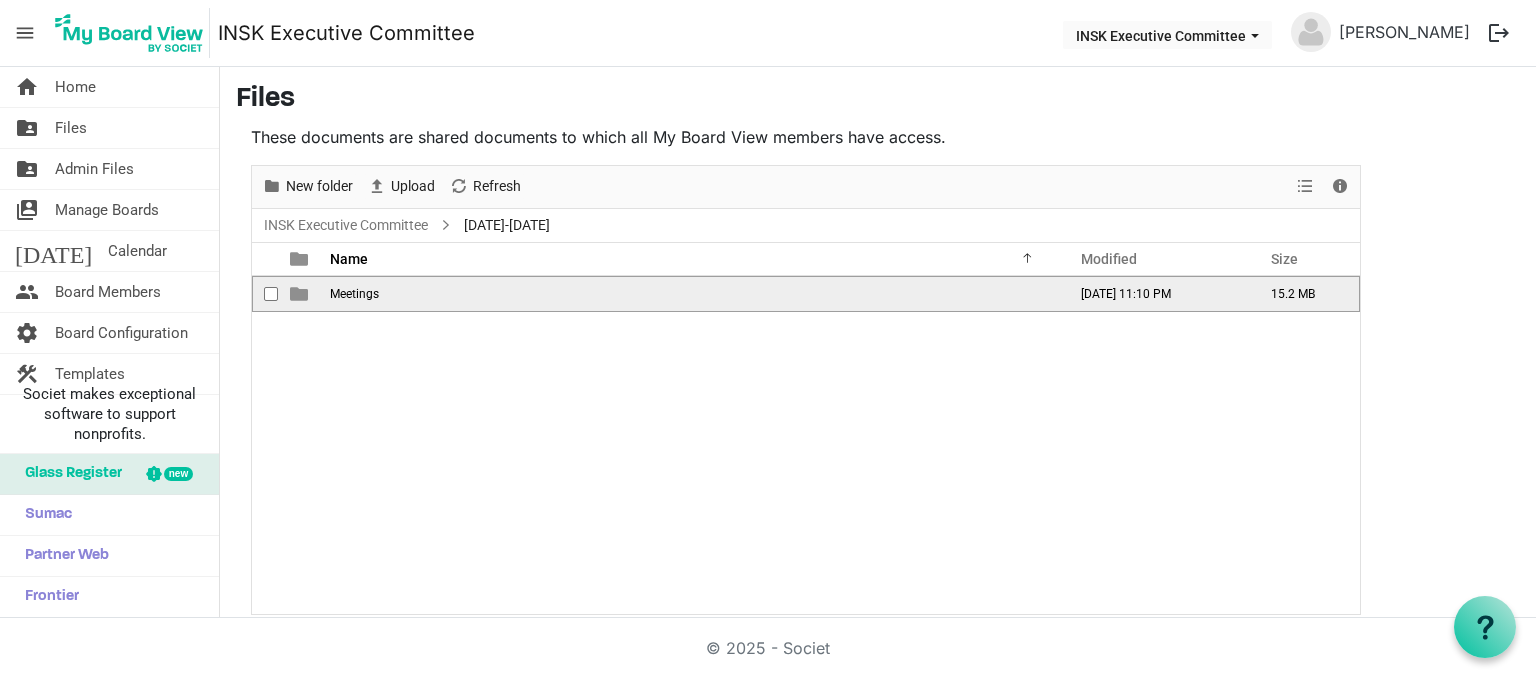click on "Meetings" at bounding box center [692, 294] 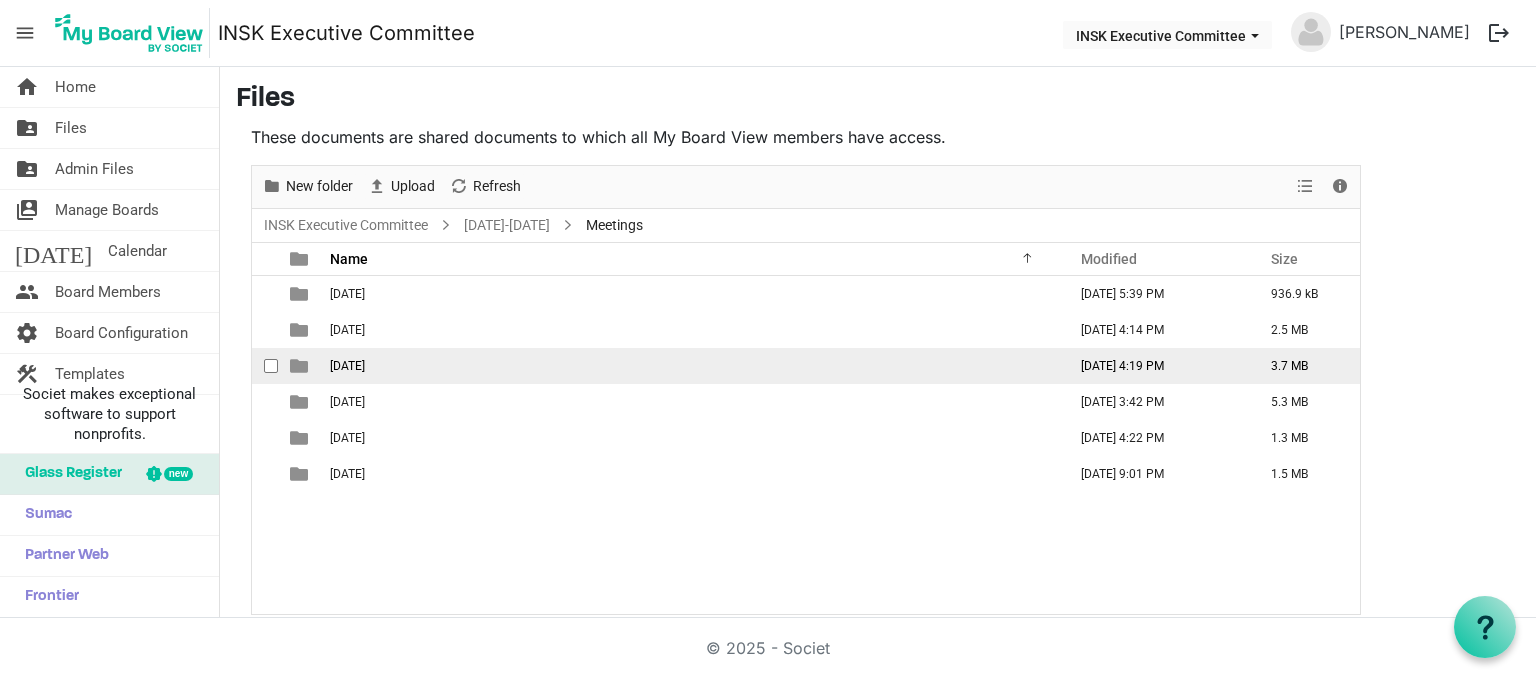click on "2023-12-15th" at bounding box center (347, 366) 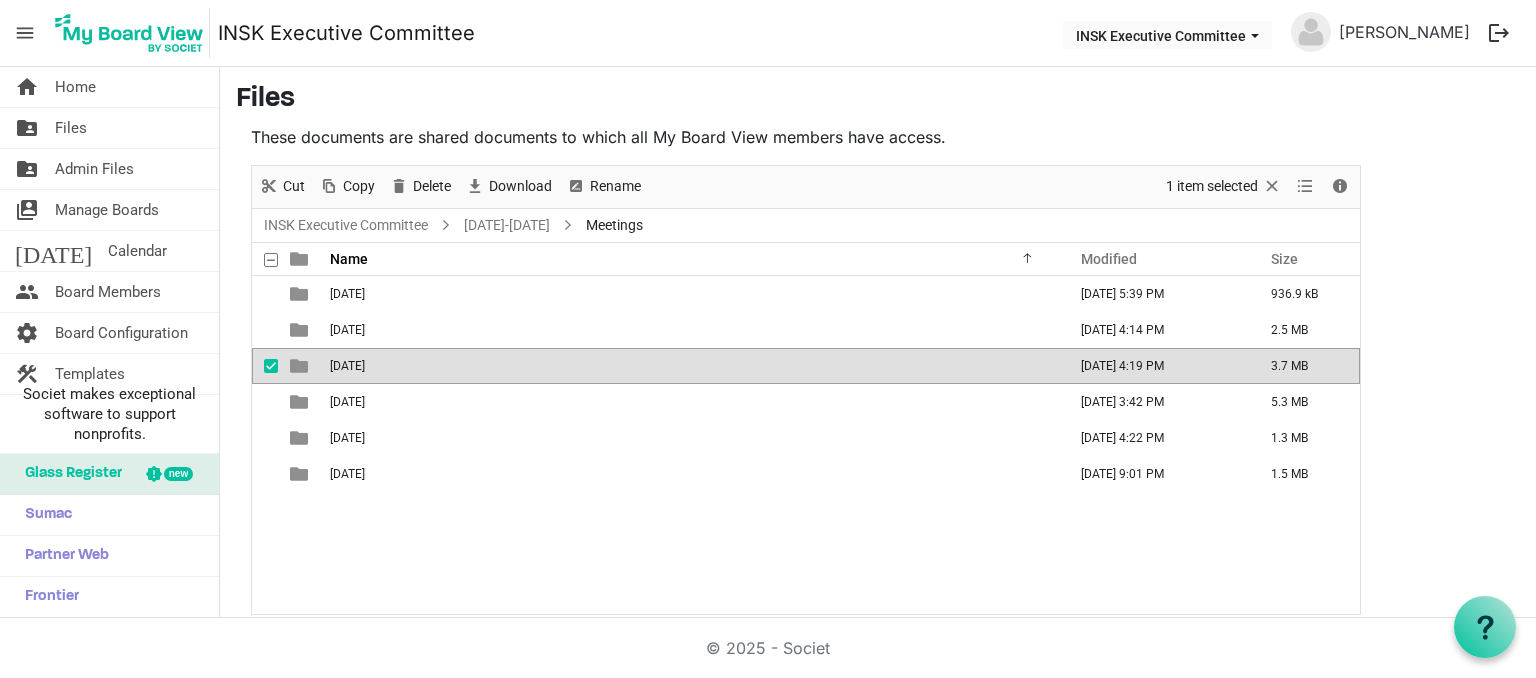 click on "2023-12-15th" at bounding box center (347, 366) 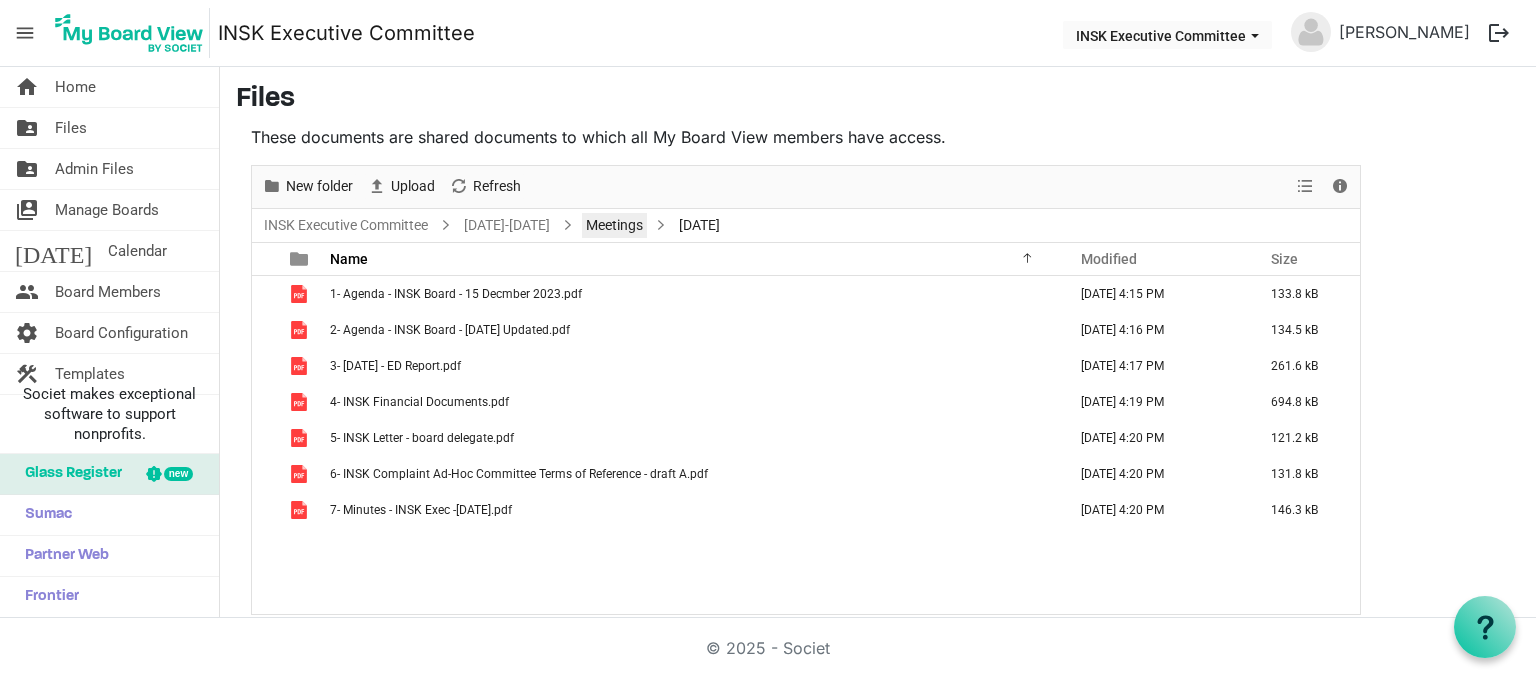 click on "Meetings" at bounding box center [614, 225] 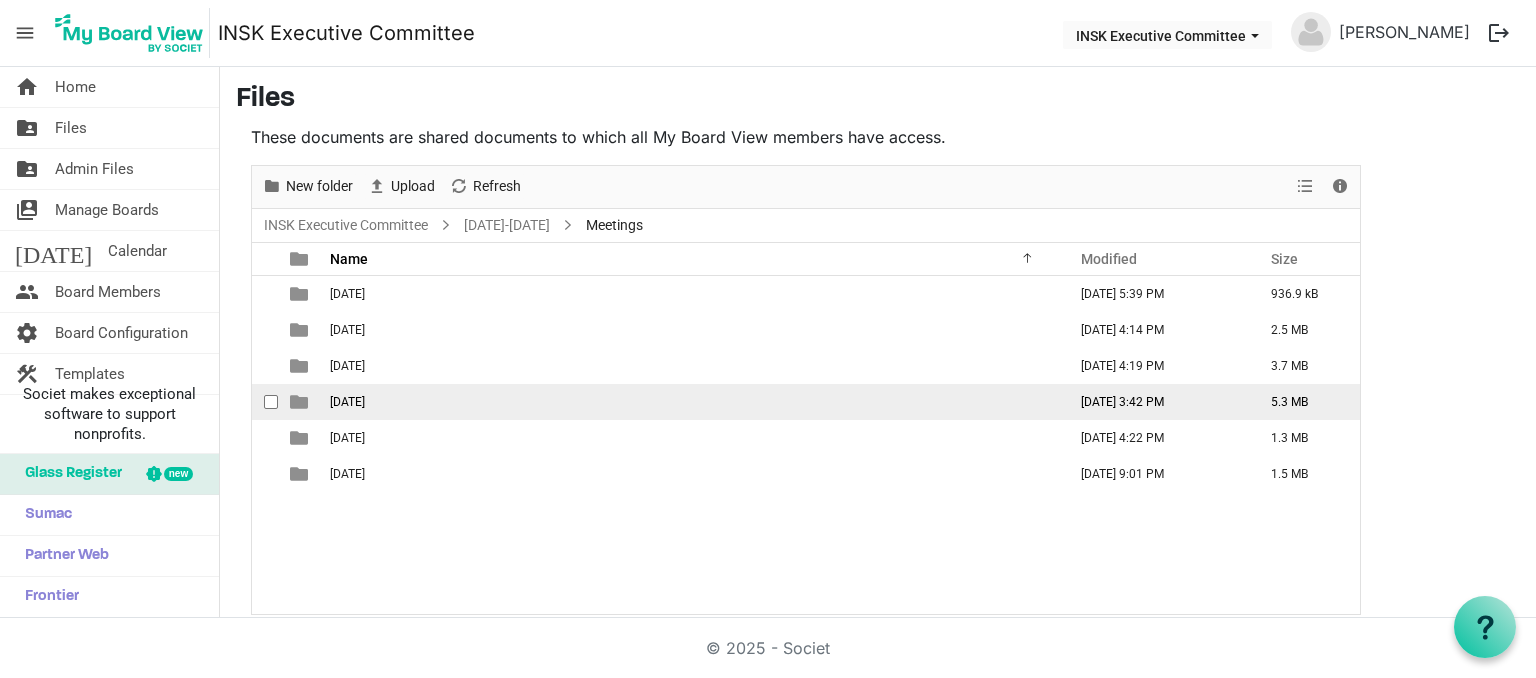 click on "2024-02-23rd" at bounding box center [692, 402] 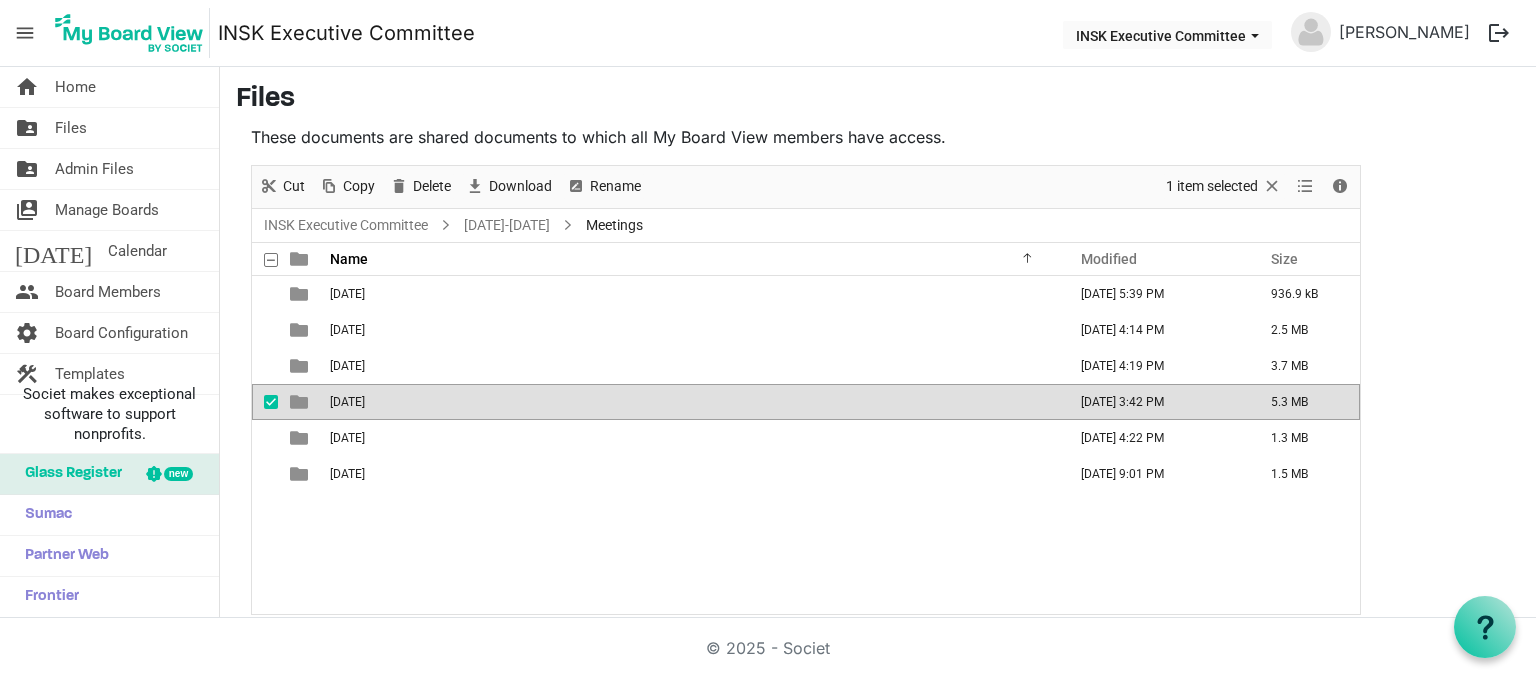 click on "2024-02-23rd" at bounding box center (692, 402) 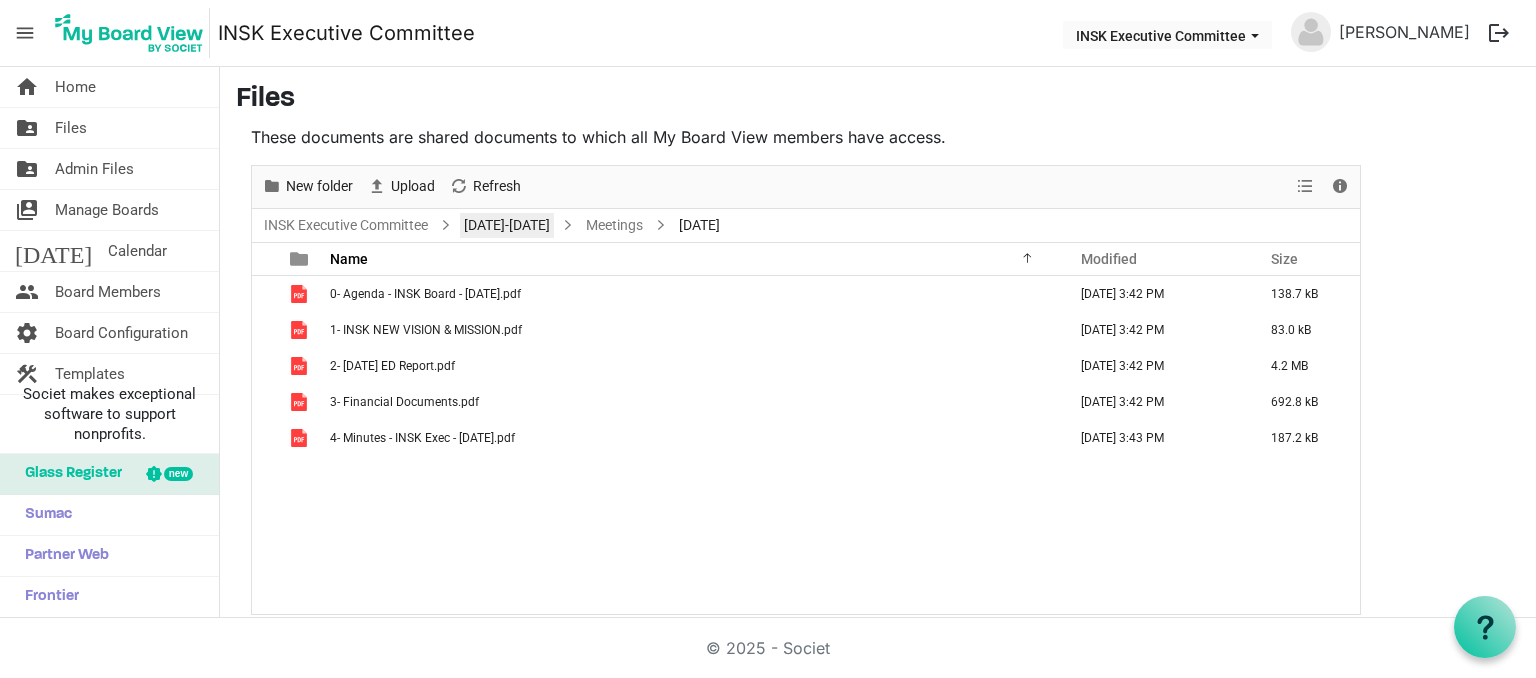 click on "[DATE]-[DATE]" at bounding box center (507, 225) 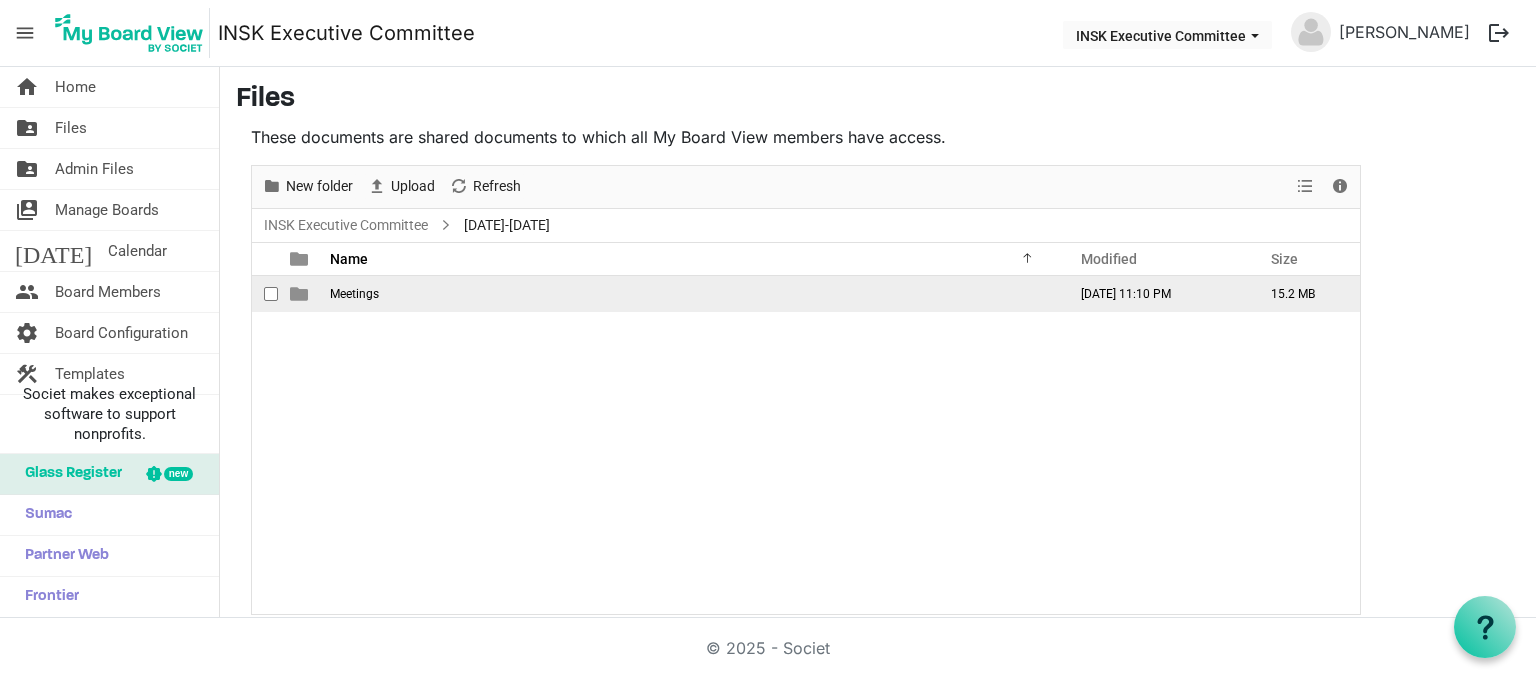 click on "Meetings" at bounding box center [354, 294] 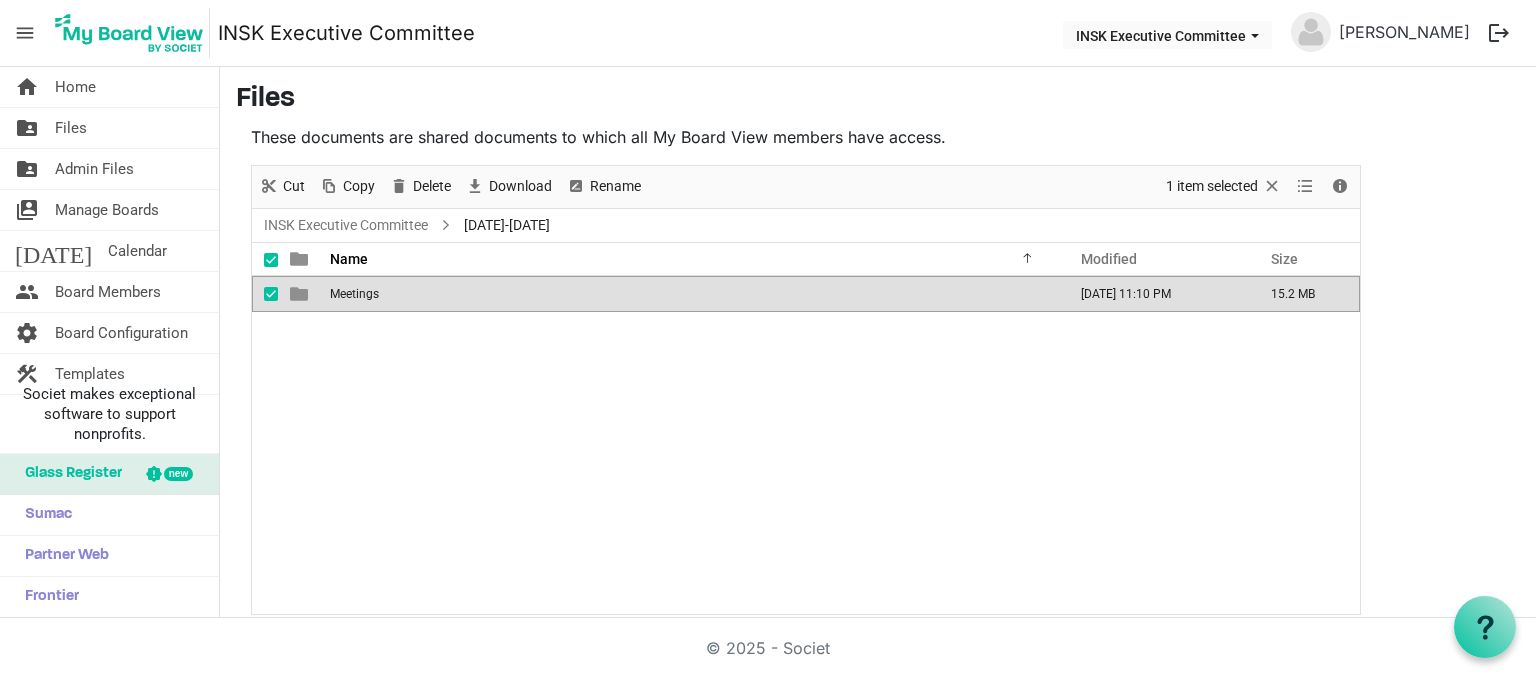 click on "Meetings" at bounding box center (354, 294) 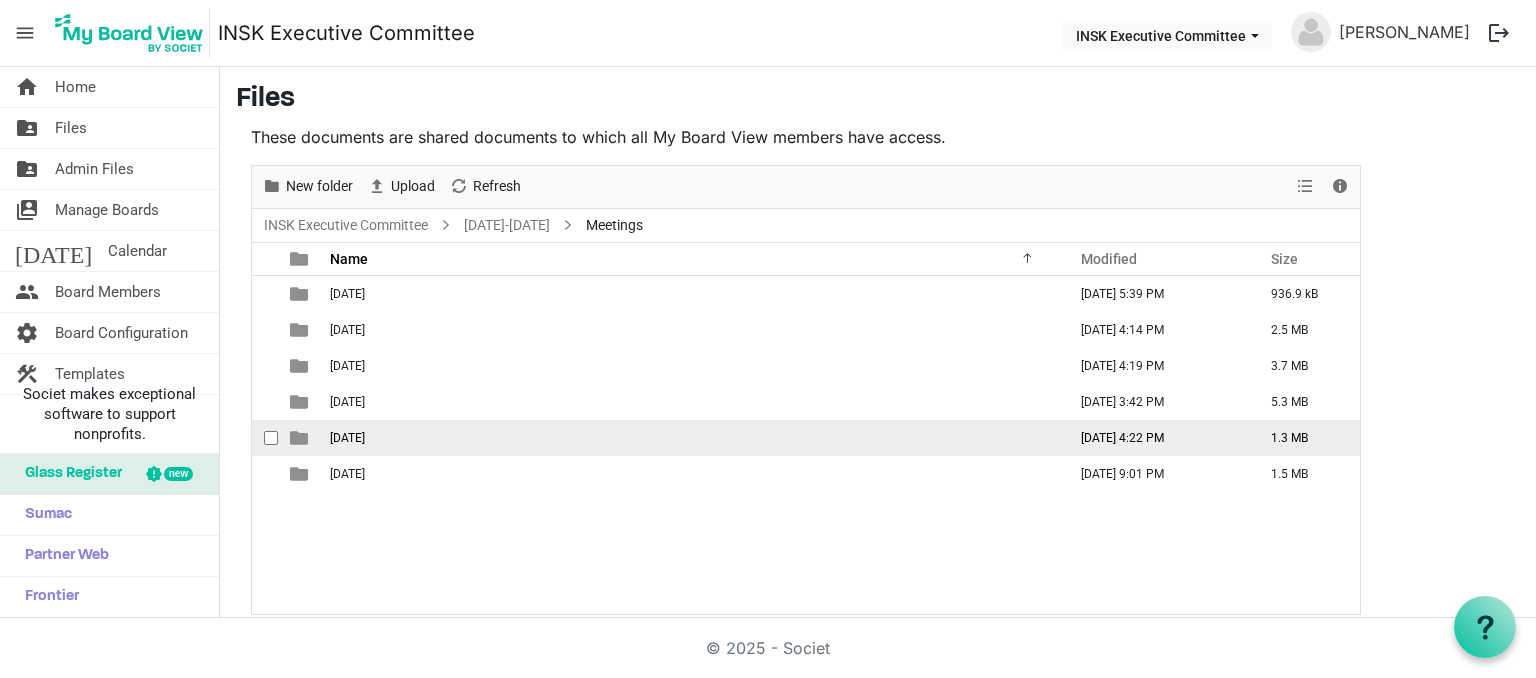 click on "2024-04-19th" at bounding box center [347, 438] 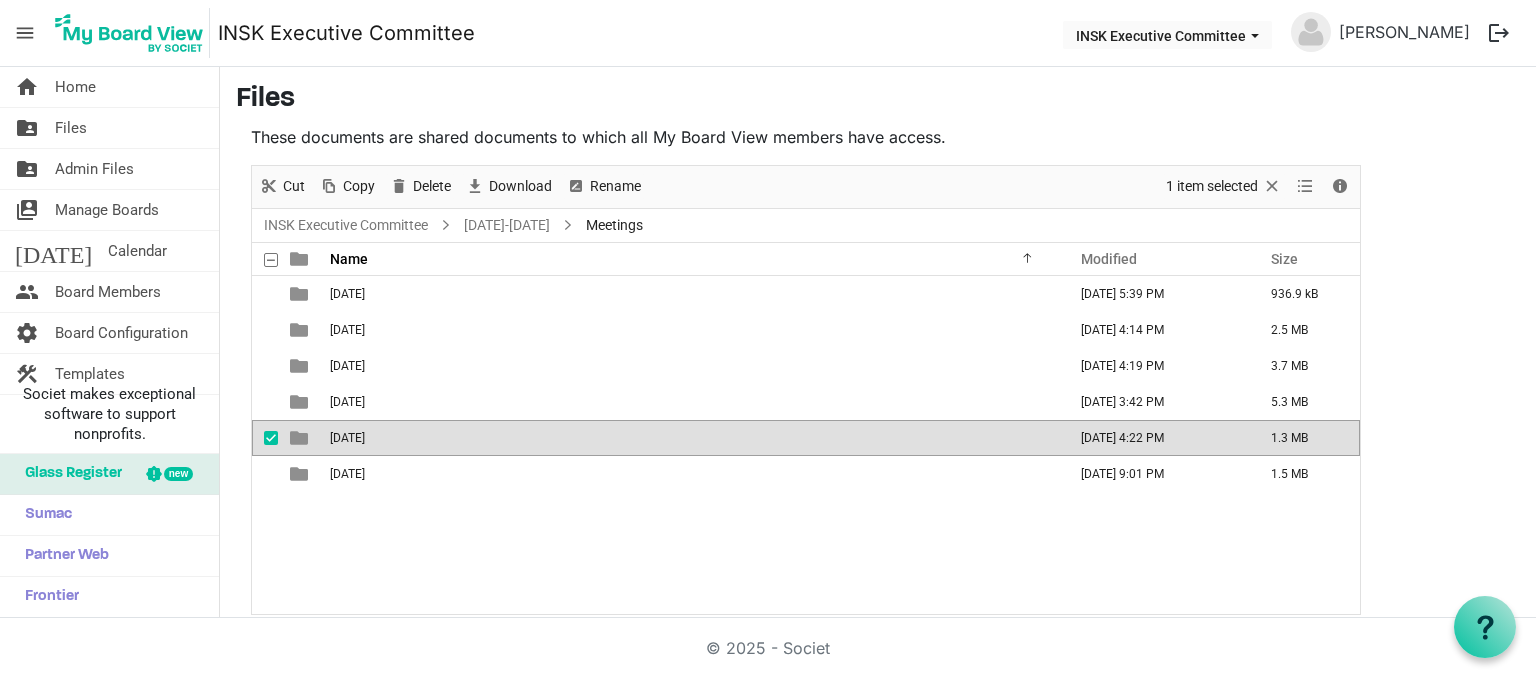 click on "2024-04-19th" at bounding box center [347, 438] 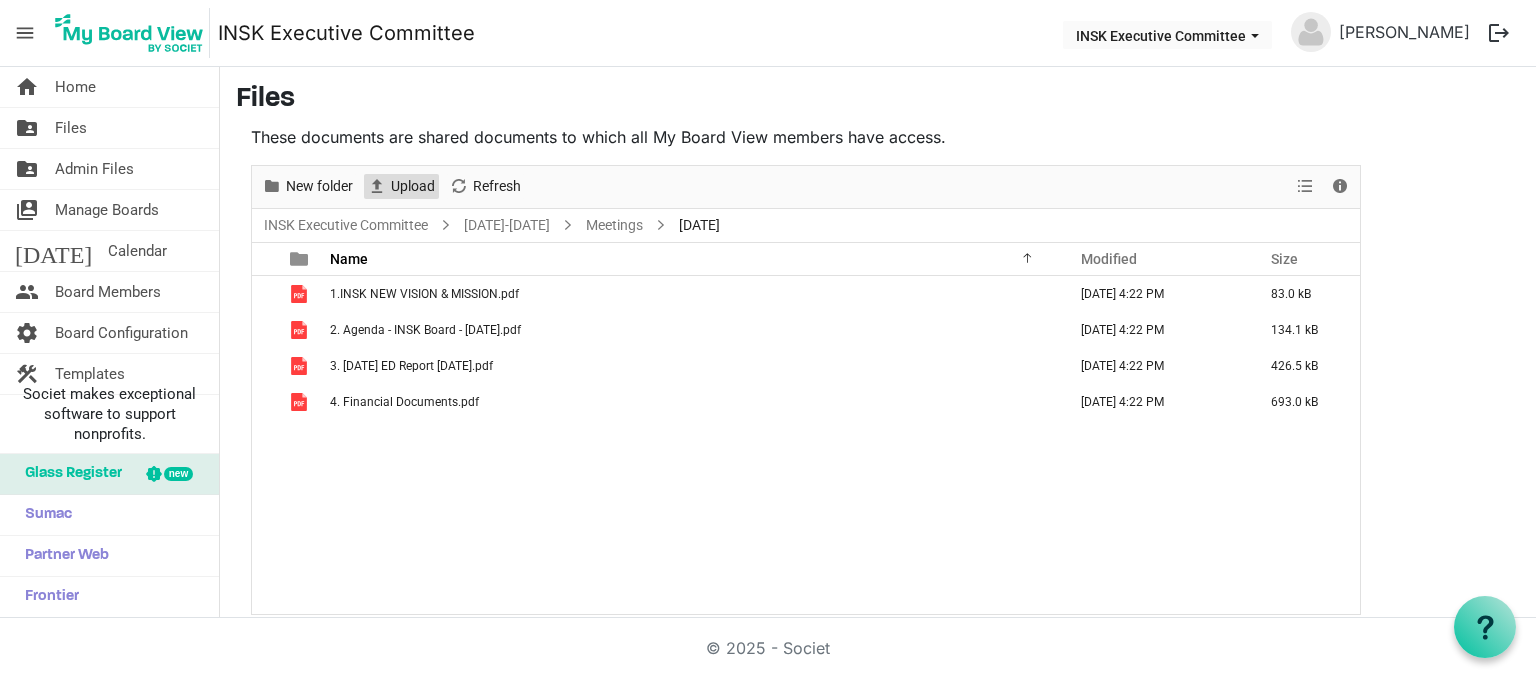 click on "Upload" at bounding box center (413, 186) 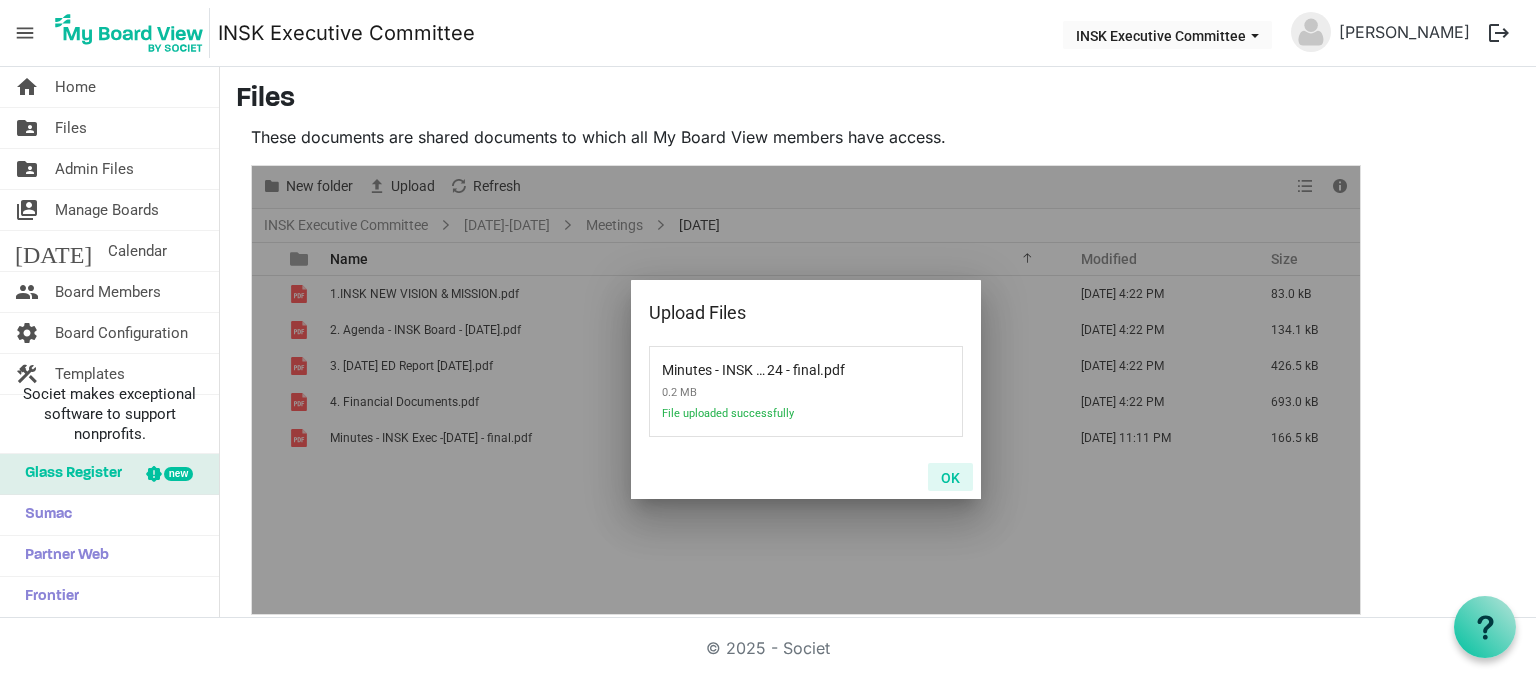 click on "OK" at bounding box center (950, 477) 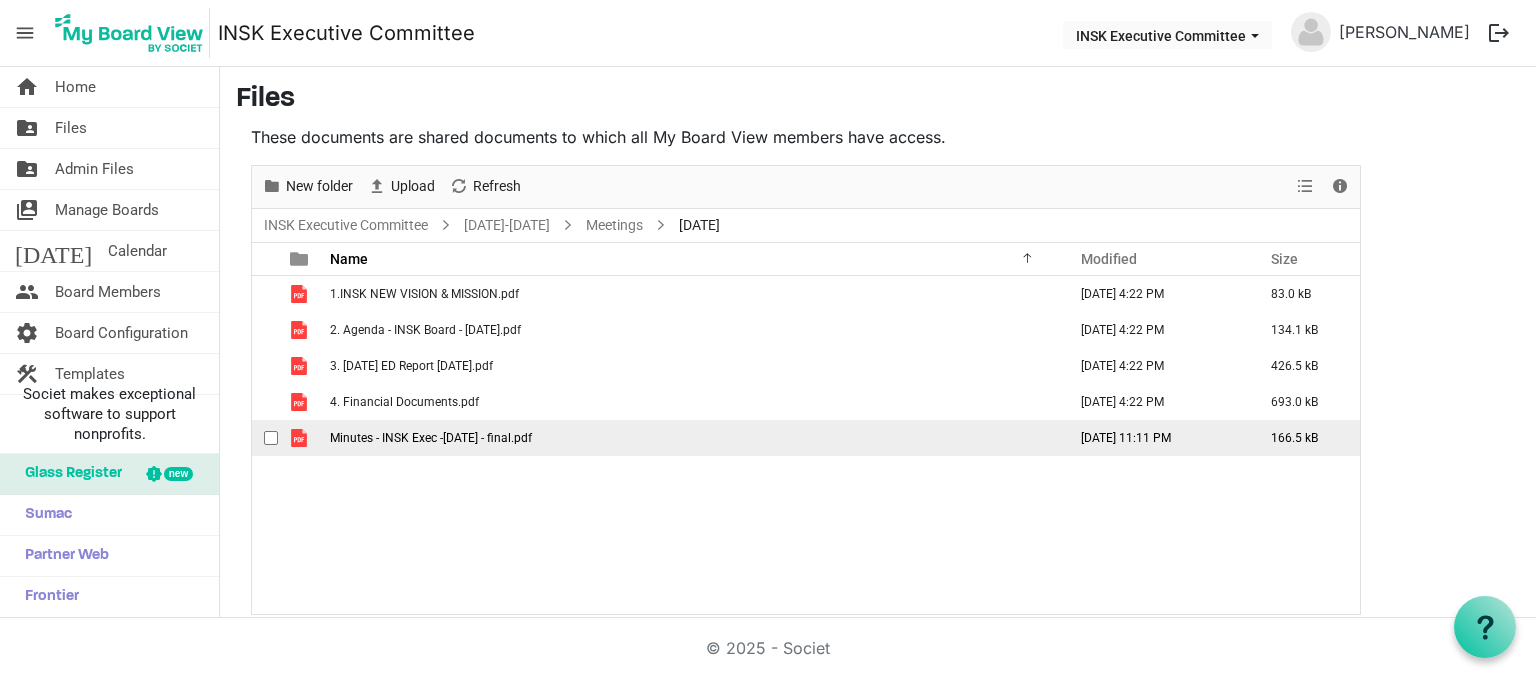click on "Minutes - INSK Exec -19 April 2024 - final.pdf" at bounding box center (431, 438) 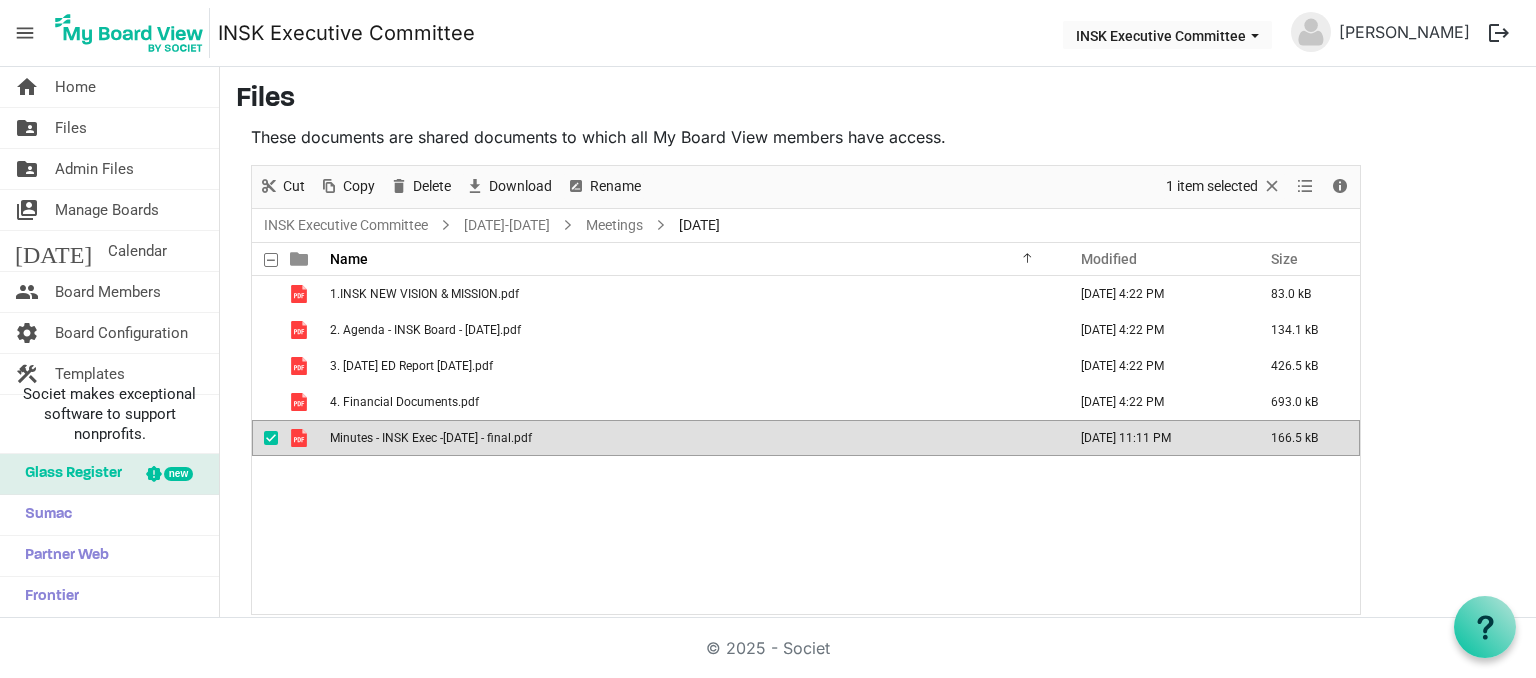 click on "Minutes - INSK Exec -19 April 2024 - final.pdf" at bounding box center (431, 438) 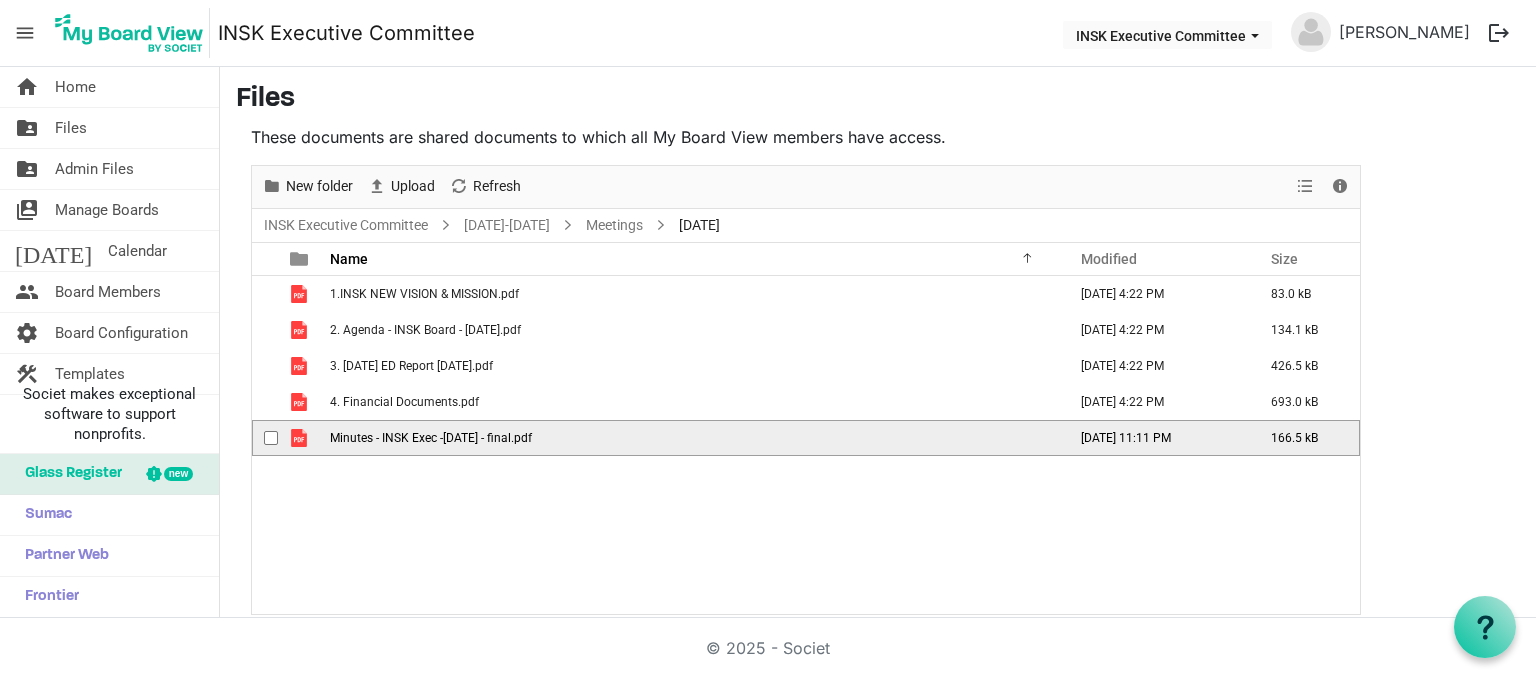 click on "Minutes - INSK Exec -19 April 2024 - final.pdf" at bounding box center (431, 438) 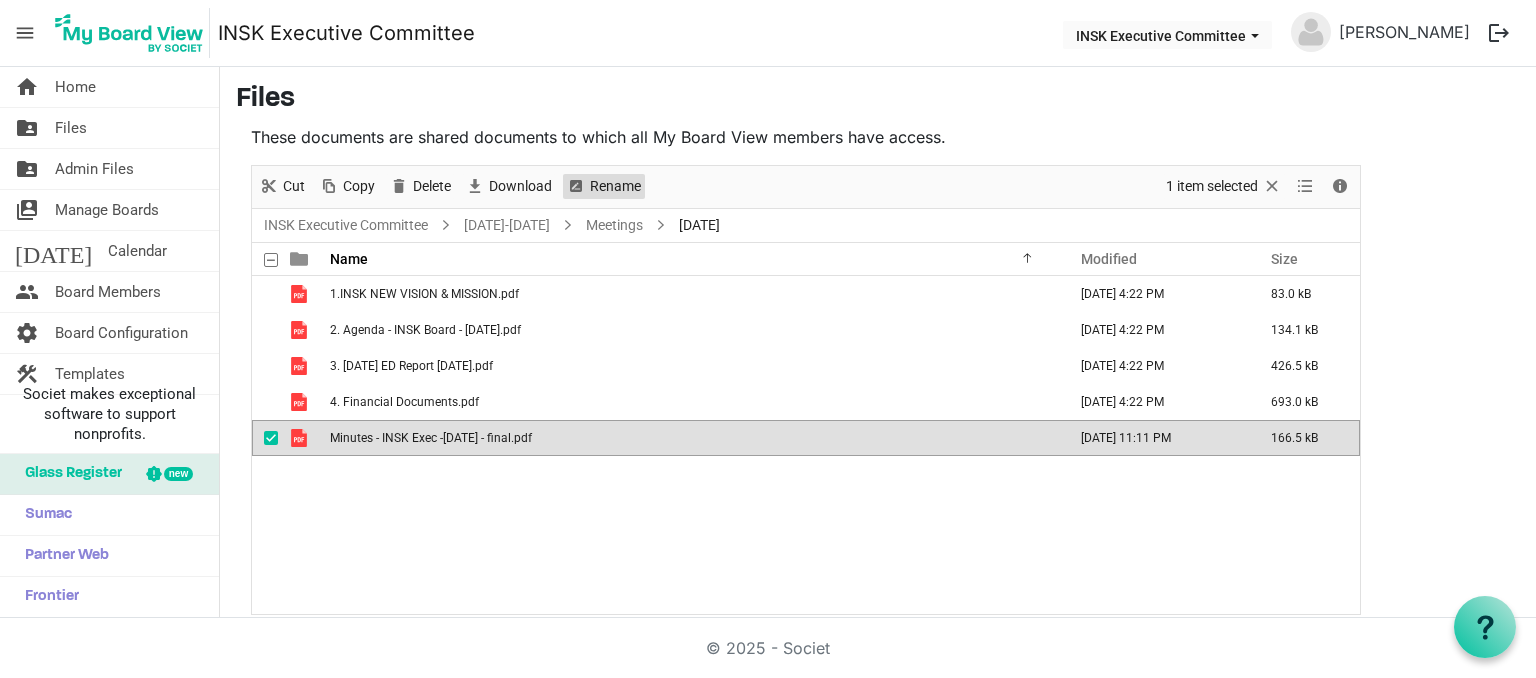 drag, startPoint x: 616, startPoint y: 182, endPoint x: 599, endPoint y: 194, distance: 20.808653 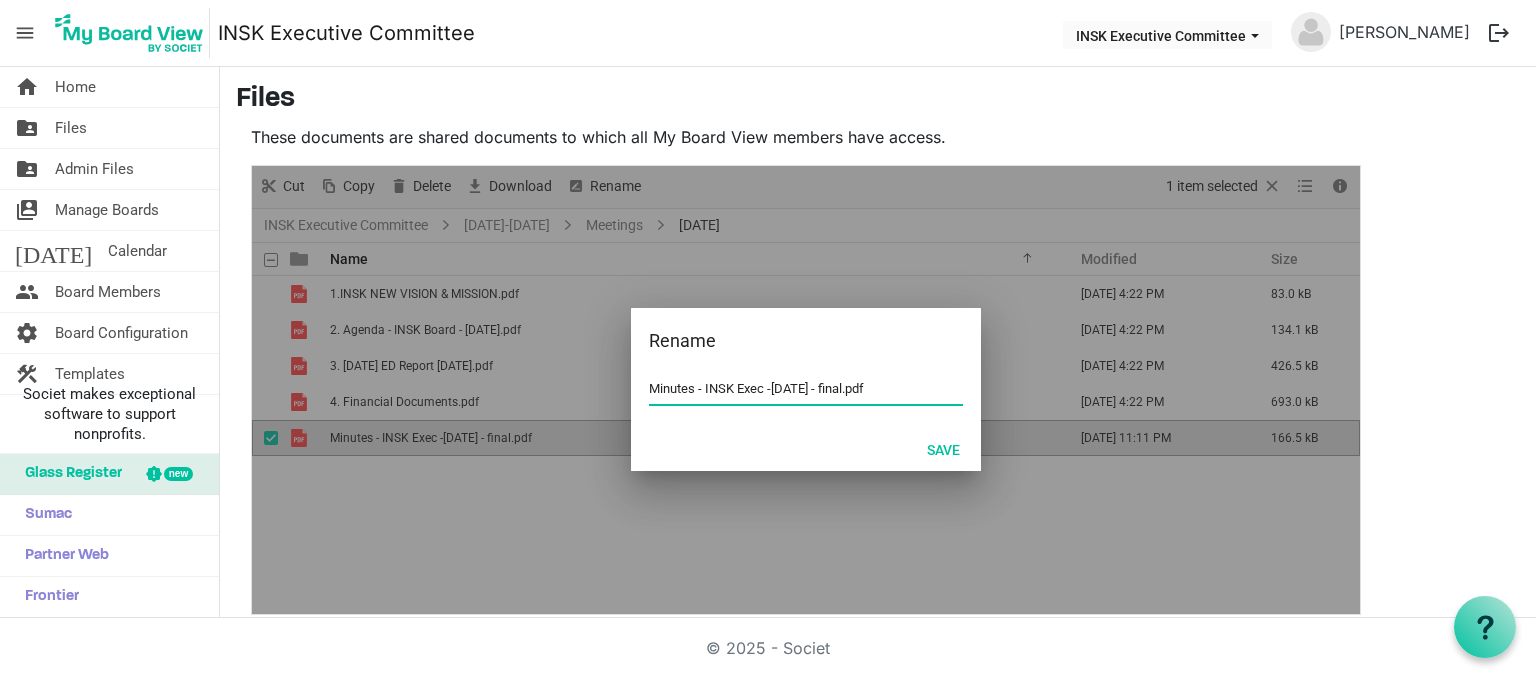 click on "Minutes - INSK Exec -19 April 2024 - final.pdf" at bounding box center (806, 389) 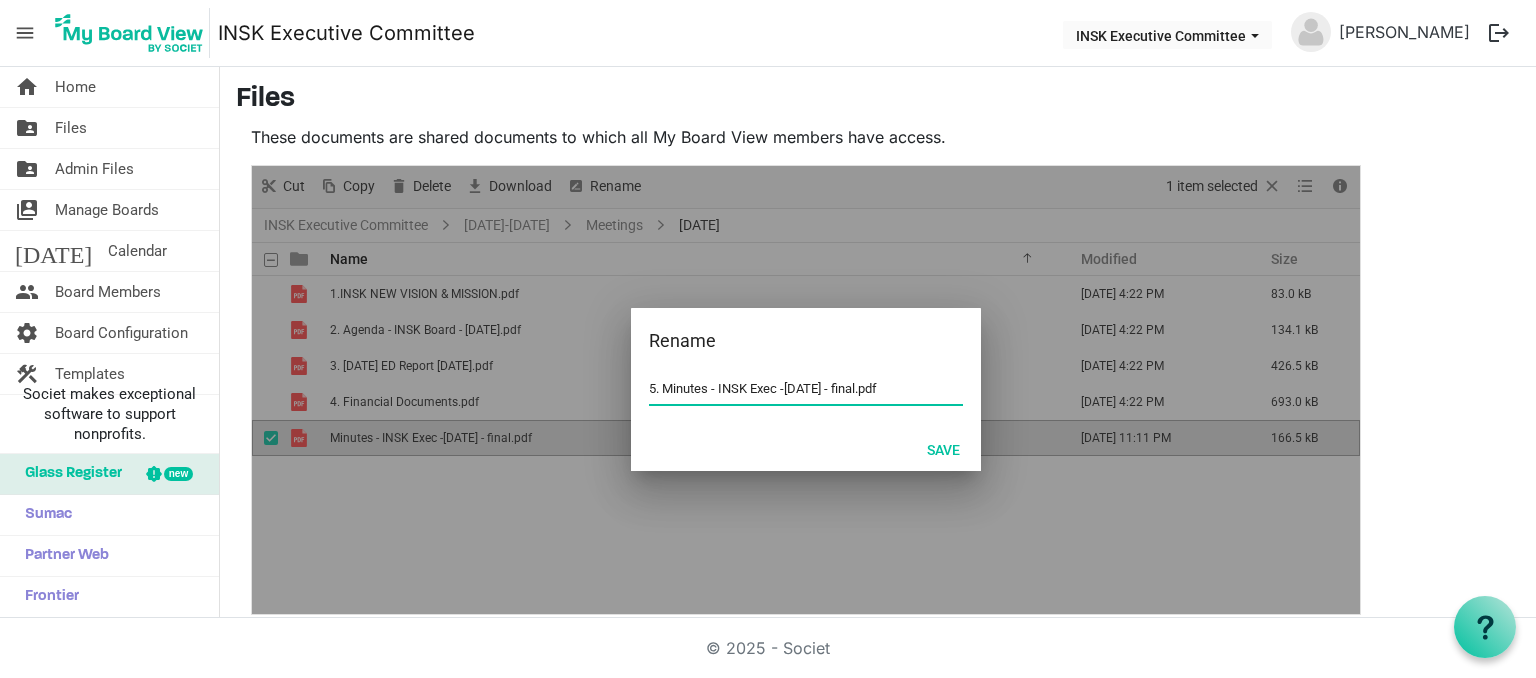 drag, startPoint x: 869, startPoint y: 388, endPoint x: 896, endPoint y: 385, distance: 27.166155 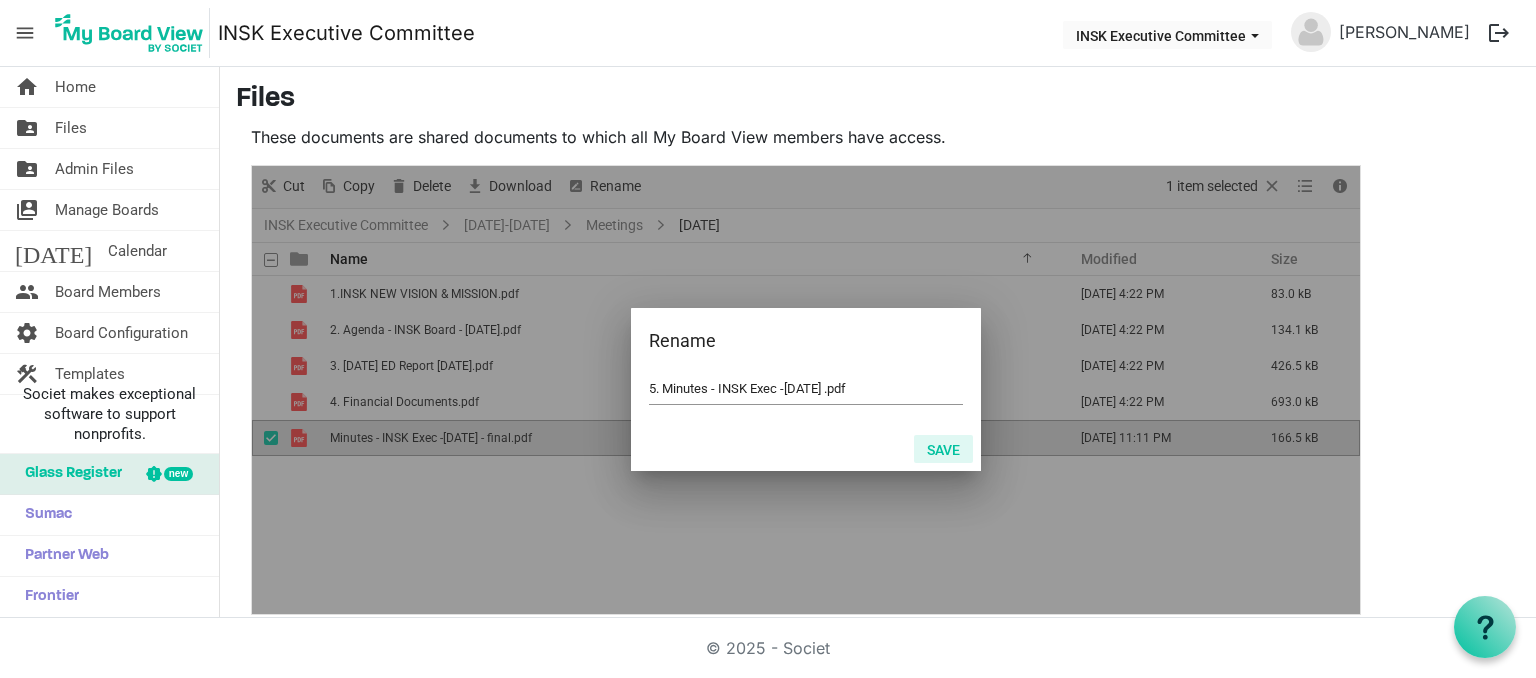 click on "Save" at bounding box center [943, 449] 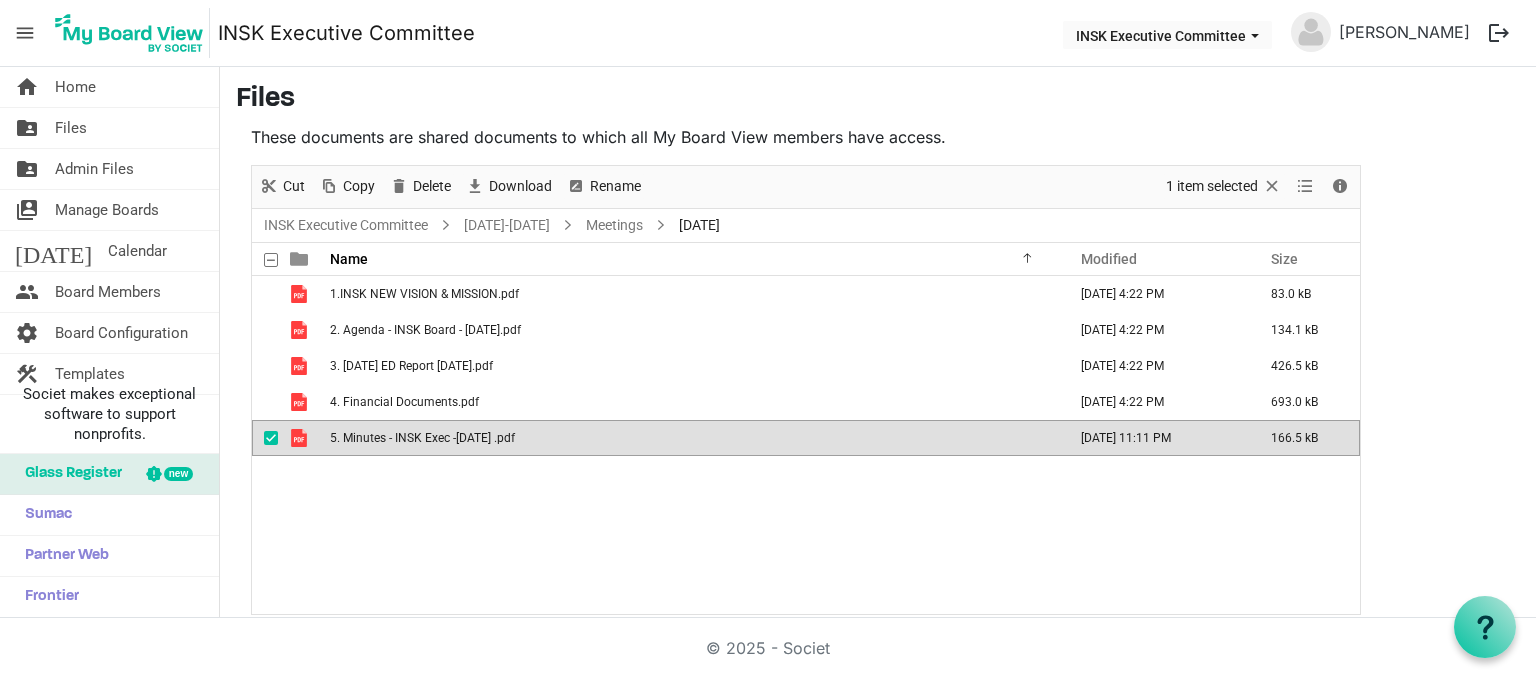 click on "5. Minutes - INSK Exec -19 April 2024 .pdf" at bounding box center [422, 438] 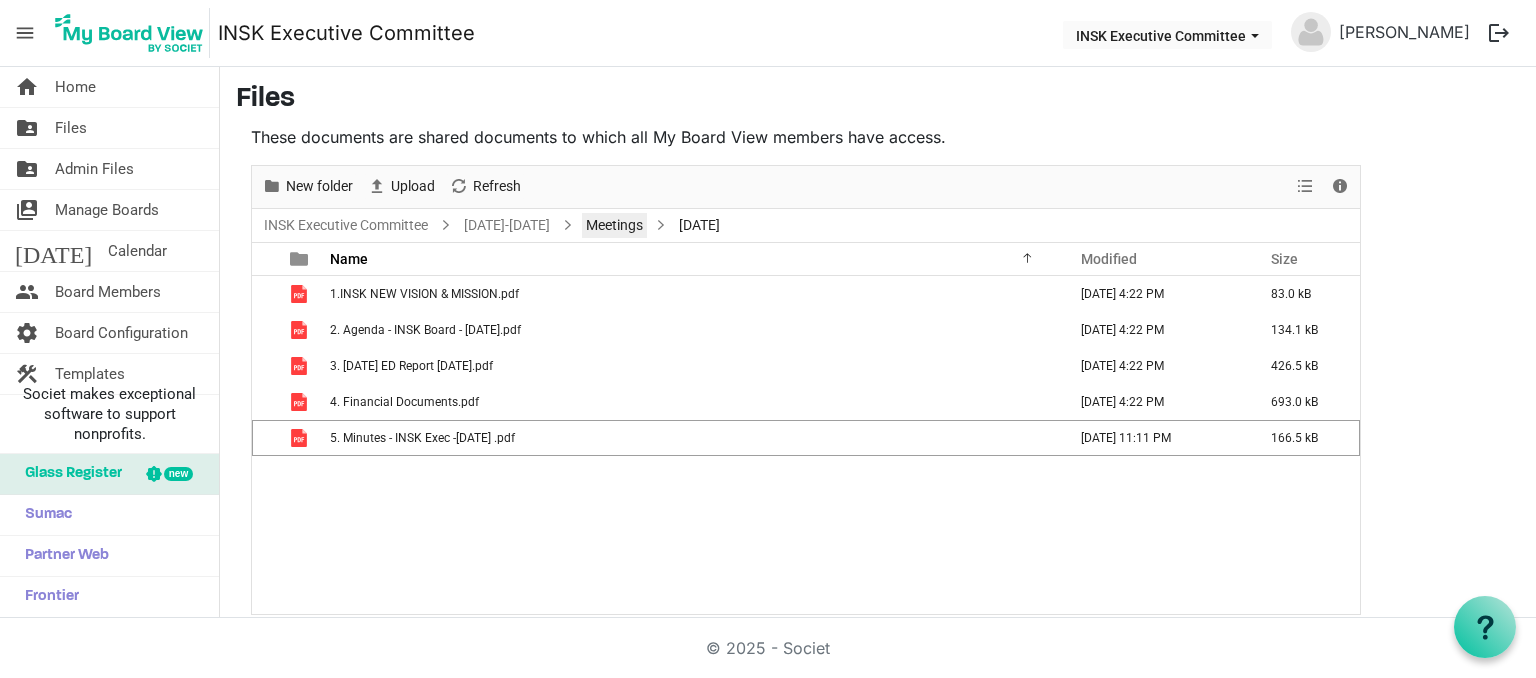 click on "Meetings" at bounding box center (614, 225) 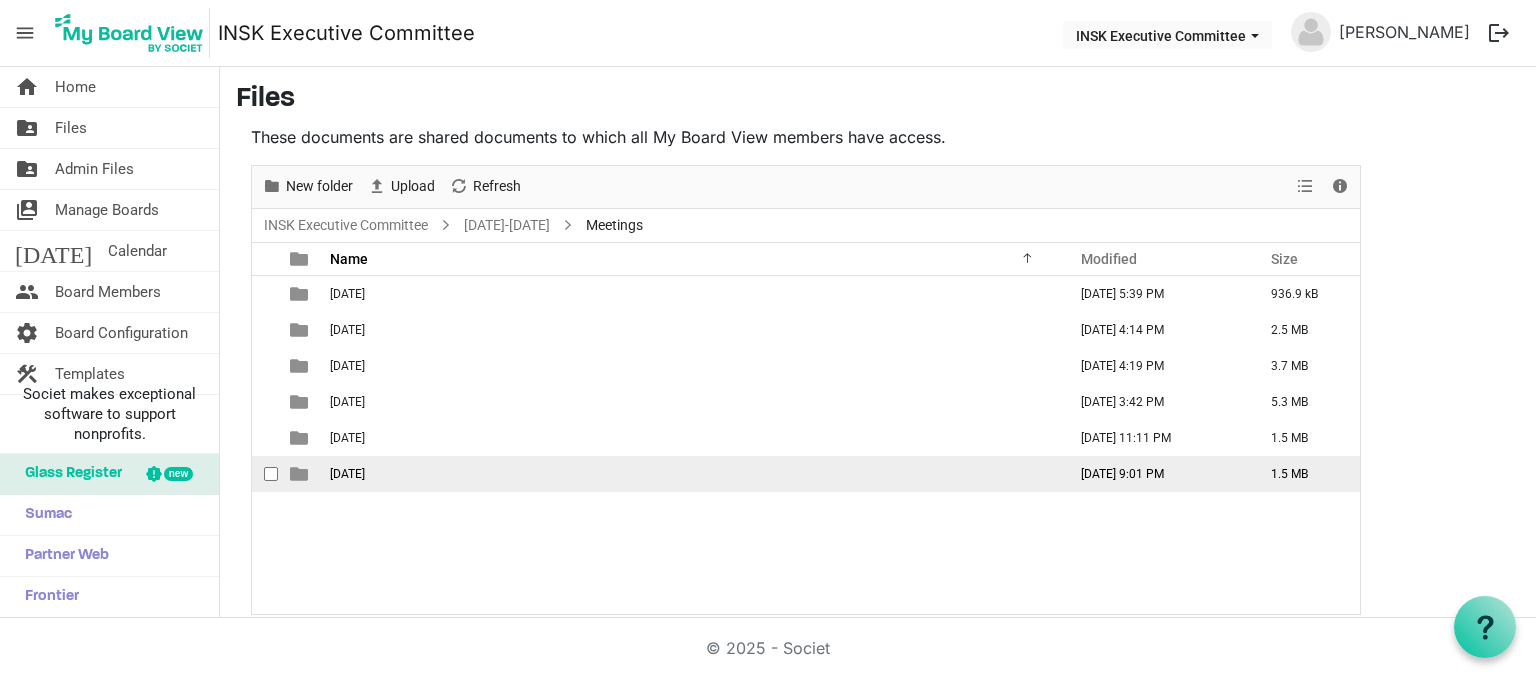 click on "[DATE]" at bounding box center [692, 474] 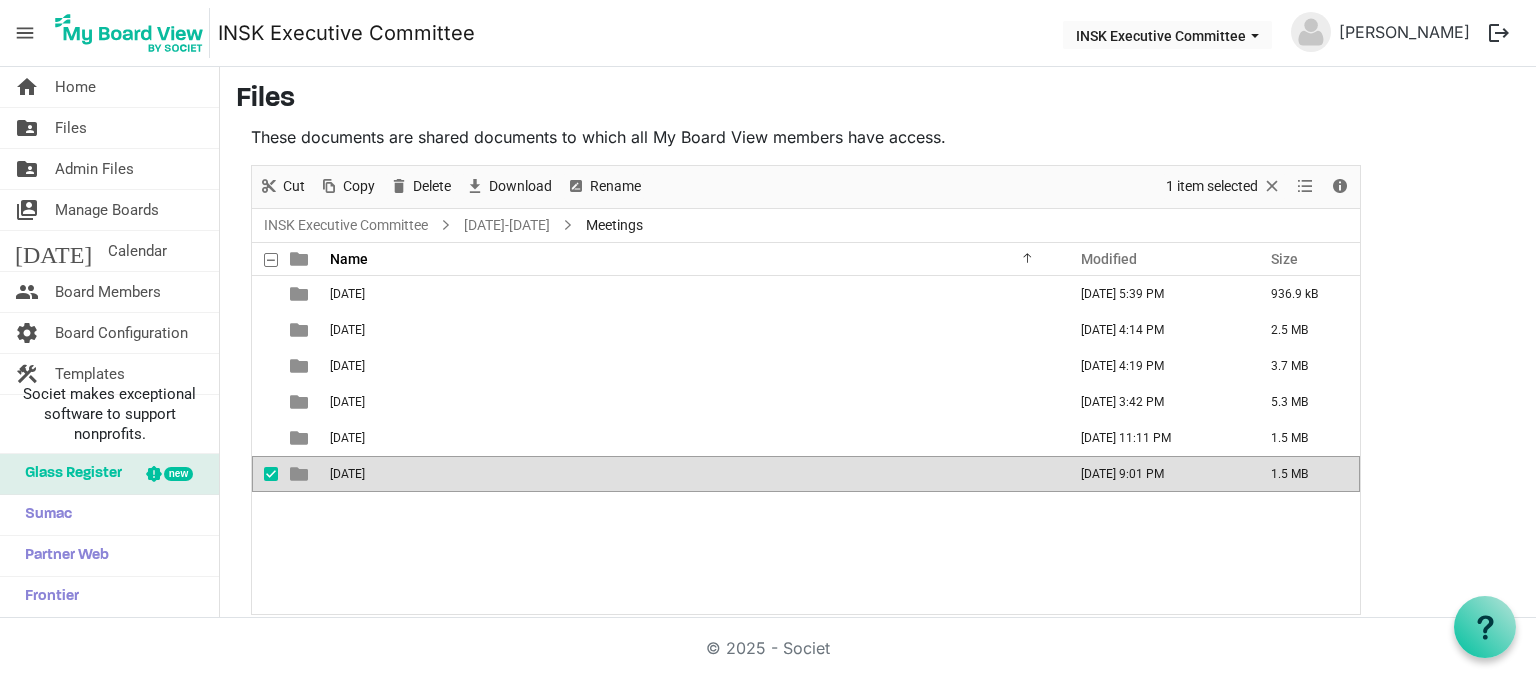 click on "[DATE]" at bounding box center [692, 474] 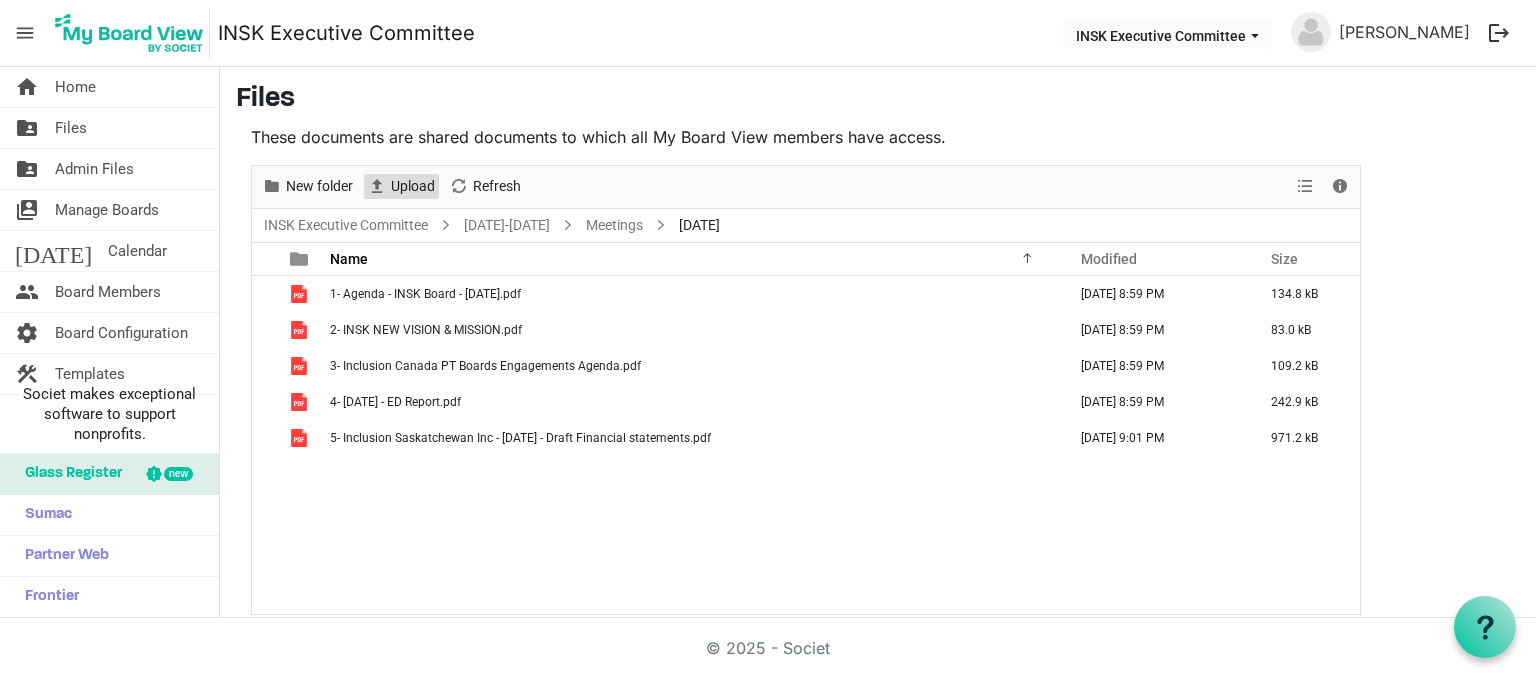 click on "Upload" at bounding box center [413, 186] 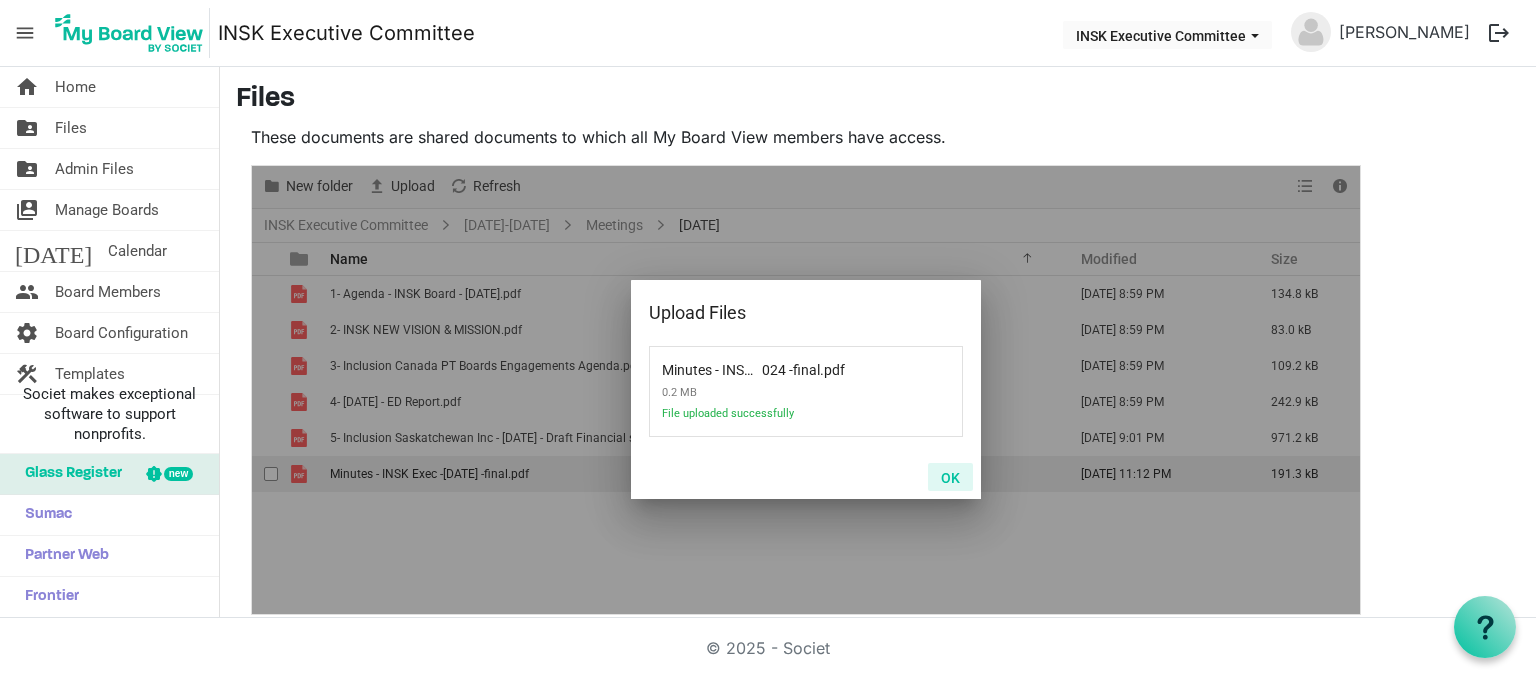 click on "OK" at bounding box center [950, 477] 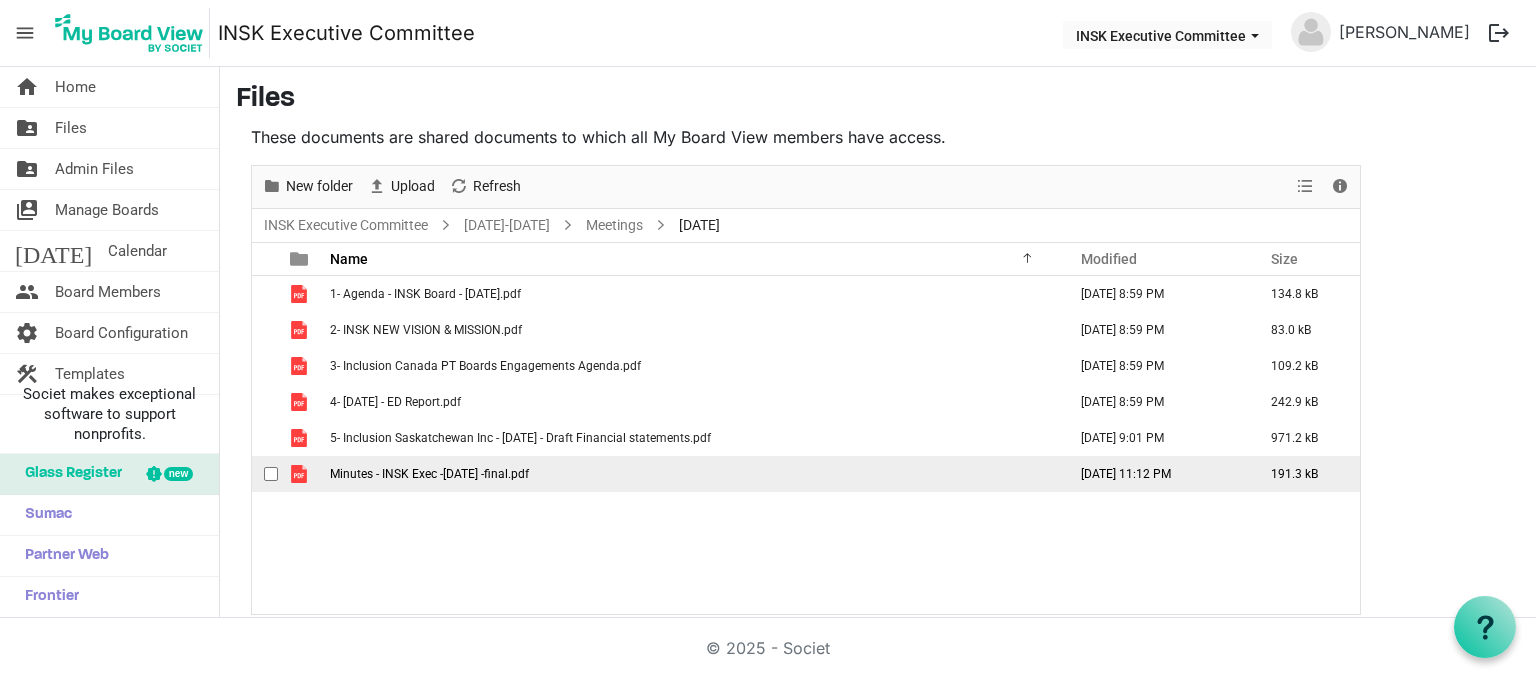 click at bounding box center (271, 474) 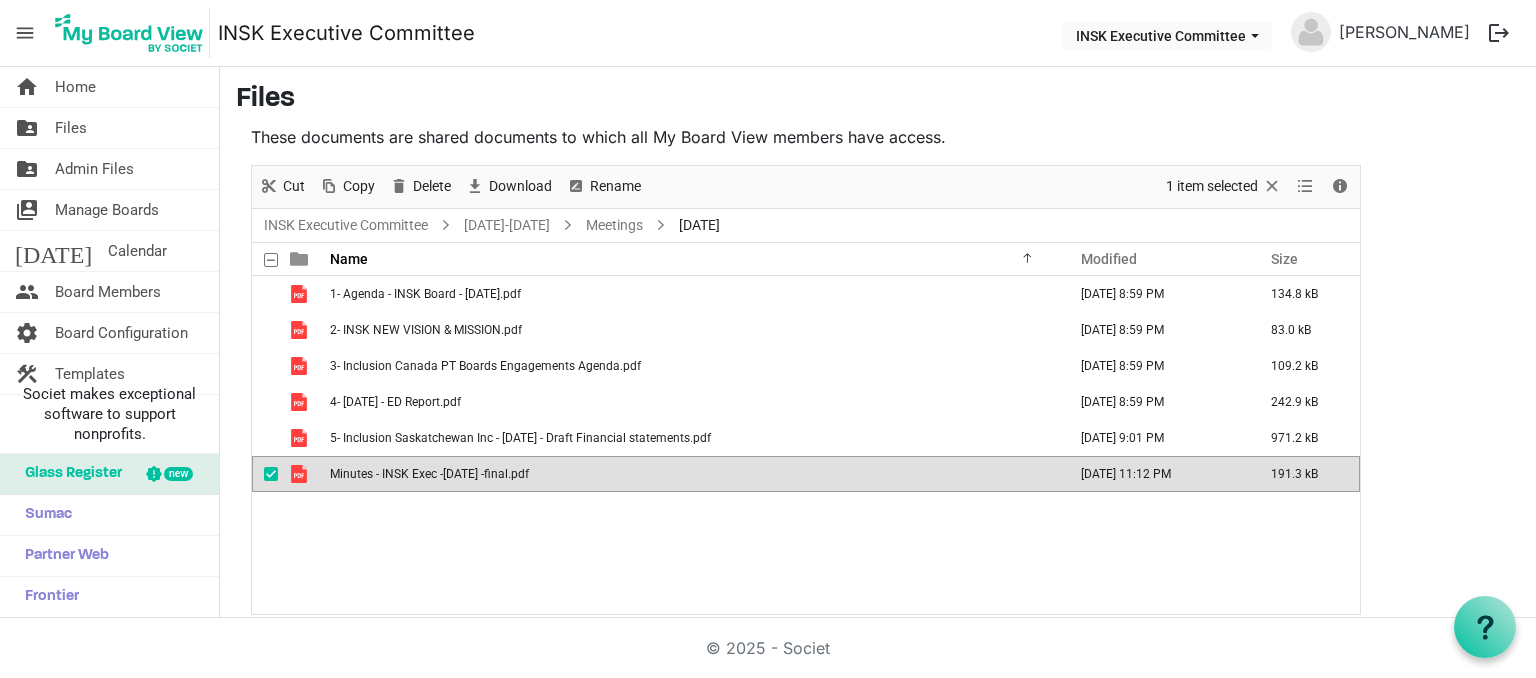click on "Minutes - INSK Exec -24 May 2024 -final.pdf" at bounding box center (429, 474) 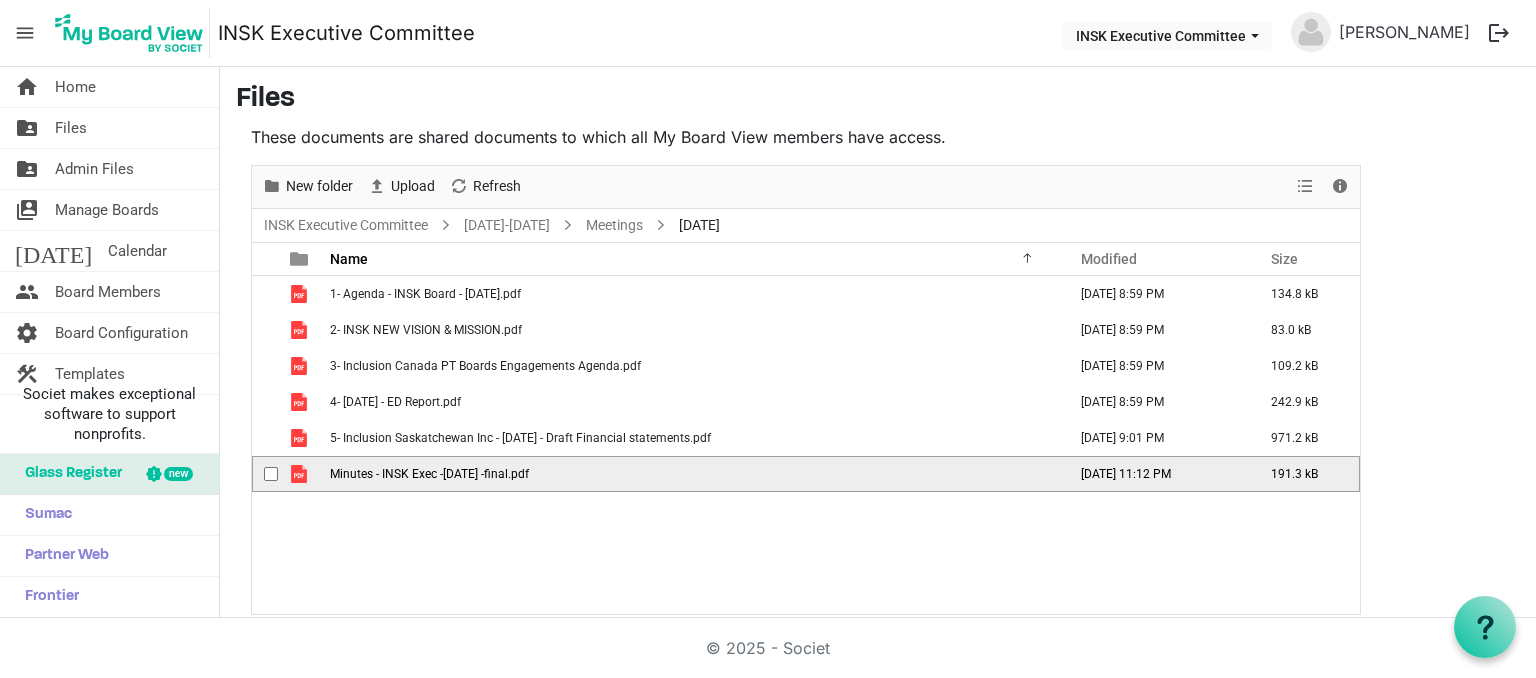 click at bounding box center (271, 474) 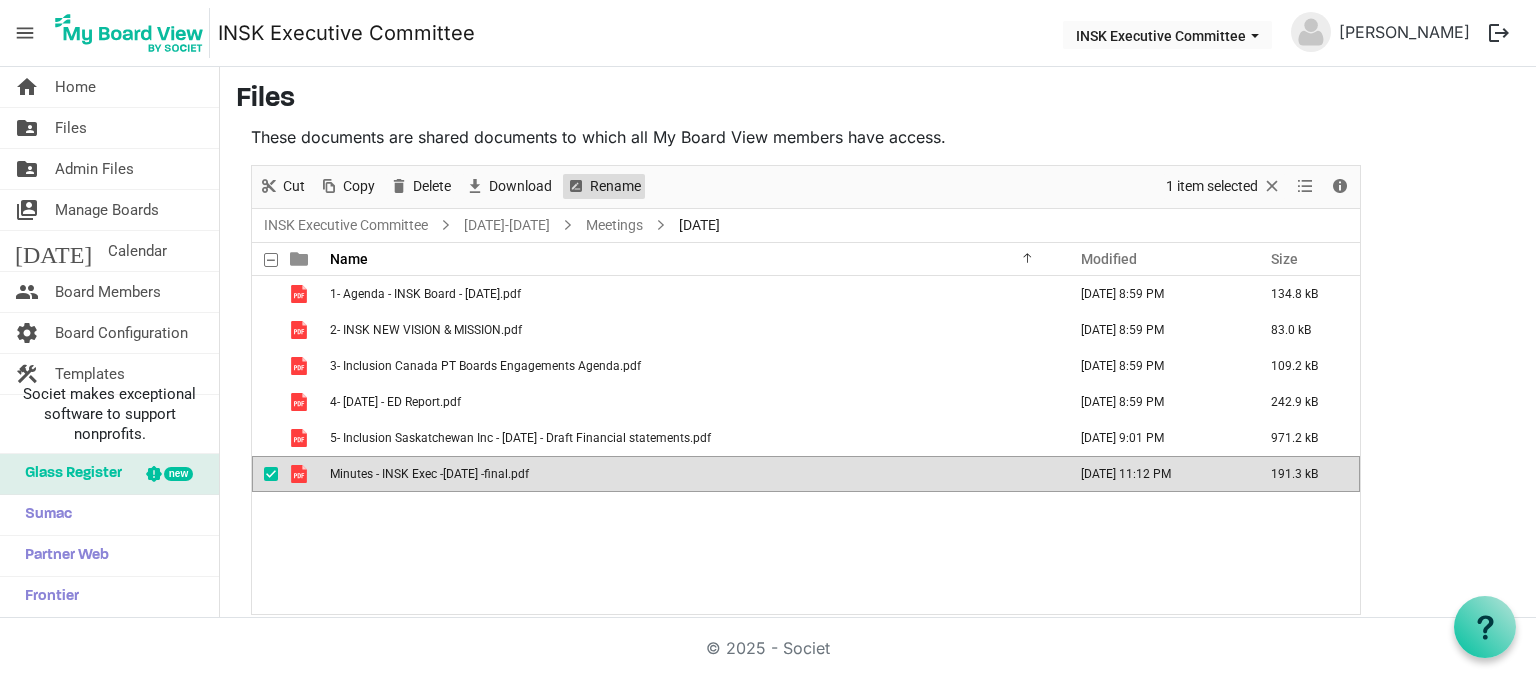 click on "Rename" at bounding box center (615, 186) 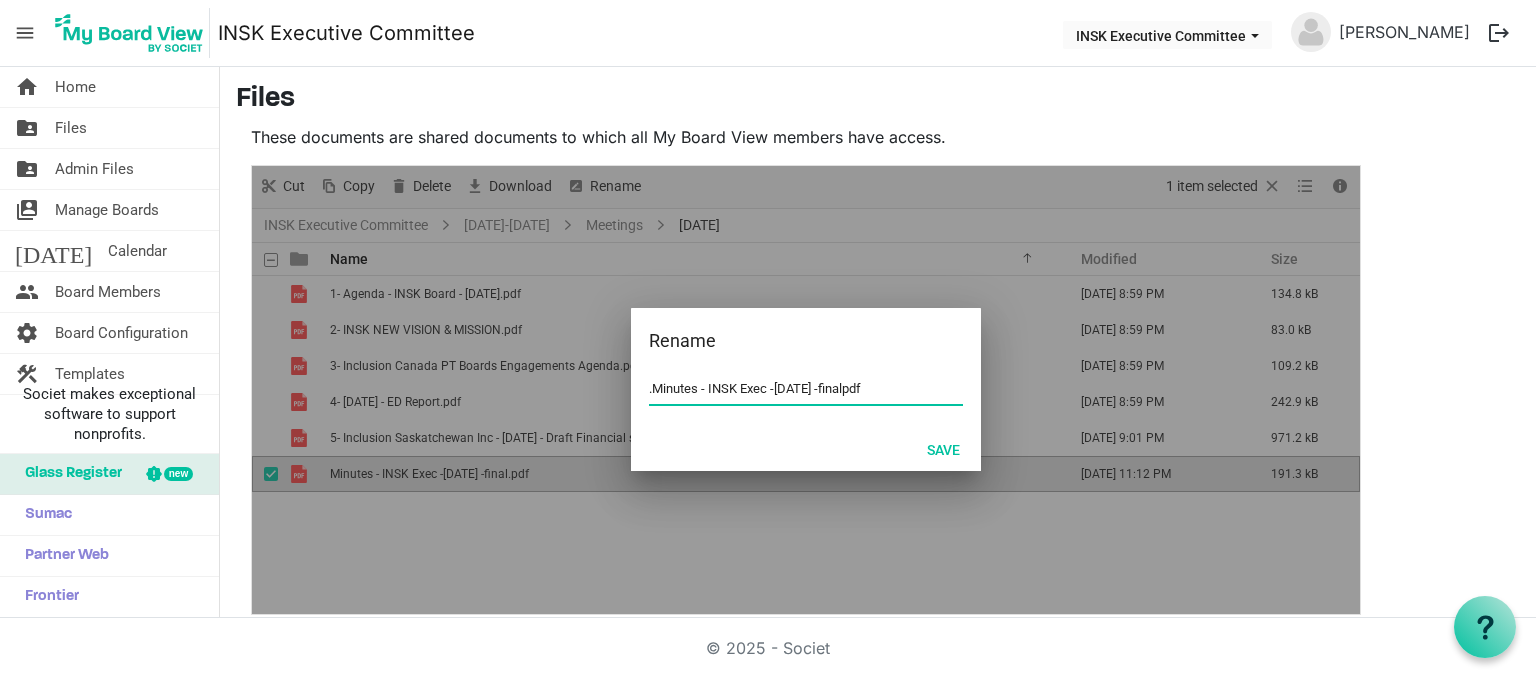 click on ".Minutes - INSK Exec -24 May 2024 -finalpdf" at bounding box center (806, 389) 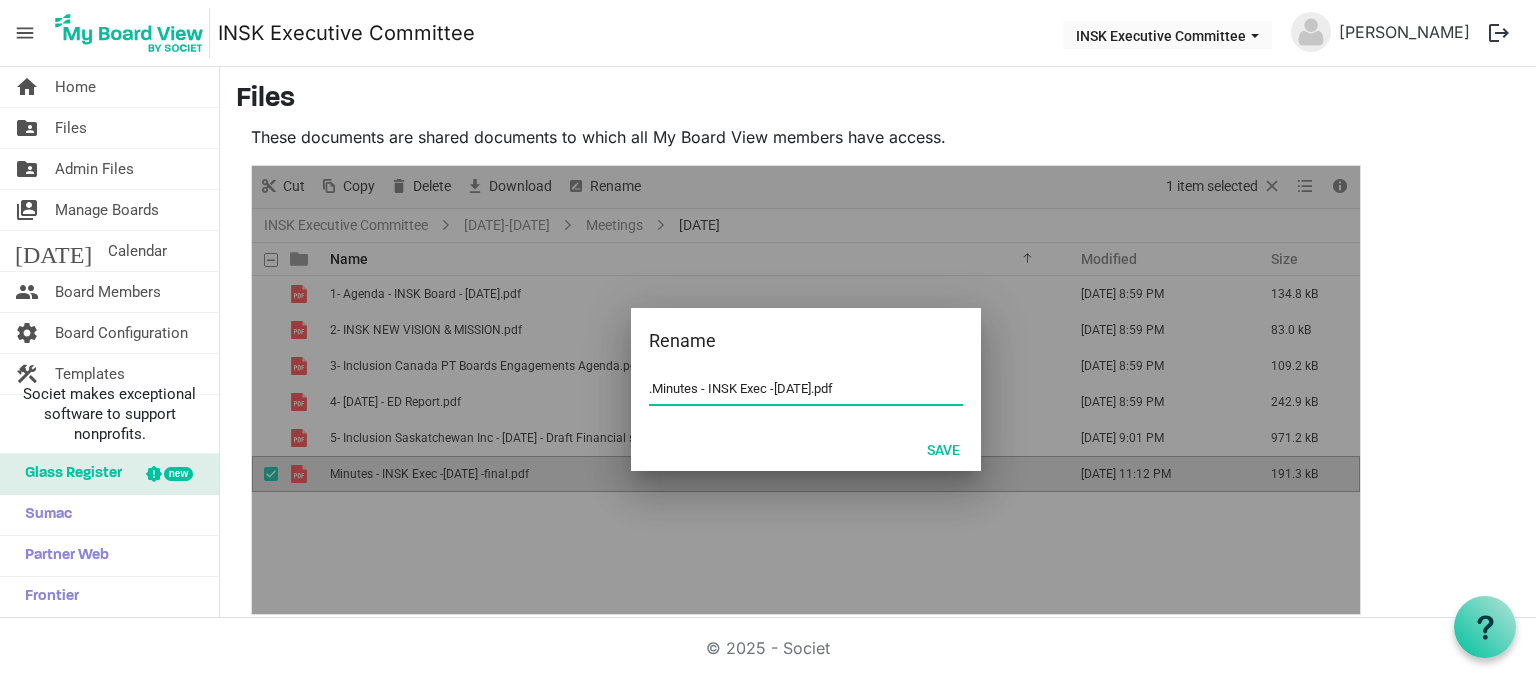 drag, startPoint x: 649, startPoint y: 392, endPoint x: 635, endPoint y: 377, distance: 20.518284 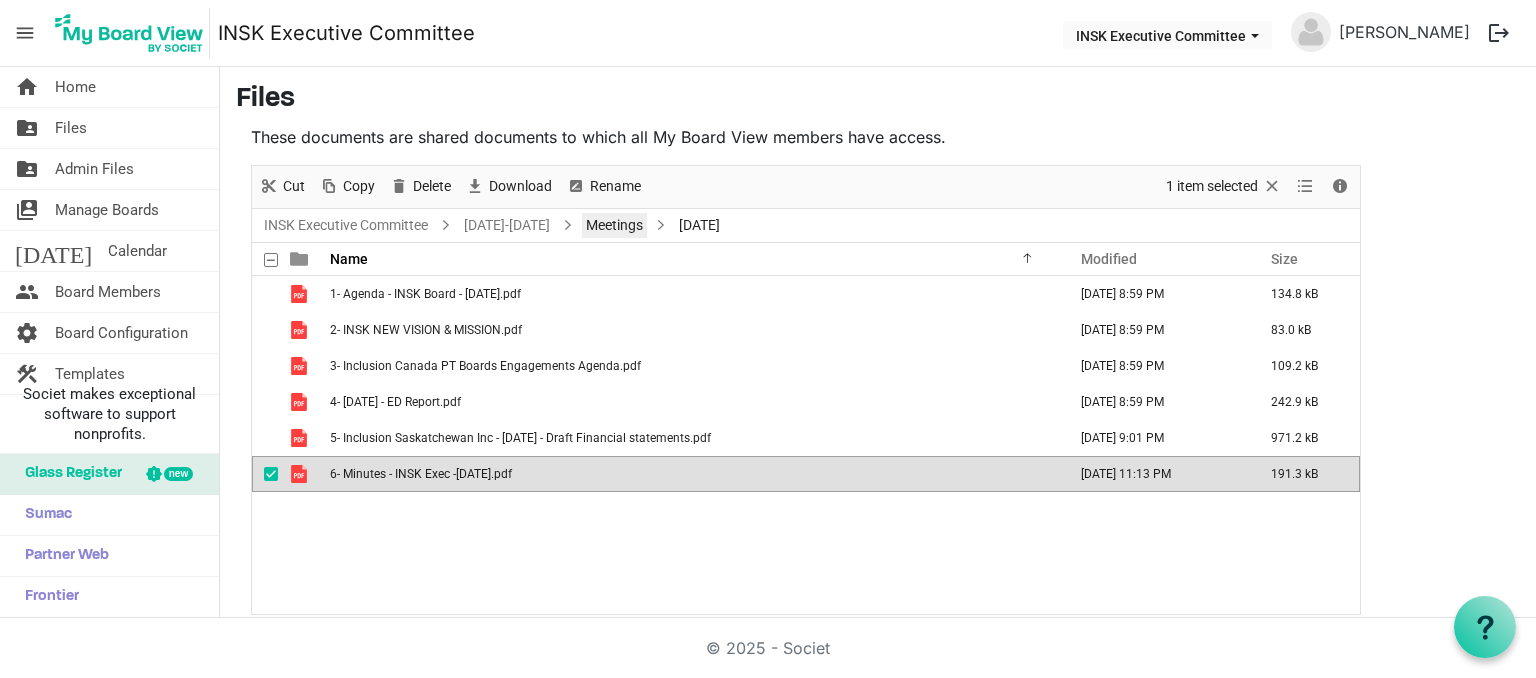 click on "Meetings" at bounding box center [614, 225] 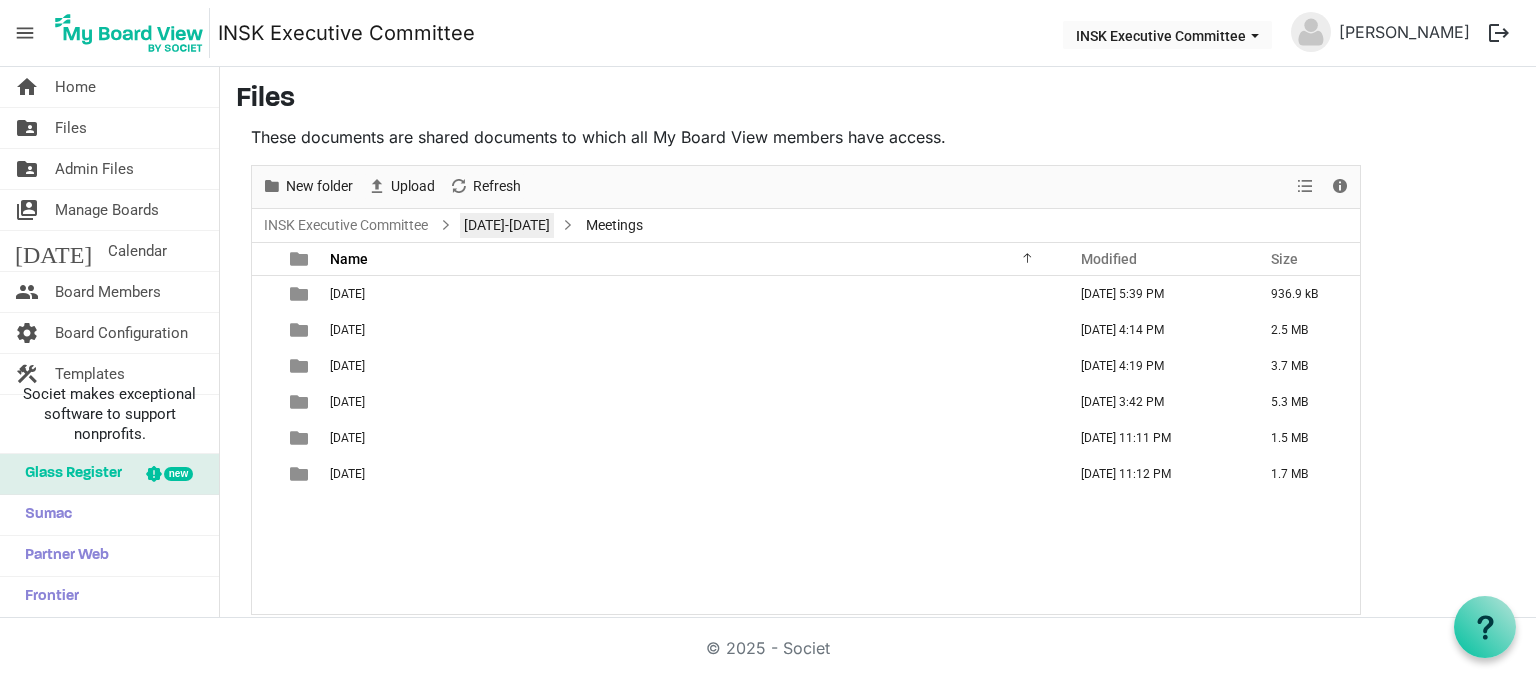 click on "[DATE]-[DATE]" at bounding box center (507, 225) 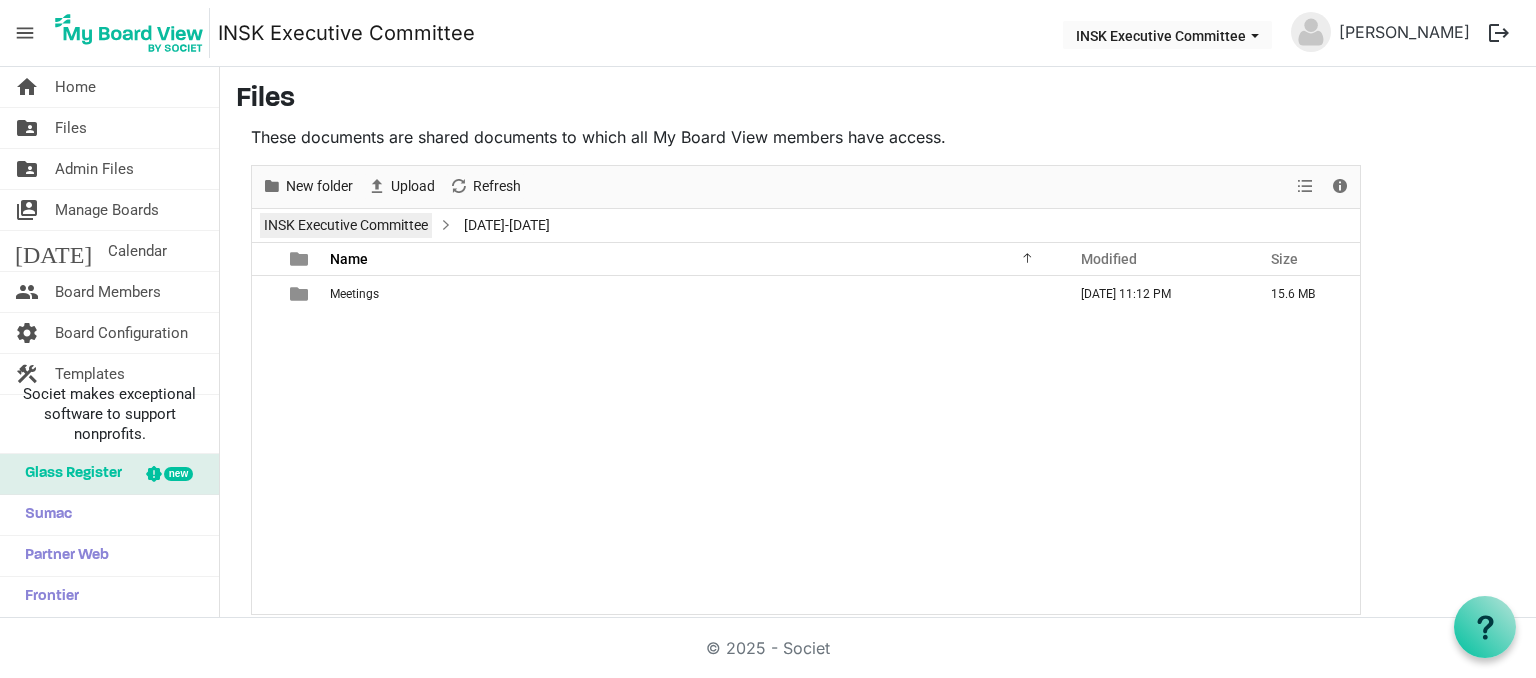 click on "INSK Executive Committee" at bounding box center [346, 225] 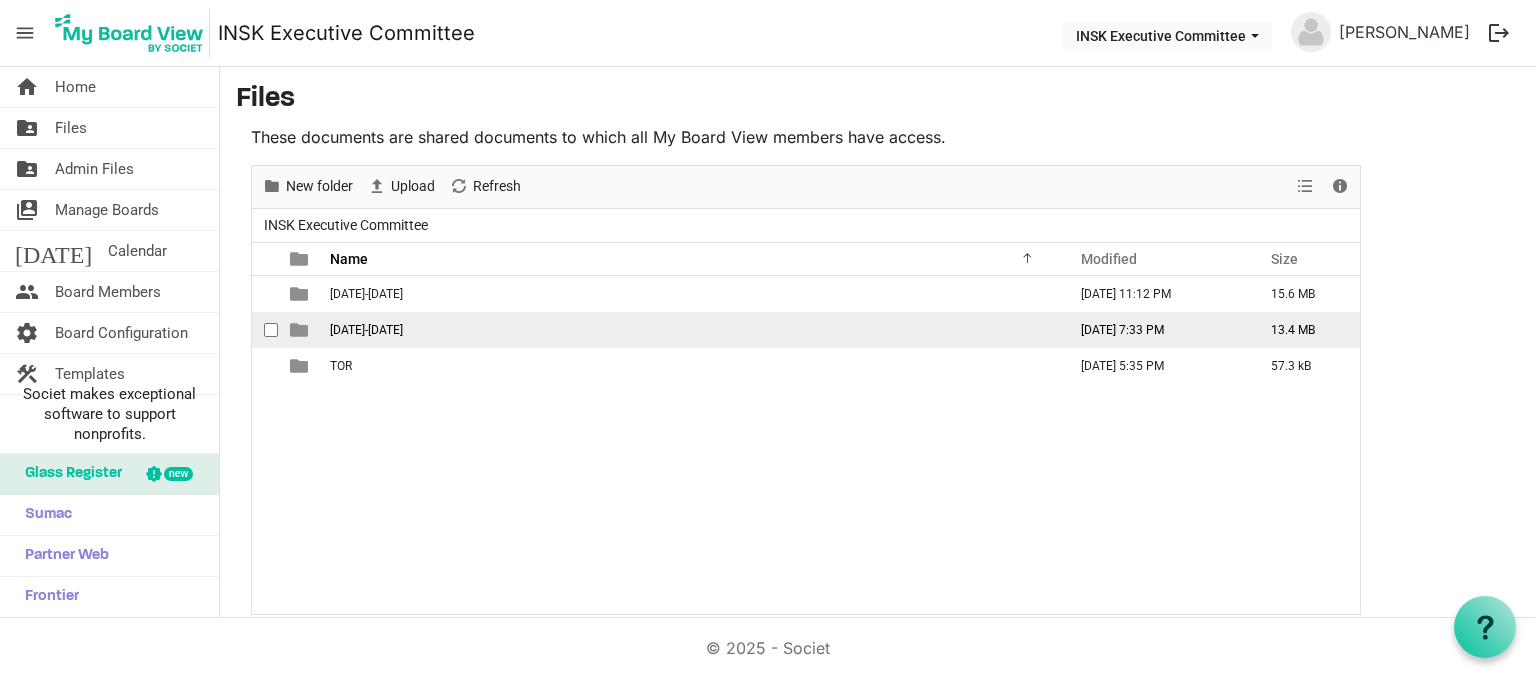 click on "[DATE]-[DATE]" at bounding box center (366, 330) 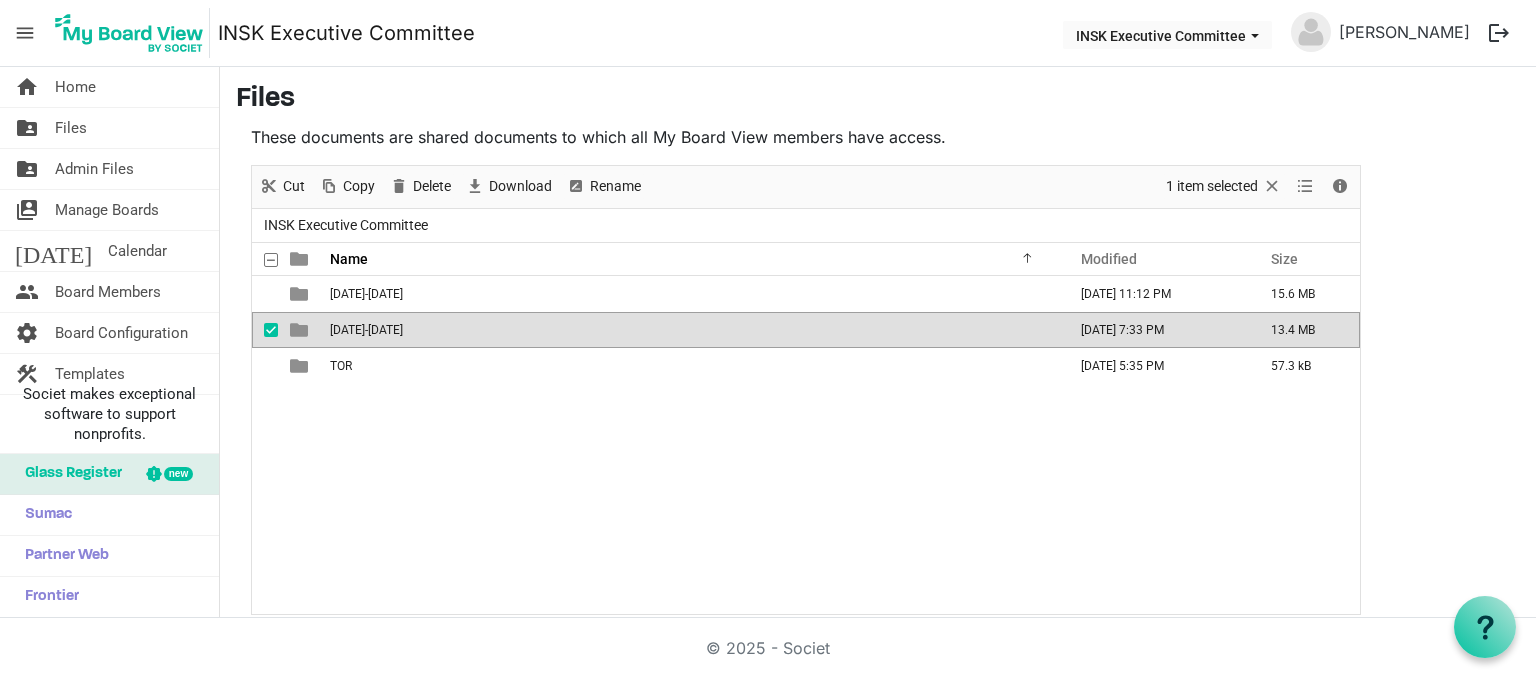 click on "[DATE]-[DATE]" at bounding box center (366, 330) 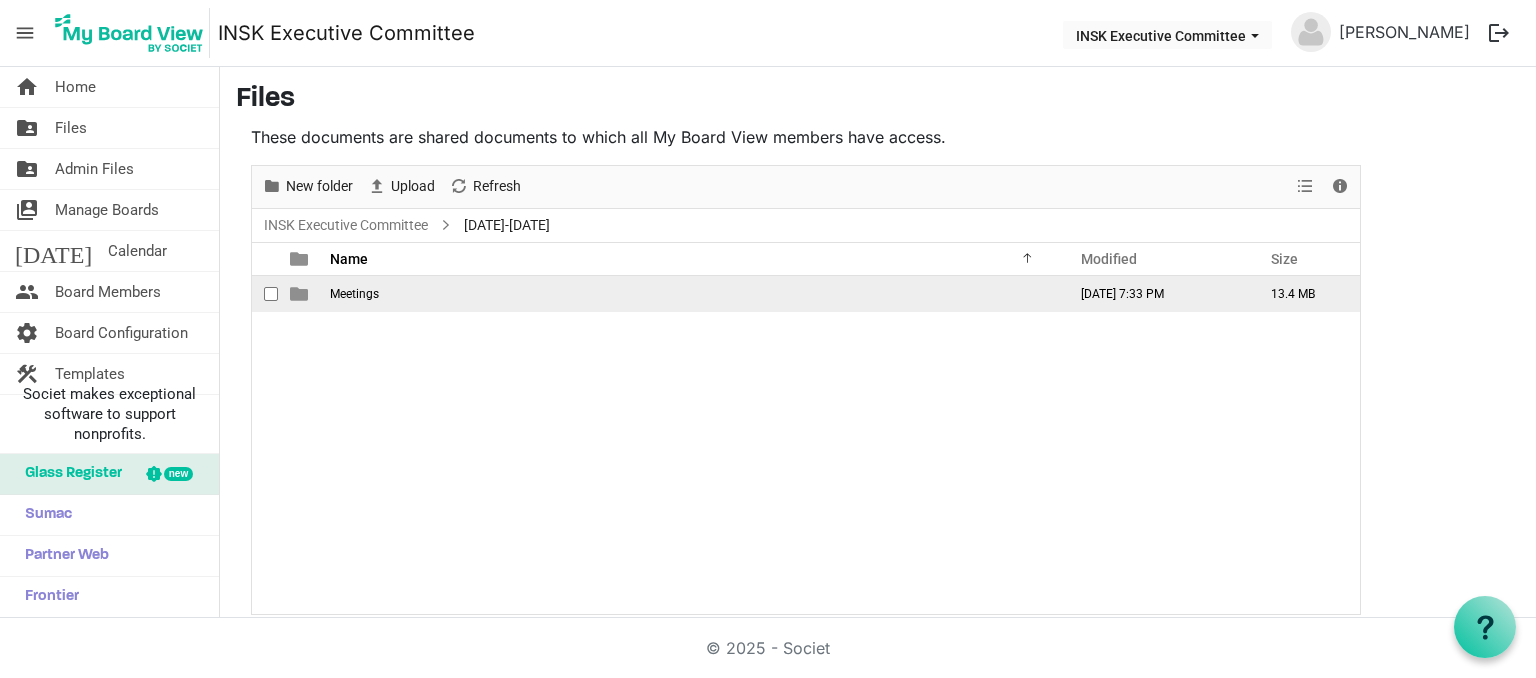 click on "Meetings" at bounding box center (692, 294) 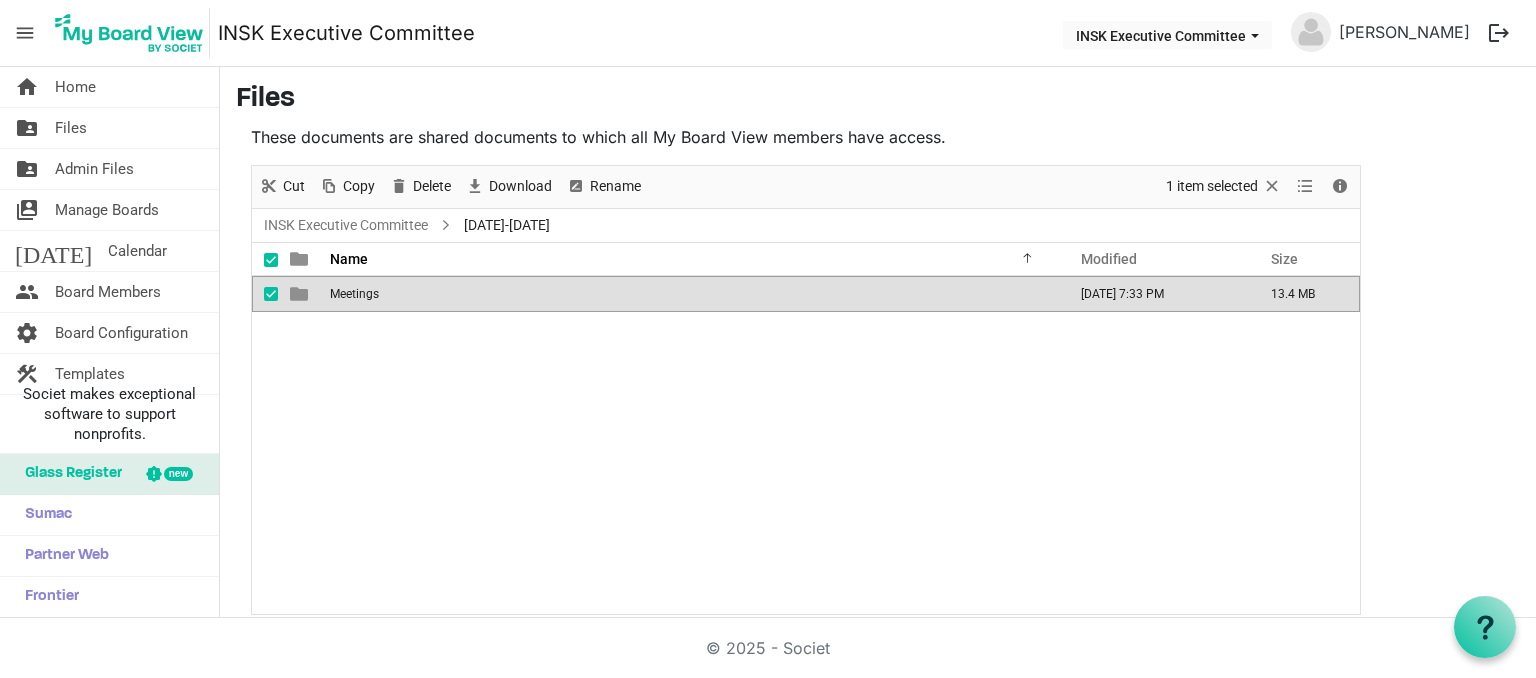 click on "Meetings" at bounding box center [354, 294] 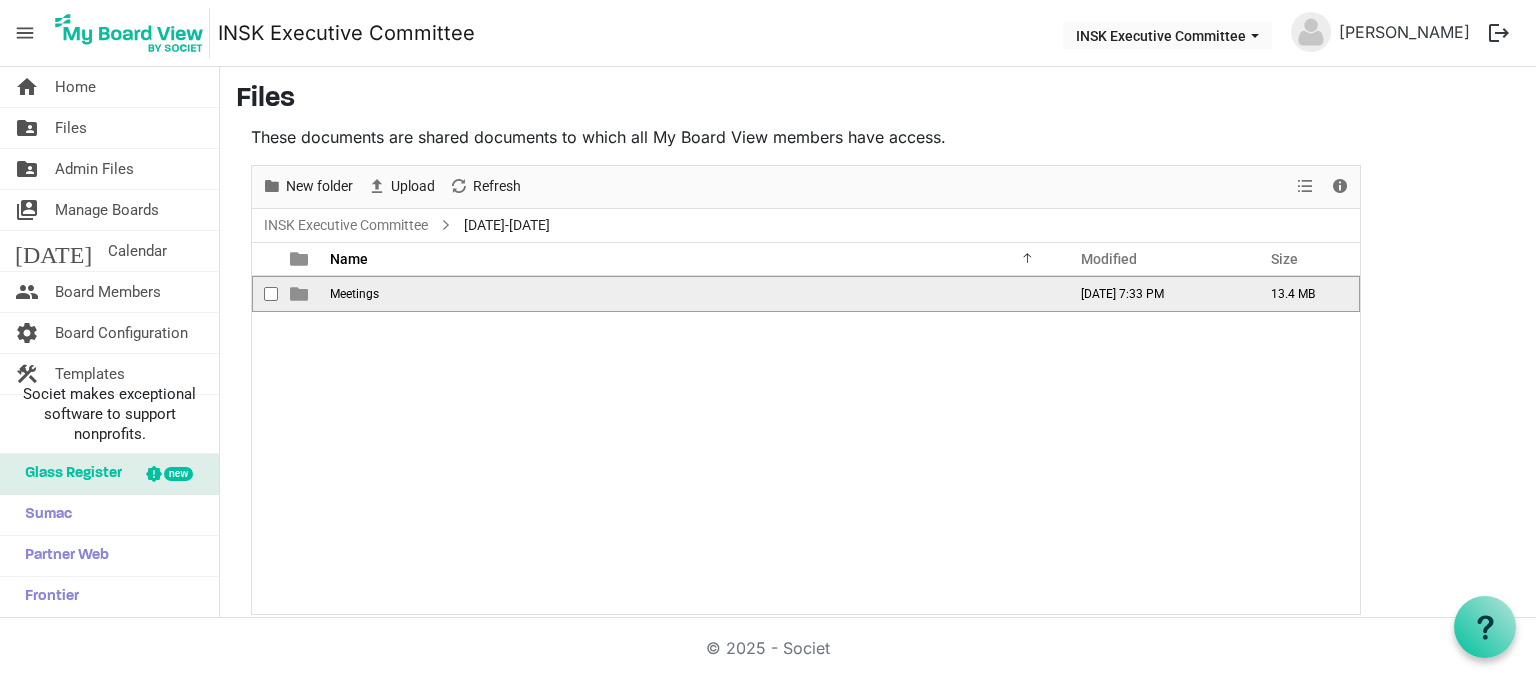 click on "Meetings" at bounding box center (354, 294) 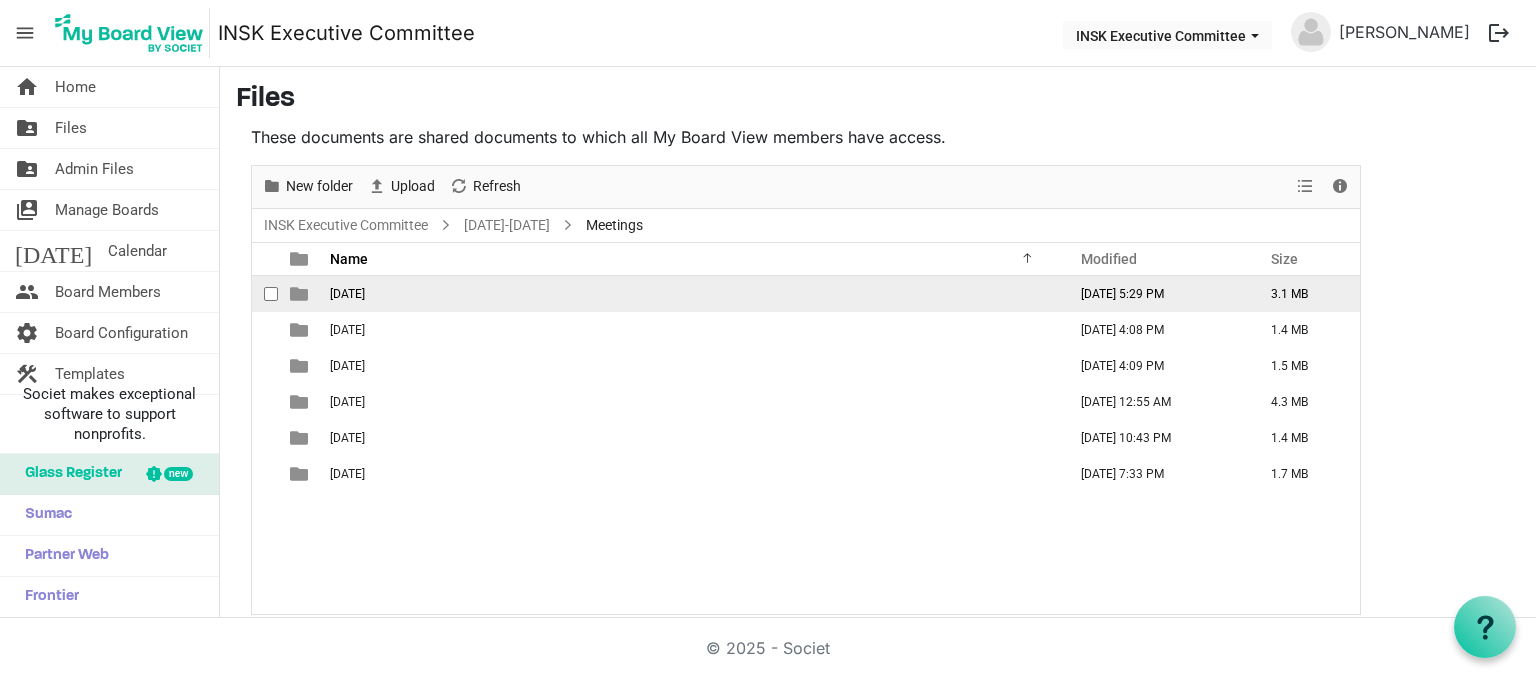 click on "2024-08-23" at bounding box center (347, 294) 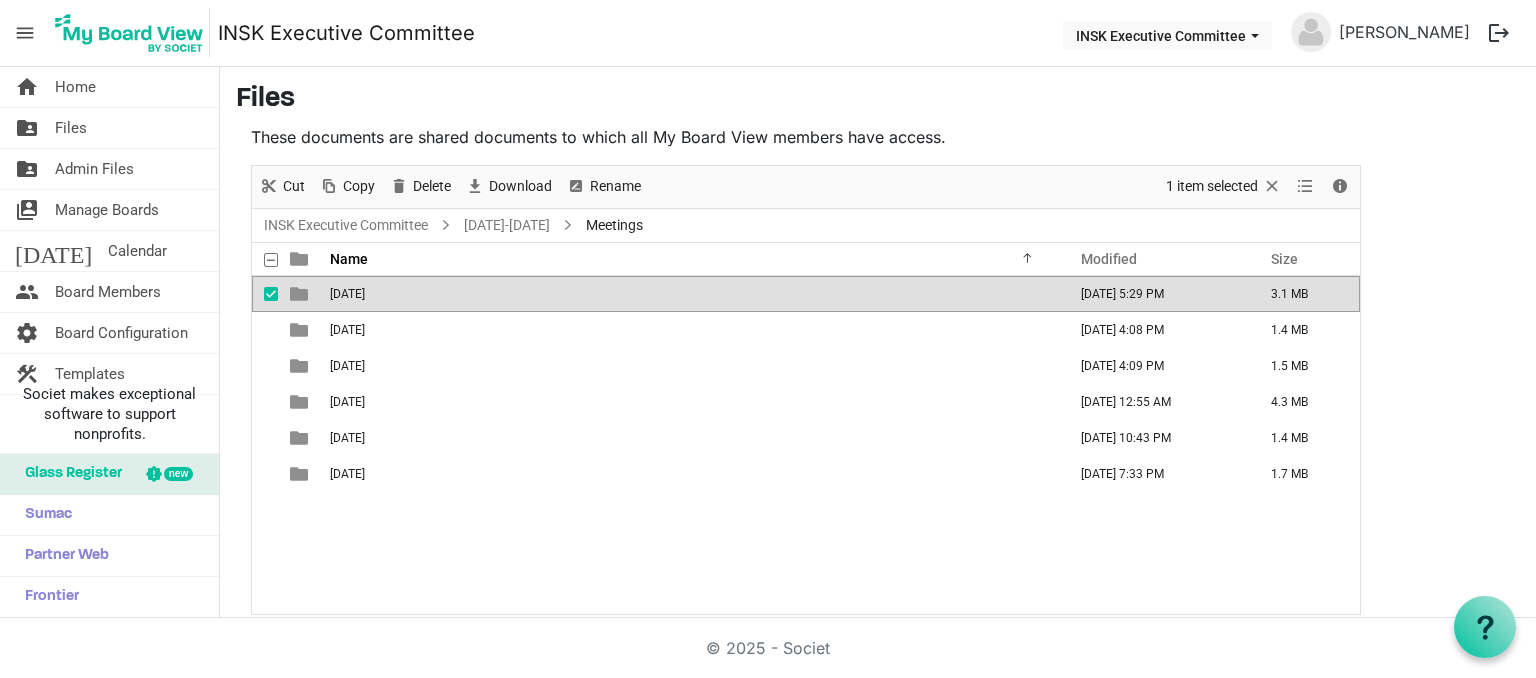 click on "2024-08-23" at bounding box center (347, 294) 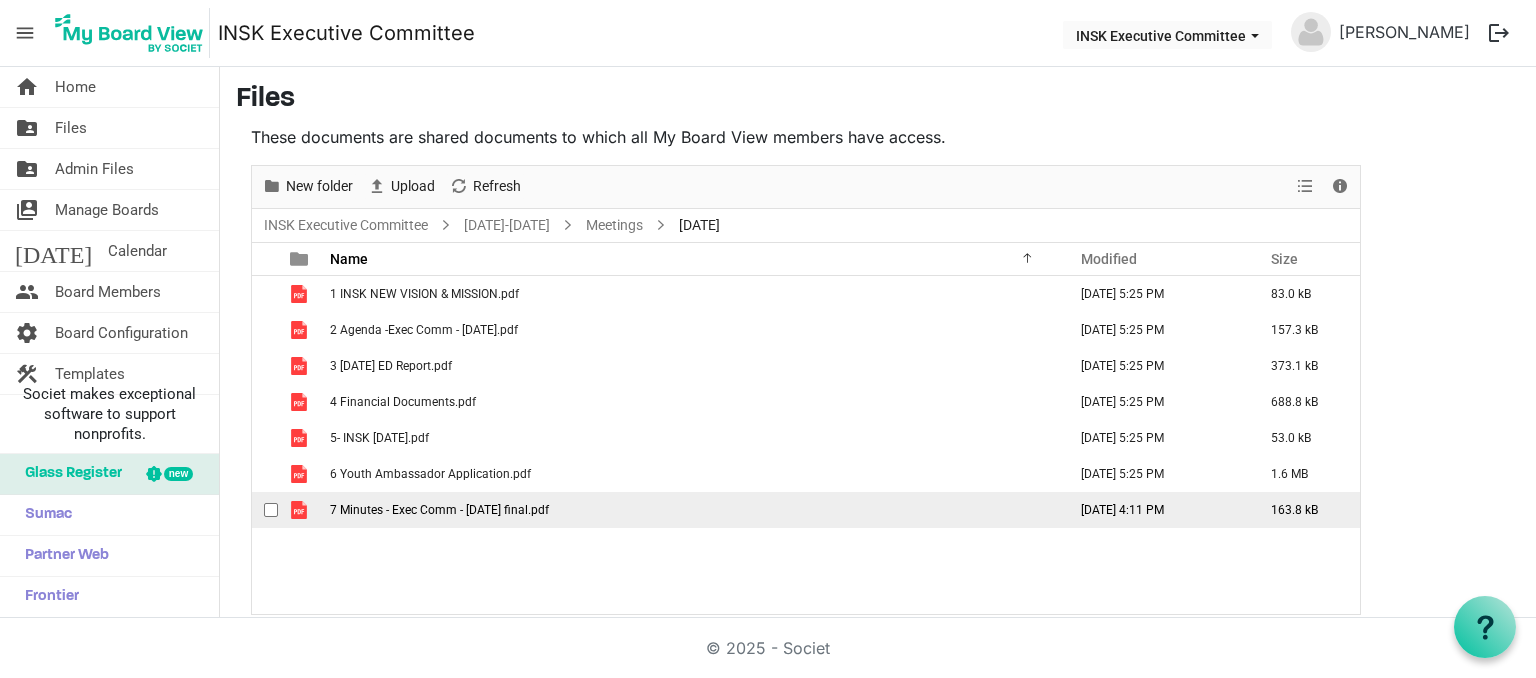 click on "7 Minutes - Exec Comm - 23 Aug 2024 final.pdf" at bounding box center (439, 510) 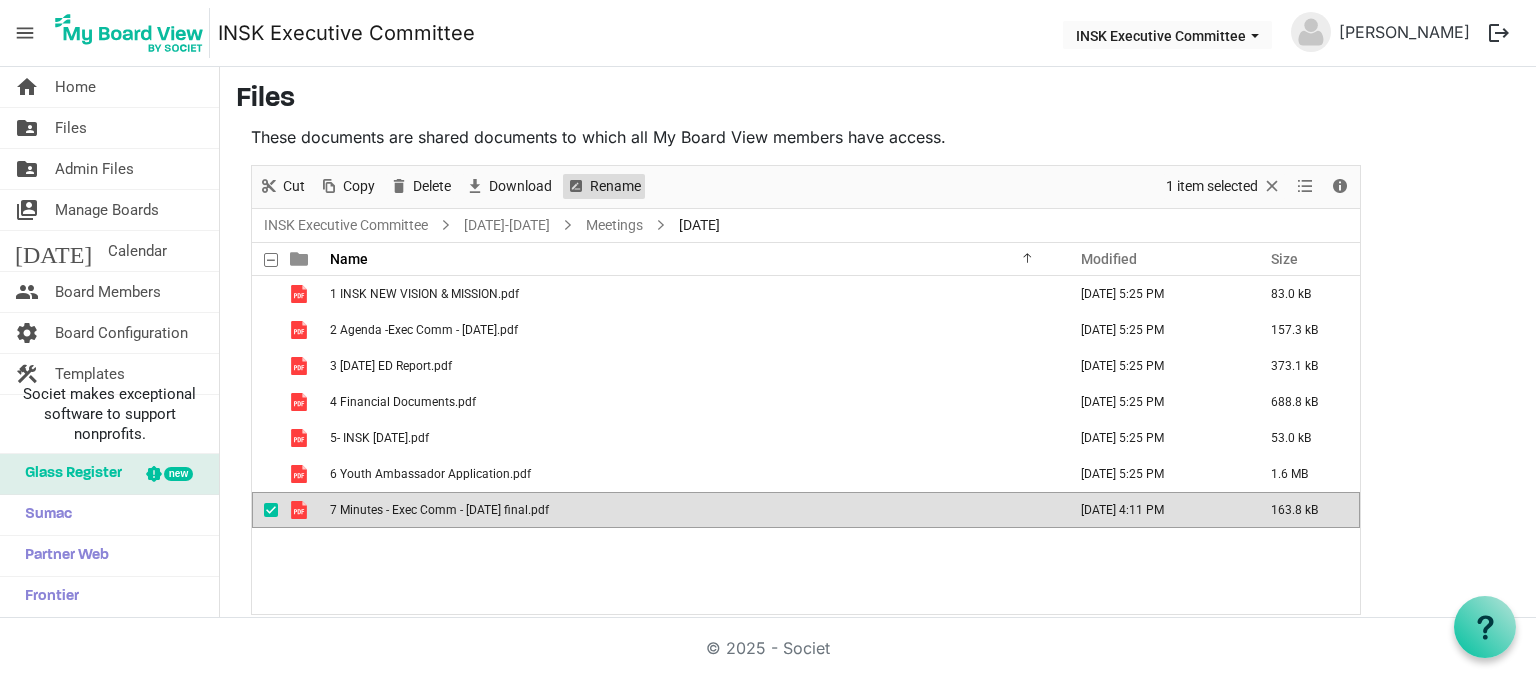 click on "Rename" at bounding box center (615, 186) 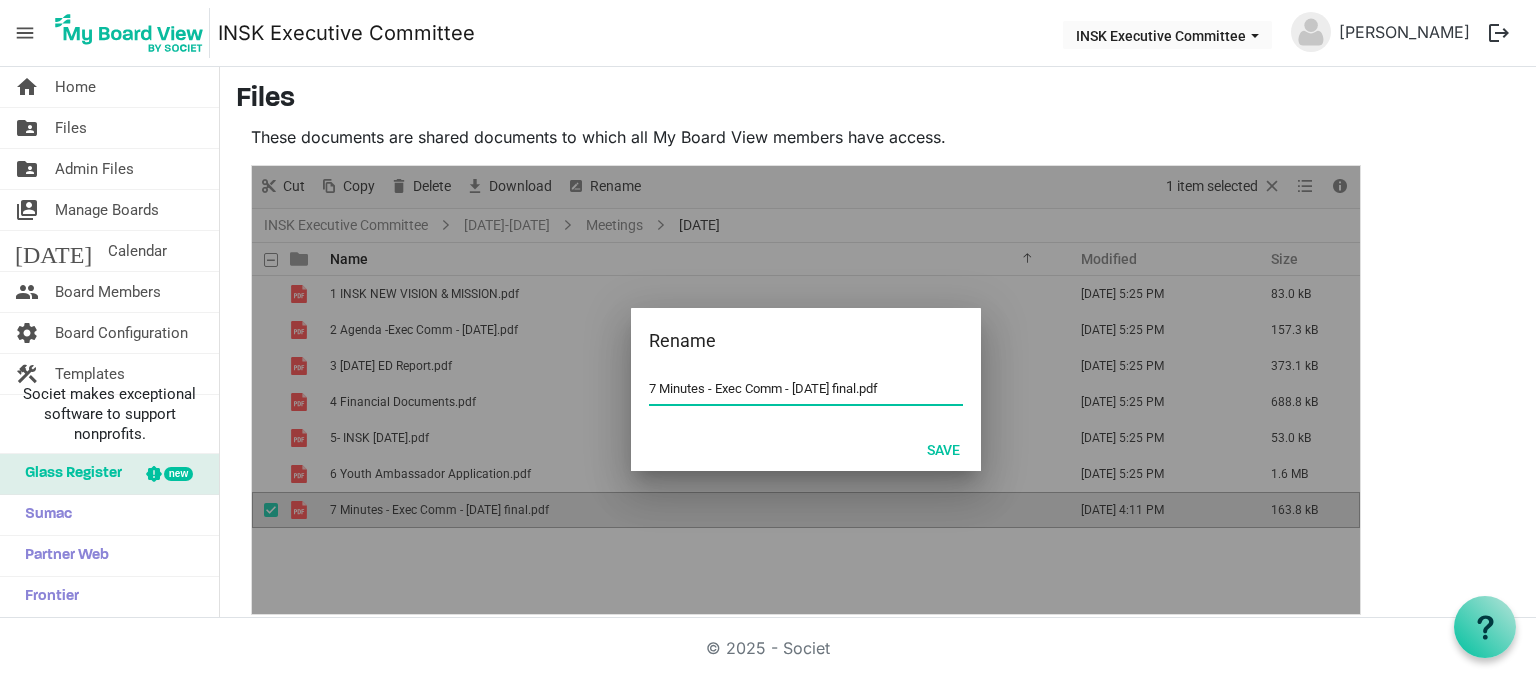 click on "7 Minutes - Exec Comm - 23 Aug 2024 final.pdf" at bounding box center [806, 389] 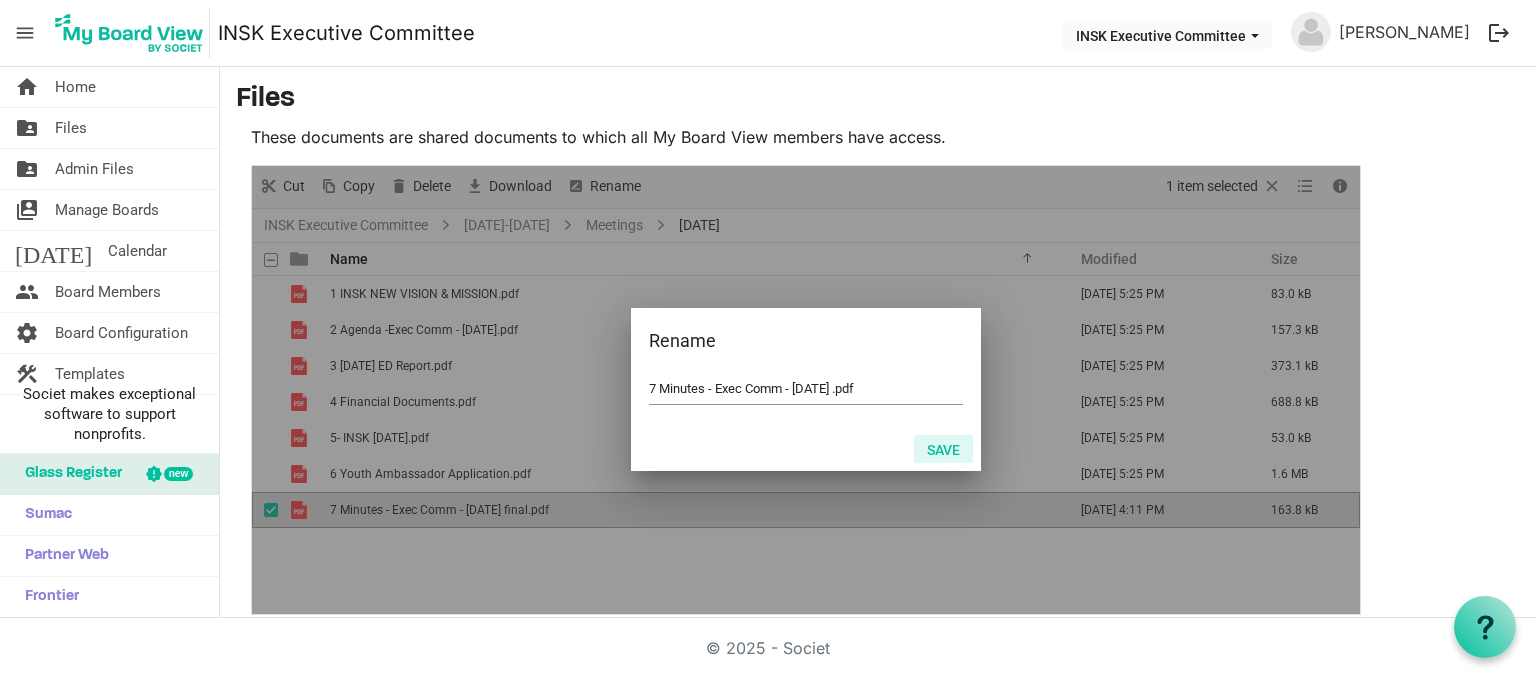 click on "Save" at bounding box center [943, 449] 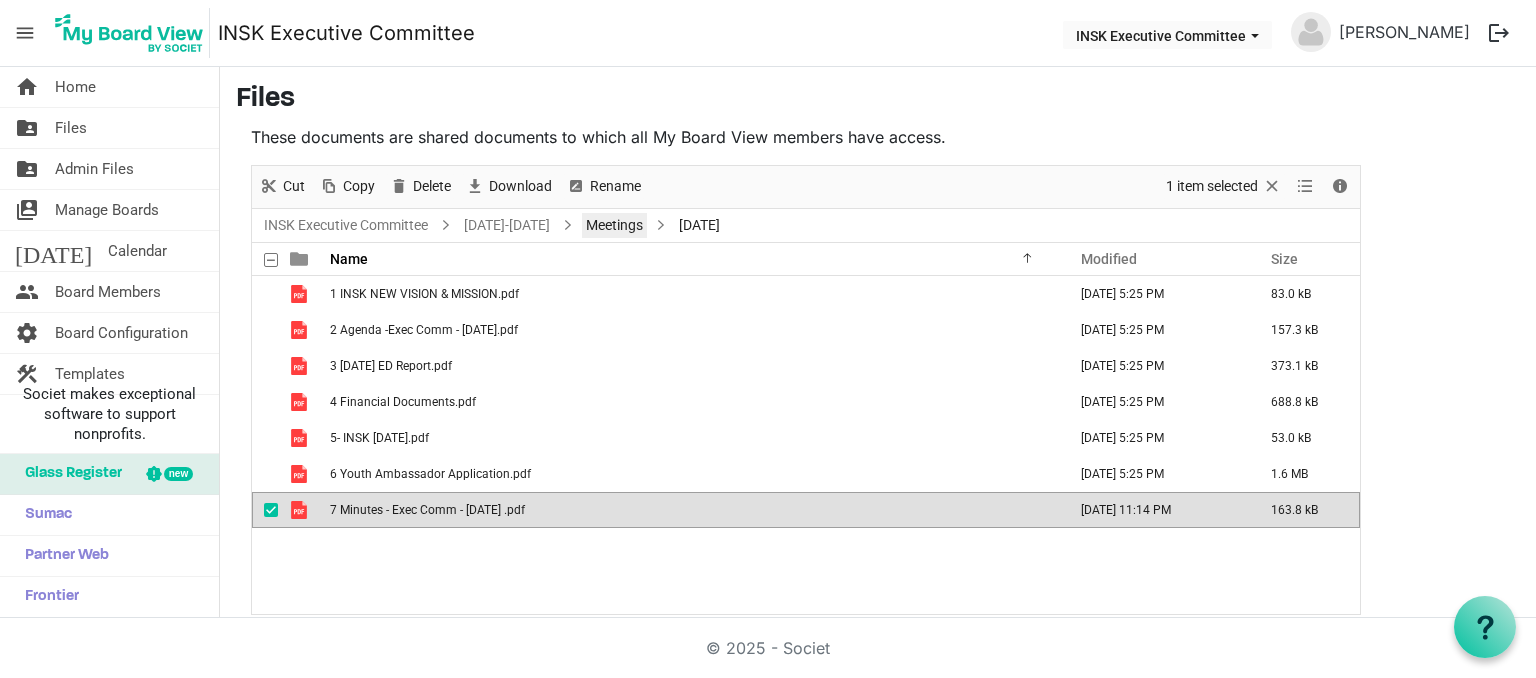 click on "Meetings" at bounding box center [614, 225] 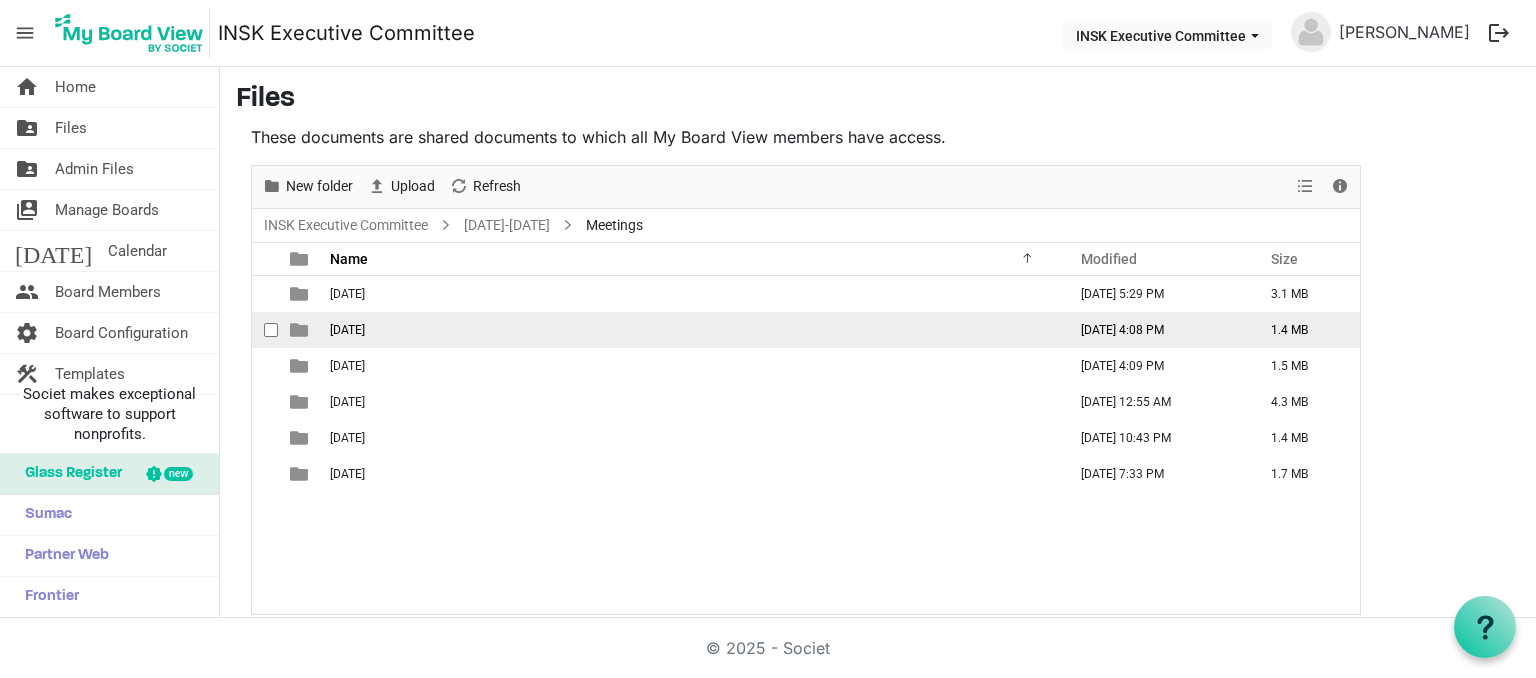 click on "2024-10-25" at bounding box center (692, 330) 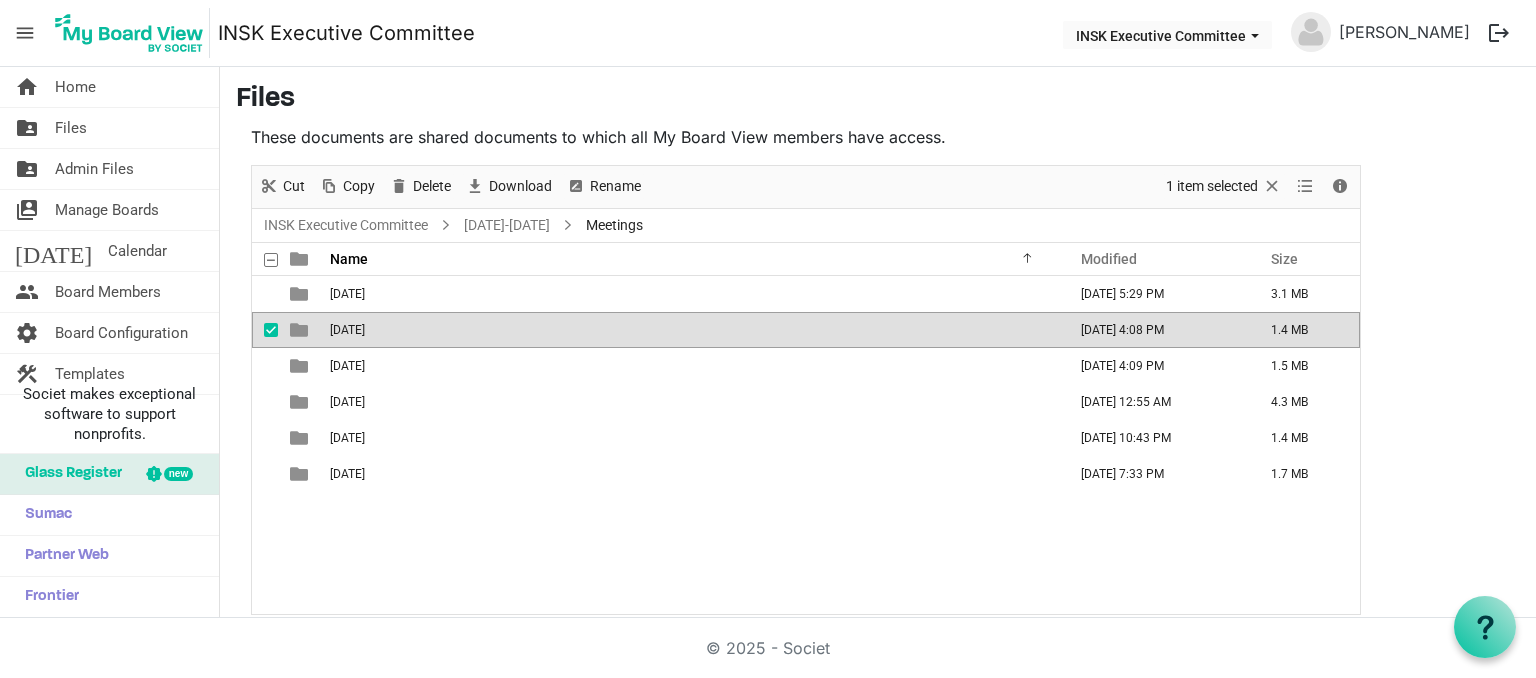 click on "2024-10-25" at bounding box center [692, 330] 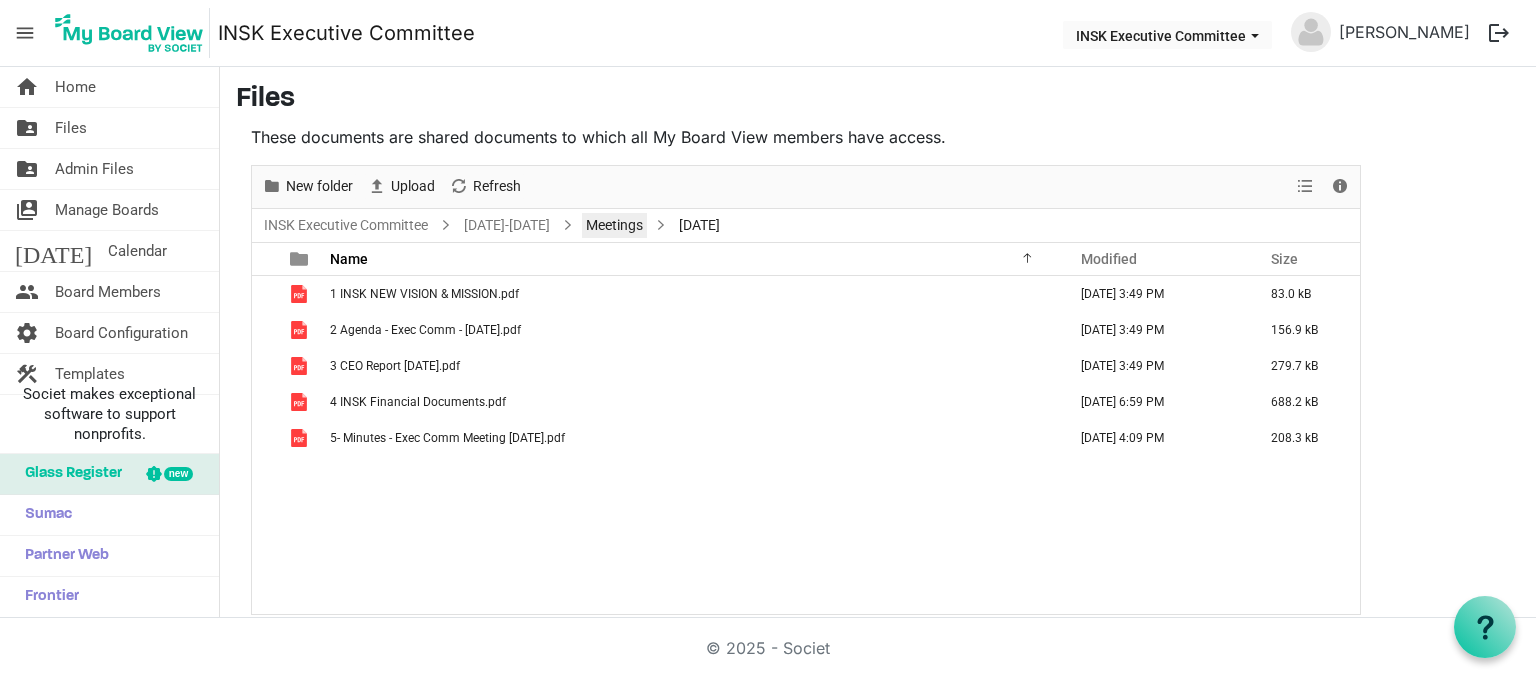 click on "Meetings" at bounding box center (614, 225) 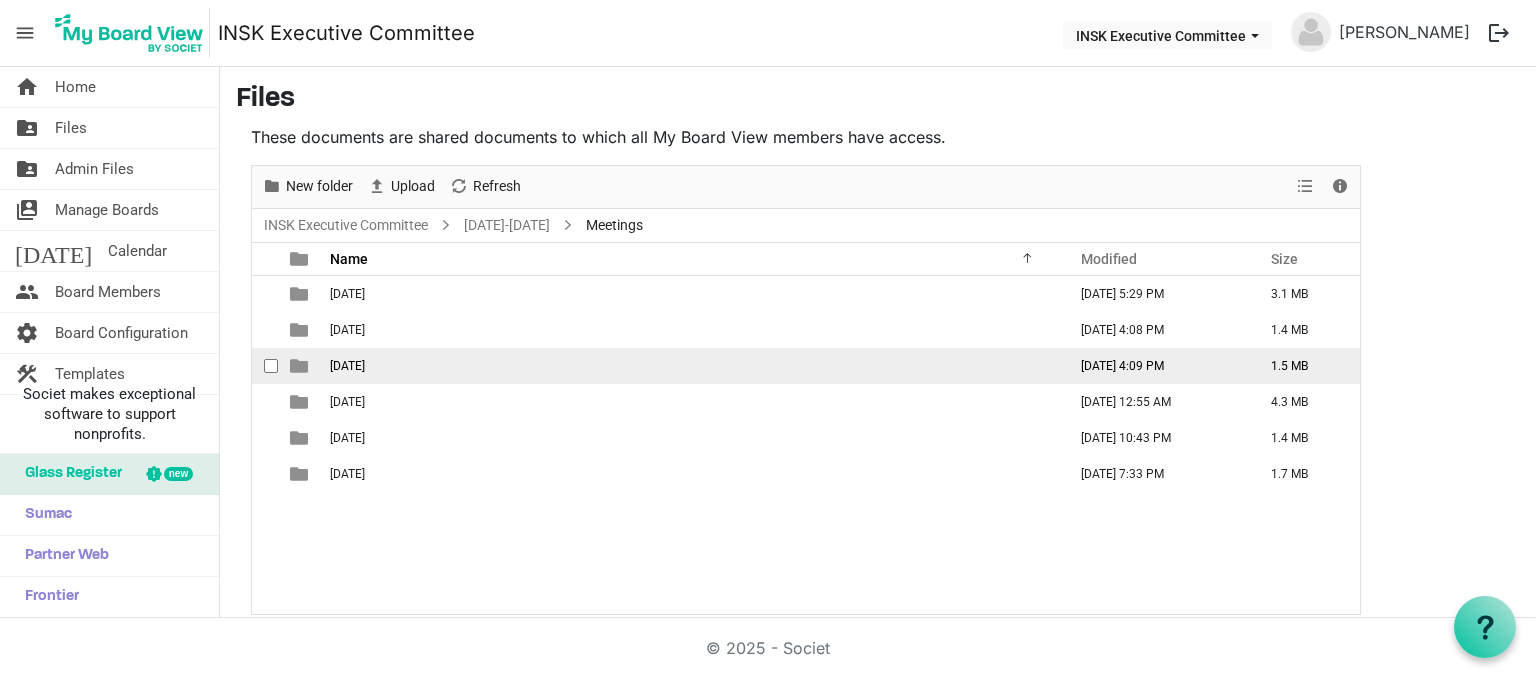 click on "2024-12-13" at bounding box center (692, 366) 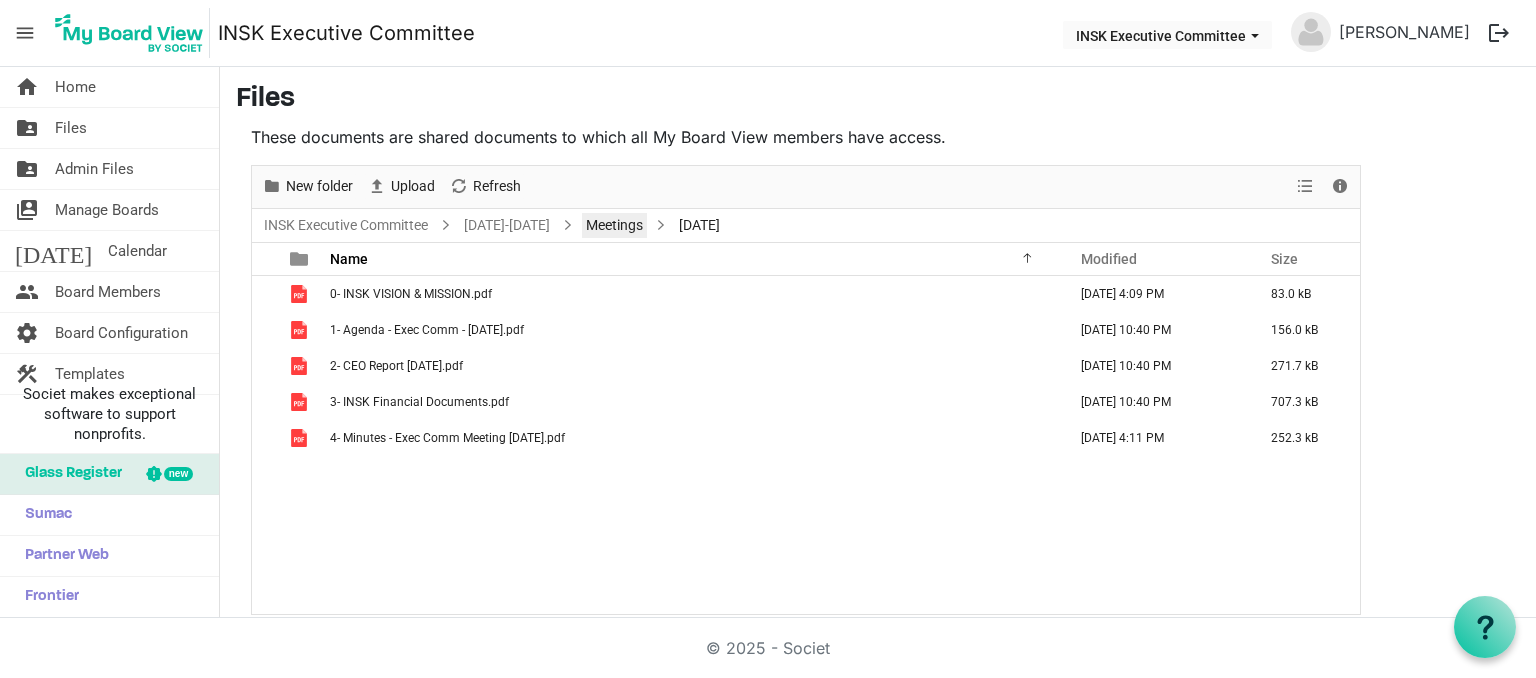 click on "Meetings" at bounding box center [614, 225] 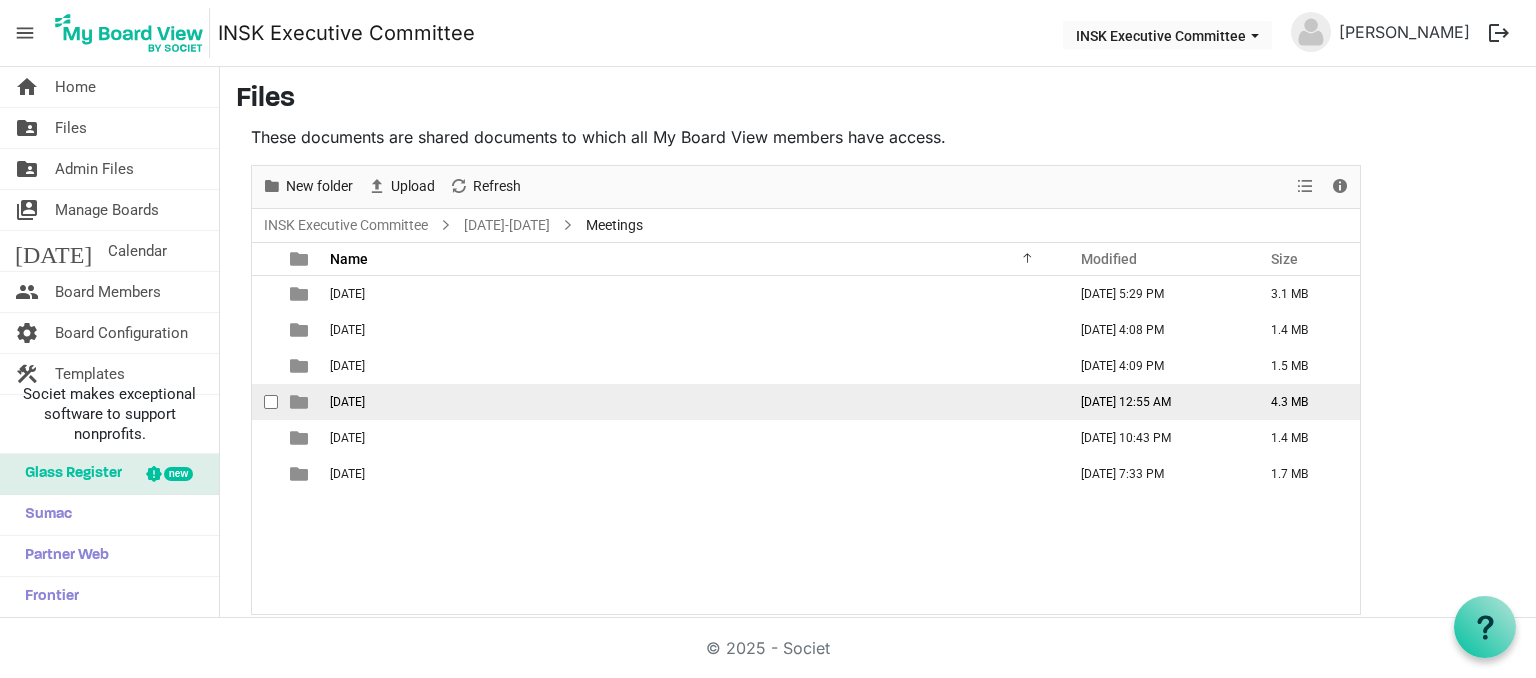 click on "2025-02-21" at bounding box center [692, 402] 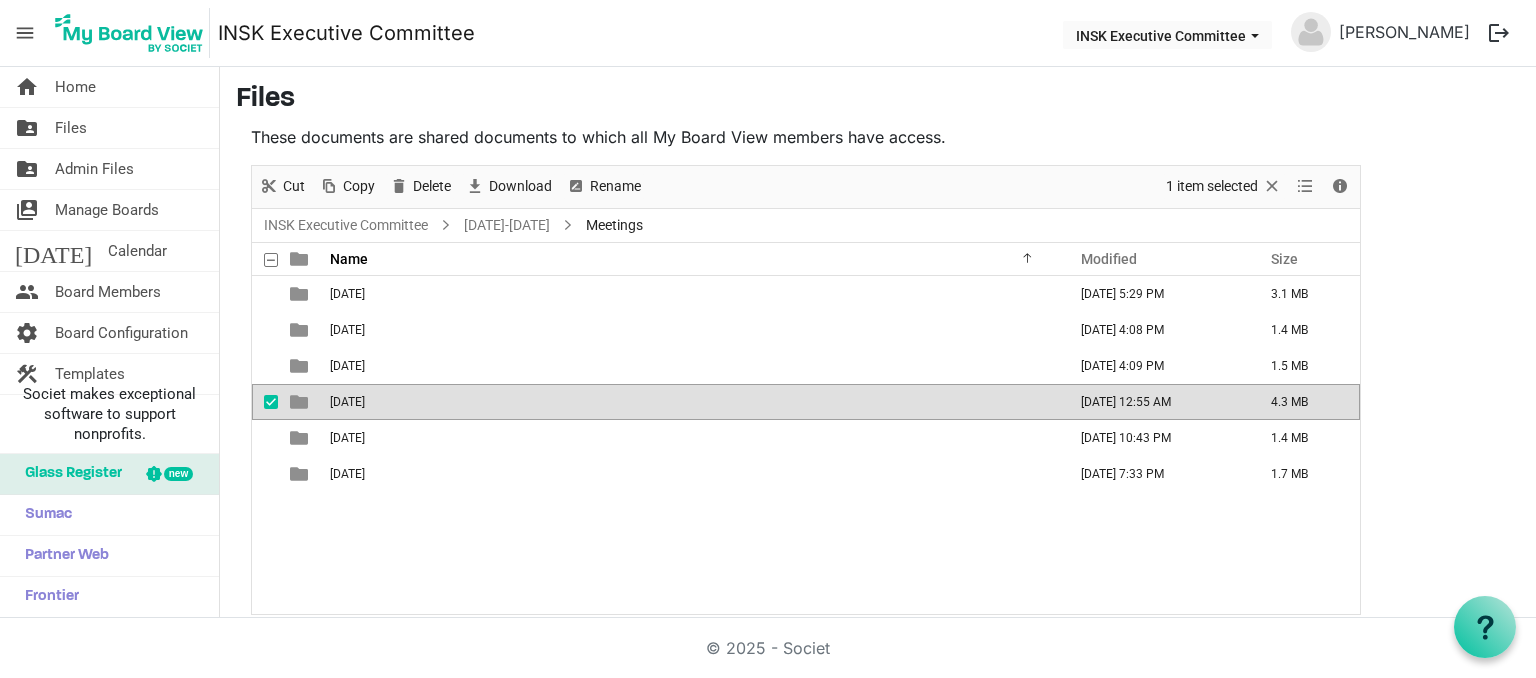 click on "2025-02-21" at bounding box center [692, 402] 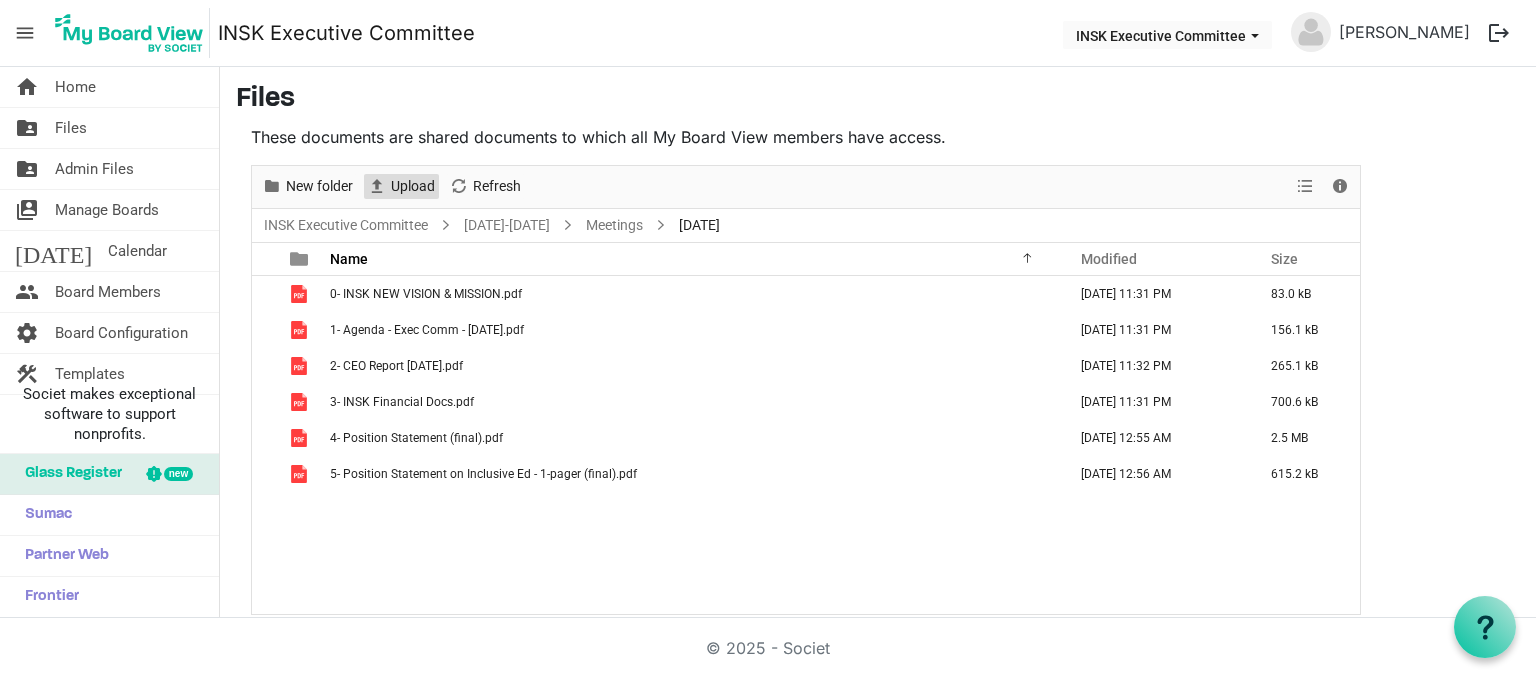 click on "Upload" at bounding box center (413, 186) 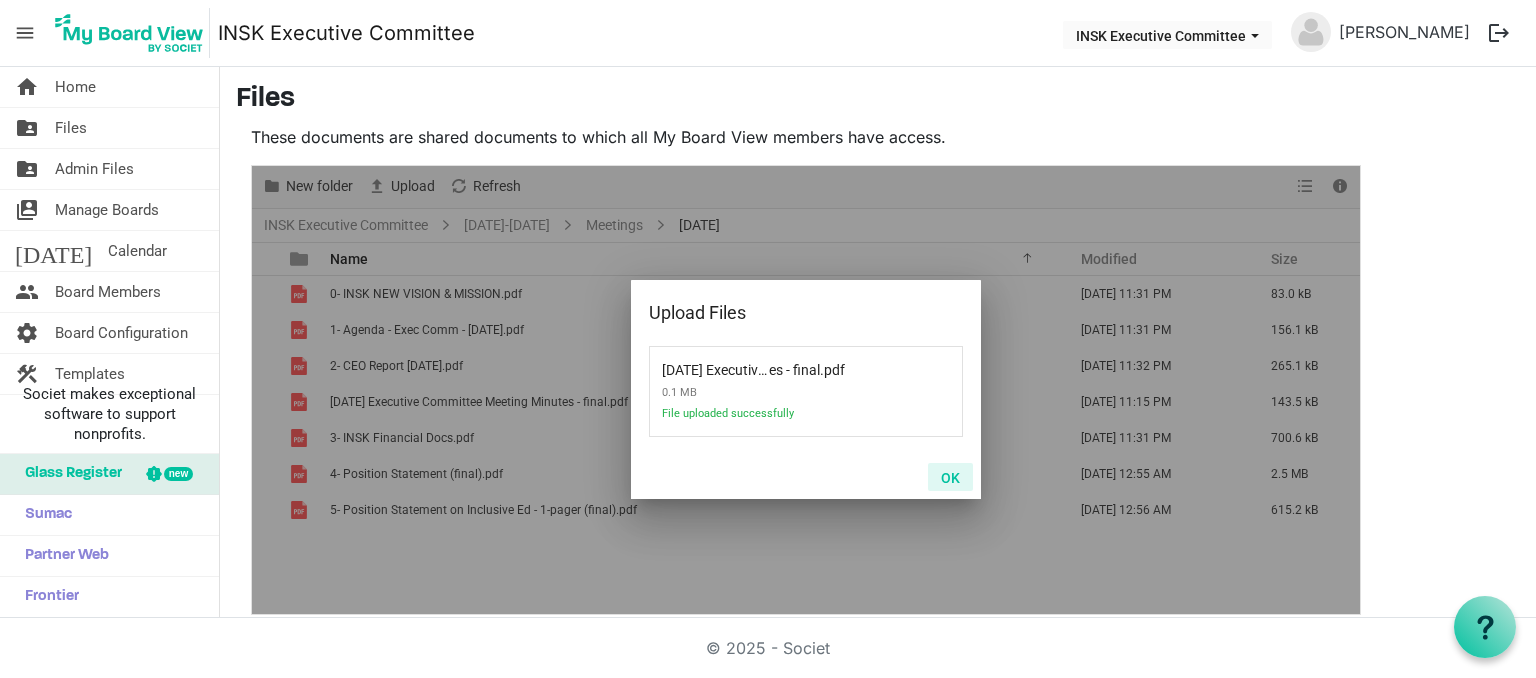 click on "OK" at bounding box center (950, 477) 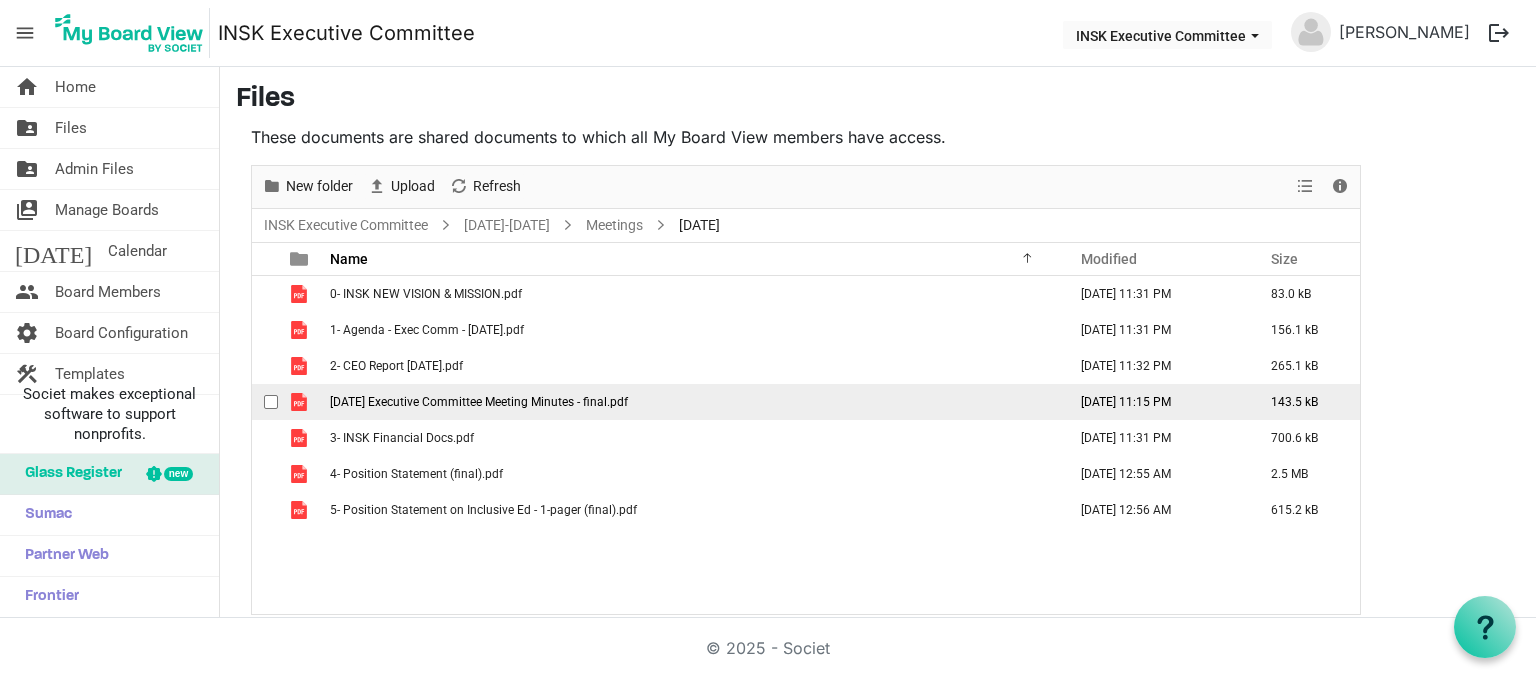 click at bounding box center [271, 402] 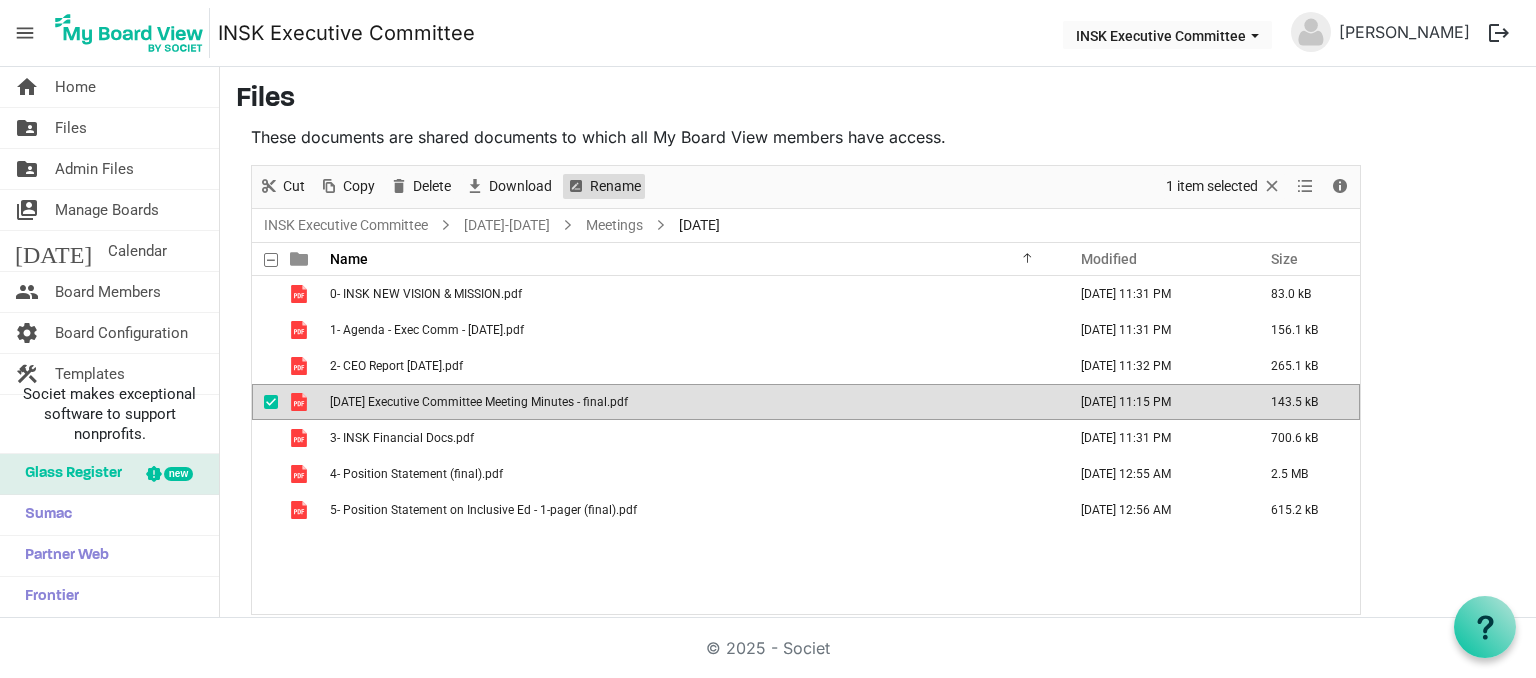 click on "Rename" at bounding box center [615, 186] 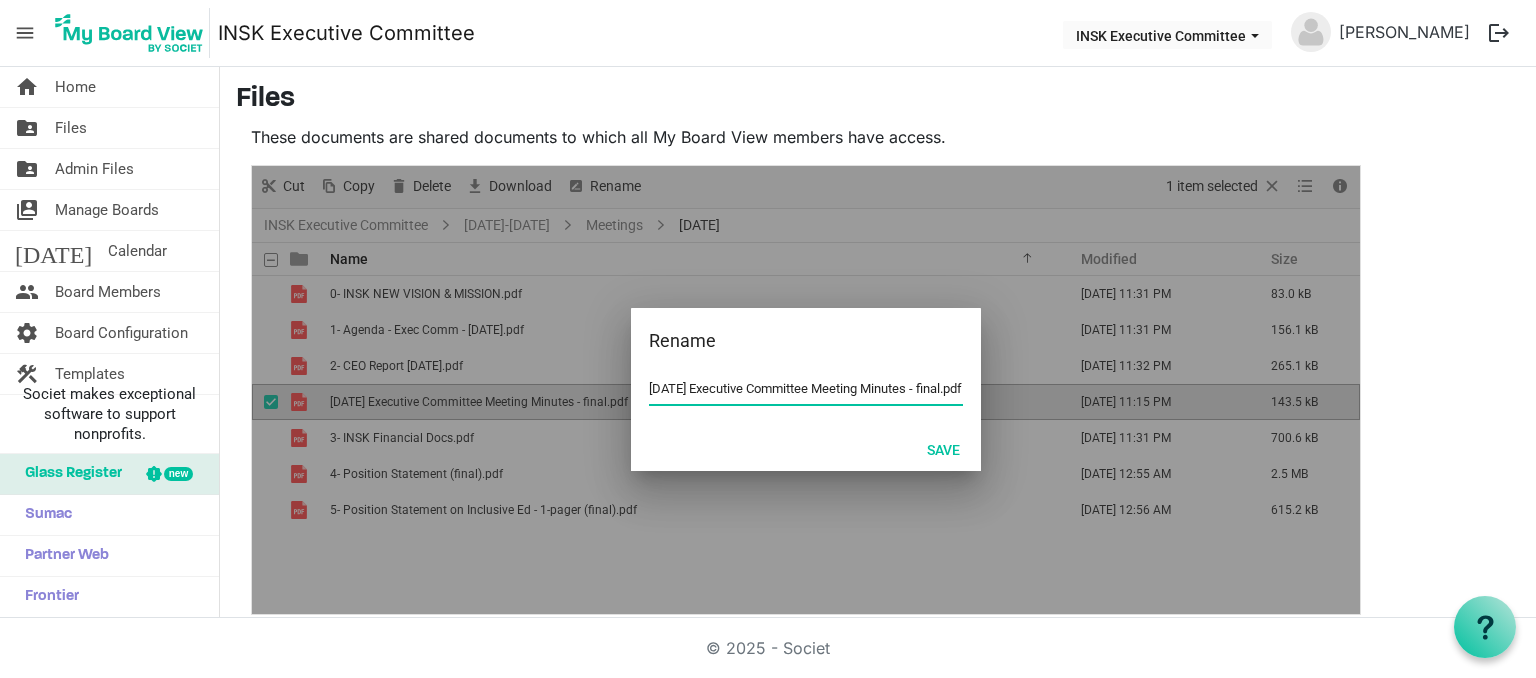 click on "2025-02-21 Executive Committee Meeting Minutes - final.pdf" at bounding box center (806, 389) 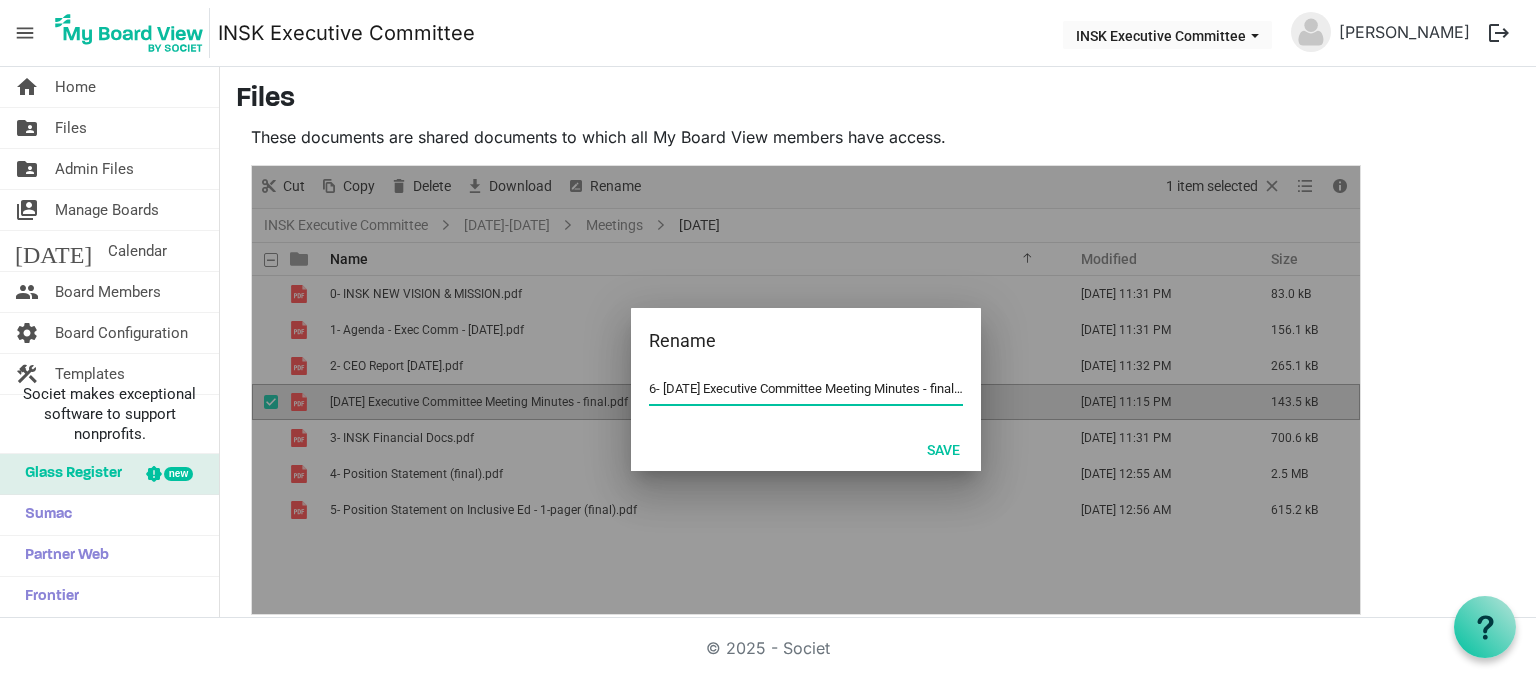 drag, startPoint x: 664, startPoint y: 389, endPoint x: 727, endPoint y: 385, distance: 63.126858 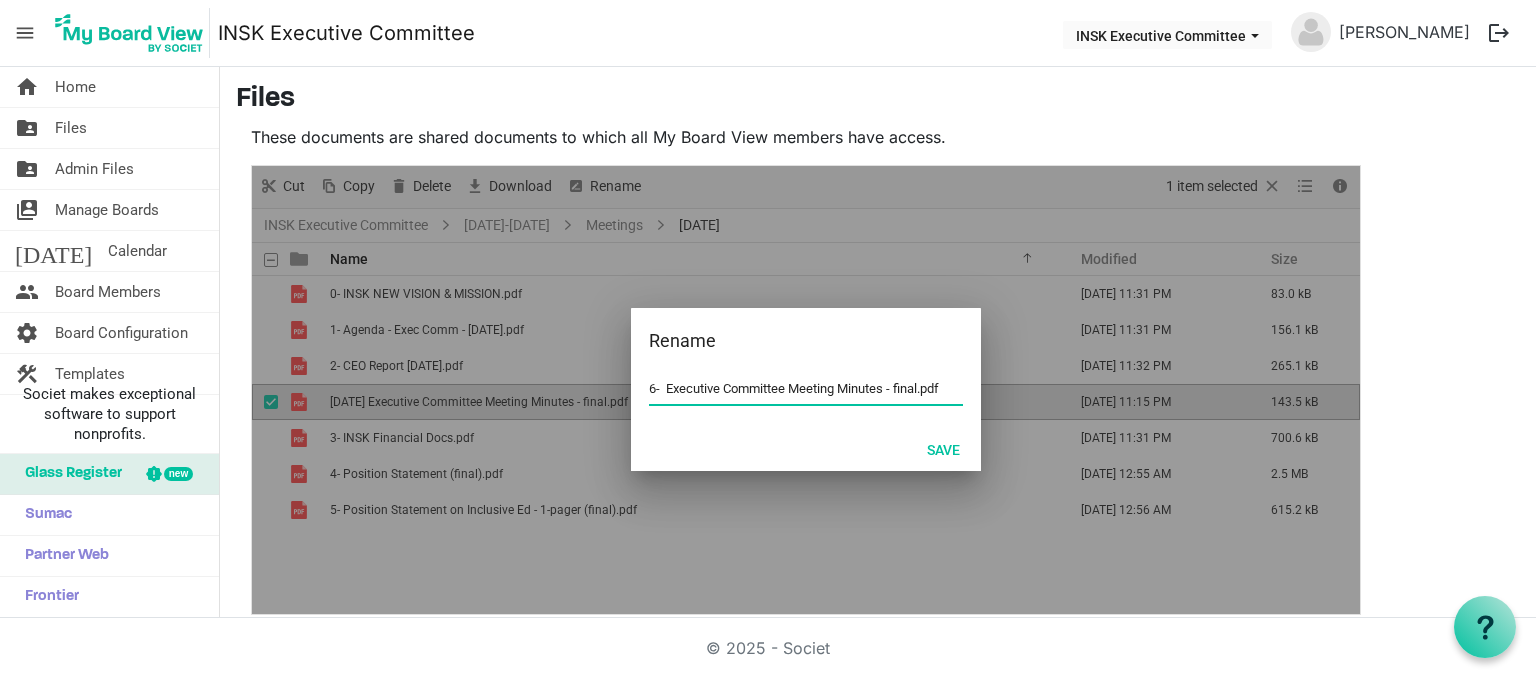 click on "6-  Executive Committee Meeting Minutes - final.pdf" at bounding box center [806, 389] 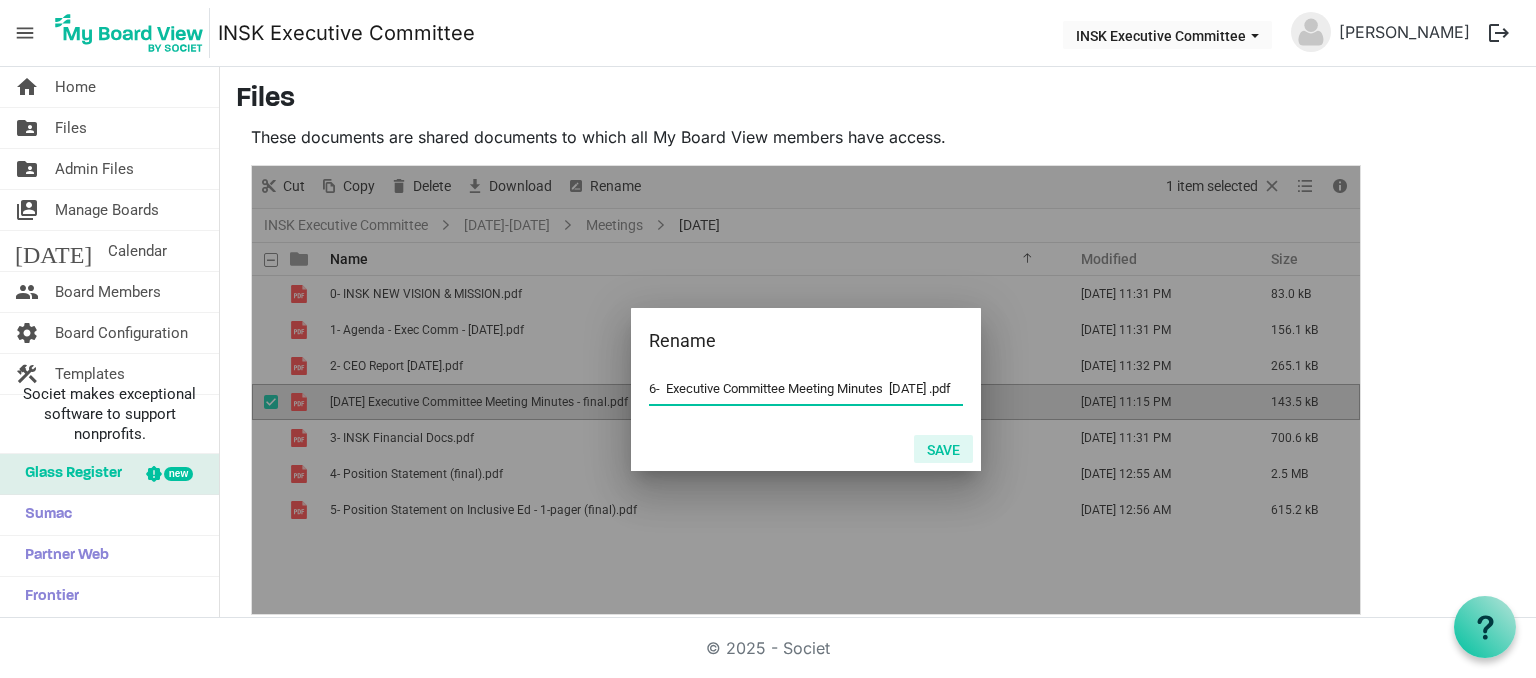 click on "Save" at bounding box center [943, 449] 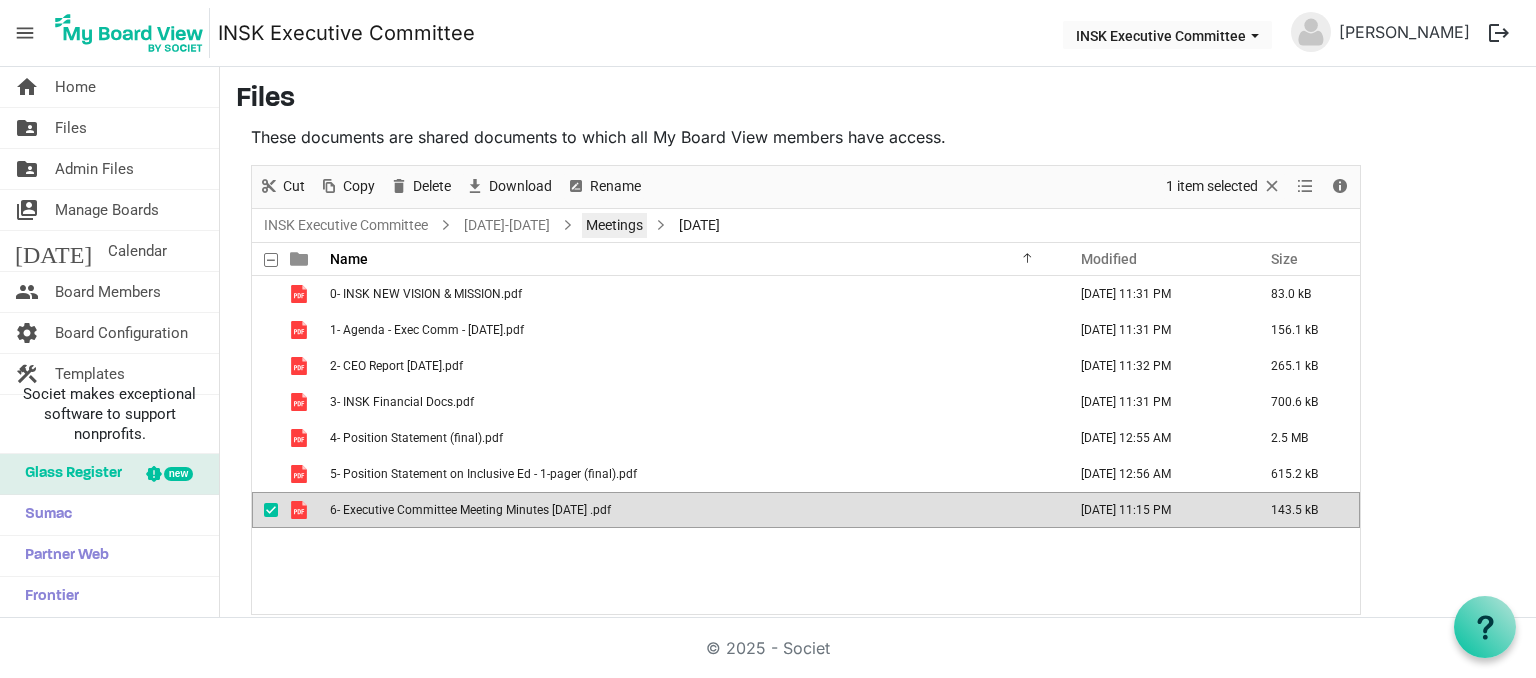 click on "Meetings" at bounding box center [614, 225] 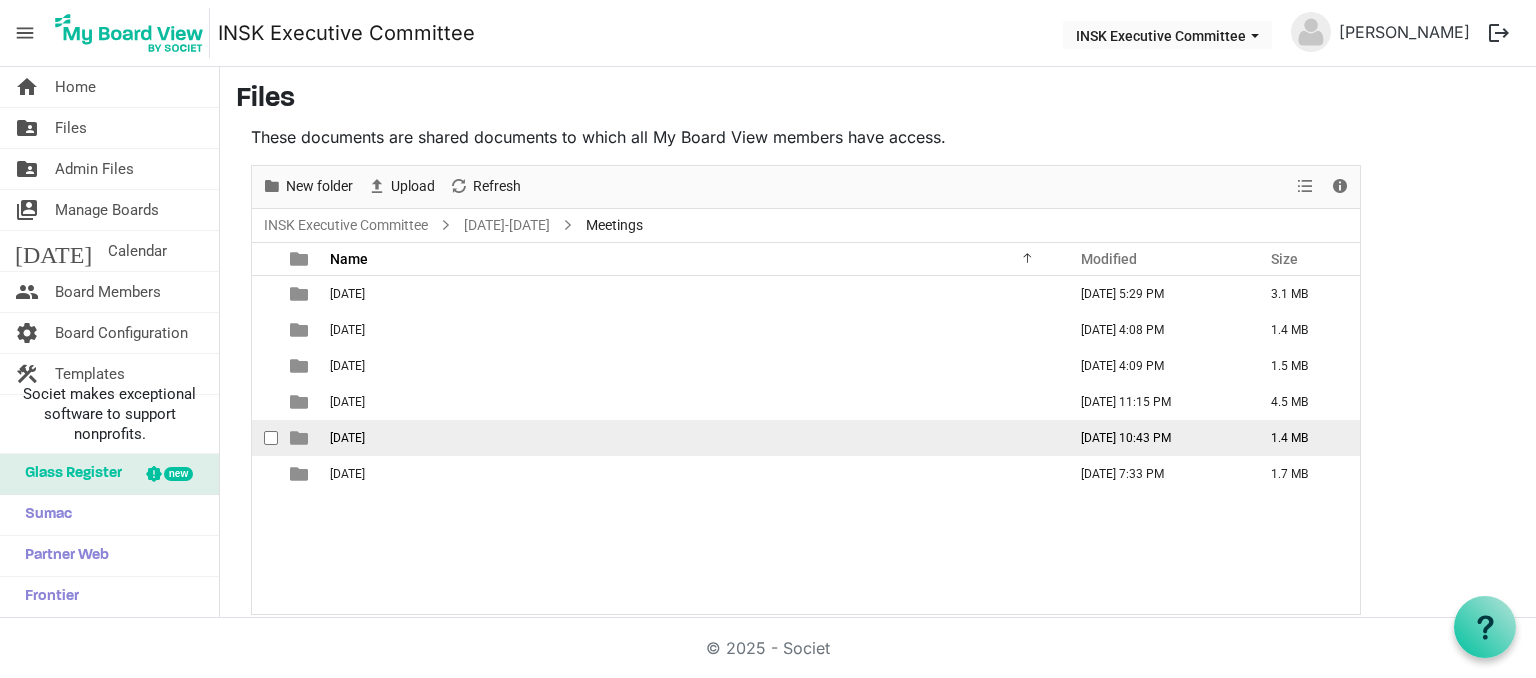 click on "2025-04-25" at bounding box center [692, 438] 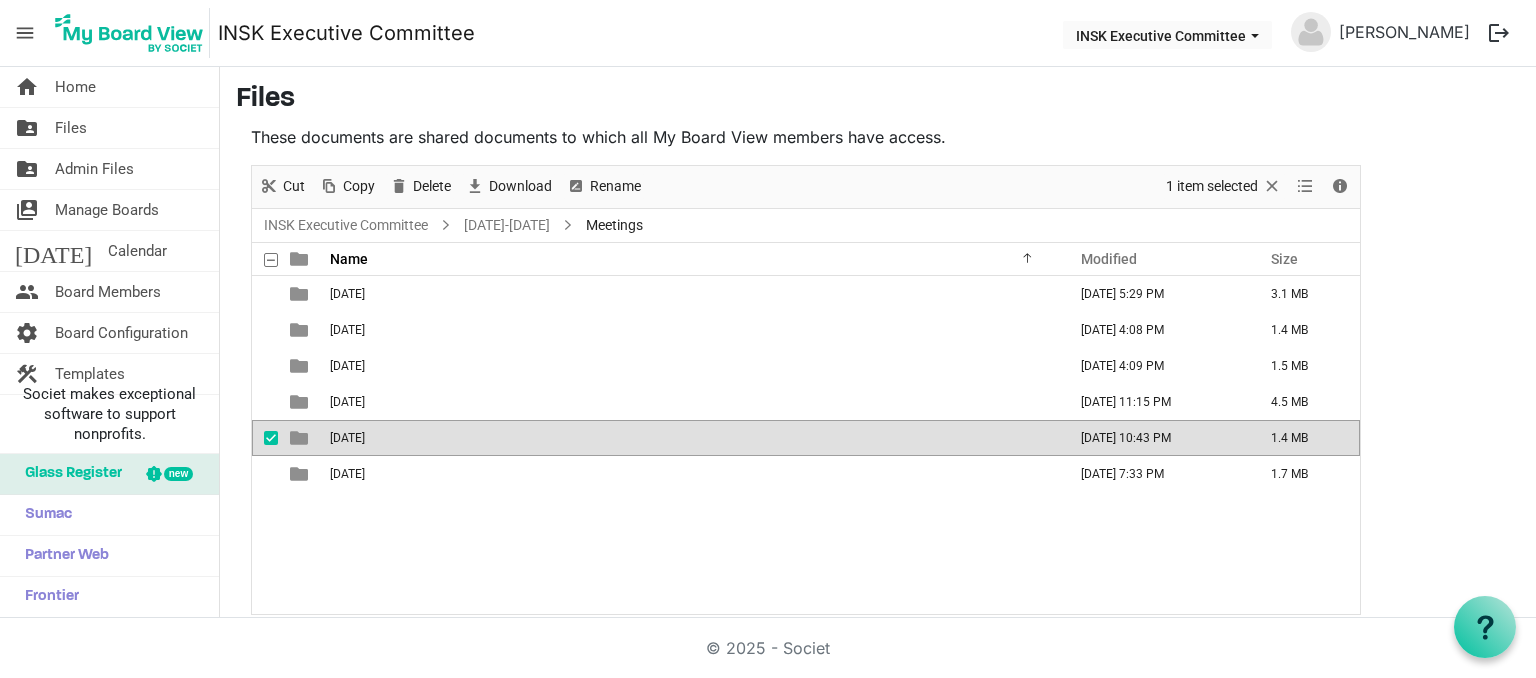 click on "2025-04-25" at bounding box center (692, 438) 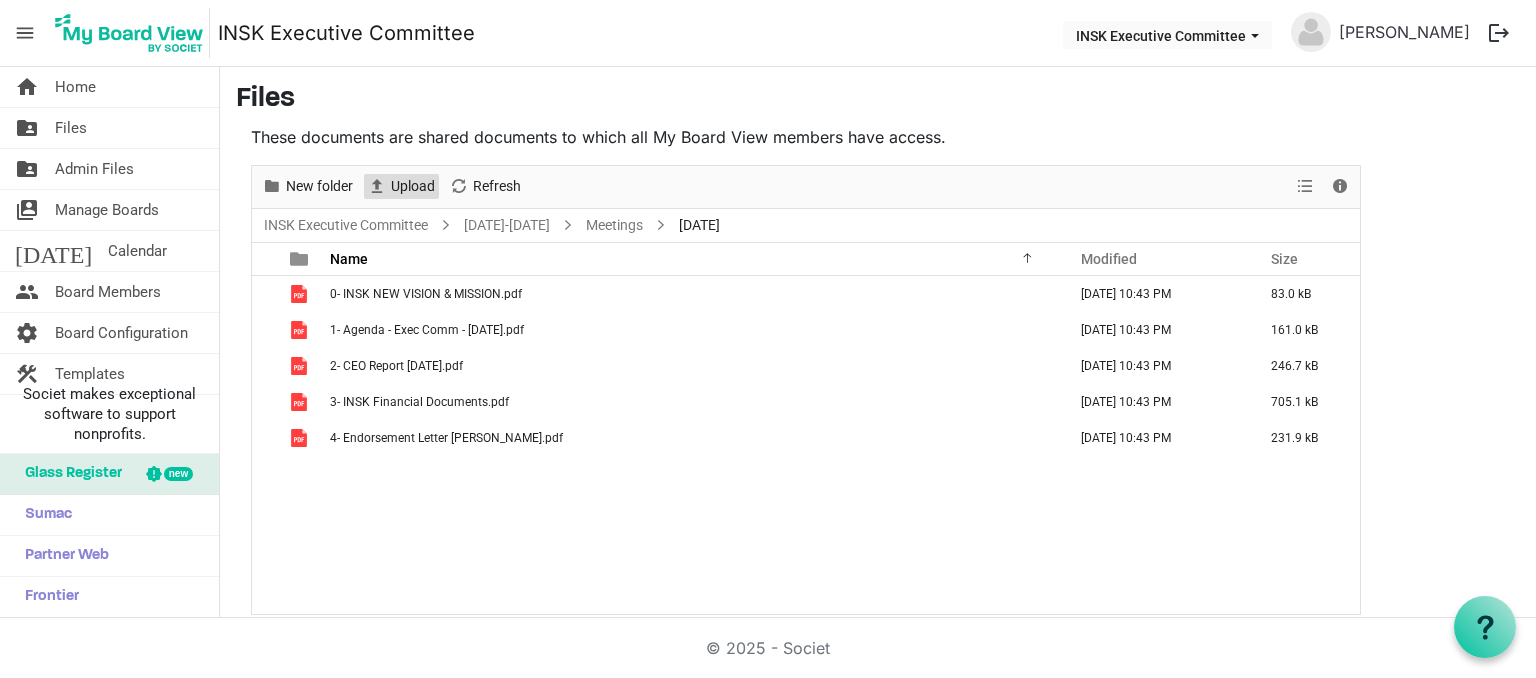 click on "Upload" at bounding box center [413, 186] 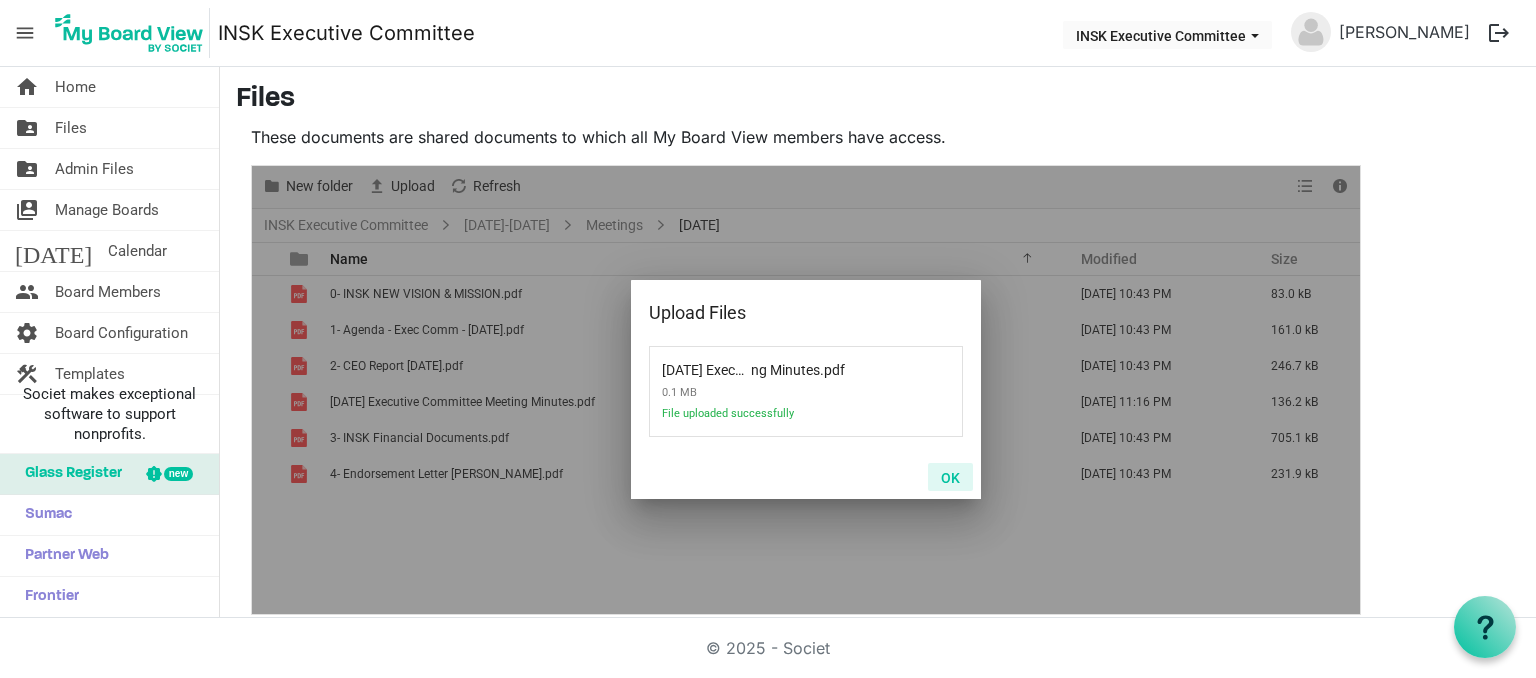 click on "OK" at bounding box center (950, 477) 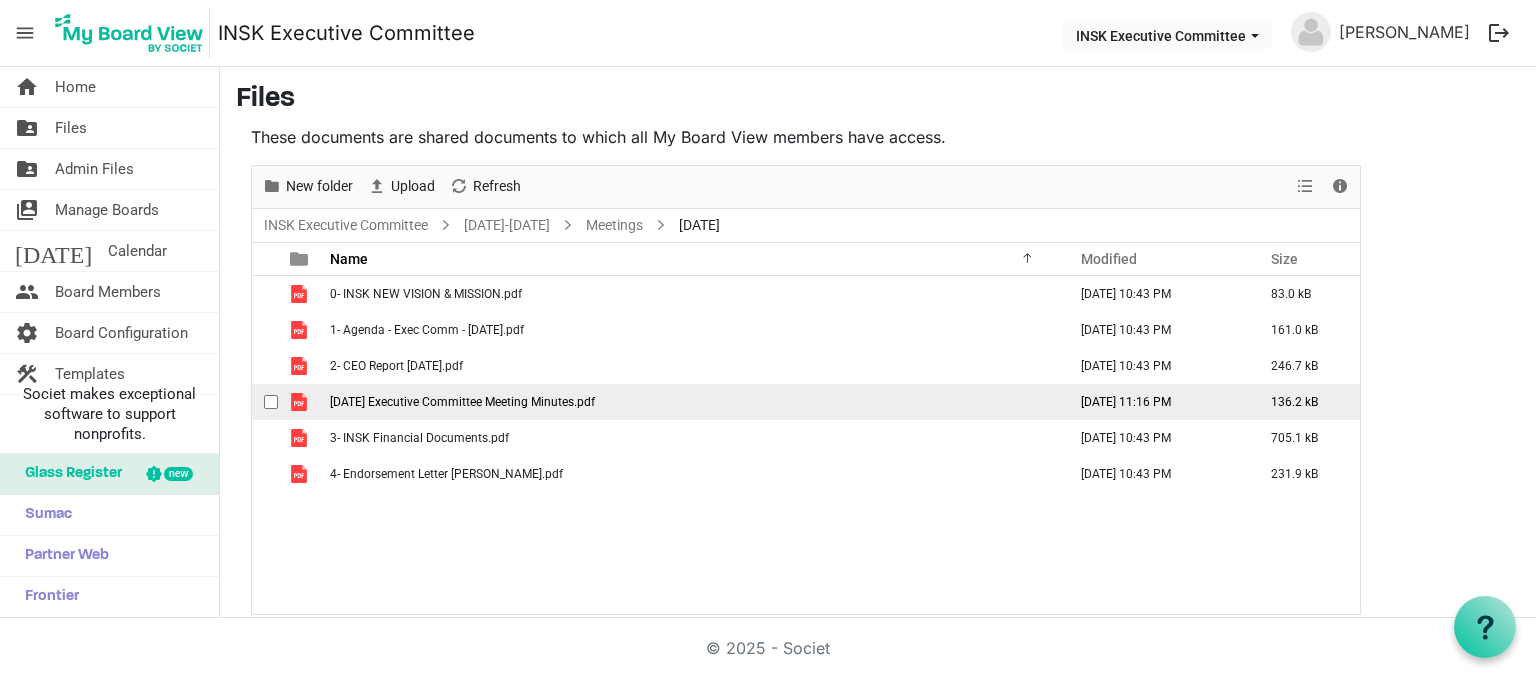 click on "2025-04-25 Executive Committee Meeting Minutes.pdf" at bounding box center (462, 402) 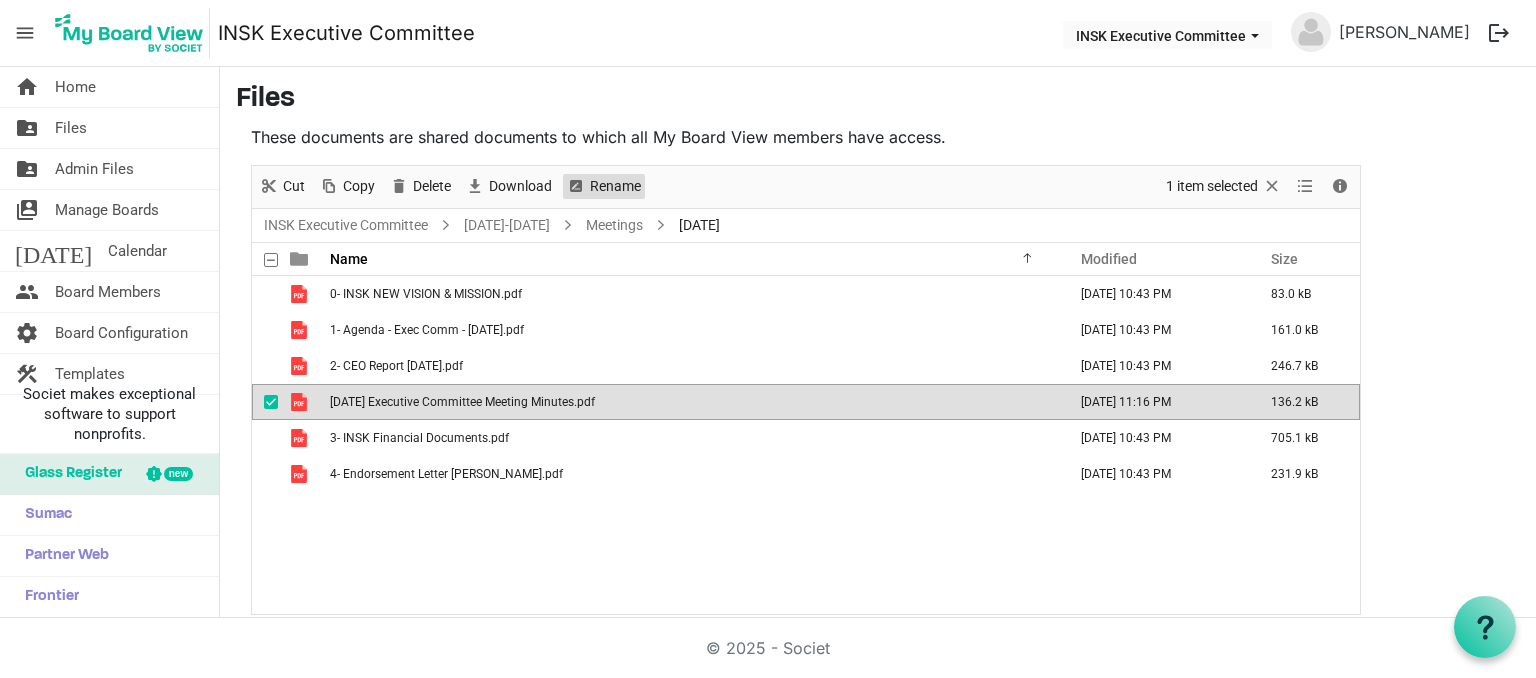 click on "Rename" at bounding box center [615, 186] 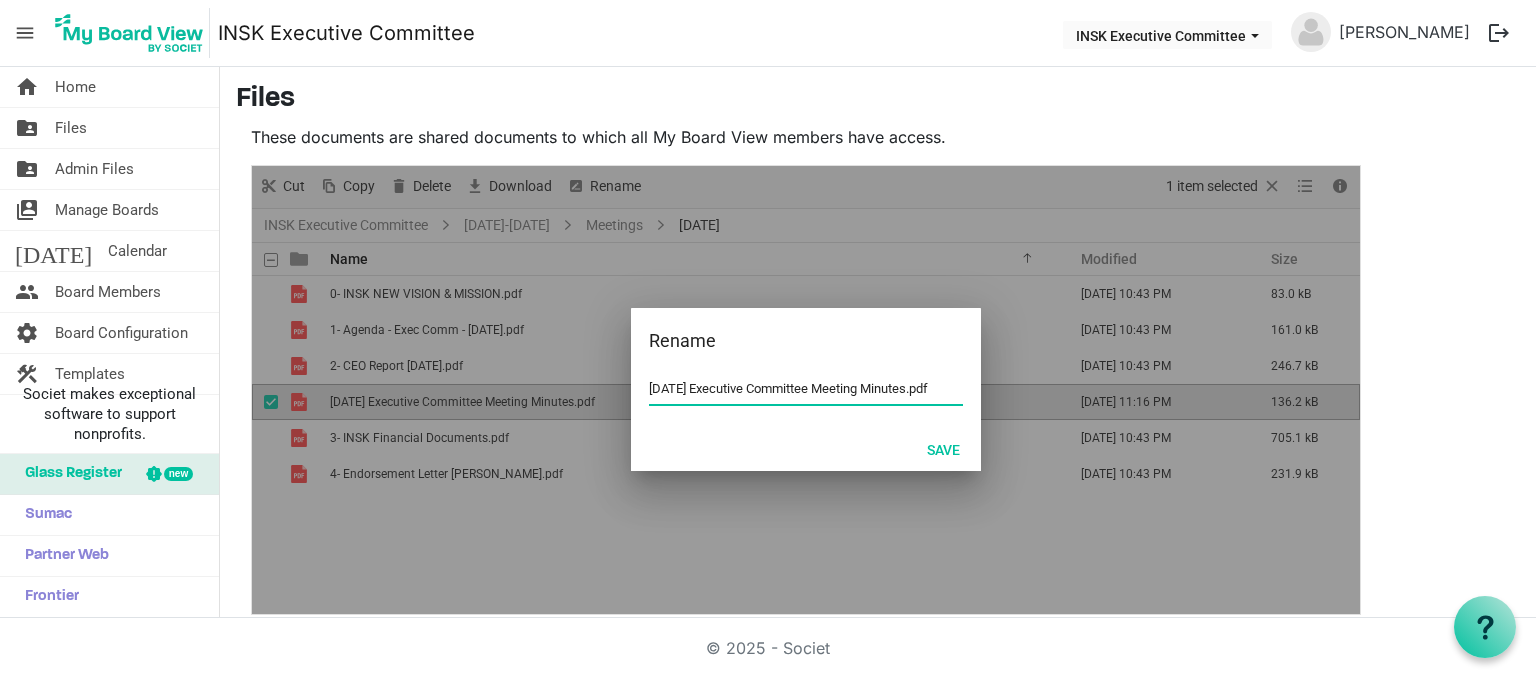 click on "2025-04-25 Executive Committee Meeting Minutes.pdf" at bounding box center (806, 389) 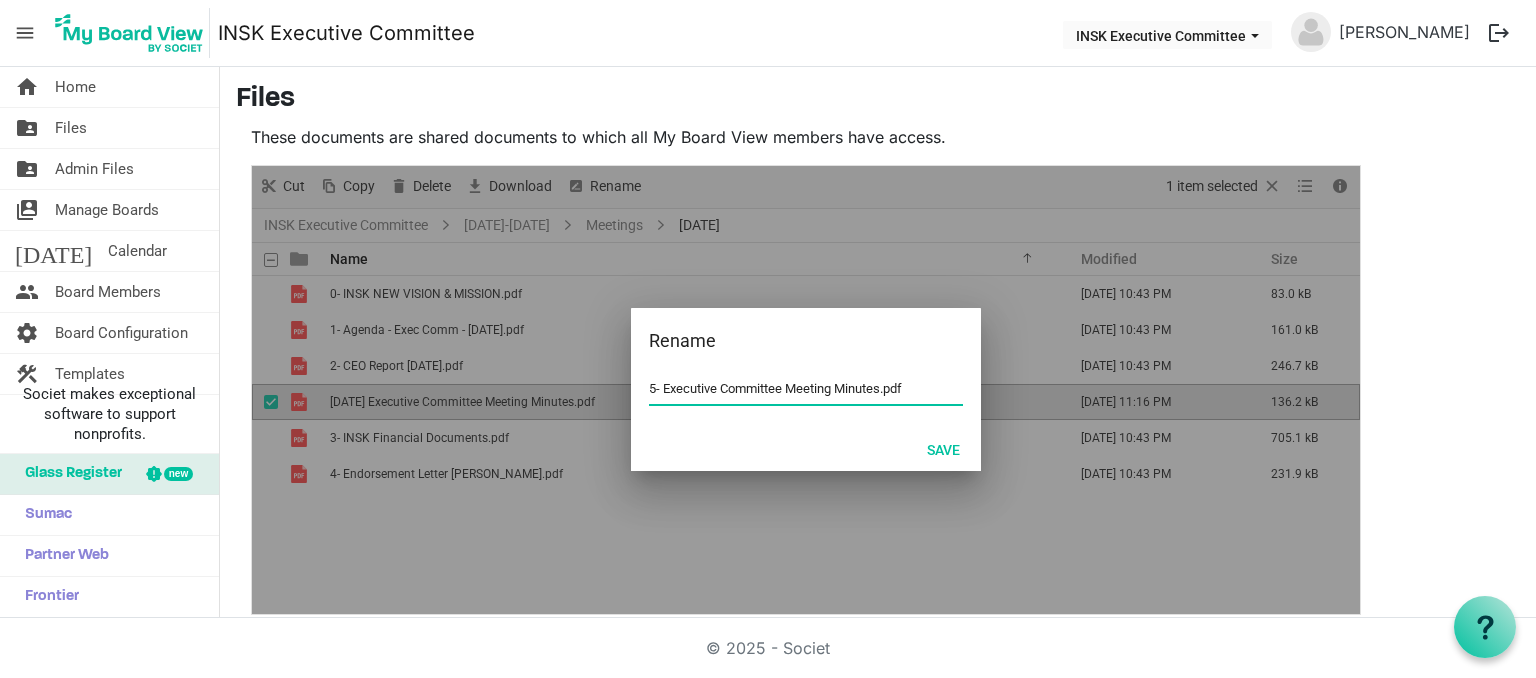 click on "5- Executive Committee Meeting Minutes.pdf" at bounding box center [806, 389] 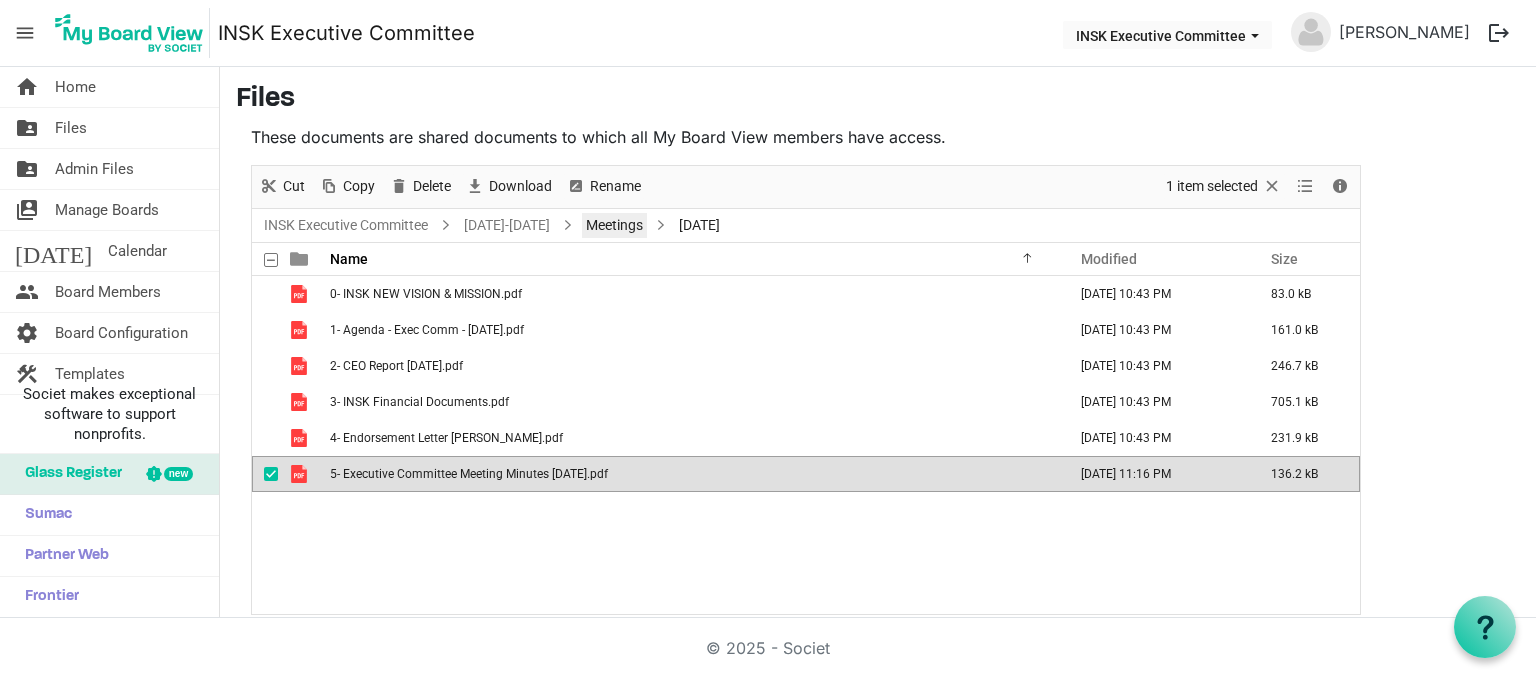 click on "Meetings" at bounding box center (614, 225) 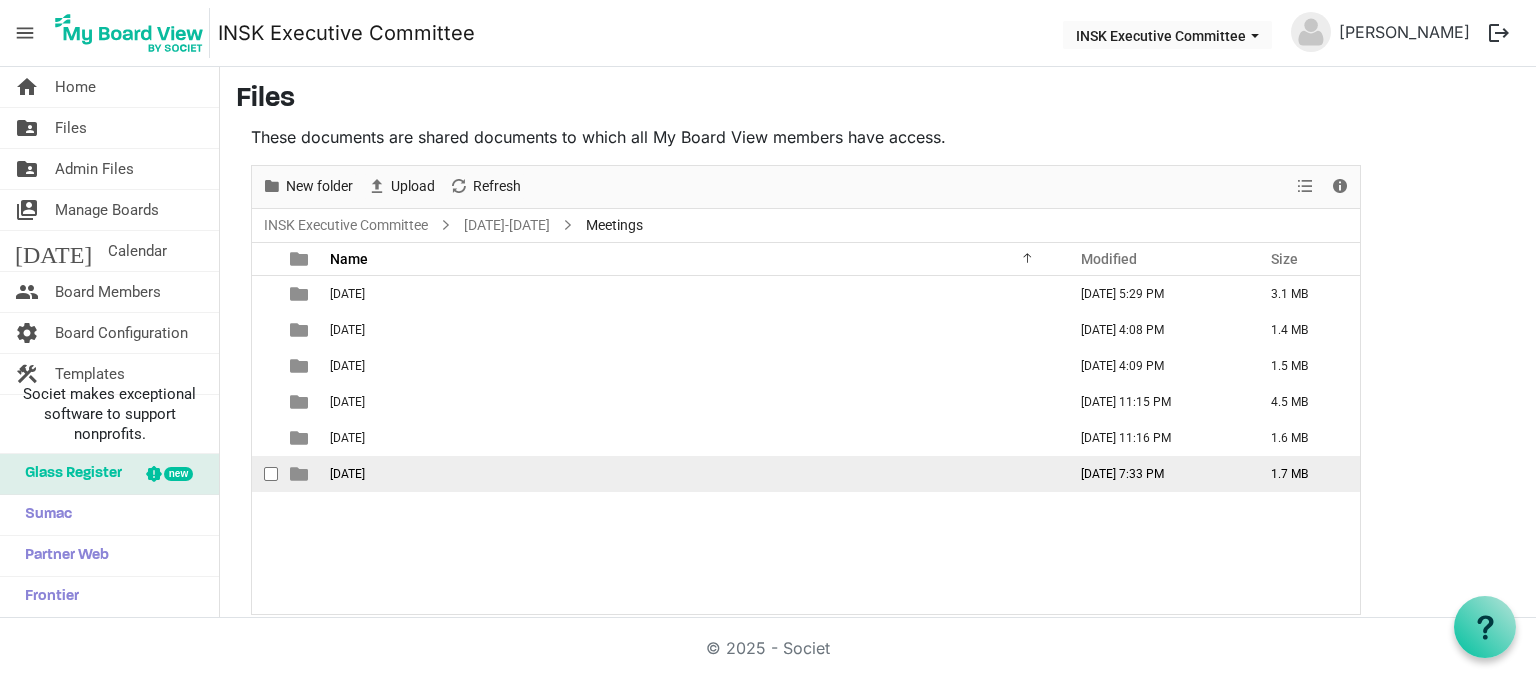click on "[DATE]" at bounding box center (692, 474) 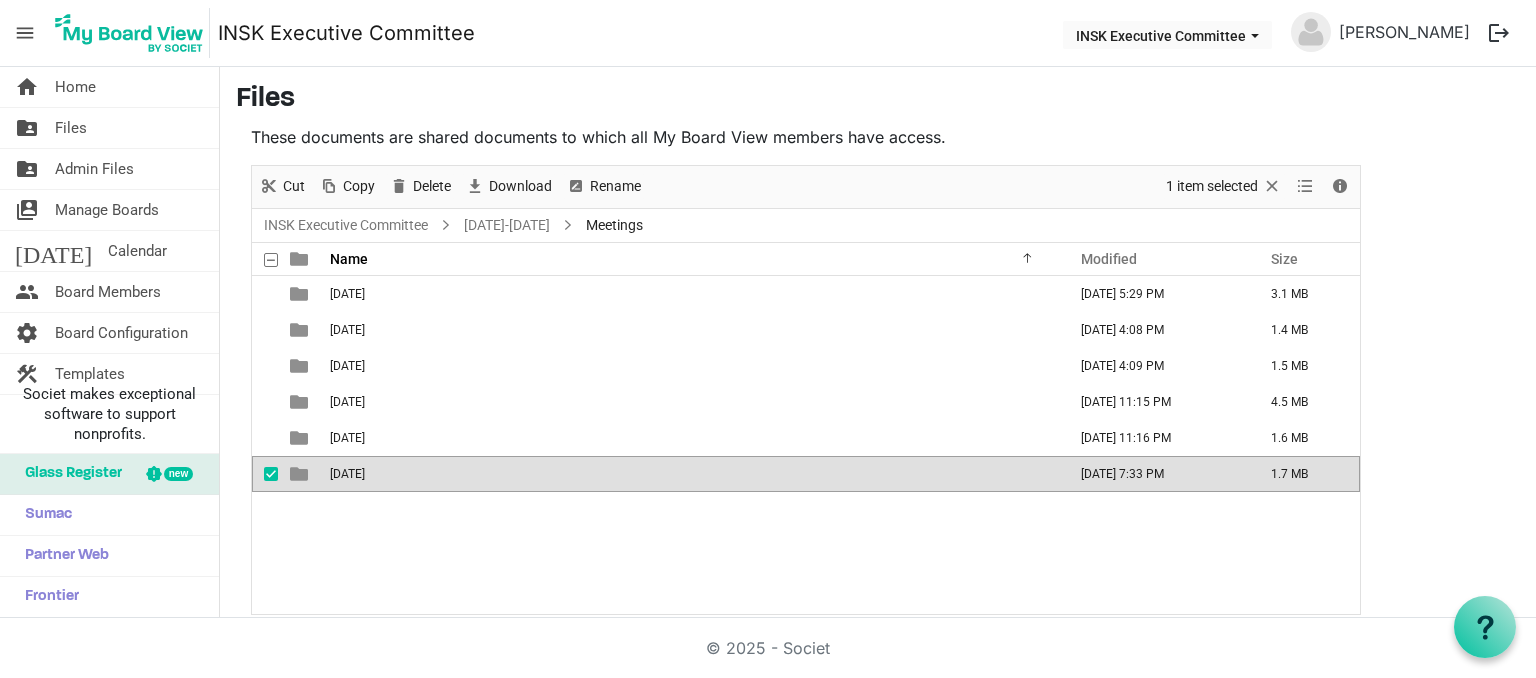 click on "[DATE]" at bounding box center [692, 474] 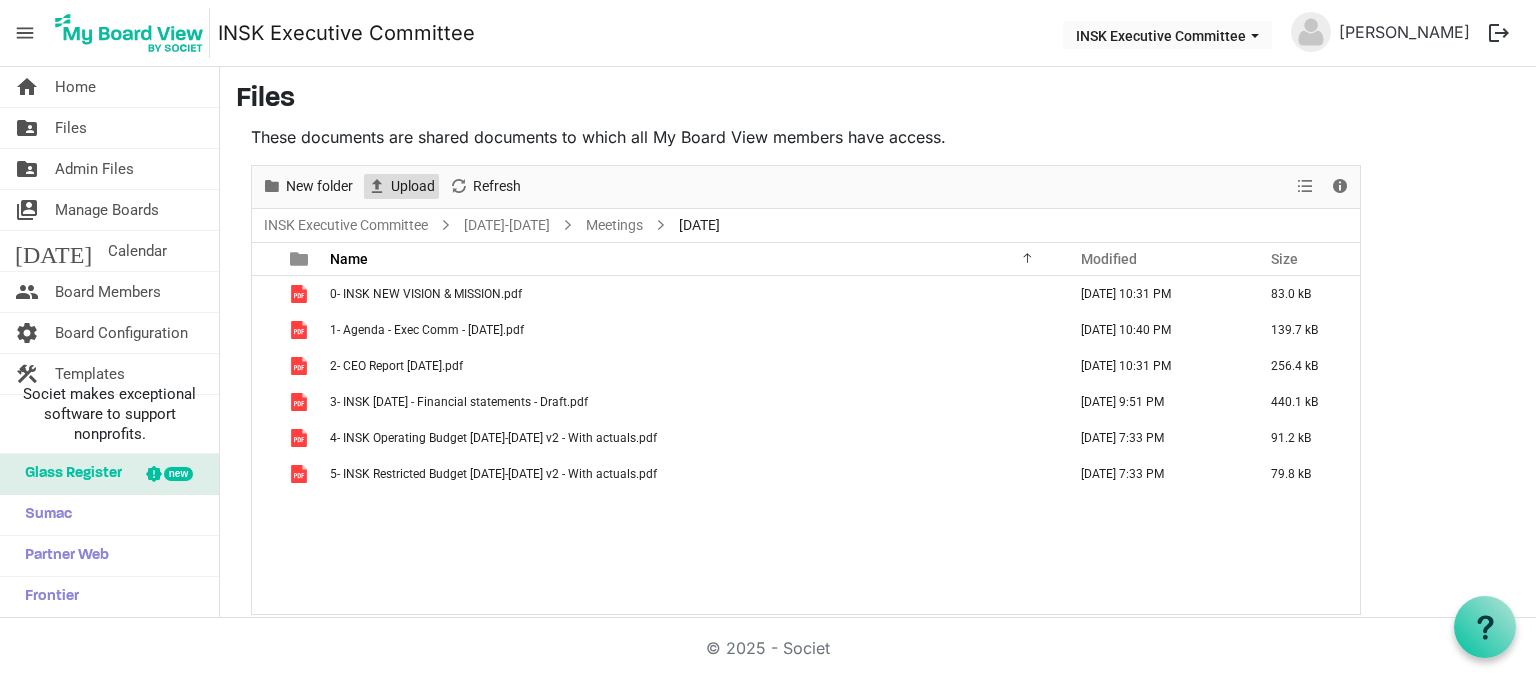 click on "Upload" at bounding box center (413, 186) 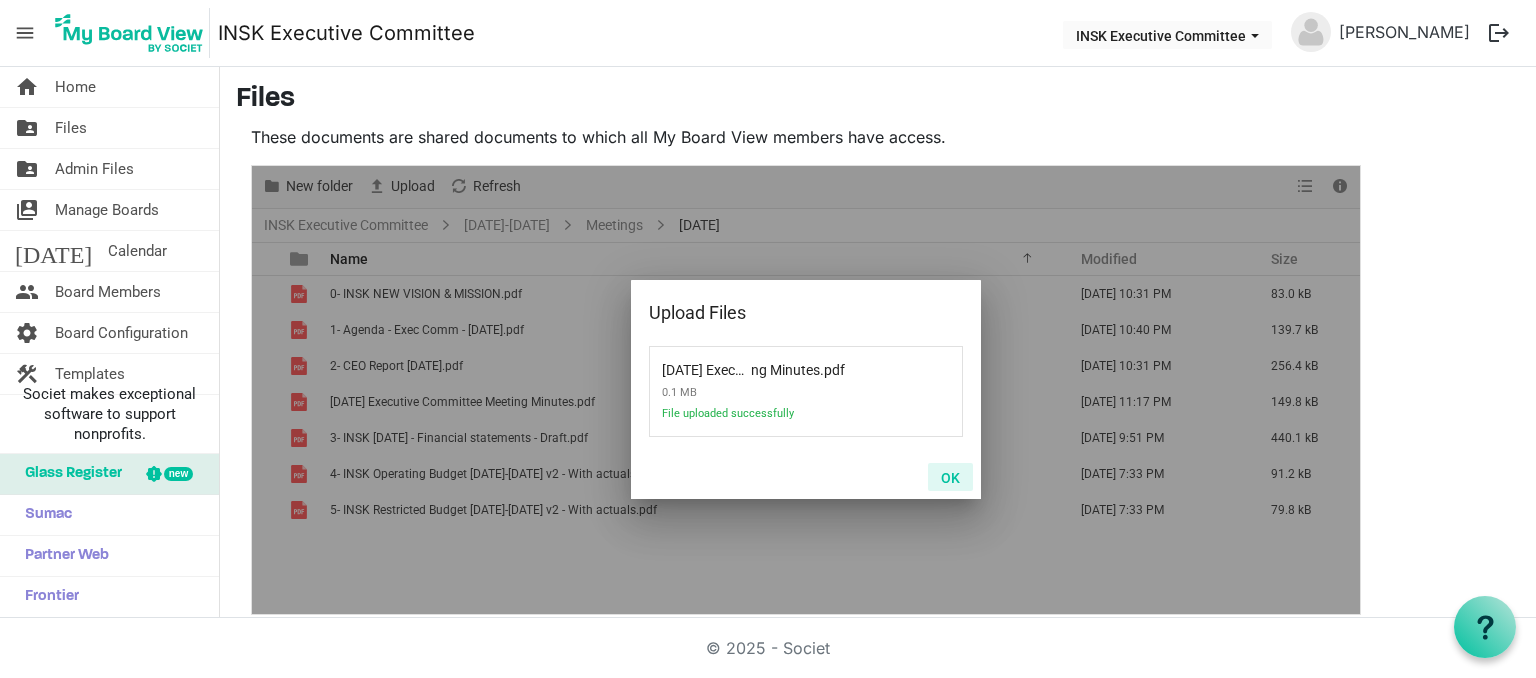 drag, startPoint x: 950, startPoint y: 473, endPoint x: 859, endPoint y: 440, distance: 96.79876 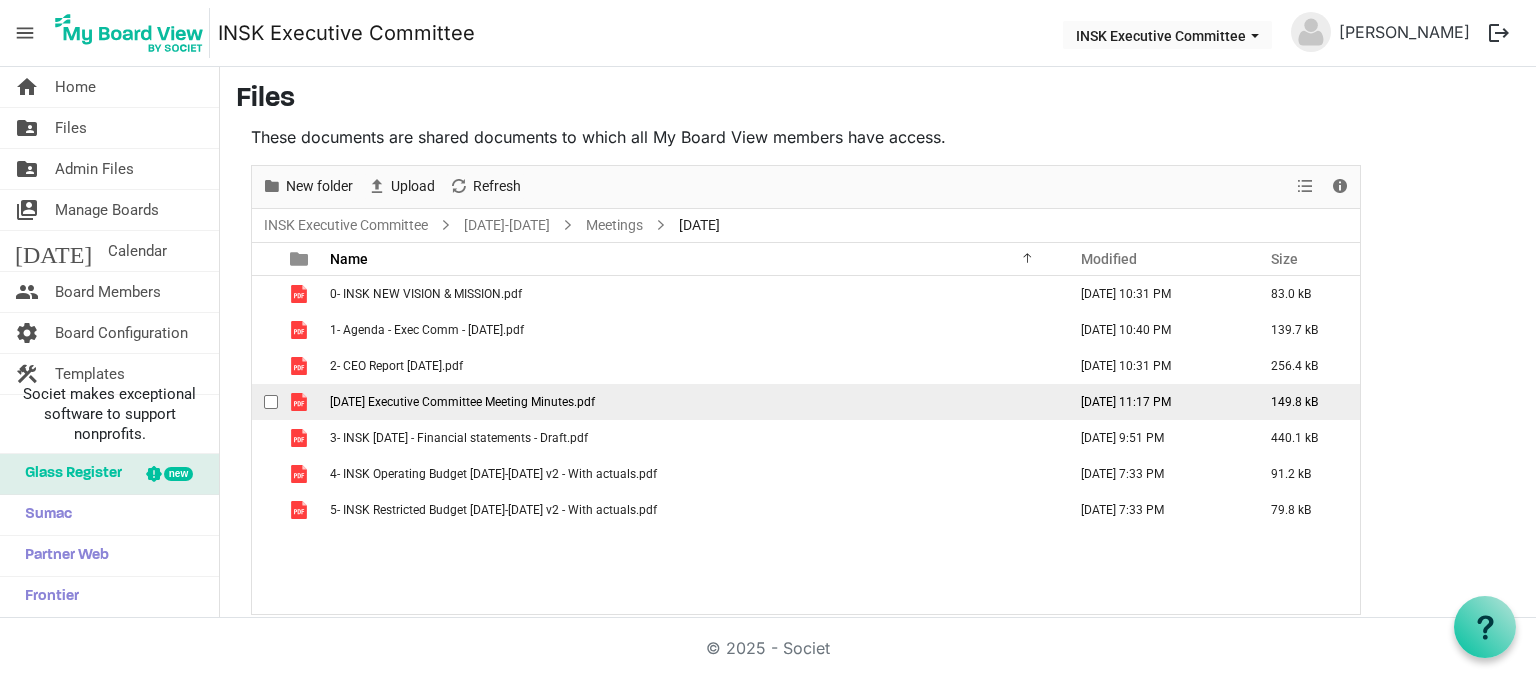 click on "2025-05-23 Executive Committee Meeting Minutes.pdf" at bounding box center (462, 402) 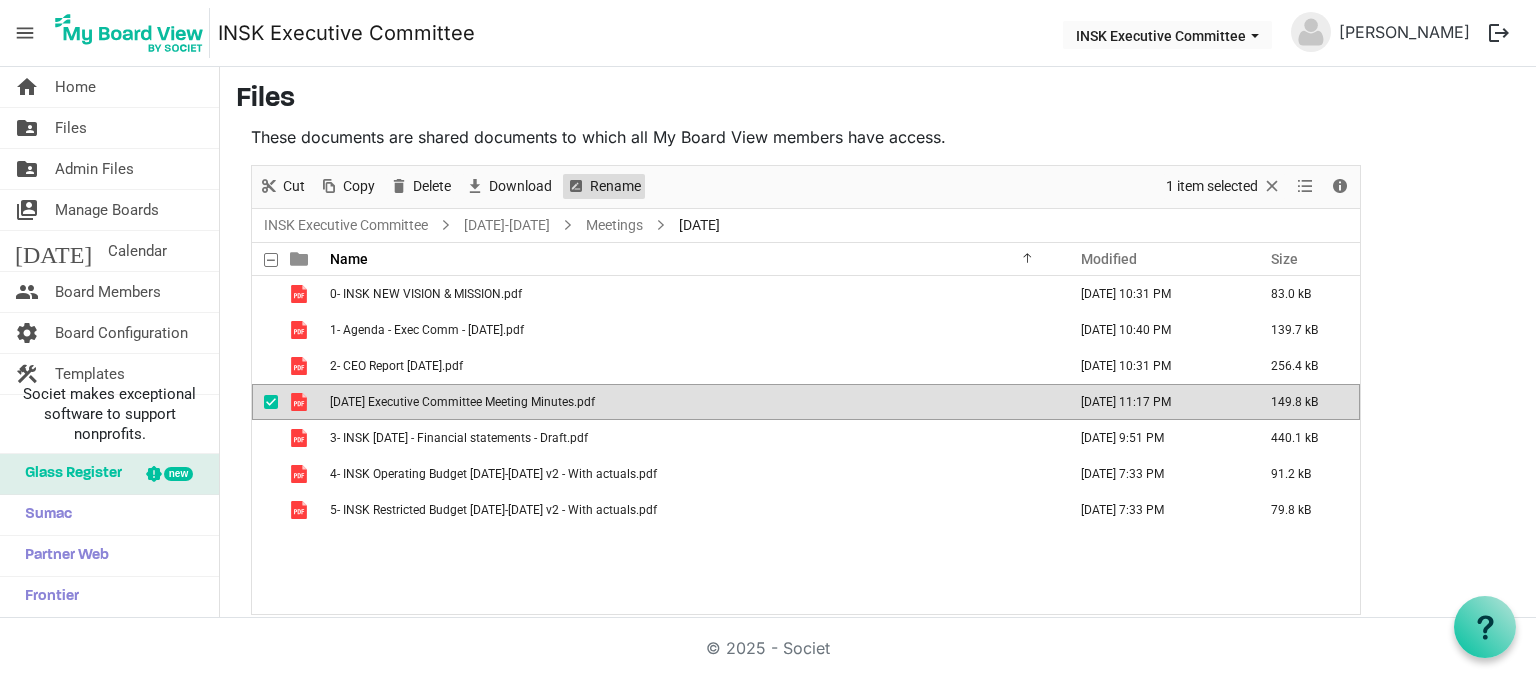 click on "Rename" at bounding box center [615, 186] 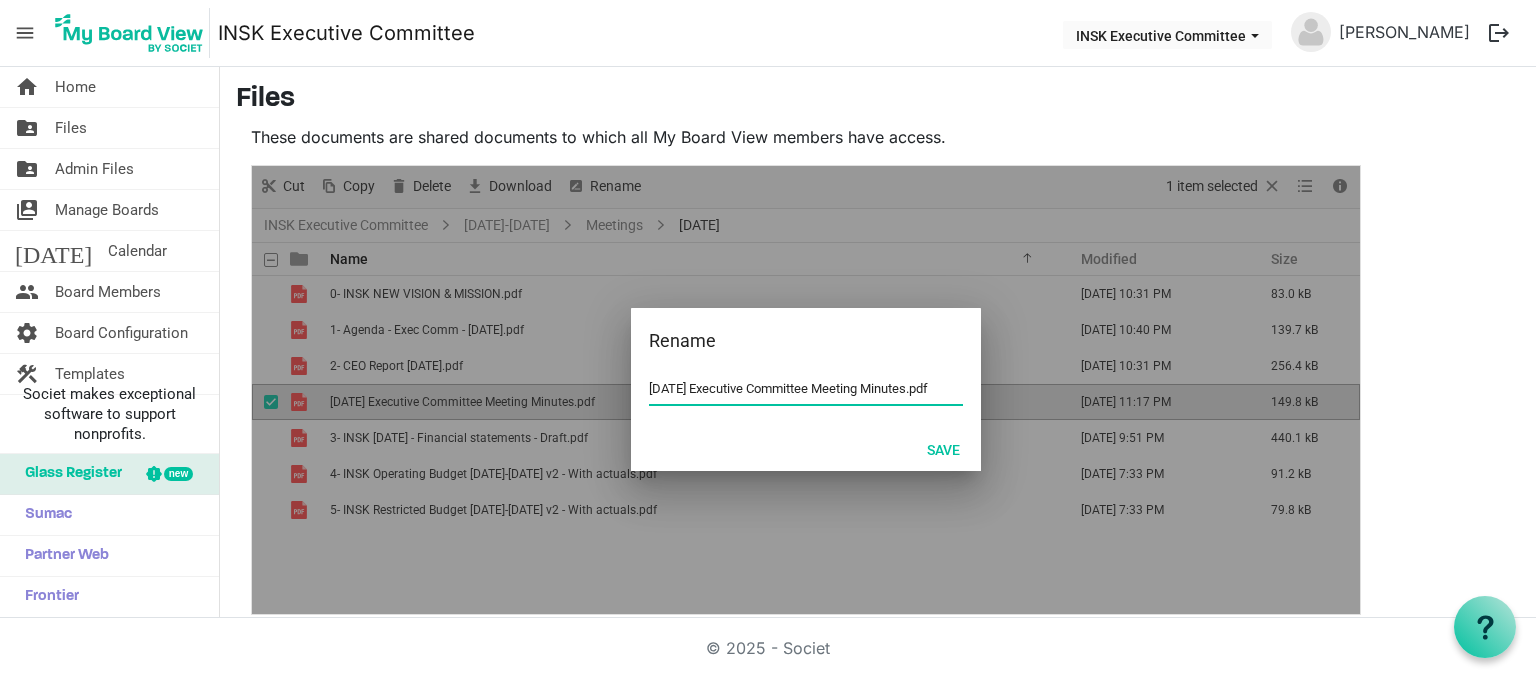 click on "2025-05-23 Executive Committee Meeting Minutes.pdf" at bounding box center [806, 389] 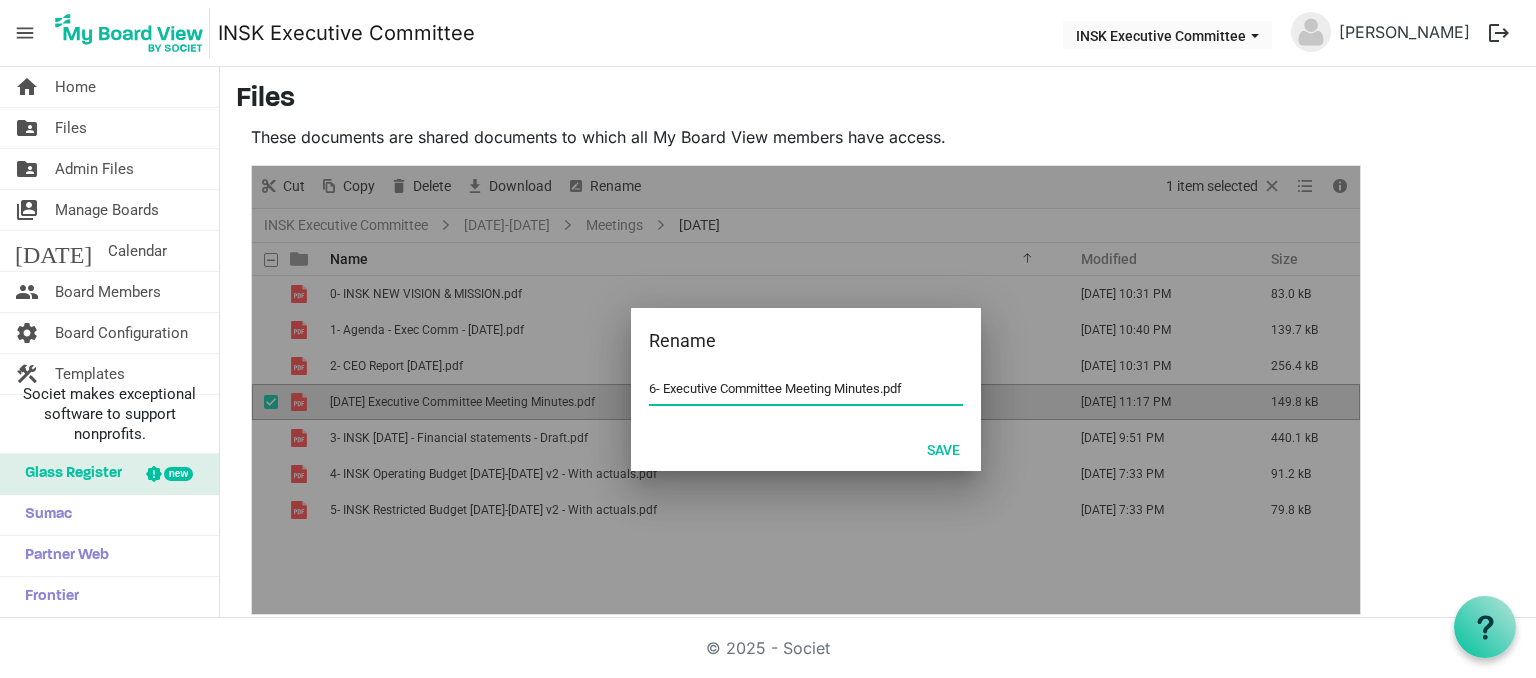 click on "6- Executive Committee Meeting Minutes.pdf" at bounding box center [806, 389] 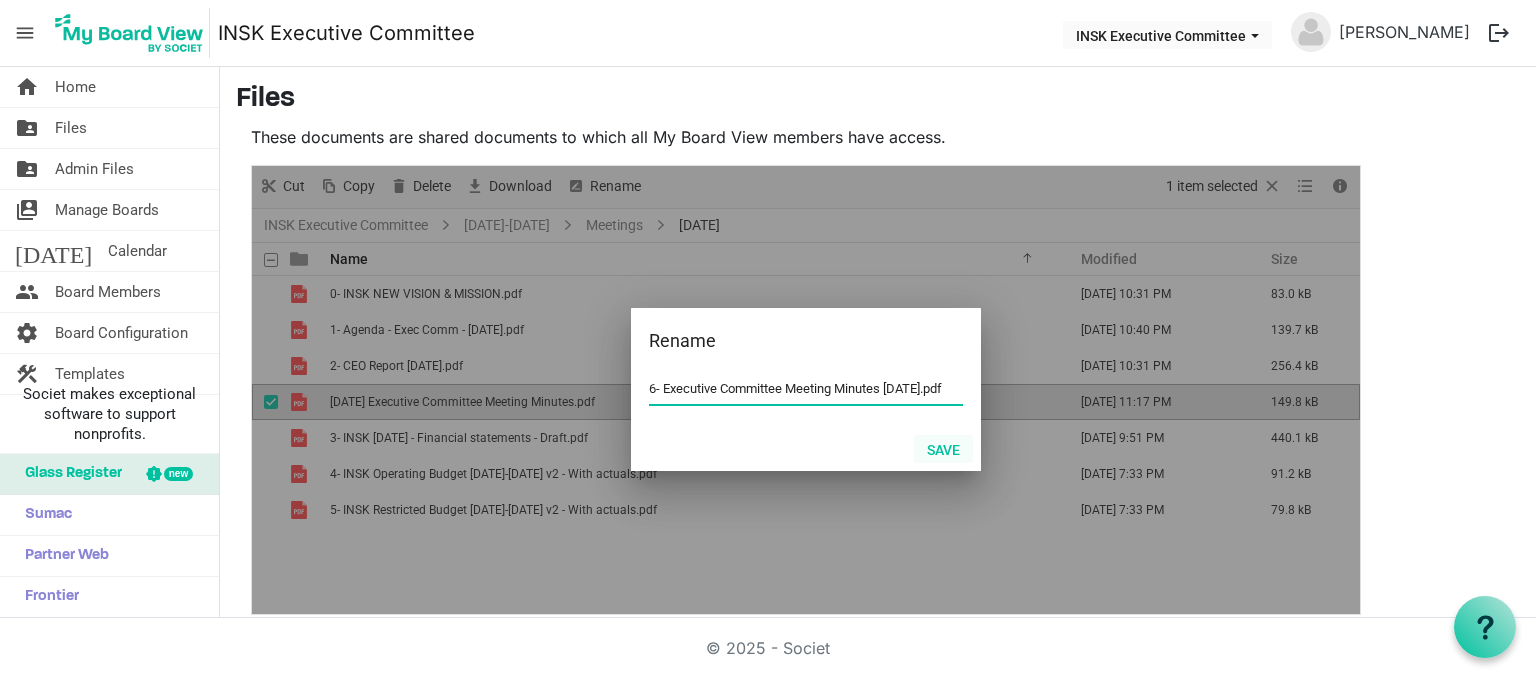 type on "6- Executive Committee Meeting Minutes May 23.pdf" 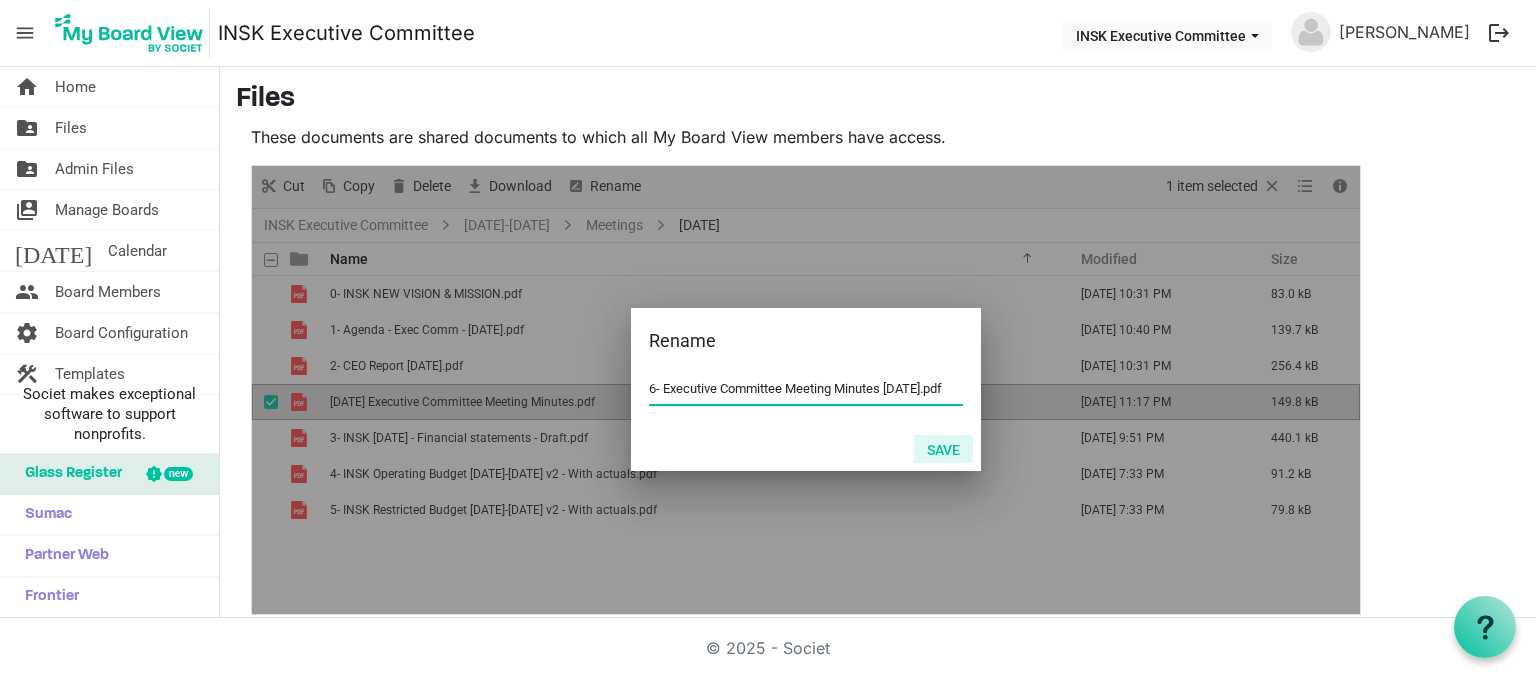 click on "Save" at bounding box center [943, 449] 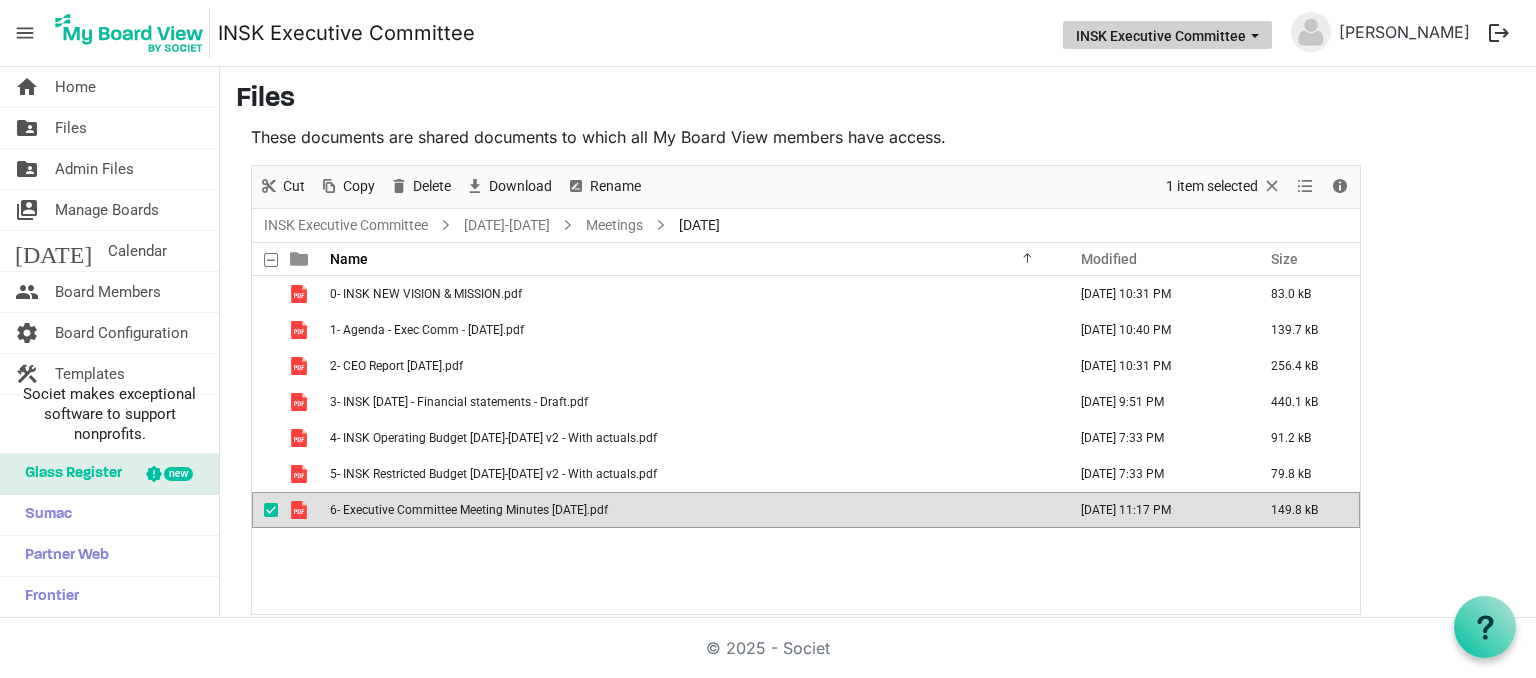 click on "INSK Executive Committee" at bounding box center (1167, 35) 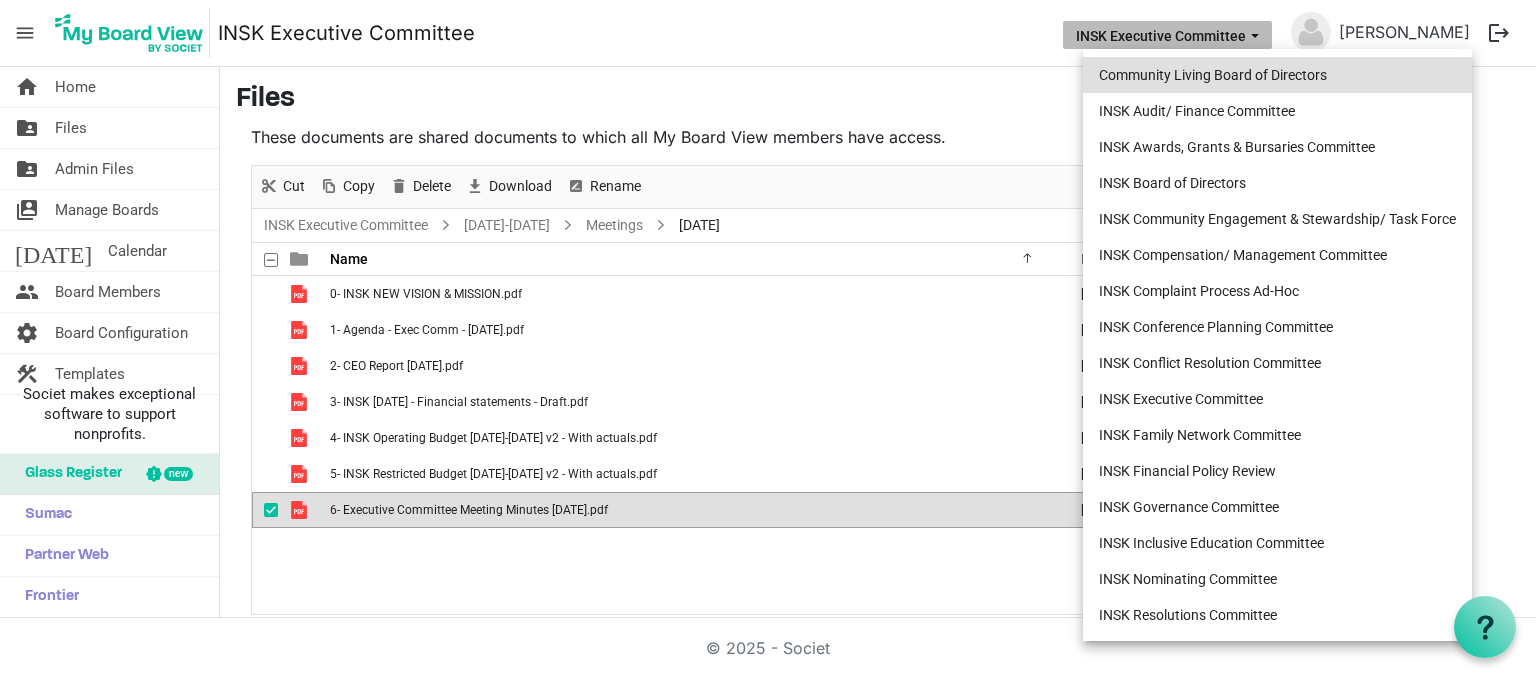 click on "Community Living Board of Directors" at bounding box center [1277, 75] 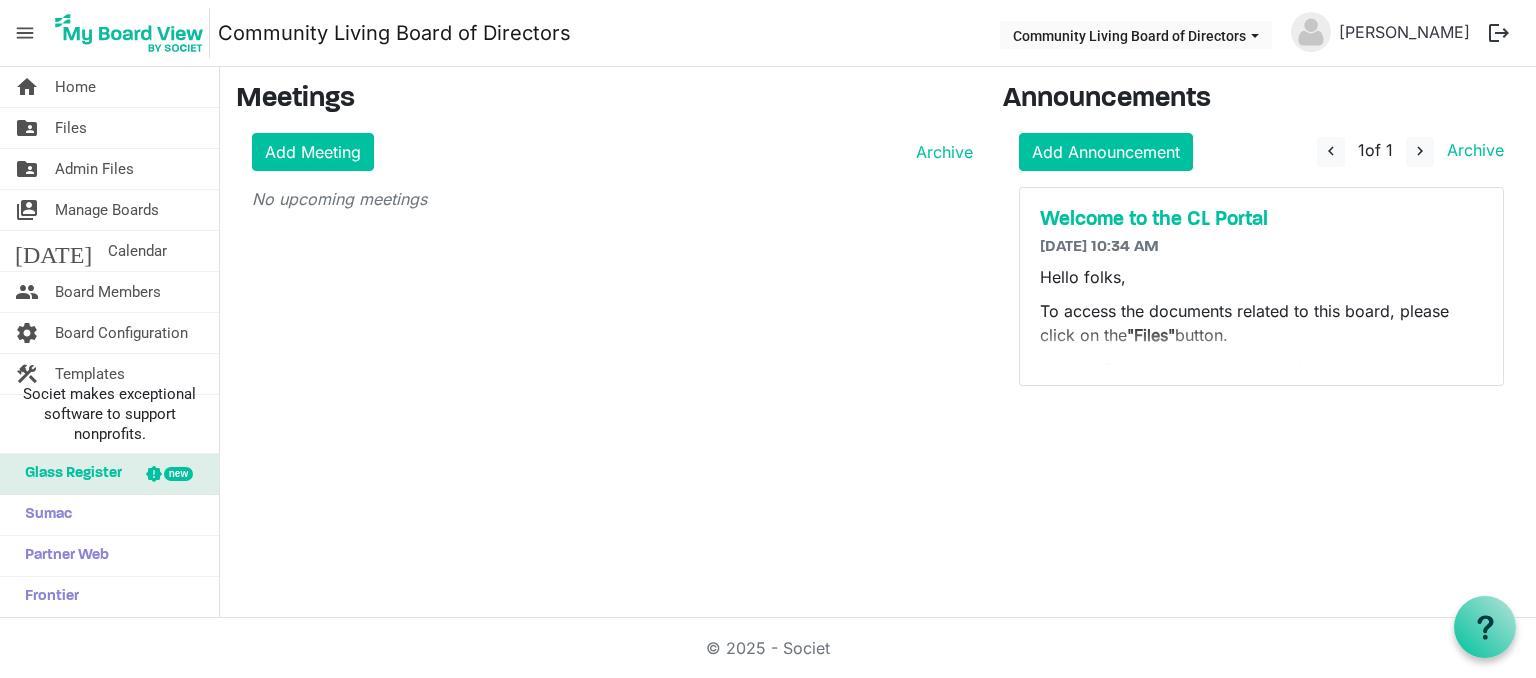 scroll, scrollTop: 0, scrollLeft: 0, axis: both 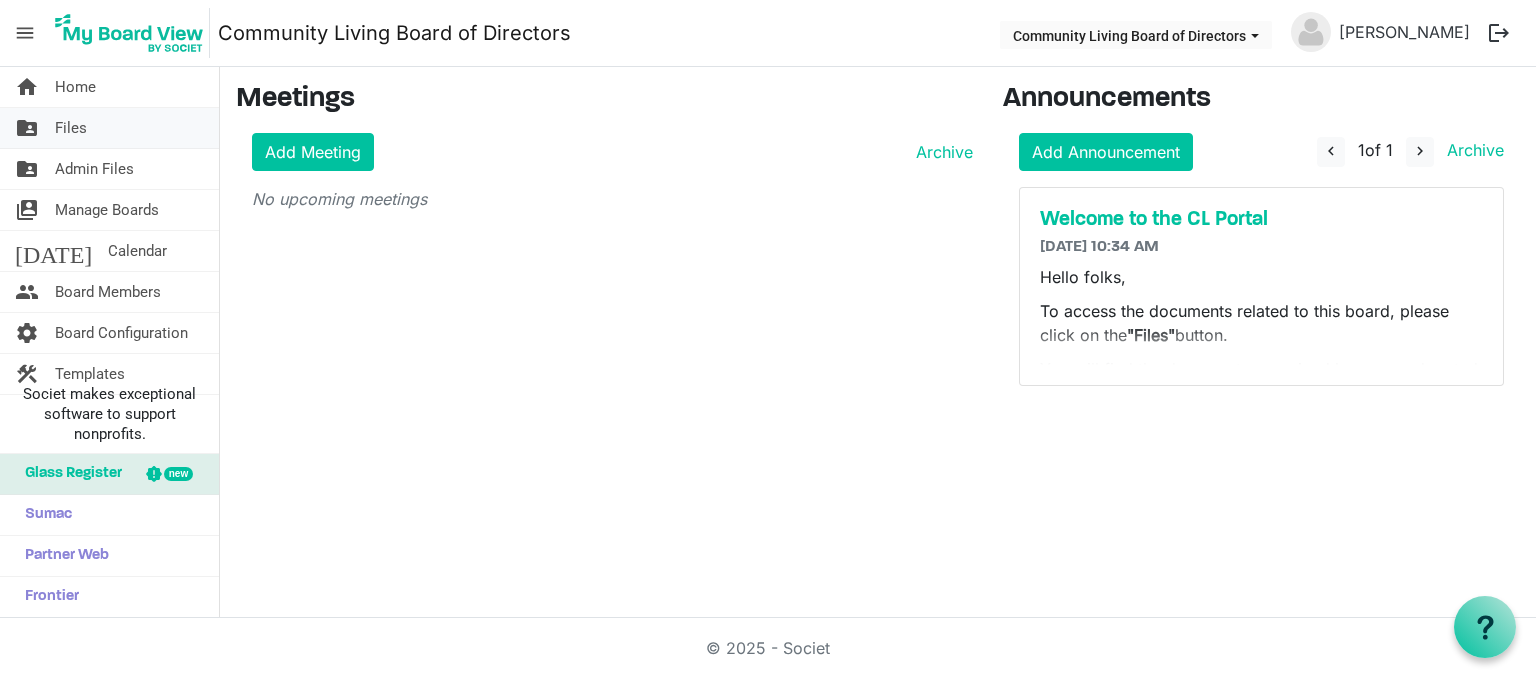 click on "Files" at bounding box center [71, 128] 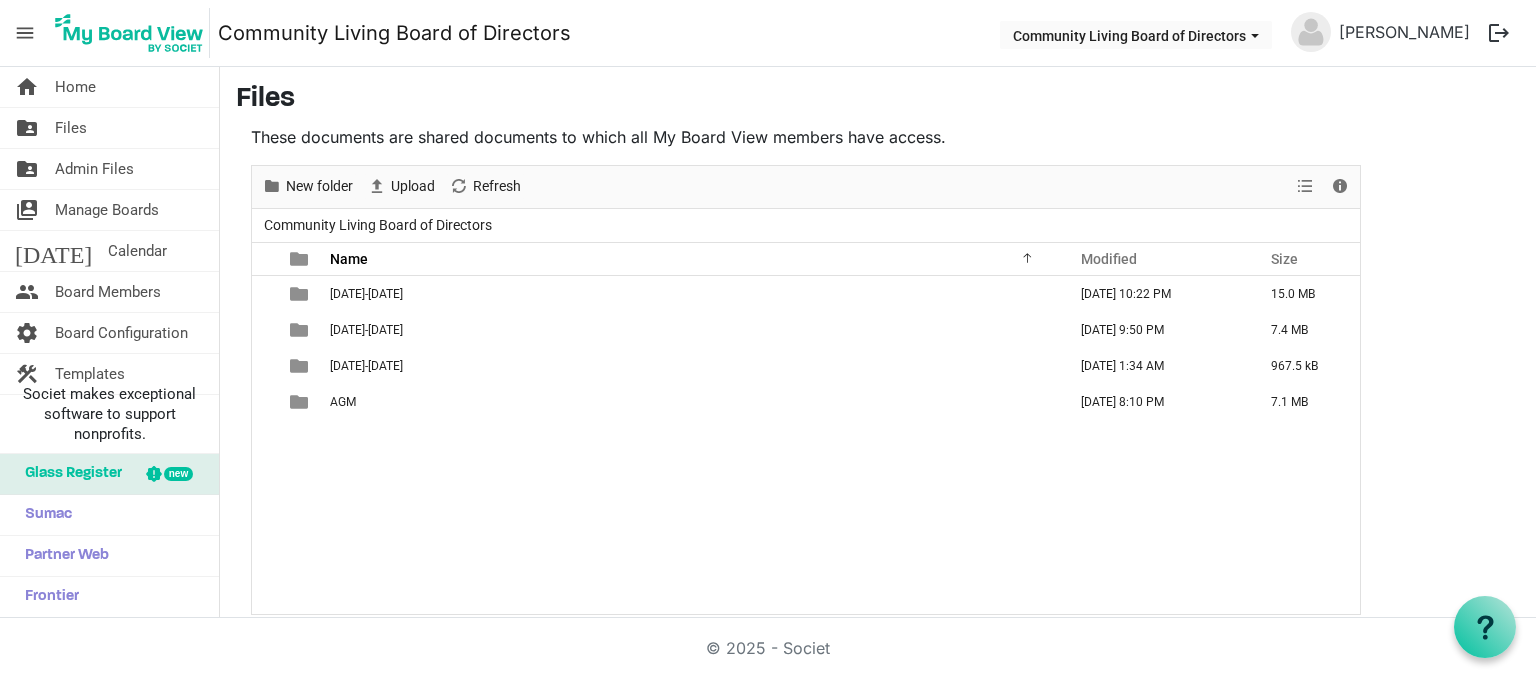 scroll, scrollTop: 0, scrollLeft: 0, axis: both 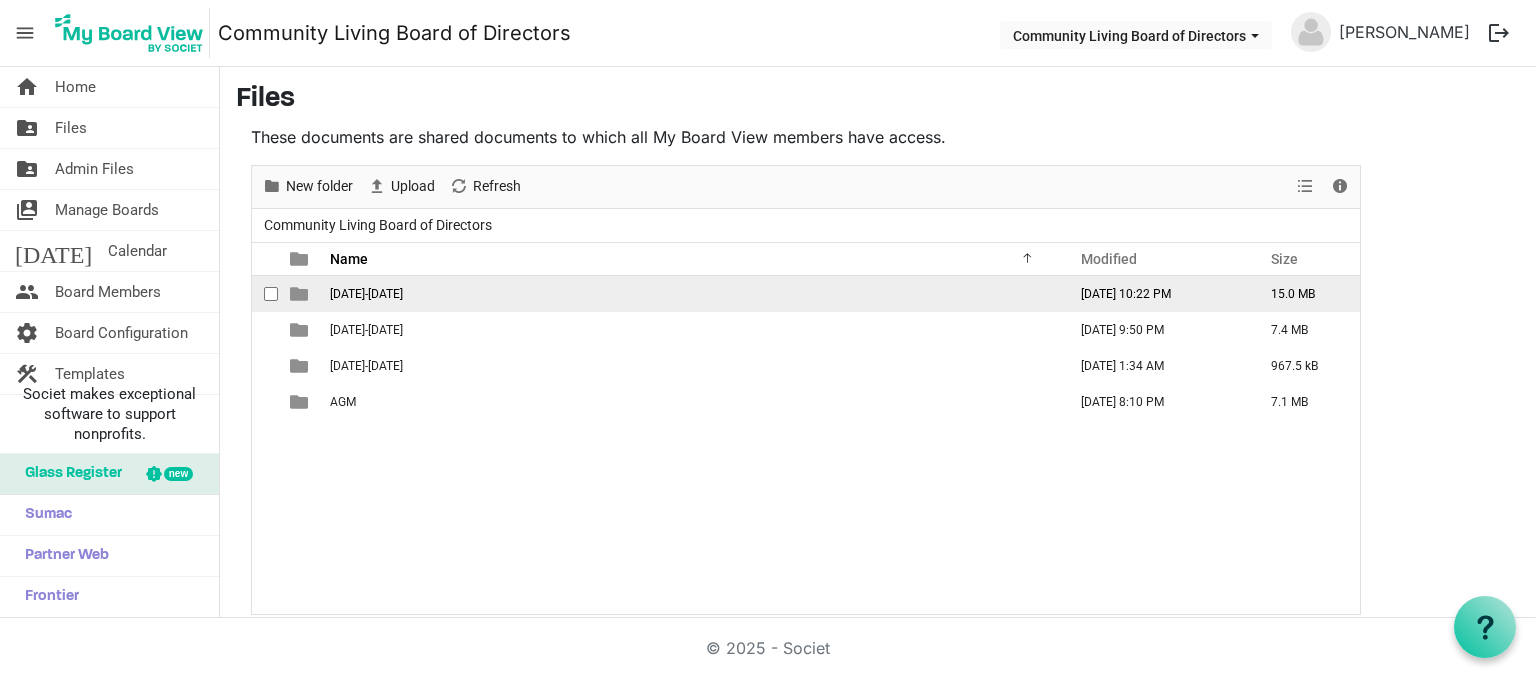 click on "[DATE]-[DATE]" at bounding box center (366, 294) 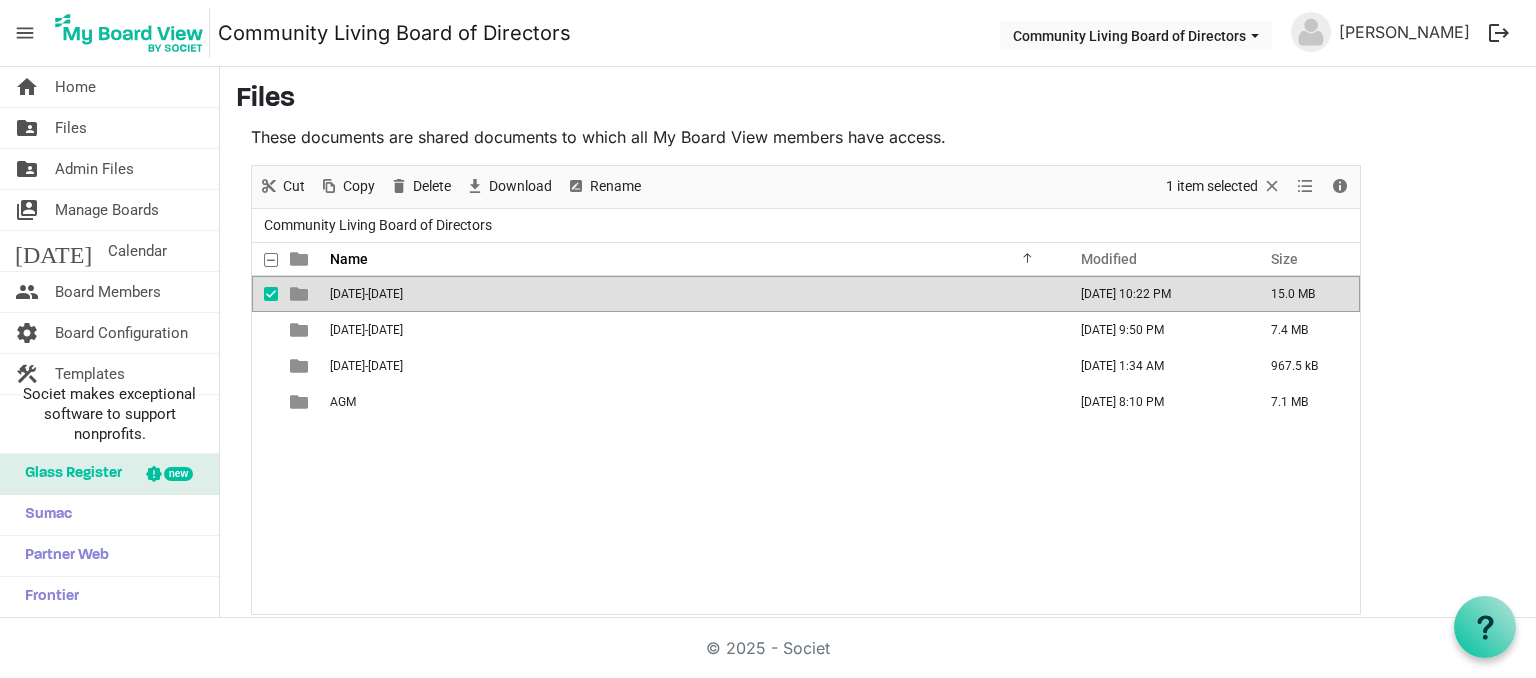 click on "[DATE]-[DATE]" at bounding box center [366, 294] 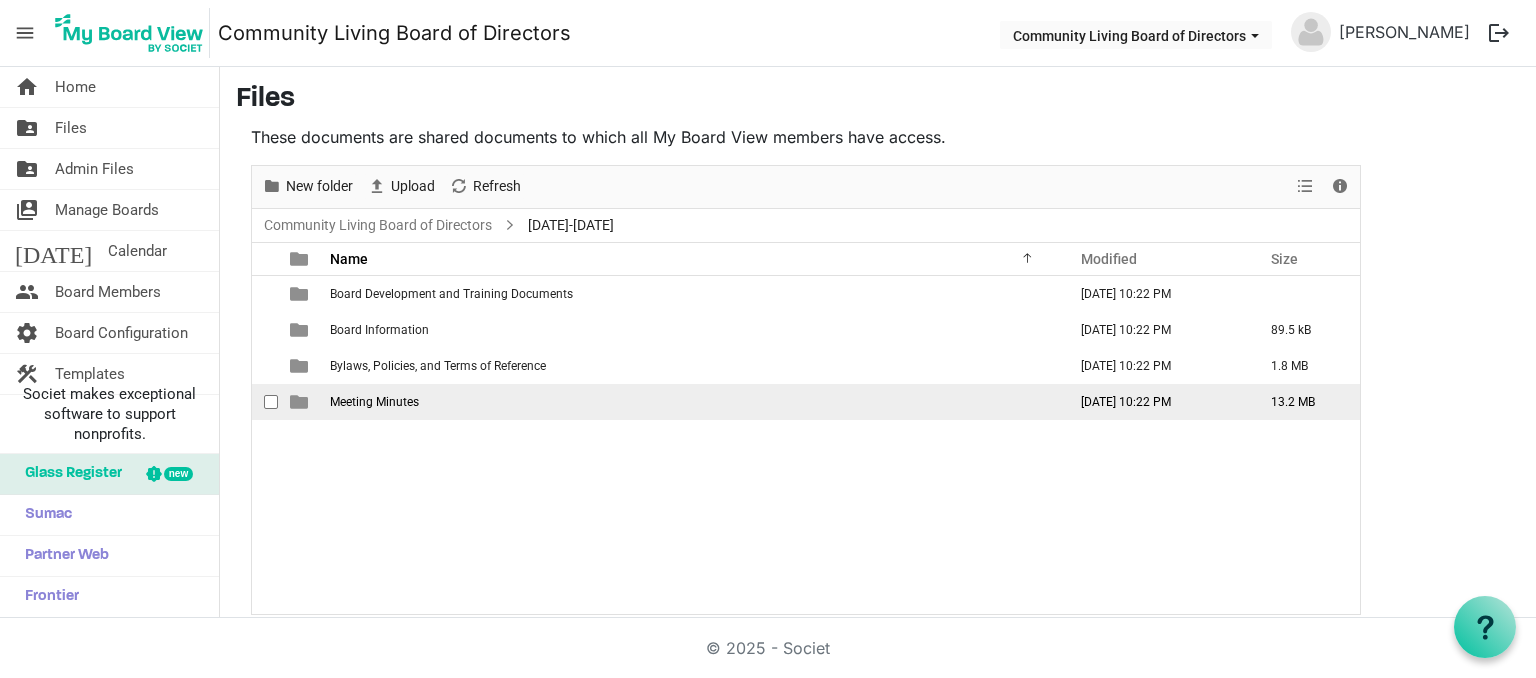 click on "Meeting Minutes" at bounding box center (692, 402) 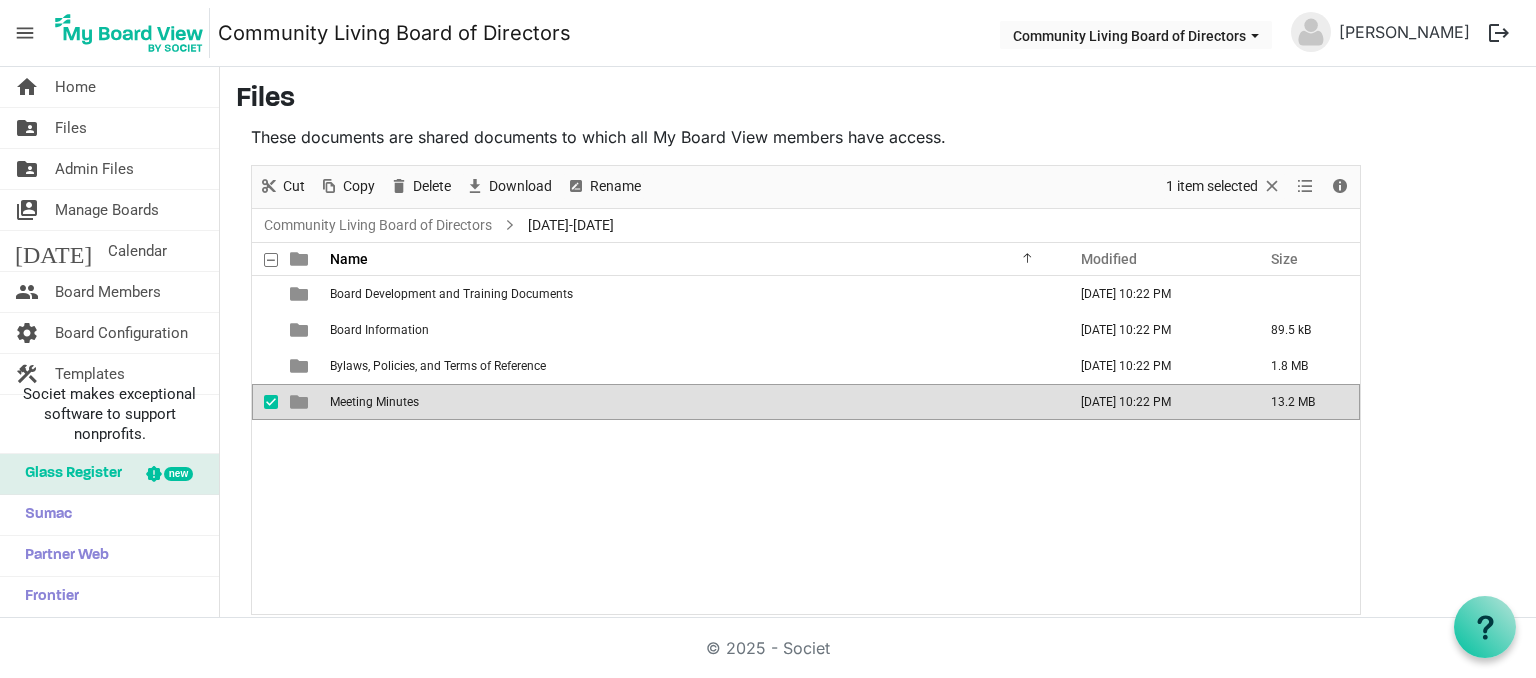 click on "Meeting Minutes" at bounding box center (692, 402) 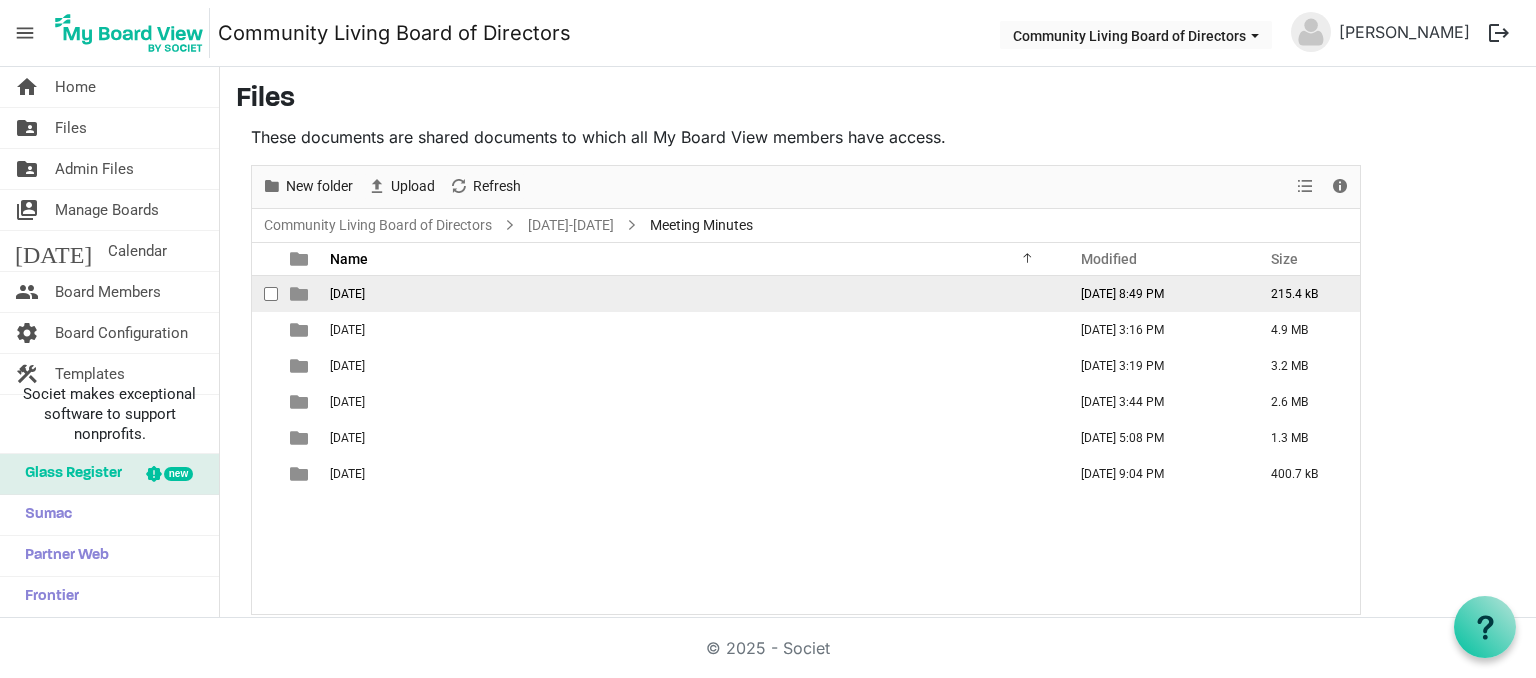 click on "[DATE]" at bounding box center [347, 294] 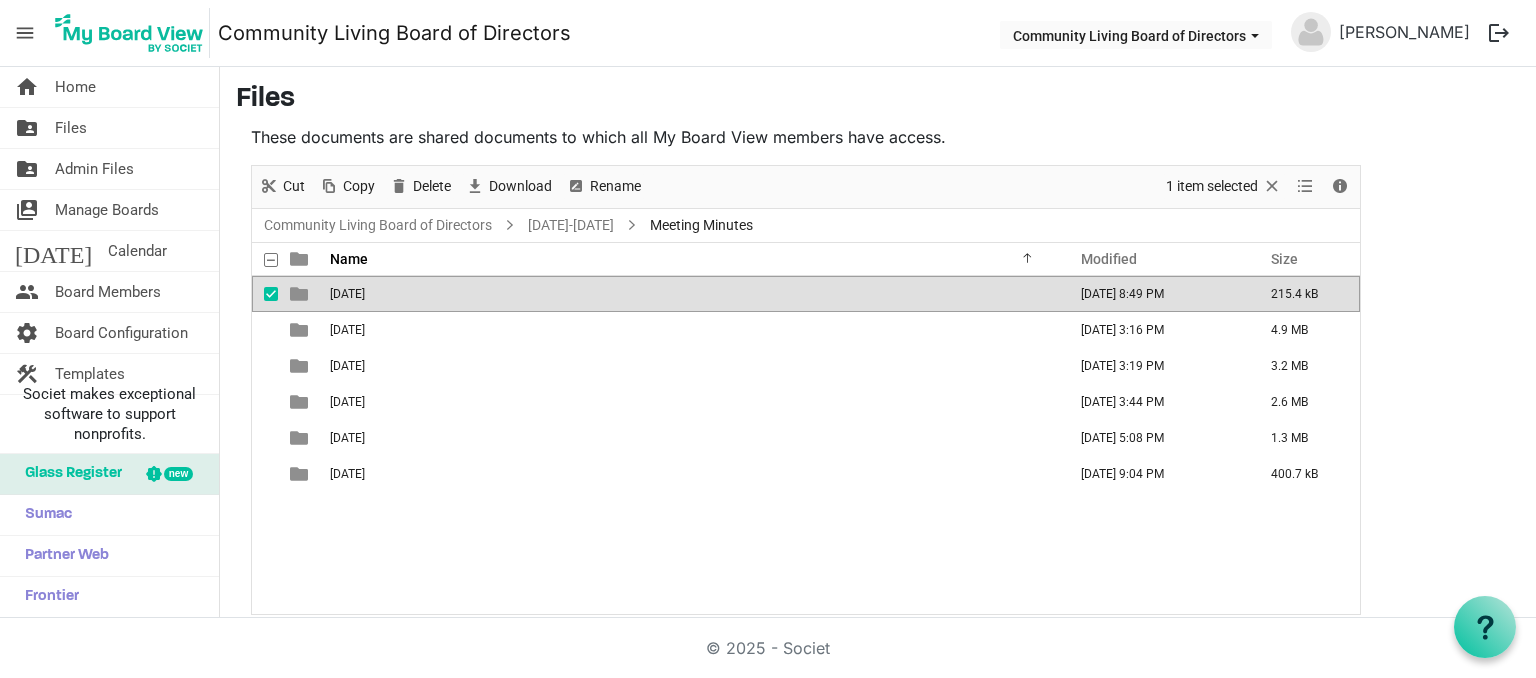 click on "[DATE]" at bounding box center (347, 294) 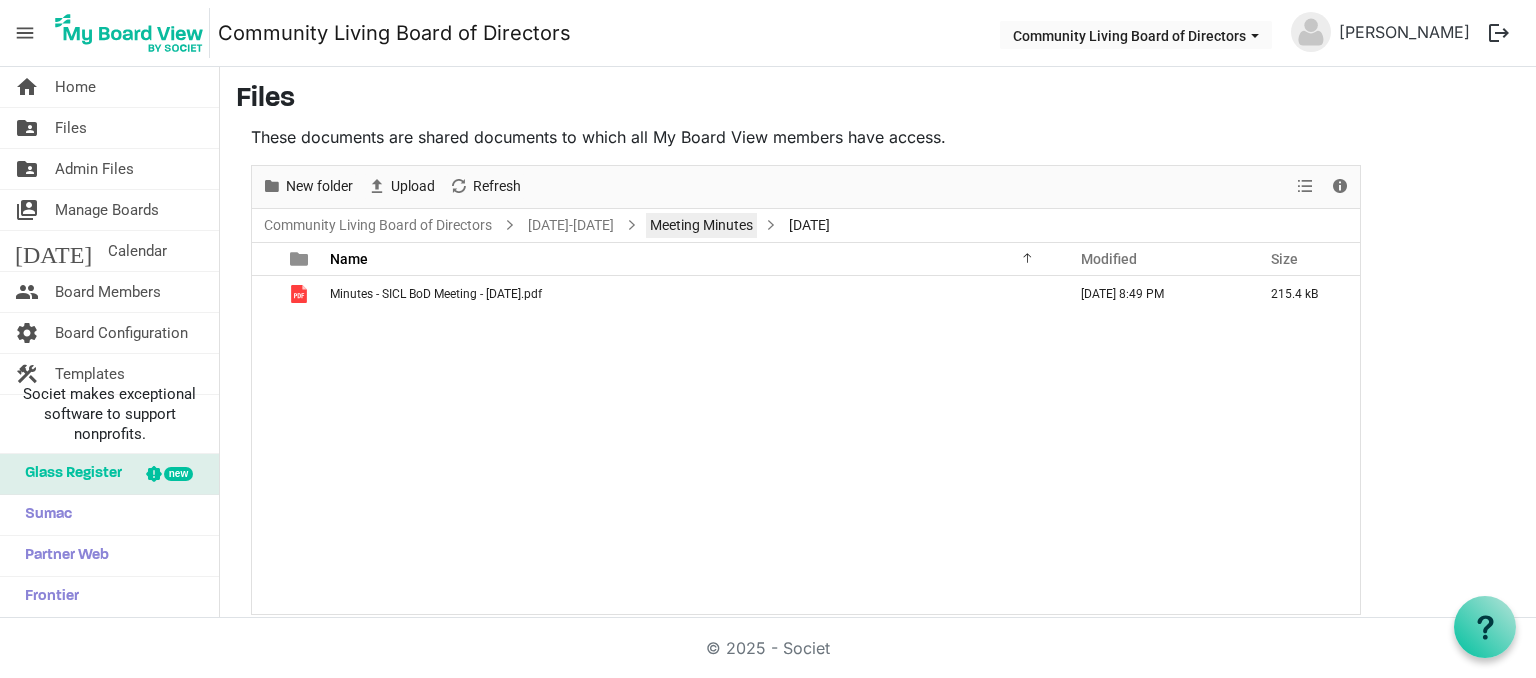 click on "Meeting Minutes" at bounding box center [701, 225] 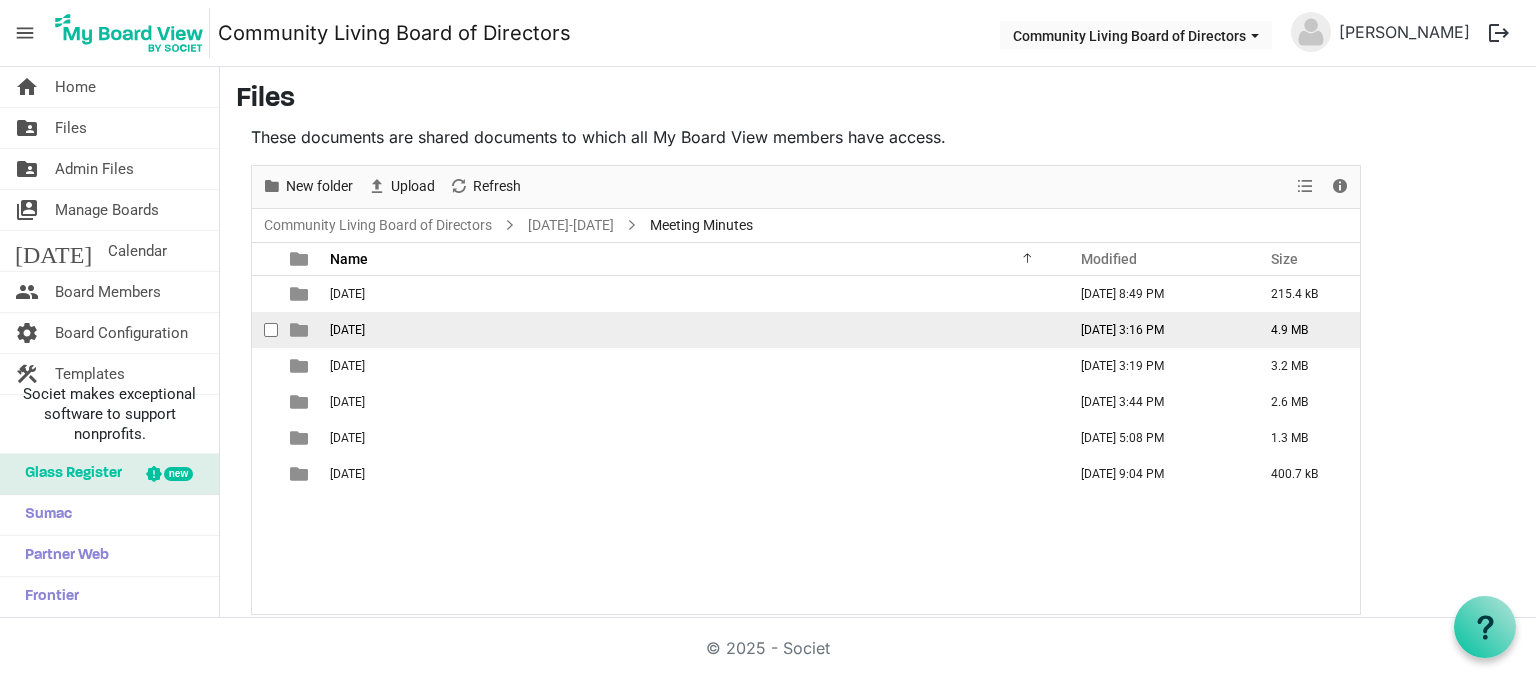 click on "[DATE]" at bounding box center [692, 330] 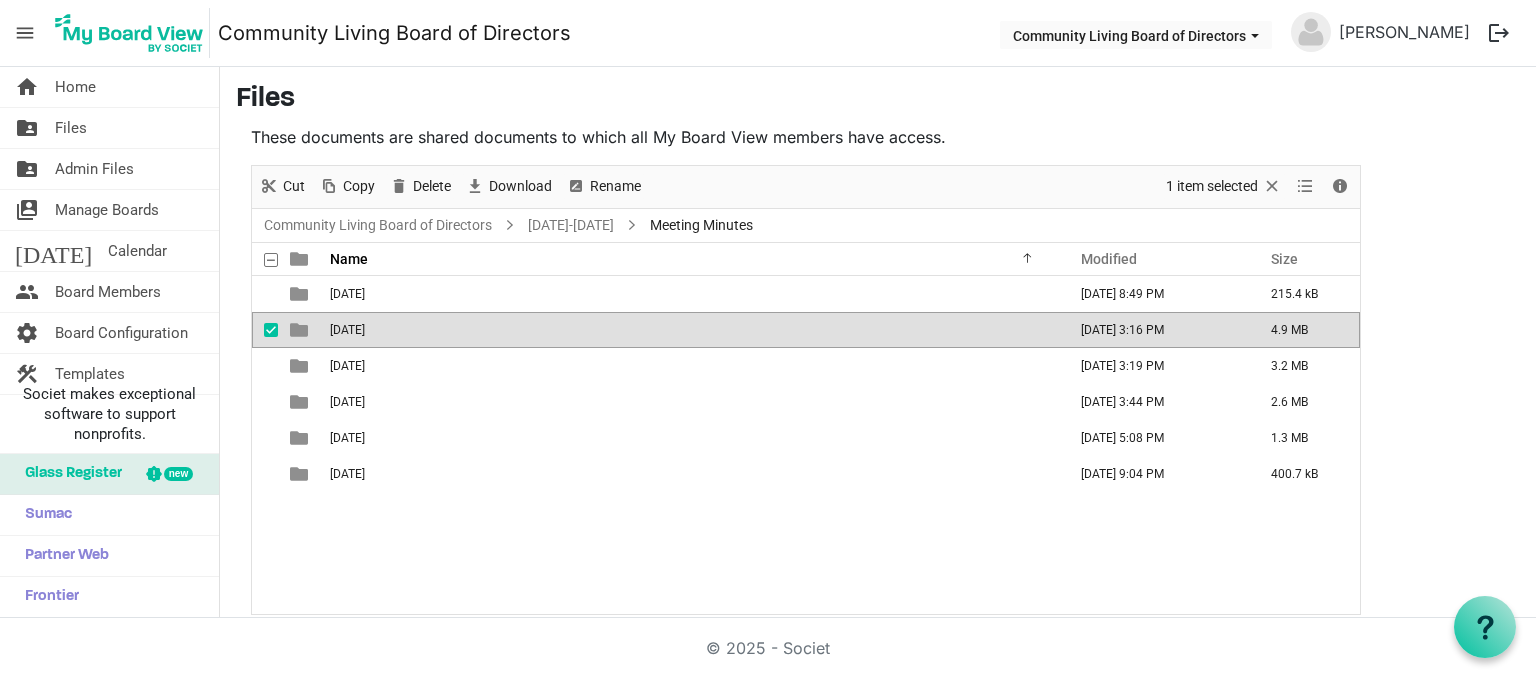 click on "[DATE]" at bounding box center [692, 330] 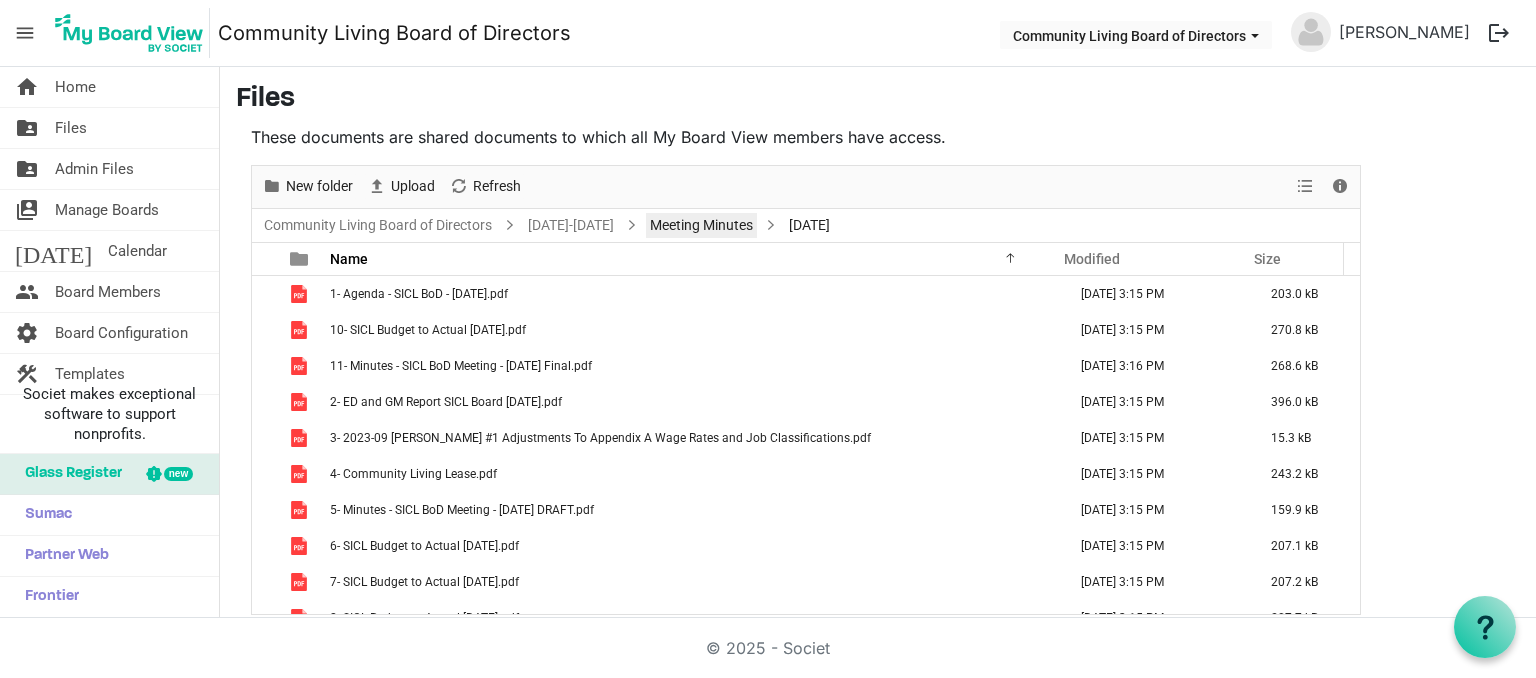 click on "Meeting Minutes" at bounding box center [701, 225] 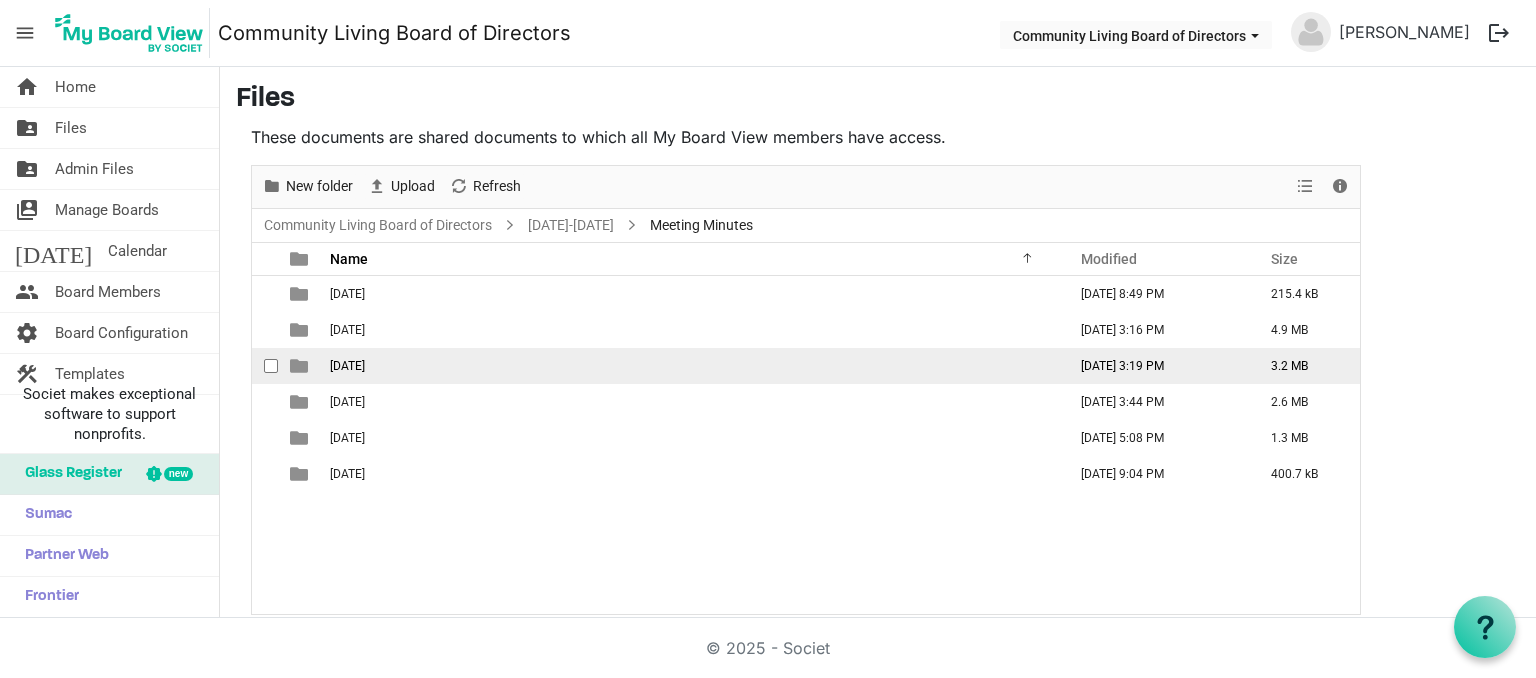 click on "[DATE]" at bounding box center (692, 366) 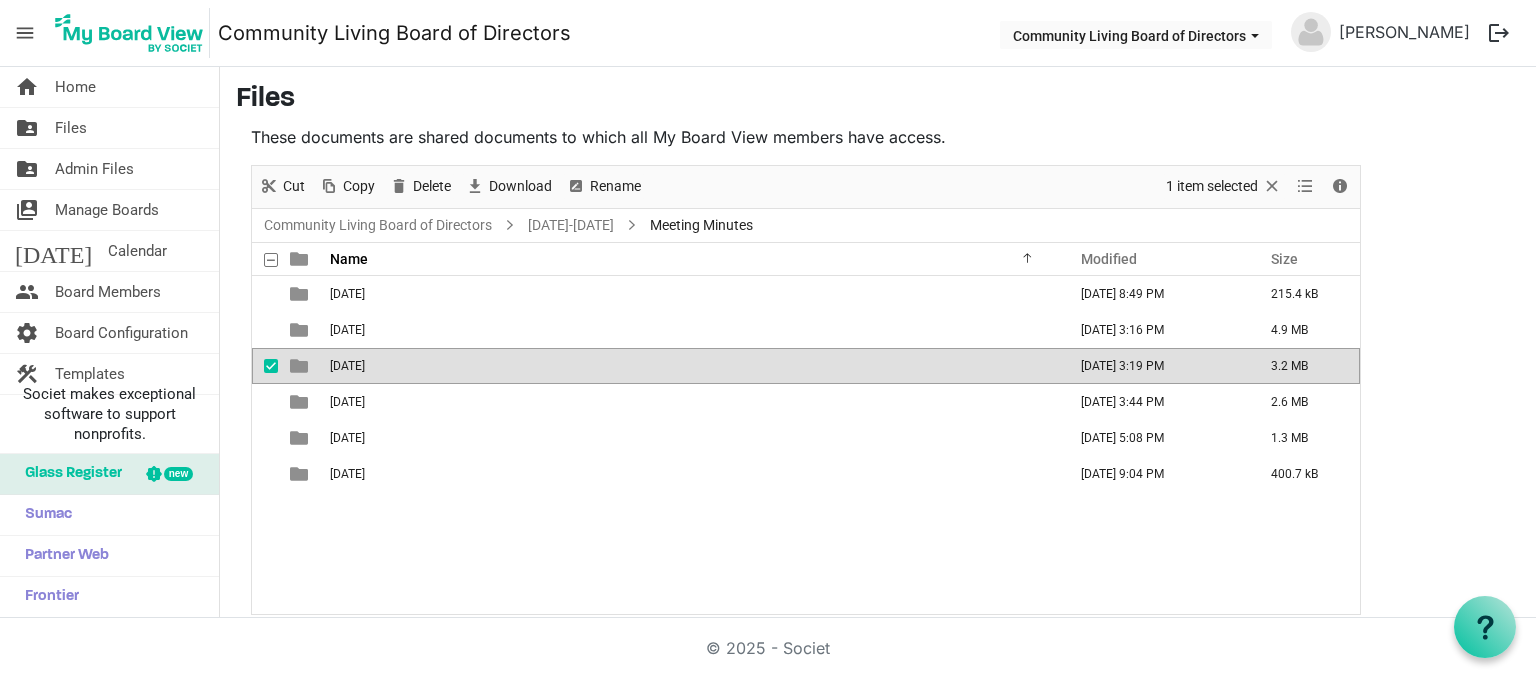 click on "[DATE]" at bounding box center [692, 366] 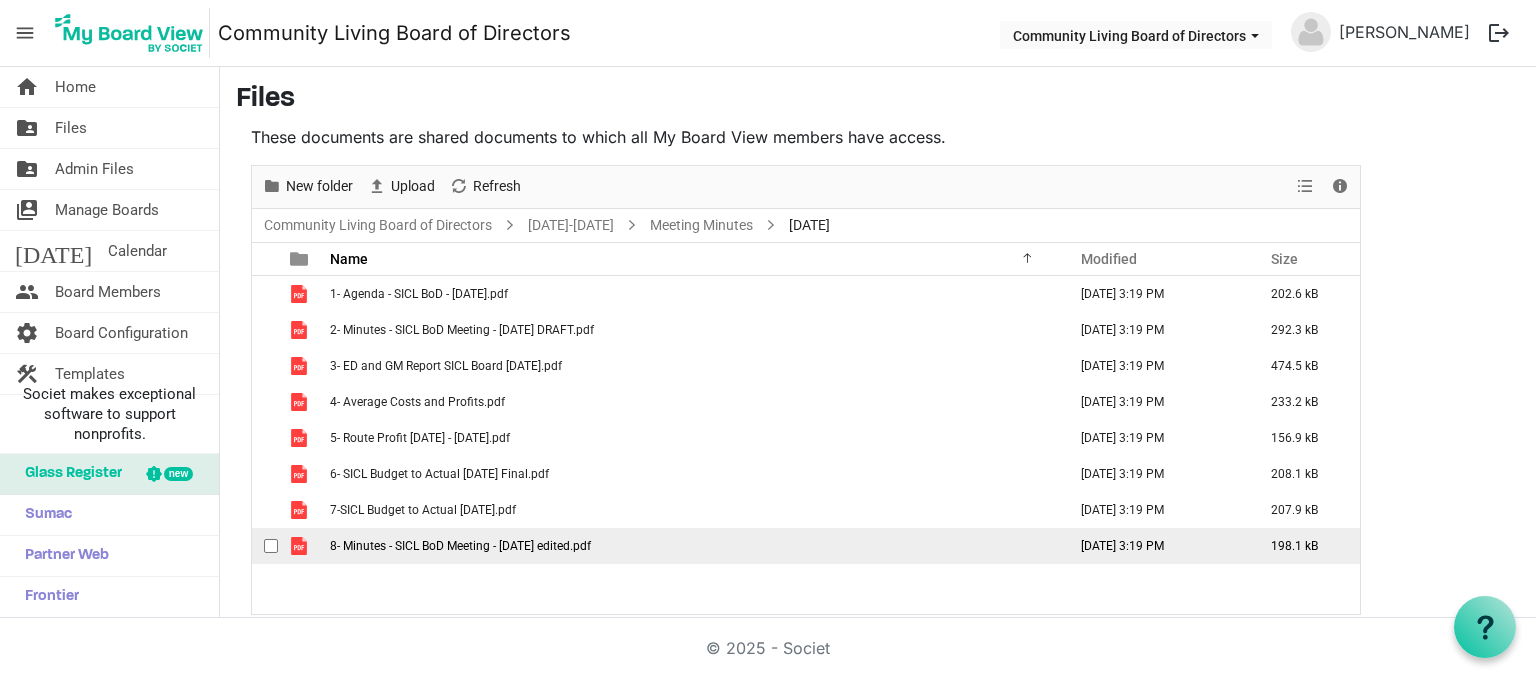 click on "8- Minutes - SICL BoD Meeting - [DATE] edited.pdf" at bounding box center (460, 546) 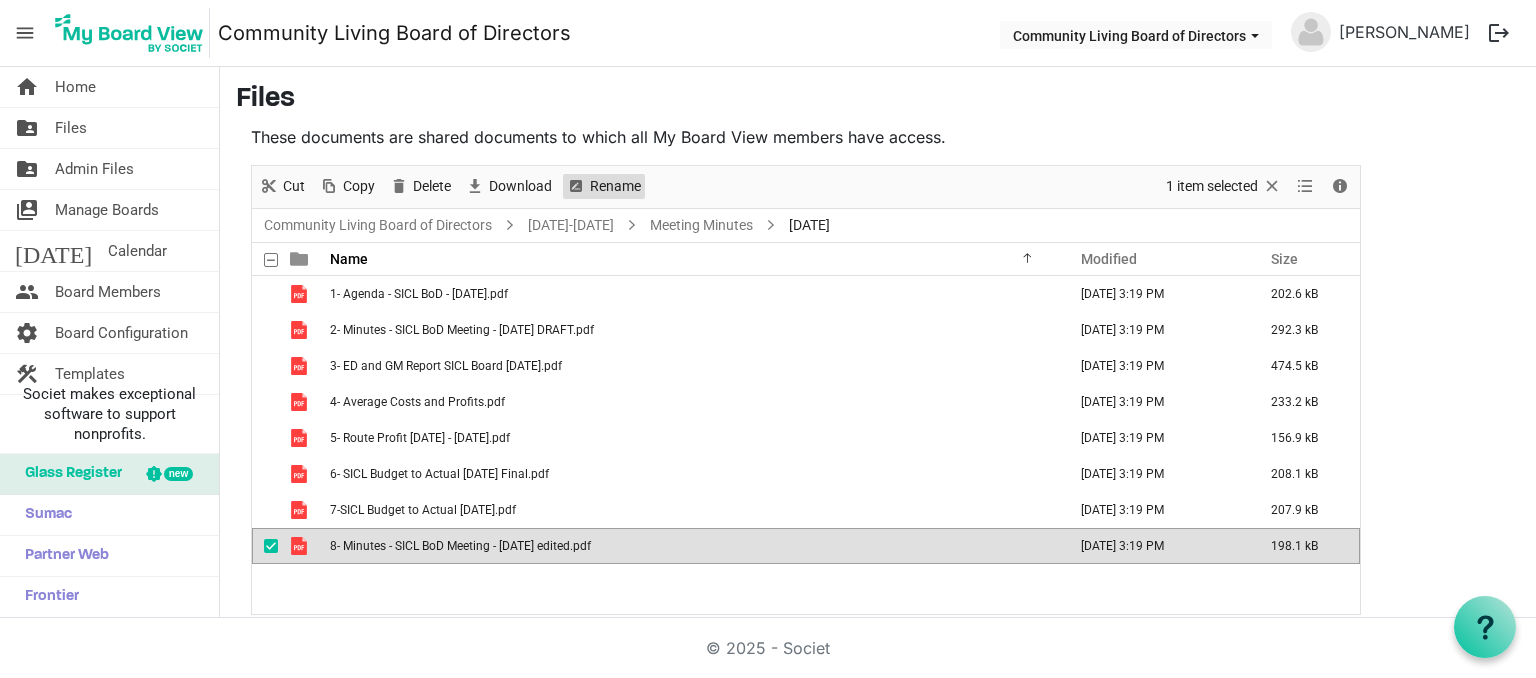 click on "Rename" at bounding box center [615, 186] 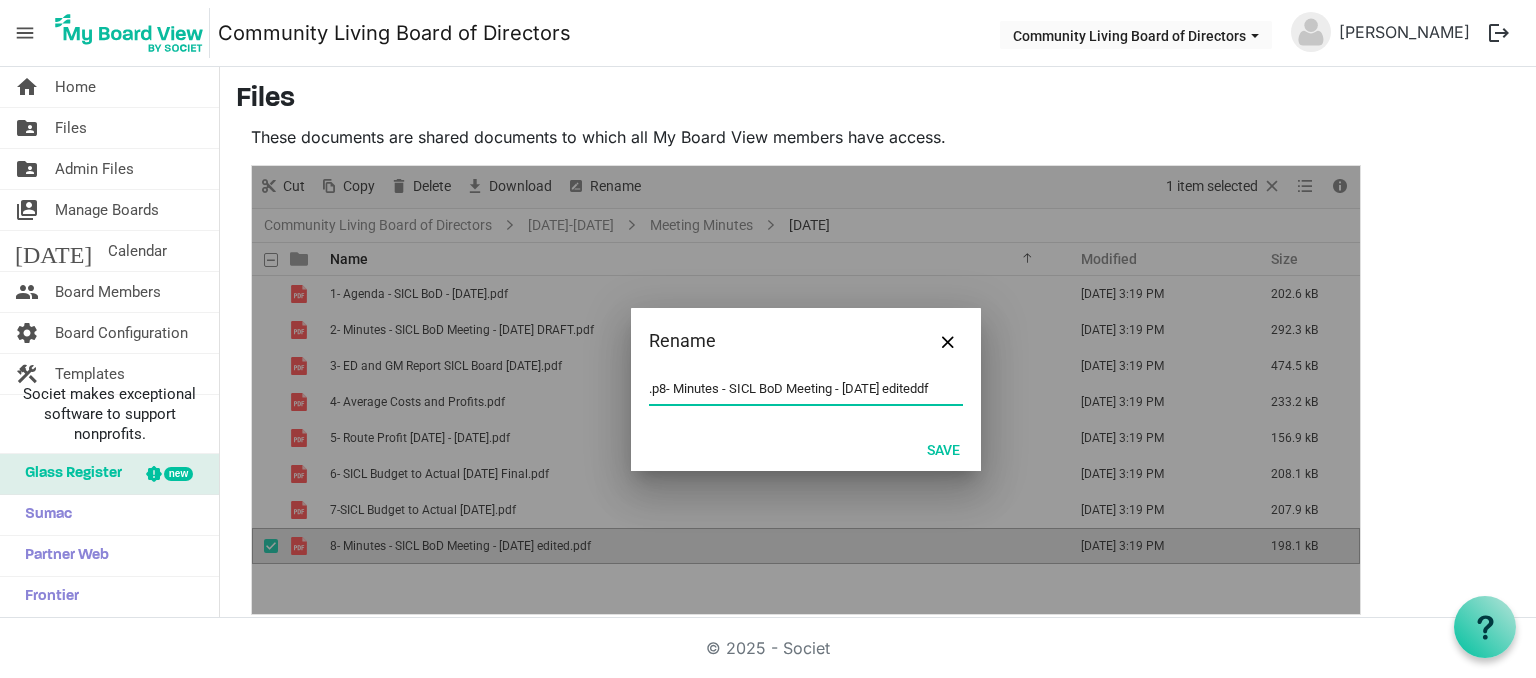 scroll, scrollTop: 0, scrollLeft: 0, axis: both 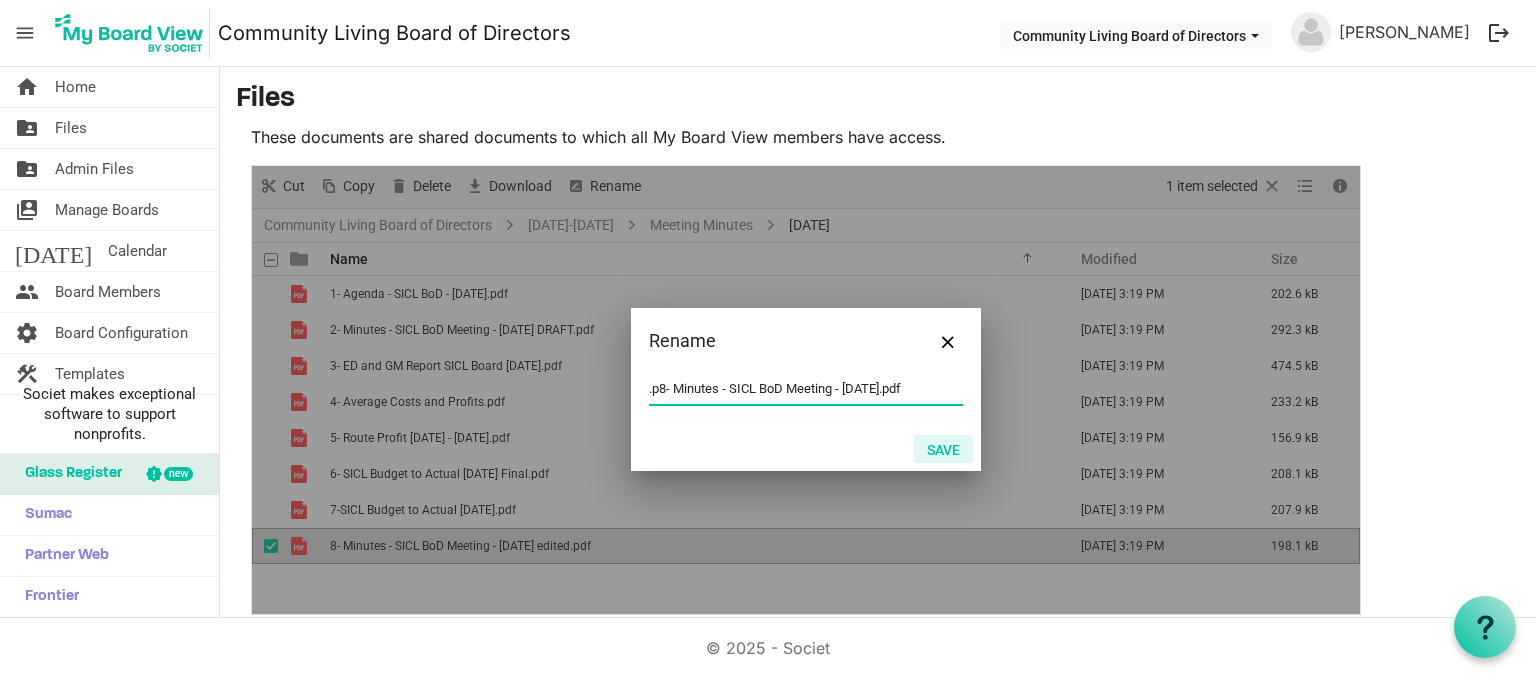 click on "Save" at bounding box center [943, 449] 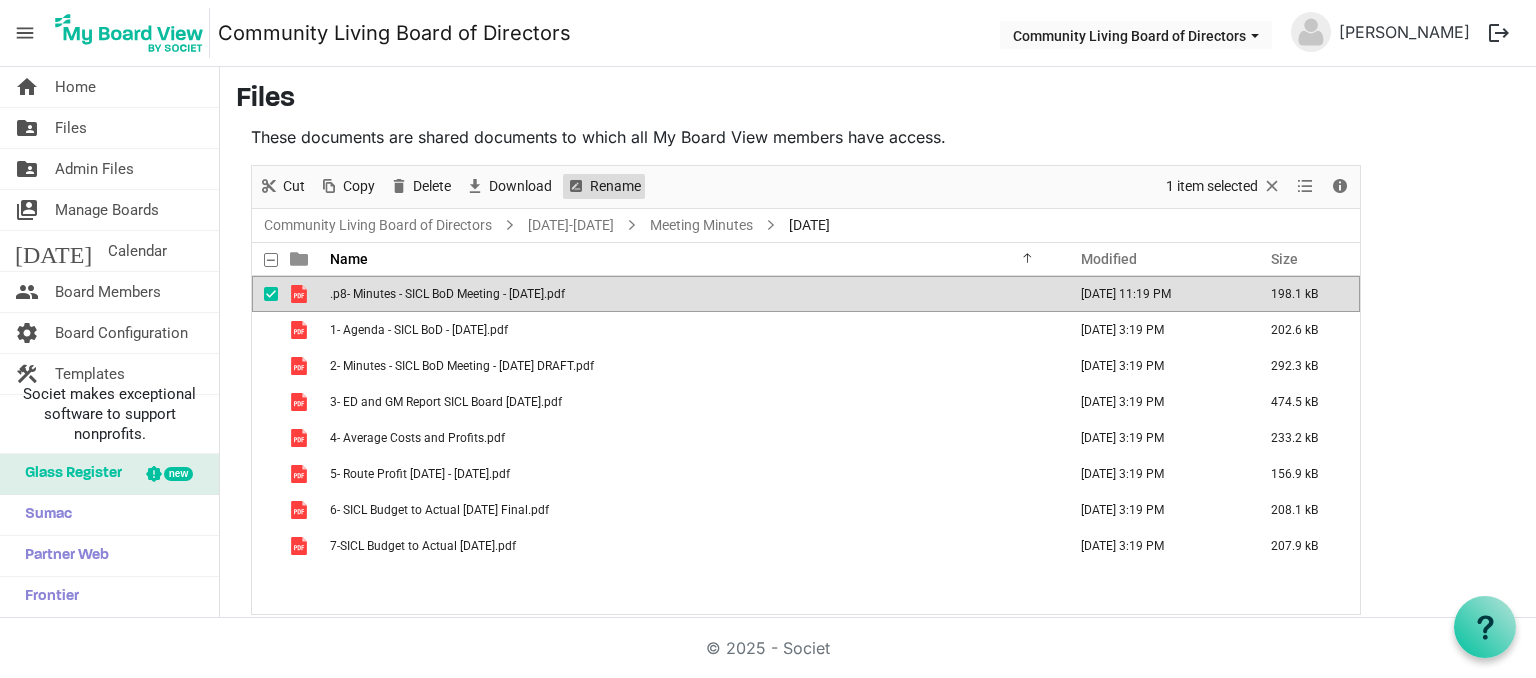 click on "Rename" at bounding box center [615, 186] 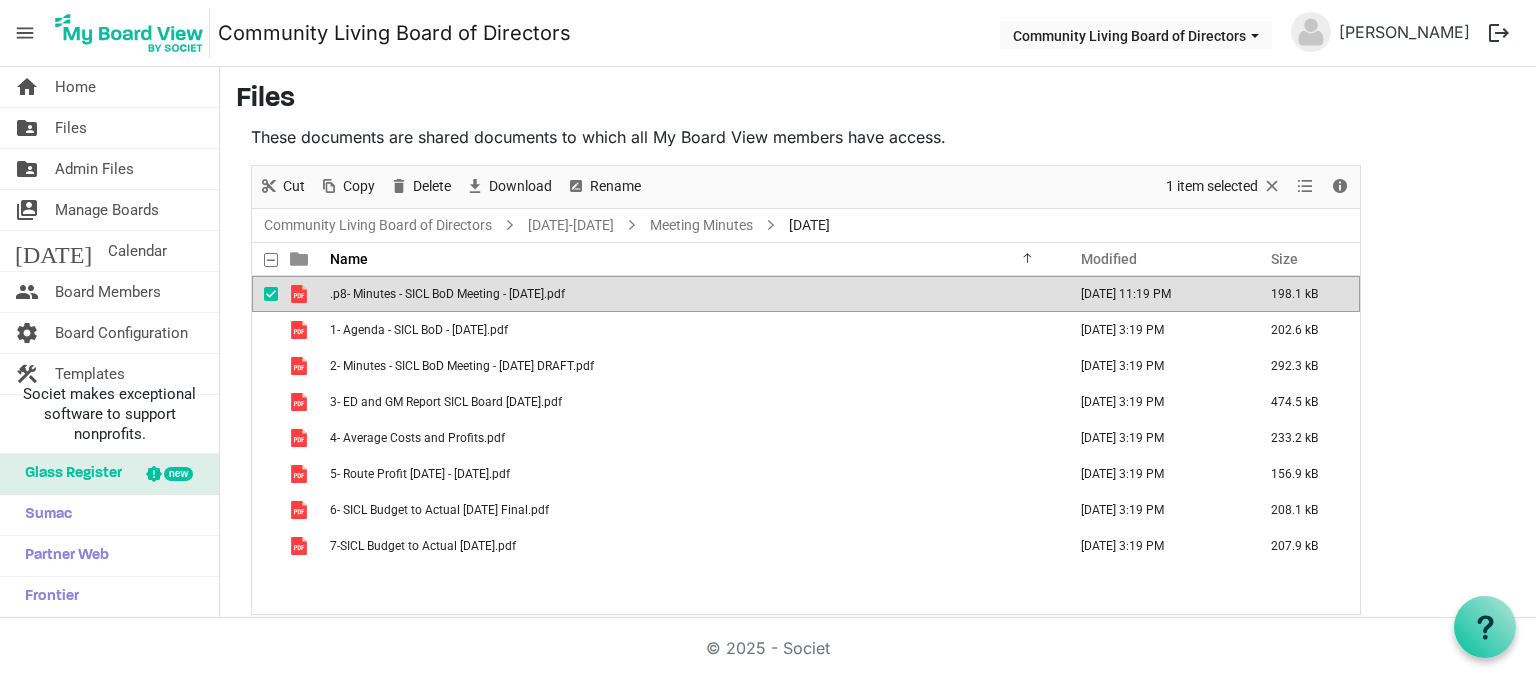 scroll, scrollTop: 0, scrollLeft: 14, axis: horizontal 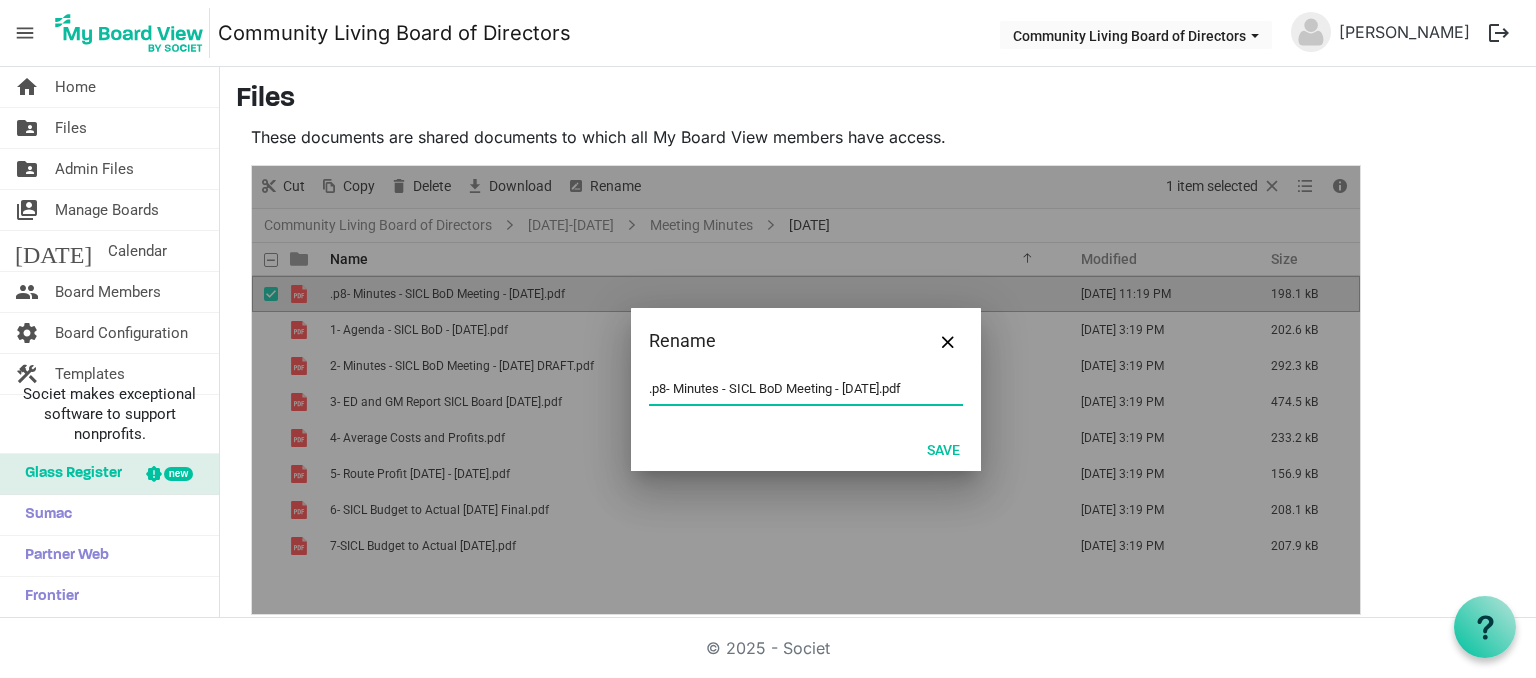 click on ".p8- Minutes - SICL BoD Meeting - [DATE].pdf" at bounding box center (806, 389) 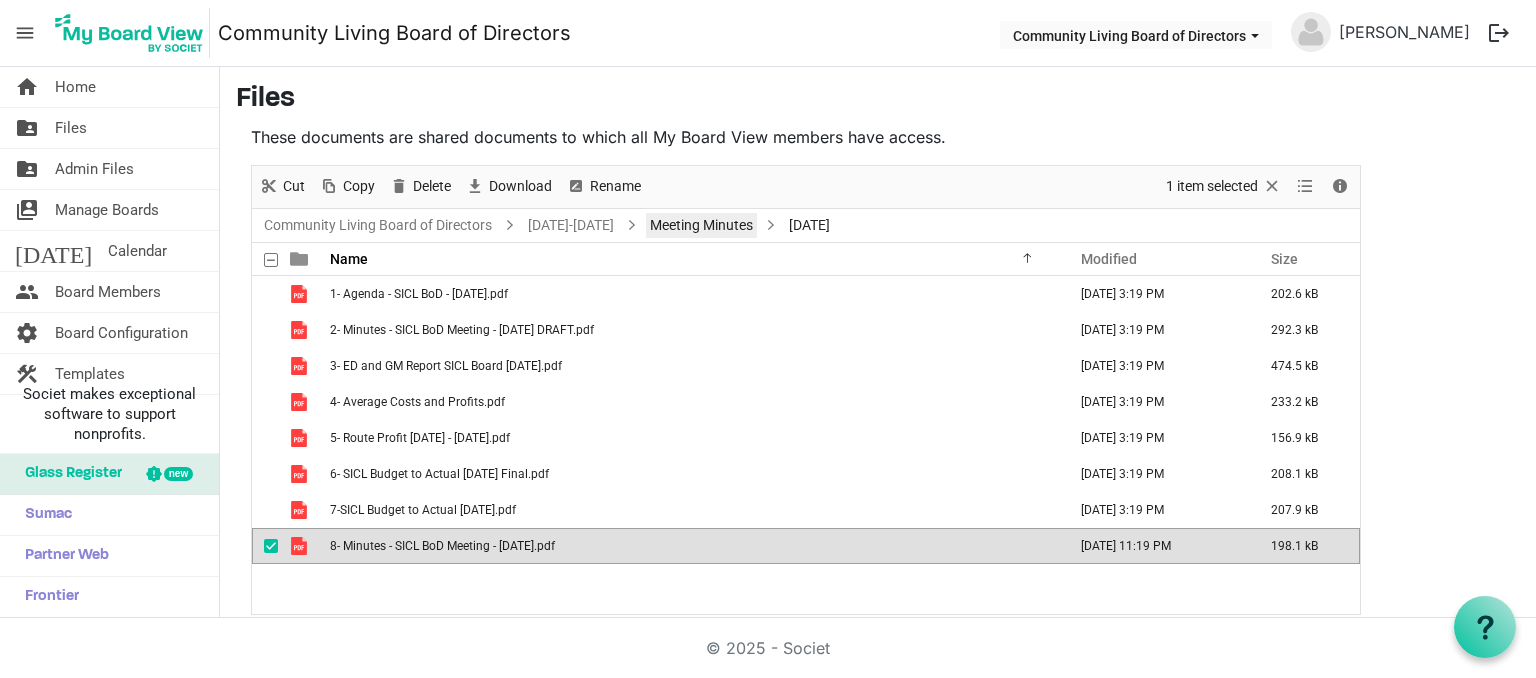 click on "Meeting Minutes" at bounding box center (701, 225) 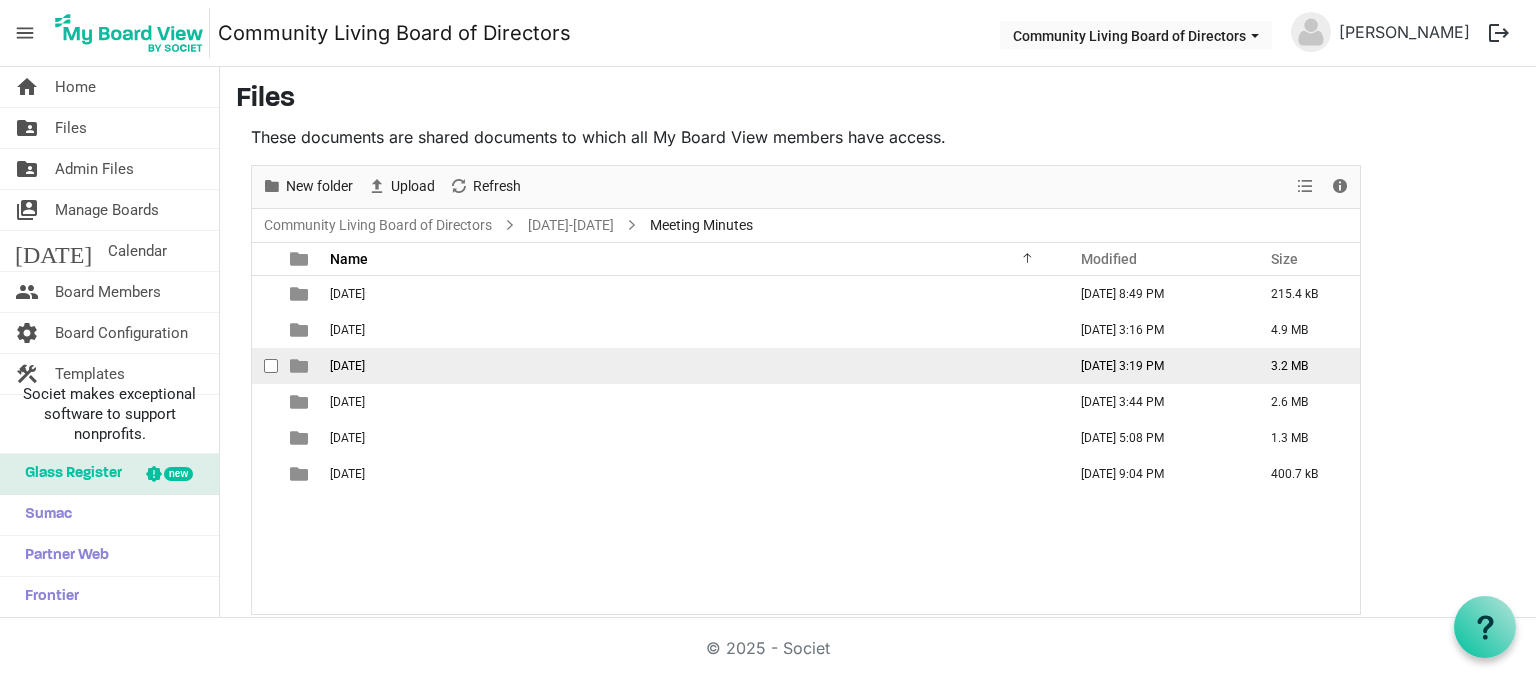 click on "[DATE]" at bounding box center [692, 366] 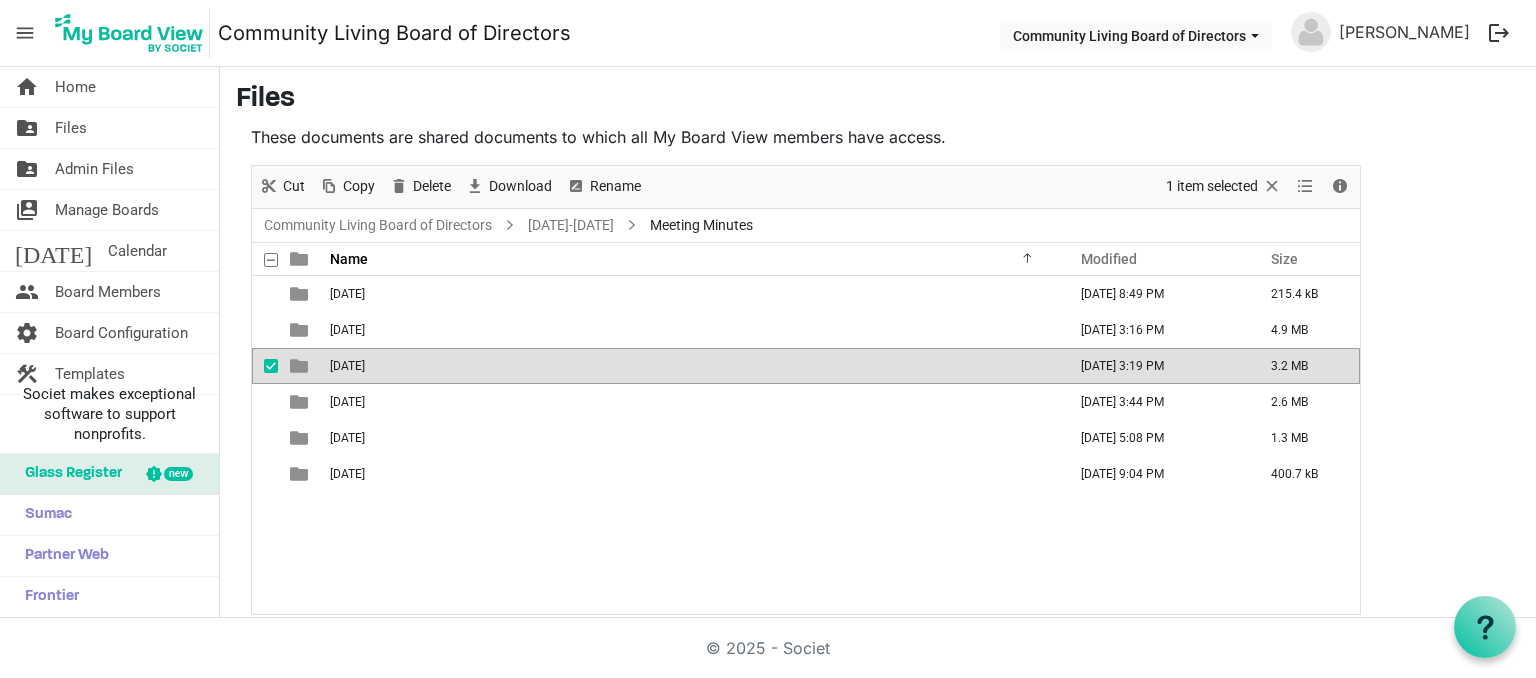 click on "[DATE]" at bounding box center (692, 366) 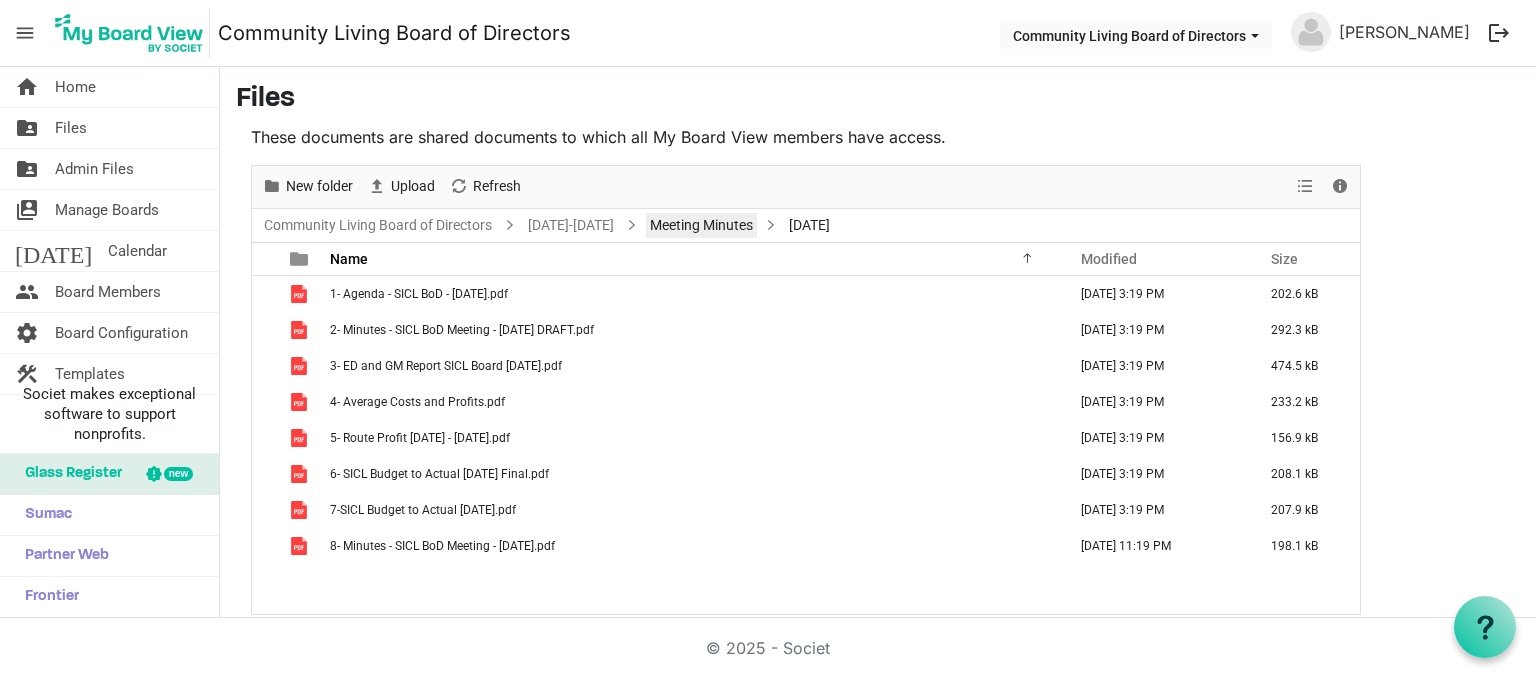 click on "Meeting Minutes" at bounding box center [701, 225] 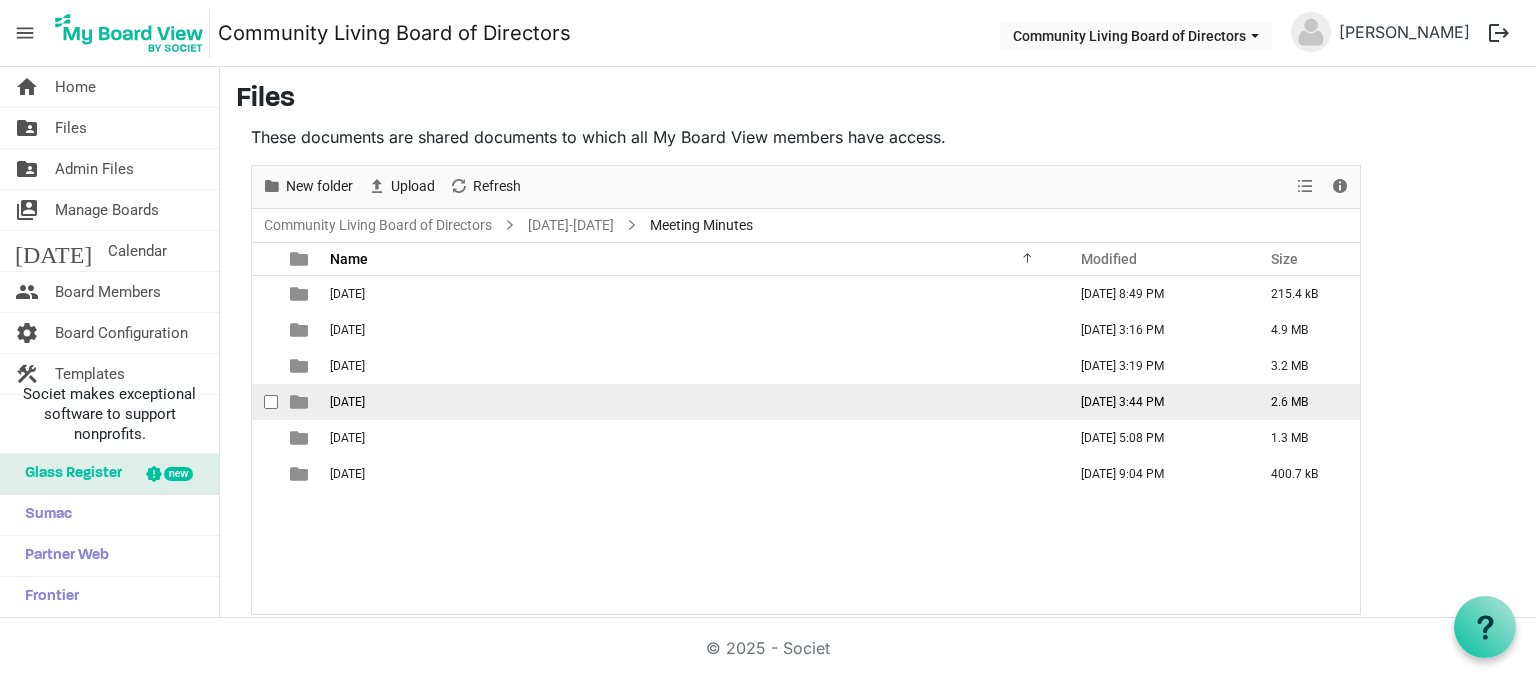 click on "[DATE]" at bounding box center [692, 402] 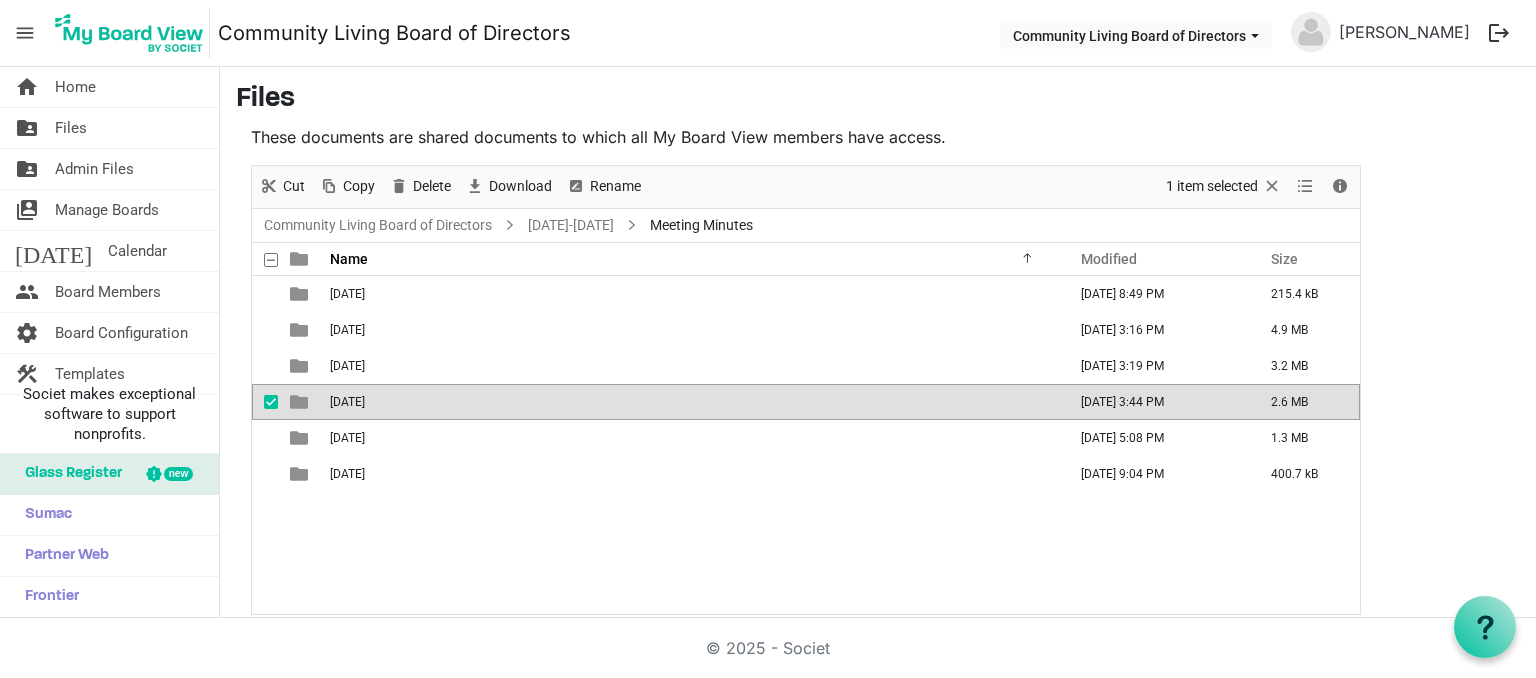 click on "[DATE]" at bounding box center (692, 402) 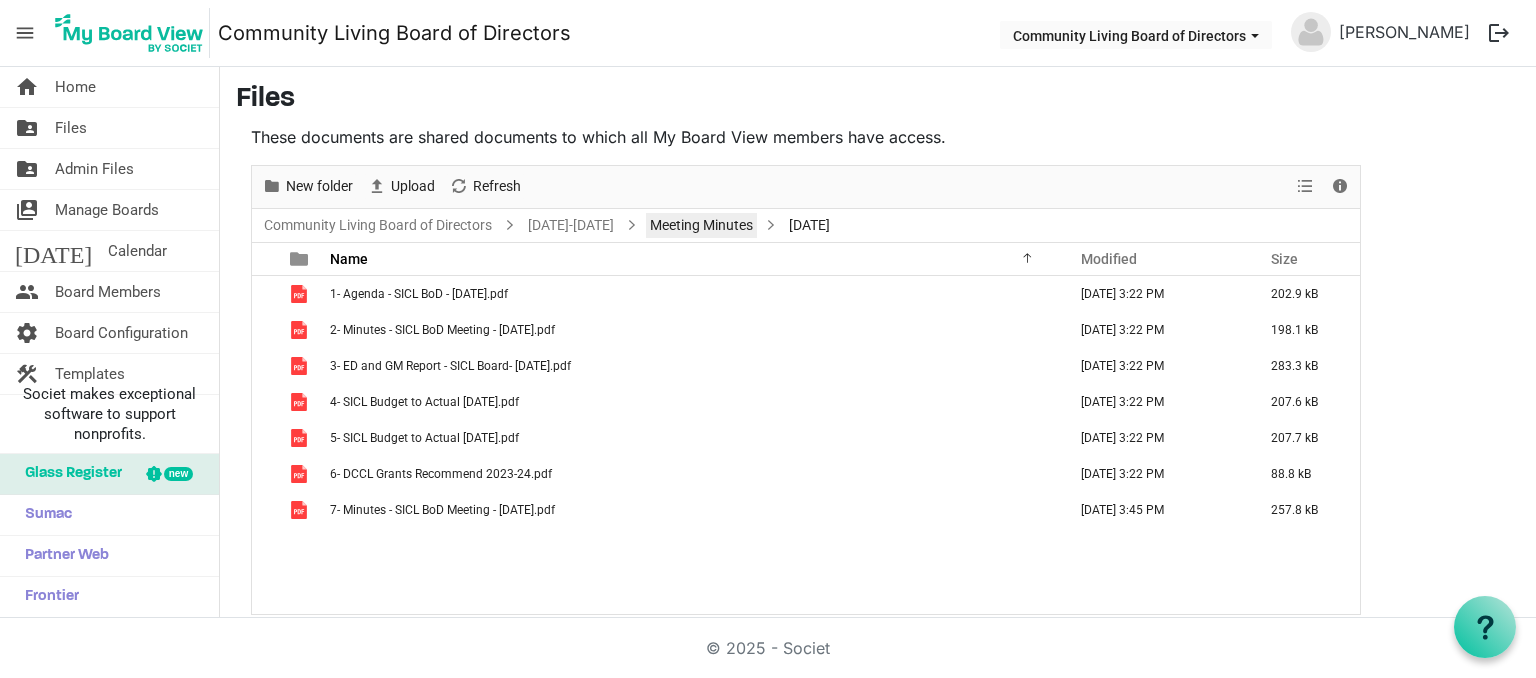 click on "Meeting Minutes" at bounding box center (701, 225) 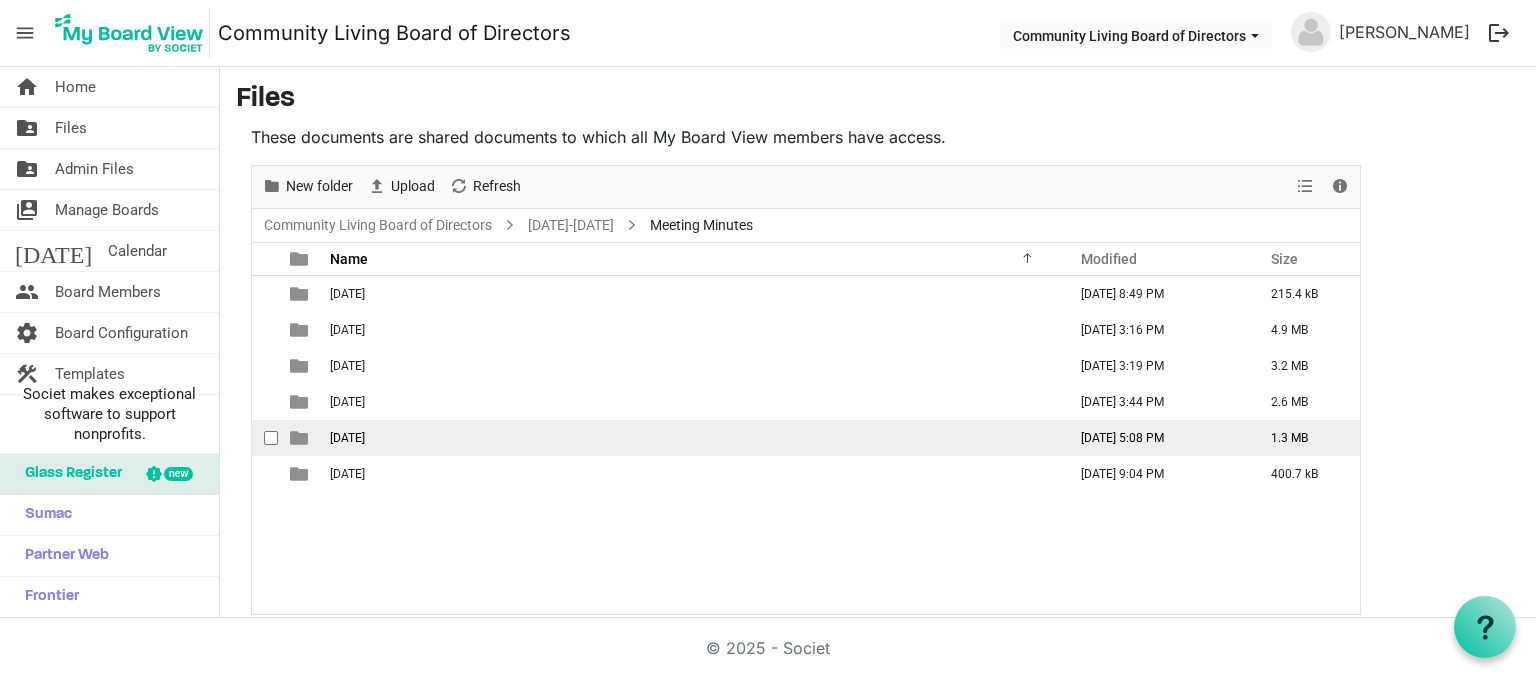 click on "[DATE]" at bounding box center (692, 438) 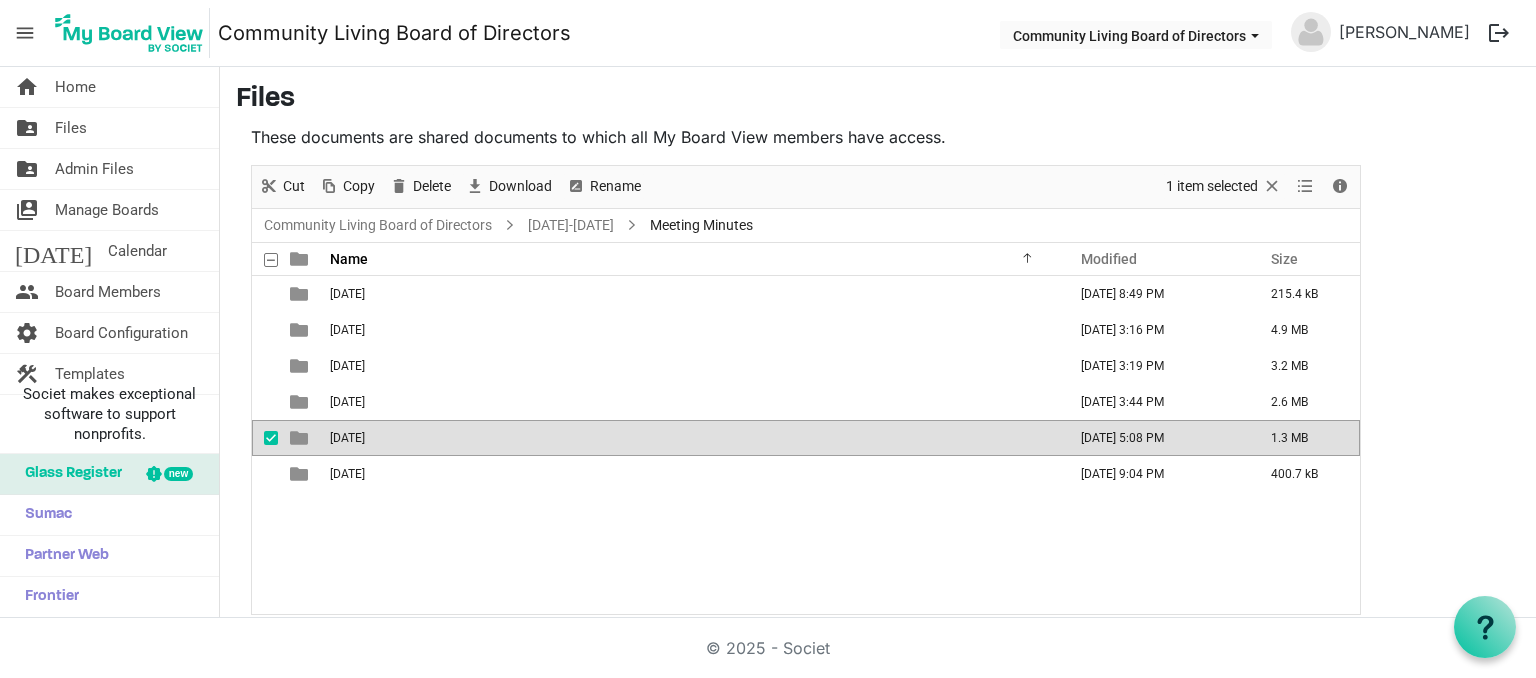 click on "[DATE]" at bounding box center [692, 438] 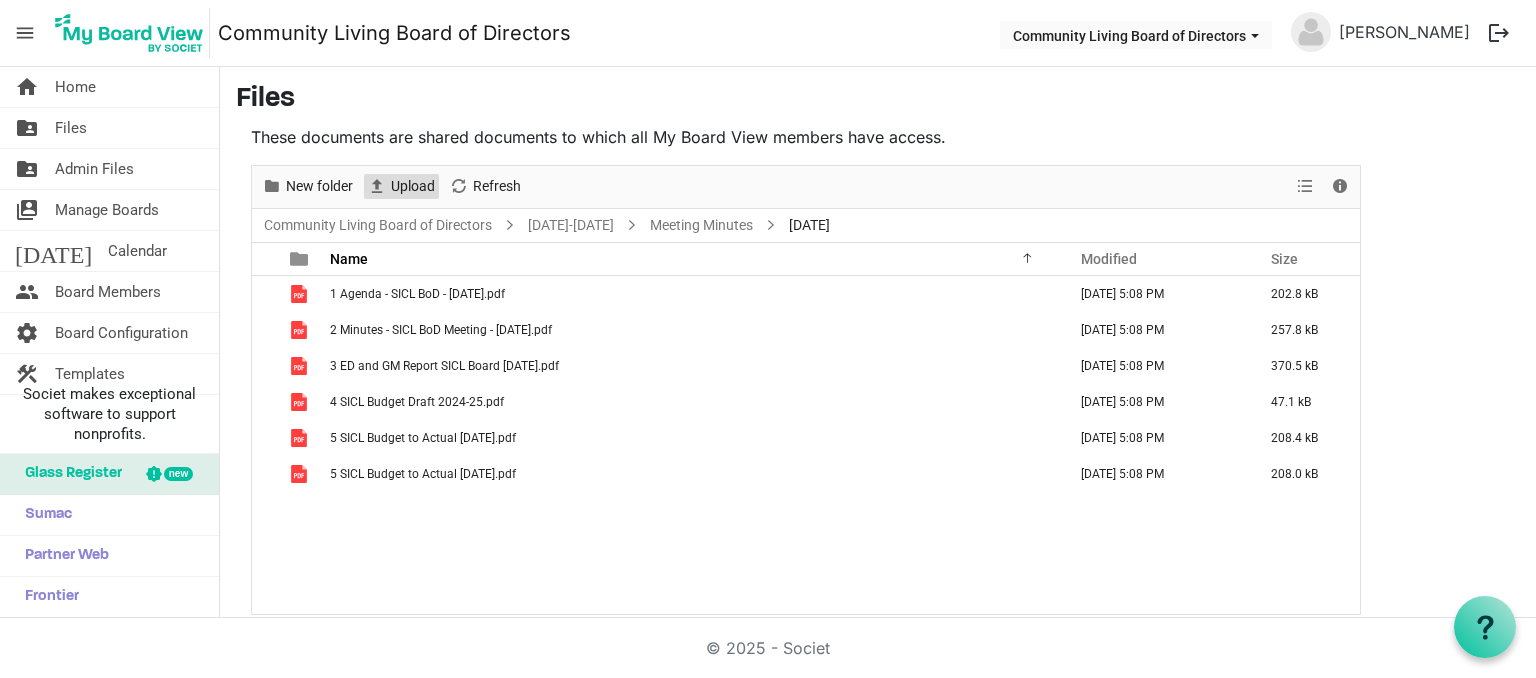 click on "Upload" at bounding box center (413, 186) 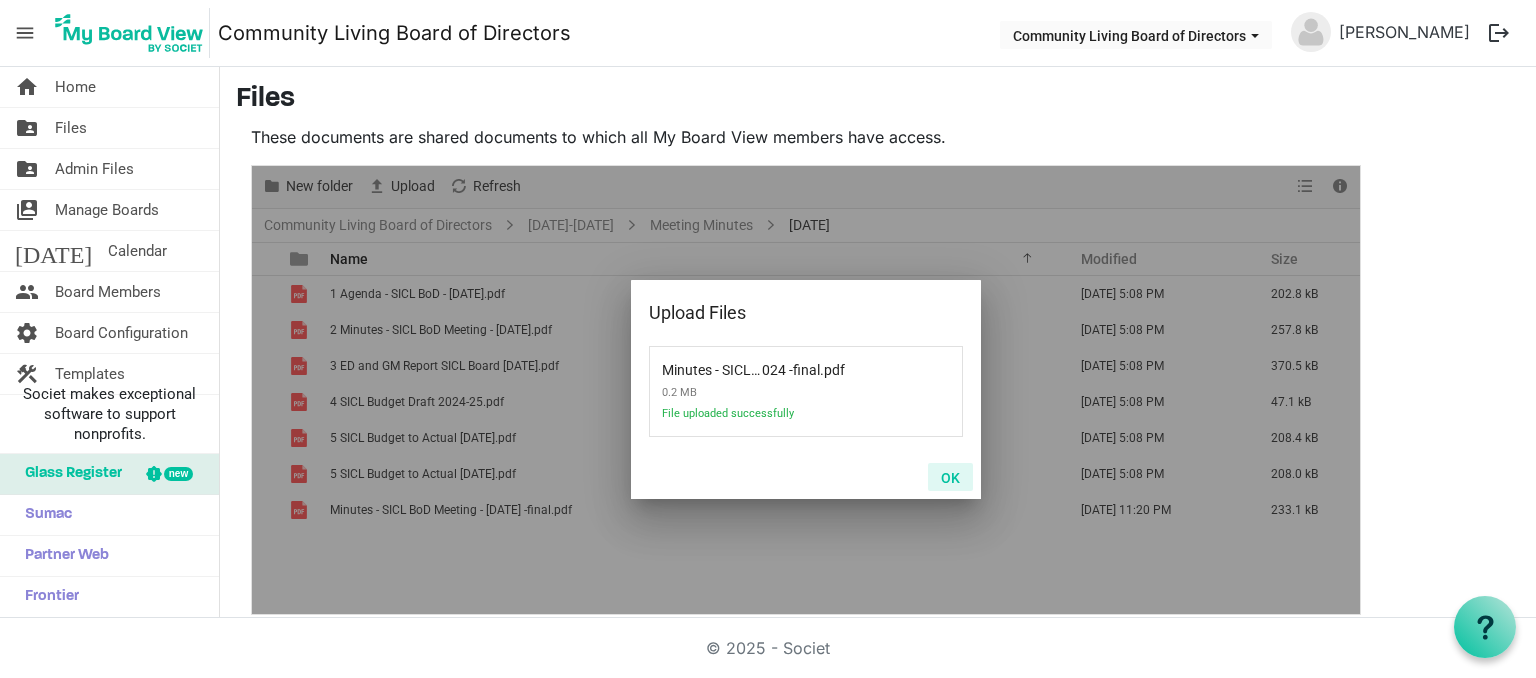 click on "OK" at bounding box center (950, 477) 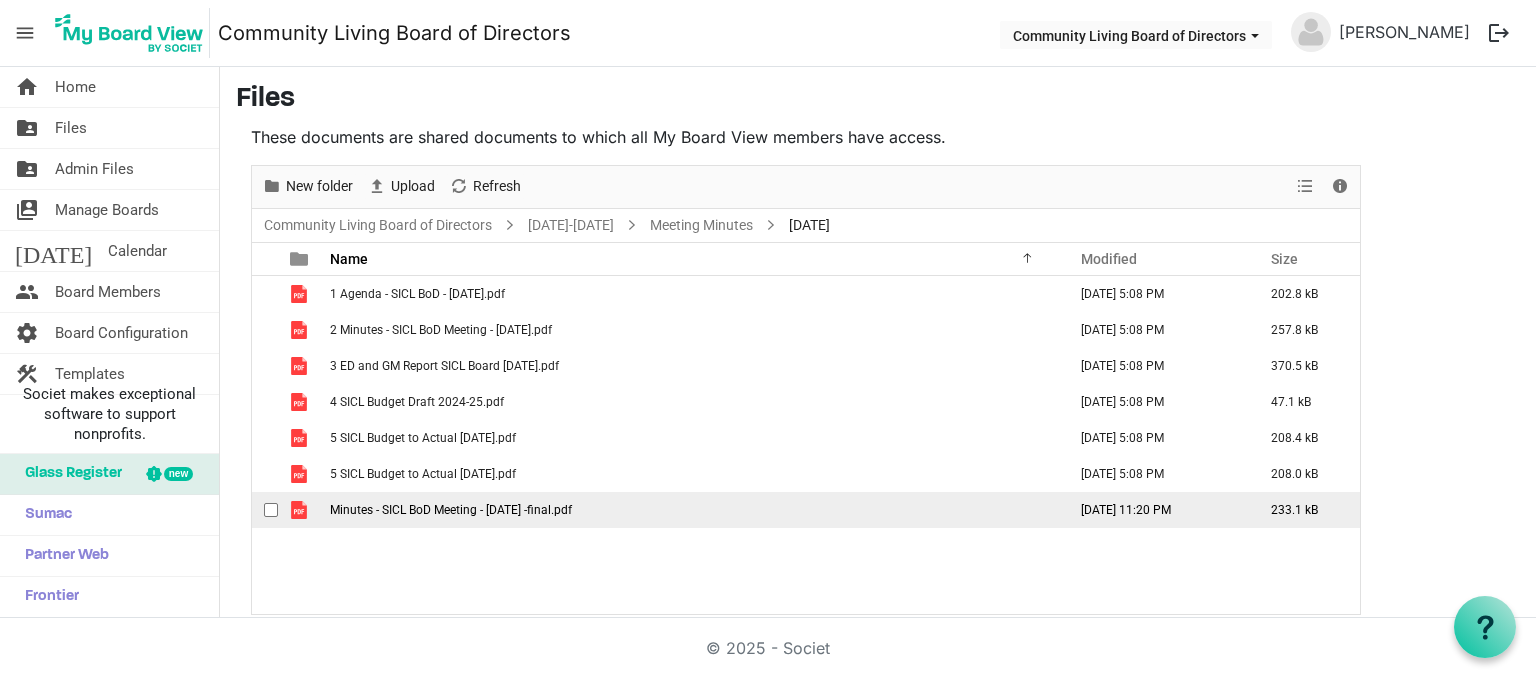 click at bounding box center [271, 510] 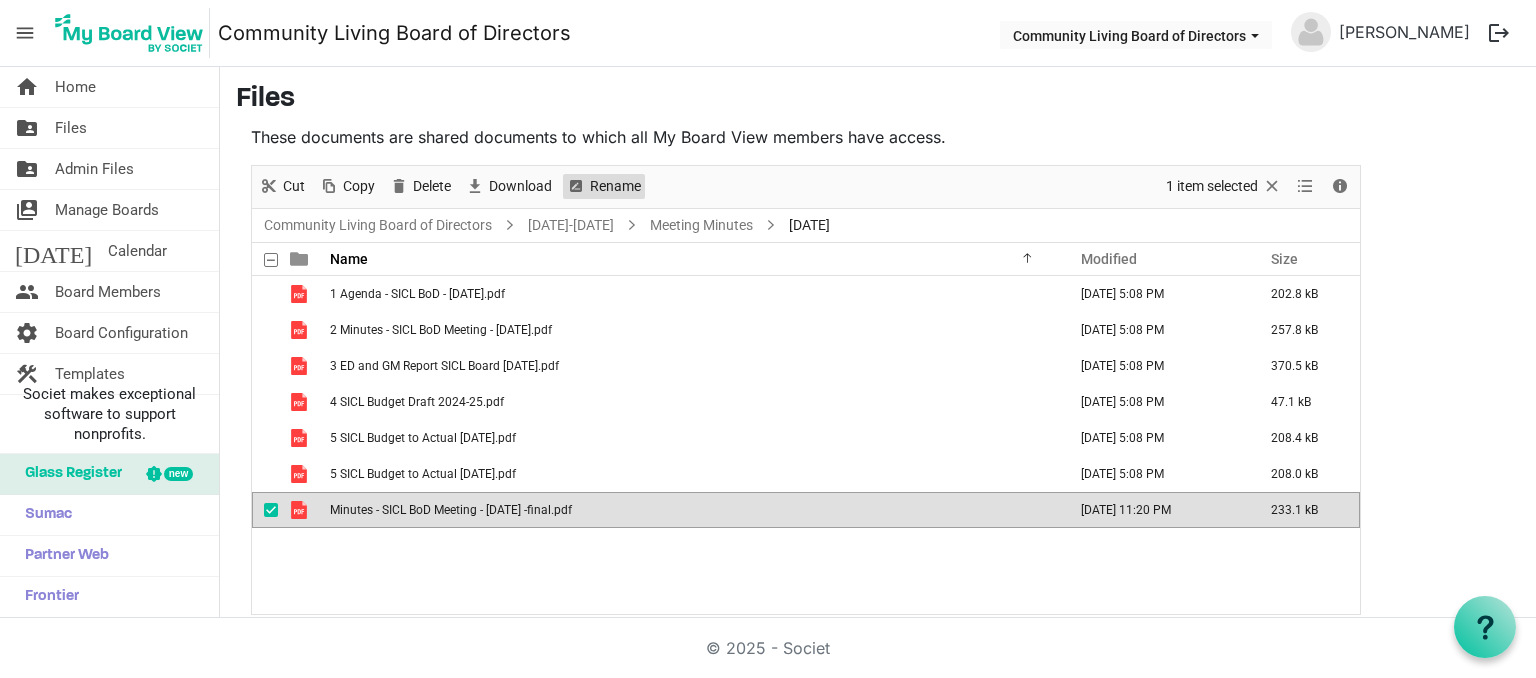 click on "Rename" at bounding box center [615, 186] 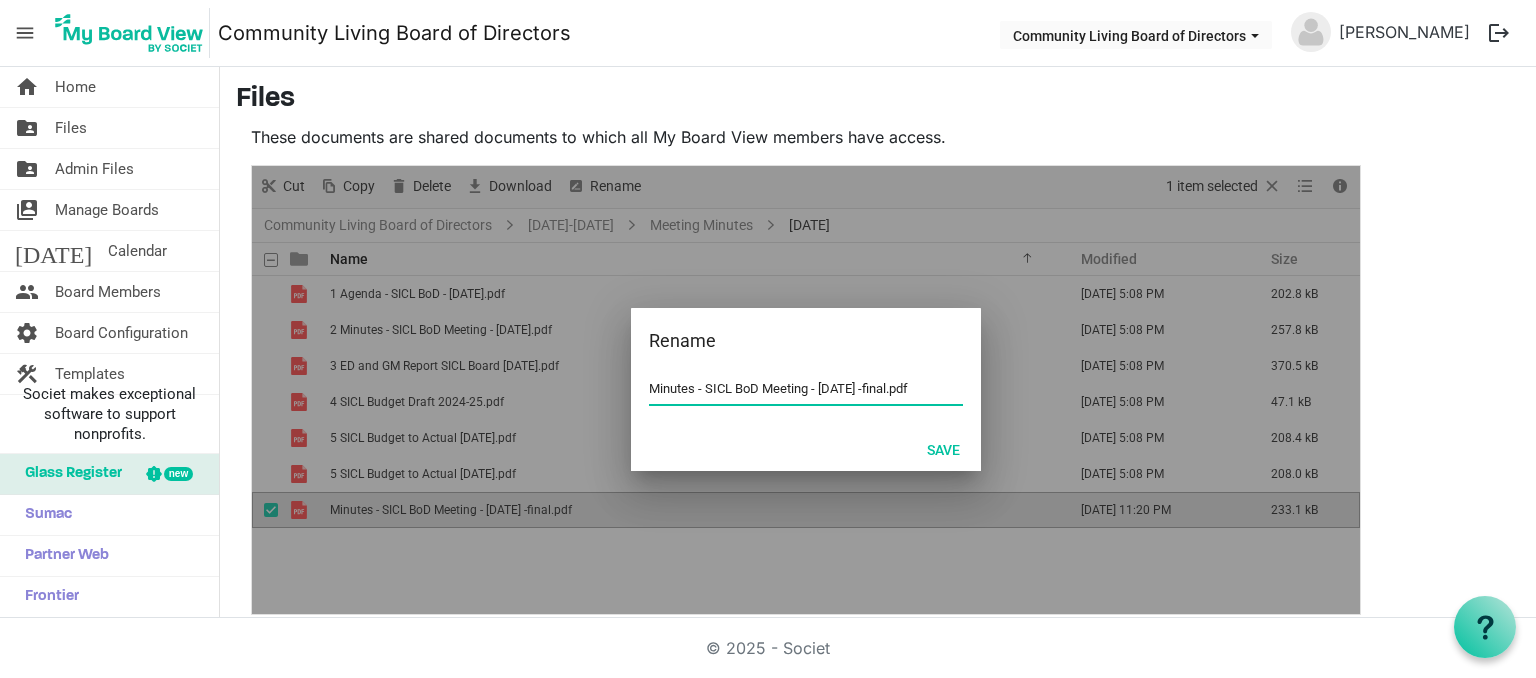 click on "Minutes - SICL BoD Meeting - [DATE] -final.pdf" at bounding box center [806, 389] 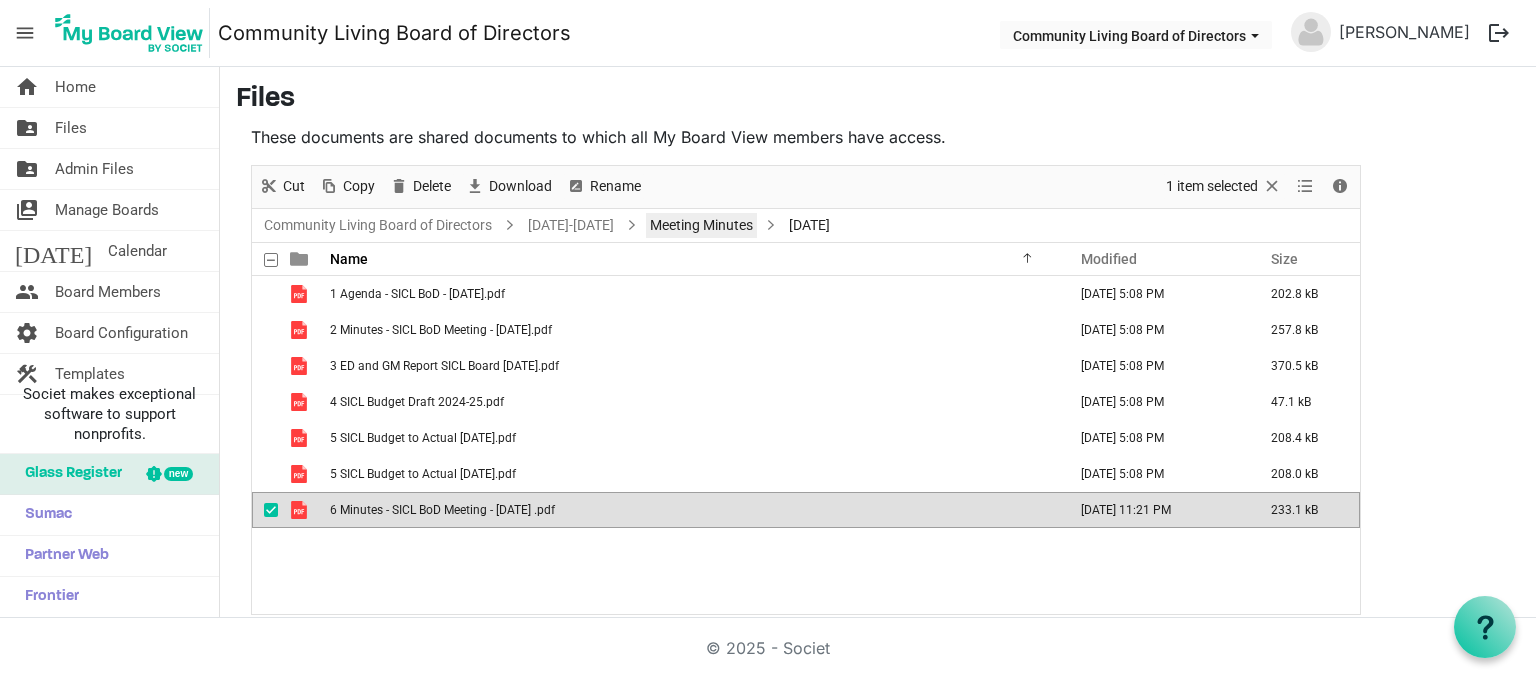 click on "Meeting Minutes" at bounding box center (701, 225) 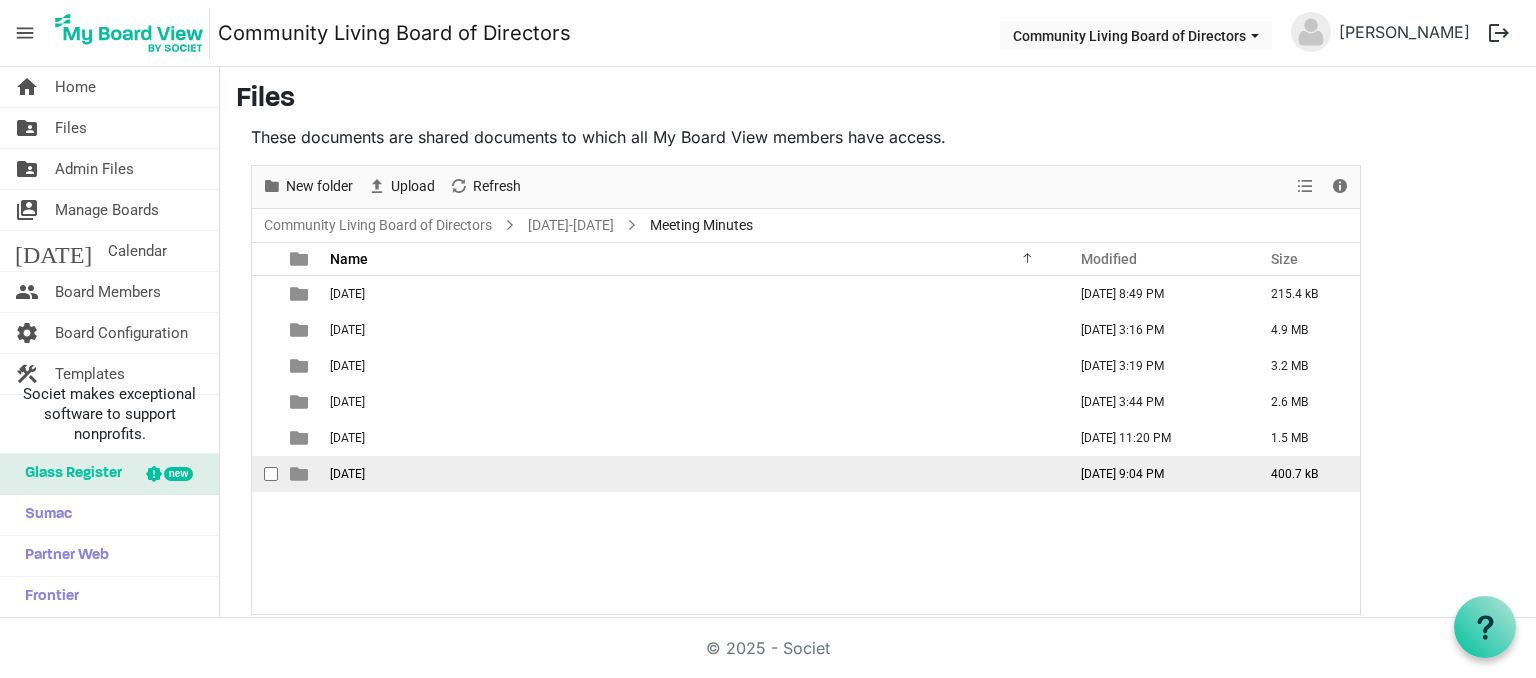click on "[DATE]" at bounding box center [347, 474] 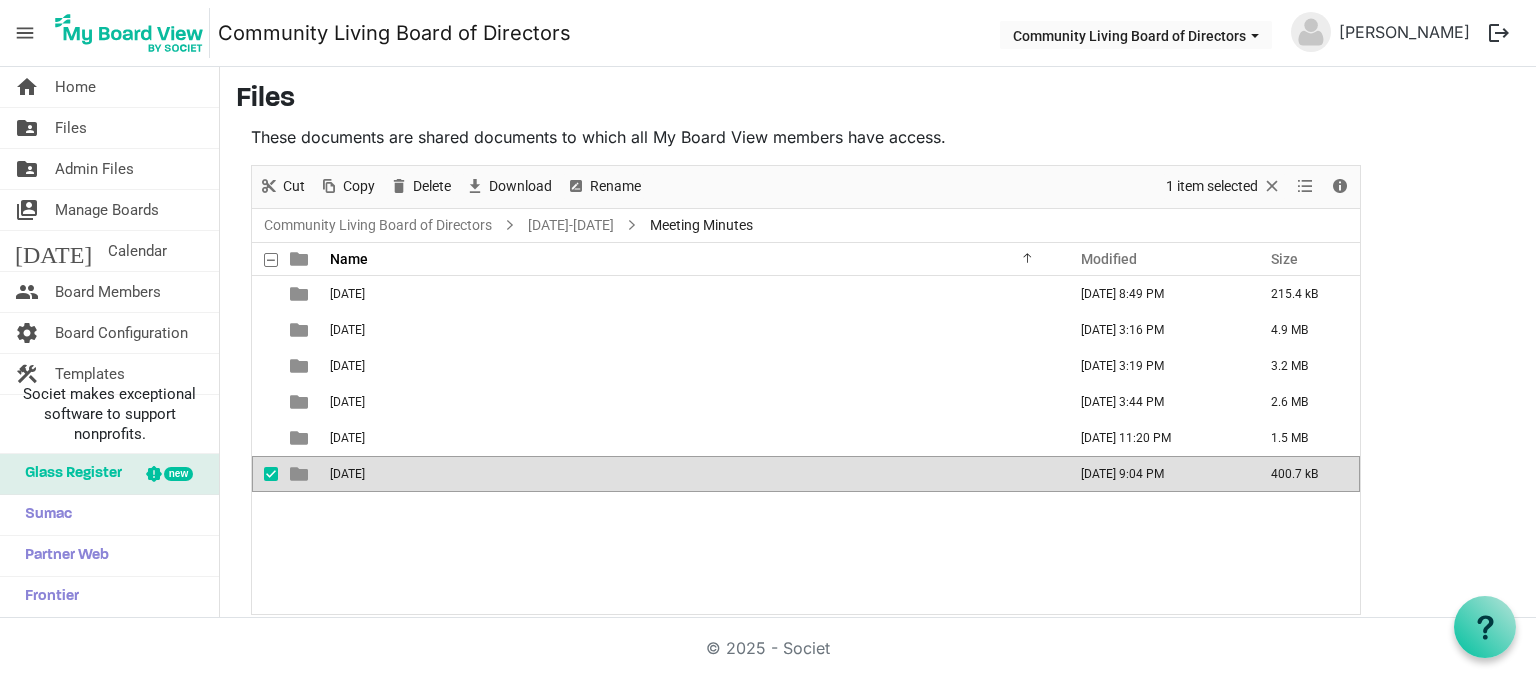 click on "[DATE]" at bounding box center (347, 474) 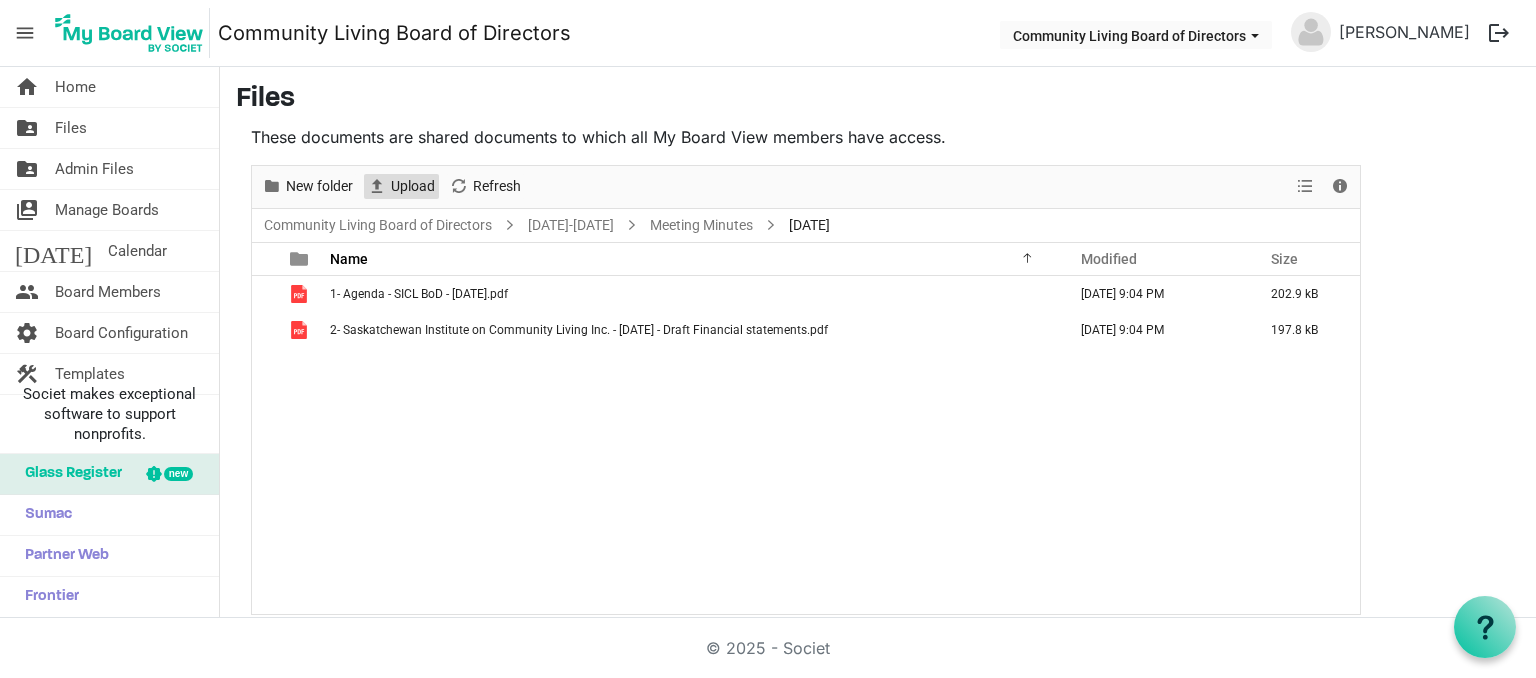 click on "Upload" at bounding box center (413, 186) 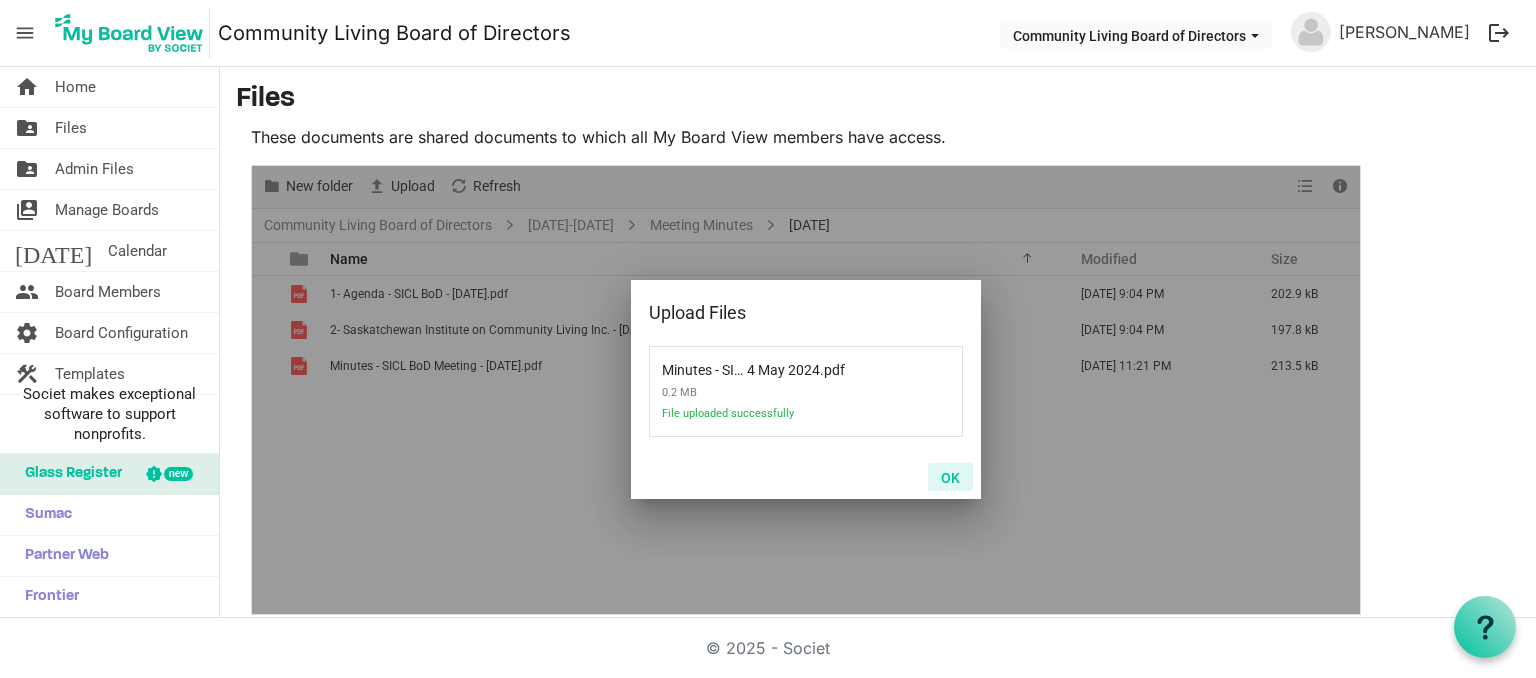 click on "OK" at bounding box center [950, 477] 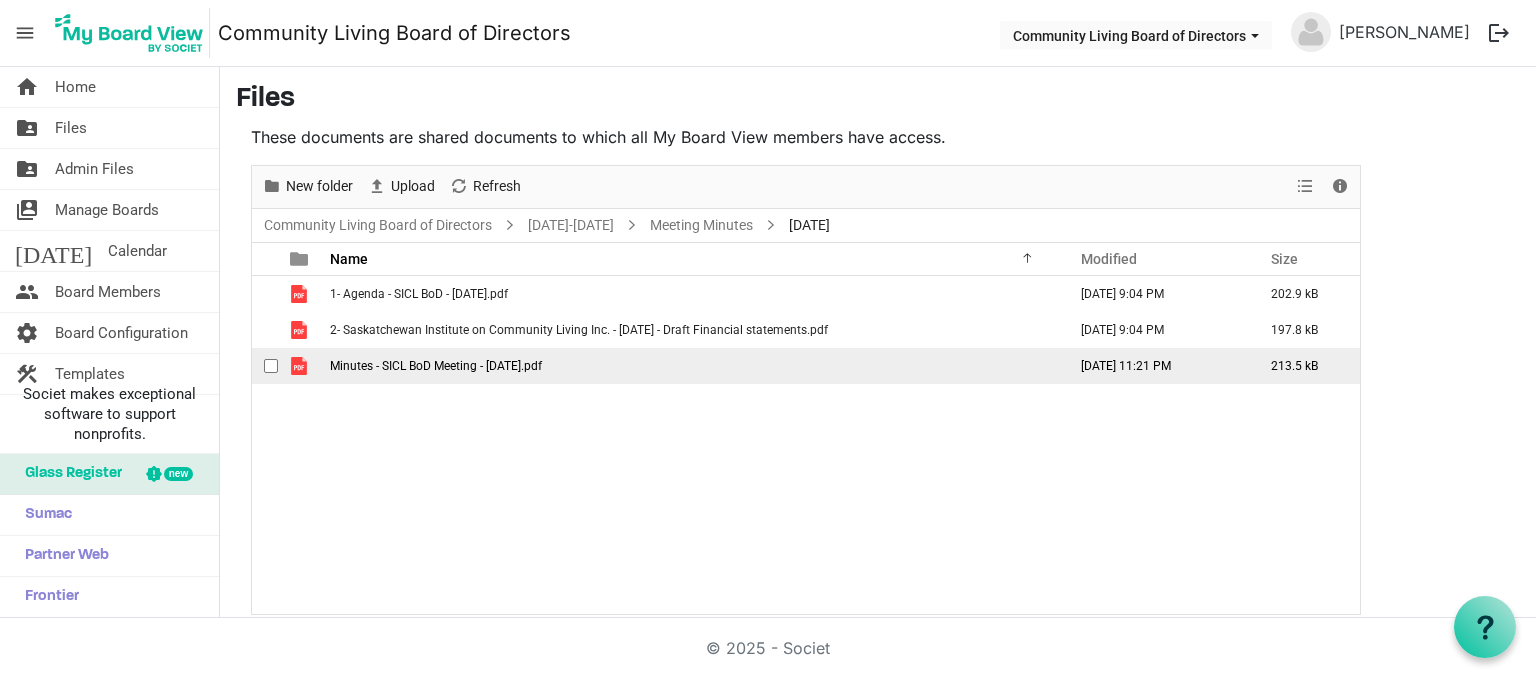 click on "Minutes - SICL BoD Meeting - [DATE].pdf" at bounding box center [436, 366] 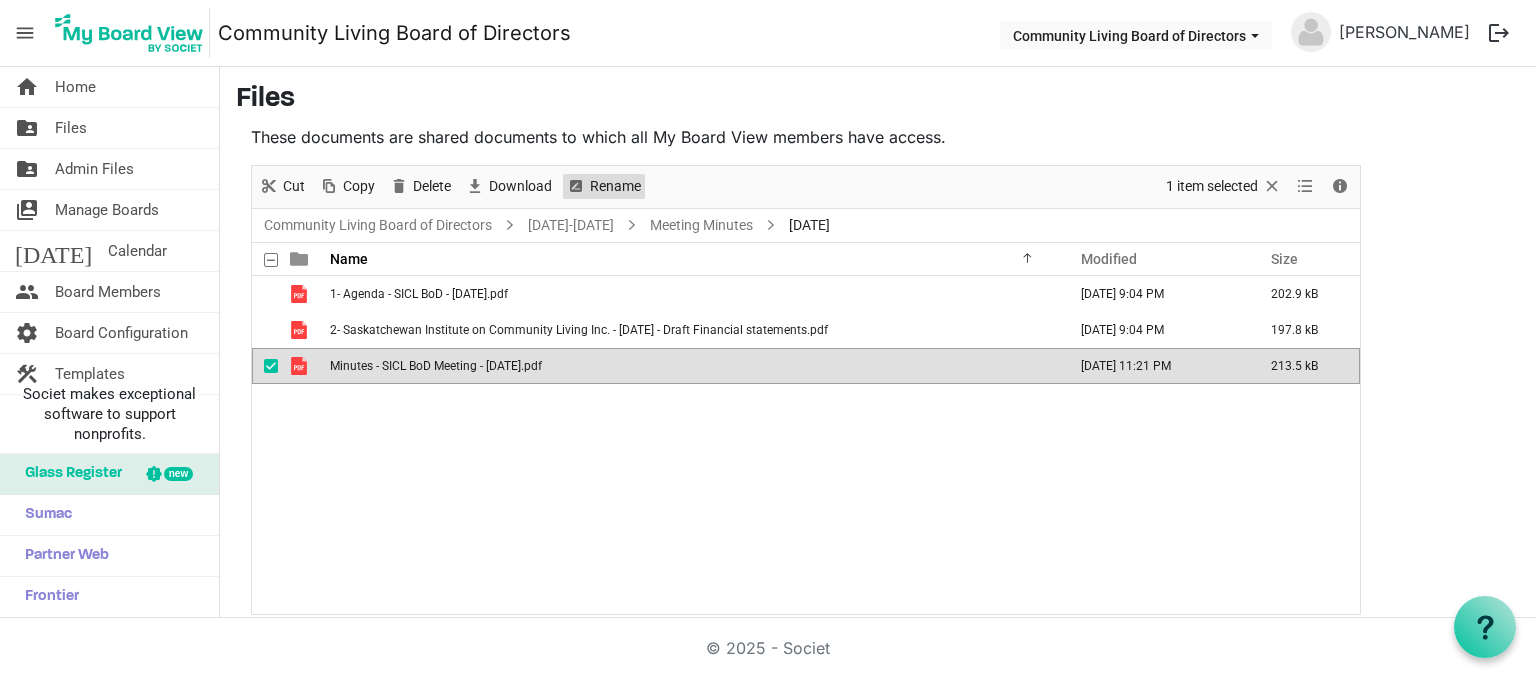 click on "Rename" at bounding box center [615, 186] 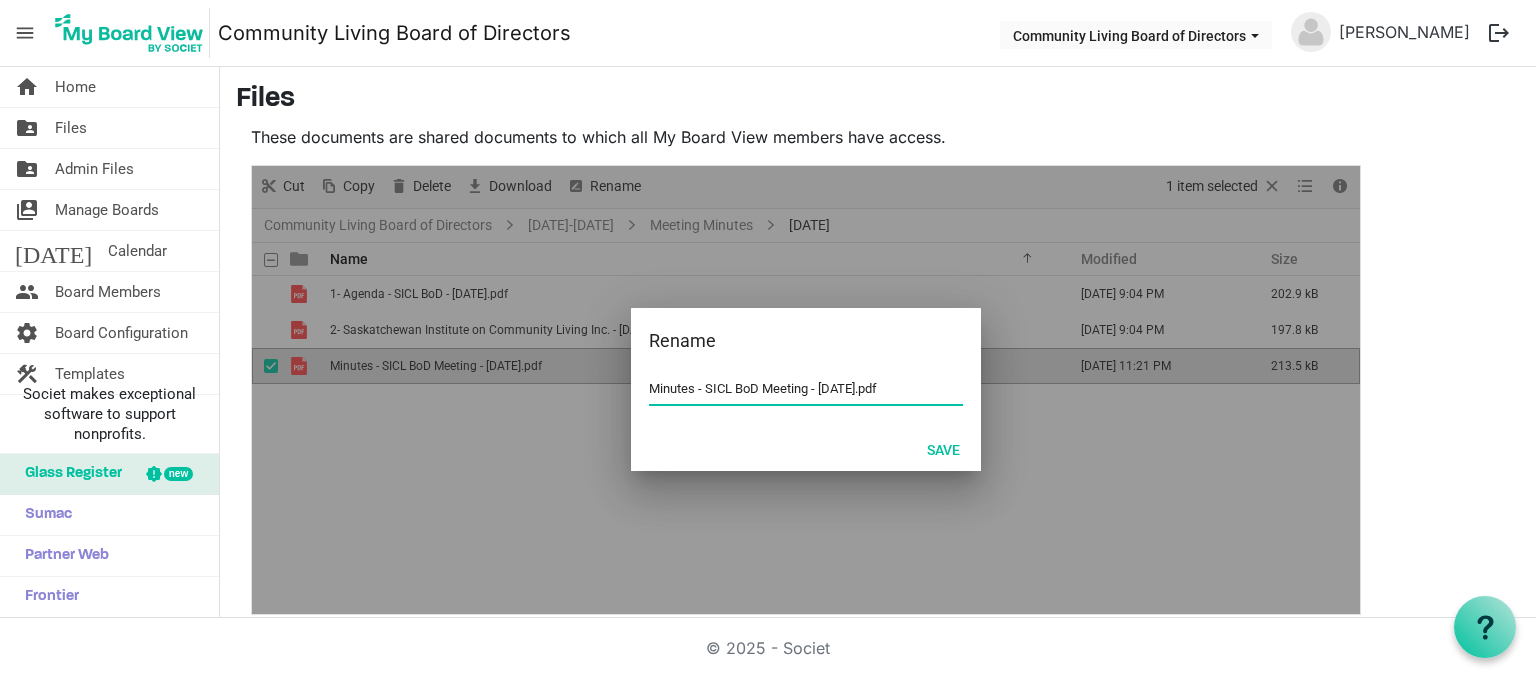 click on "Minutes - SICL BoD Meeting - [DATE].pdf" at bounding box center [806, 389] 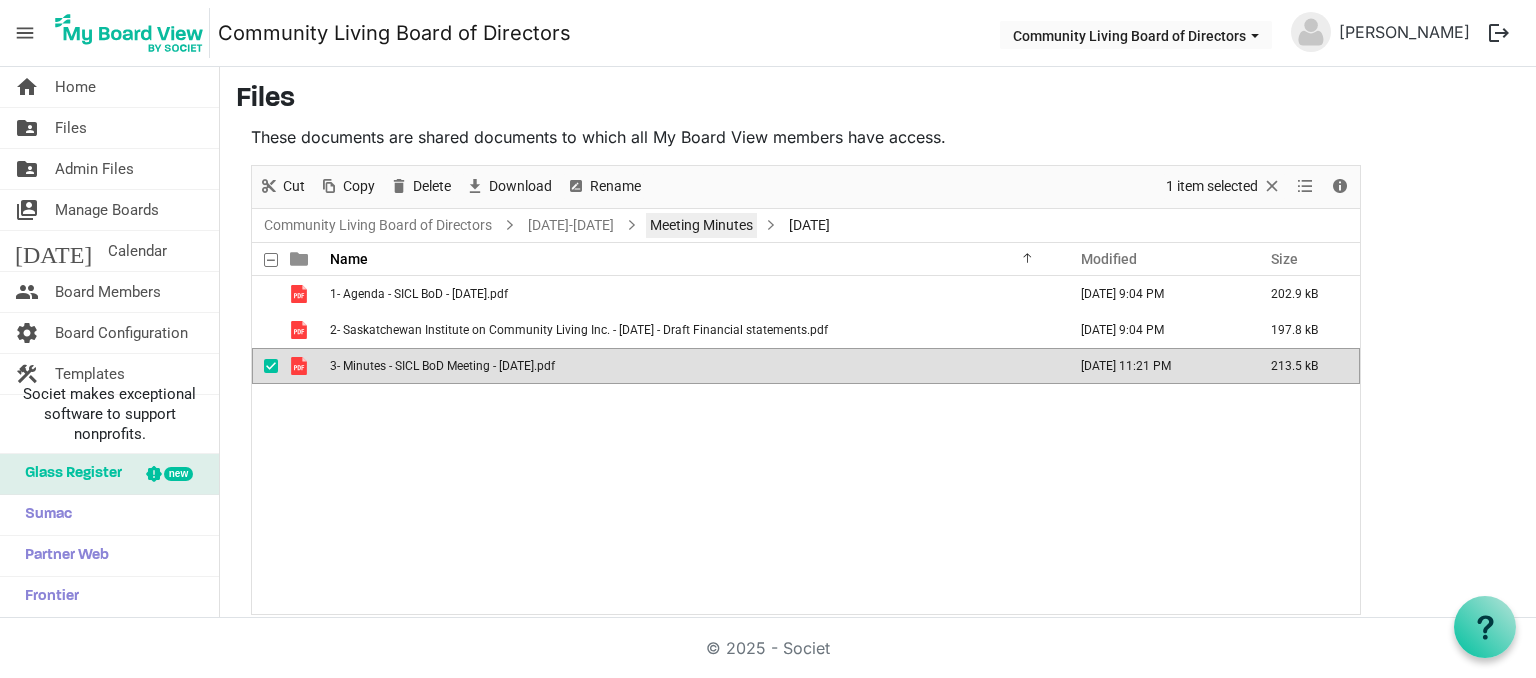 click on "Meeting Minutes" at bounding box center [701, 225] 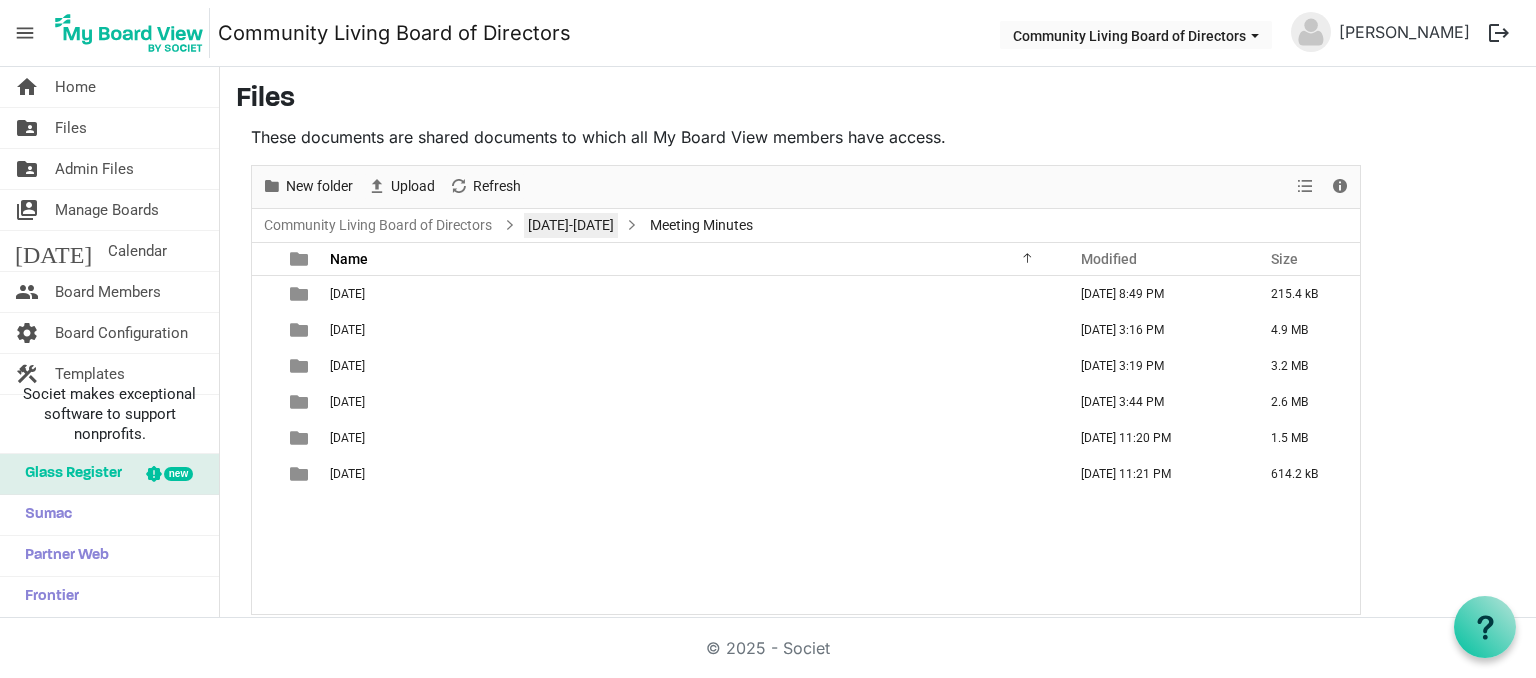 click on "[DATE]-[DATE]" at bounding box center [571, 225] 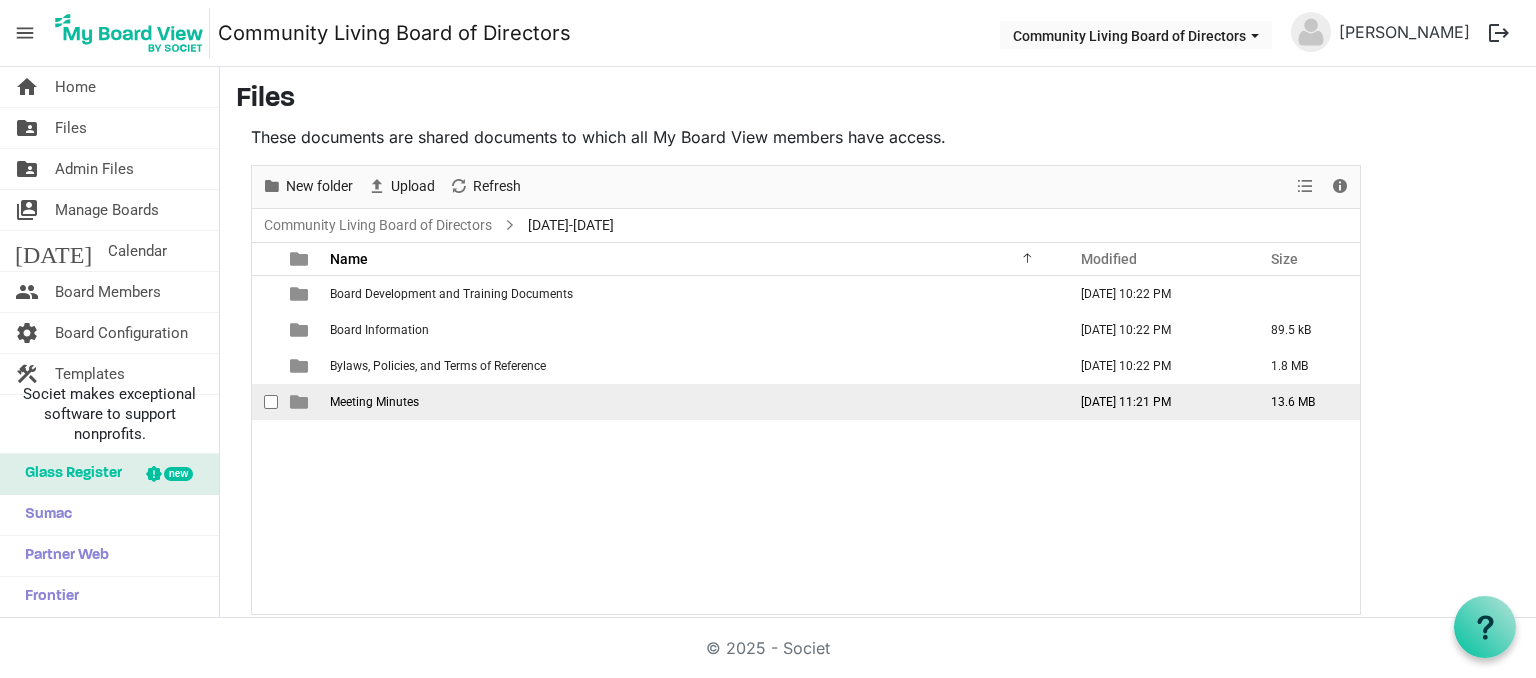 click on "Meeting Minutes" at bounding box center (374, 402) 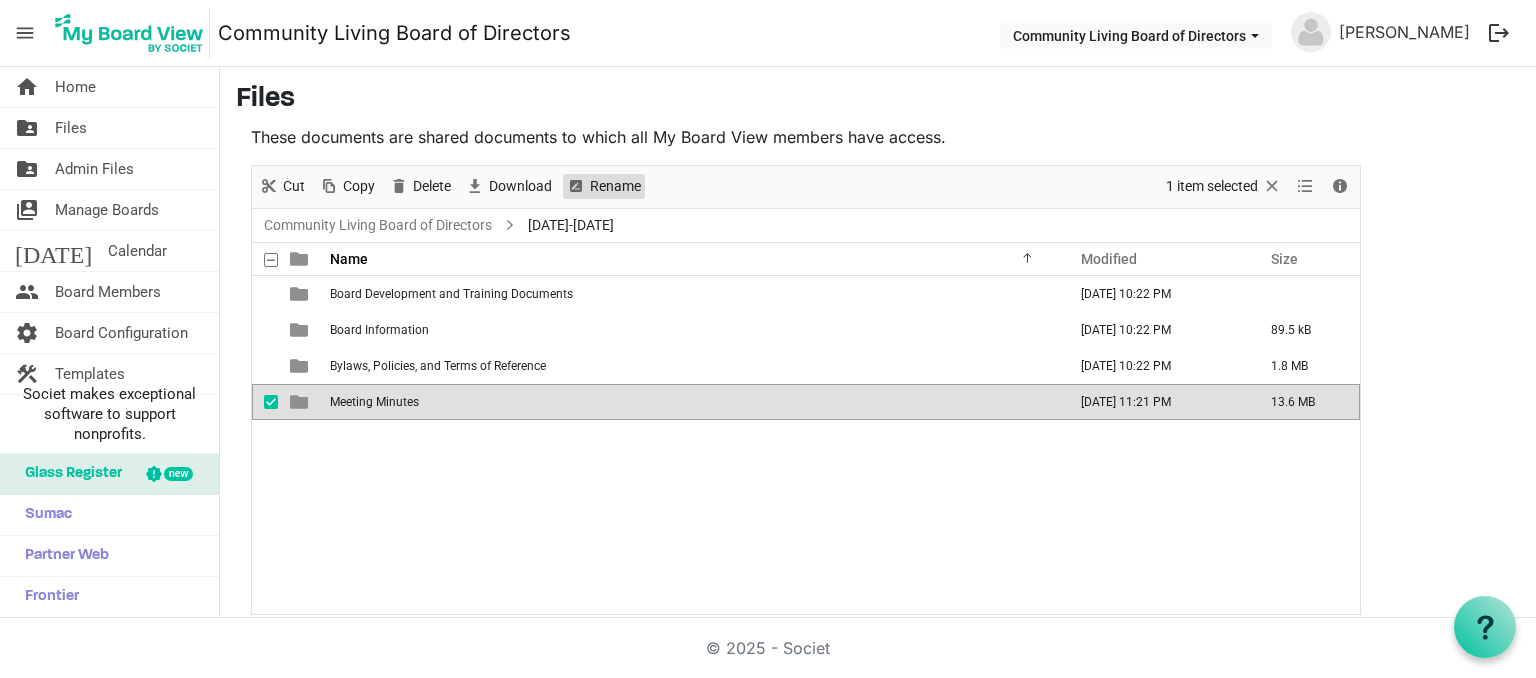 drag, startPoint x: 612, startPoint y: 185, endPoint x: 609, endPoint y: 195, distance: 10.440307 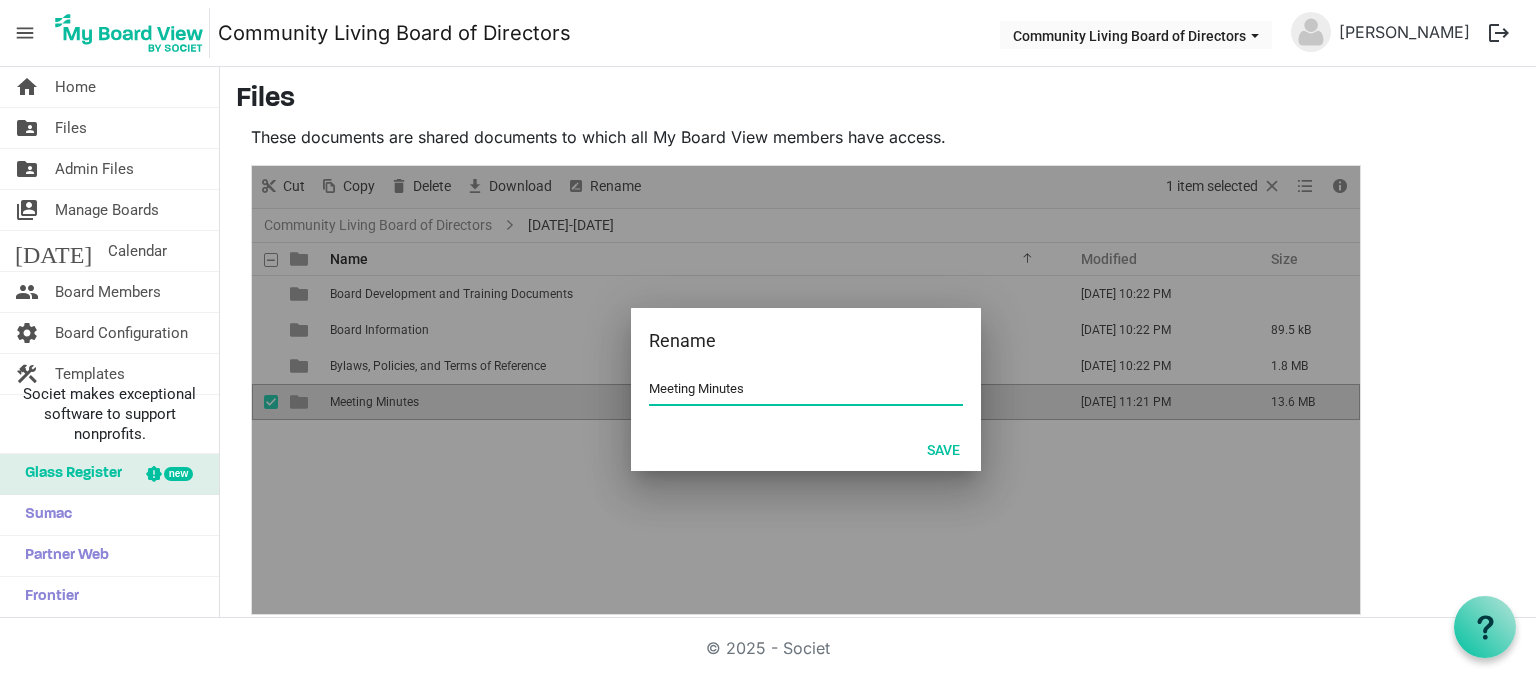 click on "Meeting Minutes" at bounding box center [806, 389] 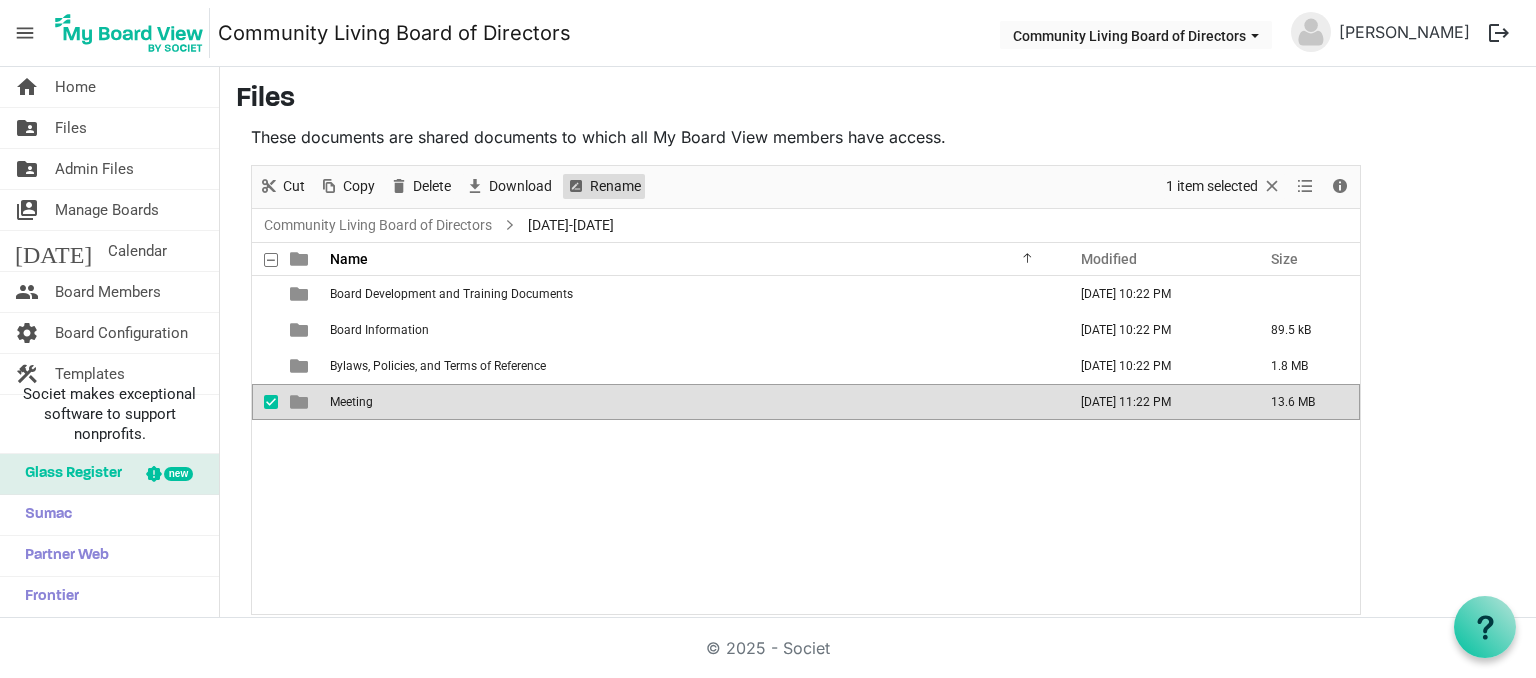 click on "Rename" at bounding box center [615, 186] 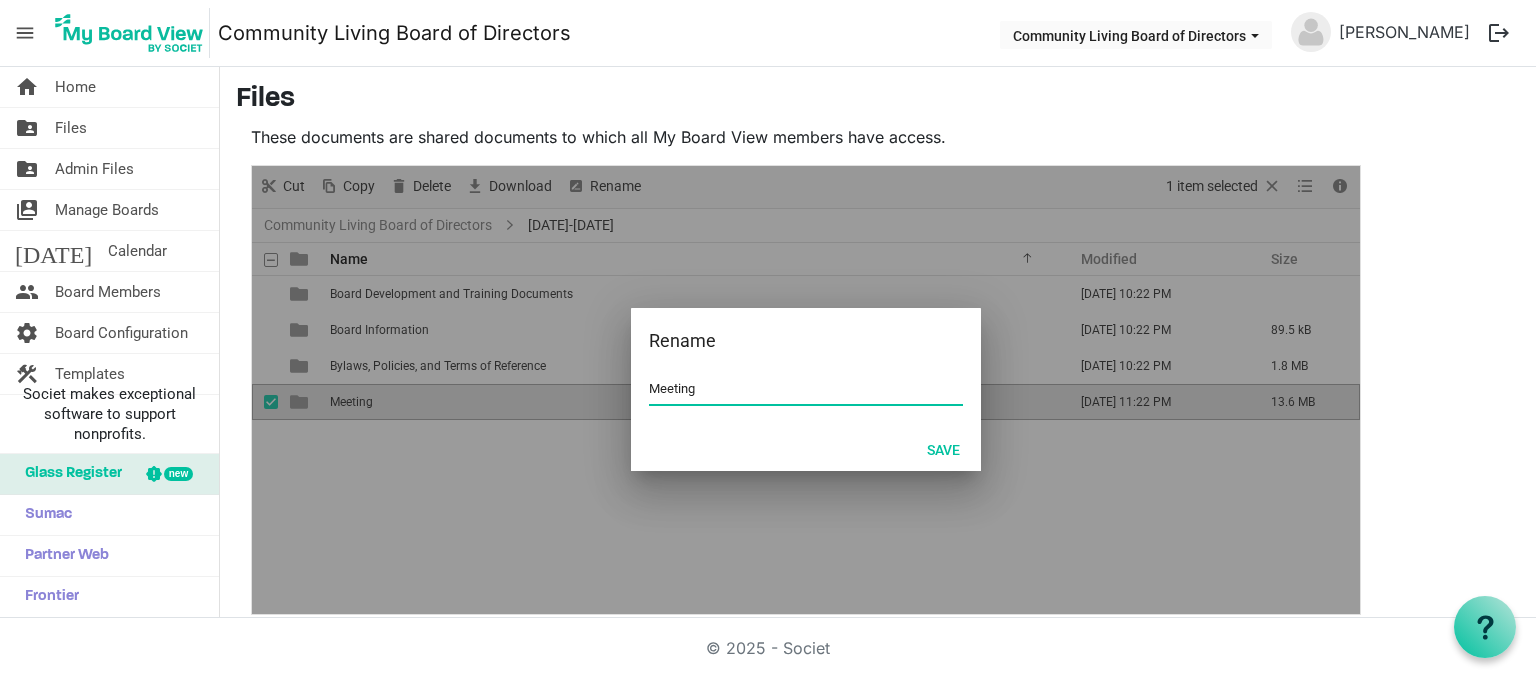 click on "Meeting" at bounding box center (806, 389) 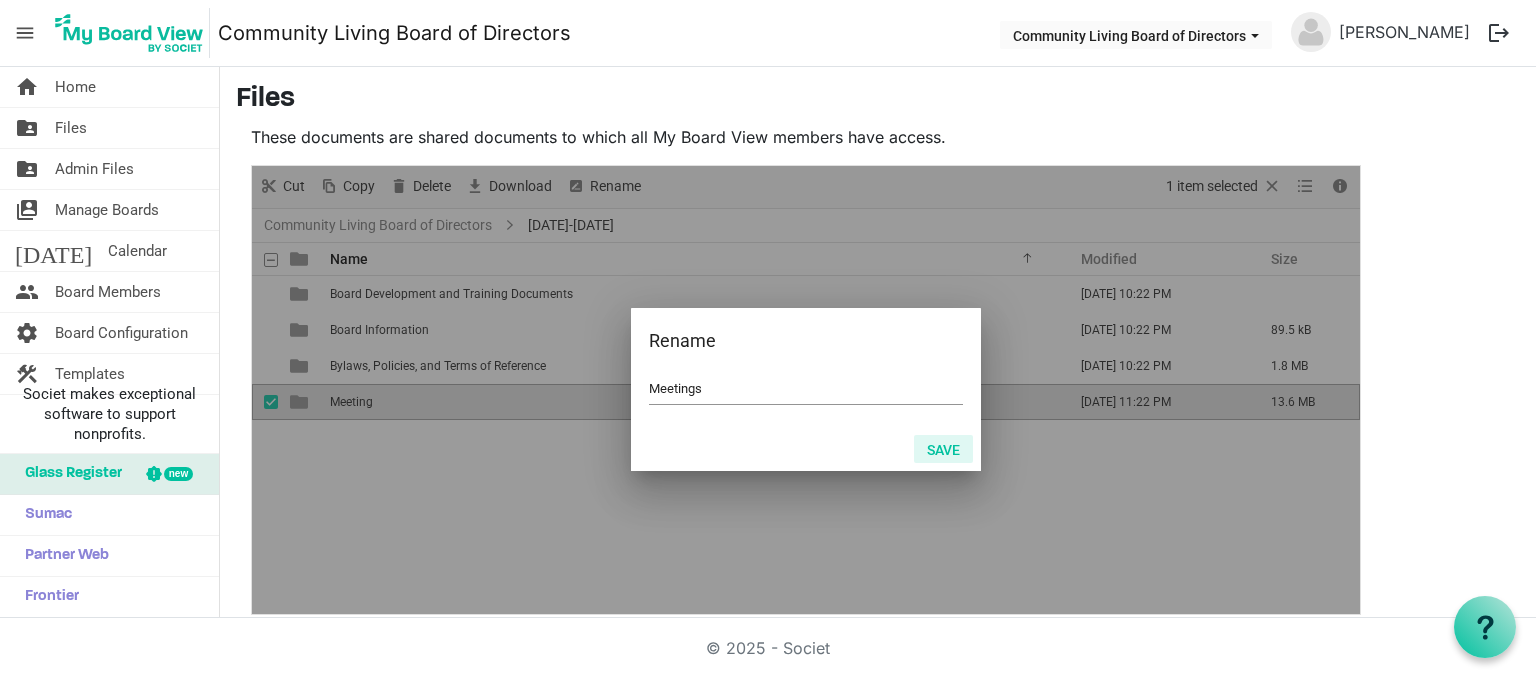 click on "Save" at bounding box center (943, 449) 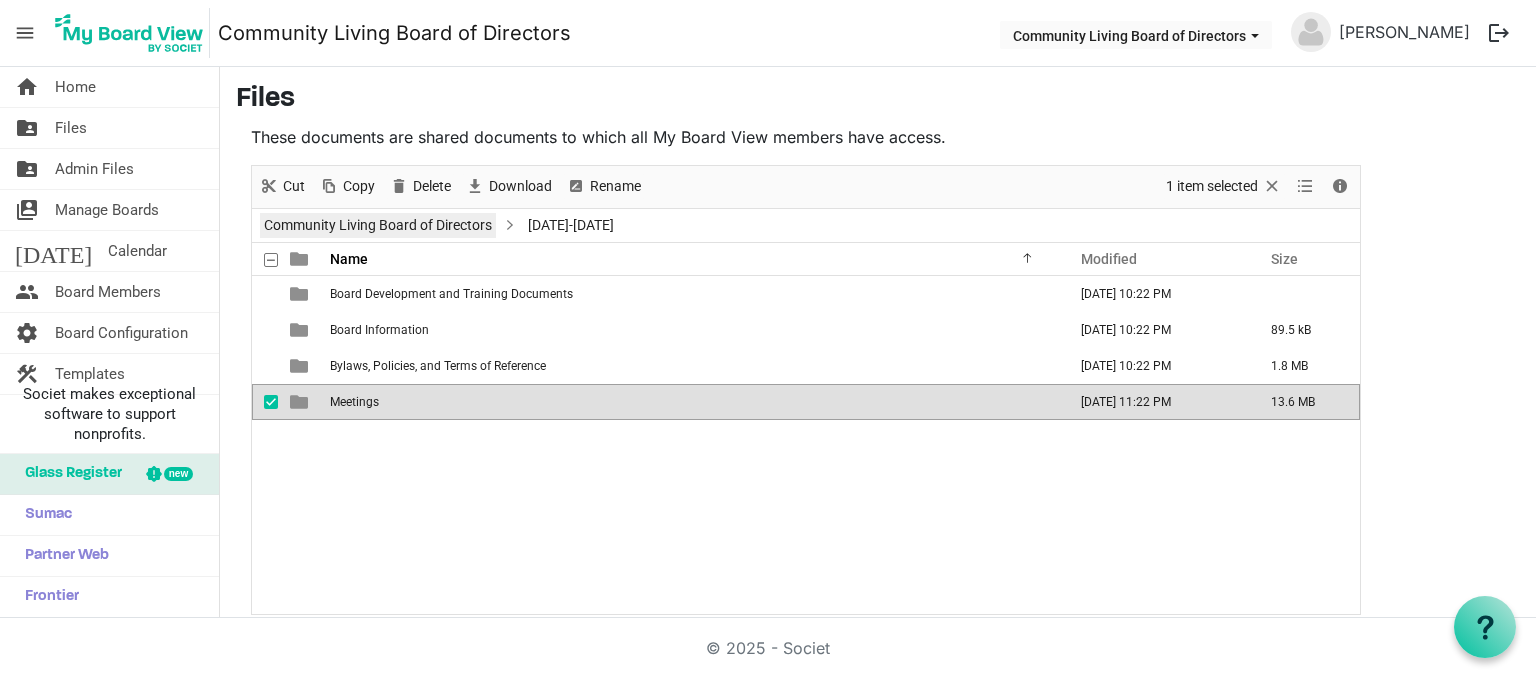 click on "Community Living Board of Directors" at bounding box center [378, 225] 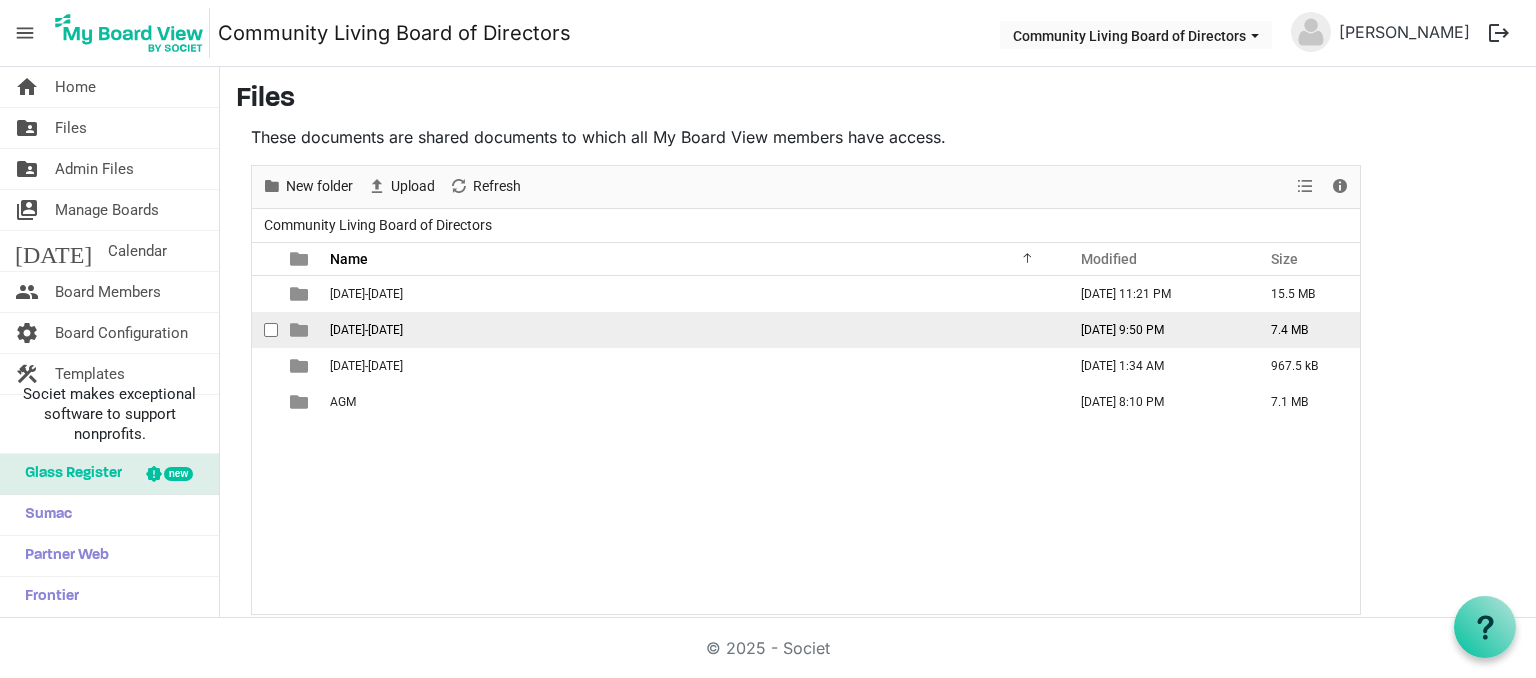 click on "[DATE]-[DATE]" at bounding box center [692, 330] 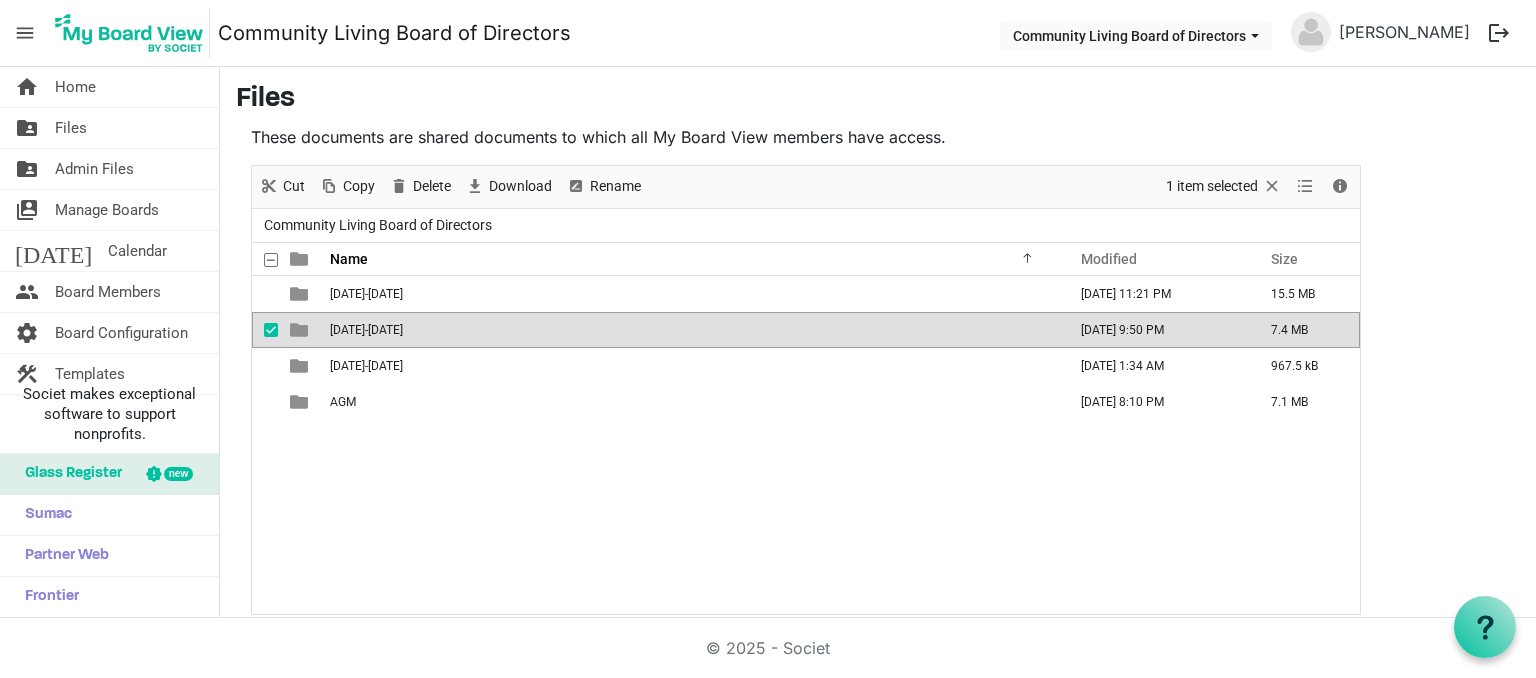 click on "[DATE]-[DATE]" at bounding box center [692, 330] 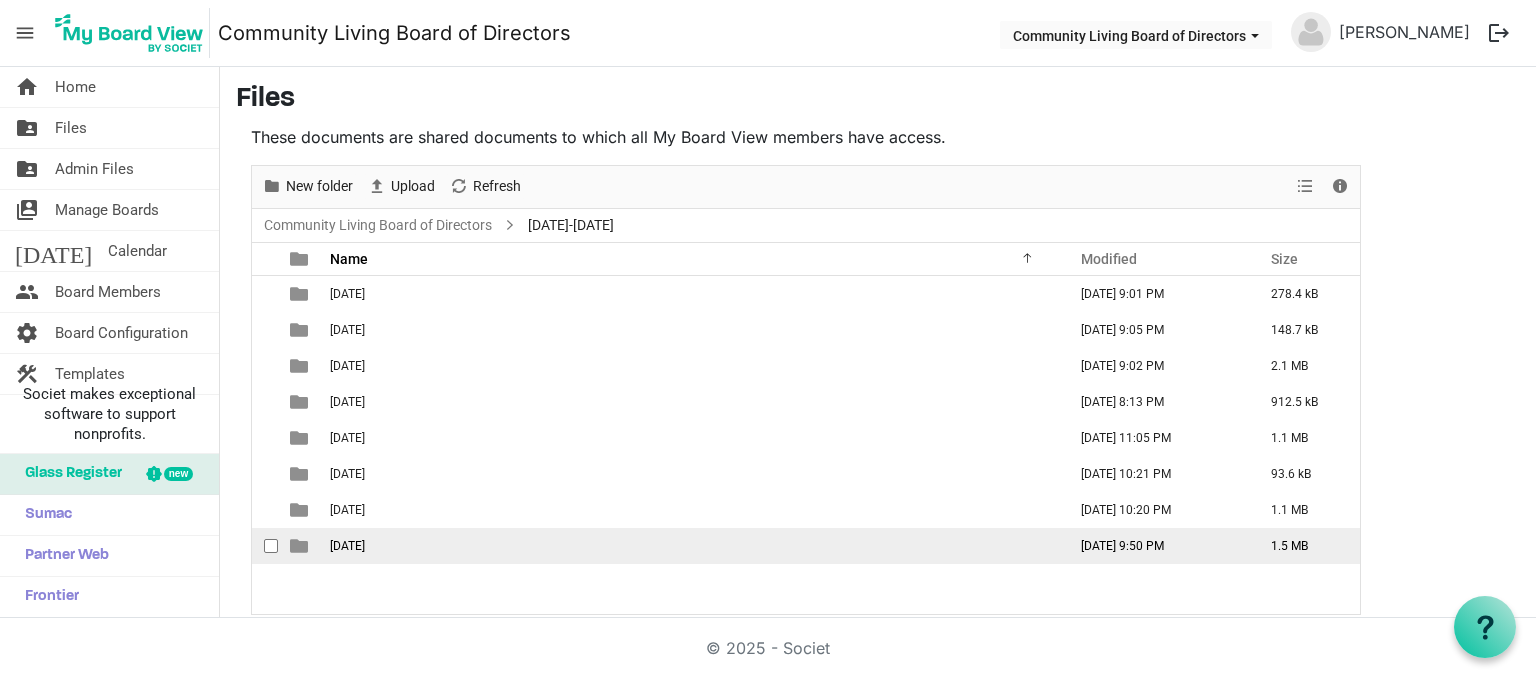 click on "[DATE]" at bounding box center [347, 546] 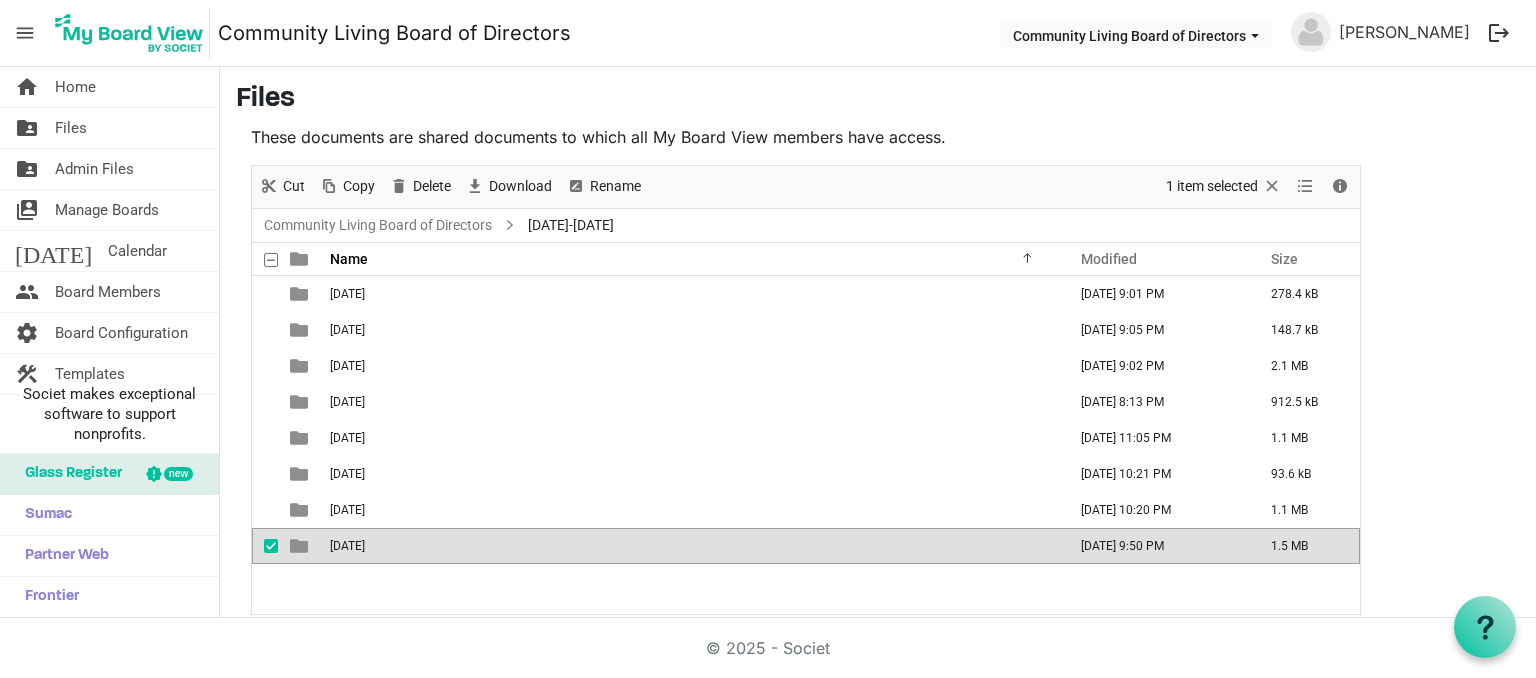click on "[DATE]" at bounding box center [347, 546] 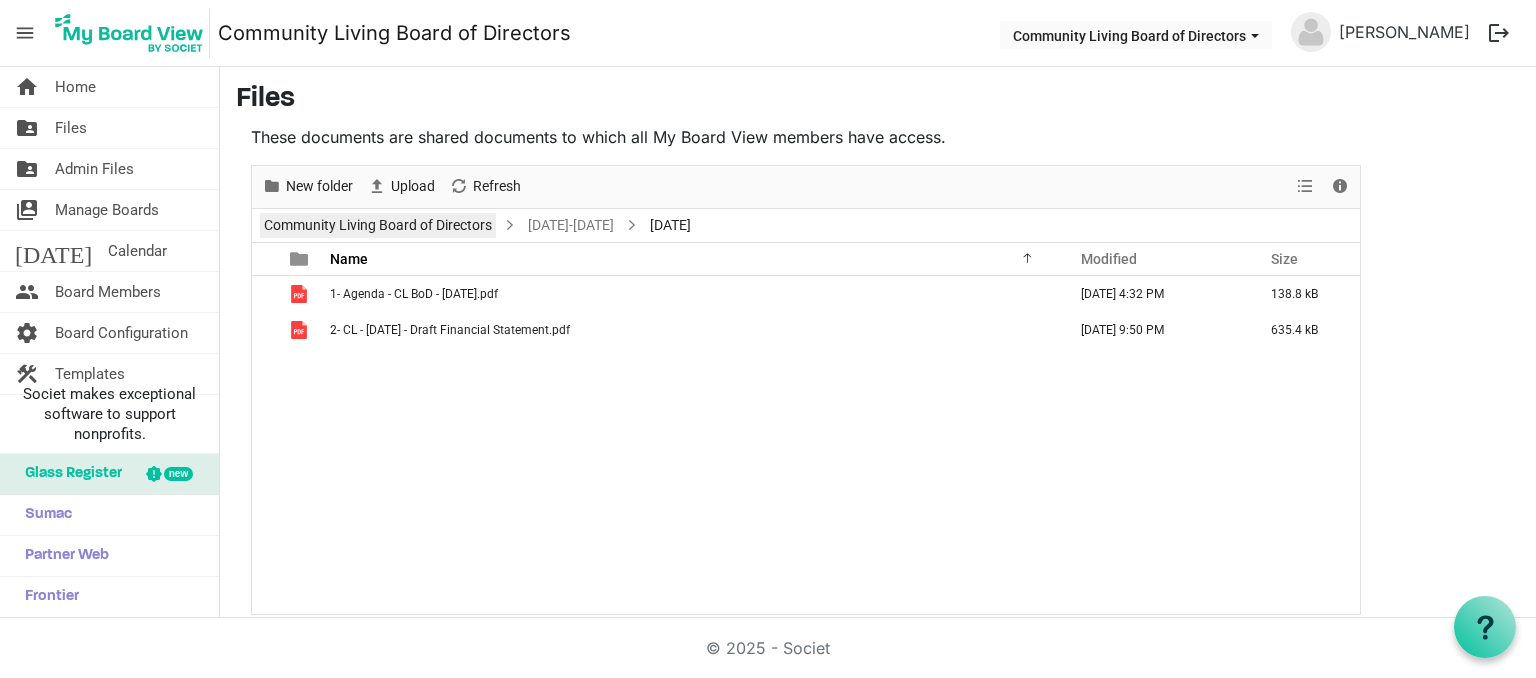 click on "Community Living Board of Directors" at bounding box center [378, 225] 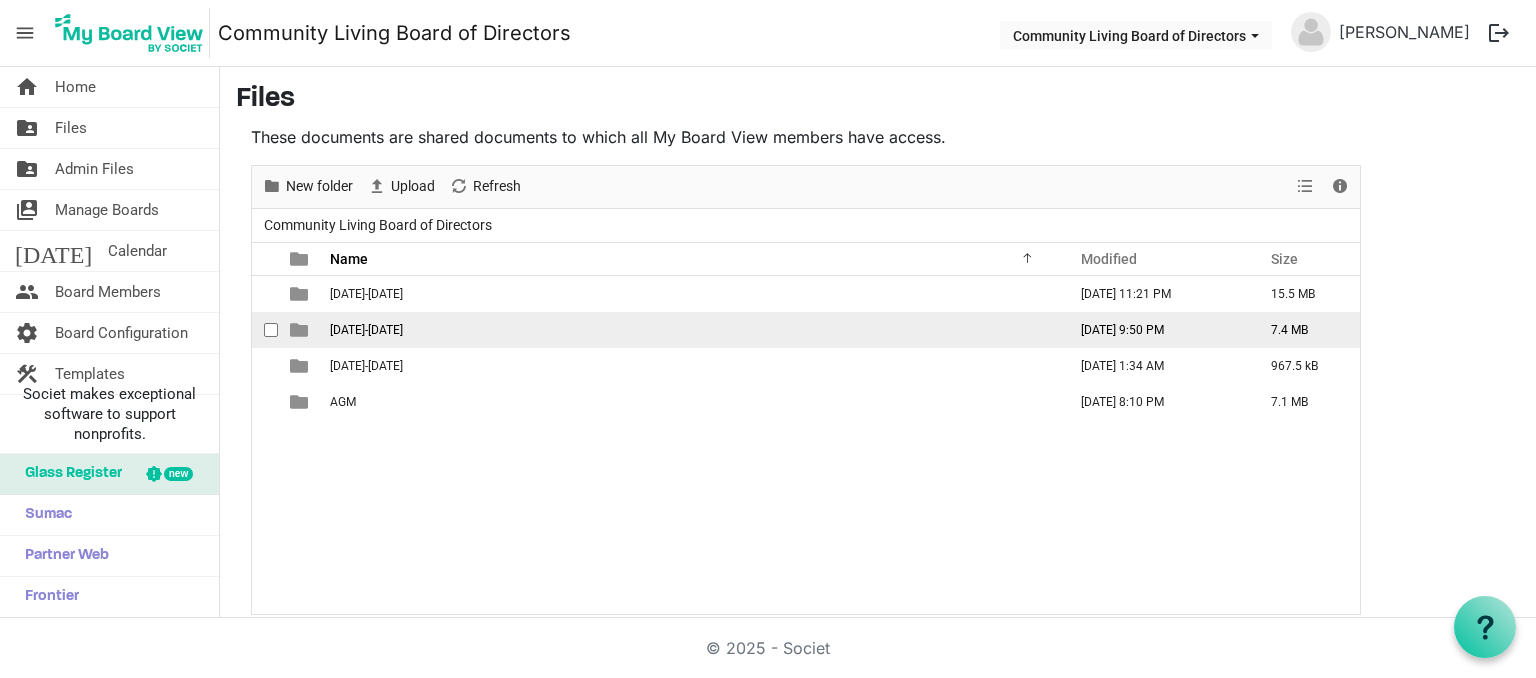 click on "[DATE]-[DATE]" at bounding box center (692, 330) 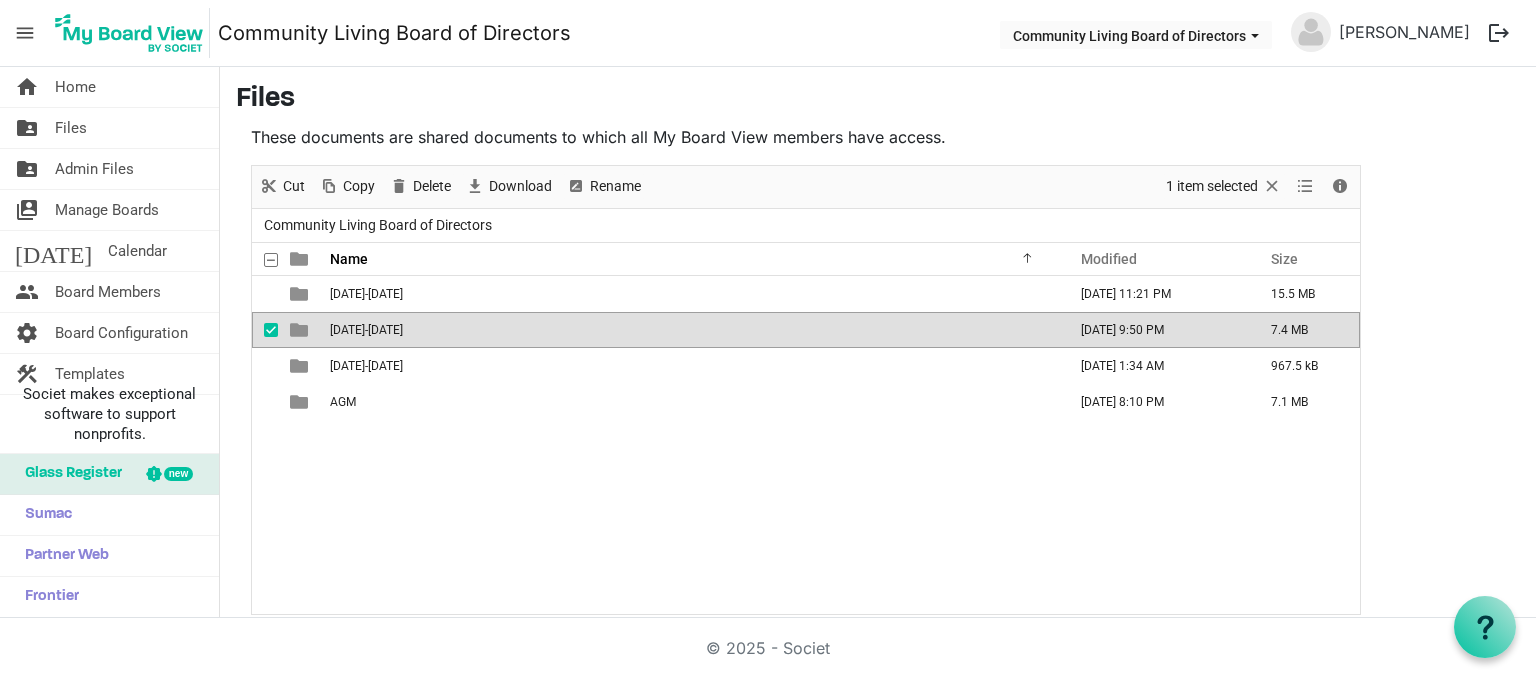 click on "[DATE]-[DATE]" at bounding box center [692, 330] 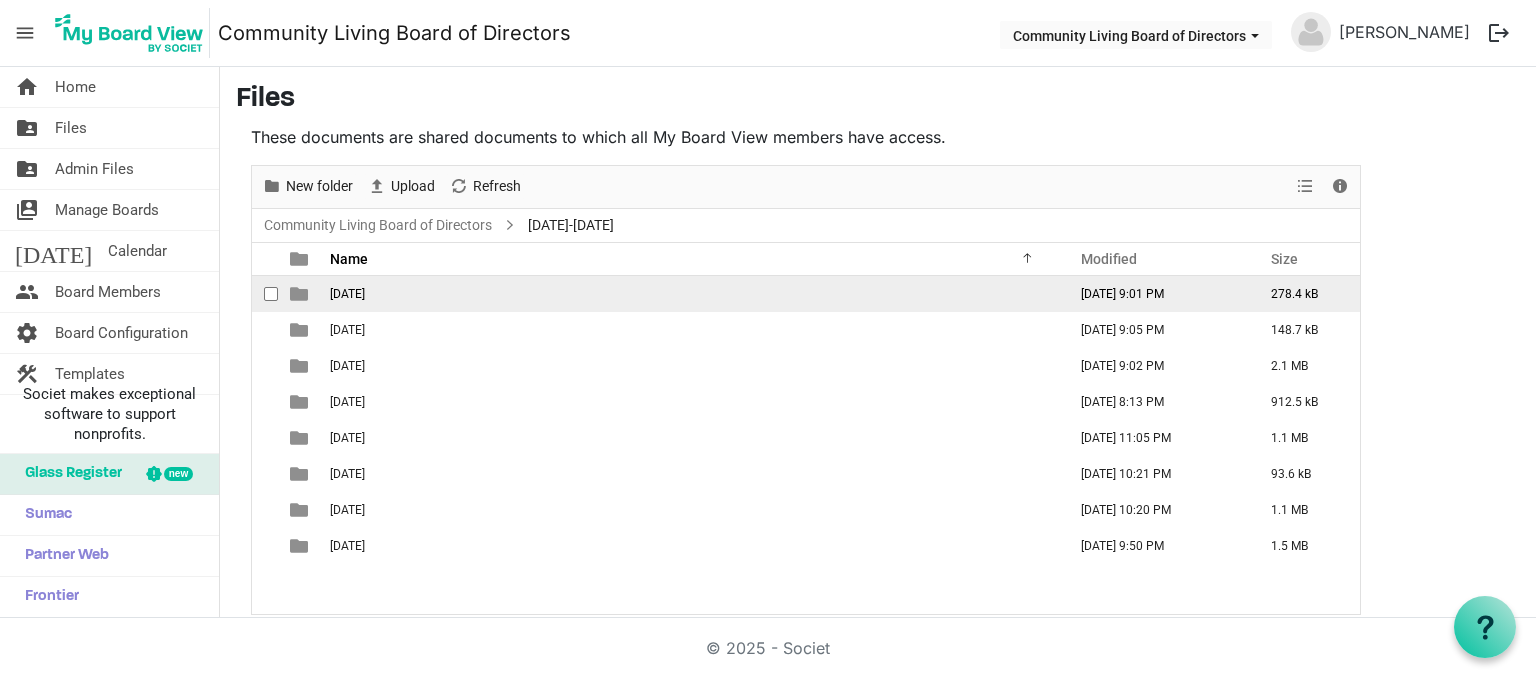 click on "[DATE]" at bounding box center (692, 294) 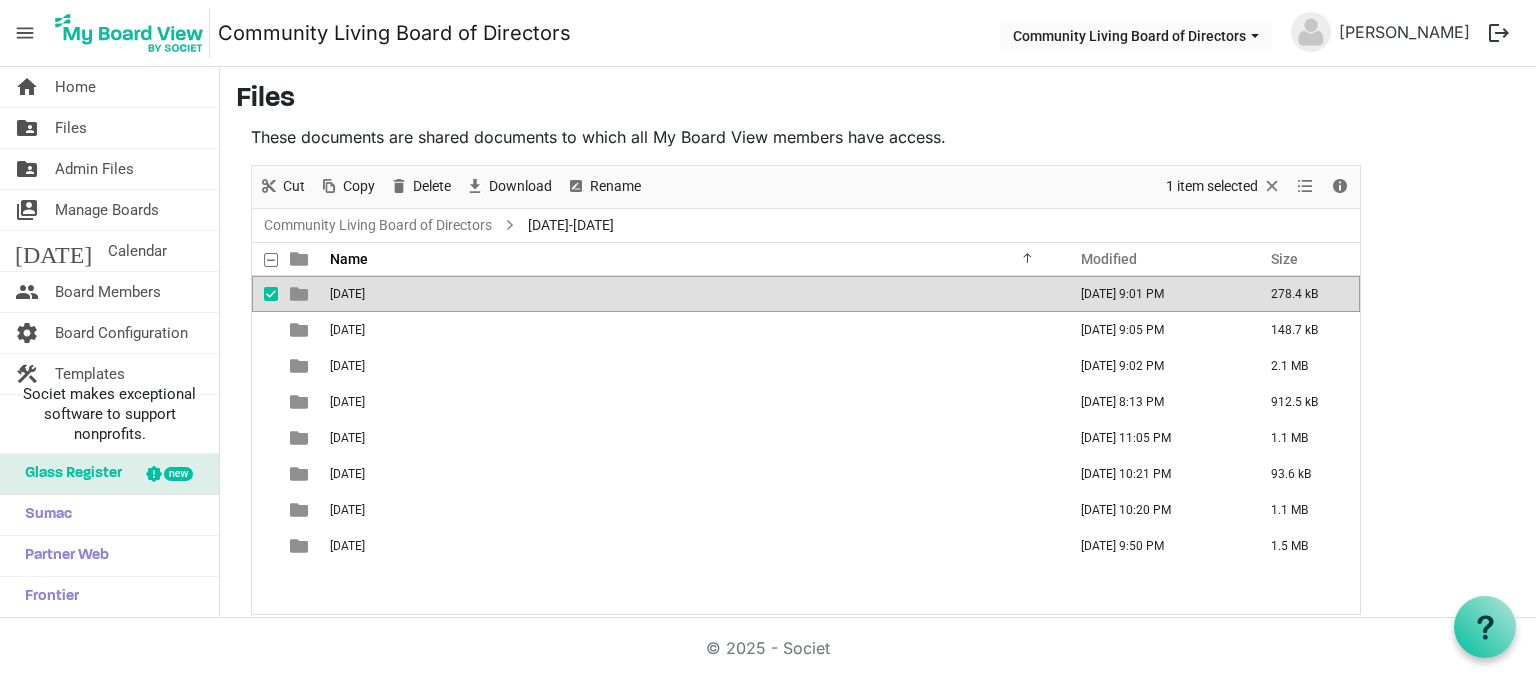 click on "[DATE]" at bounding box center [692, 294] 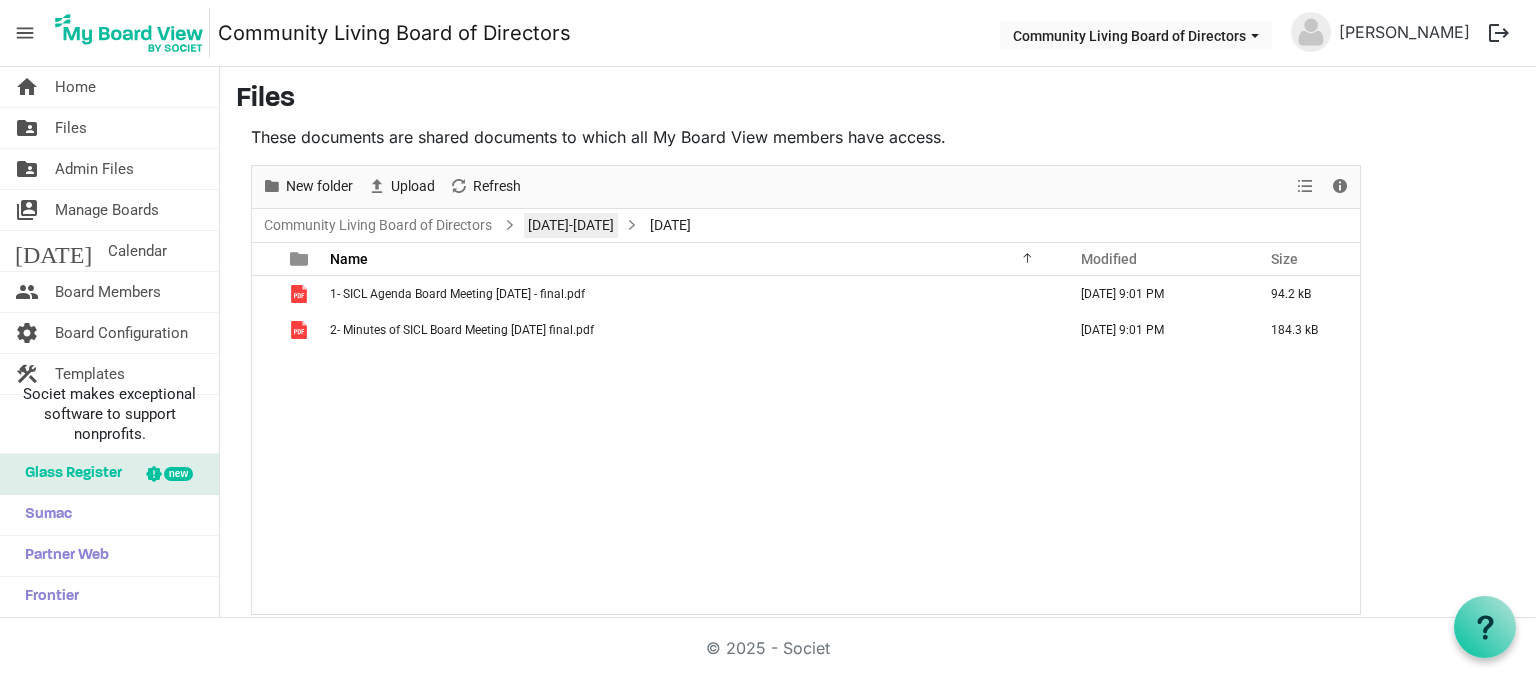 click on "[DATE]-[DATE]" at bounding box center [571, 225] 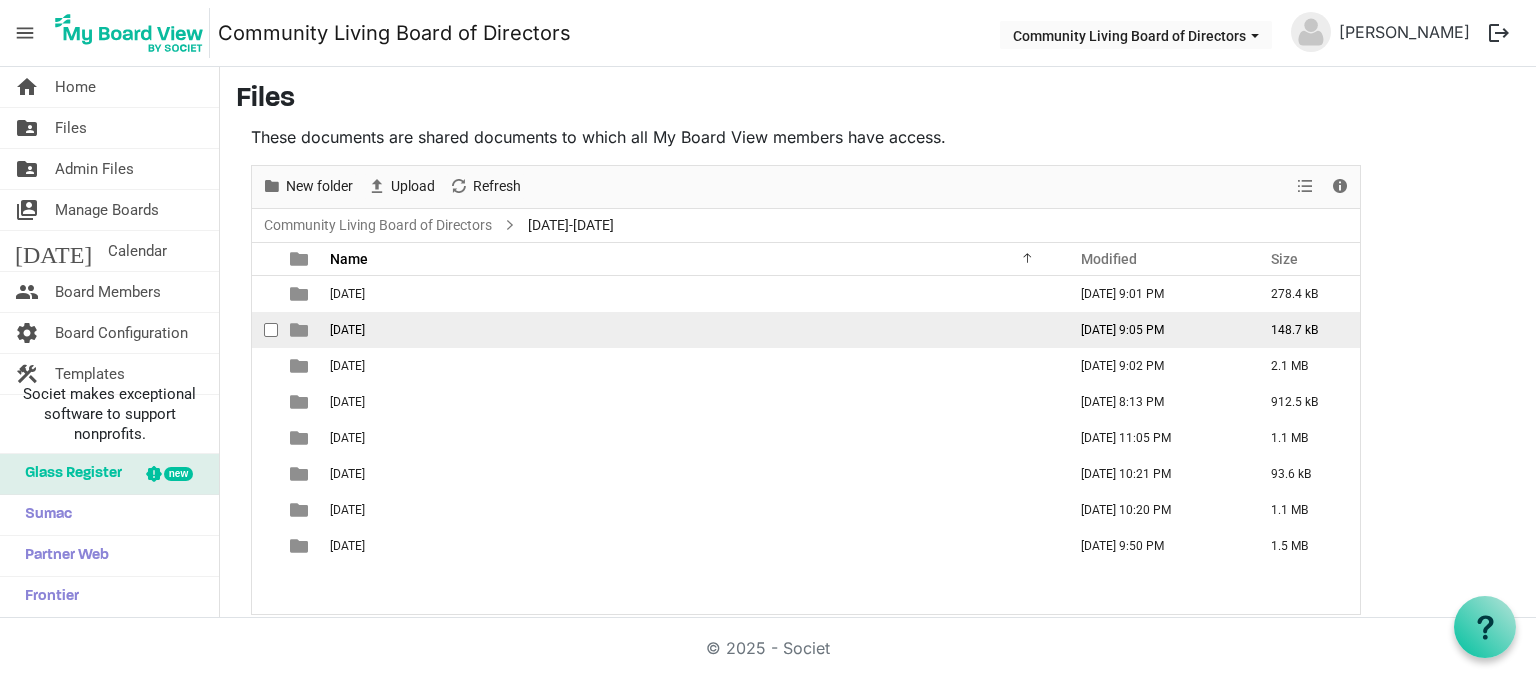 click on "[DATE]" at bounding box center [692, 330] 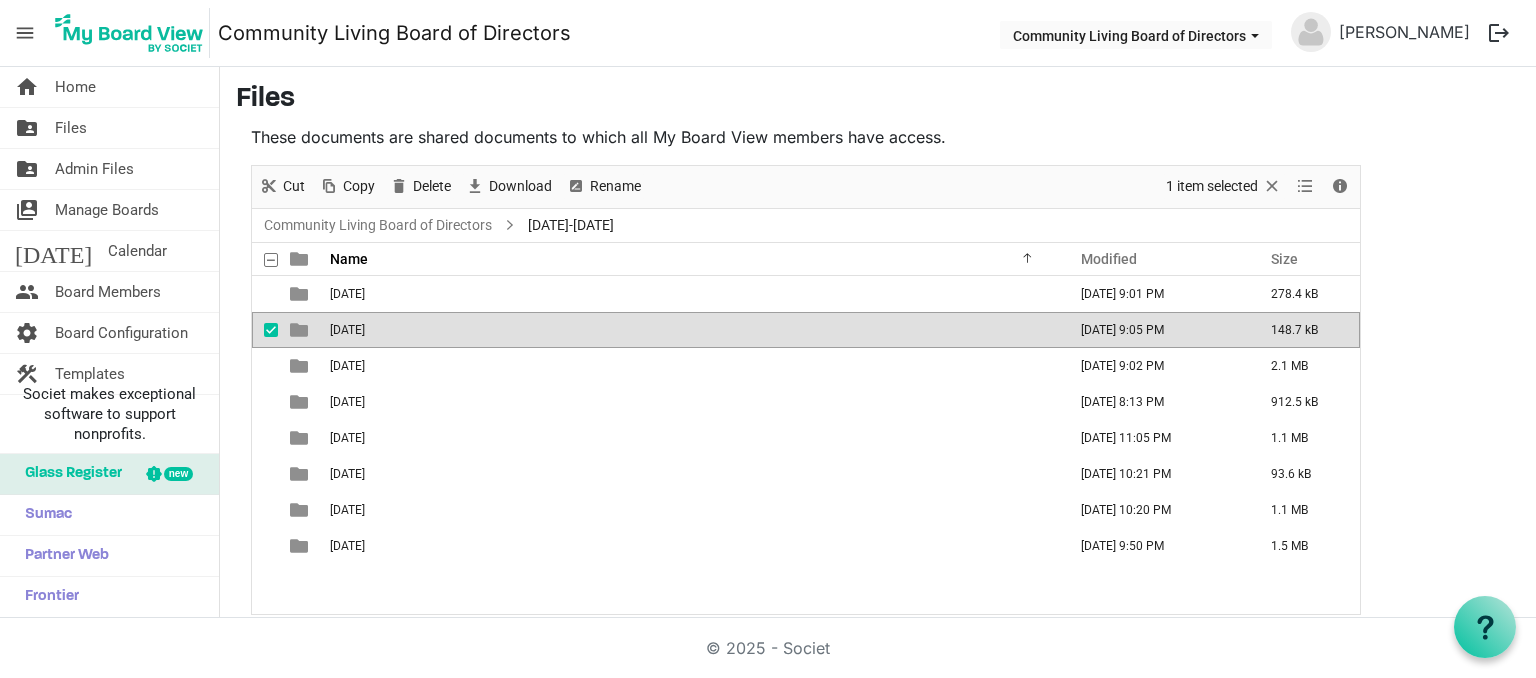 click on "[DATE]" at bounding box center (692, 330) 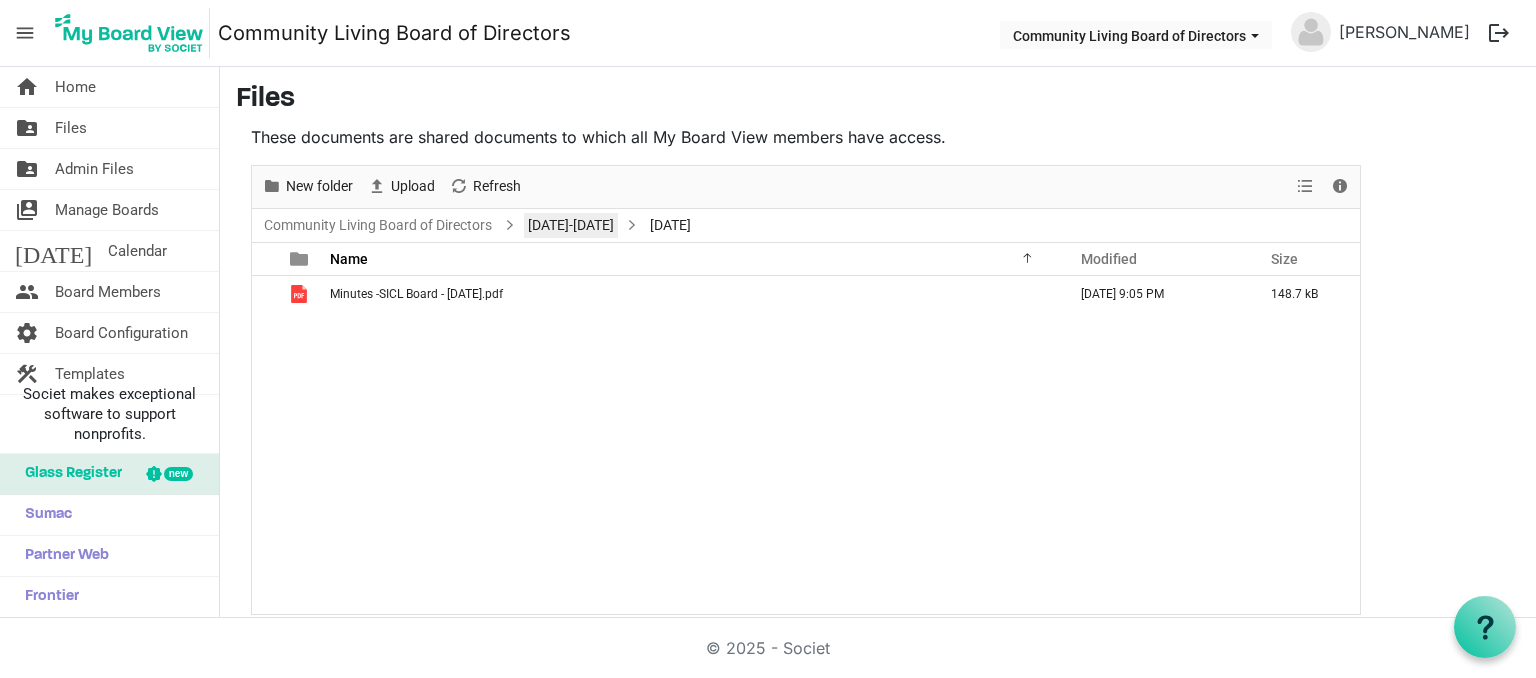 click on "[DATE]-[DATE]" at bounding box center [571, 225] 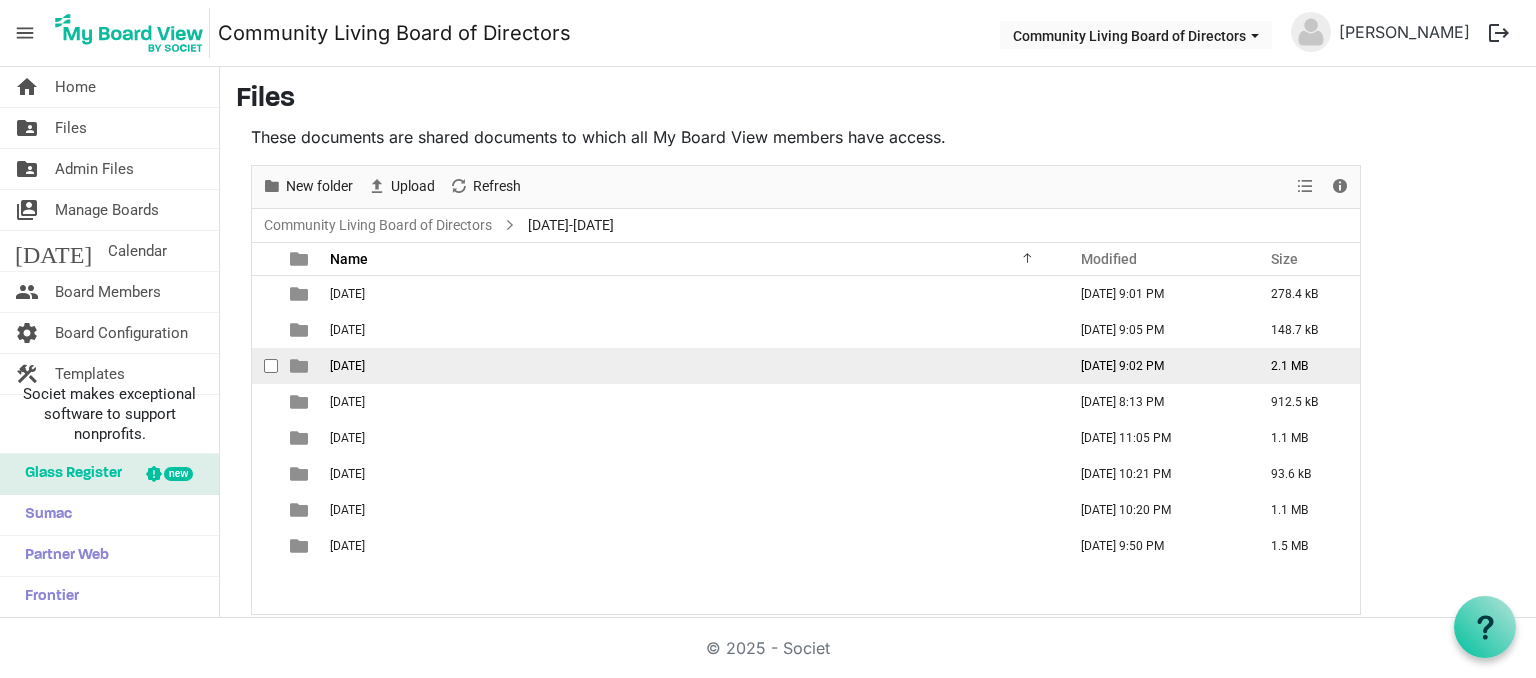 click on "[DATE]" at bounding box center (692, 366) 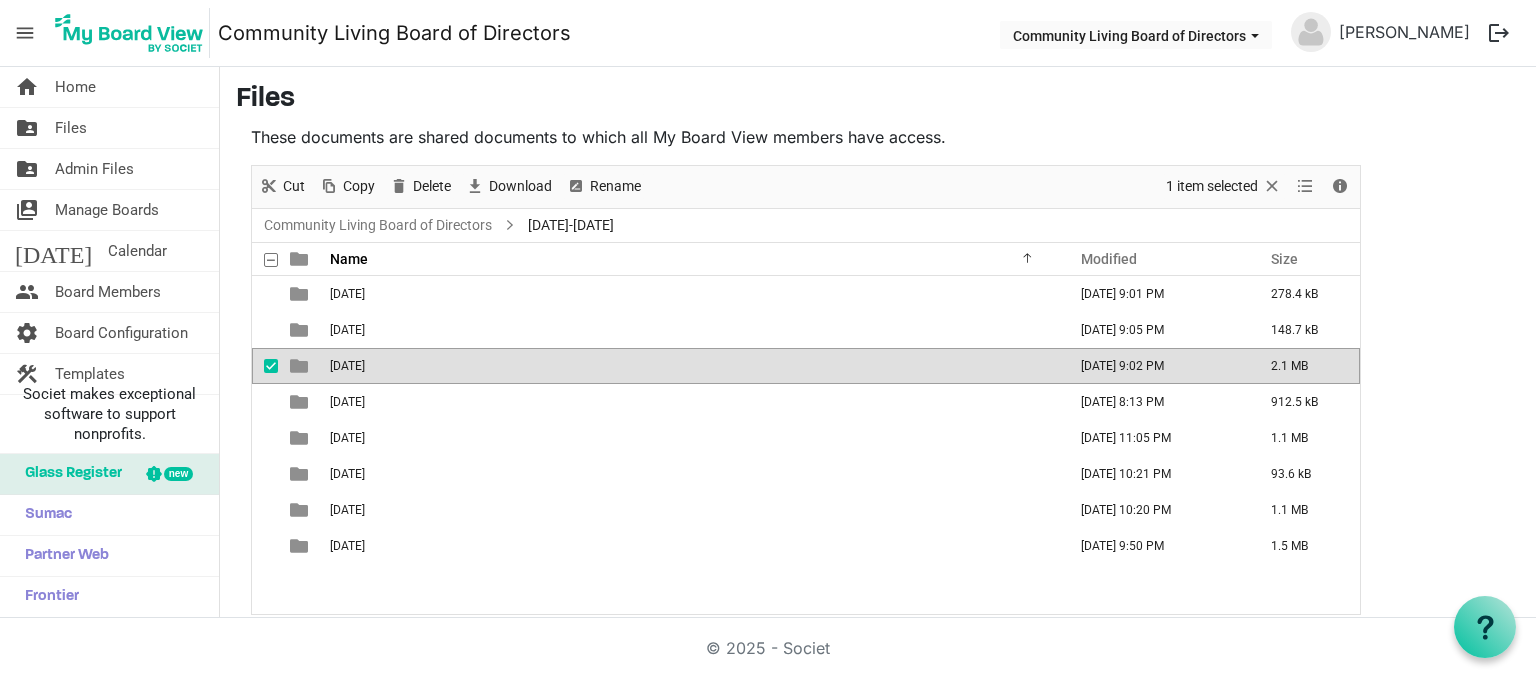 click on "[DATE]" at bounding box center [692, 366] 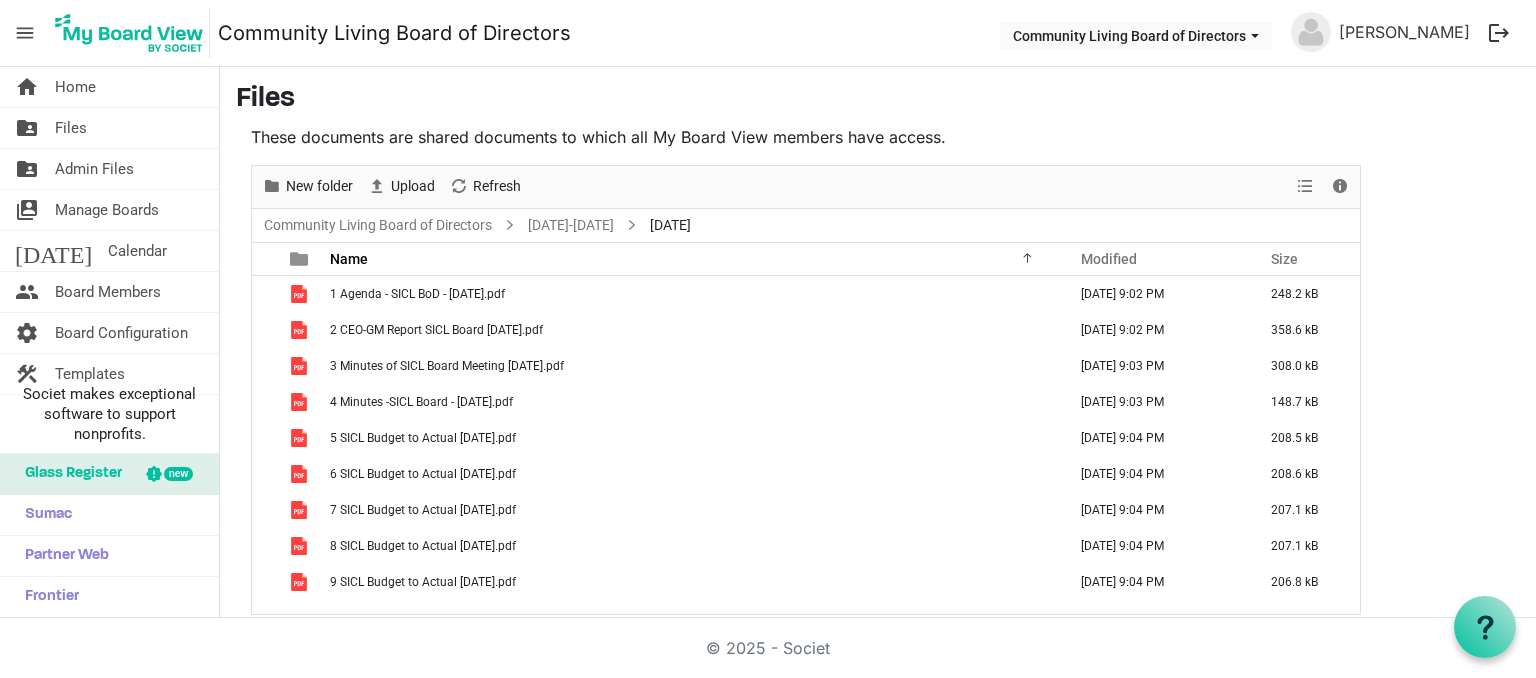 scroll, scrollTop: 12, scrollLeft: 0, axis: vertical 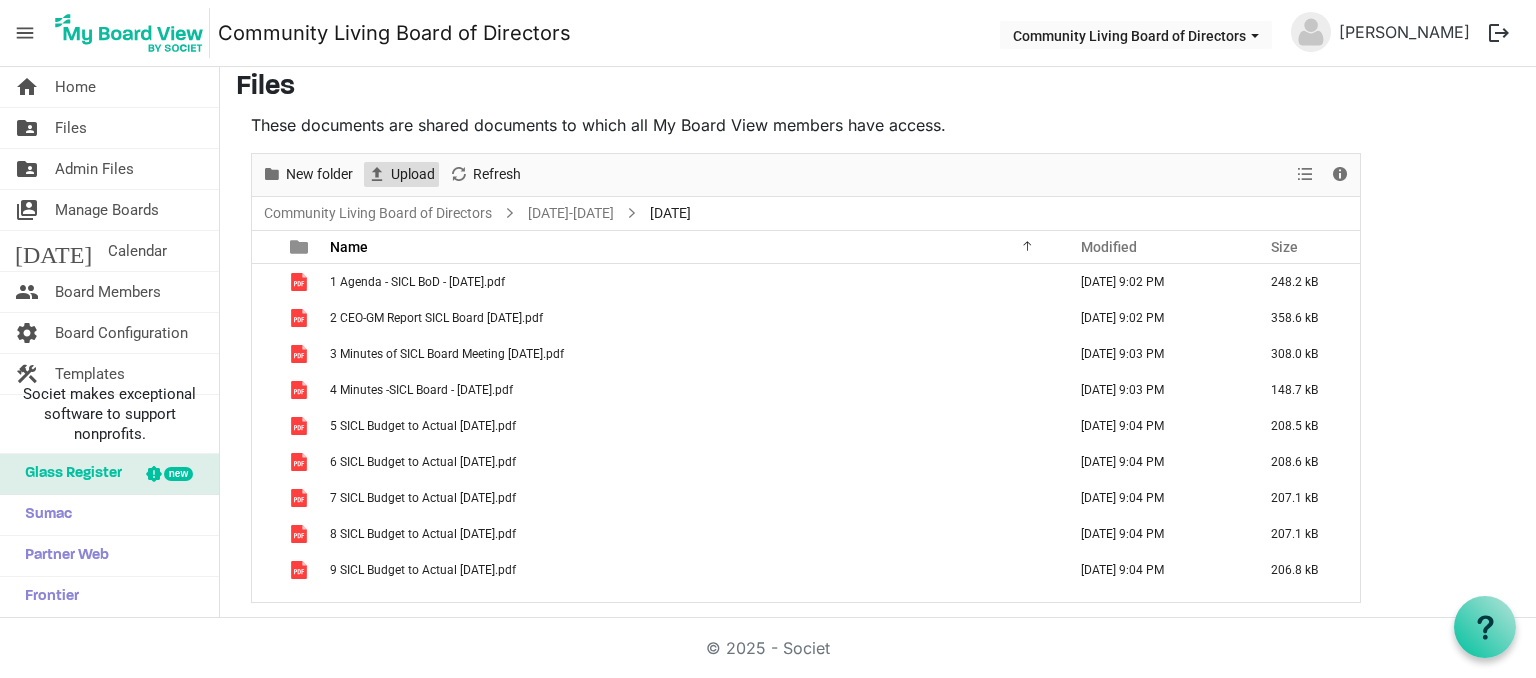 click on "Upload" at bounding box center [413, 174] 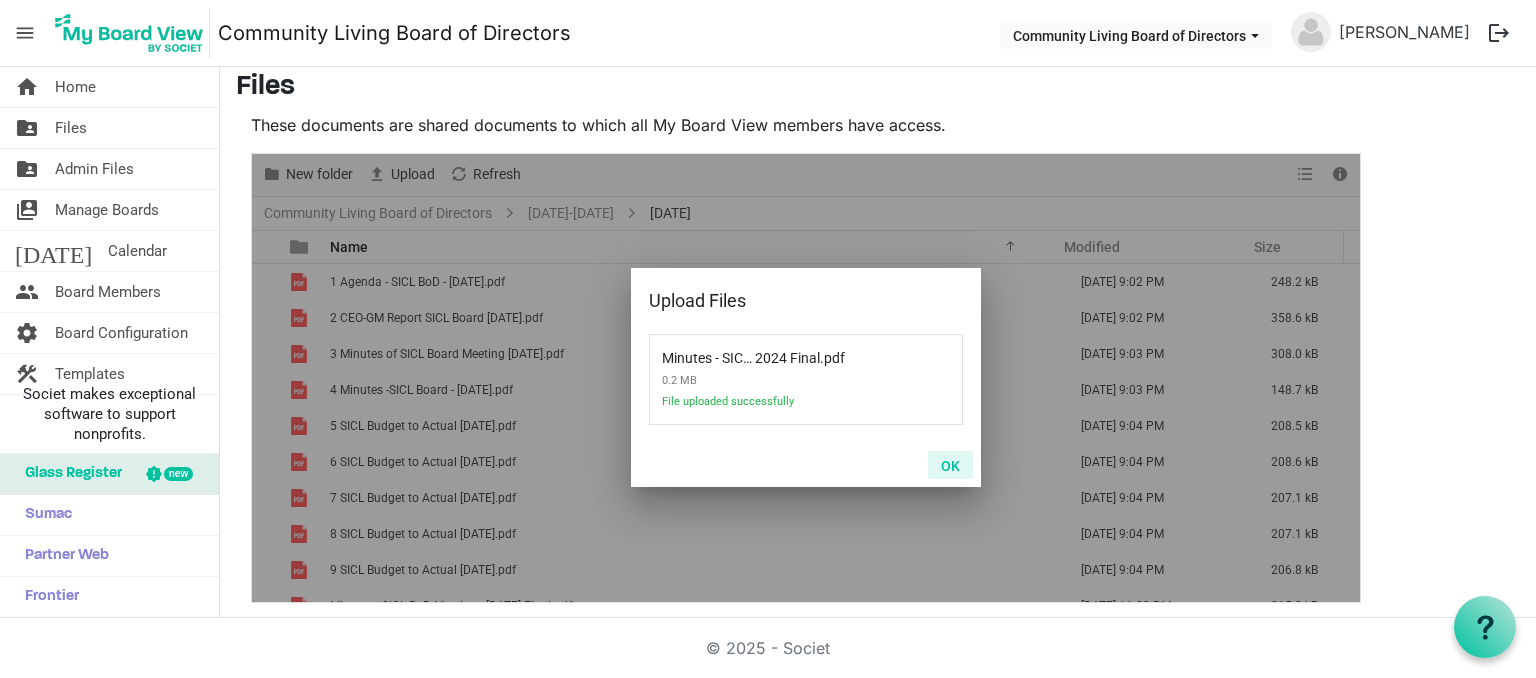 click on "OK" at bounding box center [950, 465] 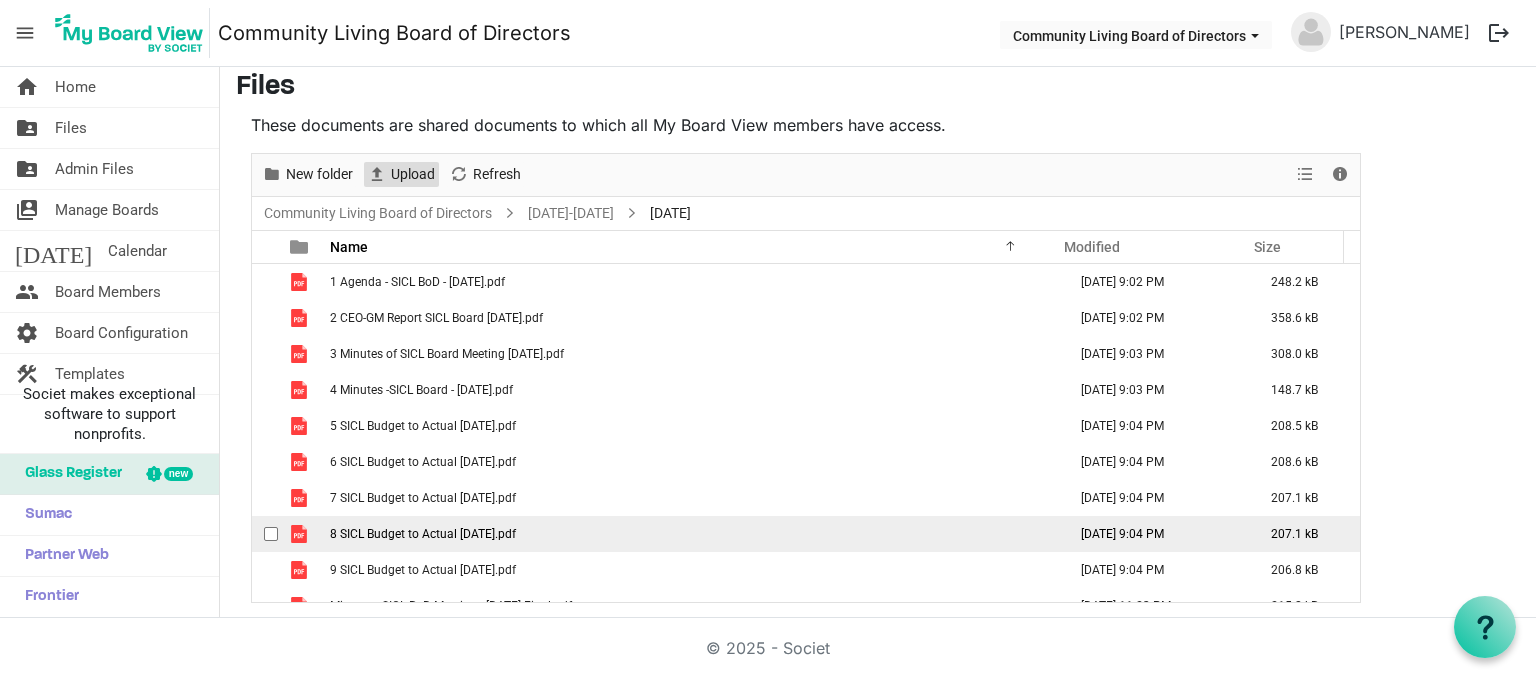 scroll, scrollTop: 21, scrollLeft: 0, axis: vertical 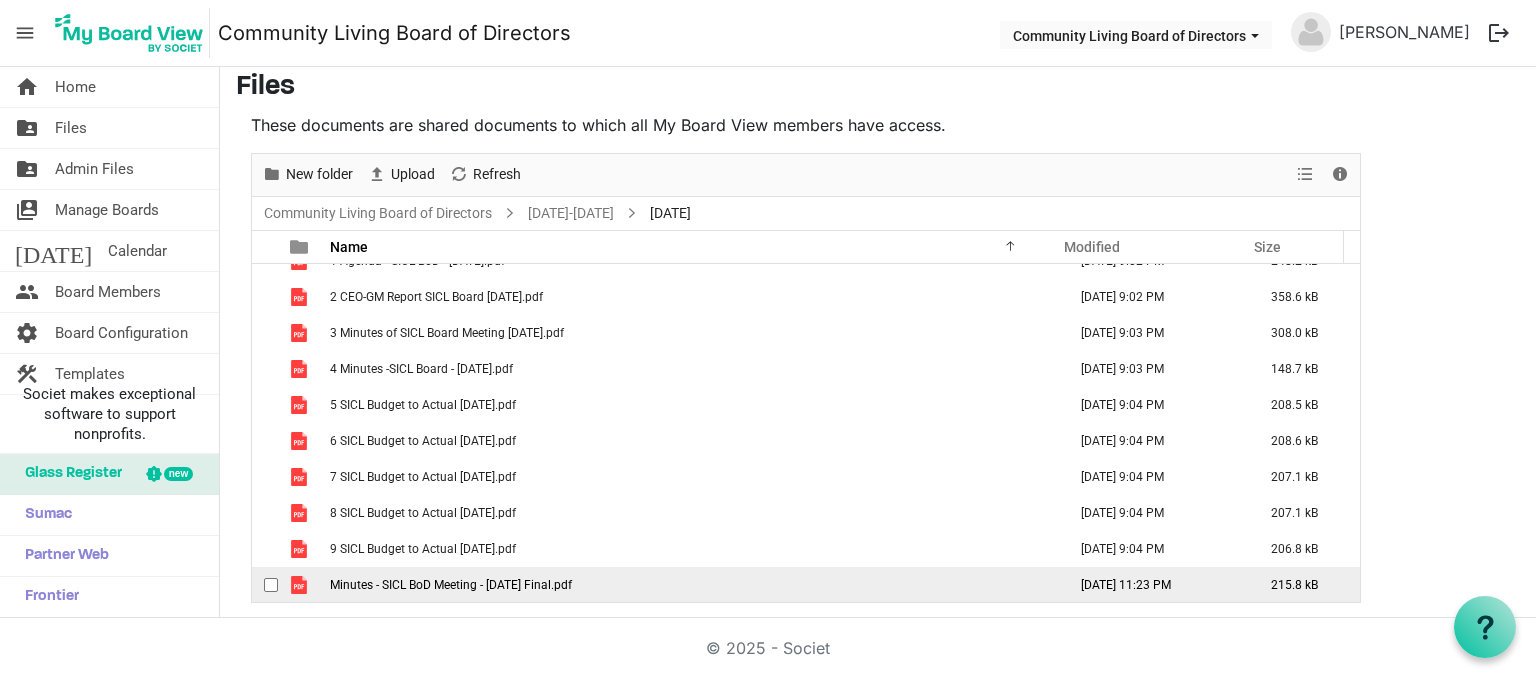 click at bounding box center (271, 585) 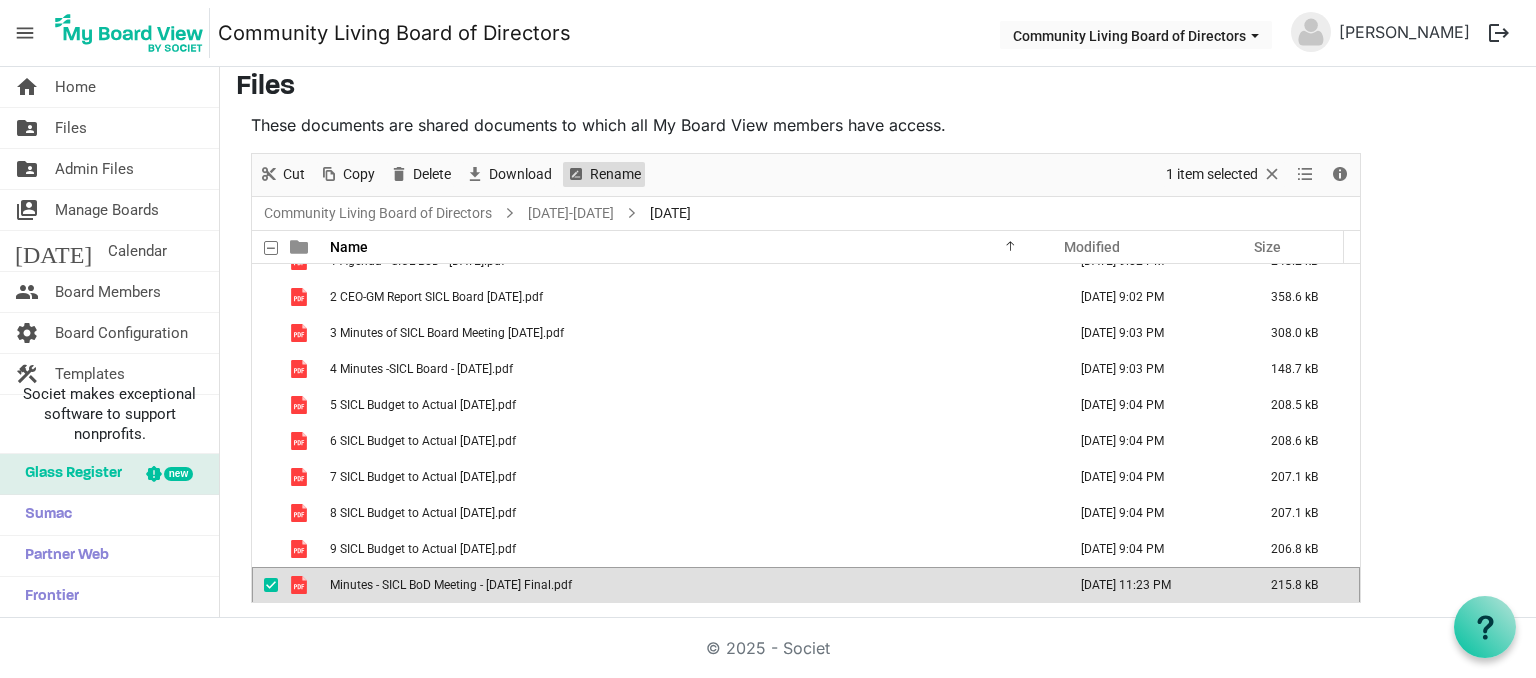 drag, startPoint x: 638, startPoint y: 173, endPoint x: 638, endPoint y: 186, distance: 13 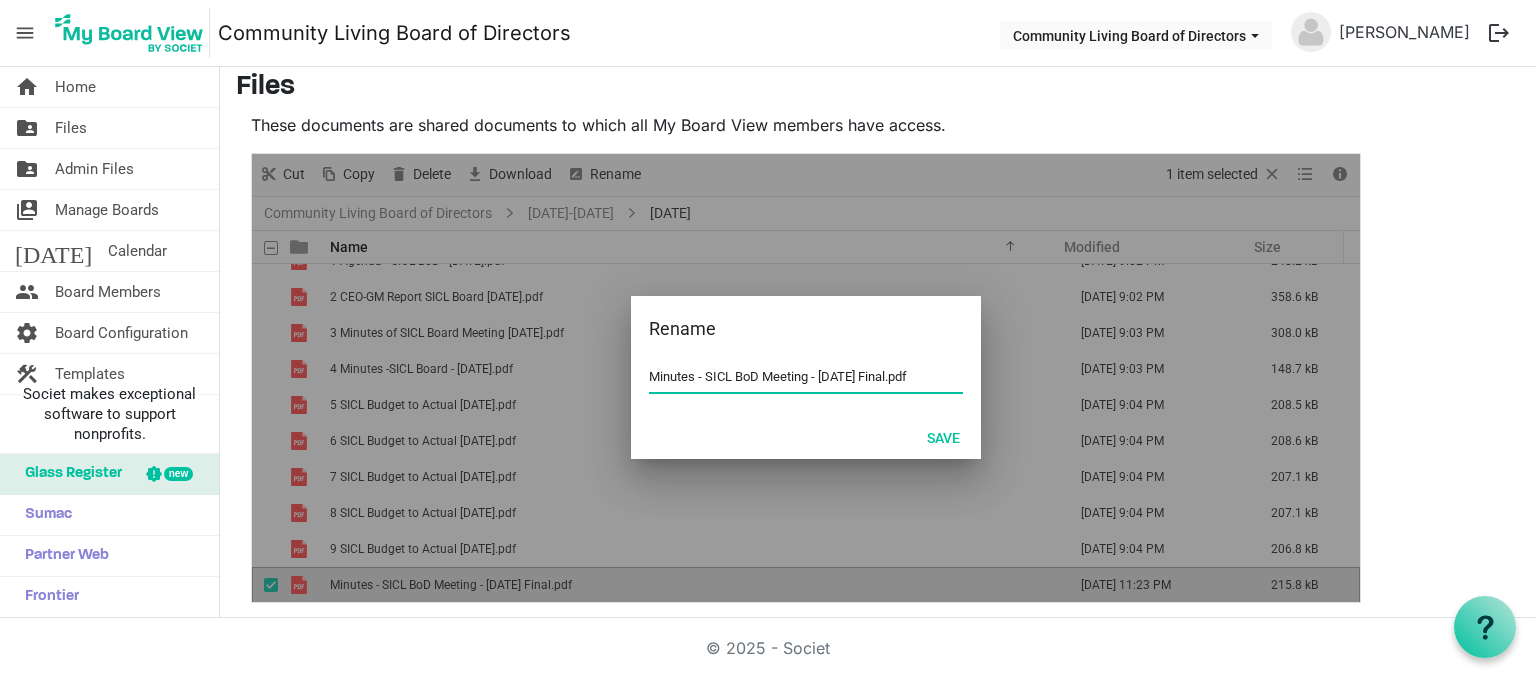 click on "Minutes - SICL BoD Meeting - [DATE] Final.pdf" at bounding box center (806, 377) 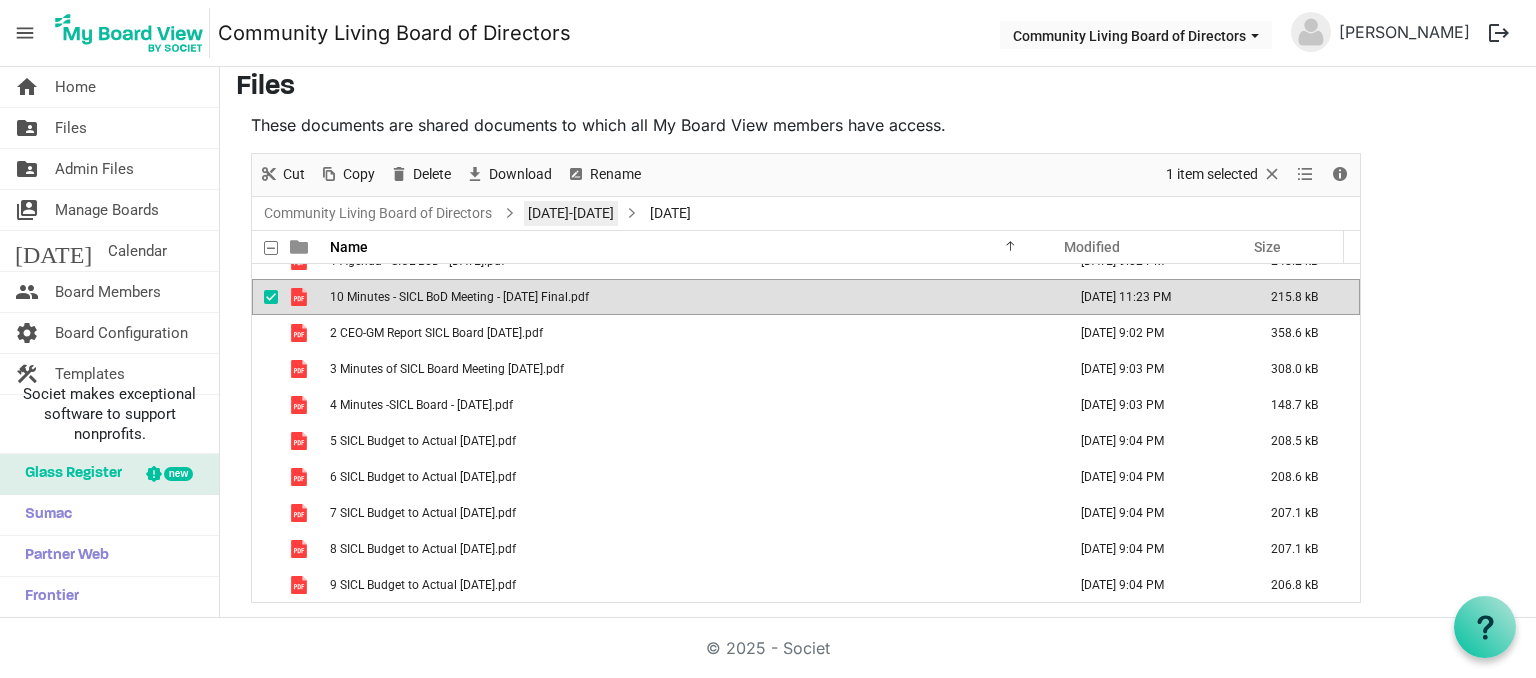 click on "[DATE]-[DATE]" at bounding box center [571, 213] 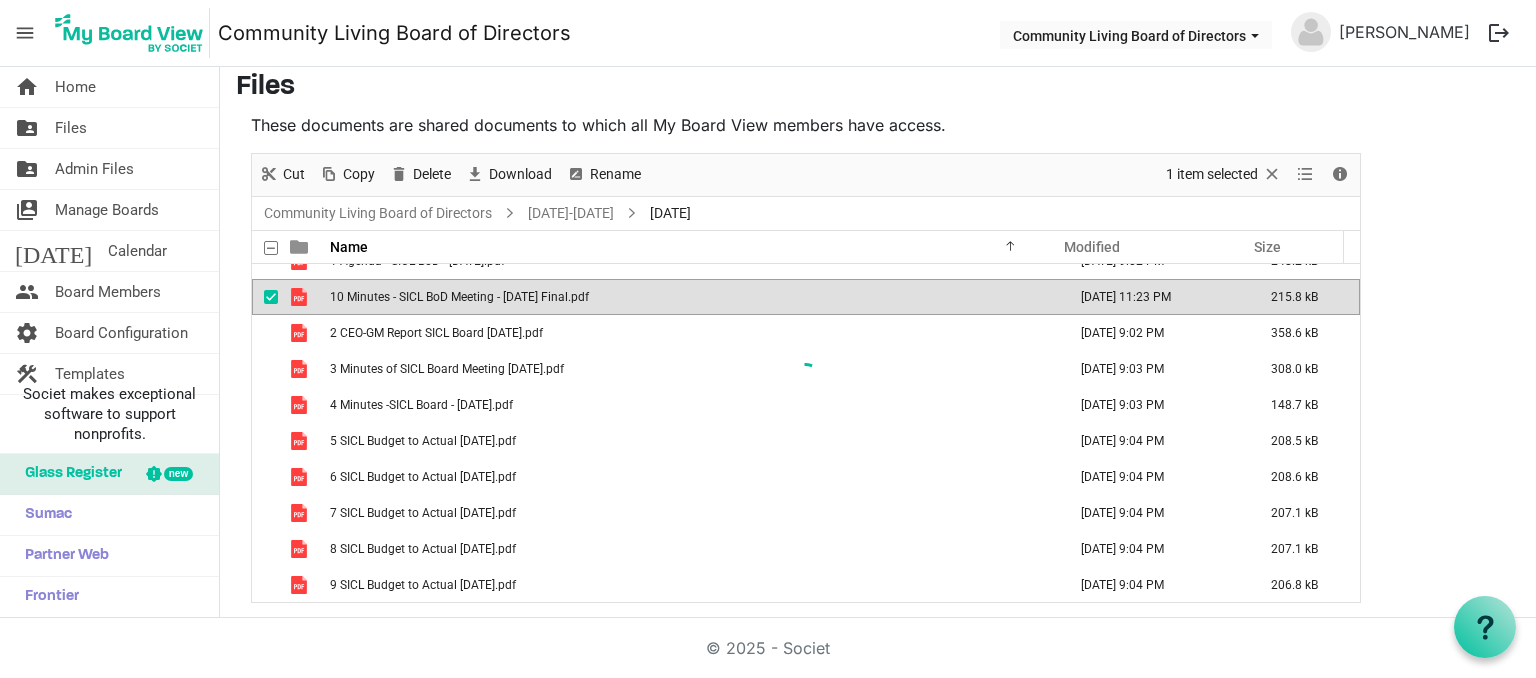 scroll, scrollTop: 0, scrollLeft: 0, axis: both 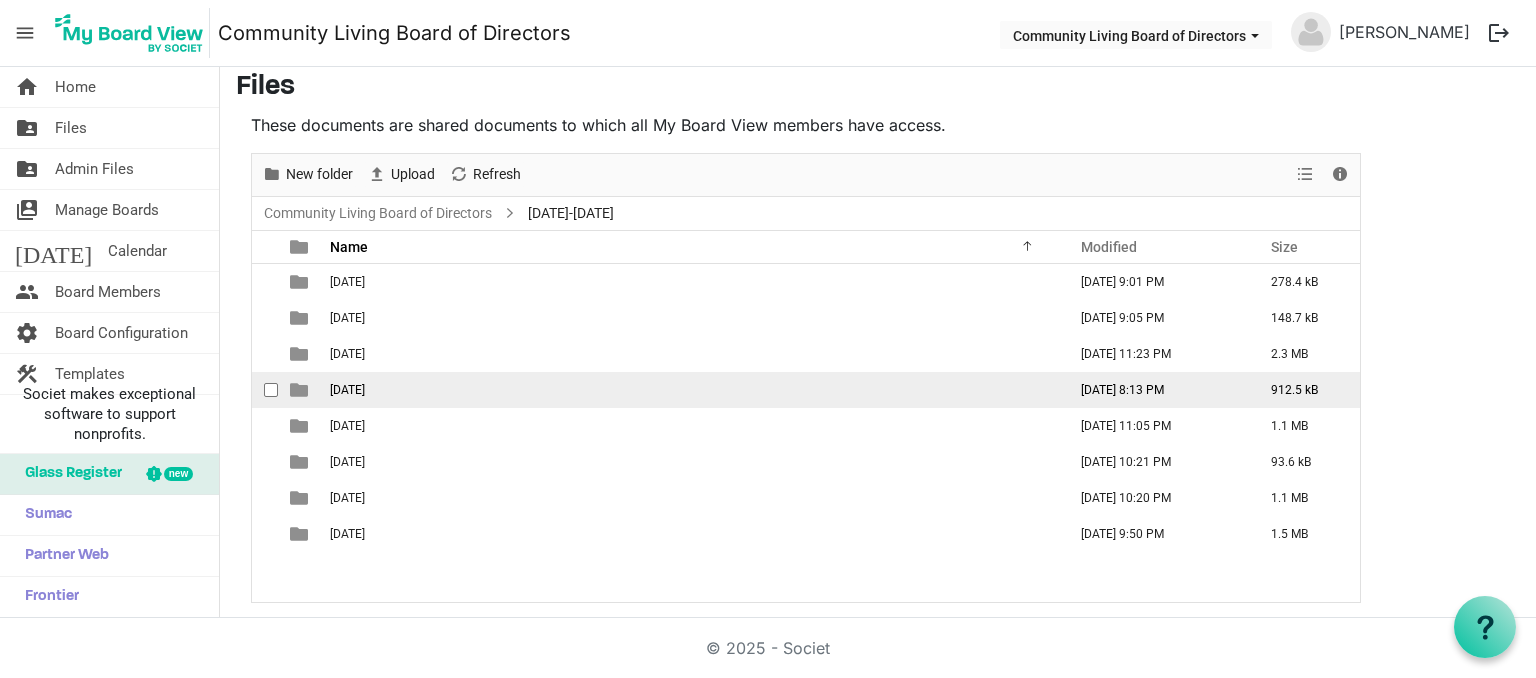 click on "[DATE]" at bounding box center [692, 390] 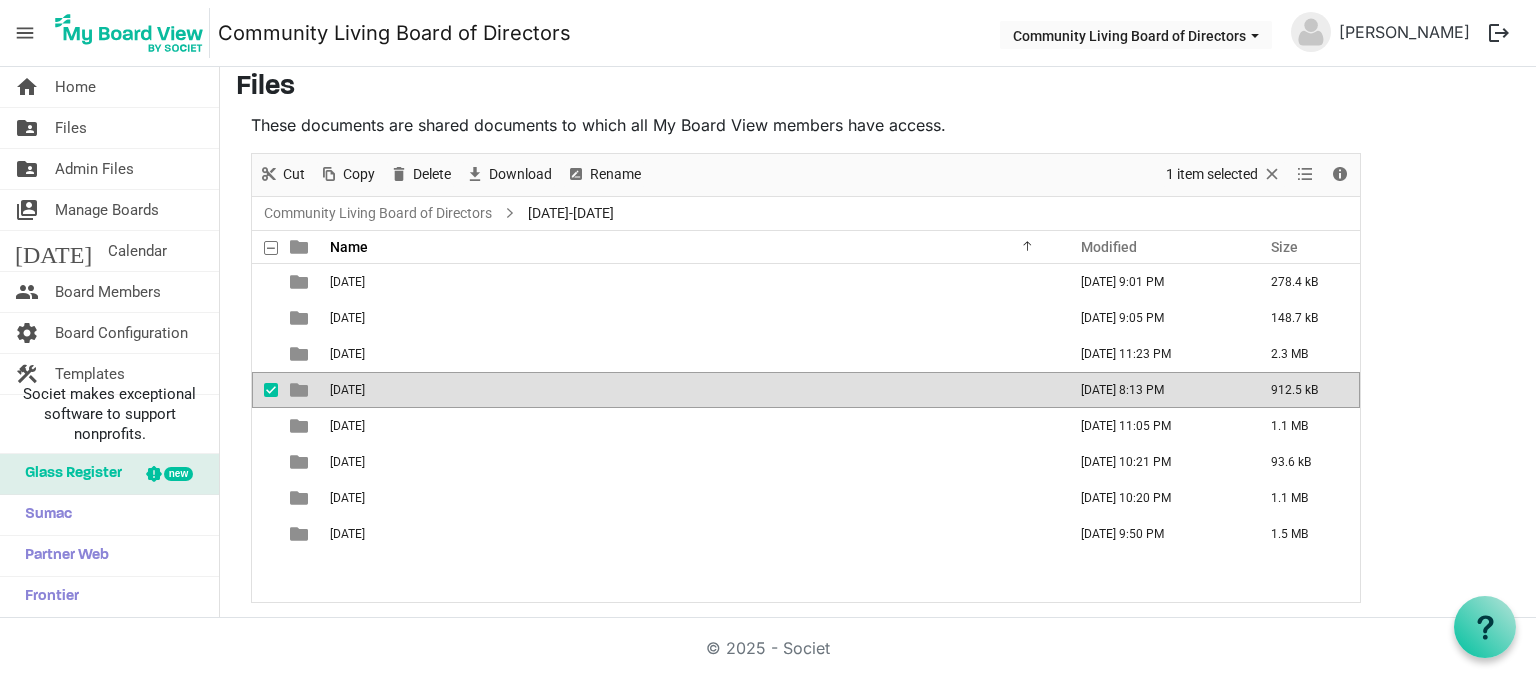 click on "[DATE]" at bounding box center (692, 390) 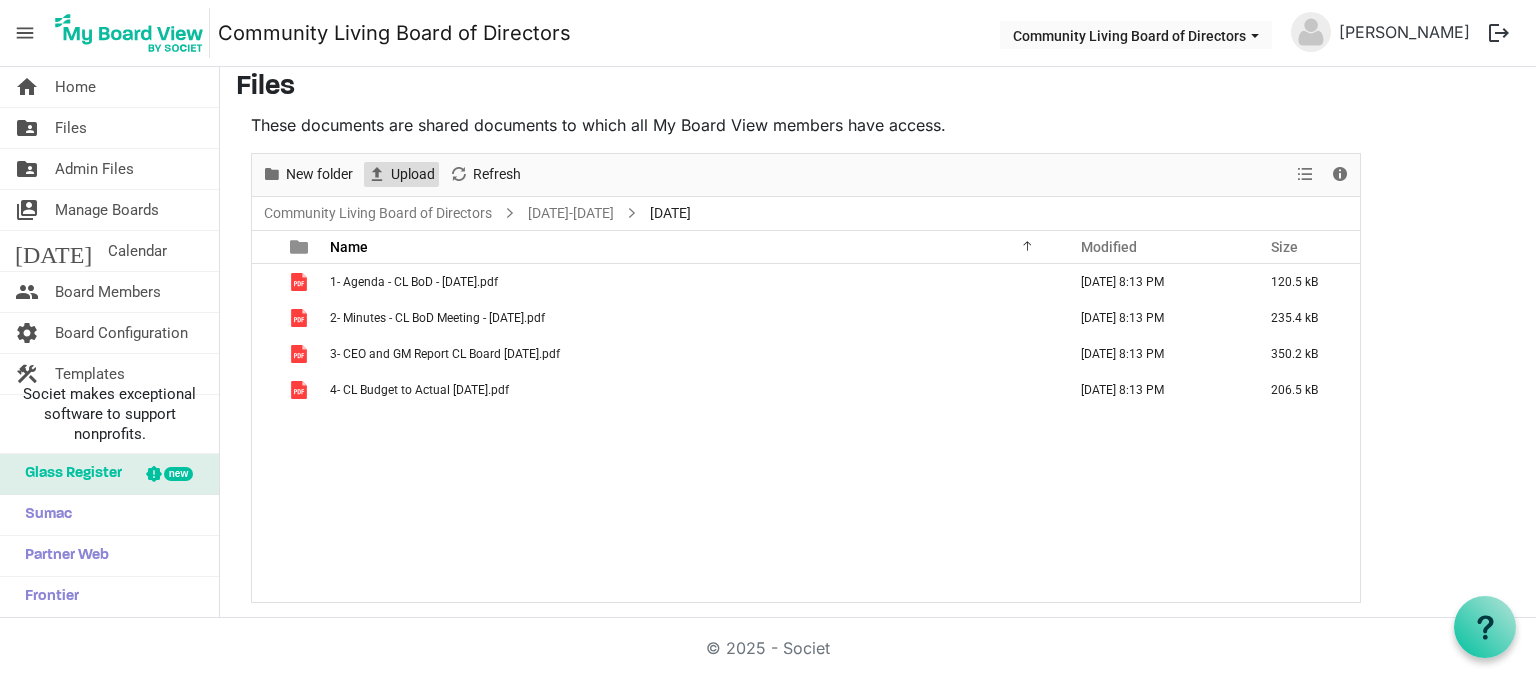click on "Upload" at bounding box center [413, 174] 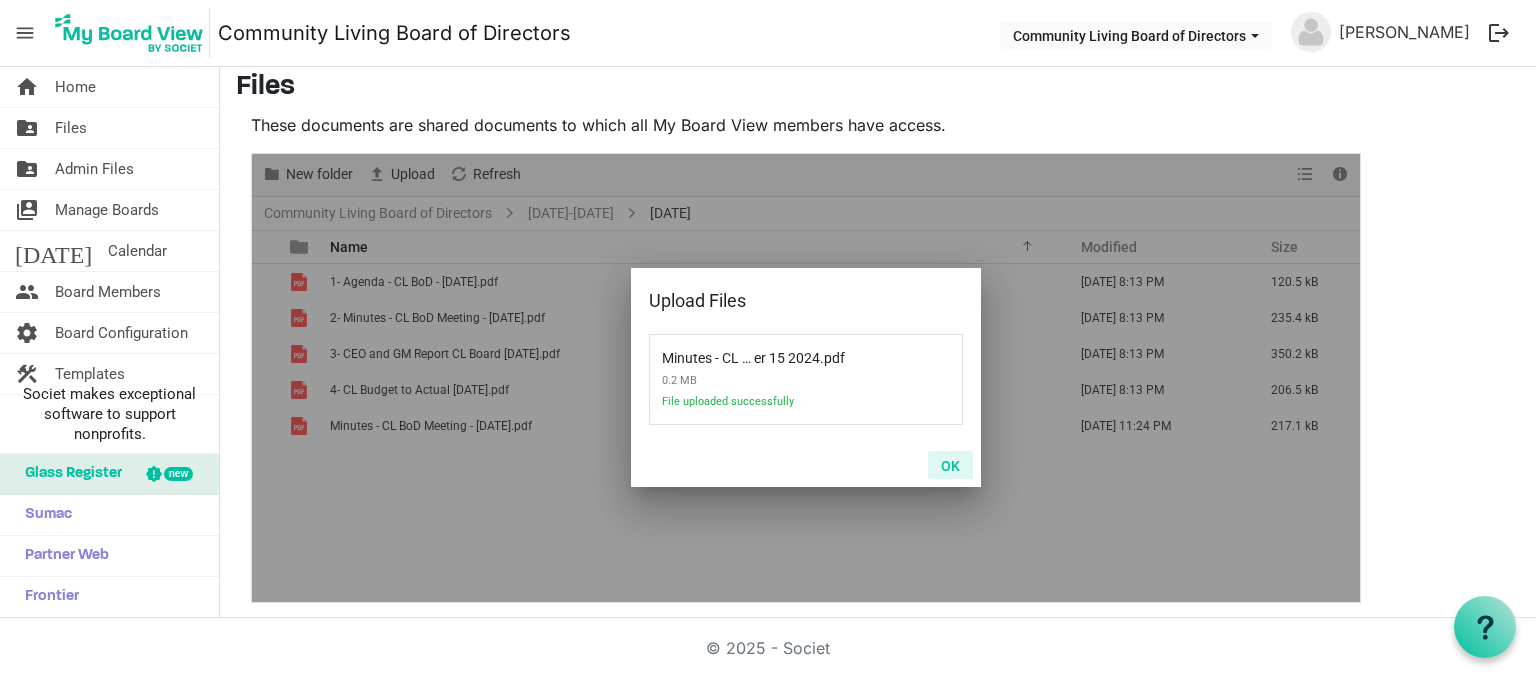 click on "OK" at bounding box center (950, 465) 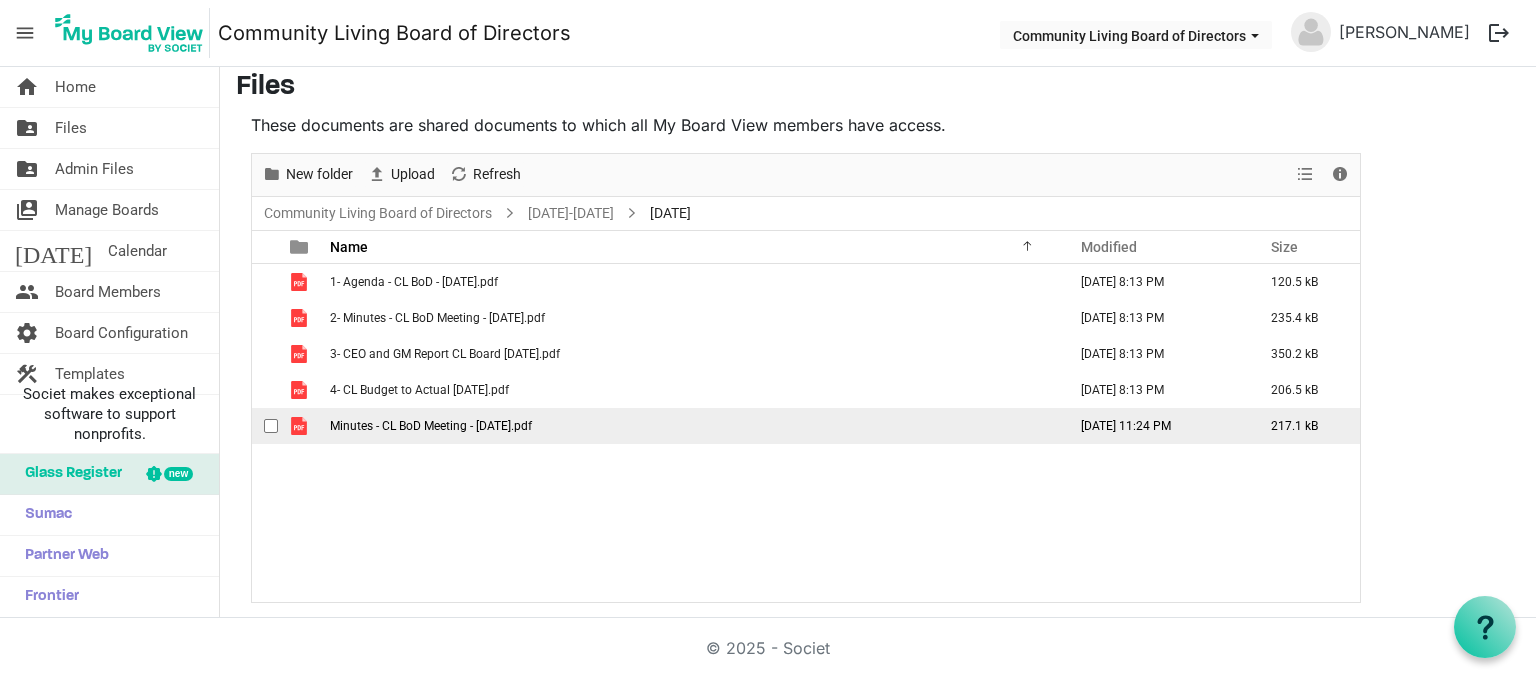 click on "Minutes - CL BoD Meeting - [DATE].pdf" at bounding box center (431, 426) 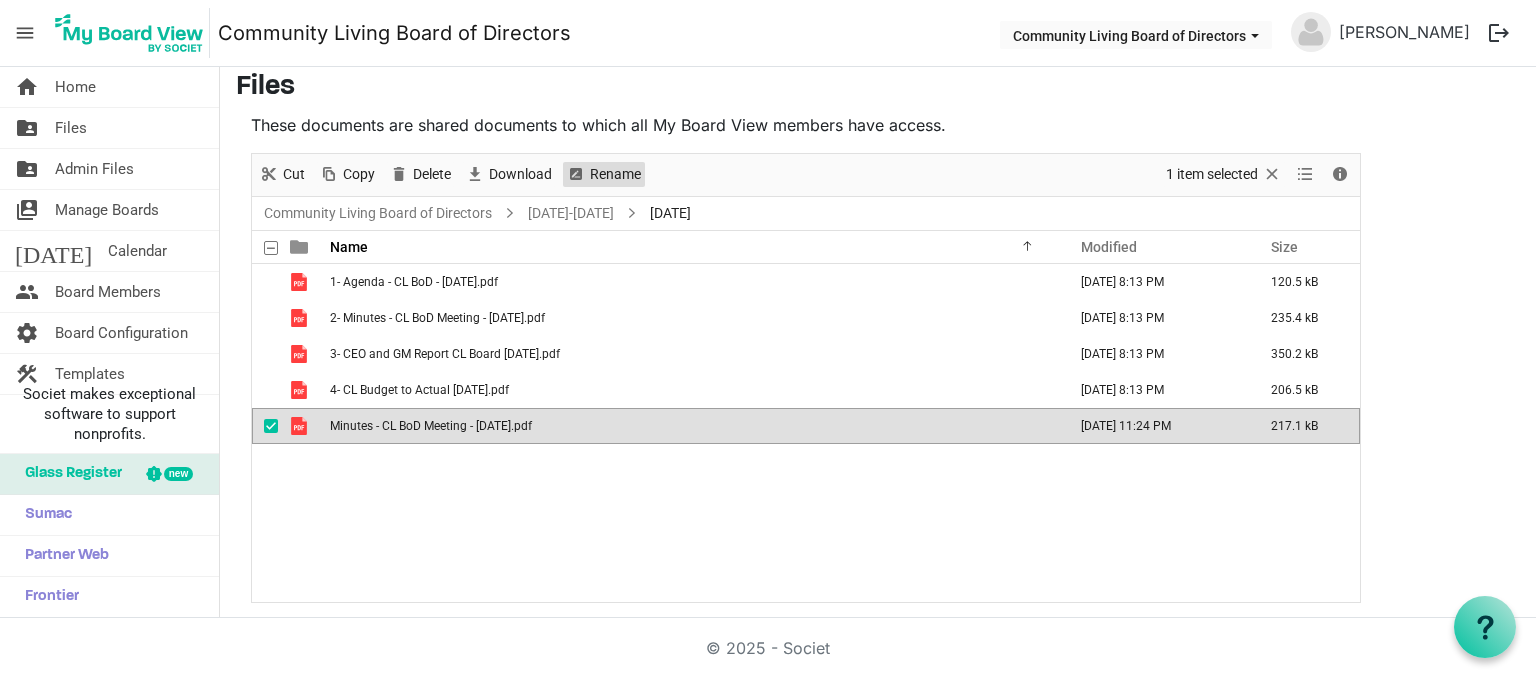 click on "Rename" at bounding box center [615, 174] 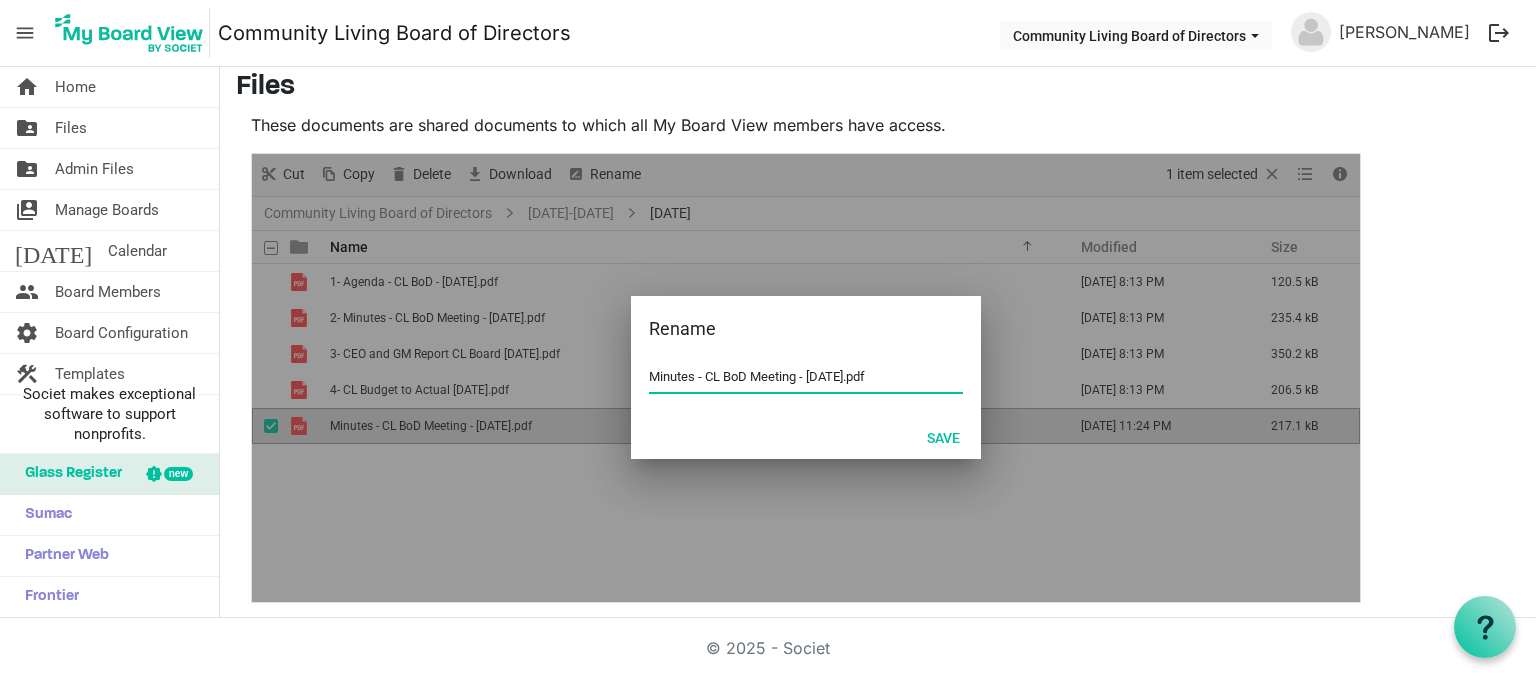 click on "Minutes - CL BoD Meeting - [DATE].pdf" at bounding box center [806, 377] 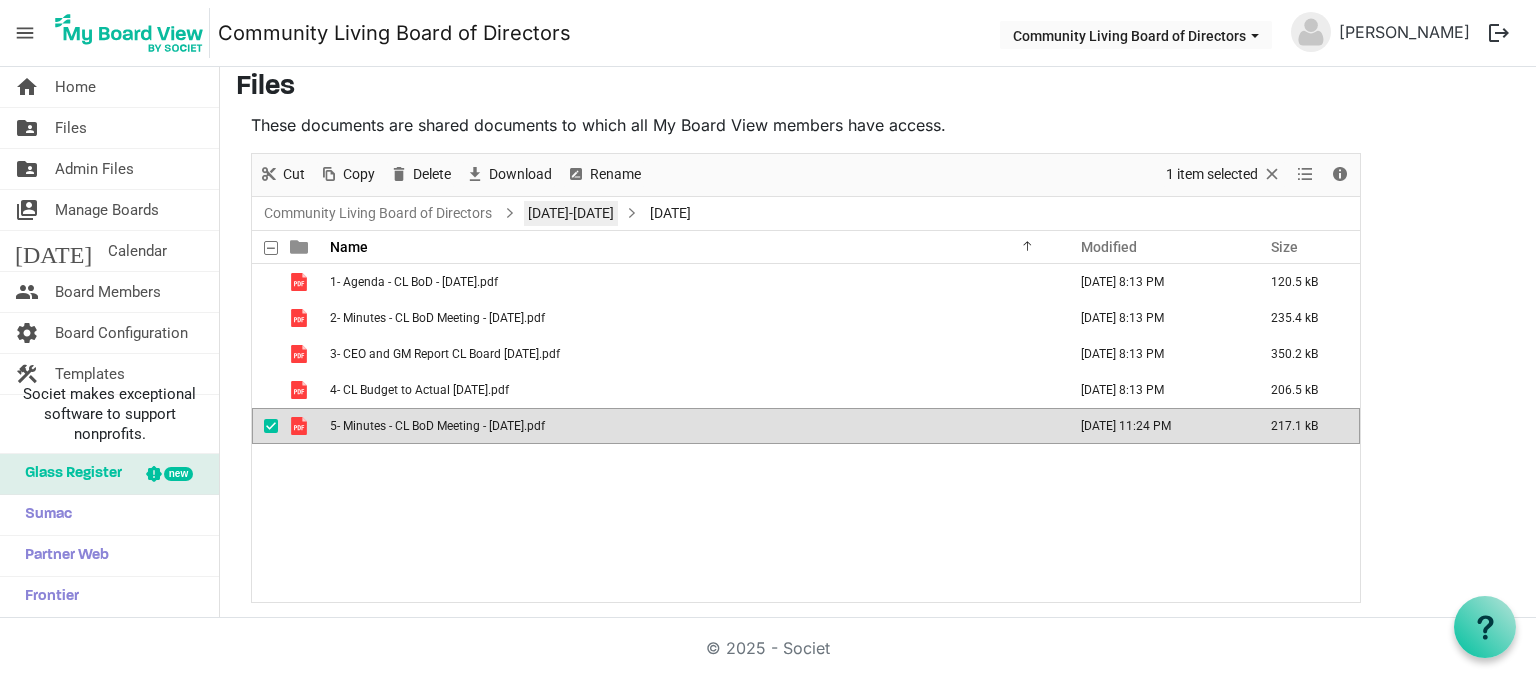 click on "[DATE]-[DATE]" at bounding box center (571, 213) 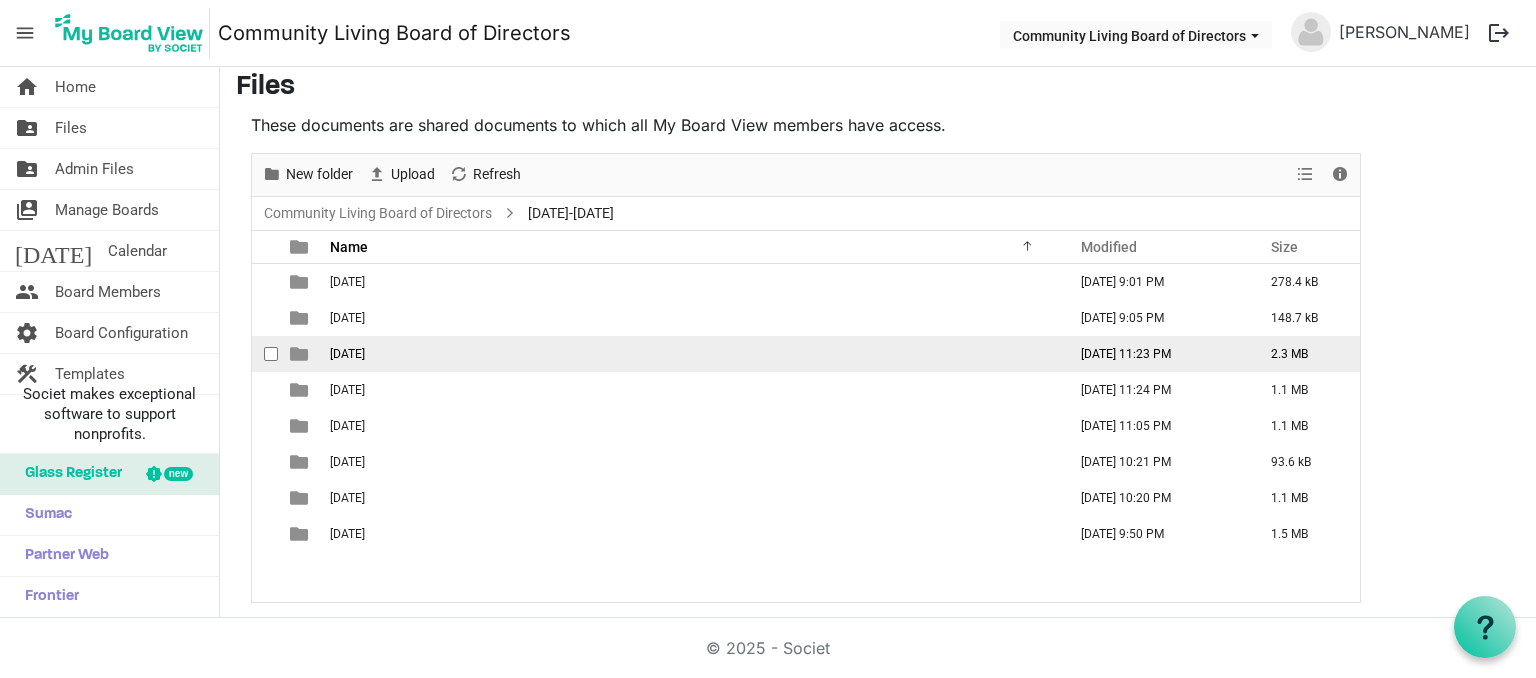 click on "[DATE]" at bounding box center [347, 354] 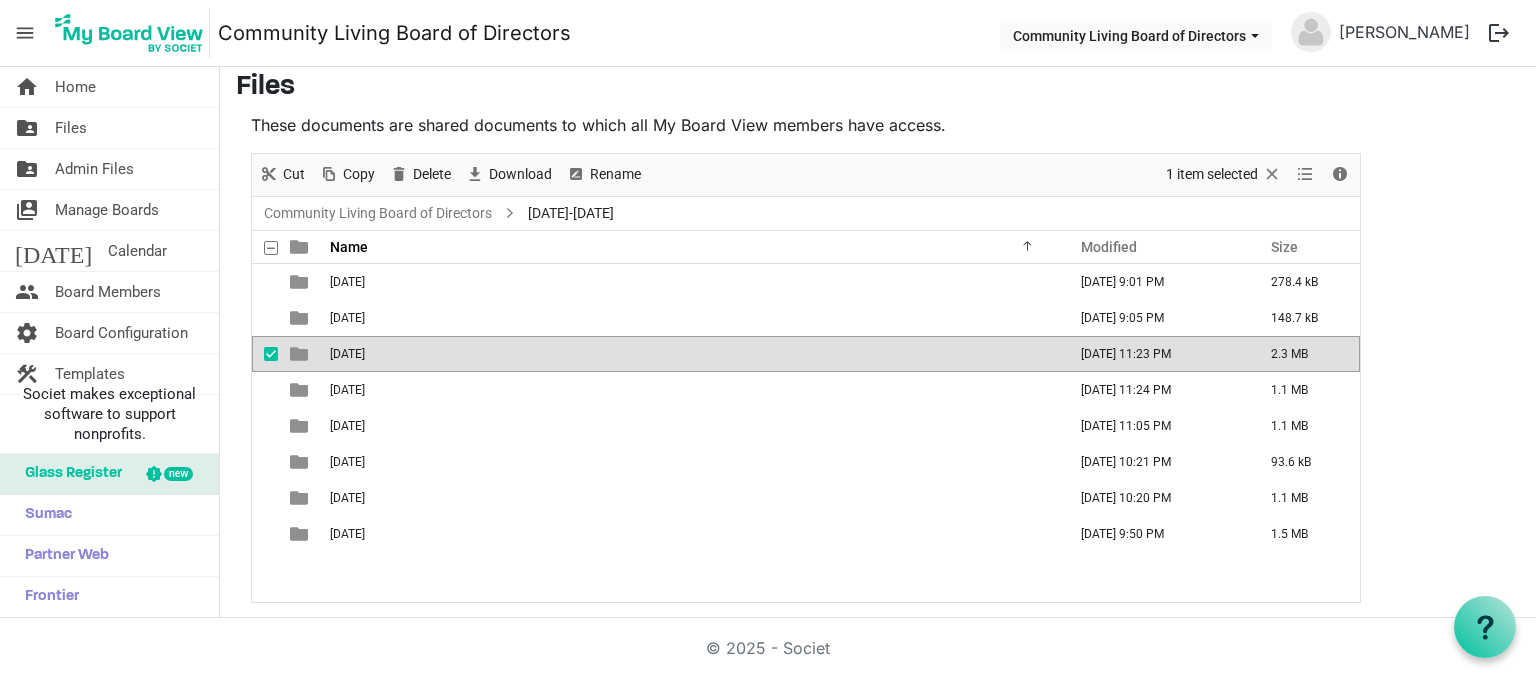 click on "[DATE]" at bounding box center [347, 354] 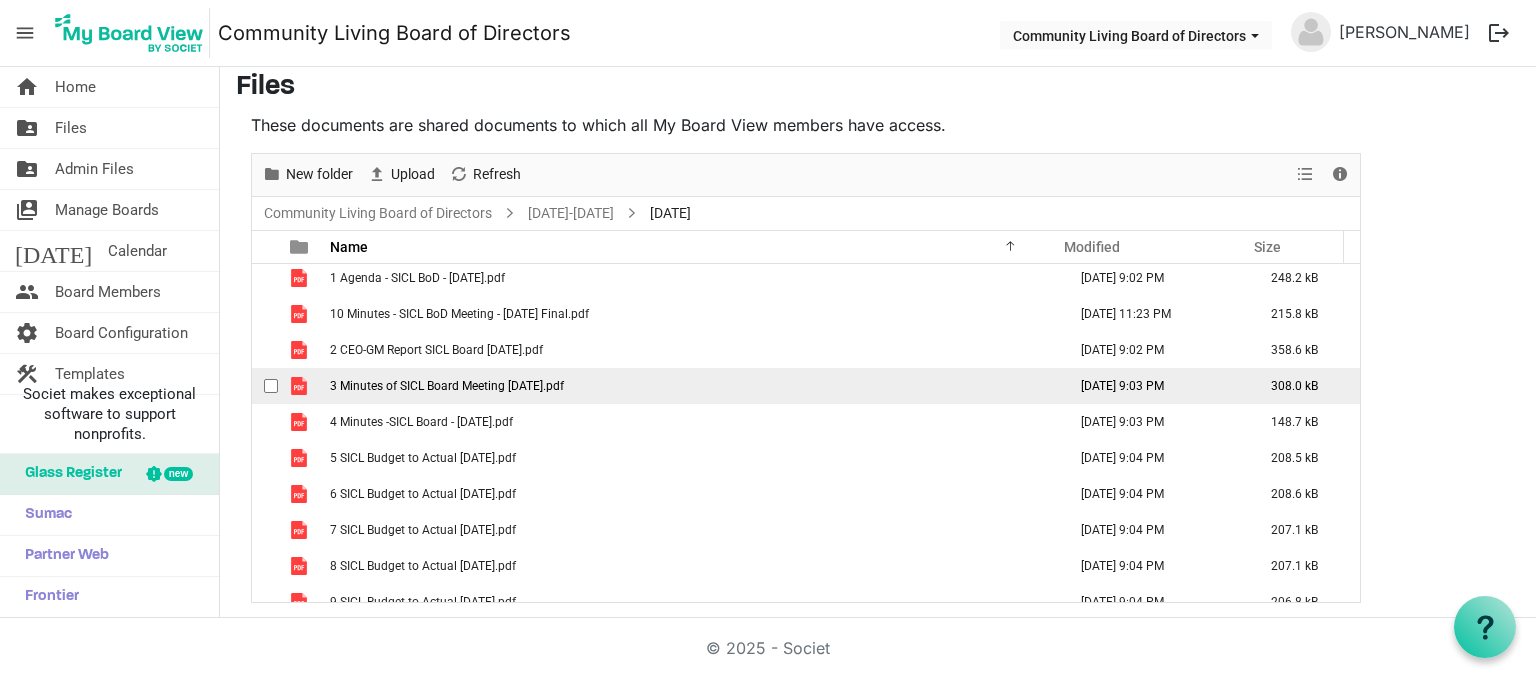 scroll, scrollTop: 0, scrollLeft: 0, axis: both 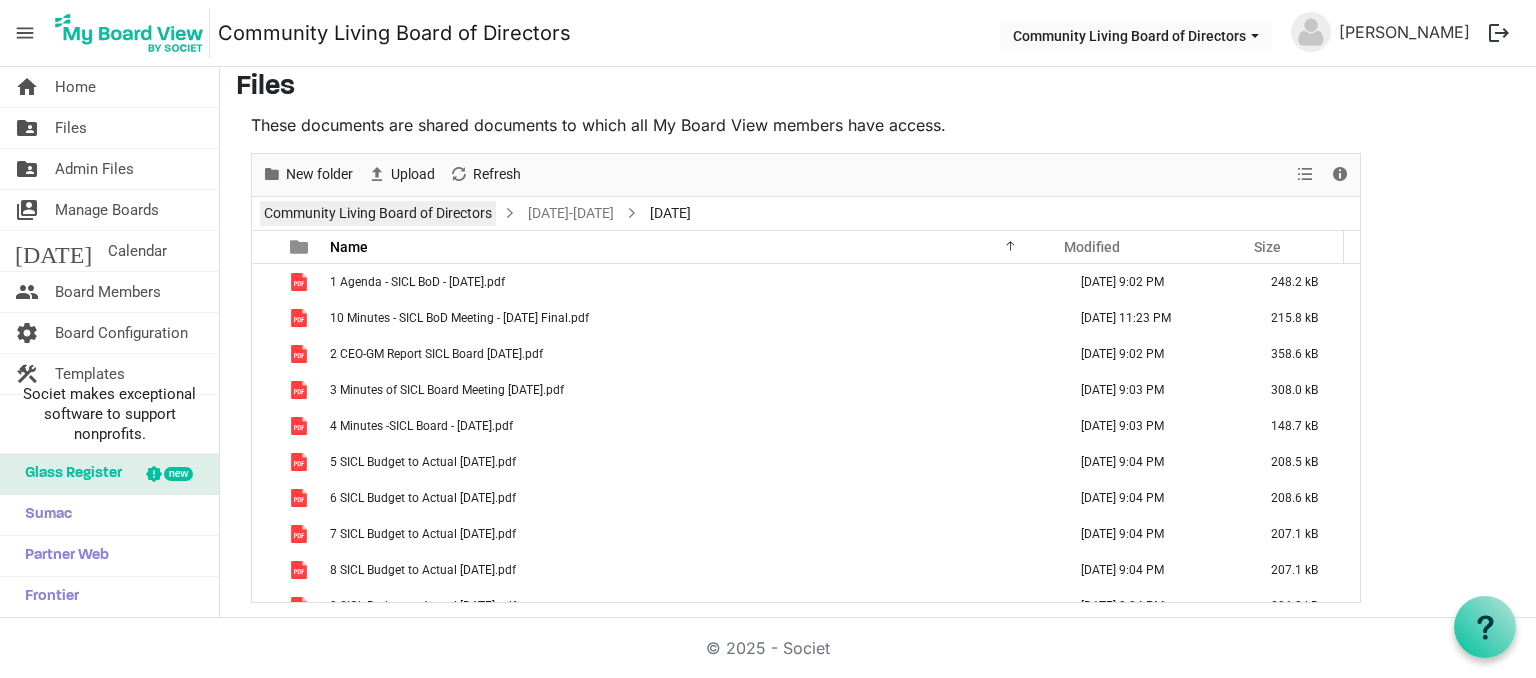 click on "Community Living Board of Directors" at bounding box center [378, 213] 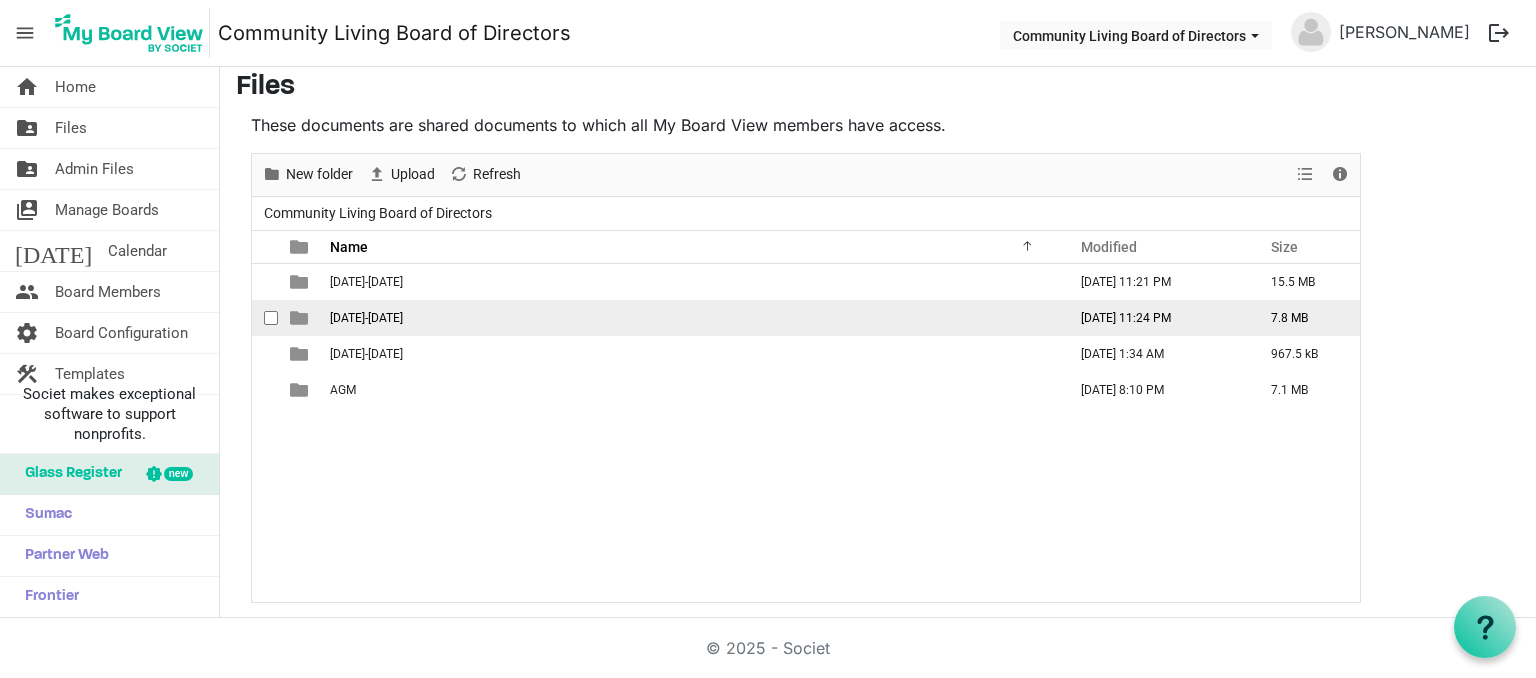 click on "[DATE]-[DATE]" at bounding box center (366, 318) 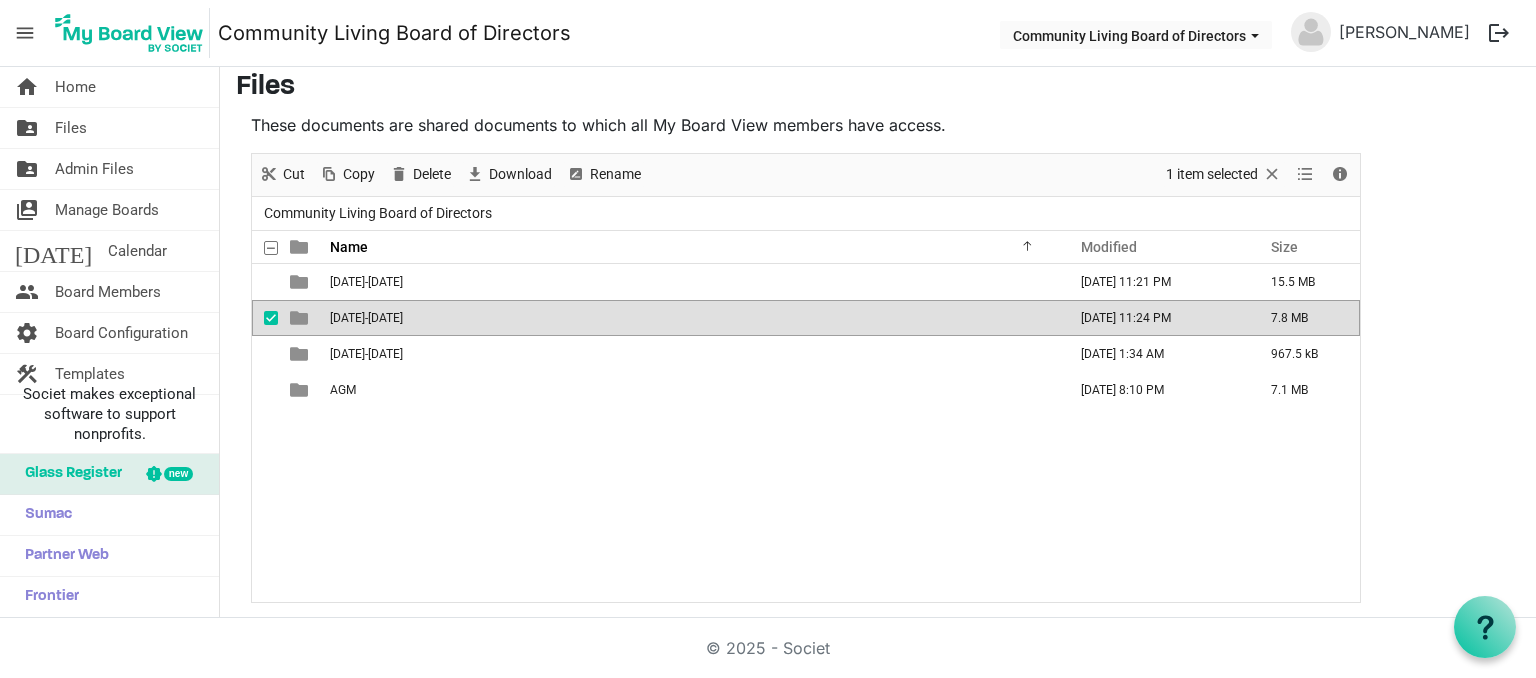 click on "[DATE]-[DATE]" at bounding box center [366, 318] 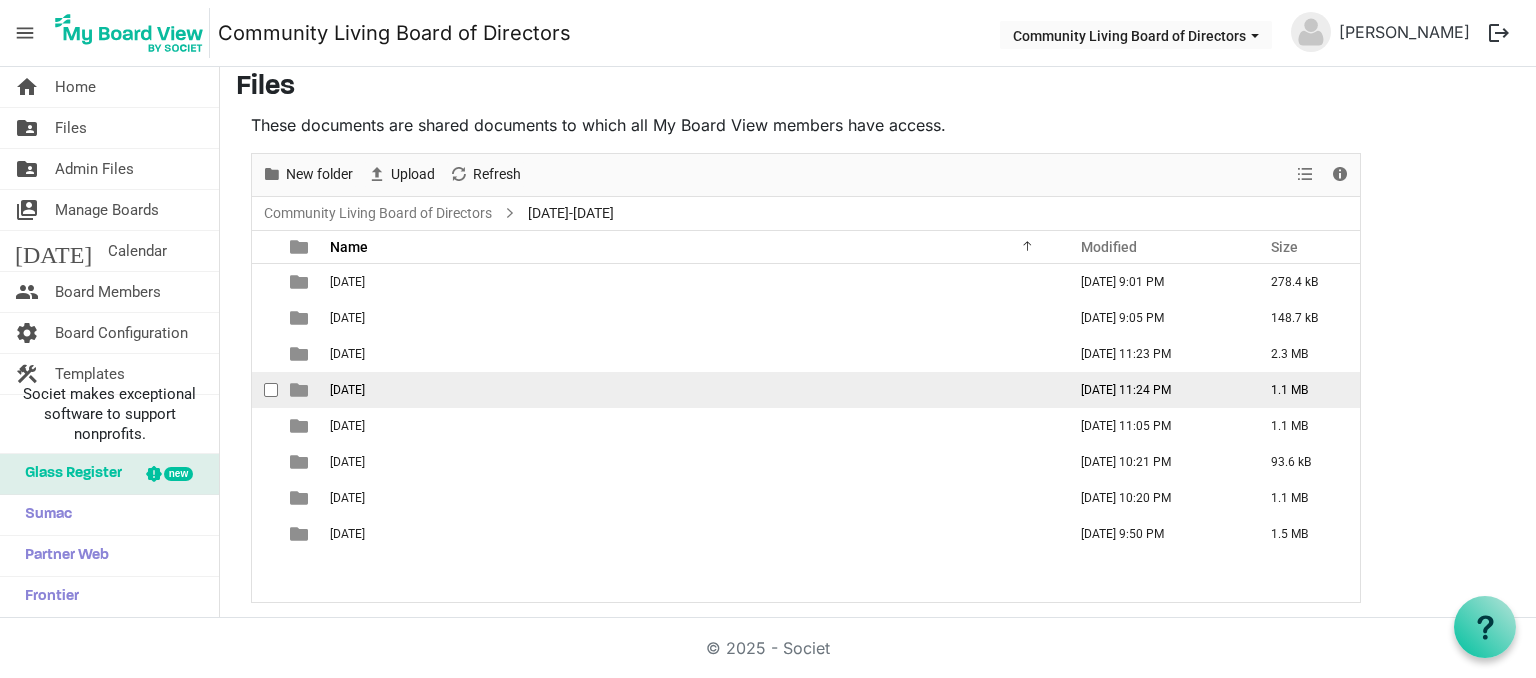 click on "[DATE]" at bounding box center (347, 390) 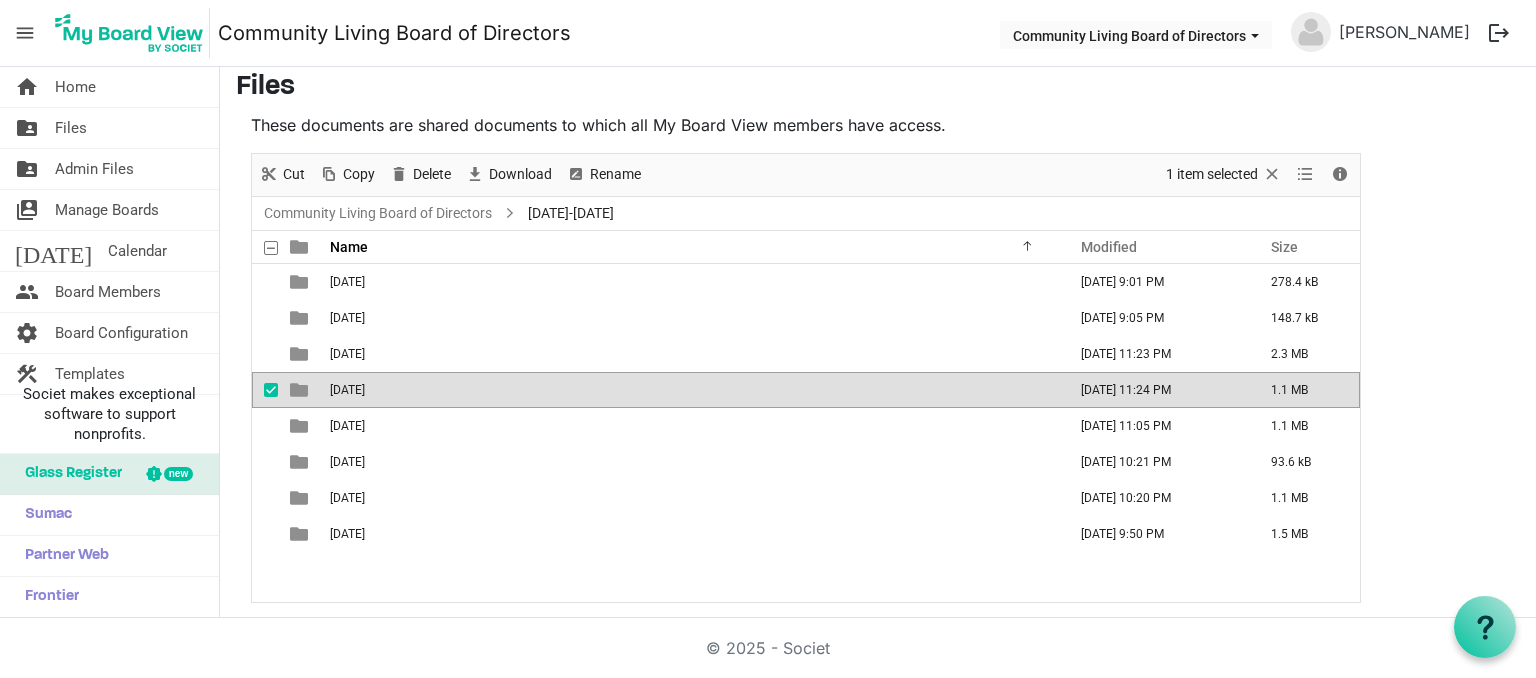 click on "[DATE]" at bounding box center [347, 390] 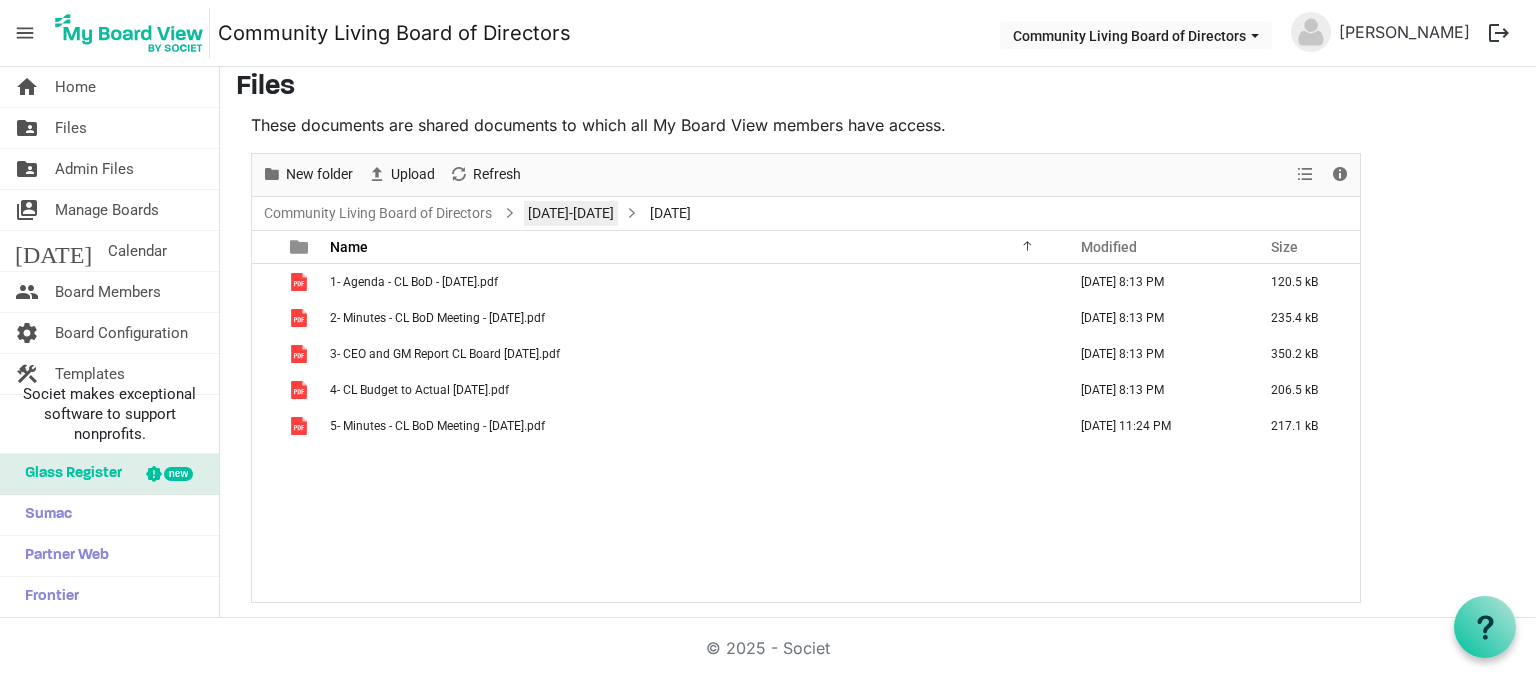 click on "[DATE]-[DATE]" at bounding box center [571, 213] 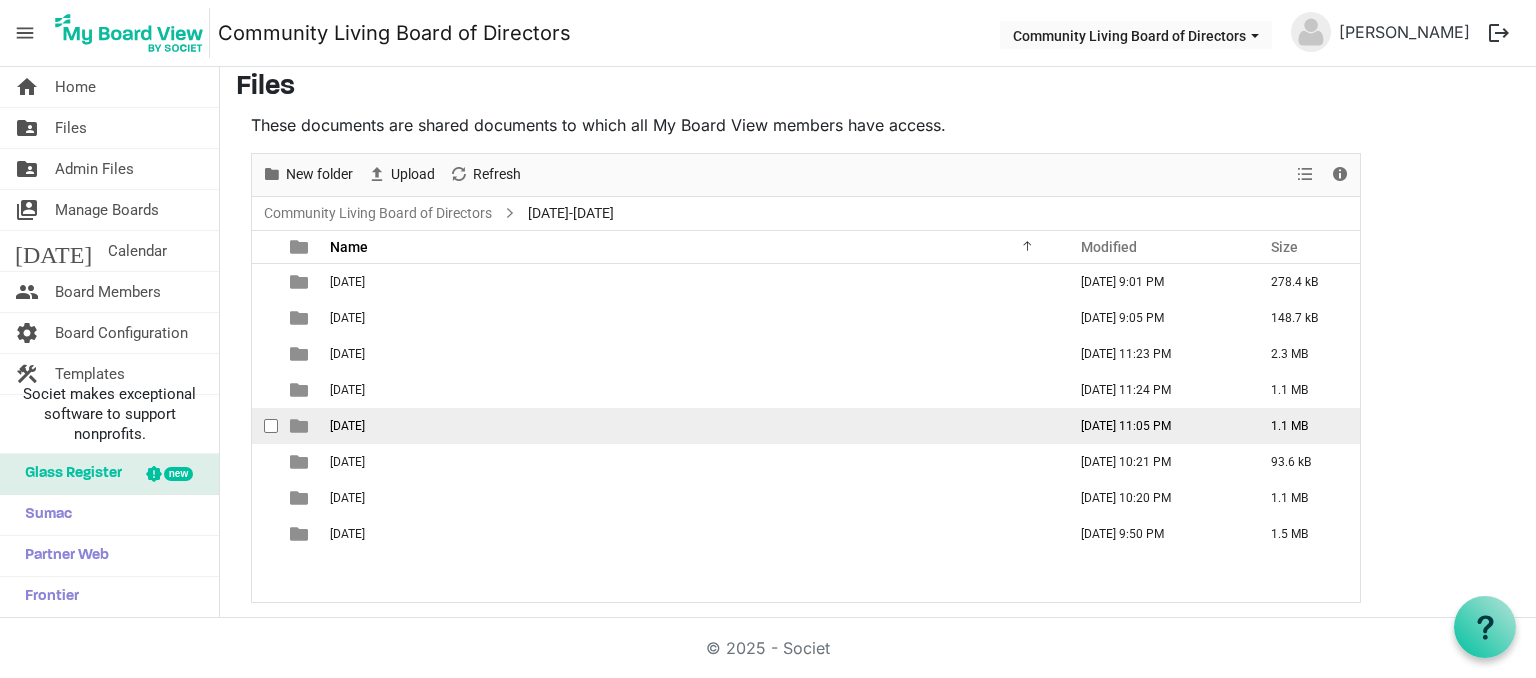 click on "[DATE]" at bounding box center (692, 426) 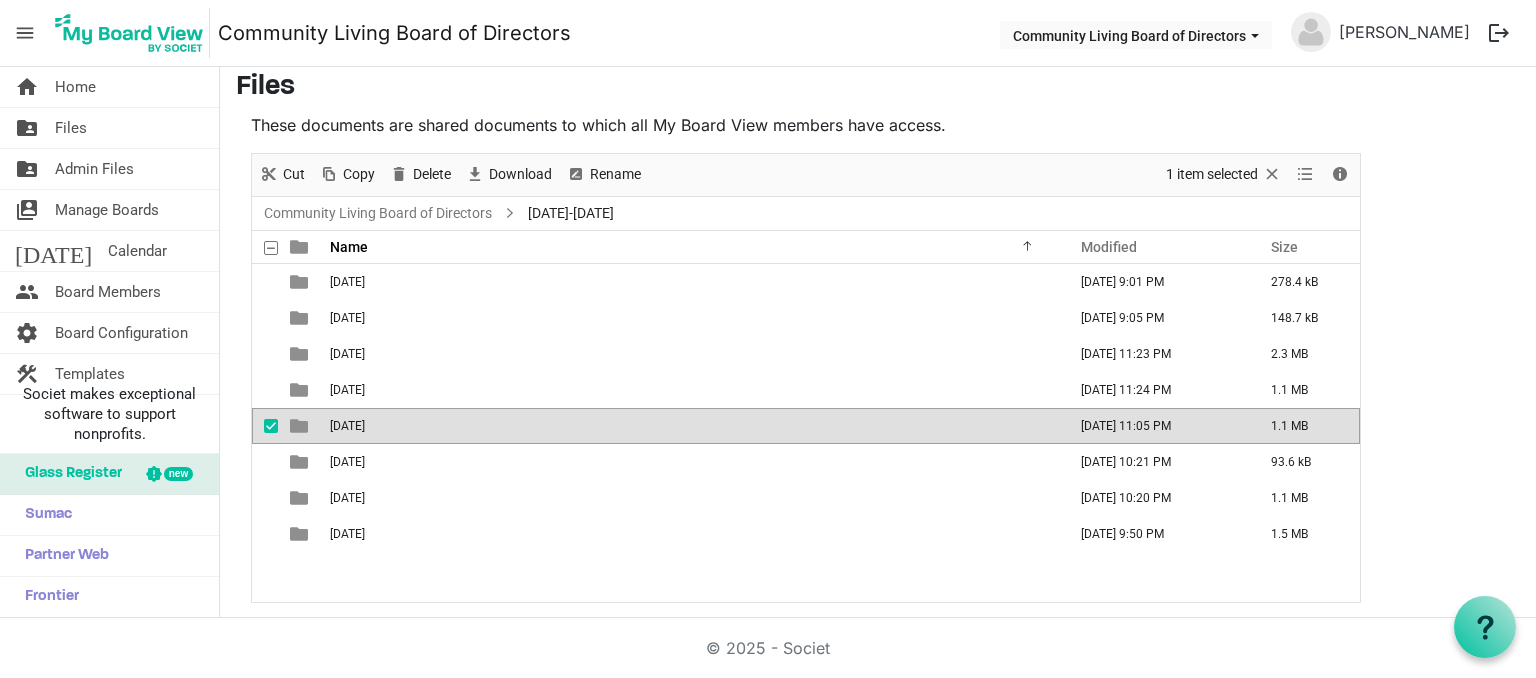 click on "[DATE]" at bounding box center [692, 426] 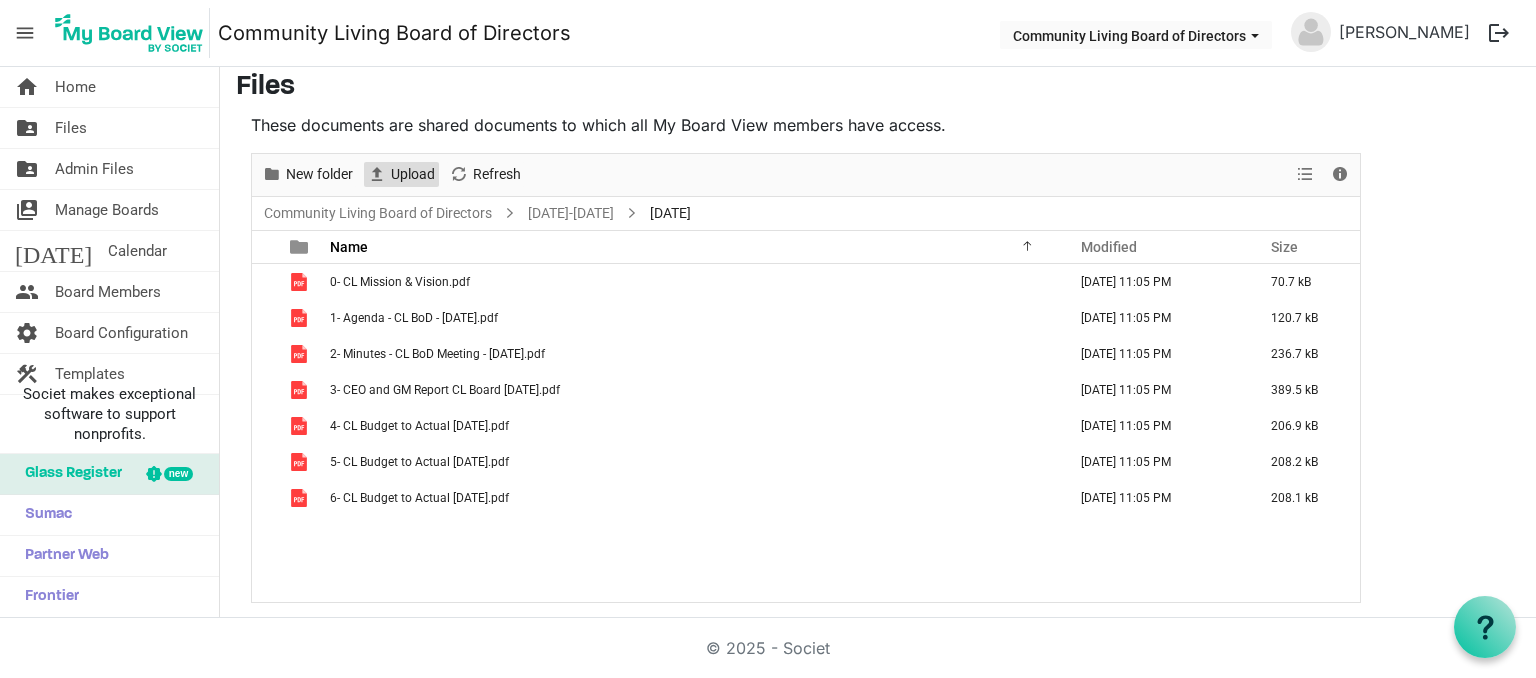 click on "Upload" at bounding box center (413, 174) 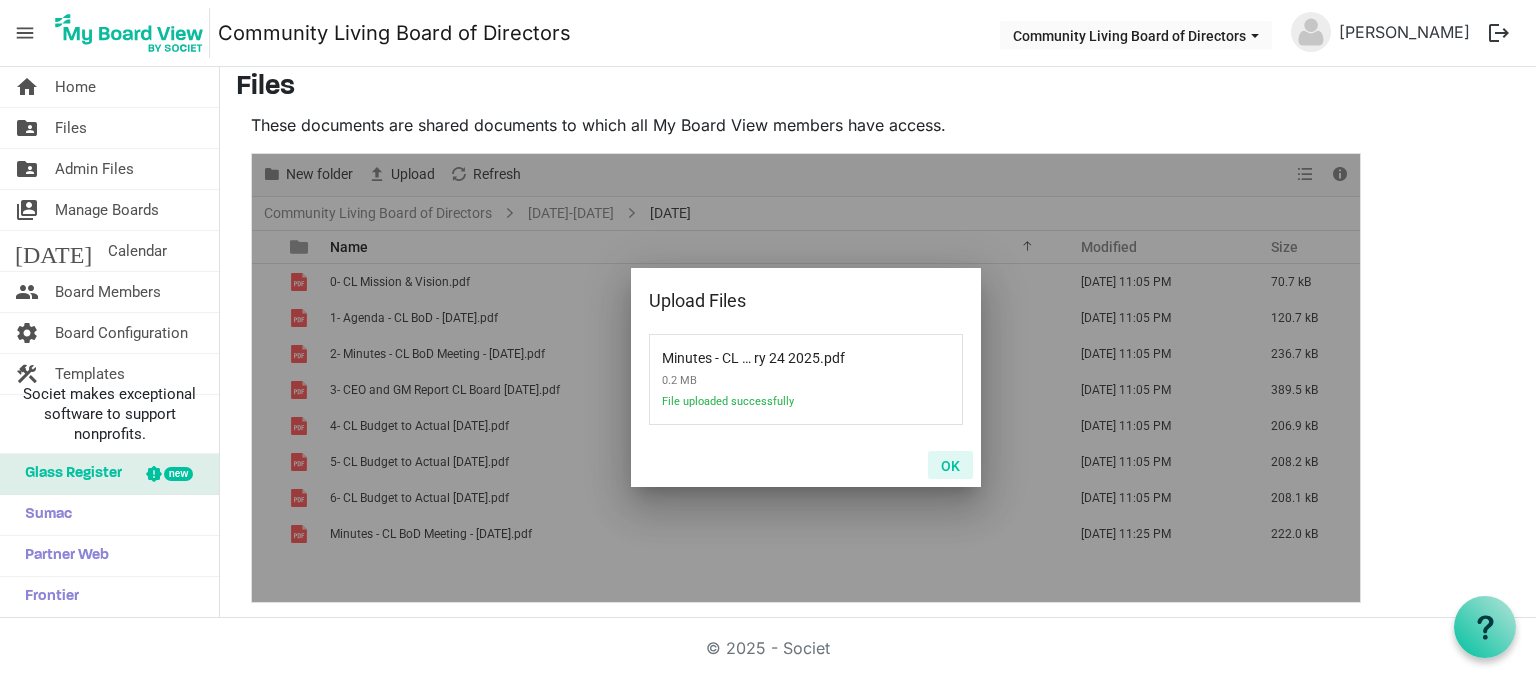 click on "OK" at bounding box center (950, 465) 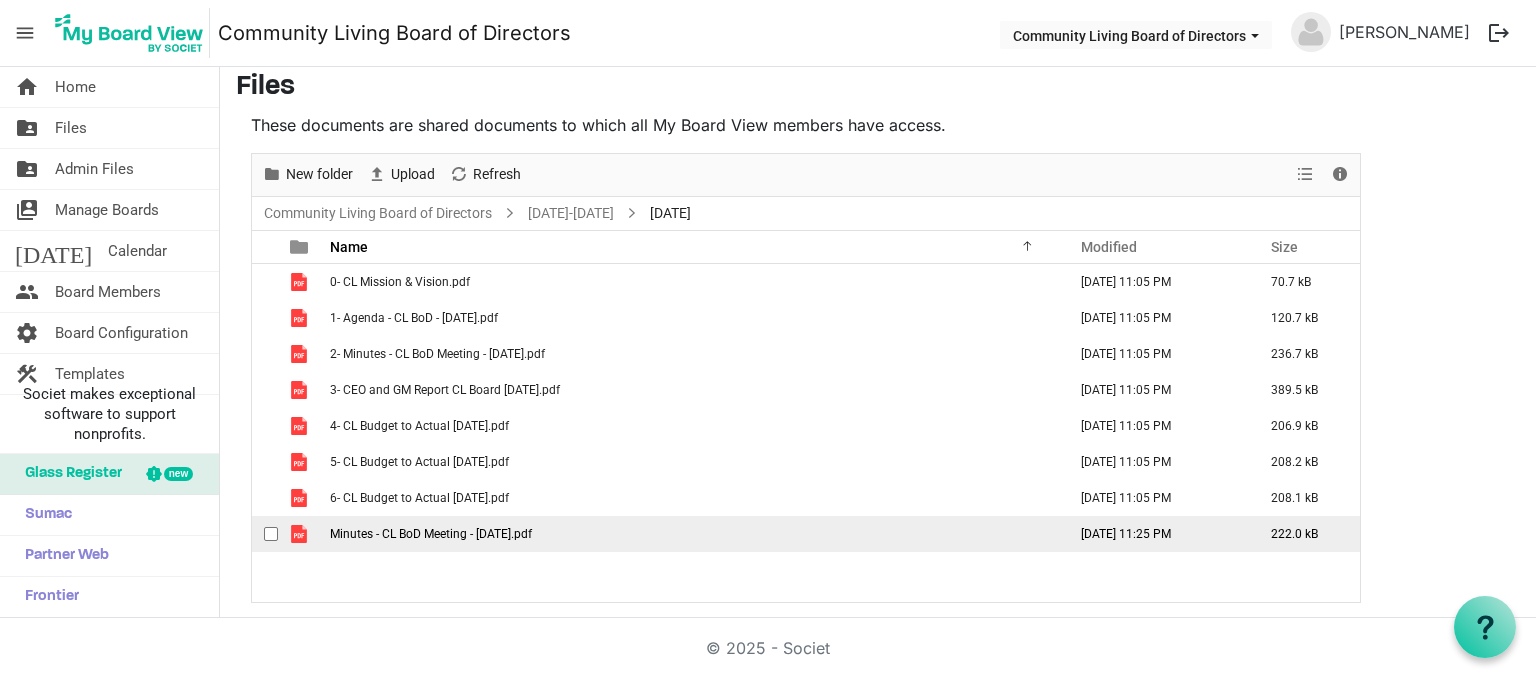 click at bounding box center [271, 534] 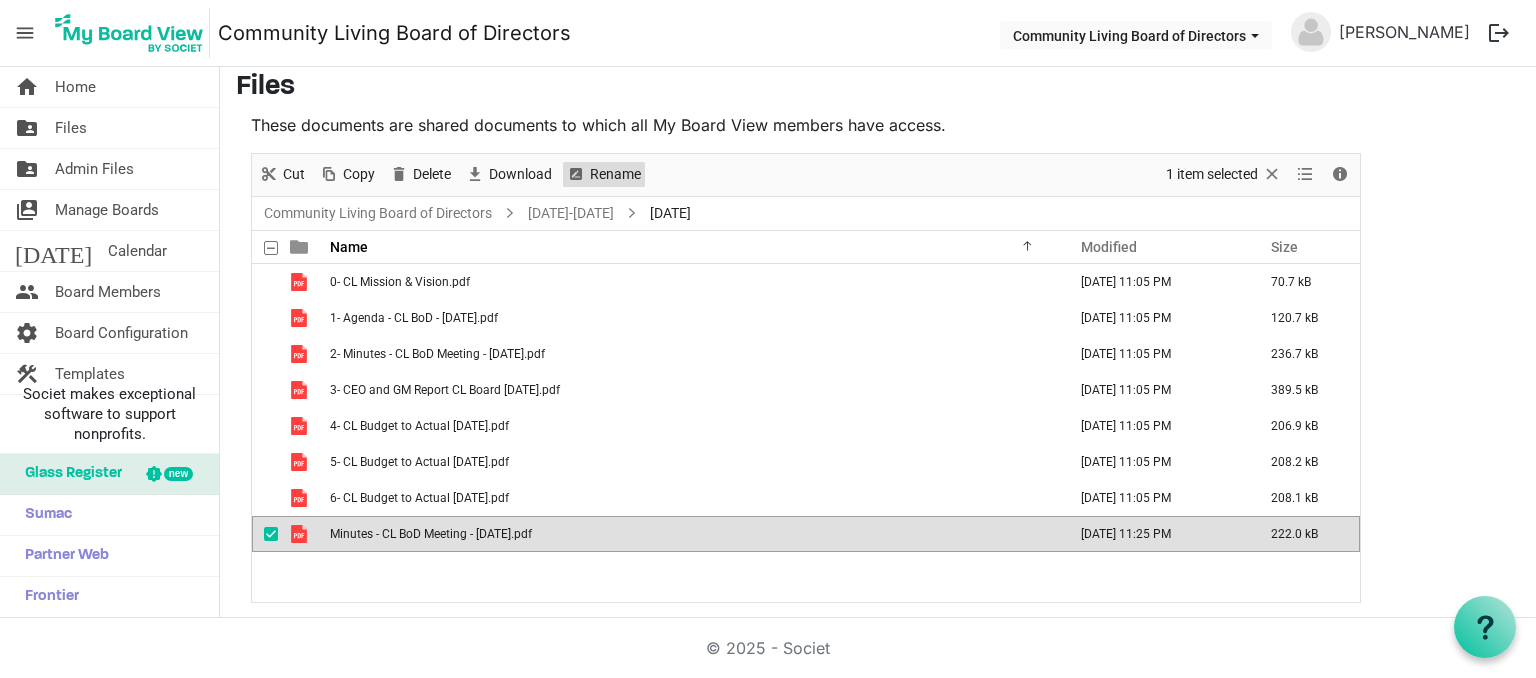 click on "Rename" at bounding box center [615, 174] 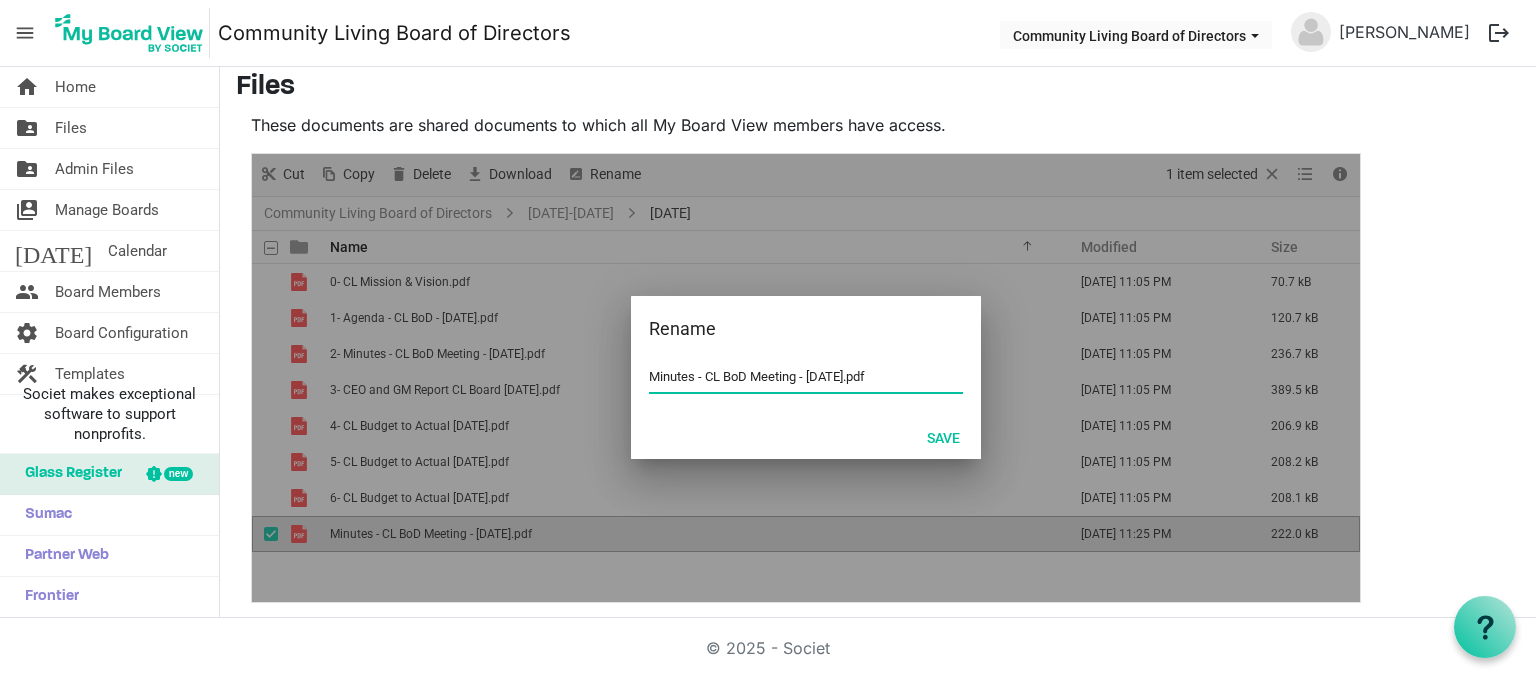 click on "Minutes - CL BoD Meeting - [DATE].pdf" at bounding box center (806, 388) 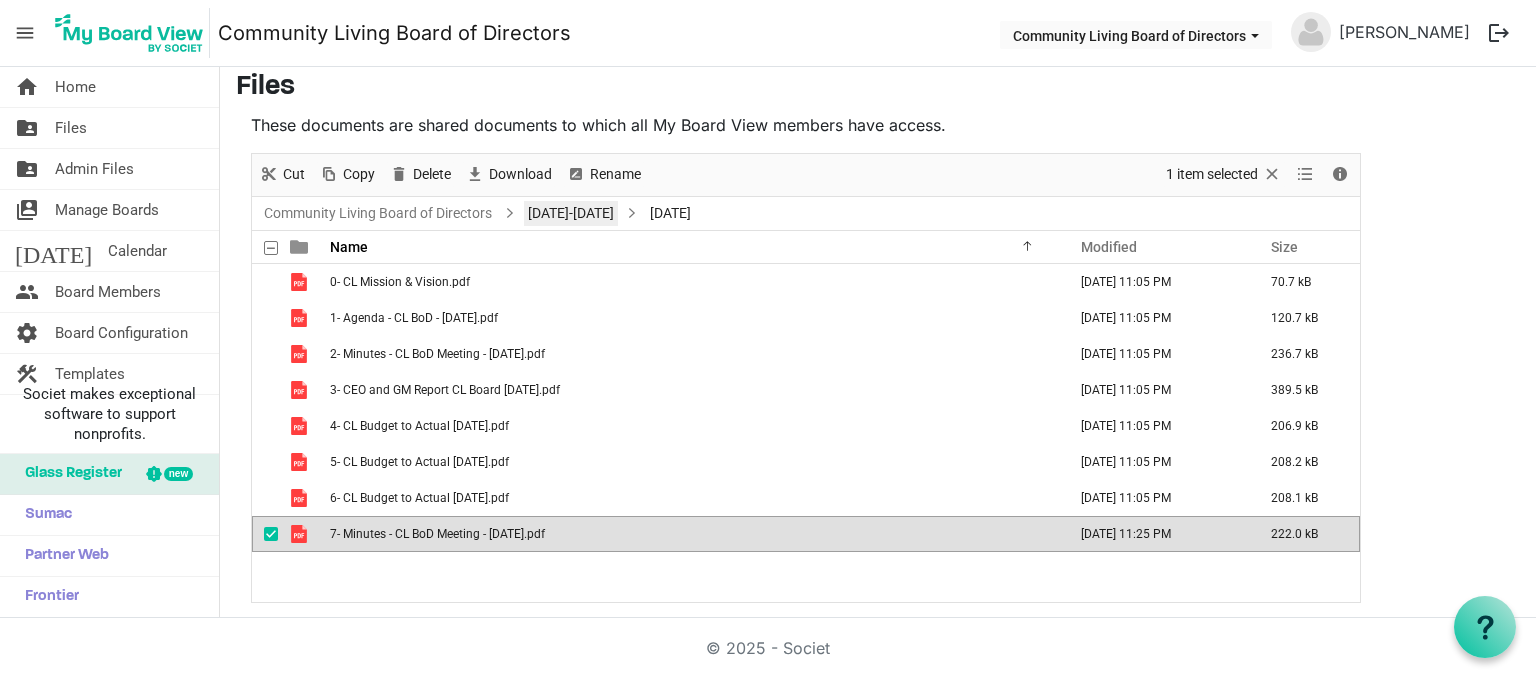 click on "[DATE]-[DATE]" at bounding box center [571, 213] 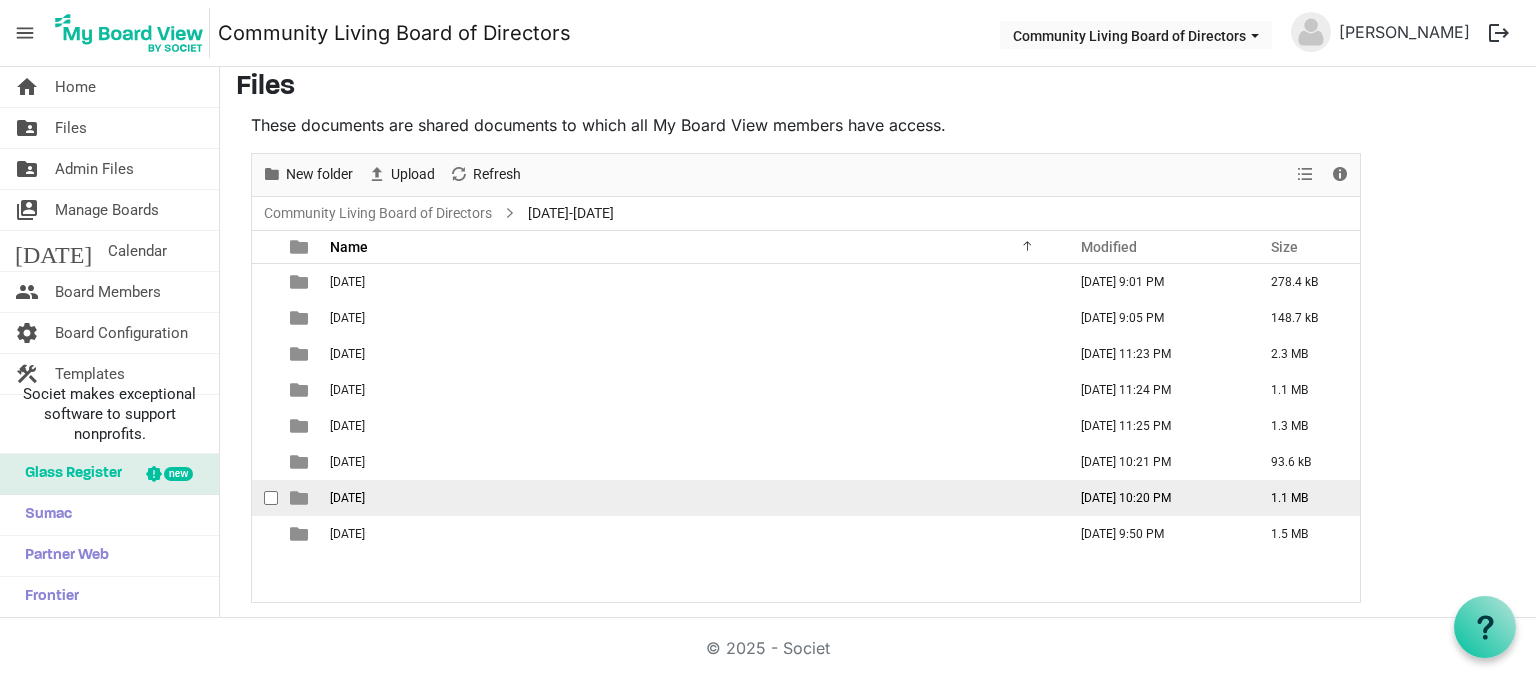 click on "[DATE]" at bounding box center [347, 498] 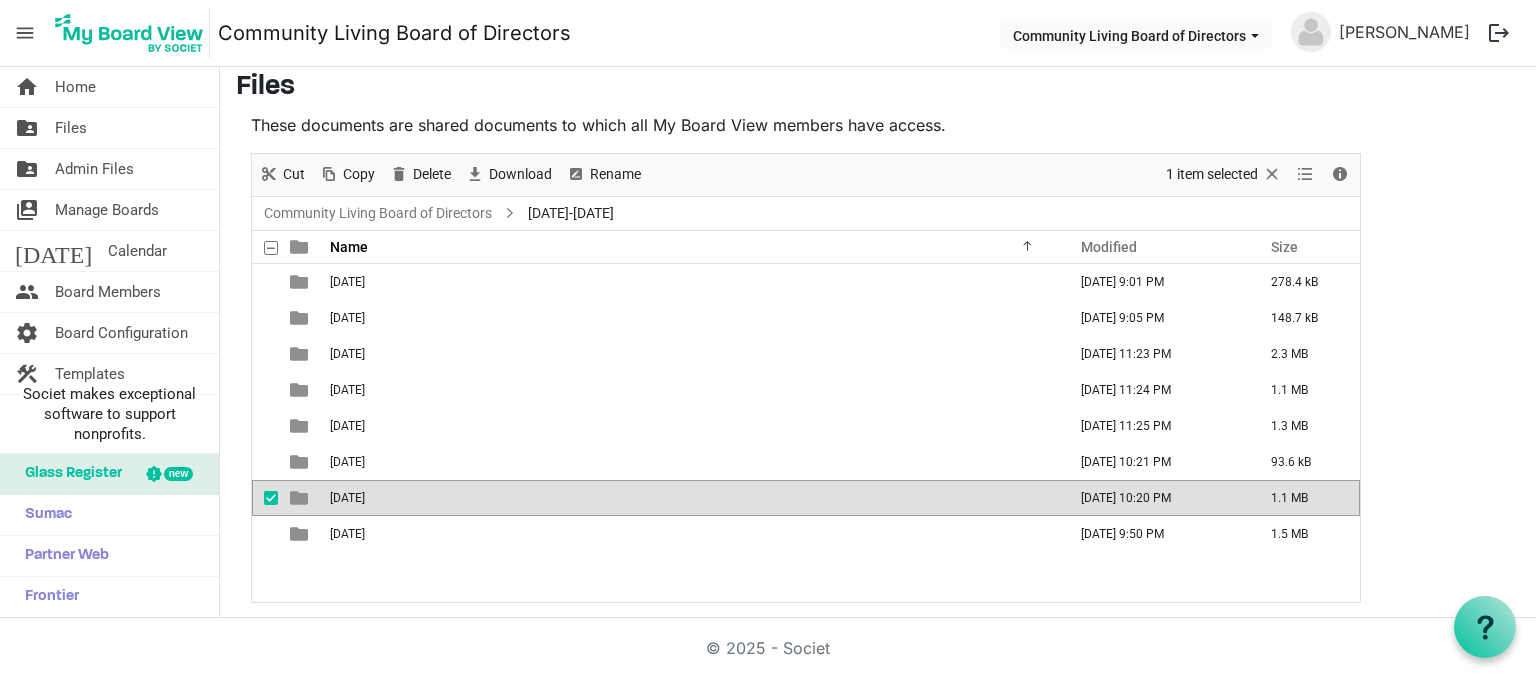 click on "[DATE]" at bounding box center [347, 498] 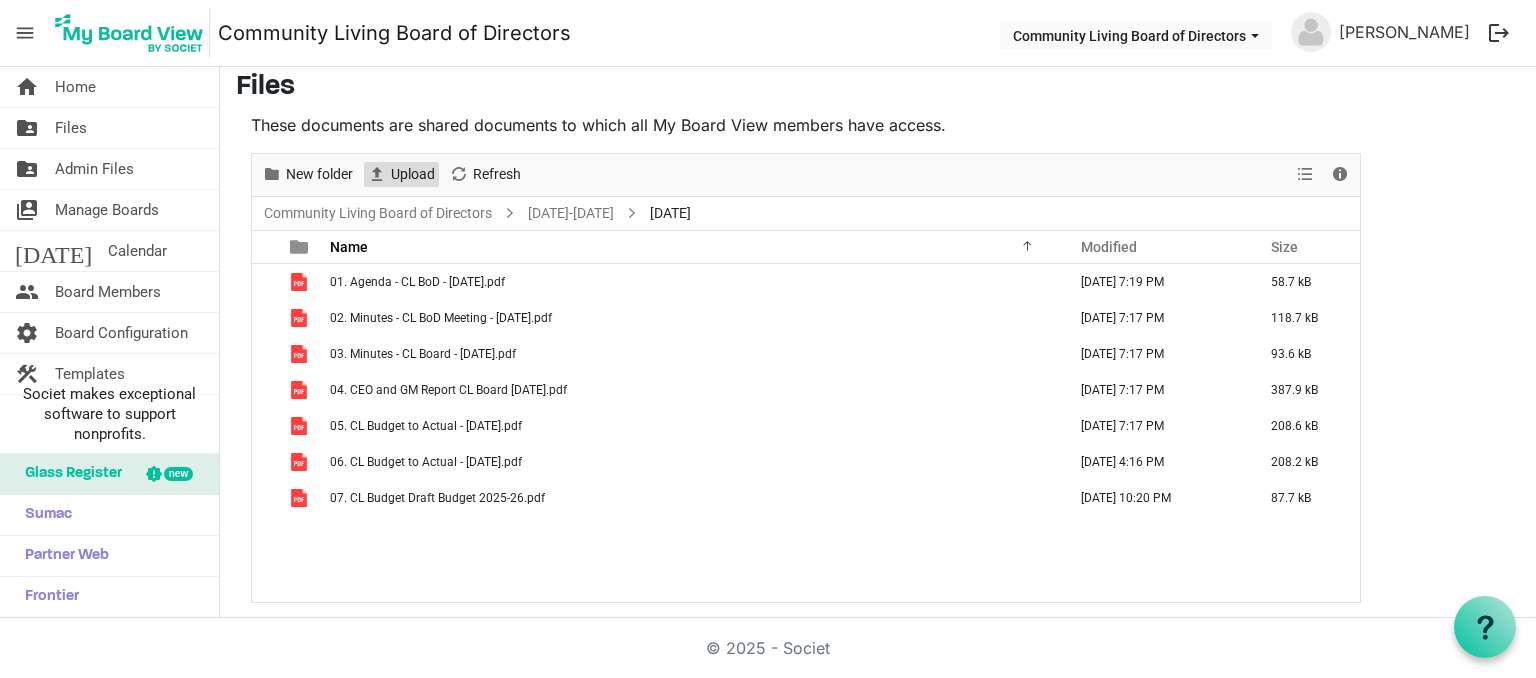 click on "Upload" at bounding box center (413, 174) 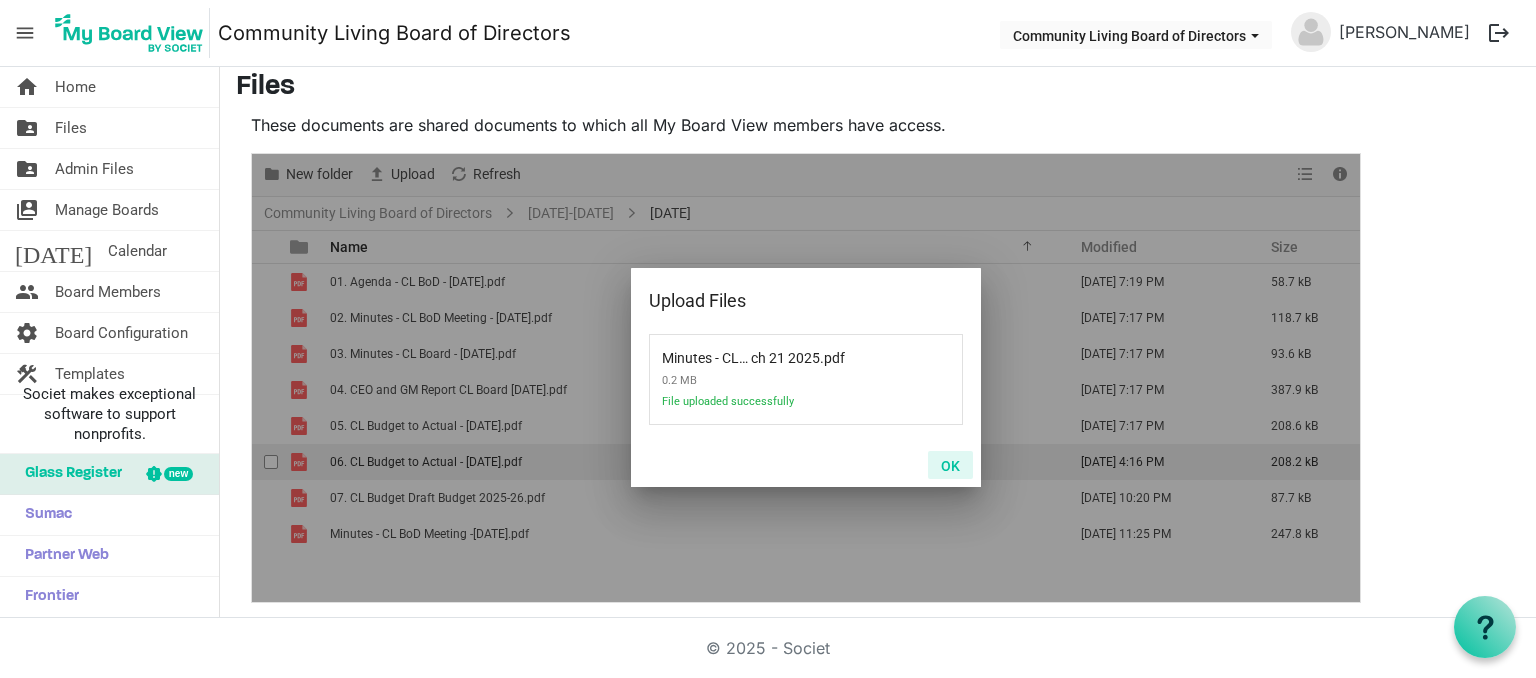 drag, startPoint x: 967, startPoint y: 460, endPoint x: 932, endPoint y: 450, distance: 36.40055 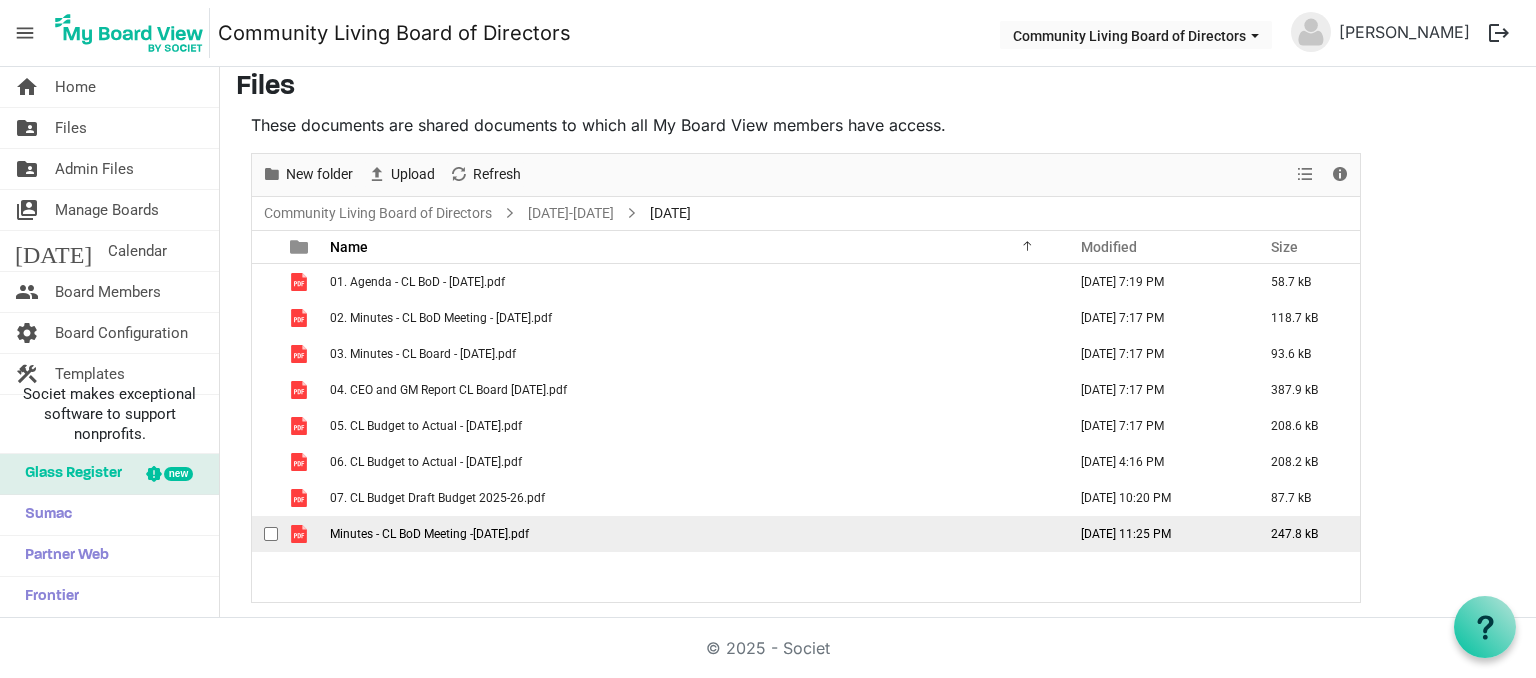 click at bounding box center (271, 534) 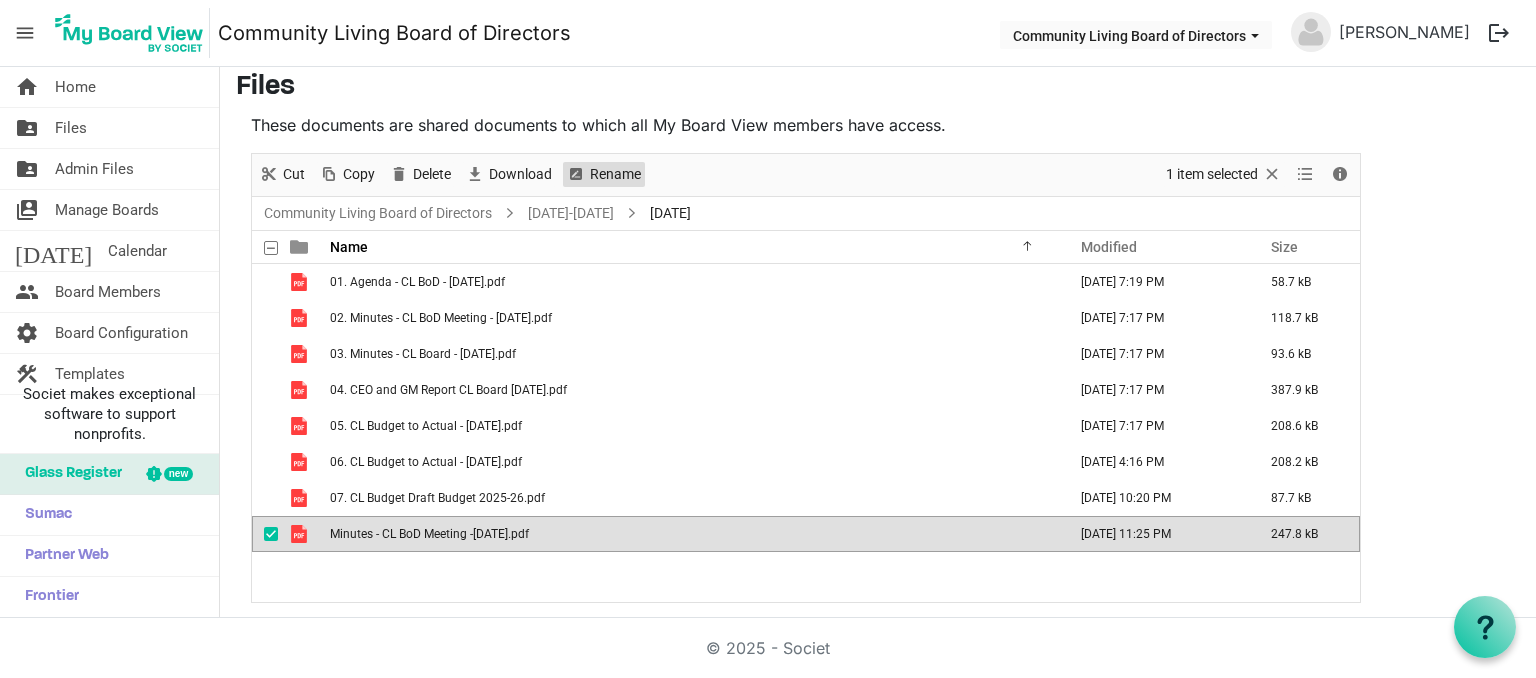 click on "Rename" at bounding box center [615, 174] 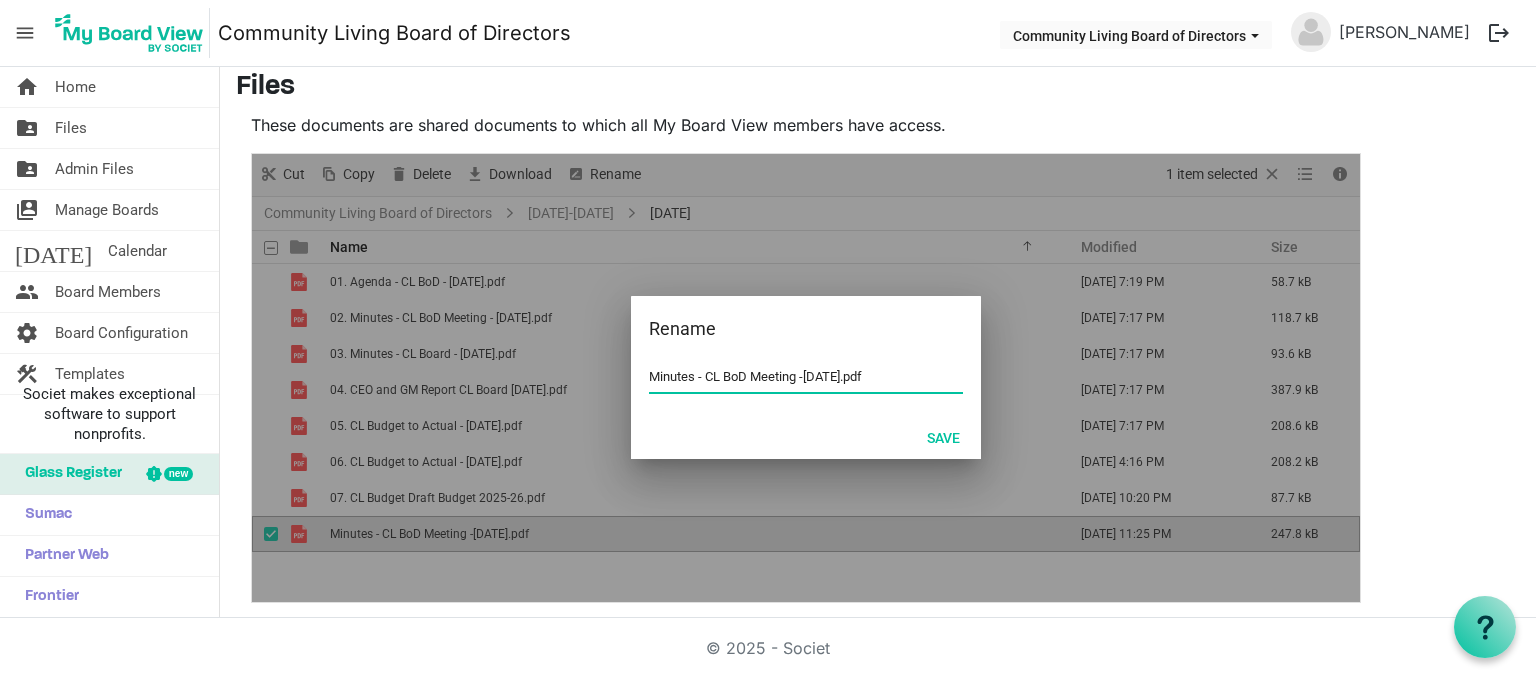 click on "Minutes - CL BoD Meeting -[DATE].pdf" at bounding box center [806, 377] 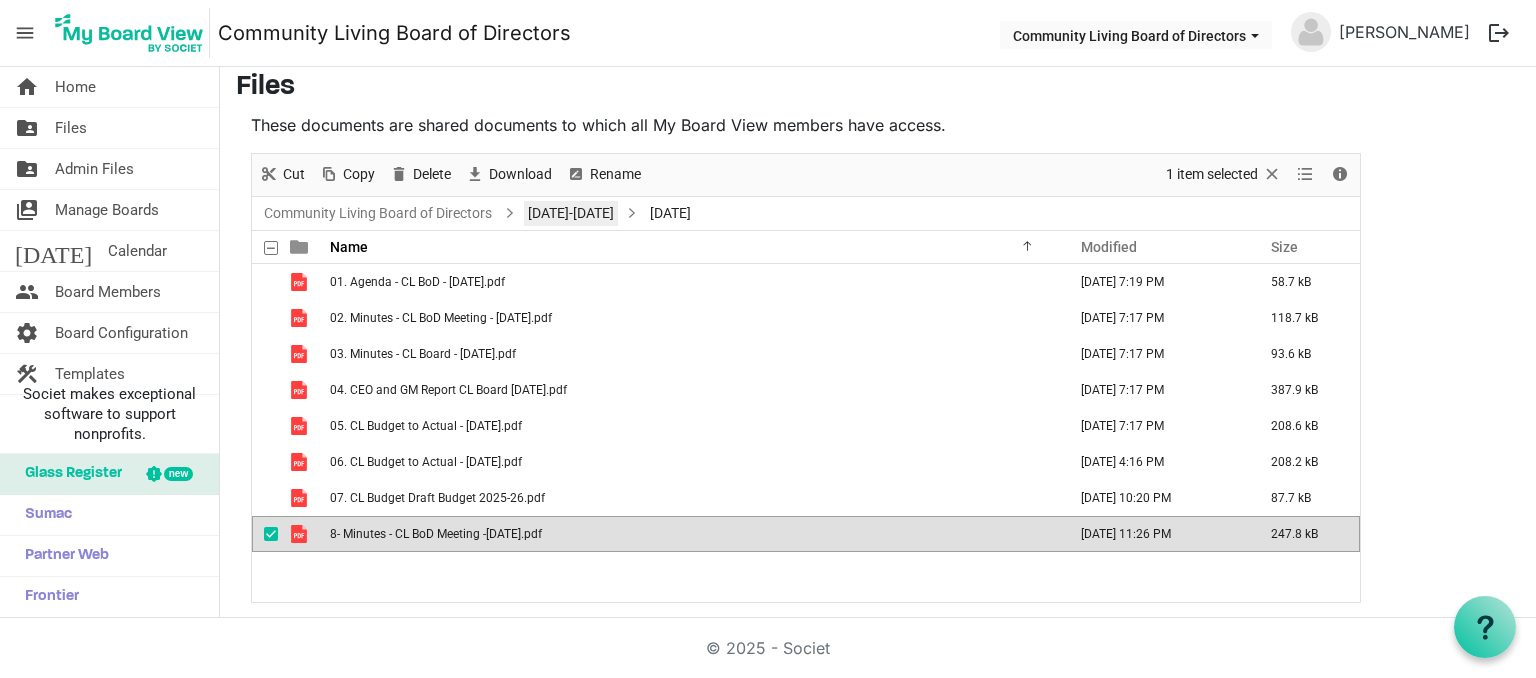 click on "[DATE]-[DATE]" at bounding box center [571, 213] 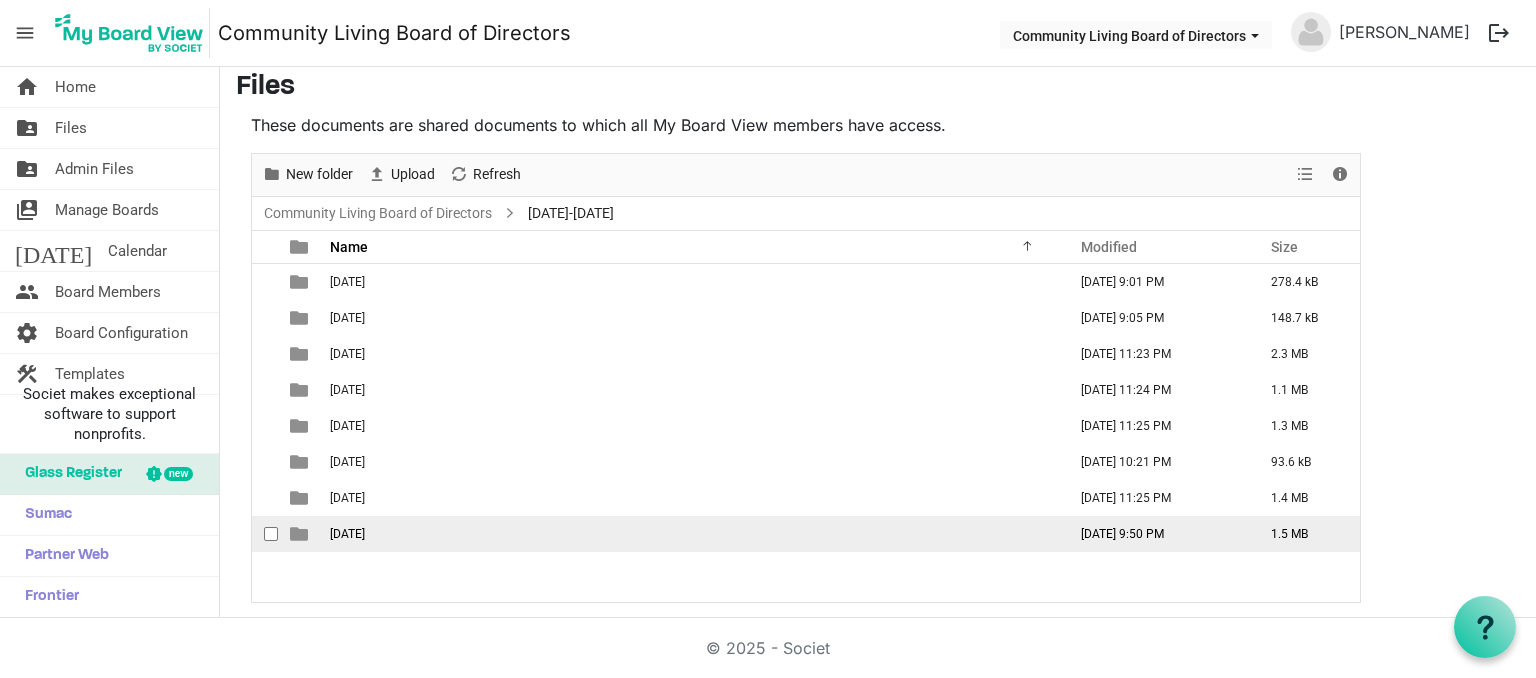 click on "[DATE]" at bounding box center (692, 534) 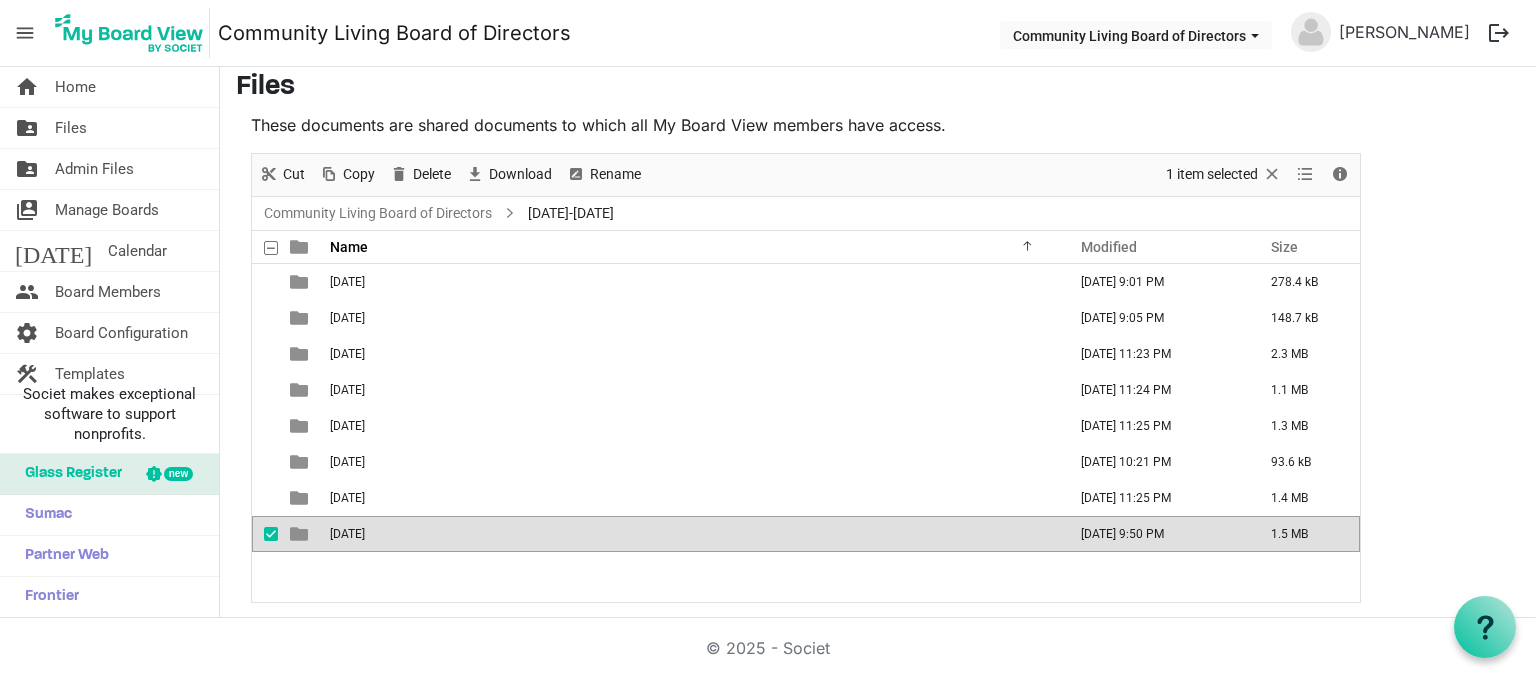 click on "[DATE]" at bounding box center [692, 534] 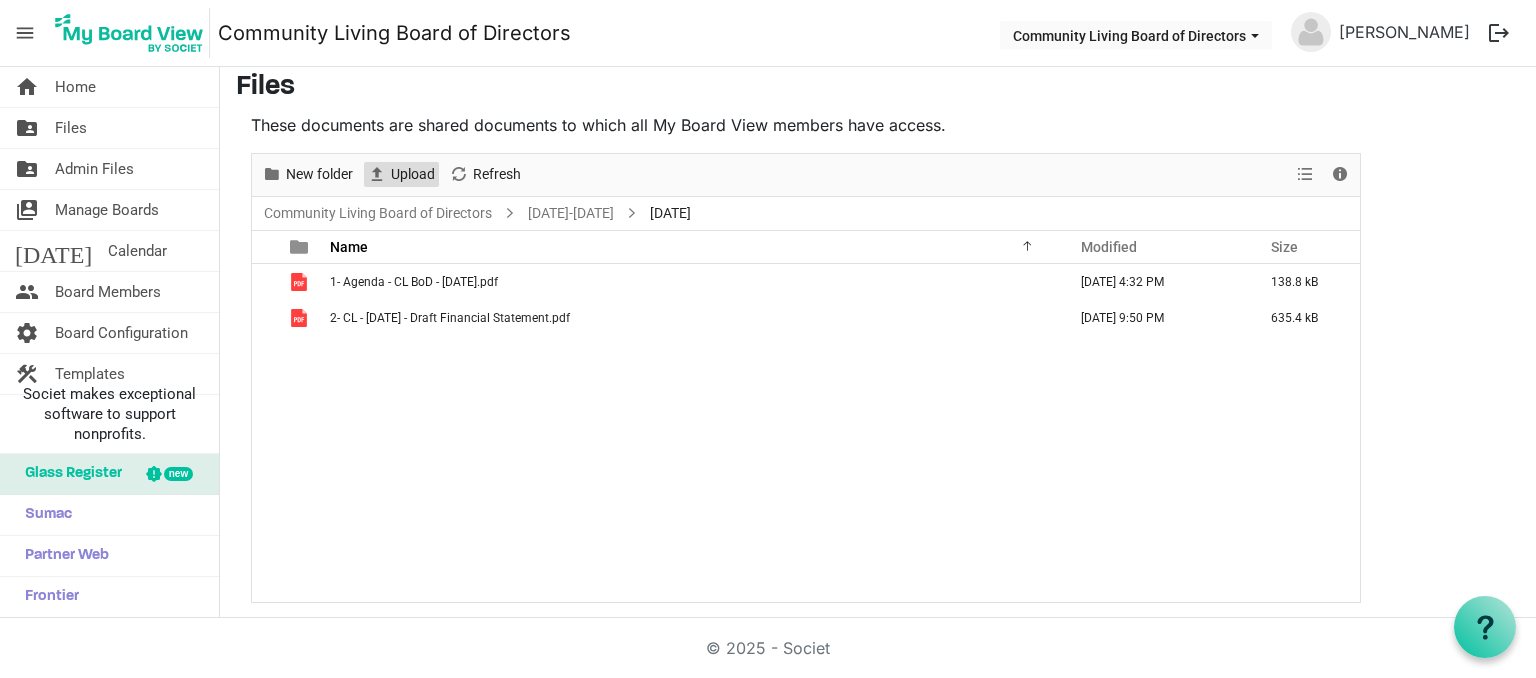 click on "Upload" at bounding box center (413, 174) 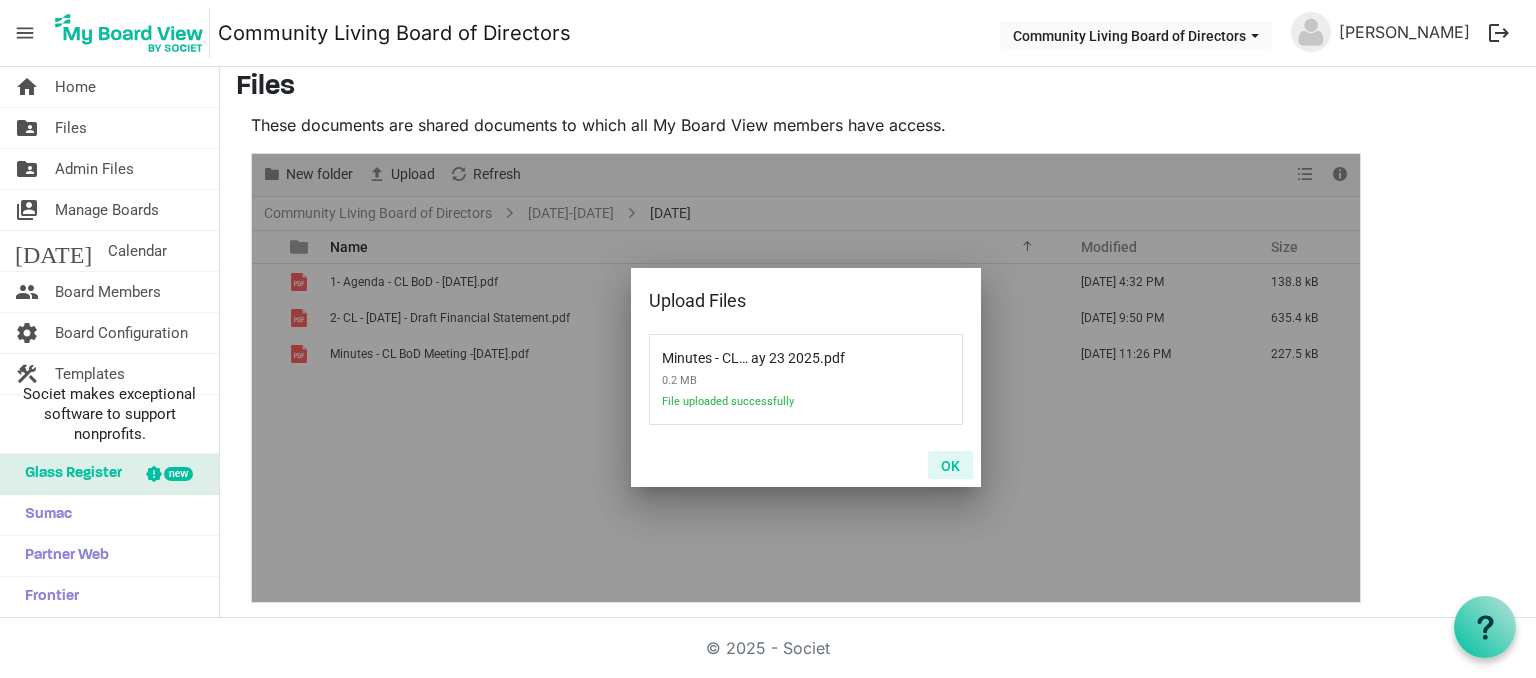 drag, startPoint x: 956, startPoint y: 462, endPoint x: 936, endPoint y: 462, distance: 20 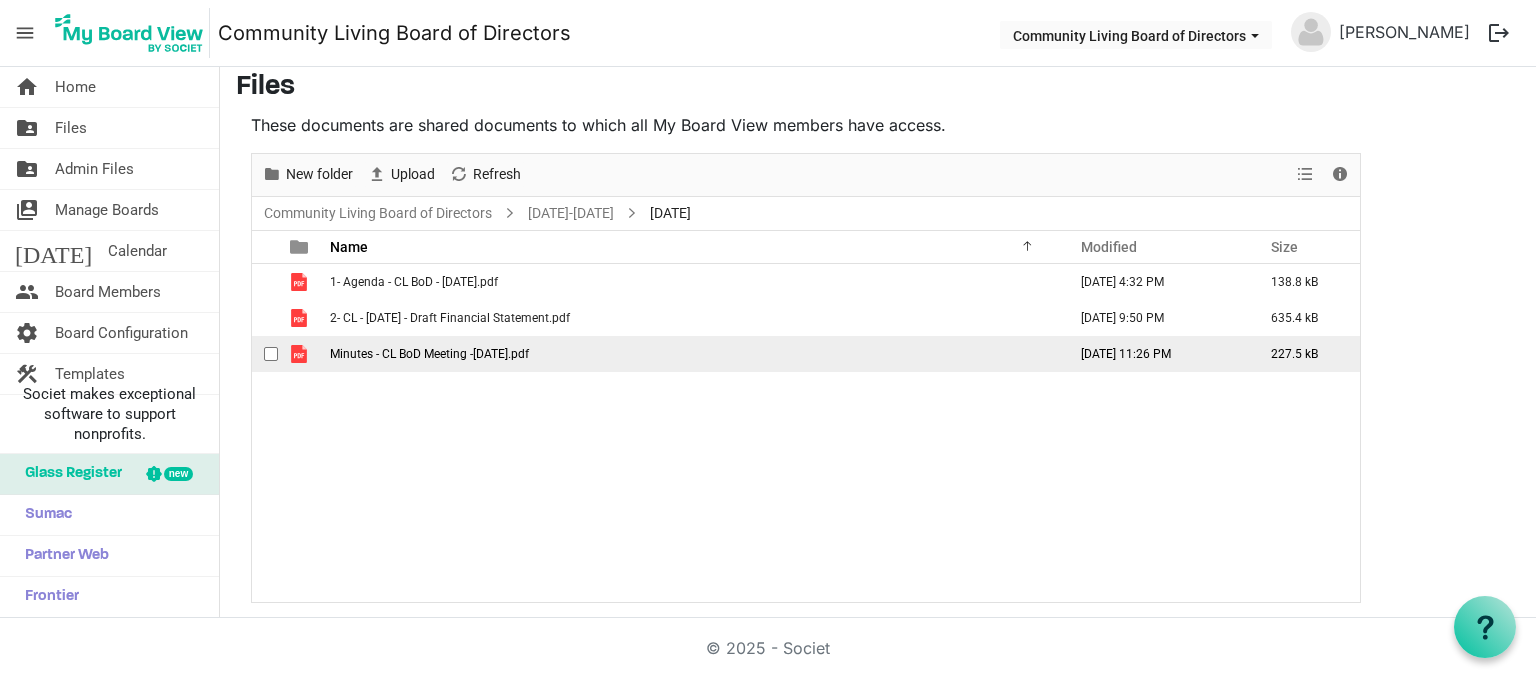 click at bounding box center [271, 354] 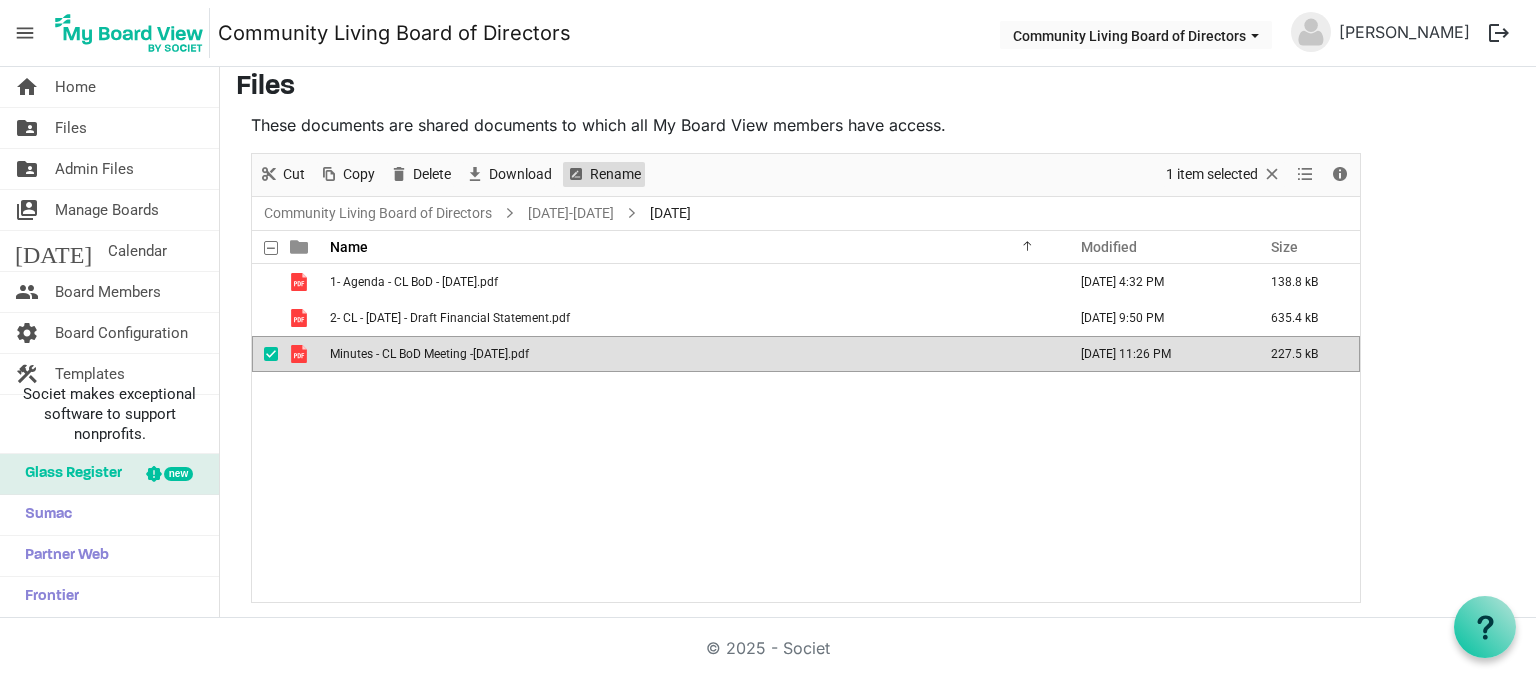 click on "Rename" at bounding box center [615, 174] 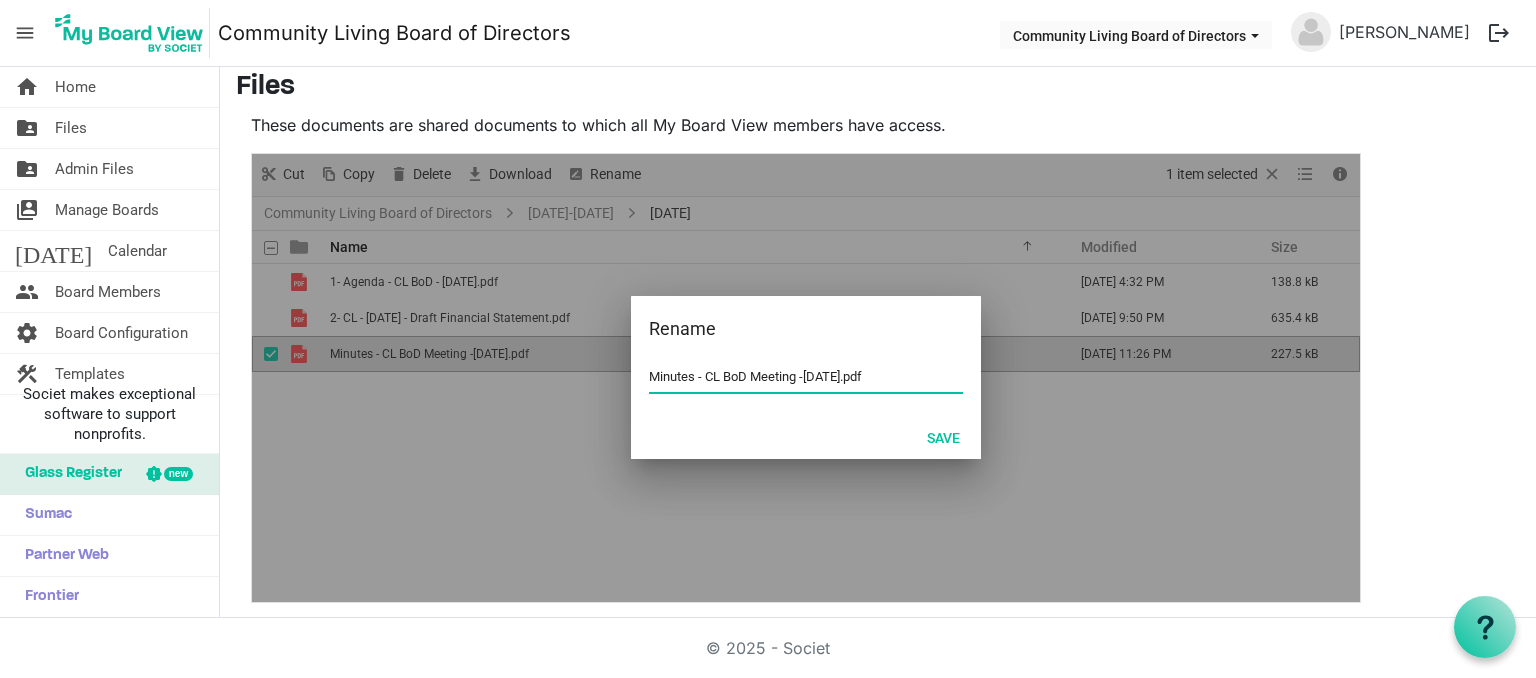 click on "Minutes - CL BoD Meeting -[DATE].pdf" at bounding box center [806, 377] 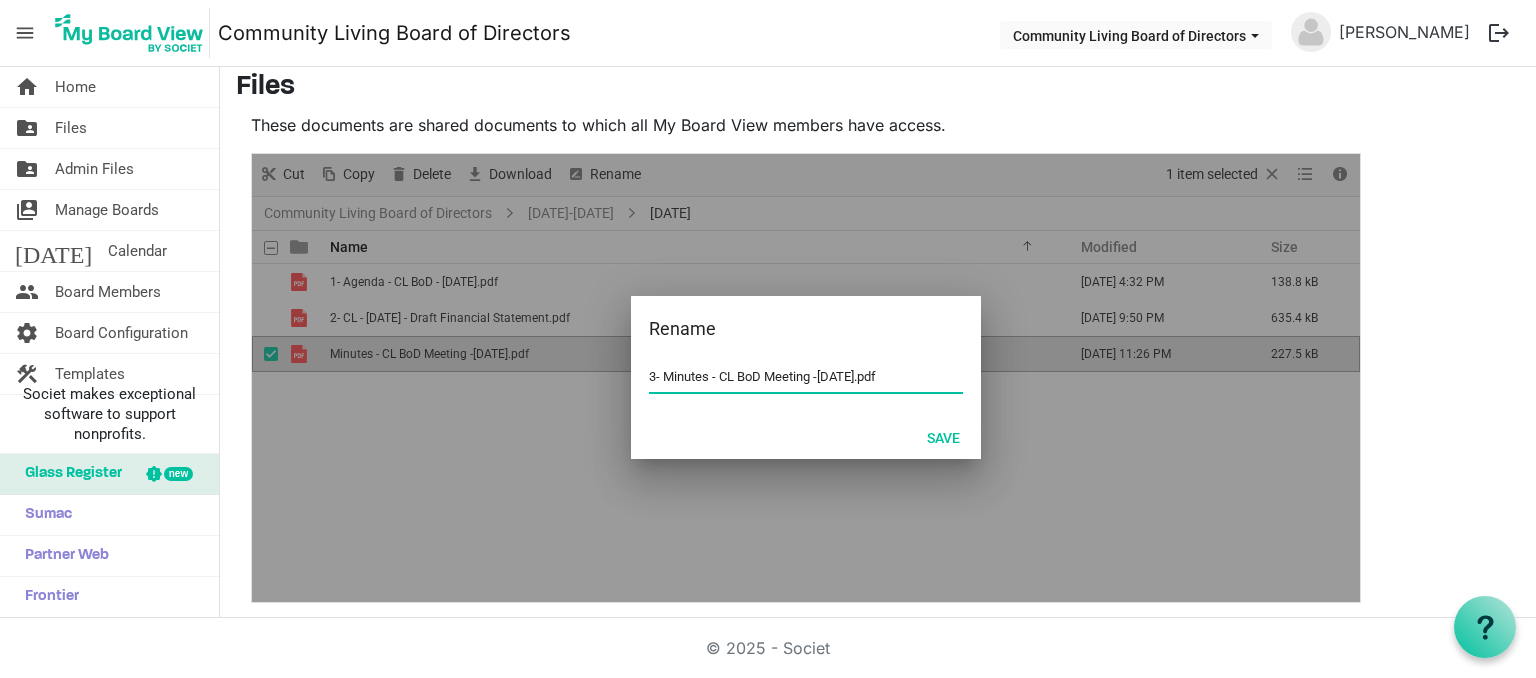 type on "3- Minutes - CL BoD Meeting -[DATE].pdf" 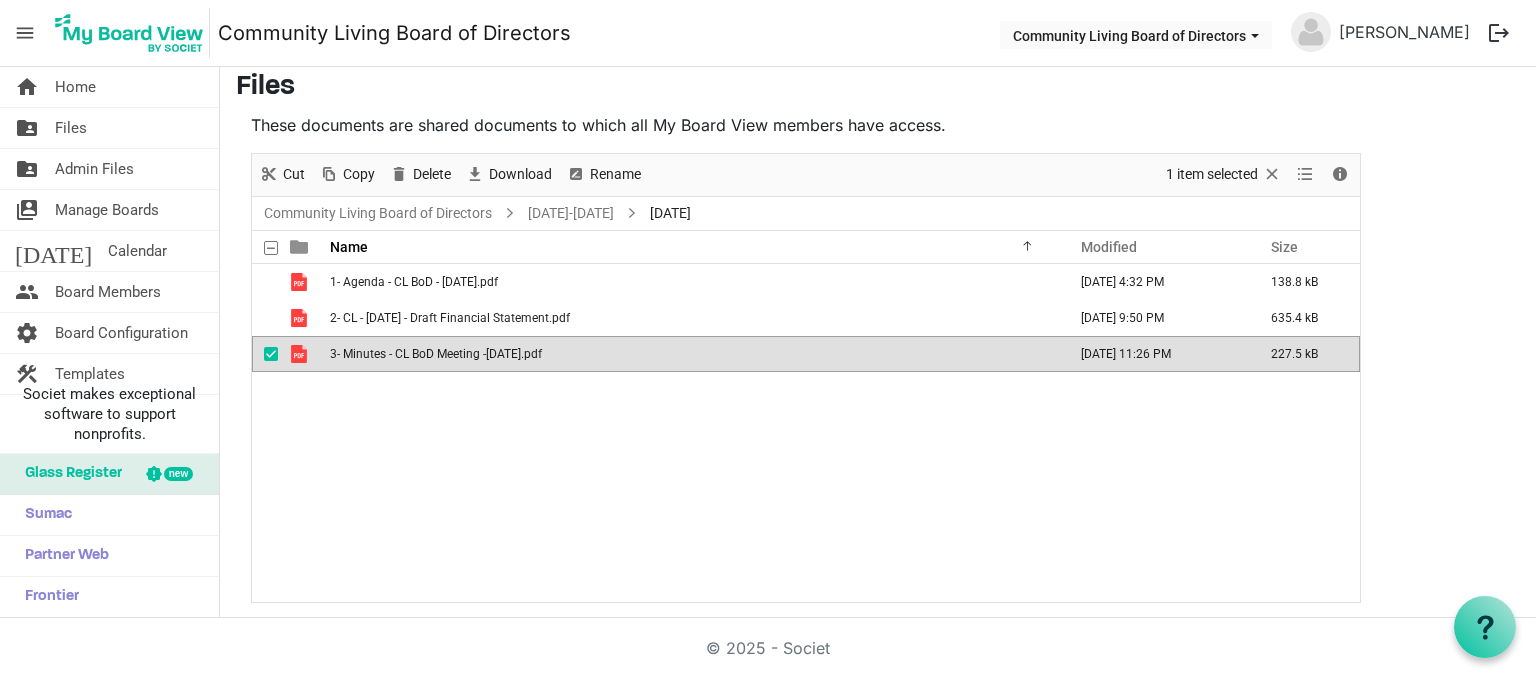 click on "3- Minutes - CL BoD Meeting -[DATE].pdf" at bounding box center (436, 354) 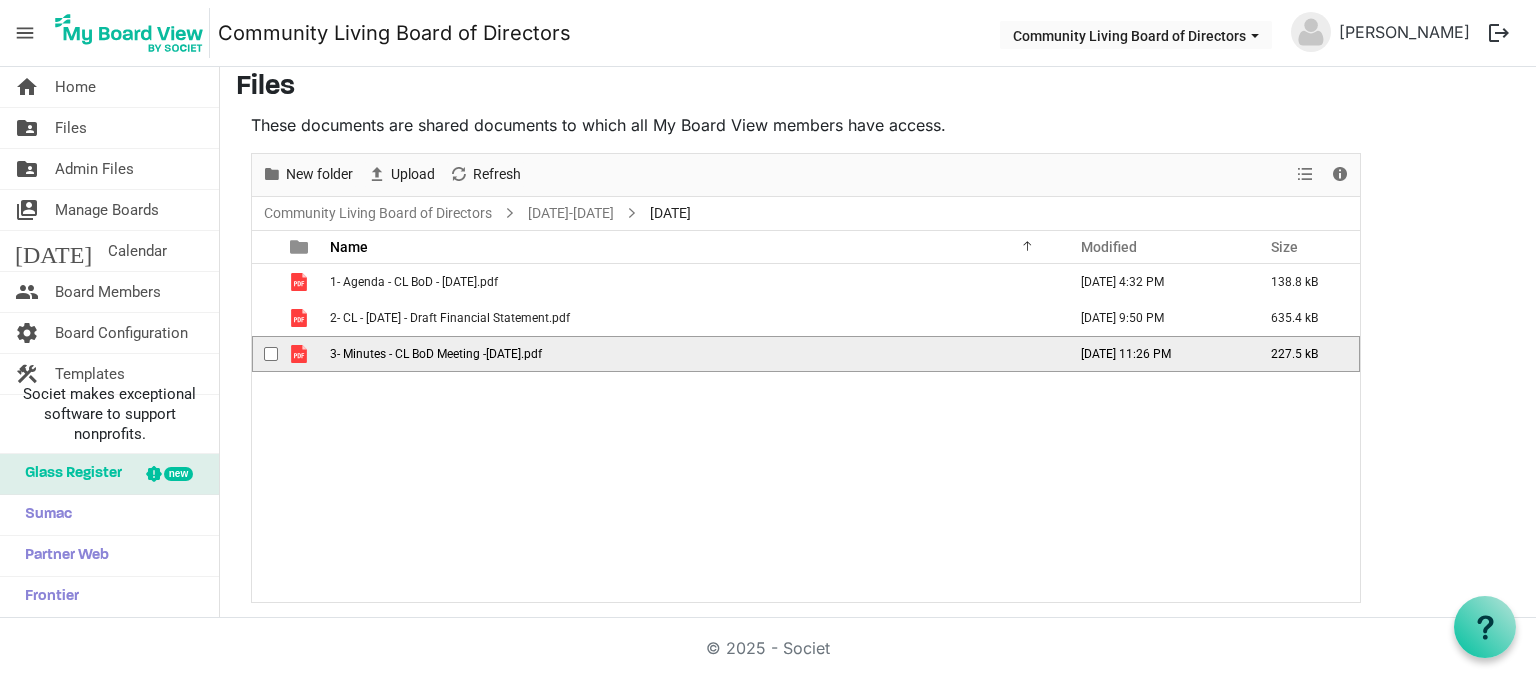 click on "3- Minutes - CL BoD Meeting -[DATE].pdf" at bounding box center (436, 354) 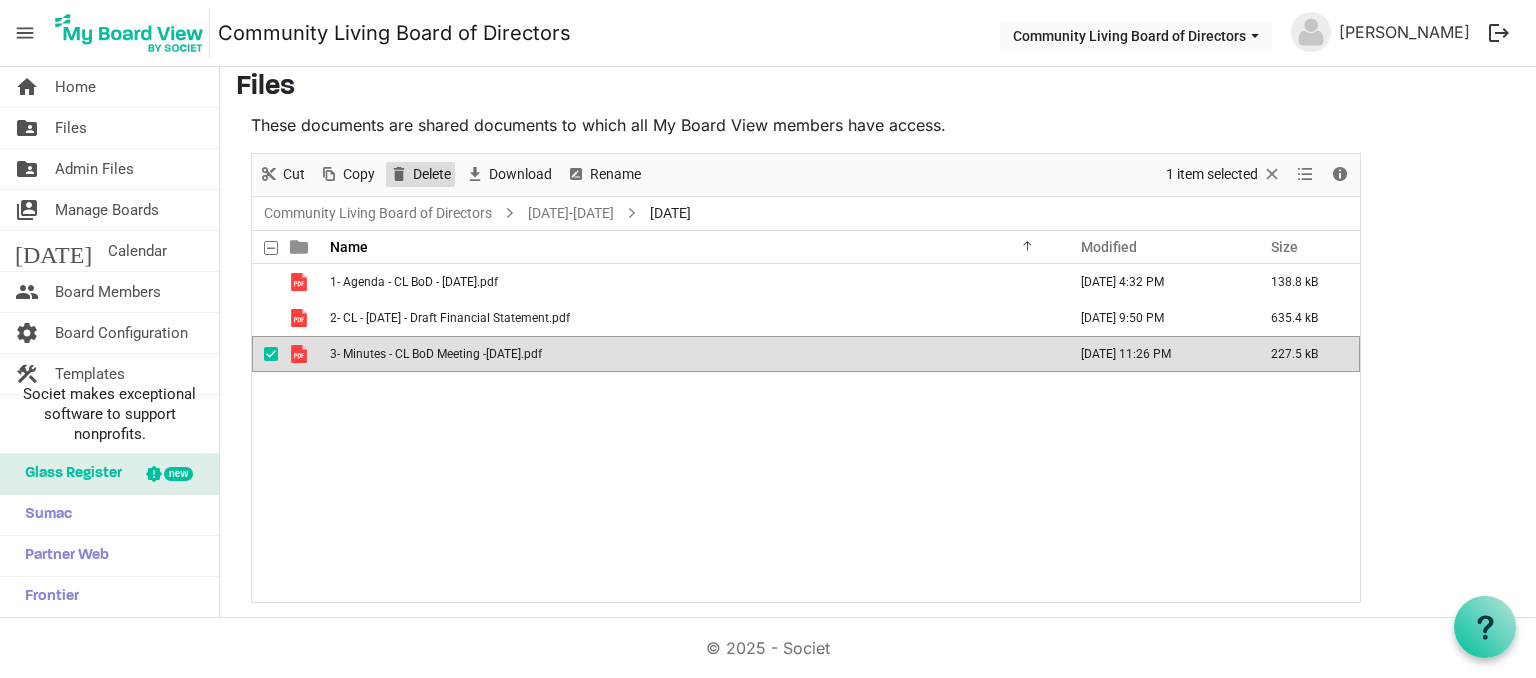 click on "Delete" at bounding box center [432, 174] 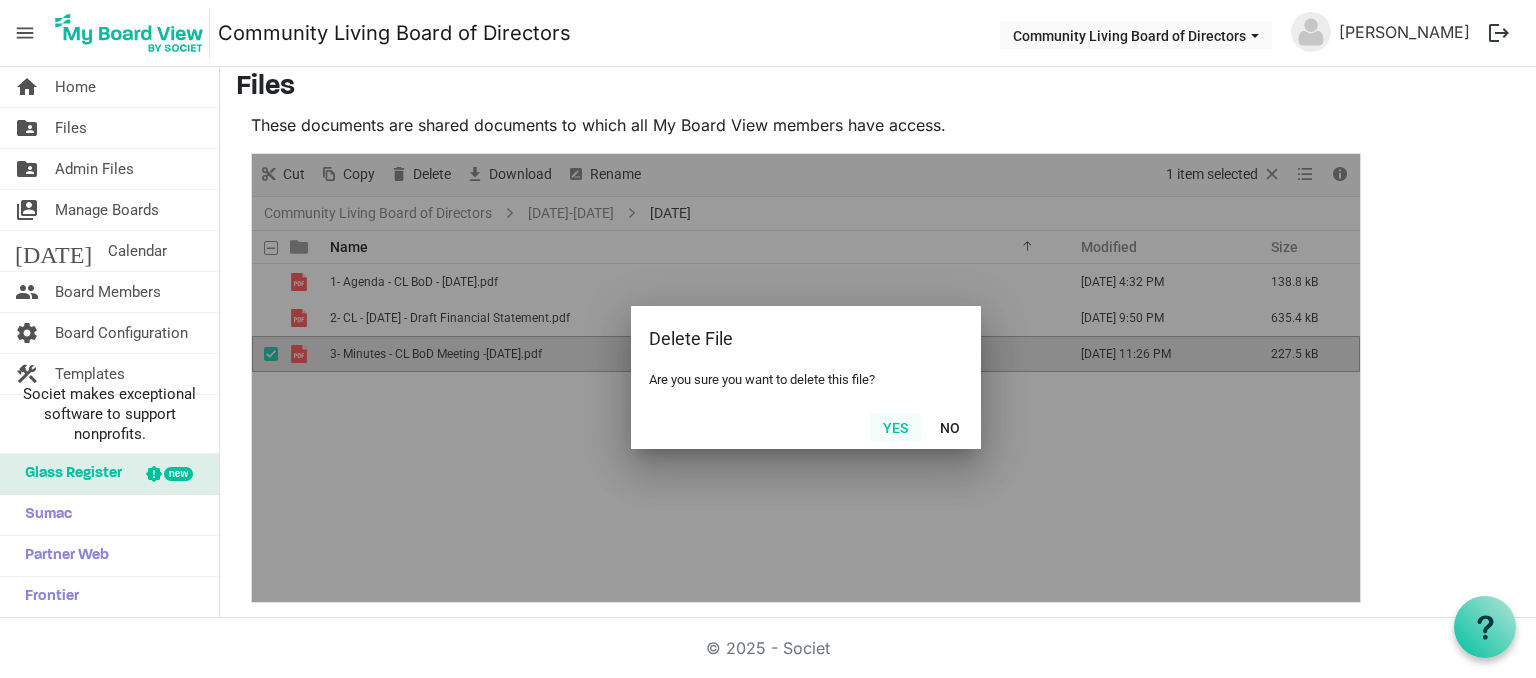 click on "Yes" at bounding box center (895, 427) 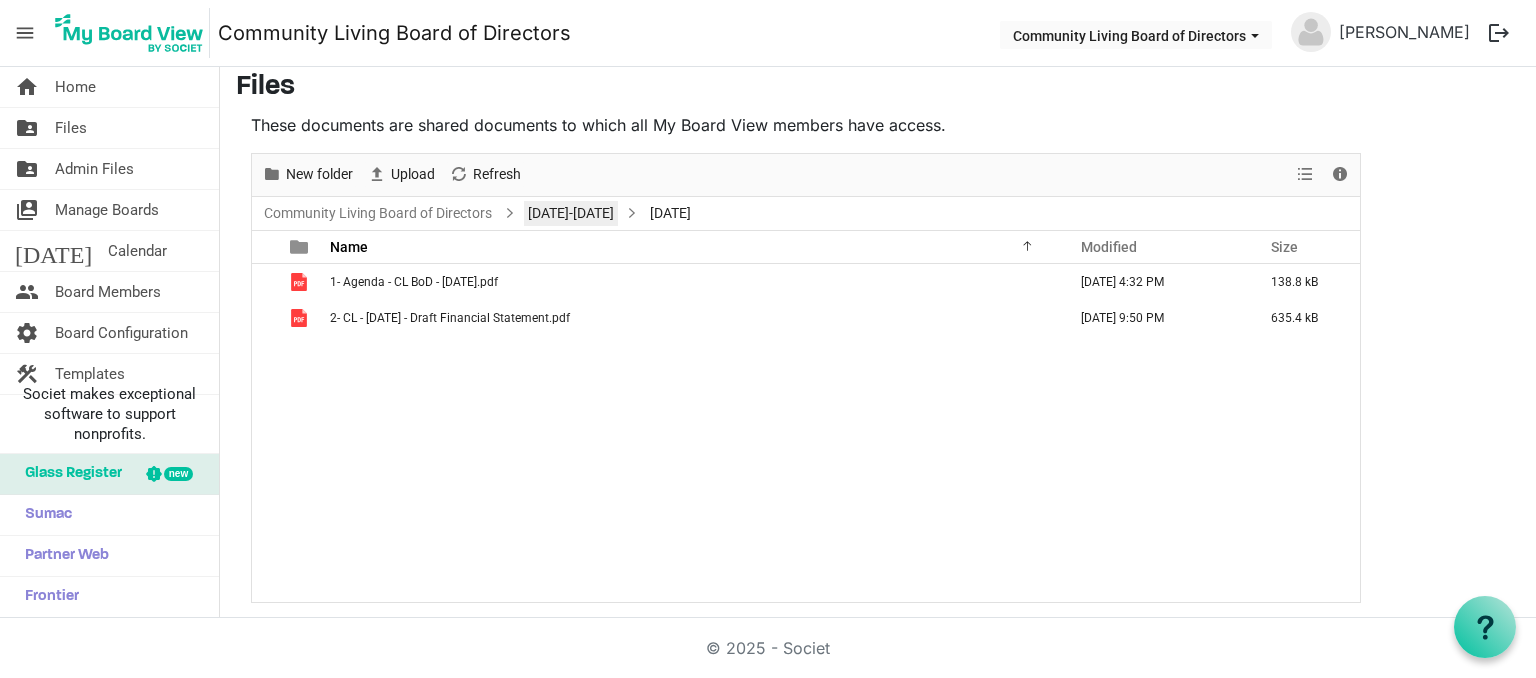 click on "[DATE]-[DATE]" at bounding box center (571, 213) 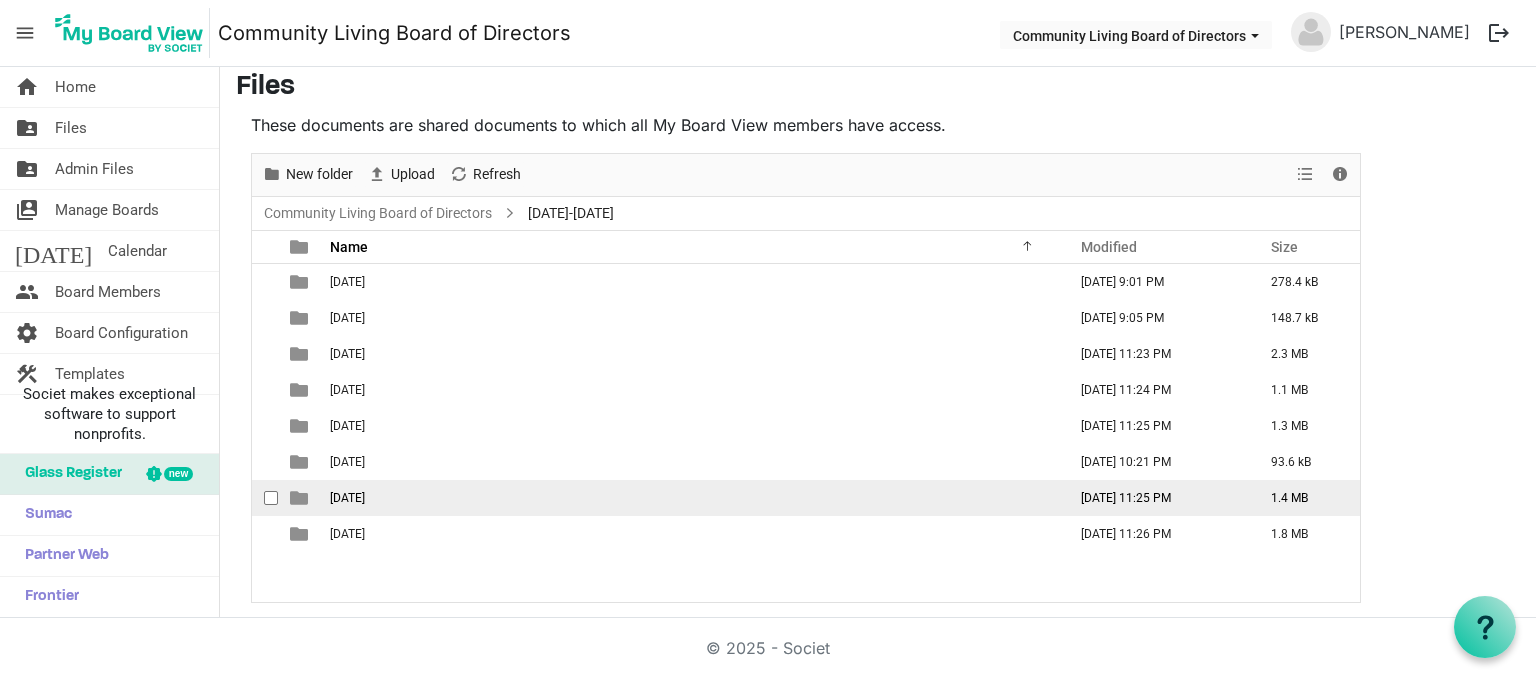 click on "[DATE]" at bounding box center (347, 498) 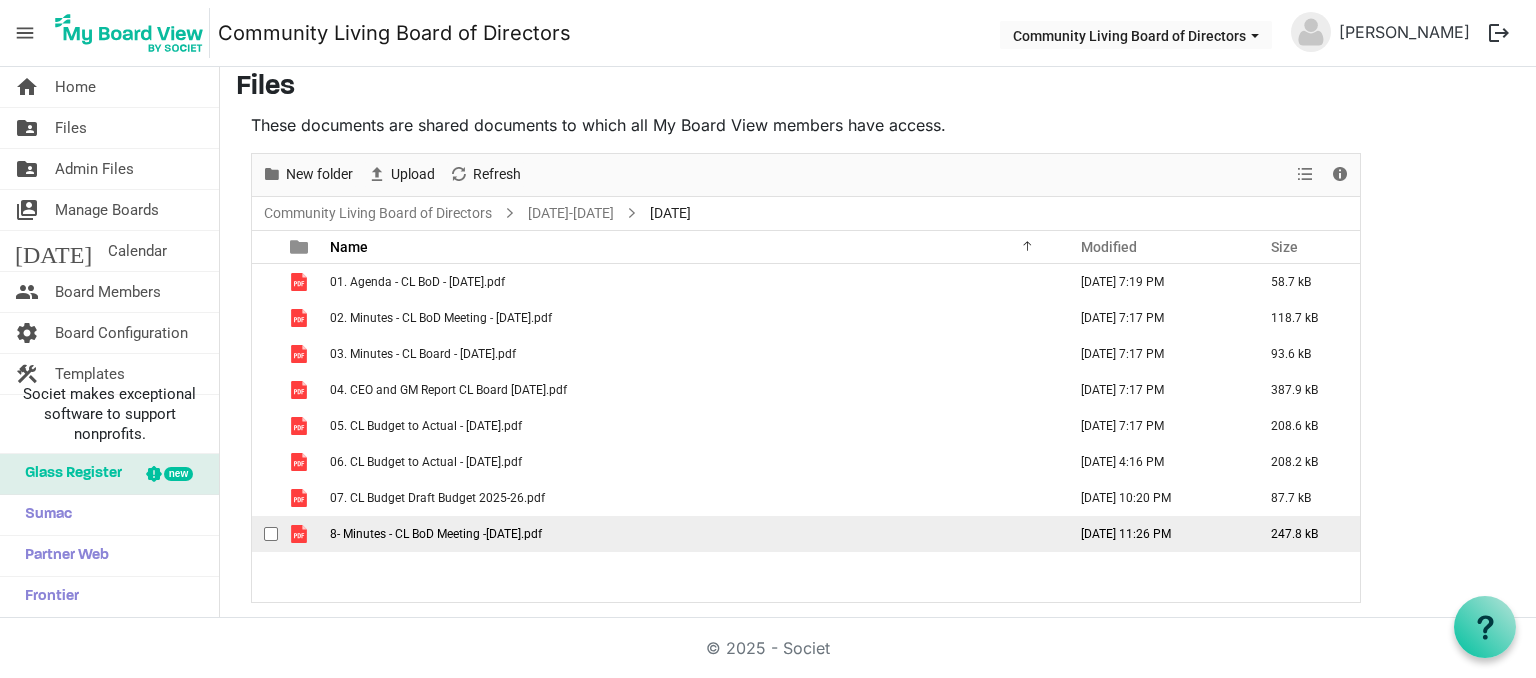 click on "8- Minutes - CL BoD Meeting -[DATE].pdf" at bounding box center (436, 534) 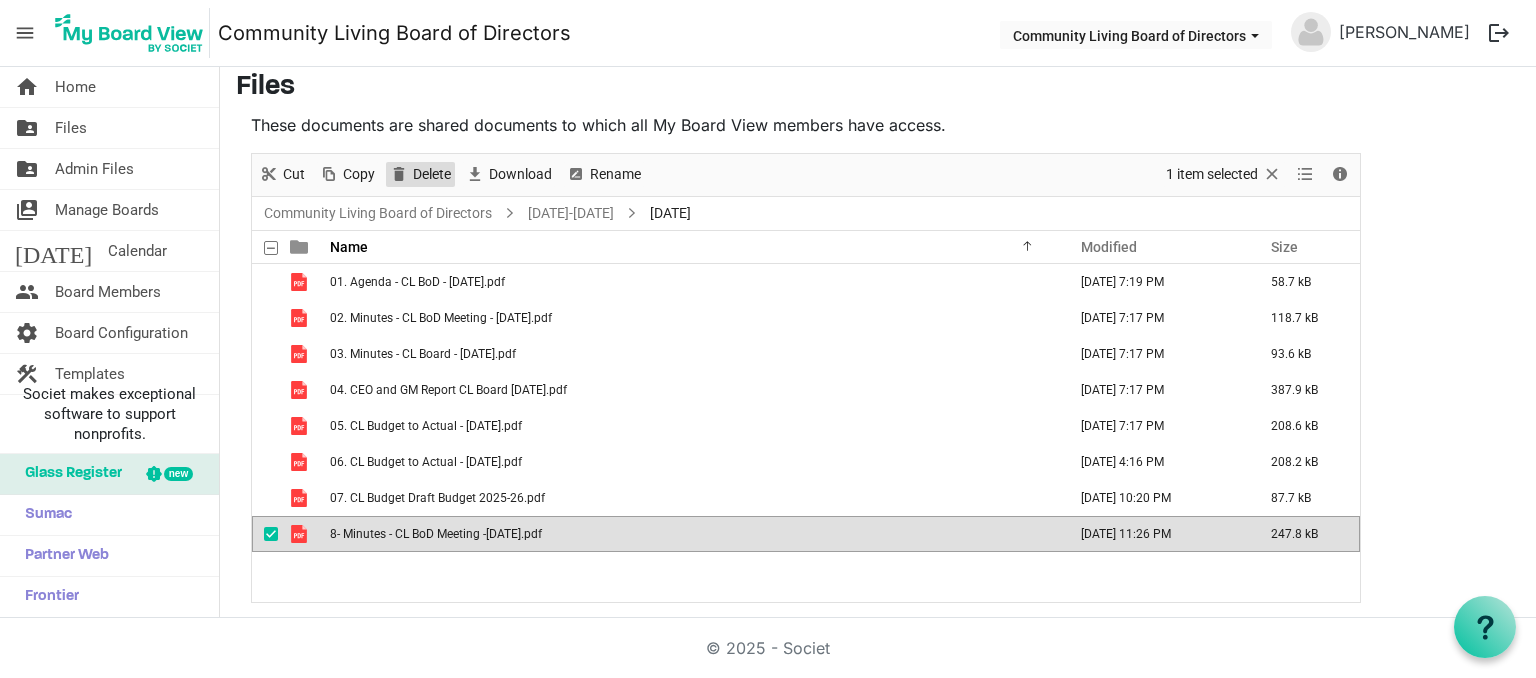 click on "Delete" at bounding box center [432, 174] 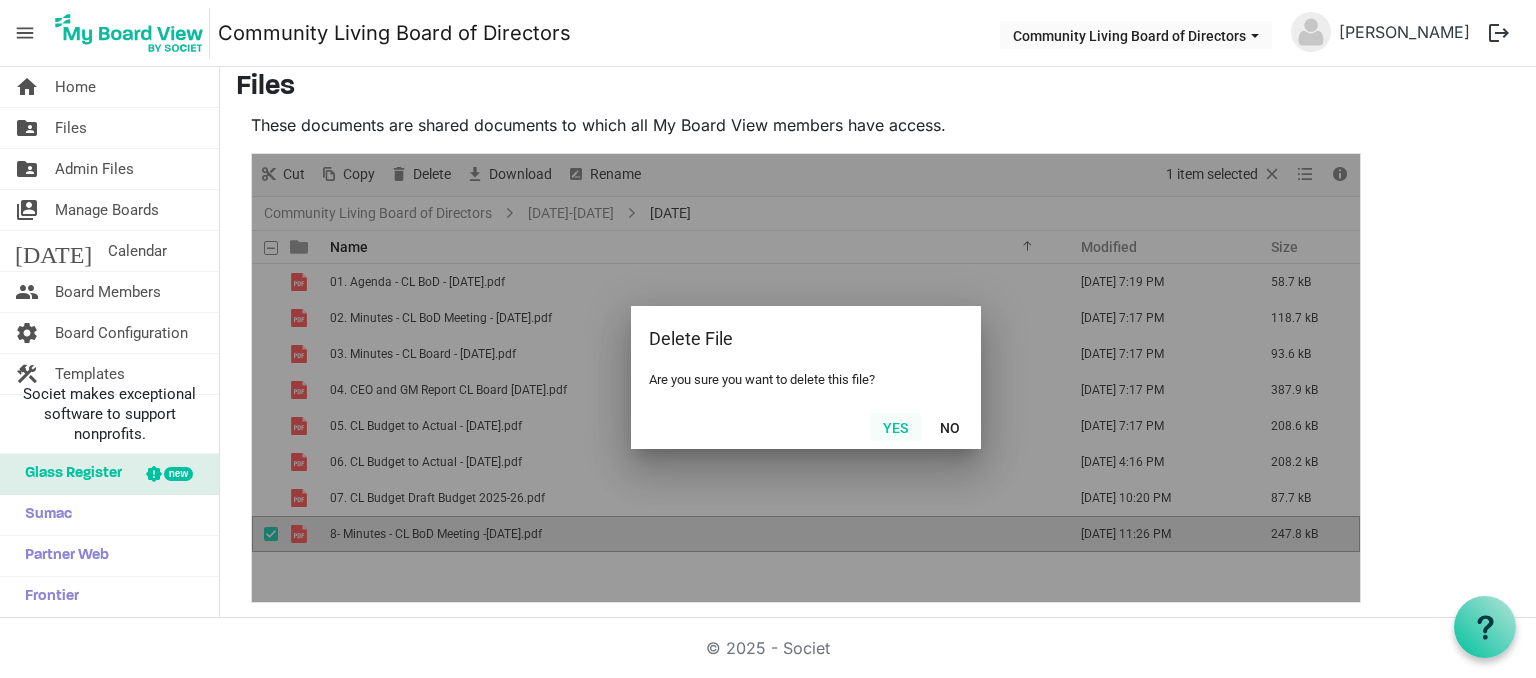 click on "Yes" at bounding box center [895, 427] 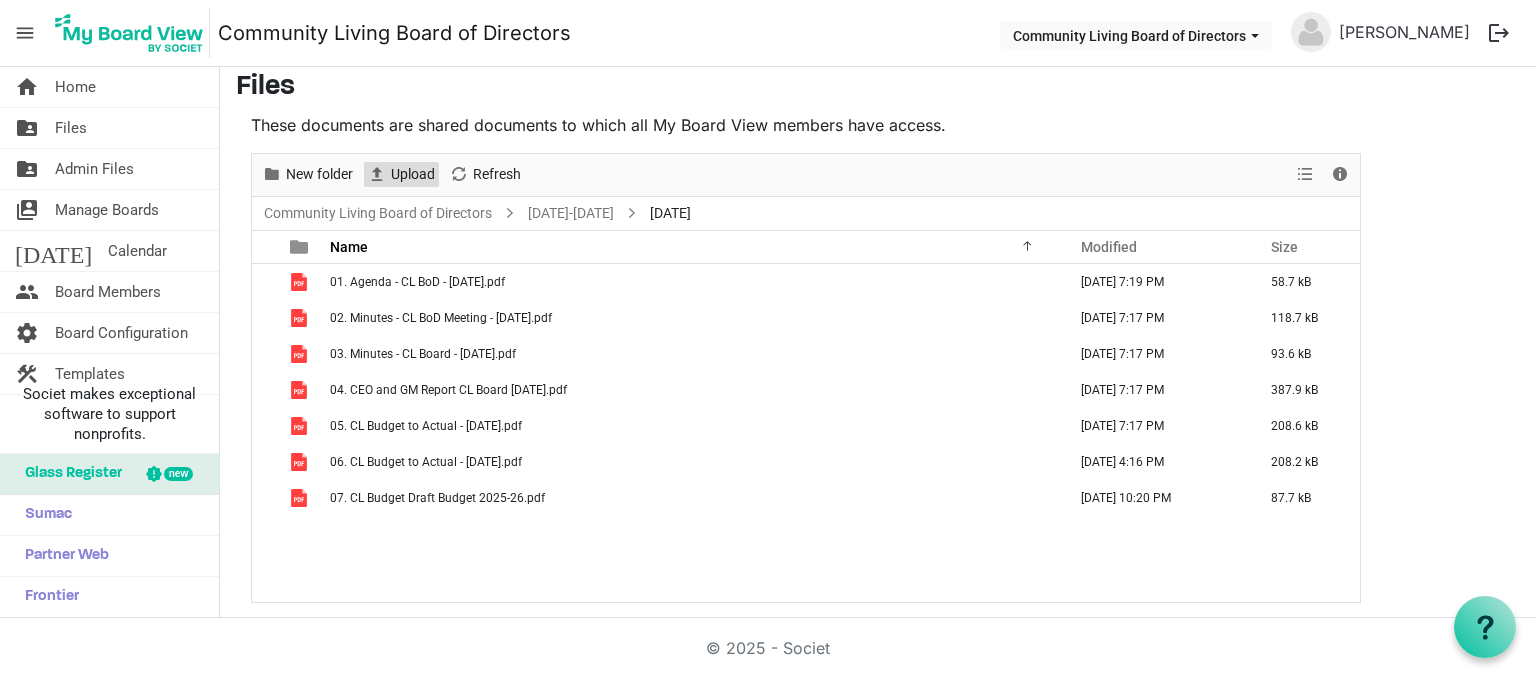 click on "Upload" at bounding box center (413, 174) 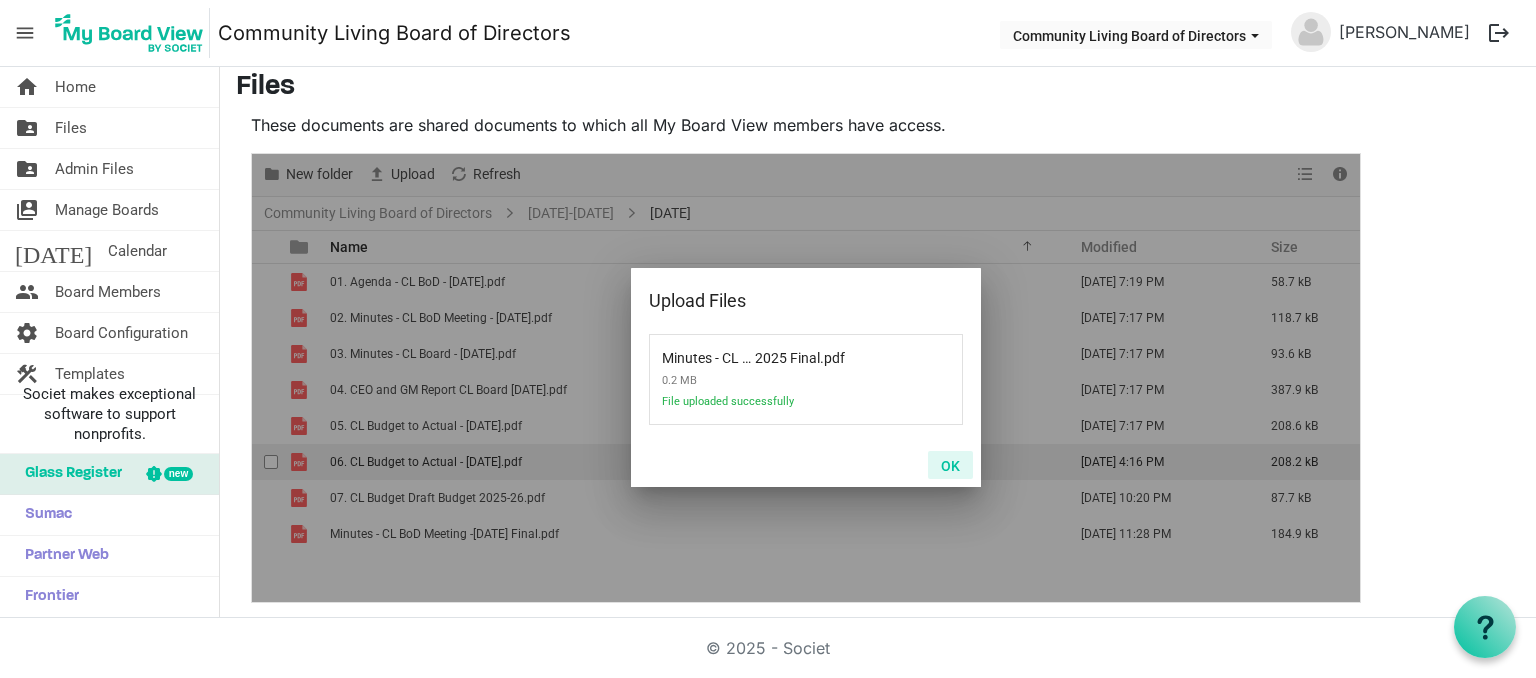 click on "OK" at bounding box center (950, 465) 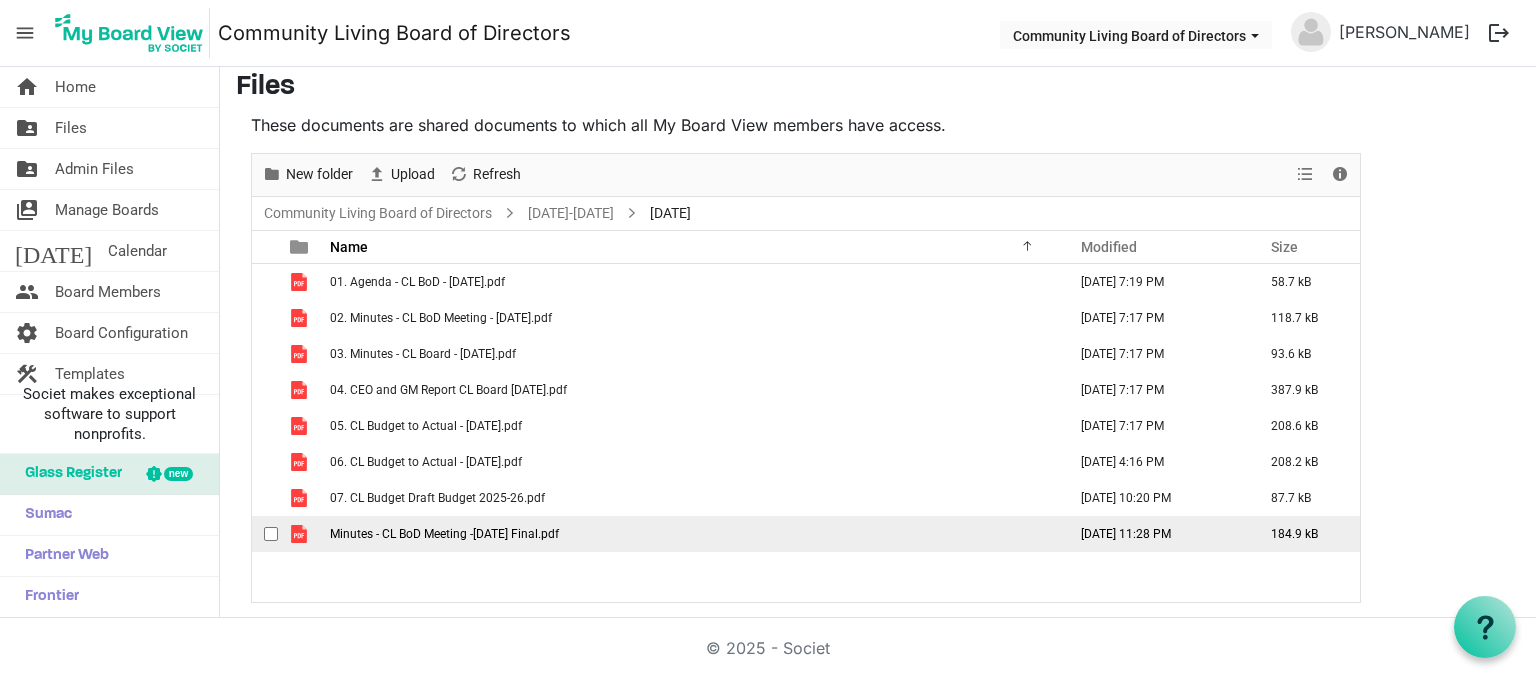 click at bounding box center (271, 534) 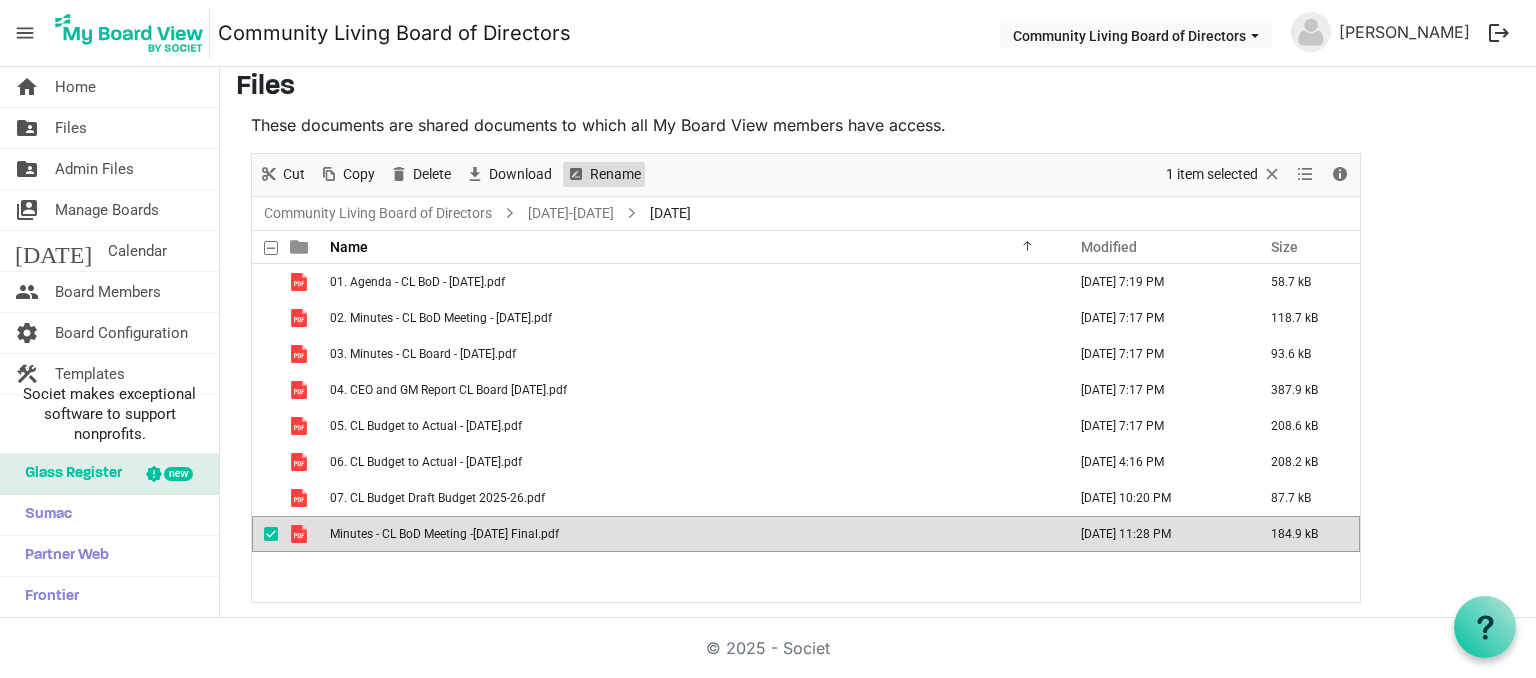 click at bounding box center [576, 174] 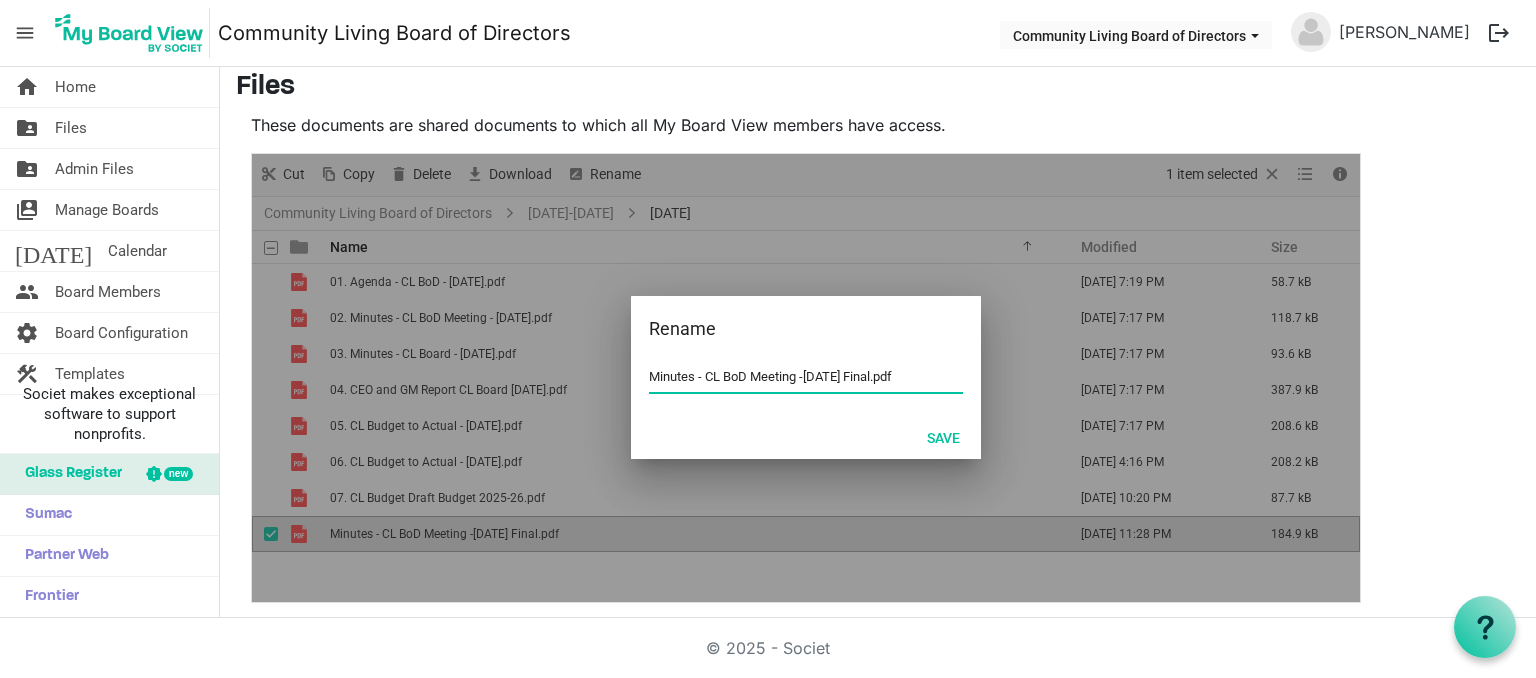 click on "Minutes - CL BoD Meeting -[DATE] Final.pdf" at bounding box center (806, 377) 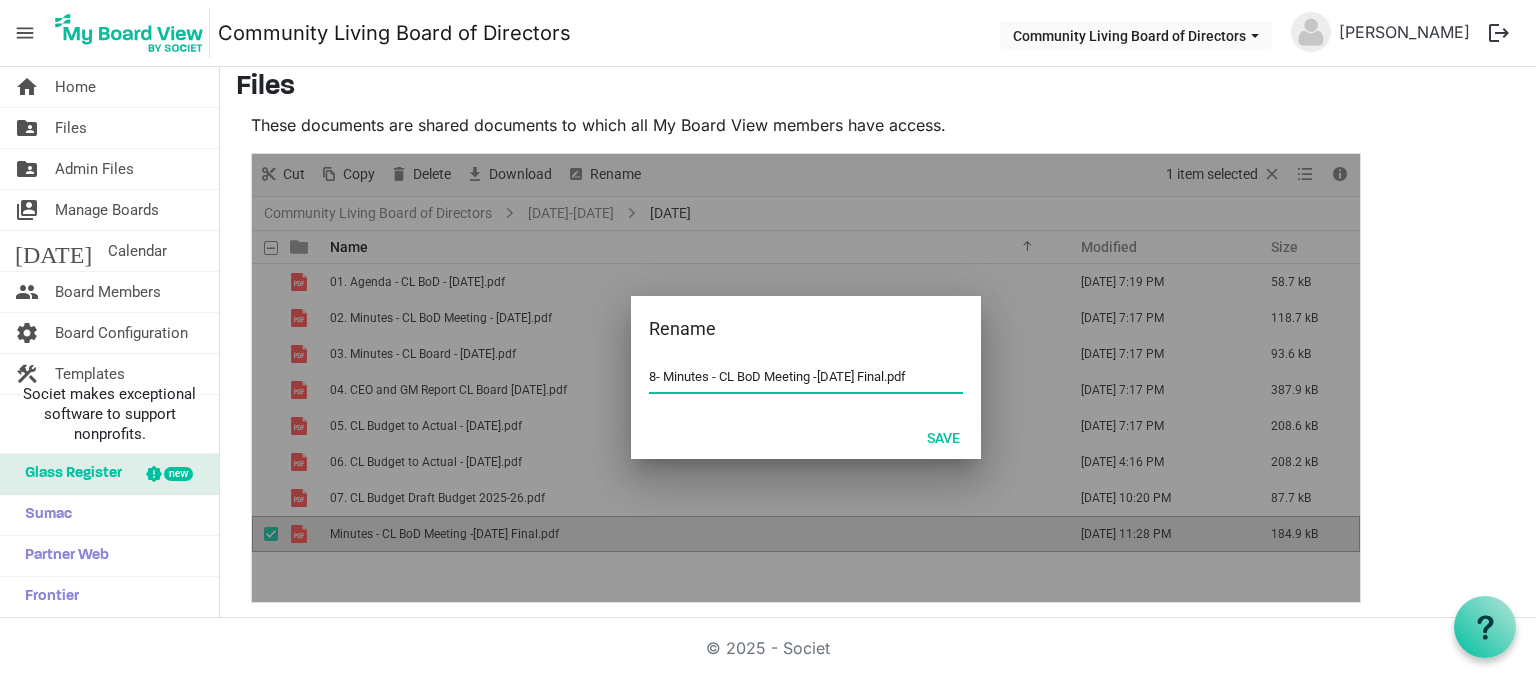 drag, startPoint x: 912, startPoint y: 376, endPoint x: 938, endPoint y: 380, distance: 26.305893 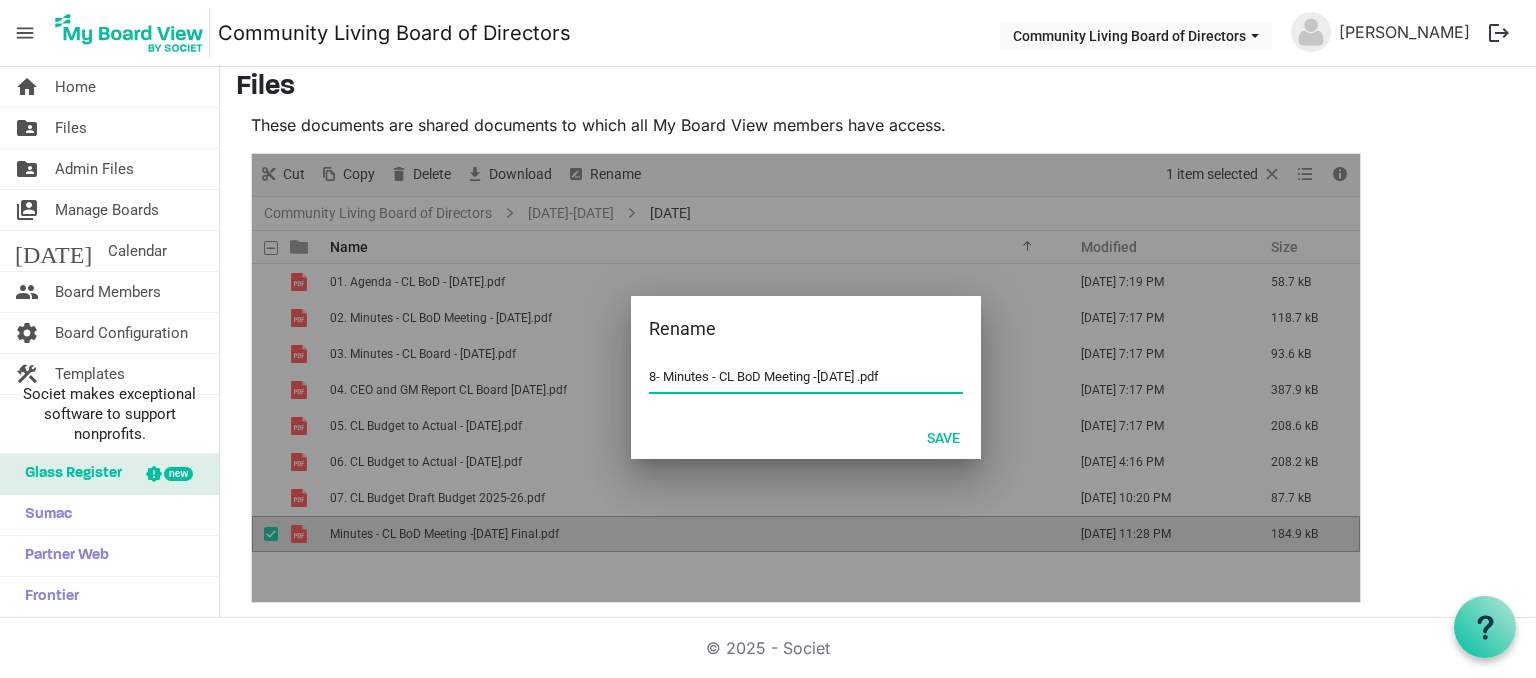 type on "8- Minutes - CL BoD Meeting -[DATE] .pdf" 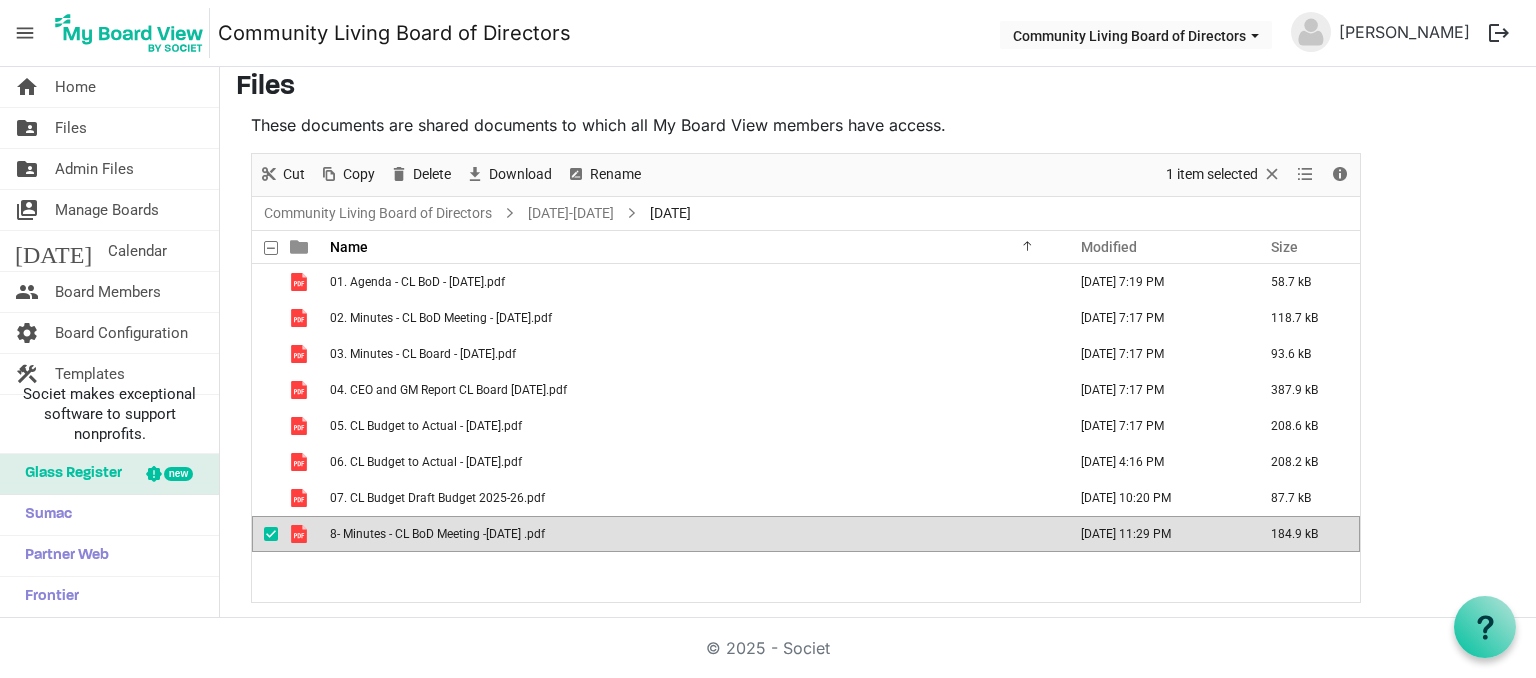 click on "8- Minutes - CL BoD Meeting -[DATE] .pdf" at bounding box center [437, 534] 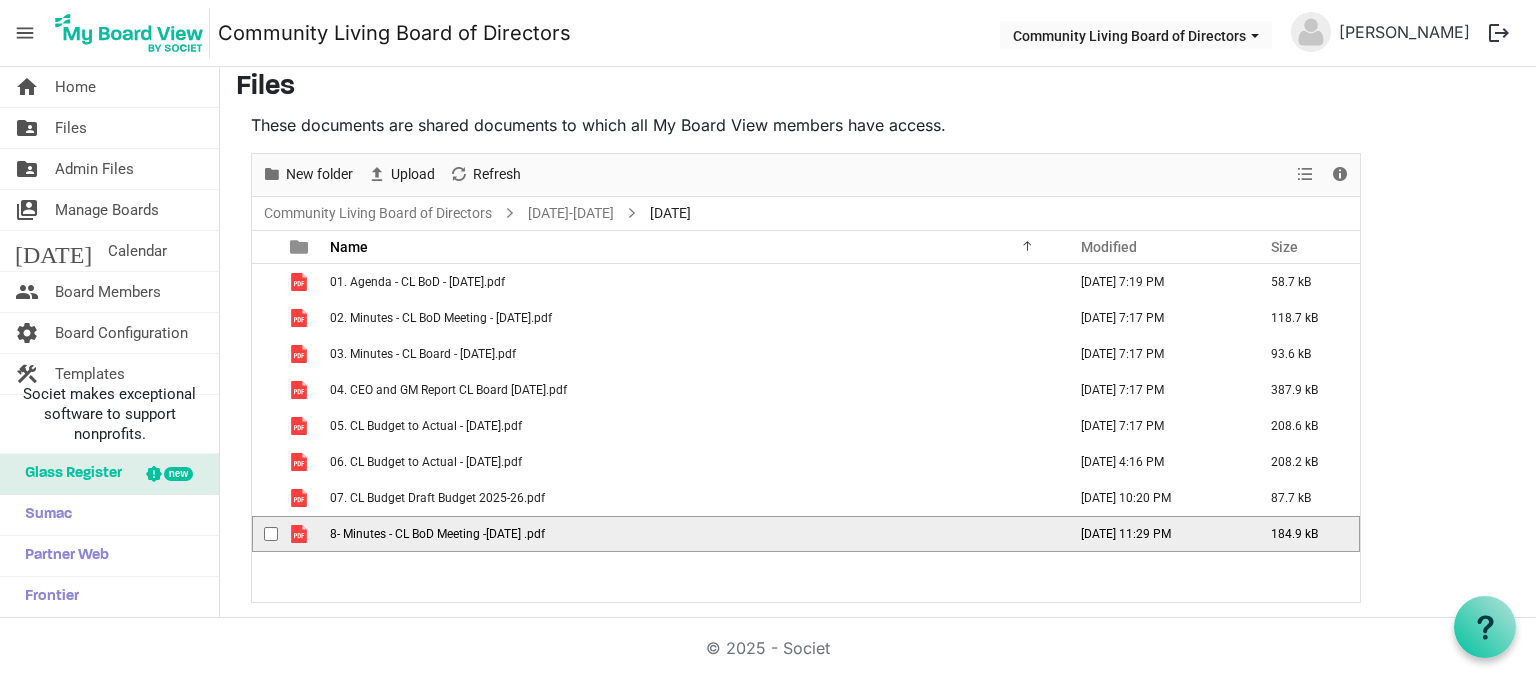 click on "8- Minutes - CL BoD Meeting -[DATE] .pdf" at bounding box center [437, 534] 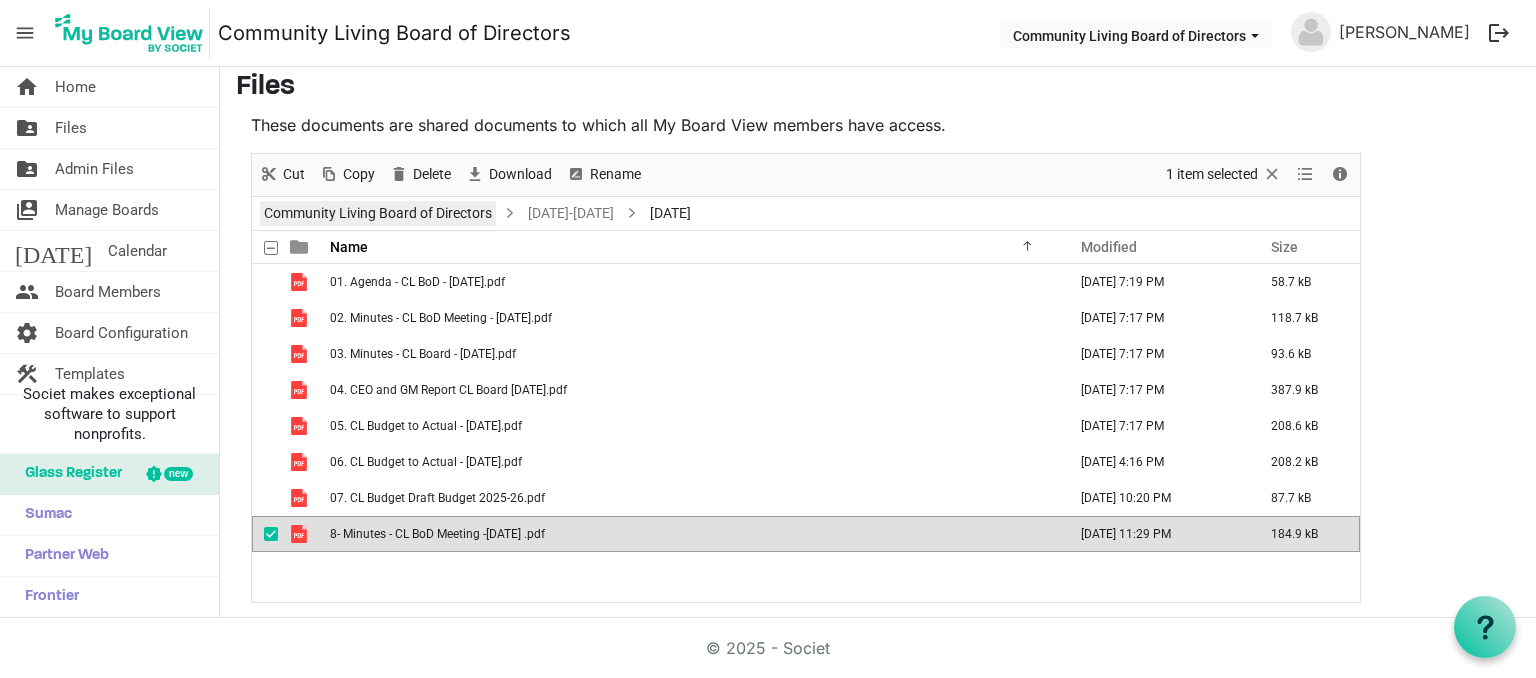 click on "Community Living Board of Directors" at bounding box center (378, 213) 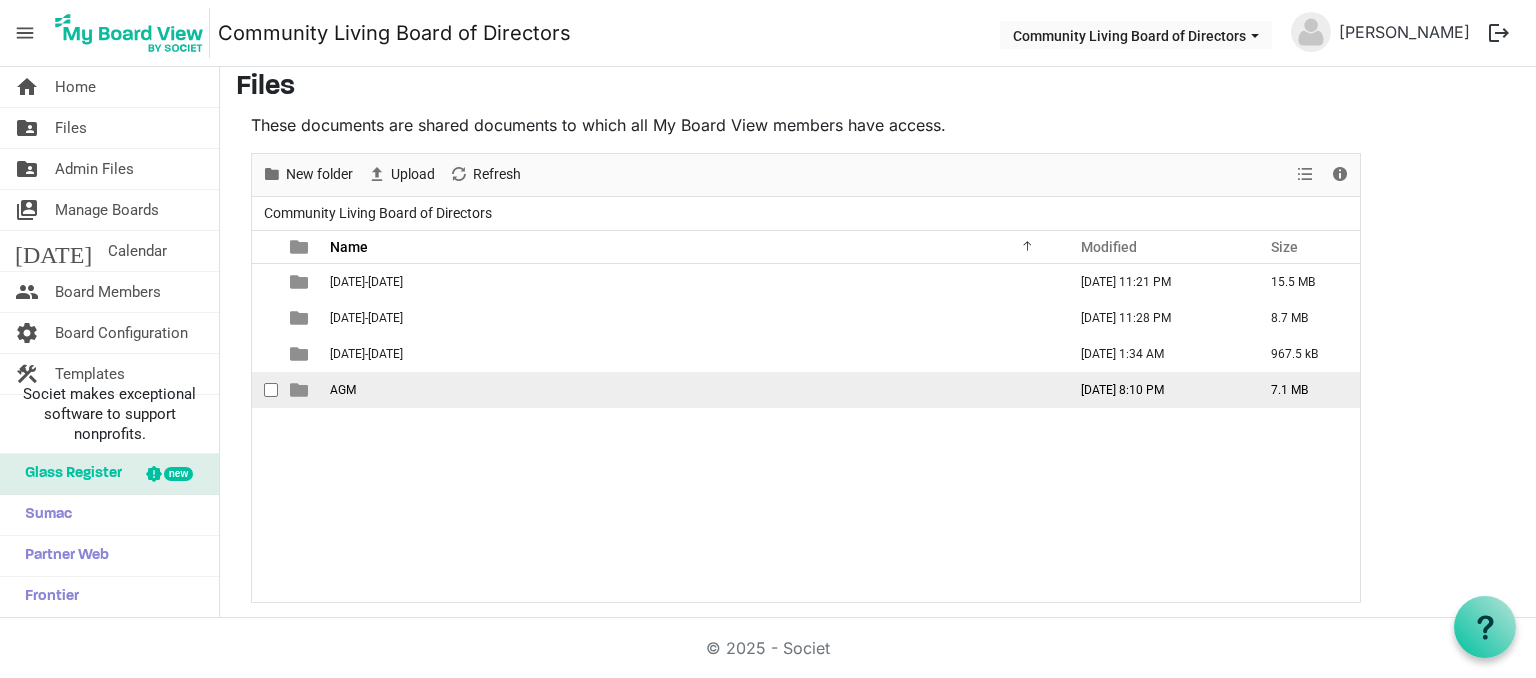 click on "AGM" at bounding box center [343, 390] 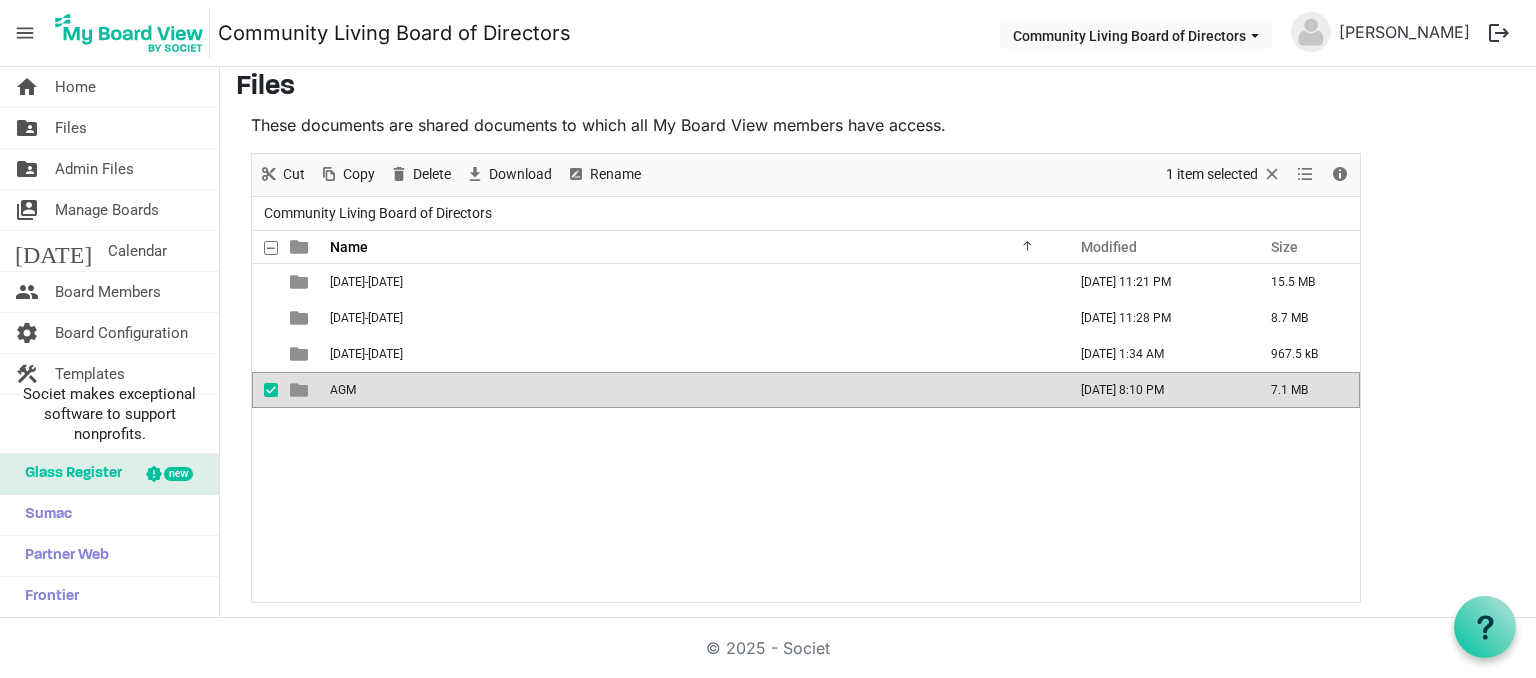 click on "AGM" at bounding box center (343, 390) 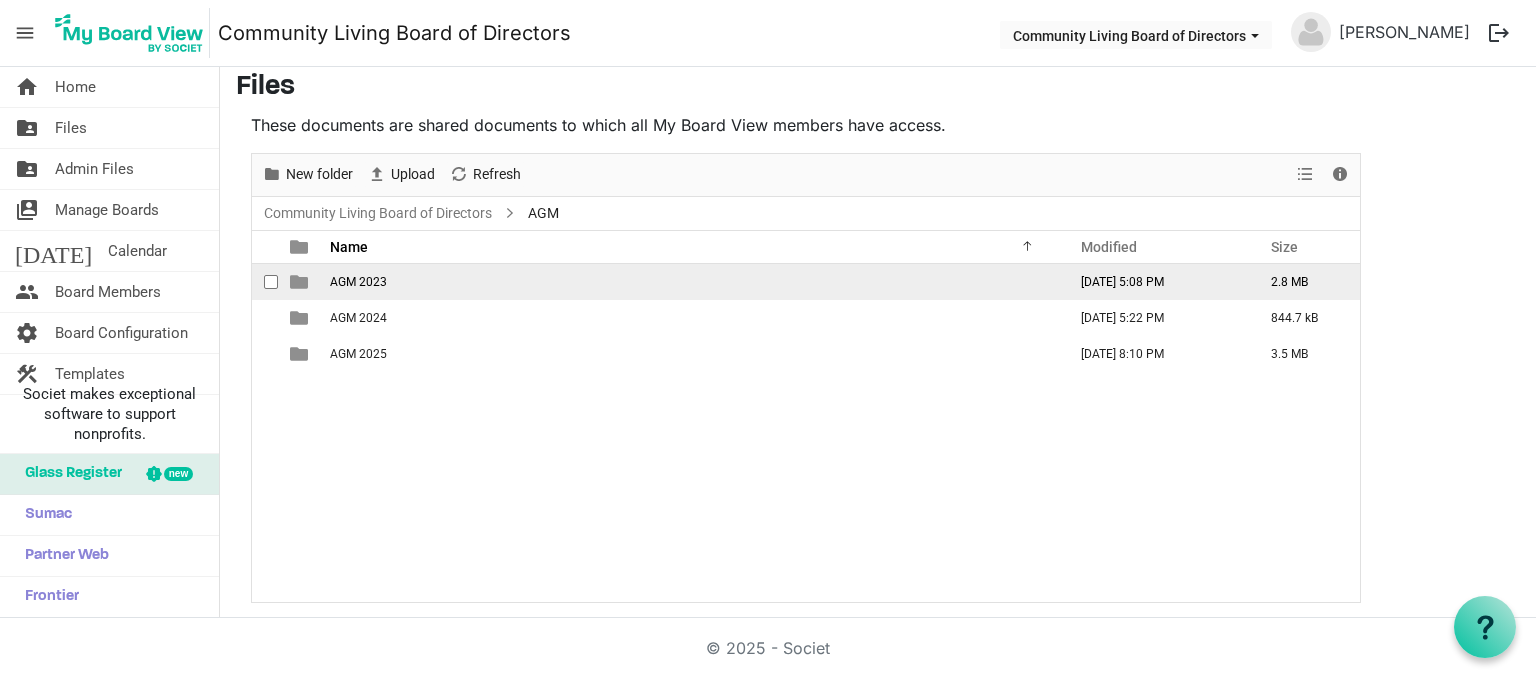click on "AGM 2023" at bounding box center [358, 282] 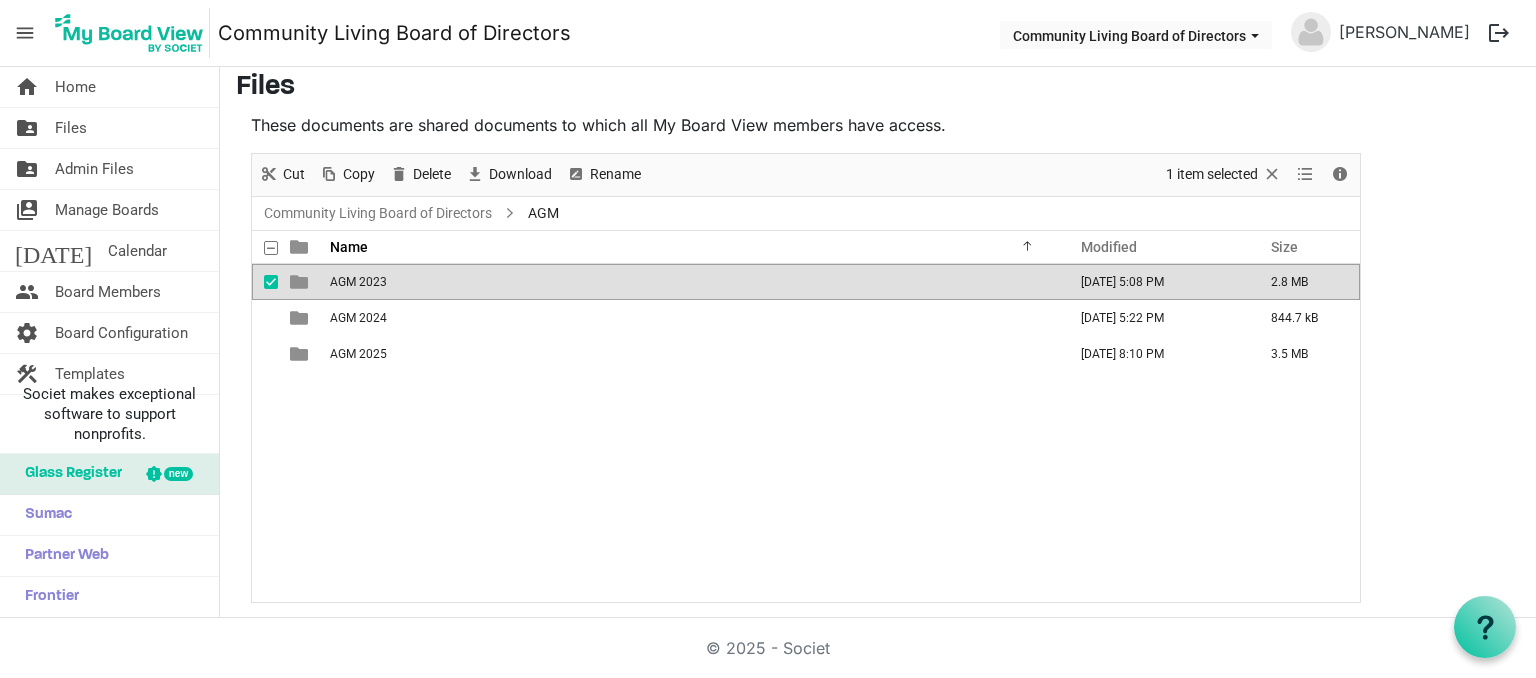 click on "AGM 2023" at bounding box center [358, 282] 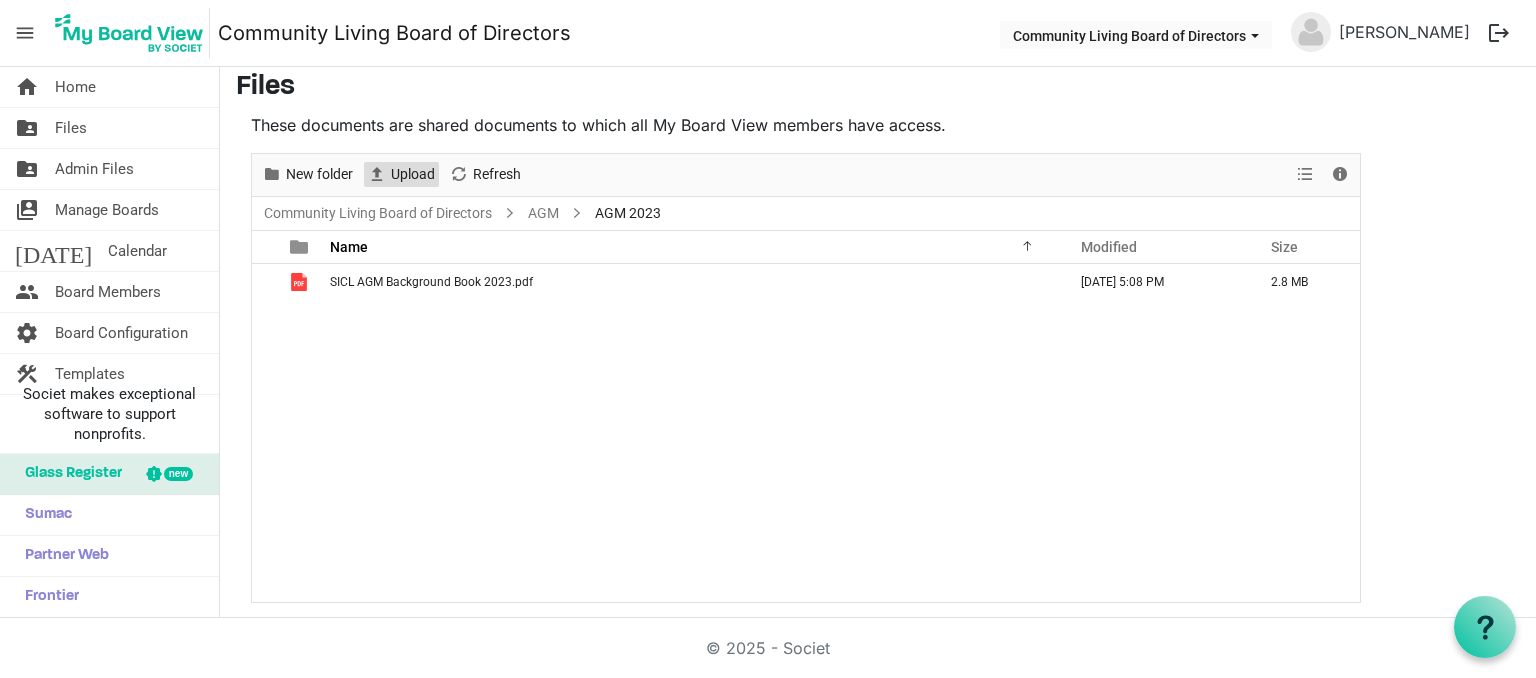 click on "Upload" at bounding box center (413, 174) 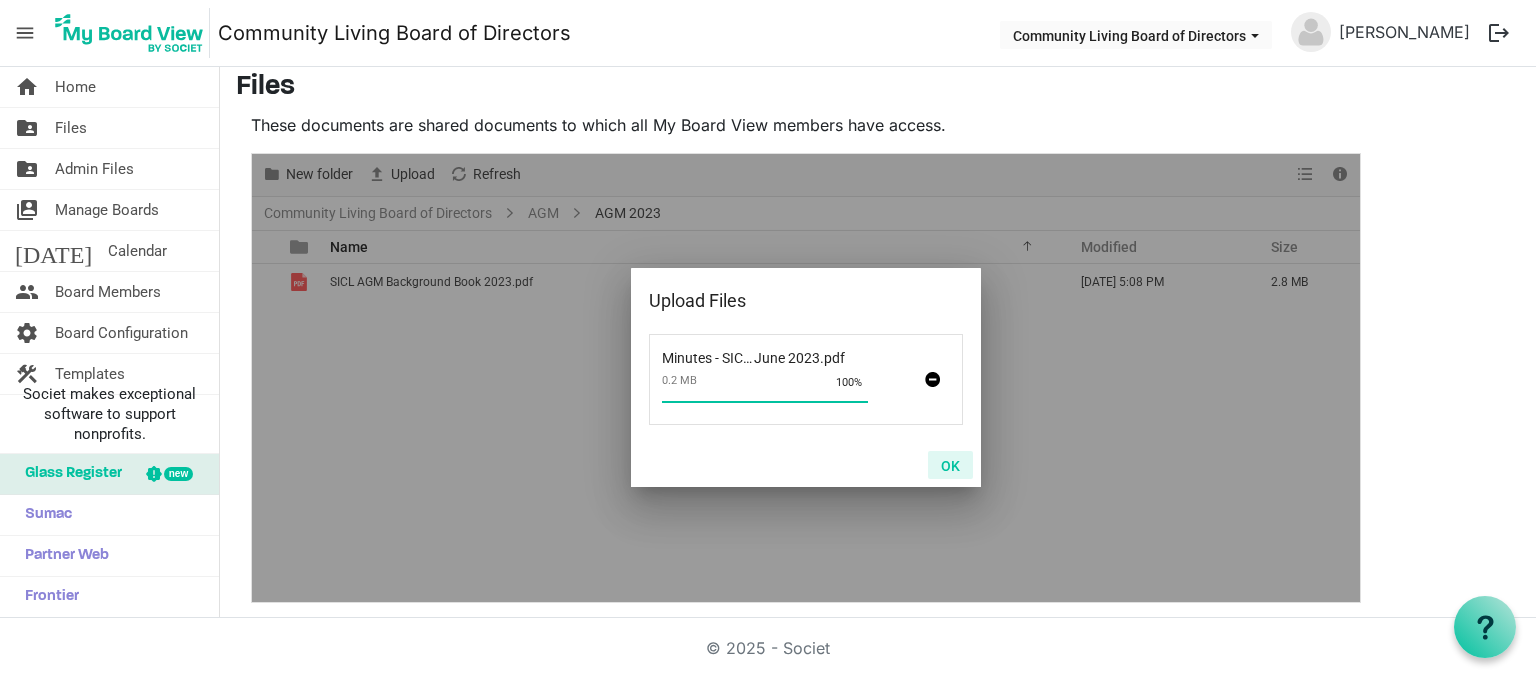 click on "OK" at bounding box center (950, 465) 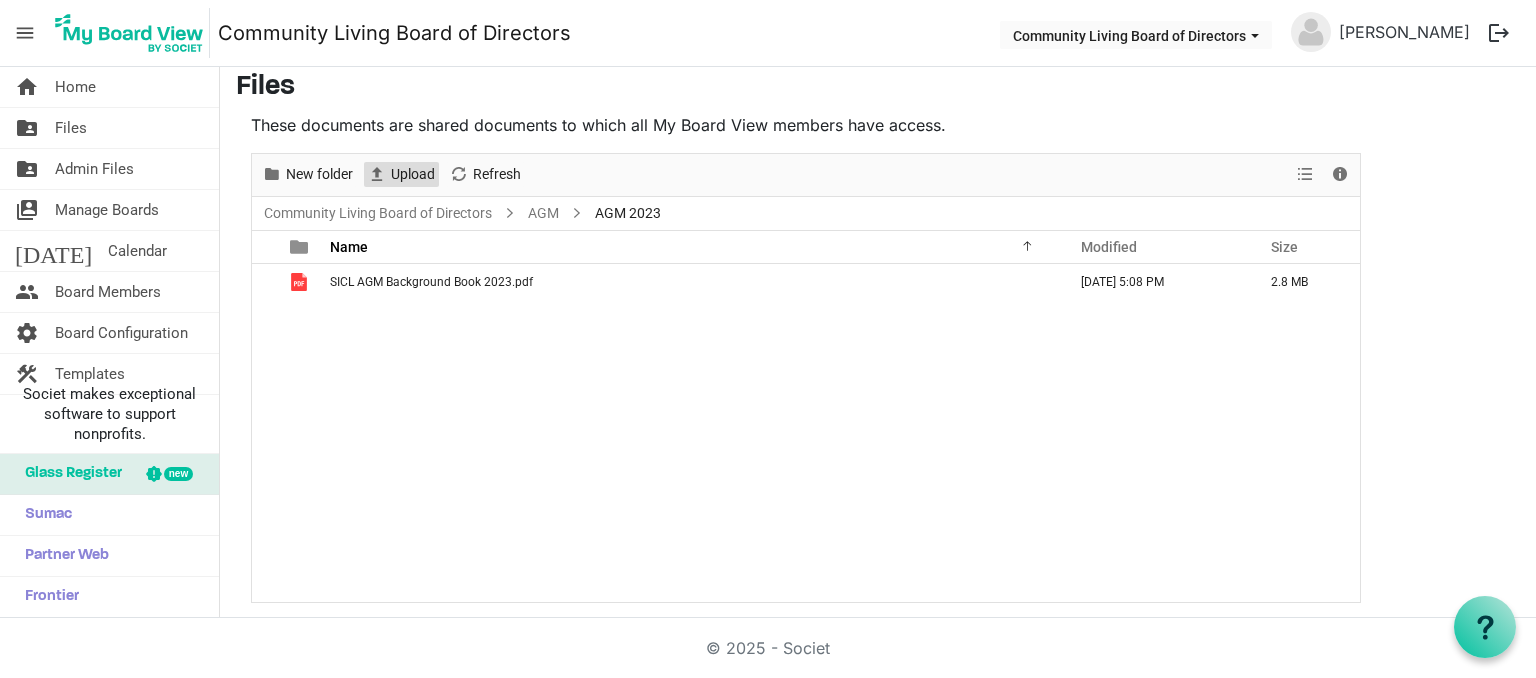 click on "Upload" at bounding box center (413, 174) 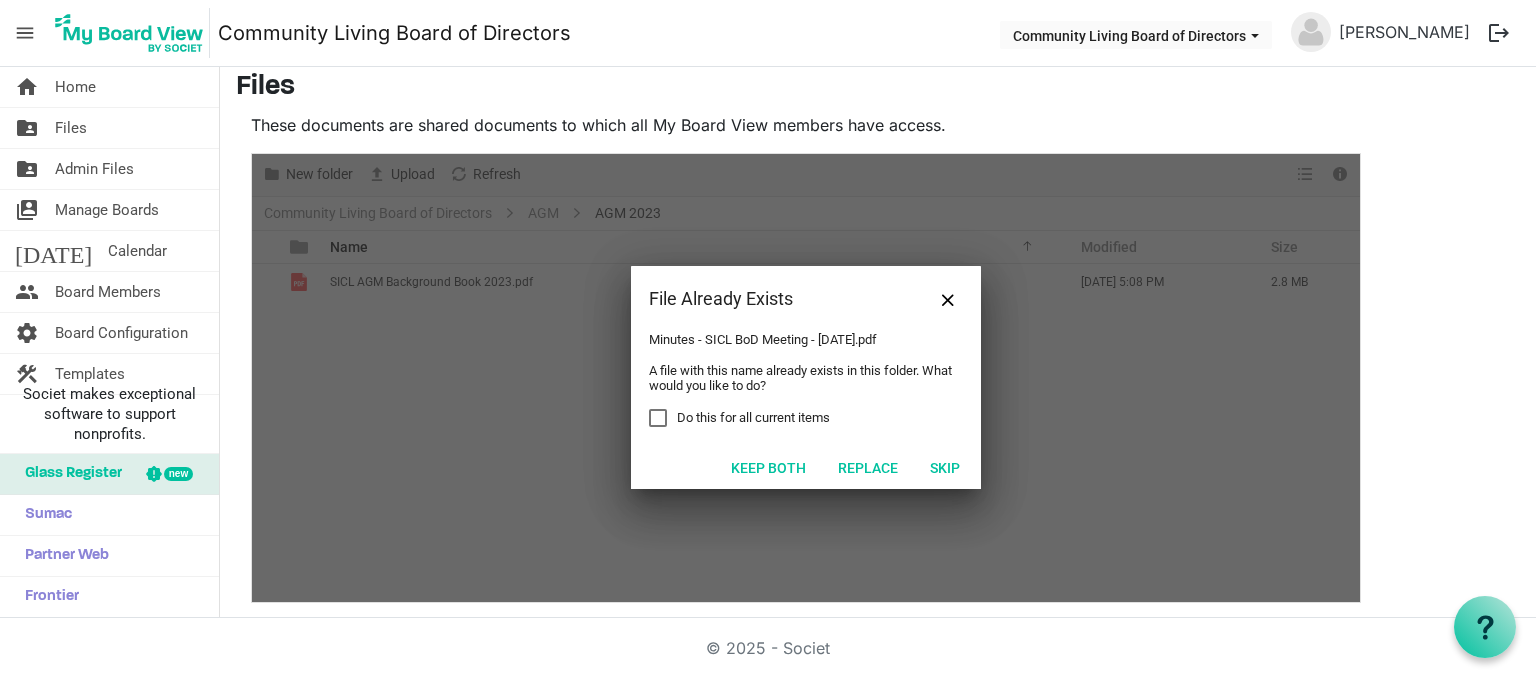click on "Do this for all current items" at bounding box center [739, 418] 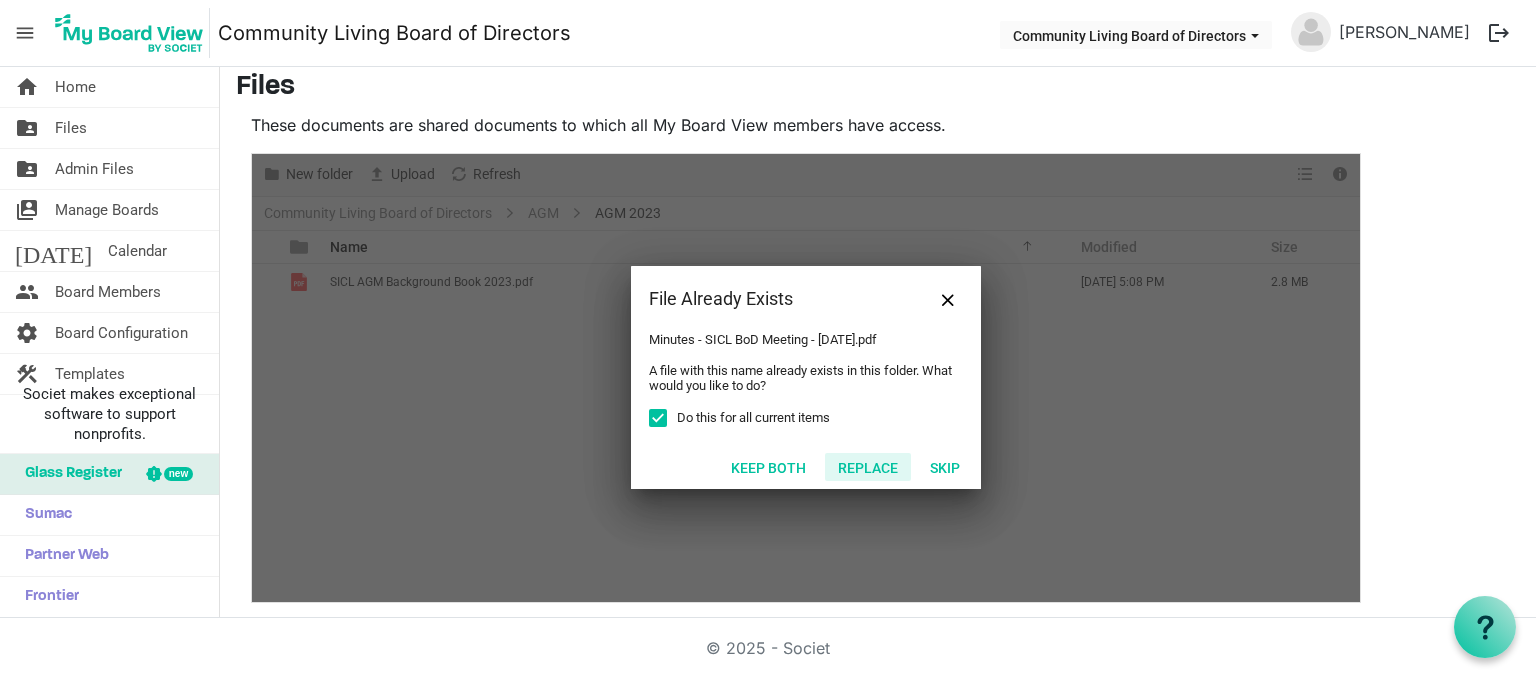 click on "Replace" at bounding box center [868, 467] 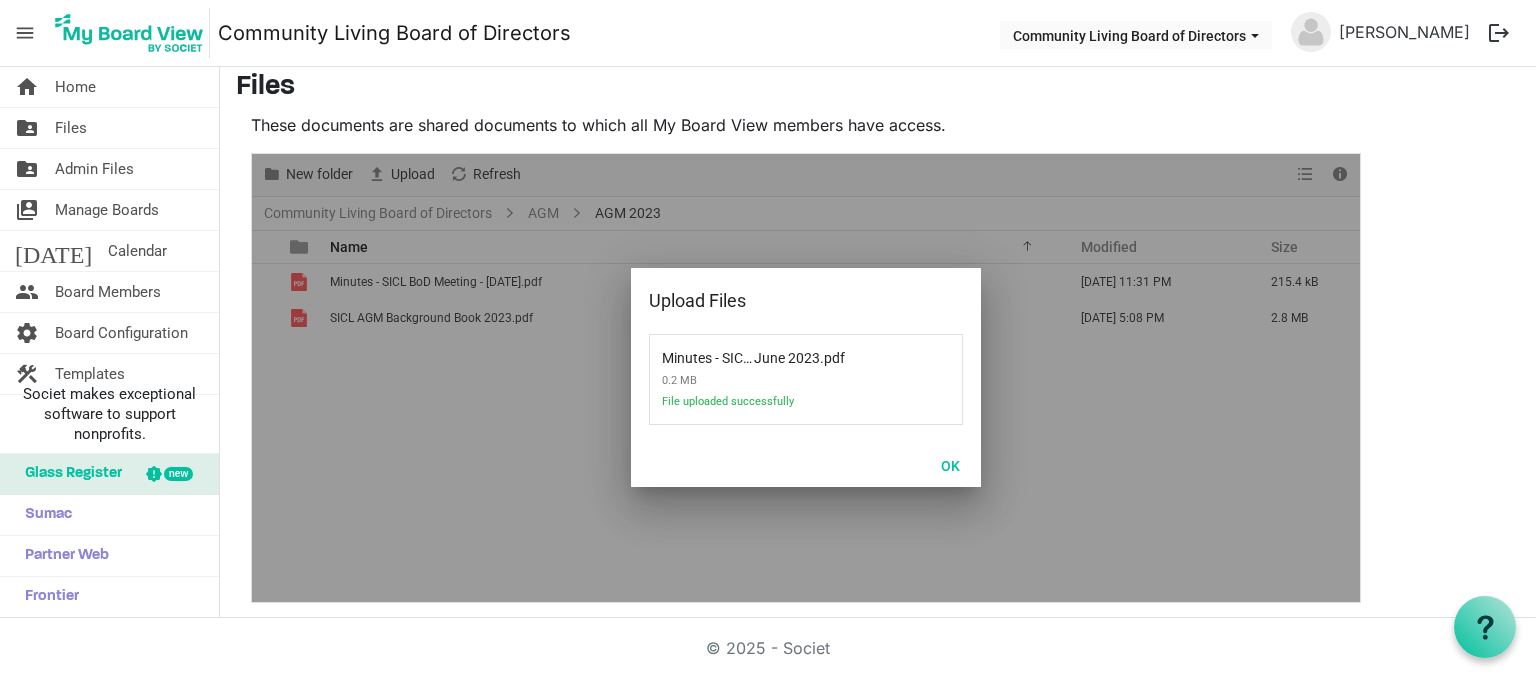 click at bounding box center [806, 378] 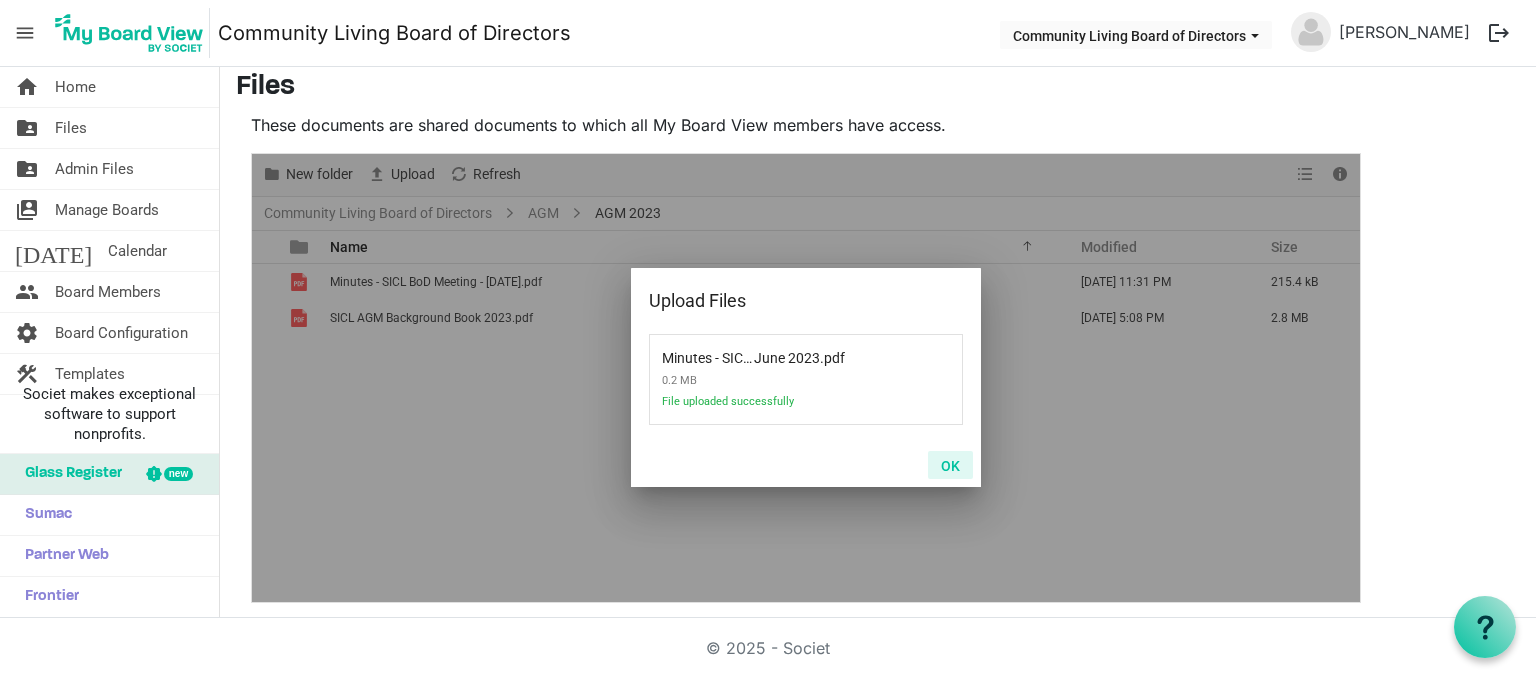 click on "OK" at bounding box center (950, 465) 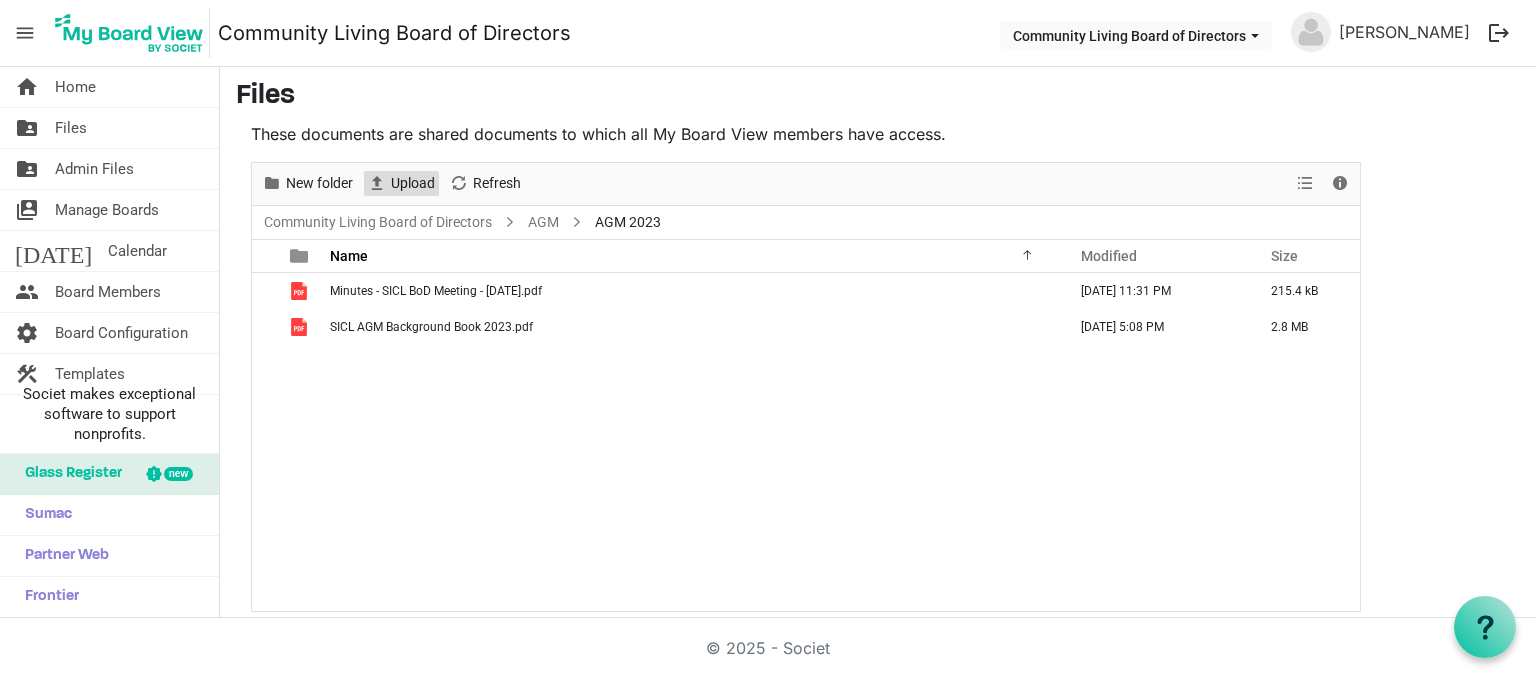 scroll, scrollTop: 0, scrollLeft: 0, axis: both 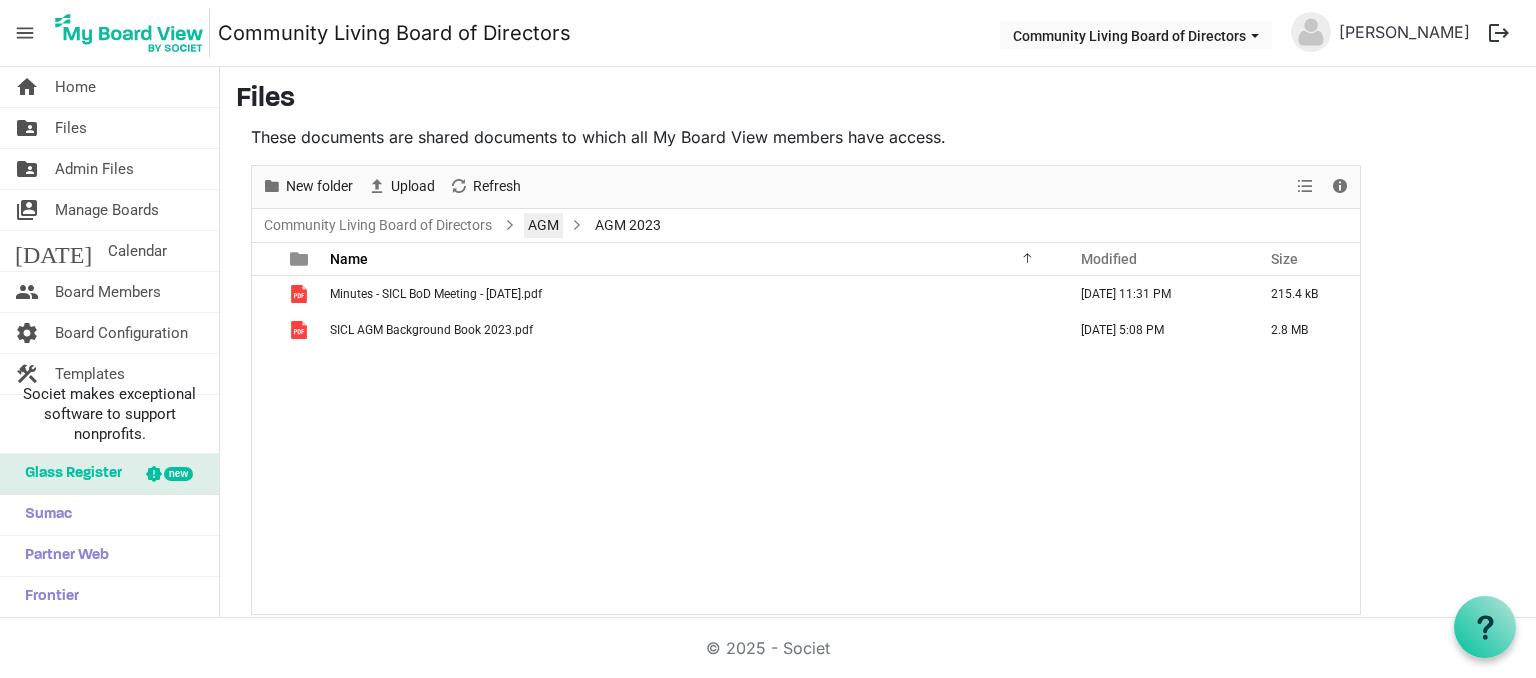 click on "AGM" at bounding box center [543, 225] 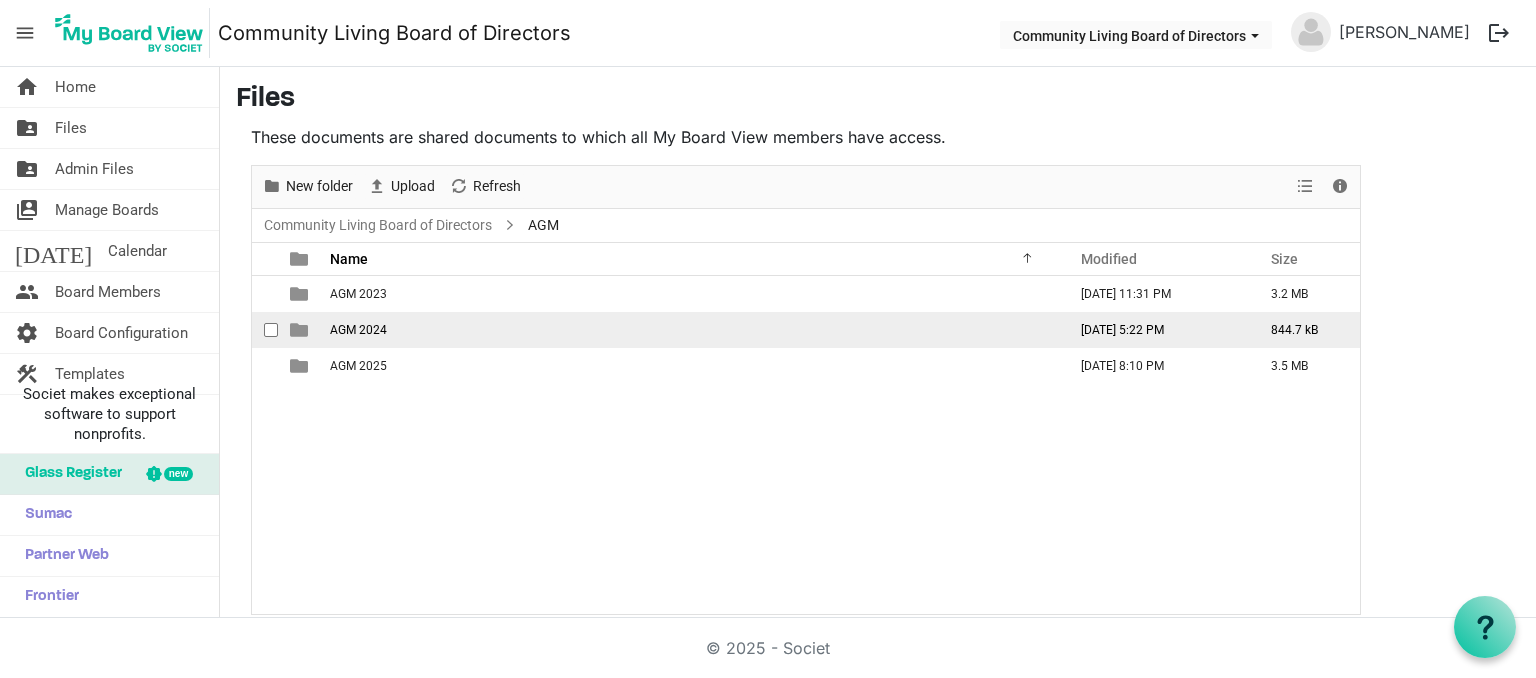 click on "AGM 2024" at bounding box center (692, 330) 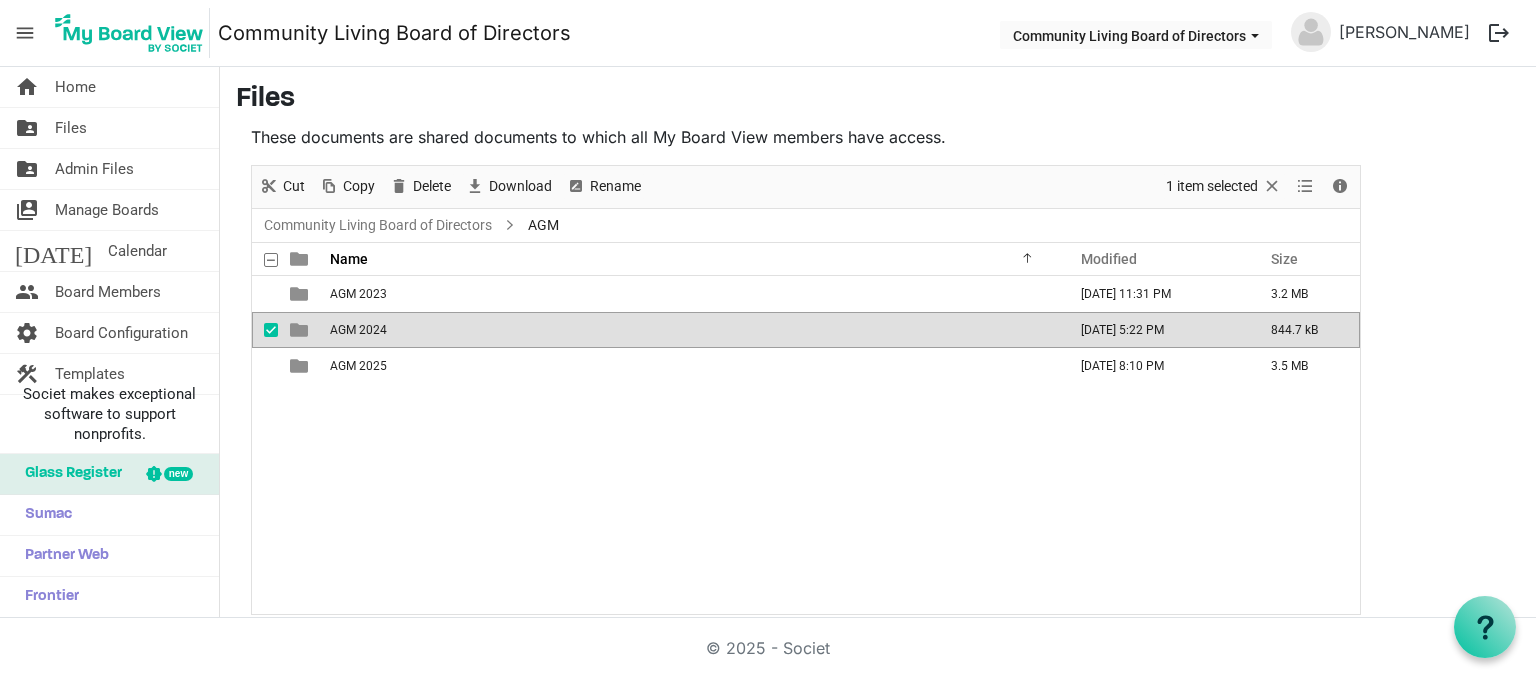 click on "AGM 2024" at bounding box center (692, 330) 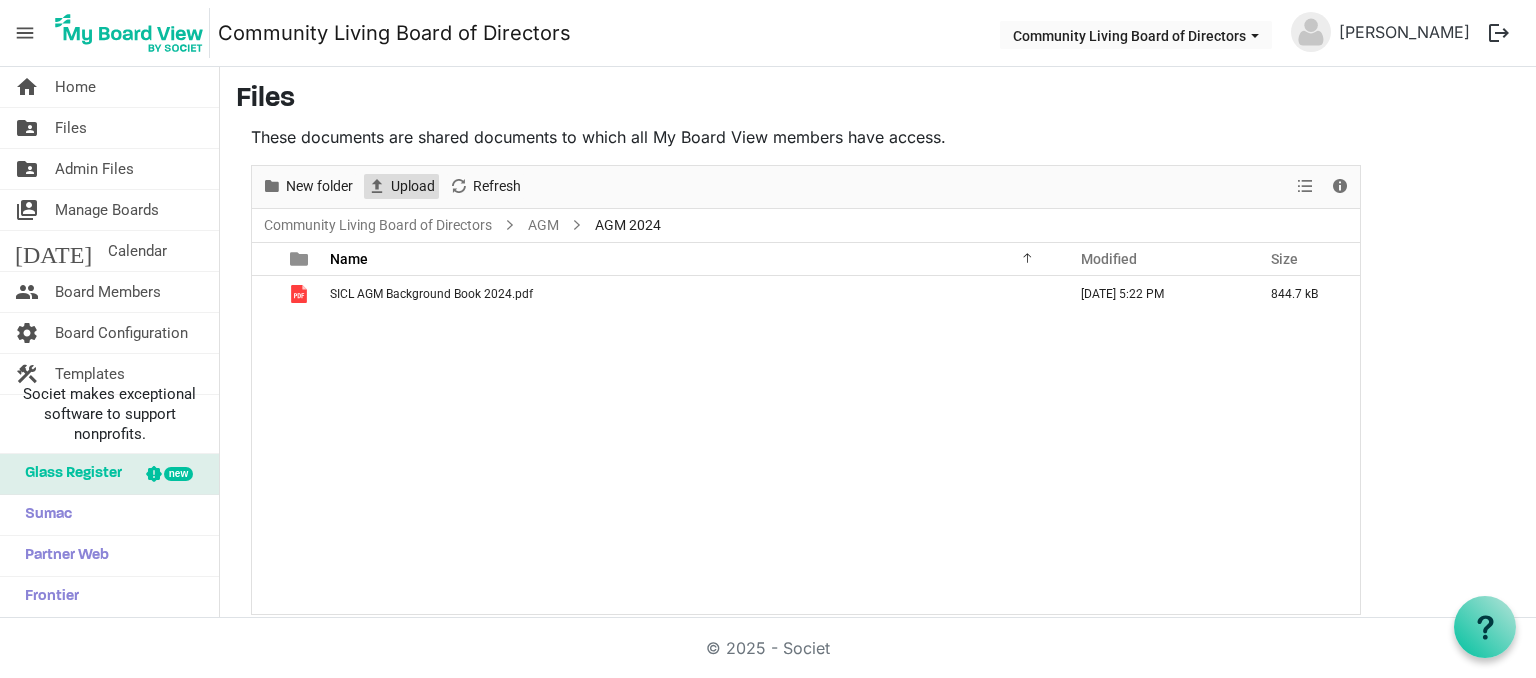 click on "Upload" at bounding box center (413, 186) 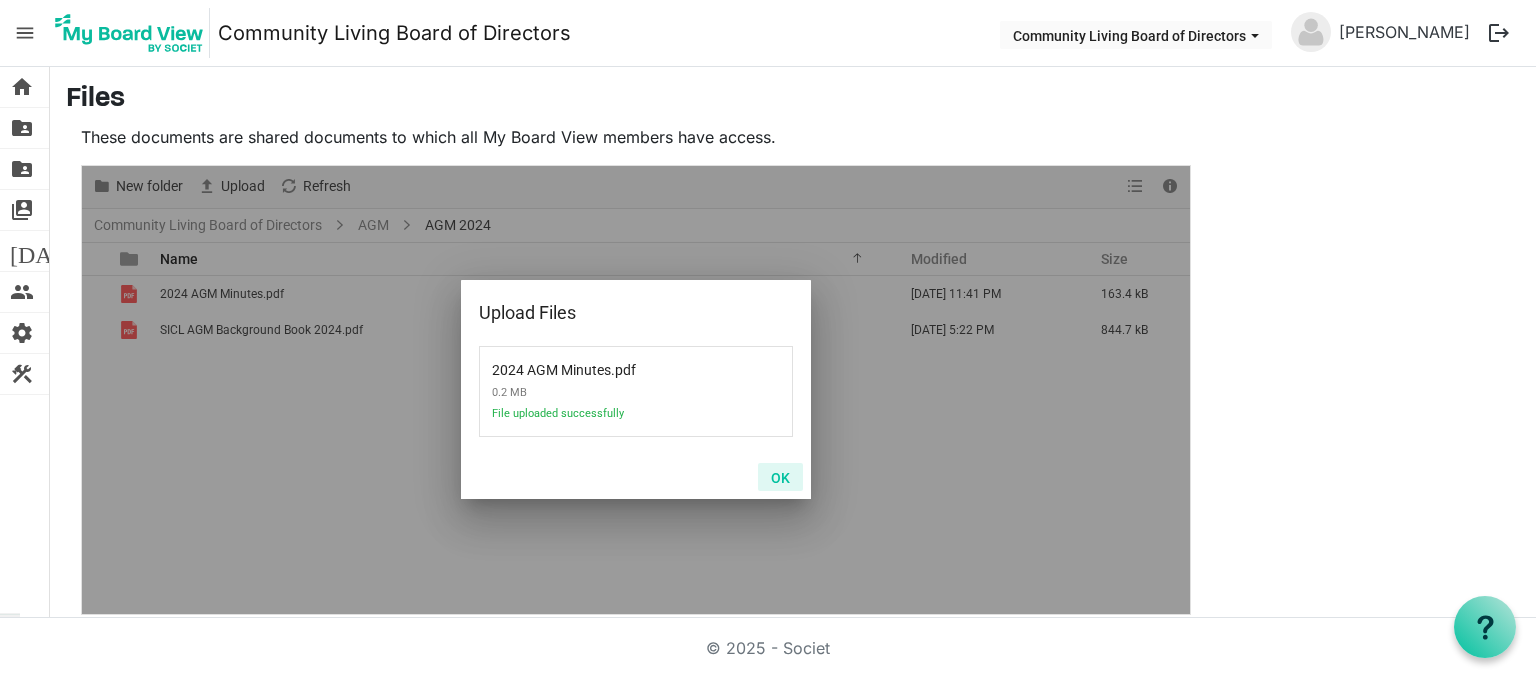 click on "OK" at bounding box center (780, 477) 